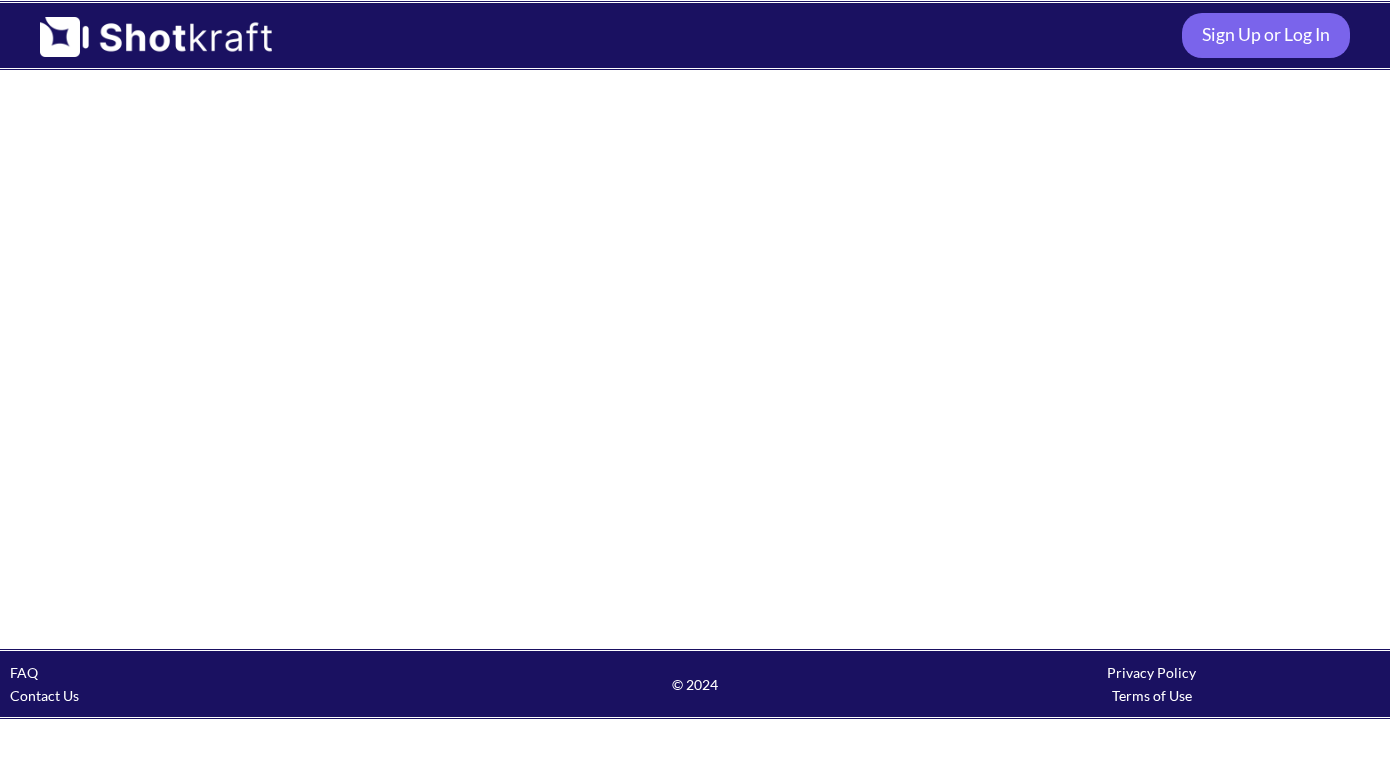 scroll, scrollTop: 0, scrollLeft: 0, axis: both 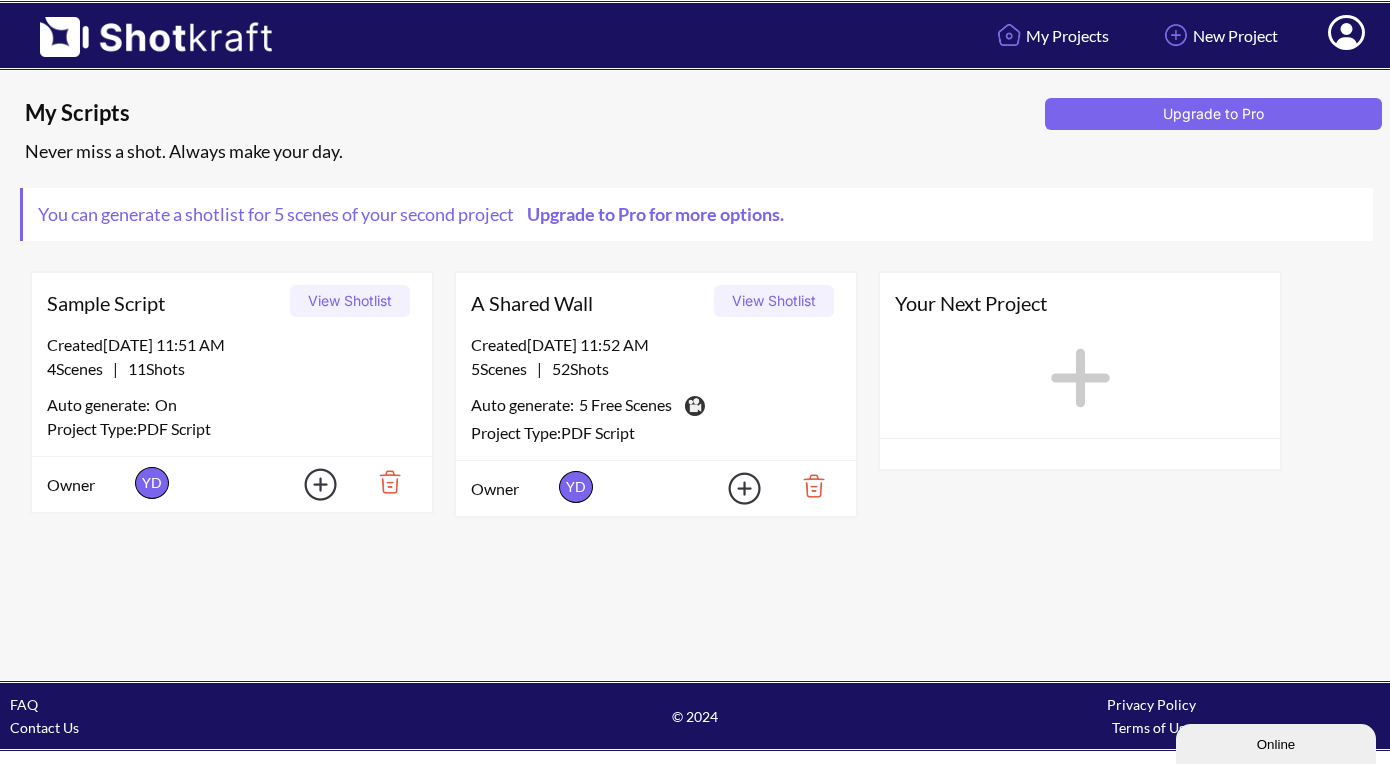 click on "View Shotlist" at bounding box center [774, 301] 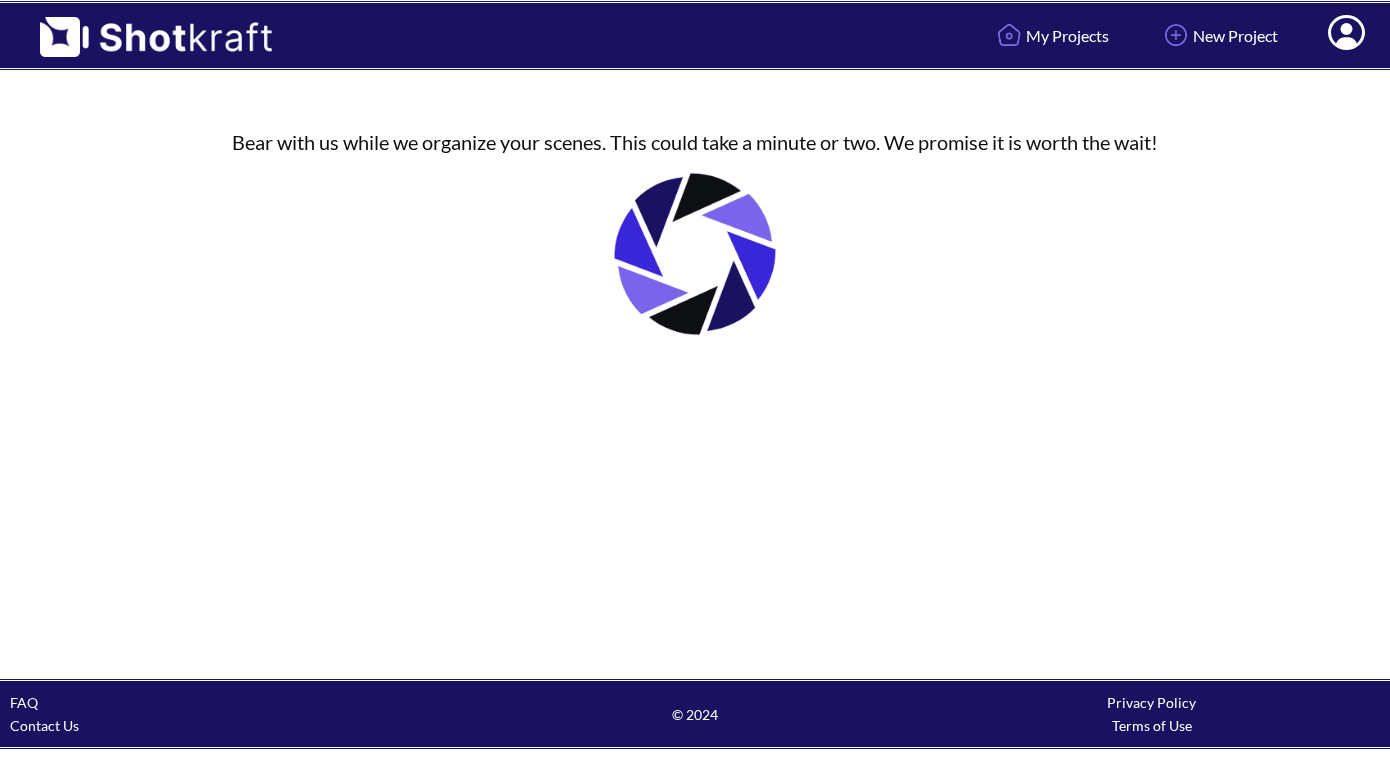 scroll, scrollTop: 0, scrollLeft: 0, axis: both 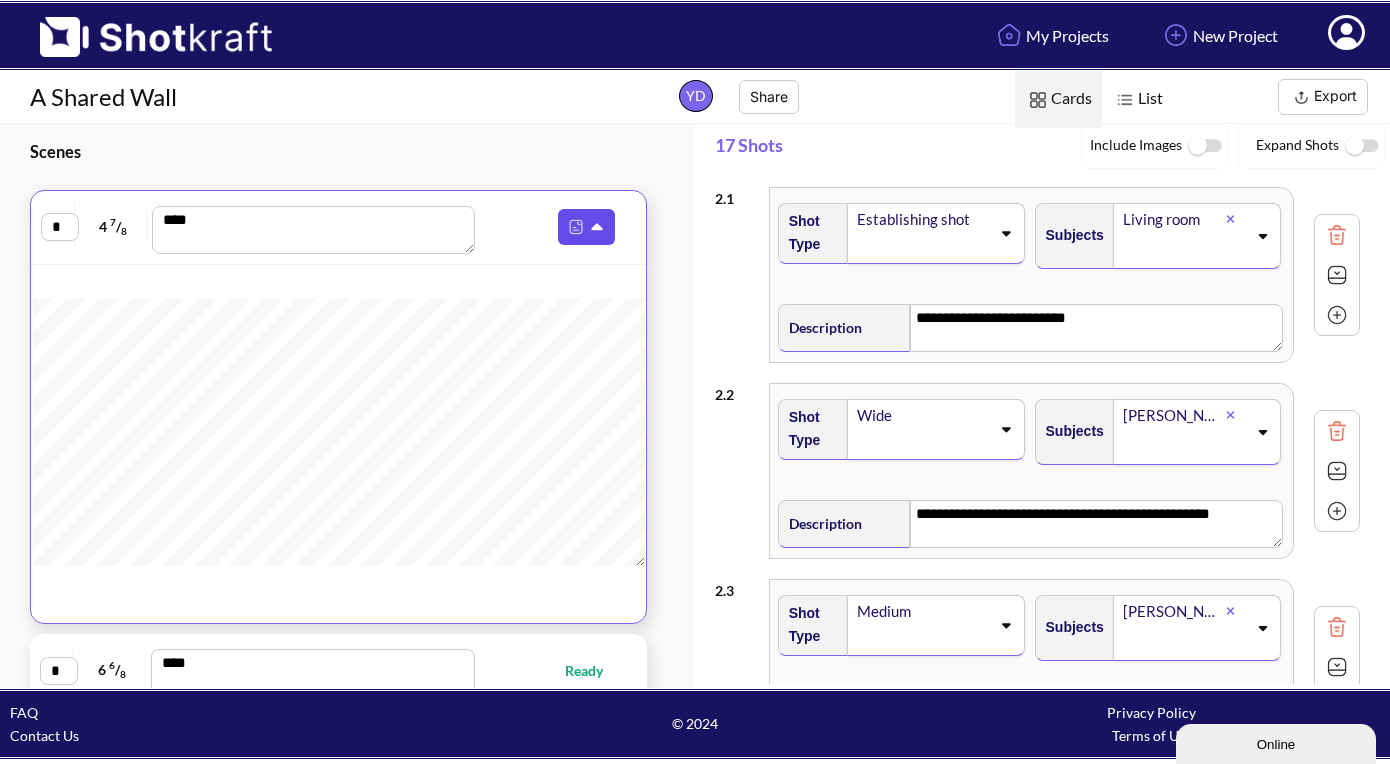 click at bounding box center (576, 227) 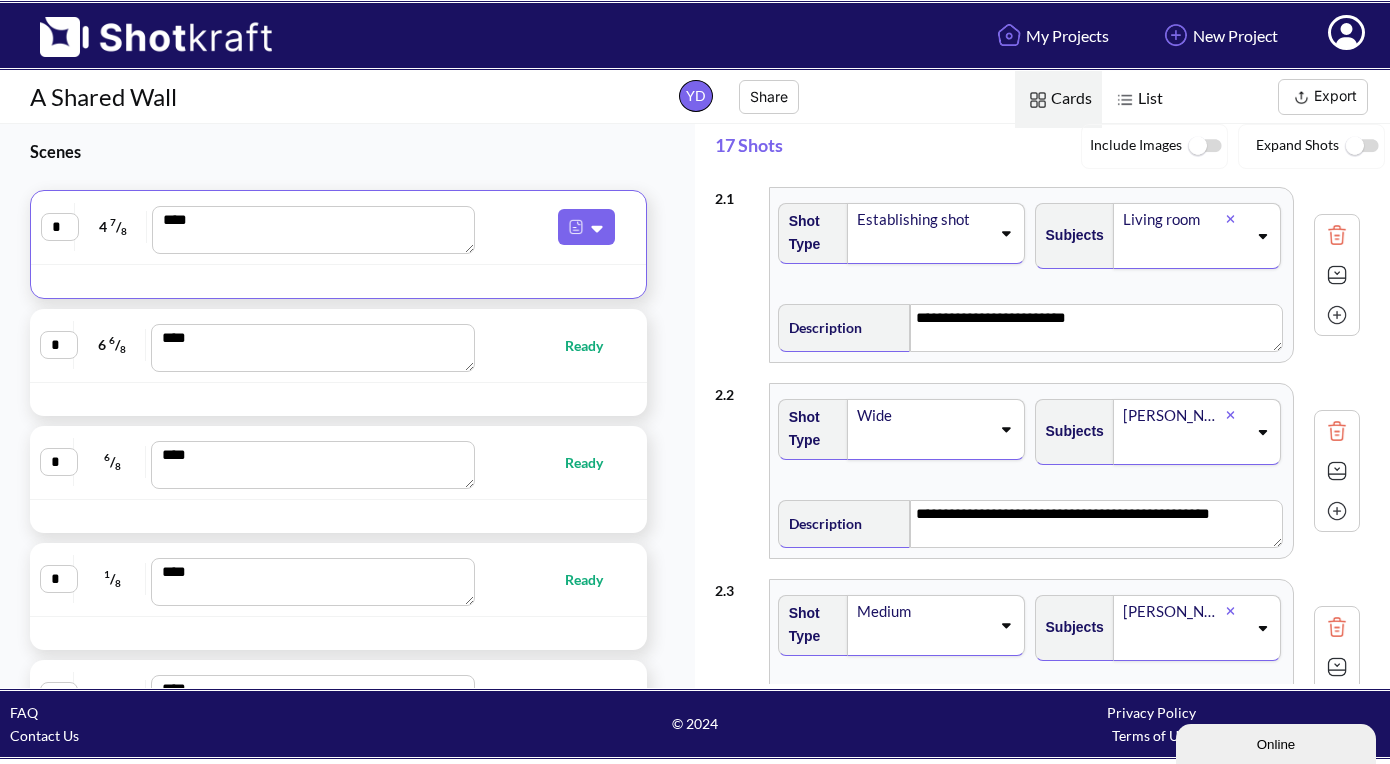 click on "* 6   6 / 8 **** Ready" at bounding box center (338, 345) 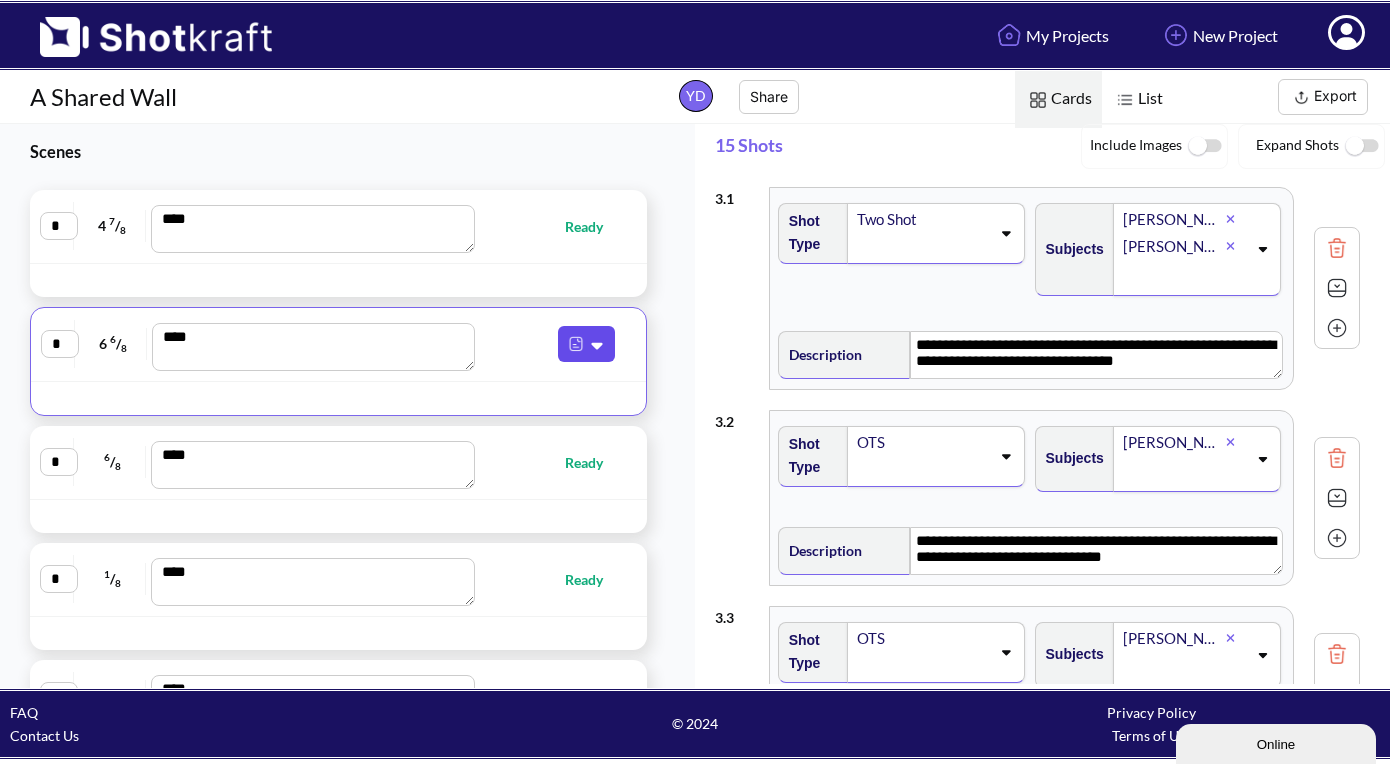 click at bounding box center [576, 344] 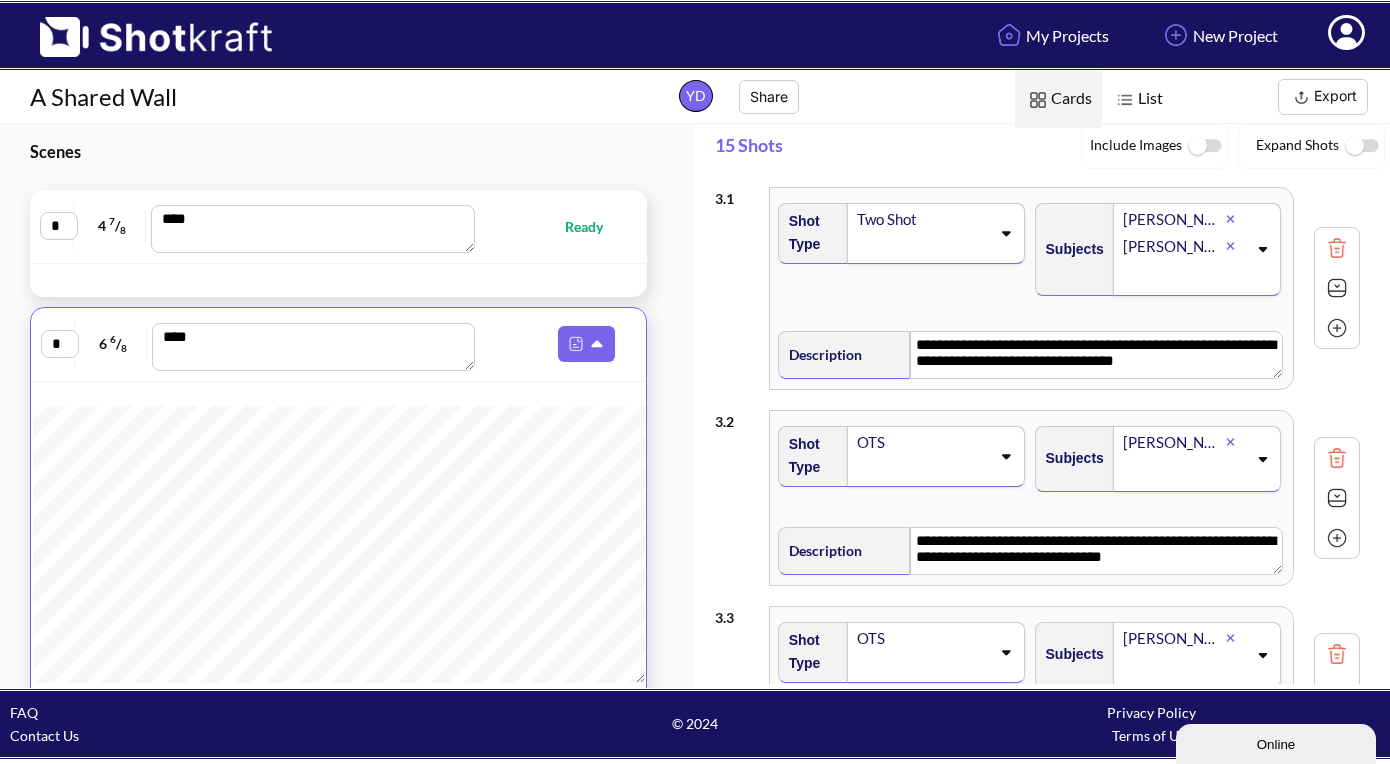 scroll, scrollTop: 64, scrollLeft: 0, axis: vertical 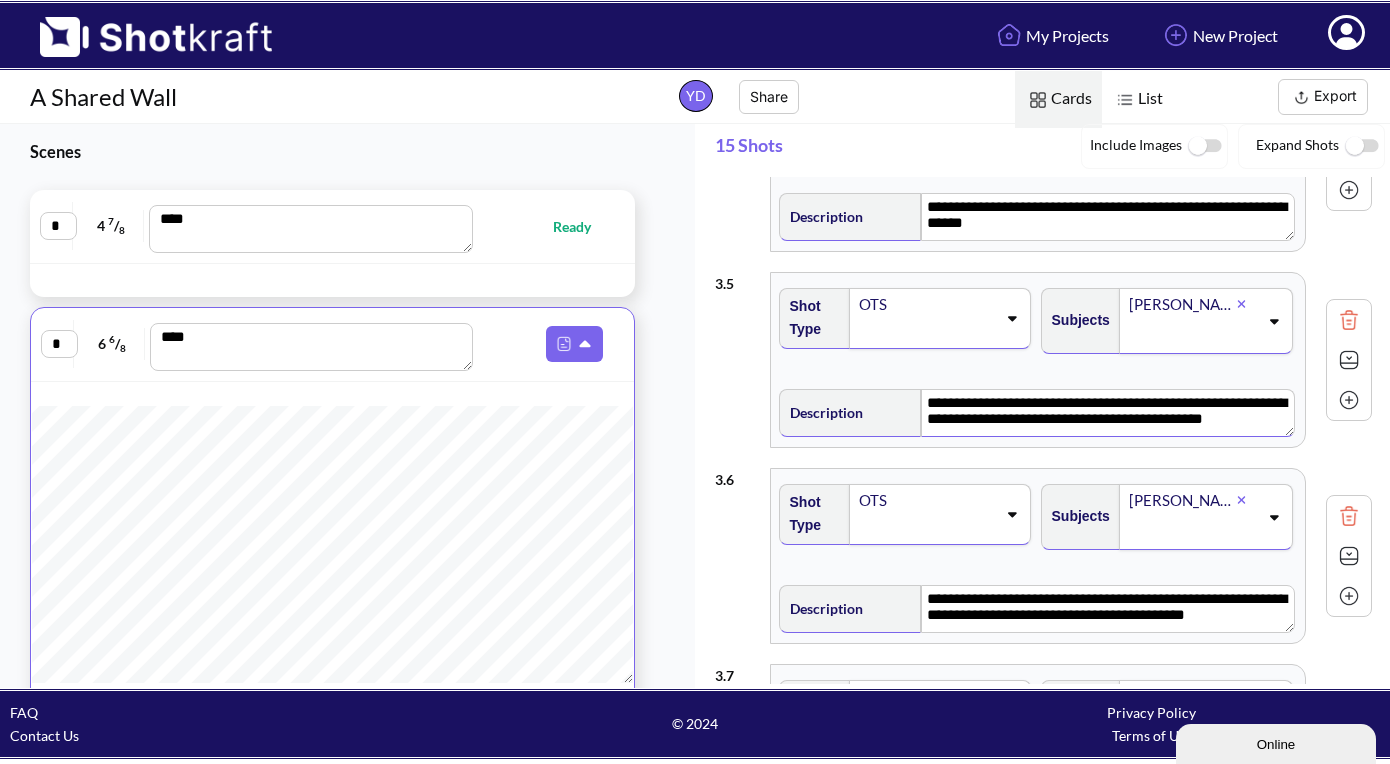 click on "**********" at bounding box center [1107, 413] 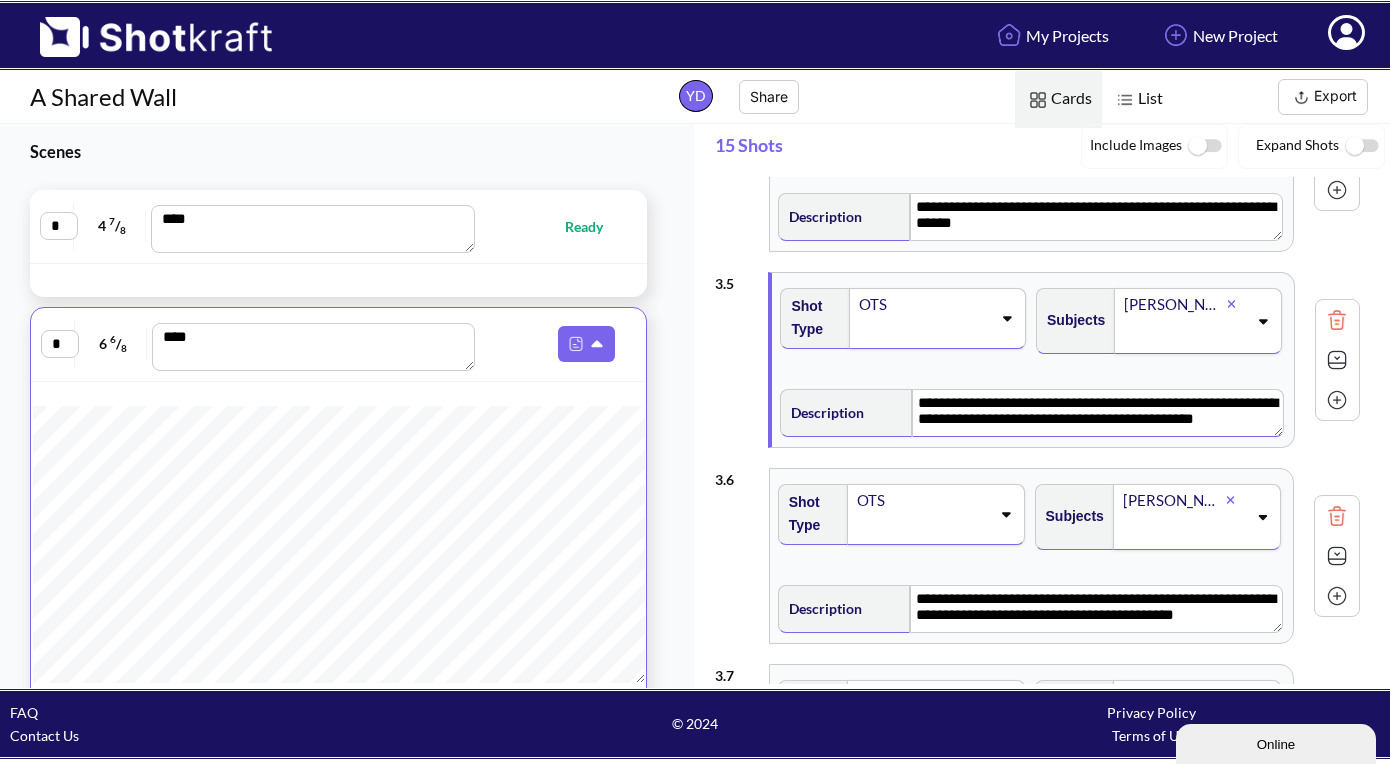 scroll, scrollTop: 579, scrollLeft: 0, axis: vertical 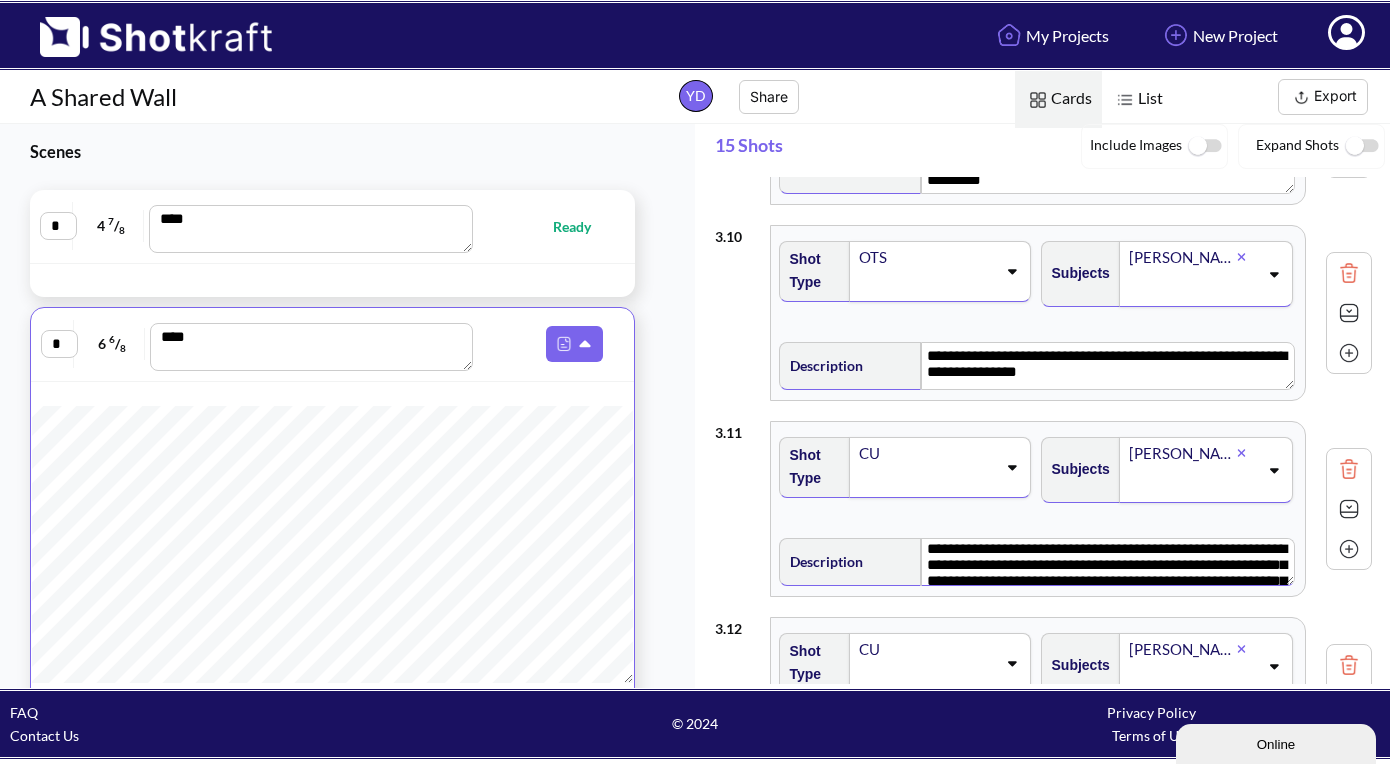click on "**********" at bounding box center (1107, 562) 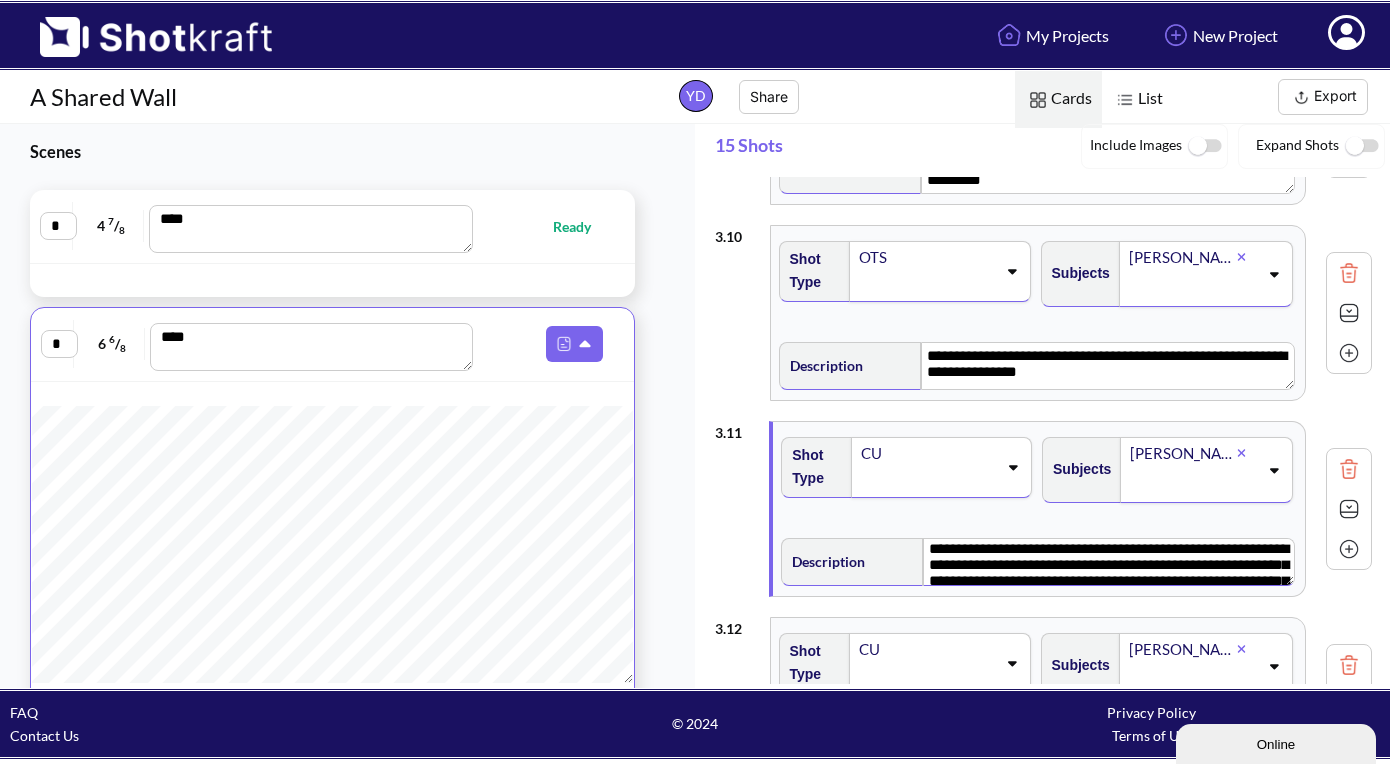 click on "**********" at bounding box center [1108, 562] 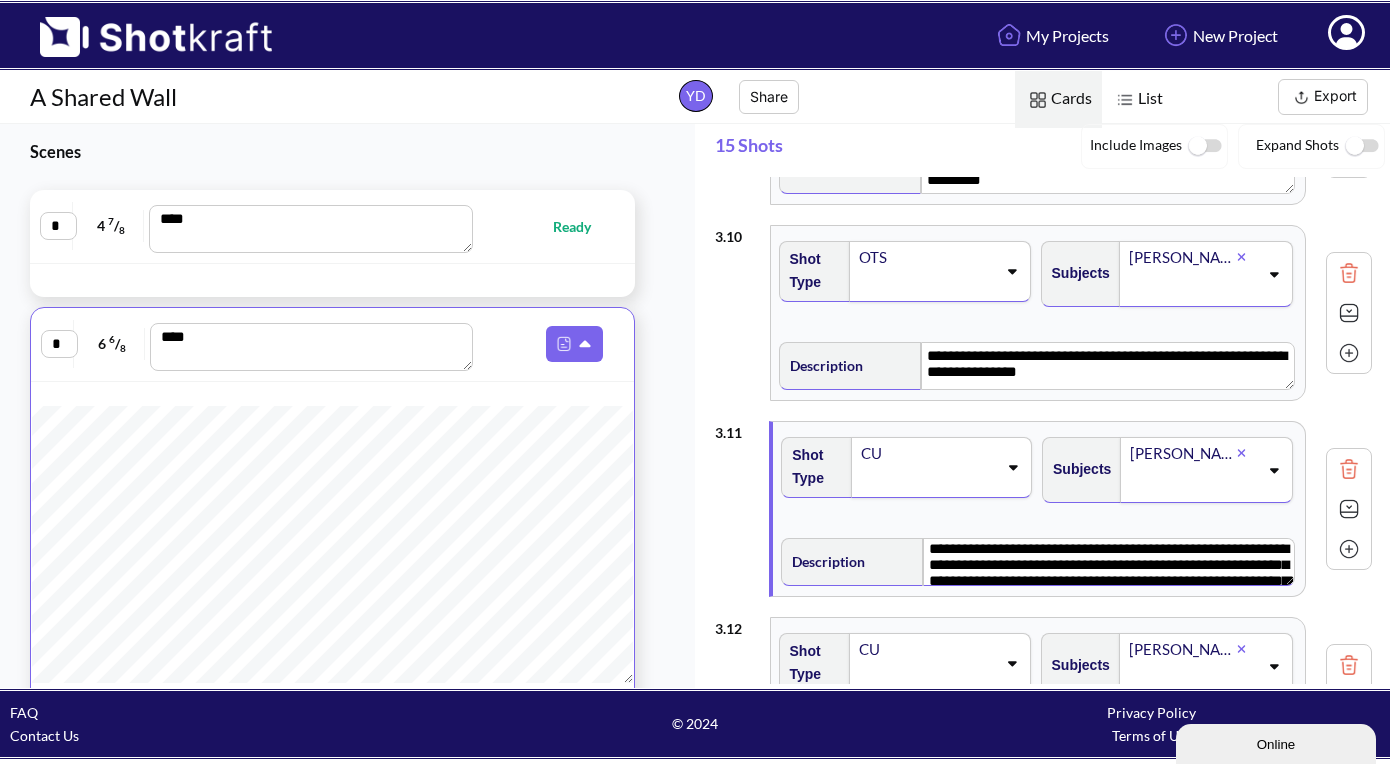 type on "**********" 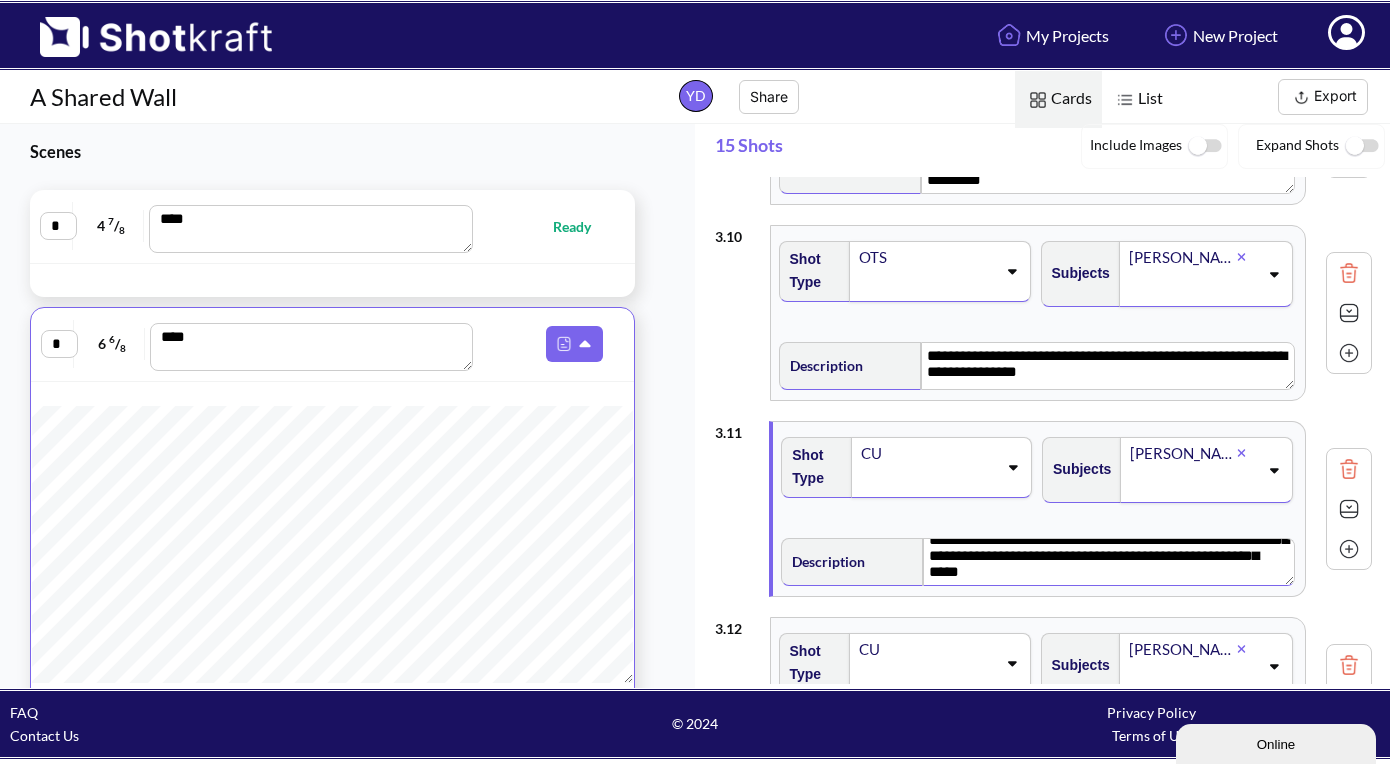 scroll, scrollTop: 36, scrollLeft: 0, axis: vertical 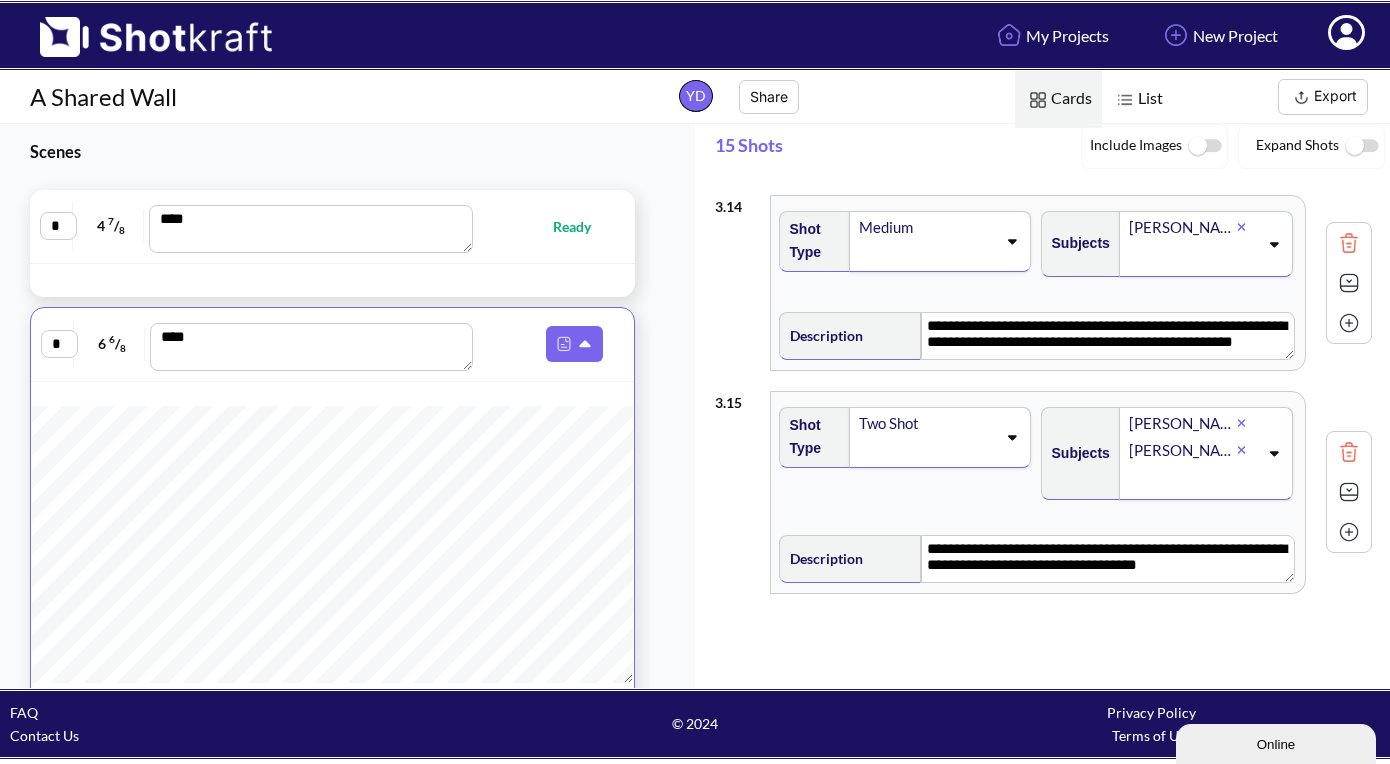 click at bounding box center (1349, 323) 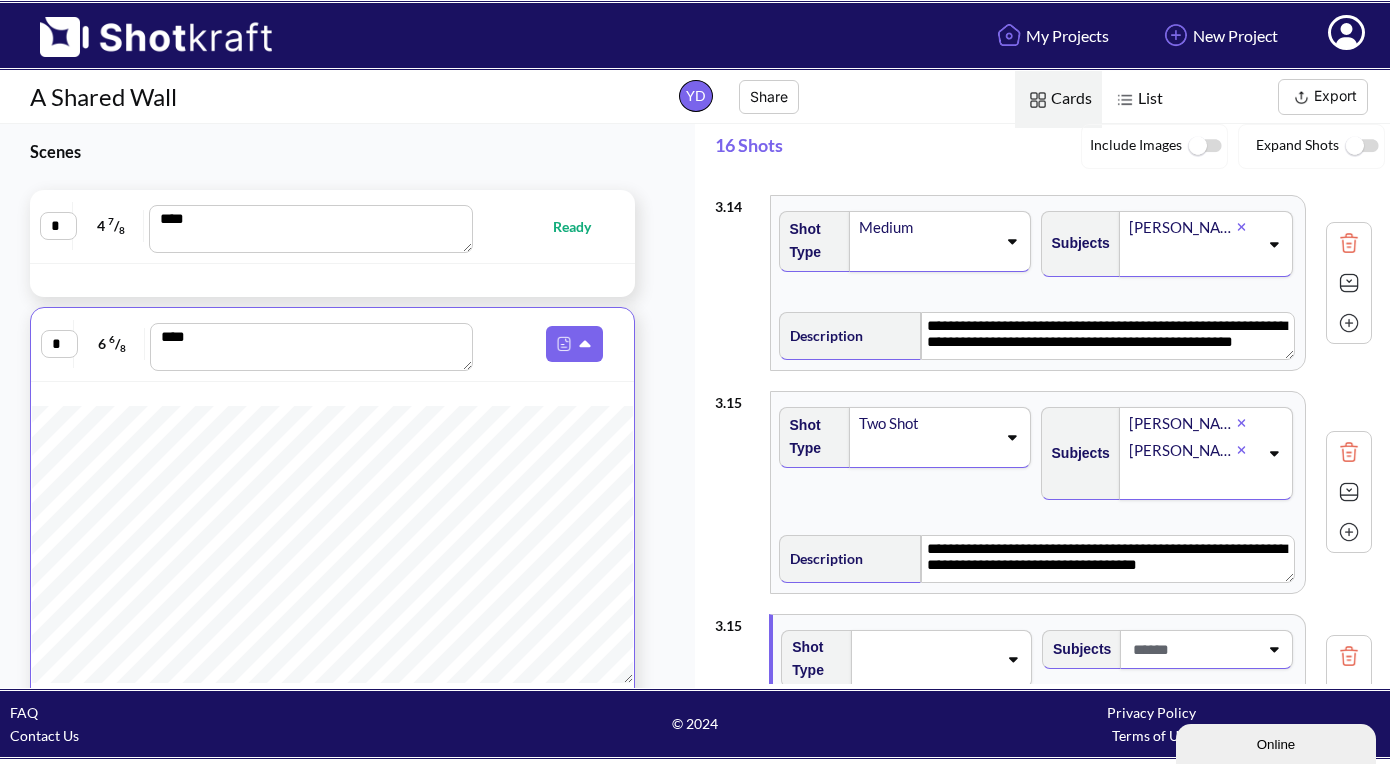 type 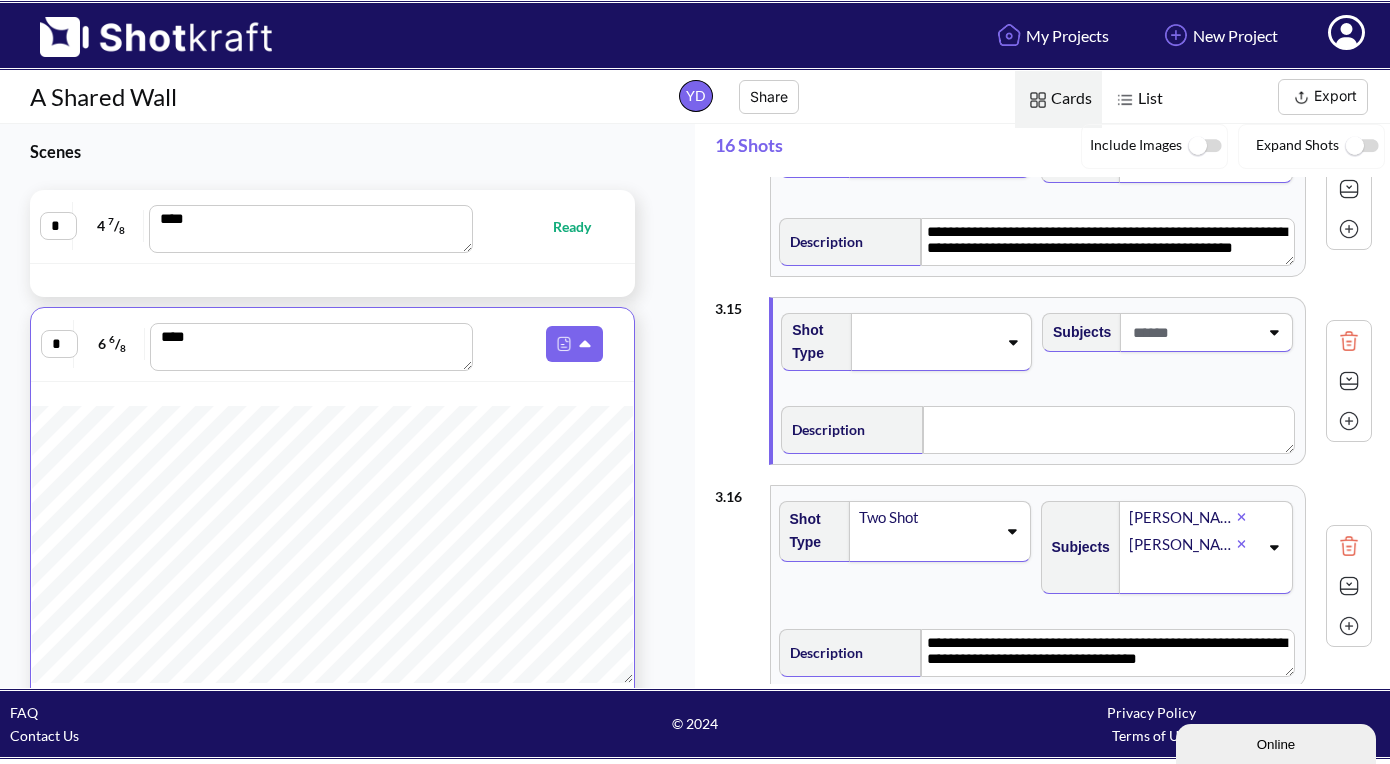 scroll, scrollTop: 2719, scrollLeft: 0, axis: vertical 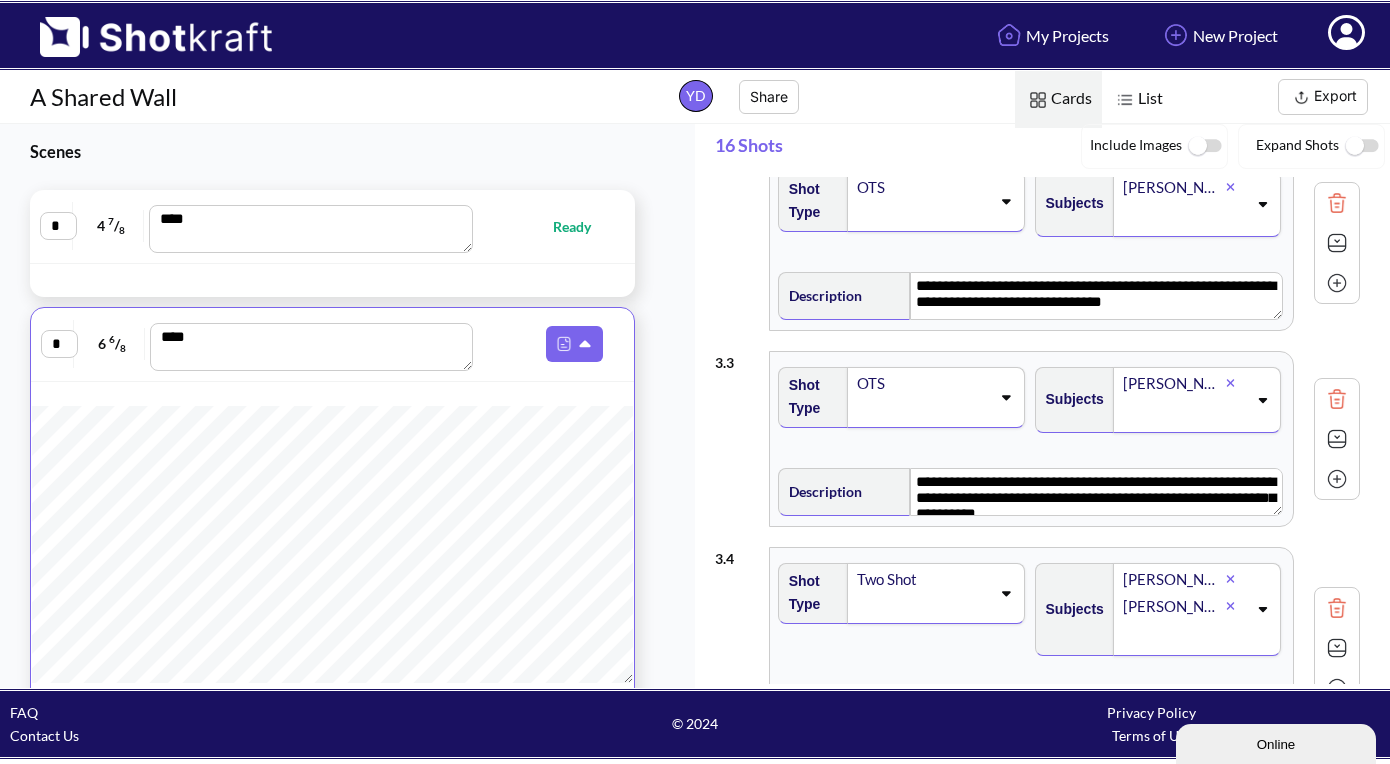type on "**********" 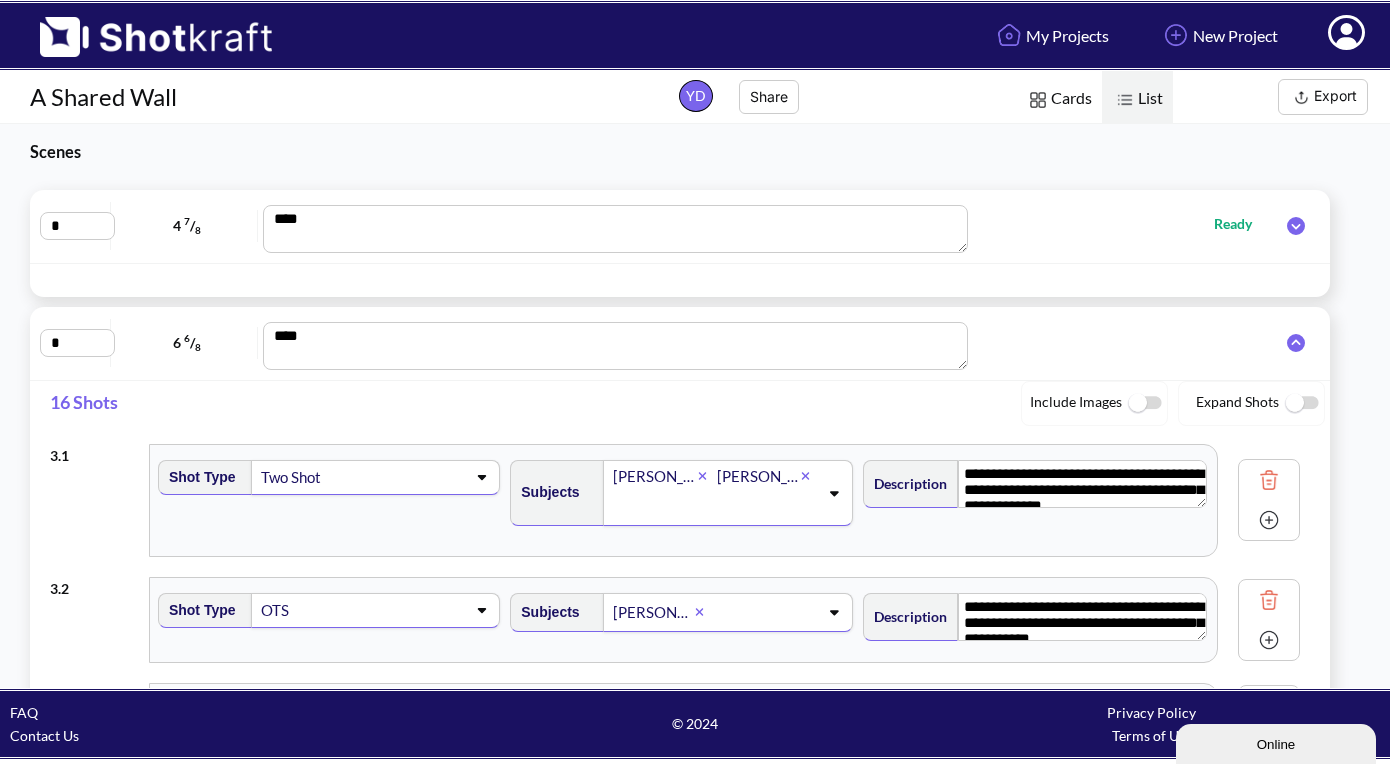 click on "Cards" at bounding box center [1058, 99] 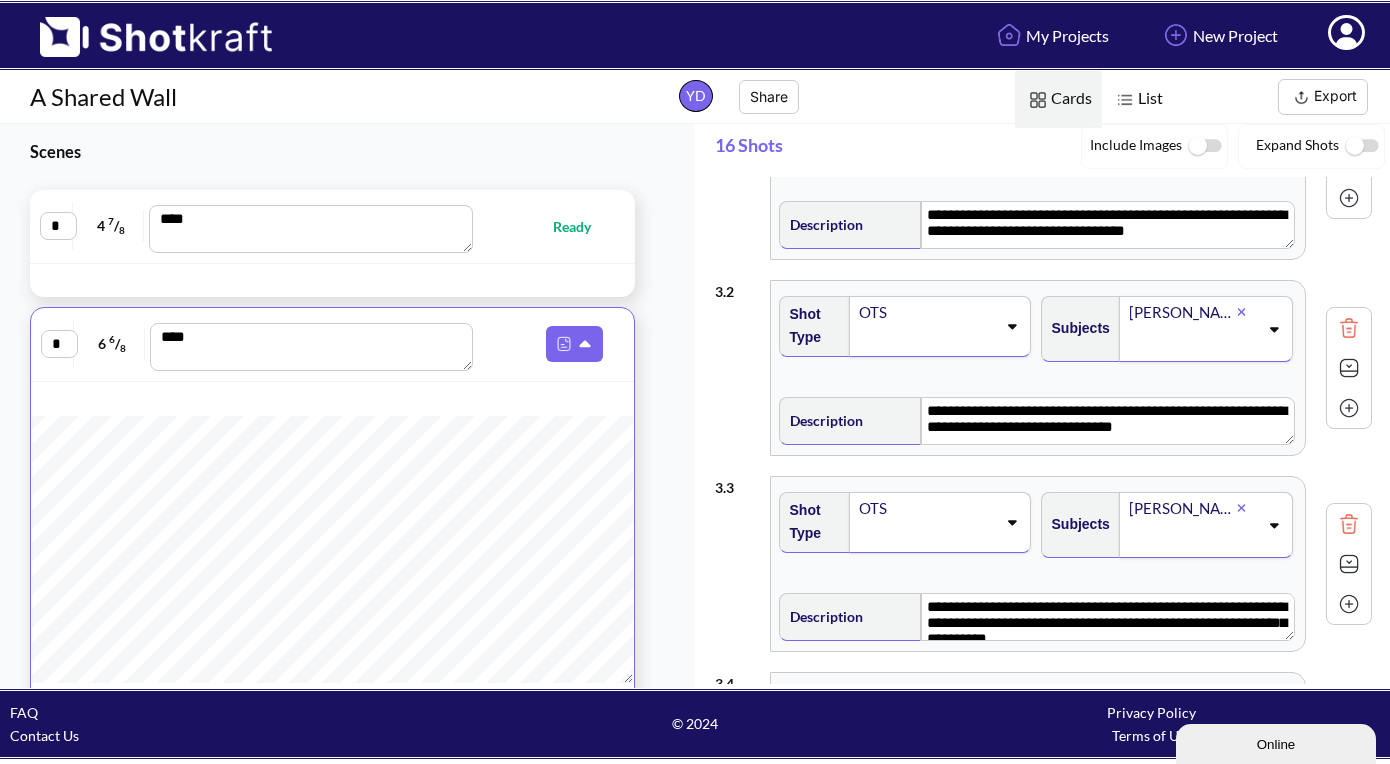 scroll, scrollTop: 136, scrollLeft: 0, axis: vertical 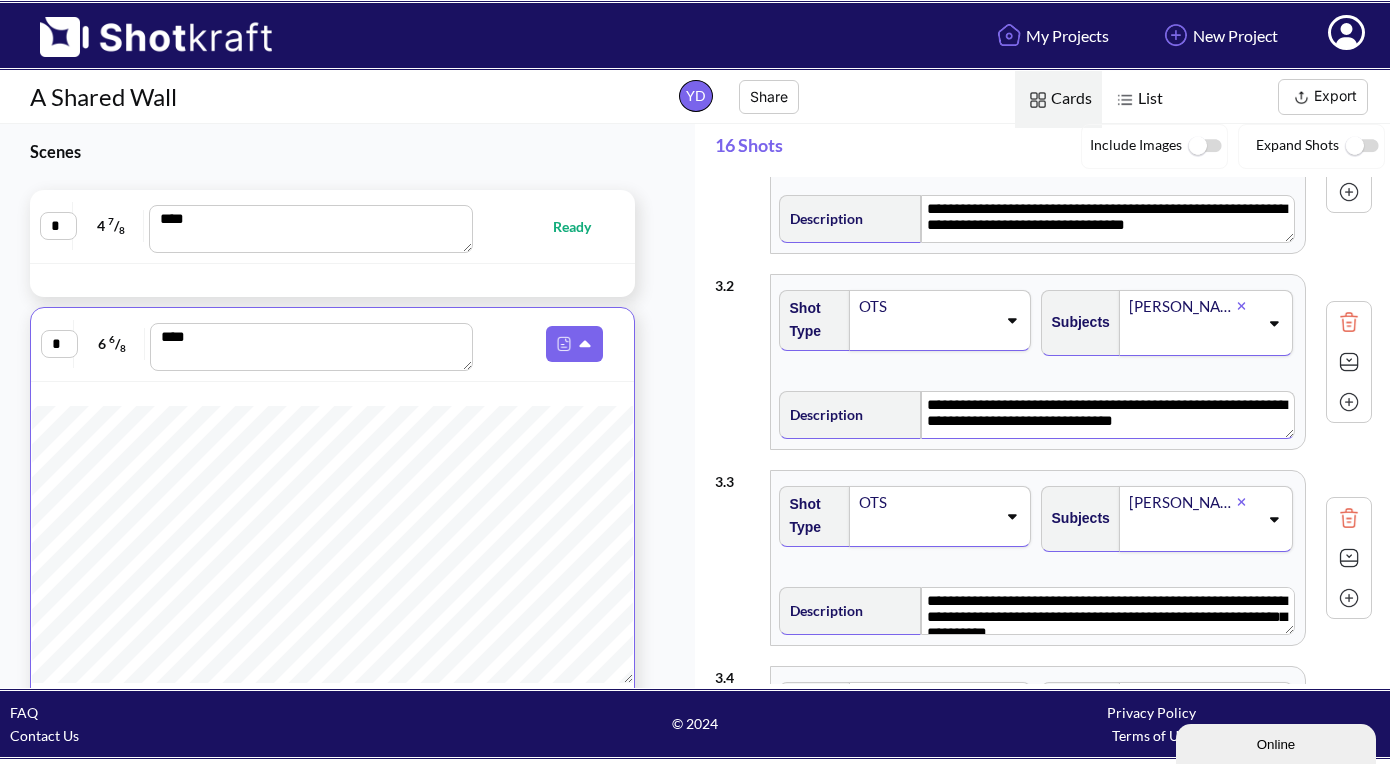 click on "**********" at bounding box center (1107, 415) 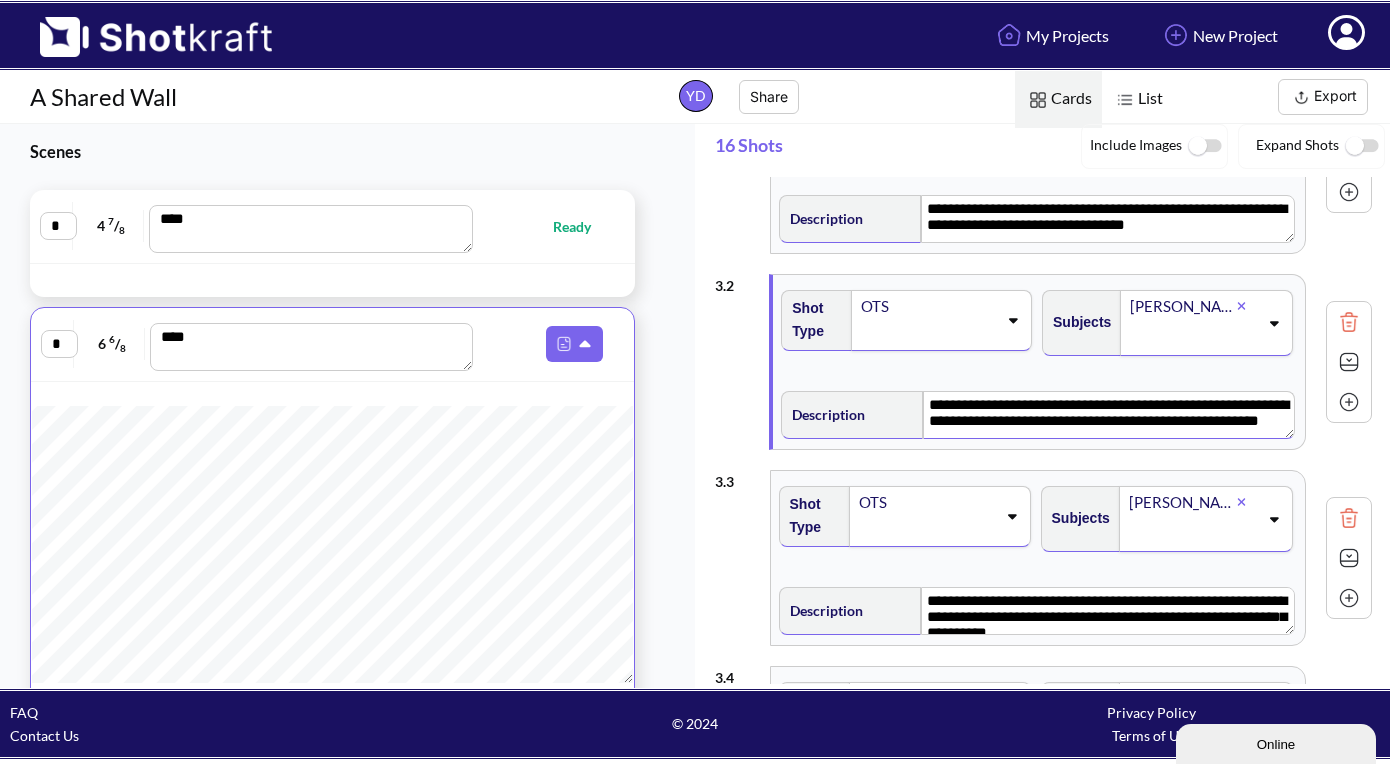 scroll, scrollTop: 13, scrollLeft: 0, axis: vertical 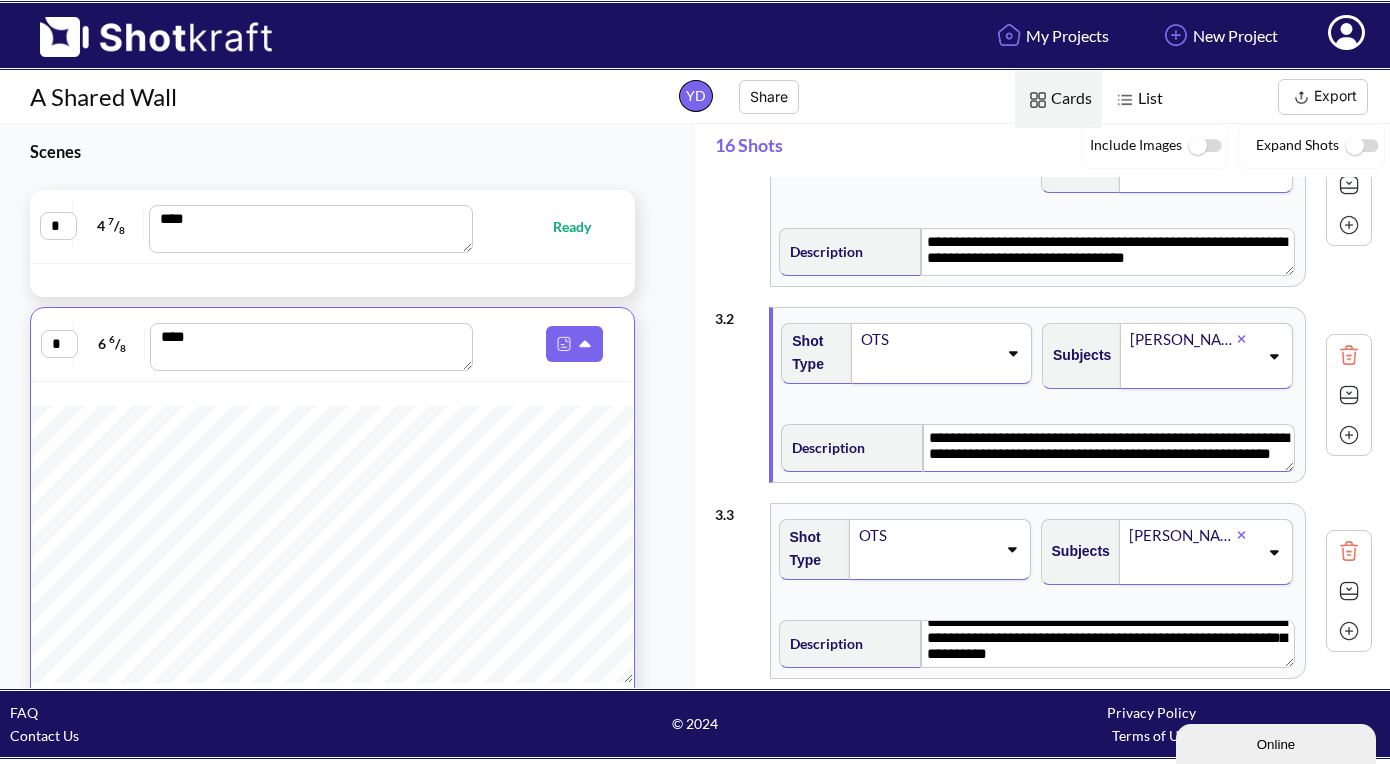 click on "**********" at bounding box center (1108, 448) 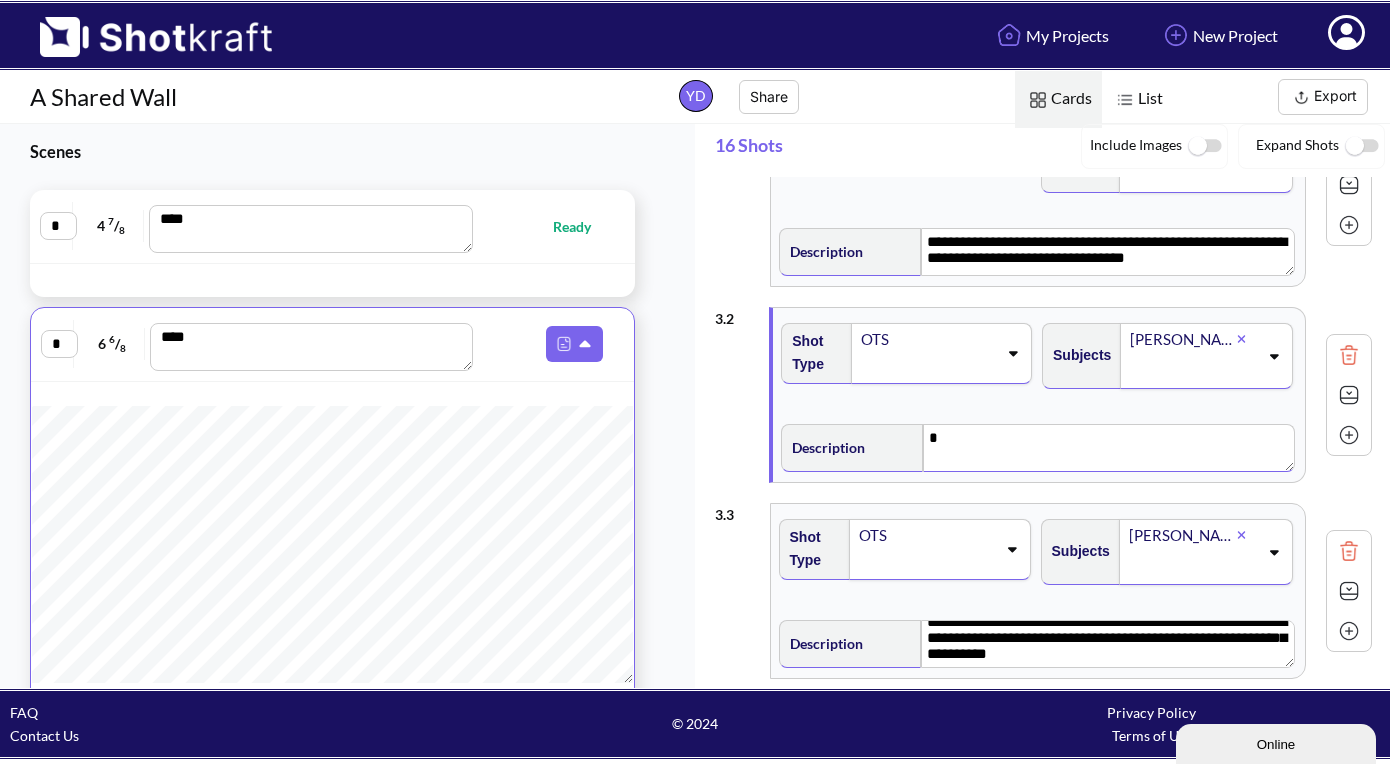 scroll, scrollTop: 0, scrollLeft: 0, axis: both 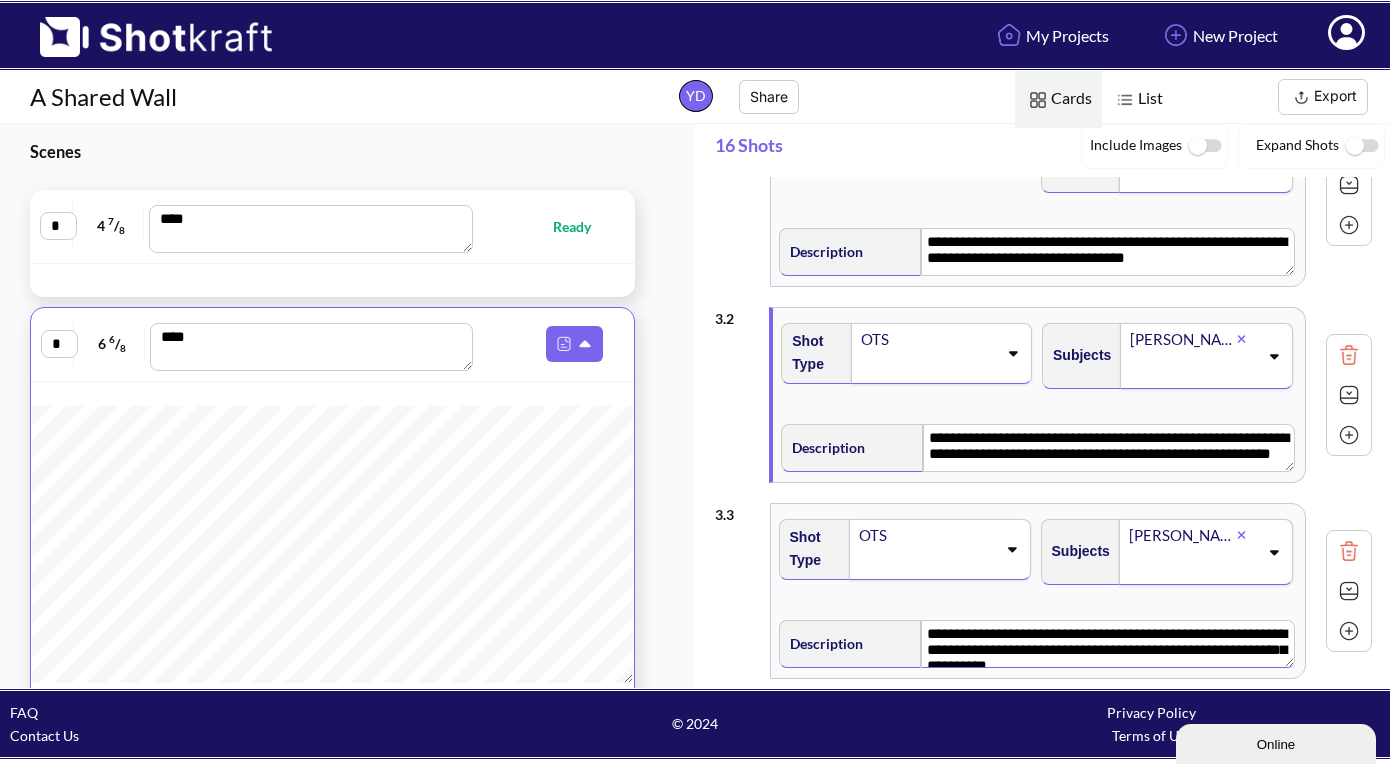 type on "**********" 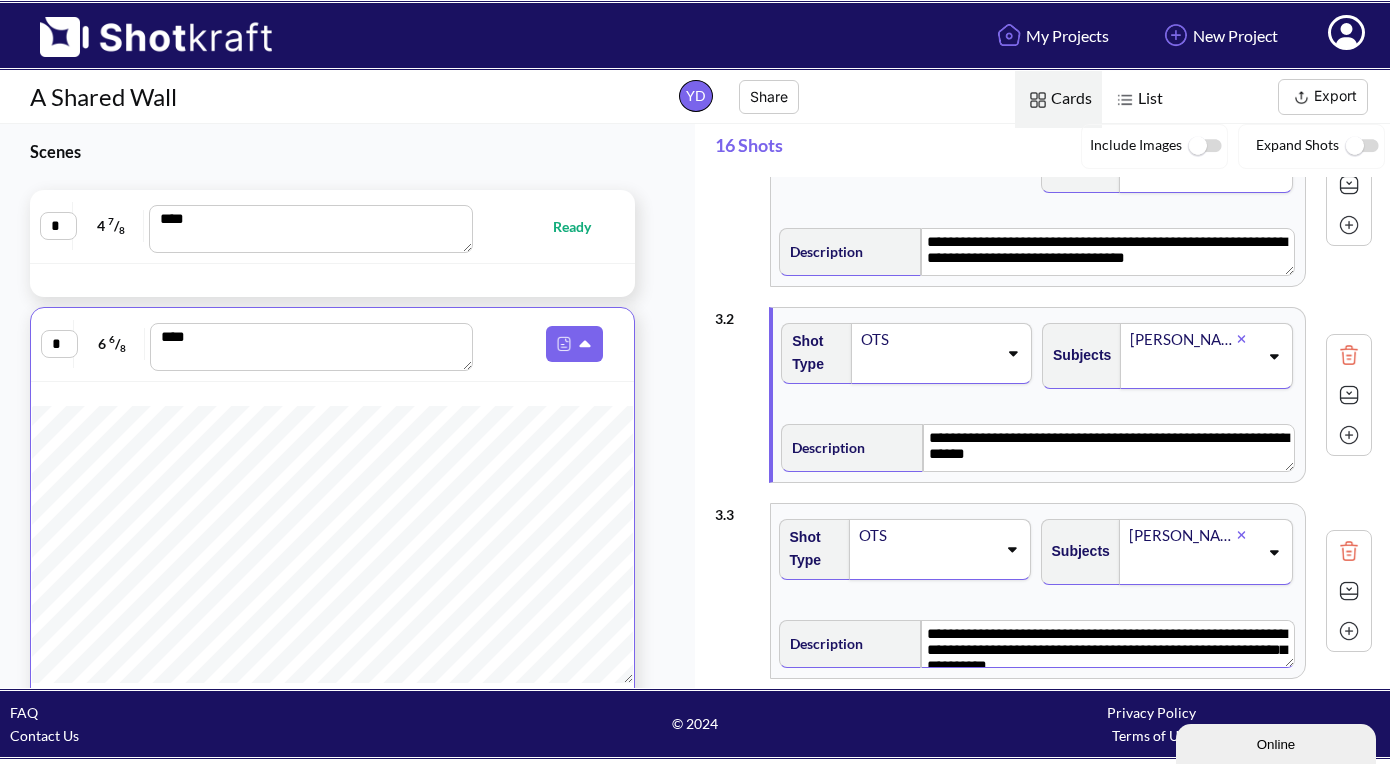 drag, startPoint x: 1211, startPoint y: 655, endPoint x: 958, endPoint y: 609, distance: 257.14783 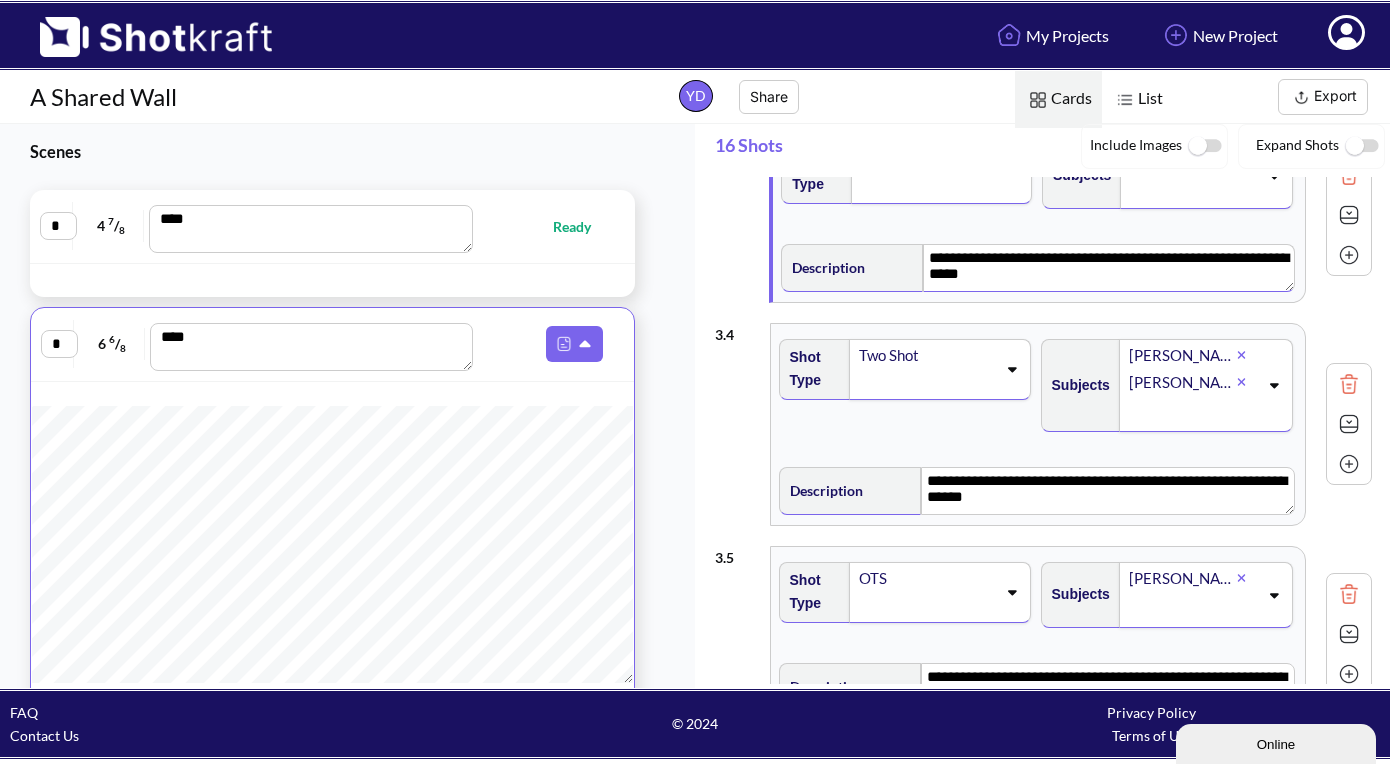 scroll, scrollTop: 498, scrollLeft: 0, axis: vertical 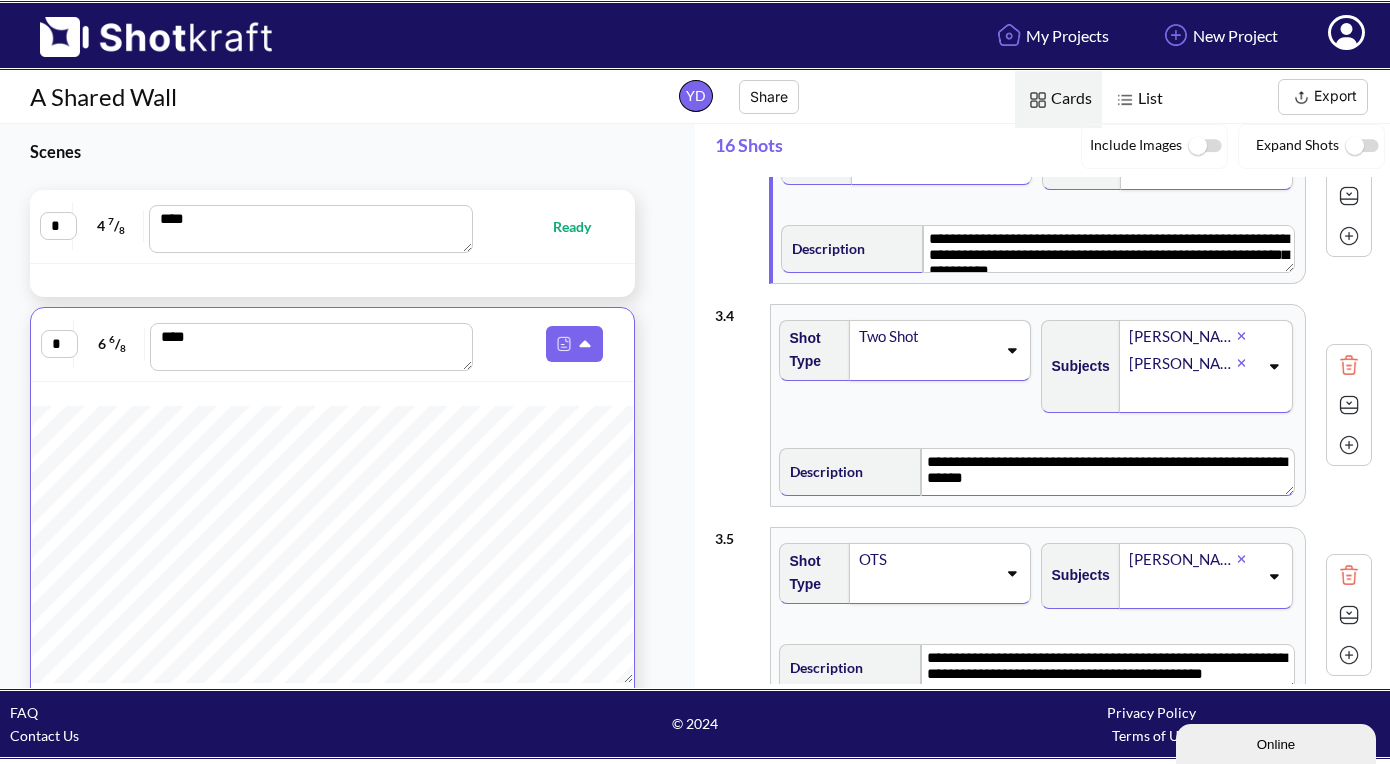 click on "**********" at bounding box center (1107, 472) 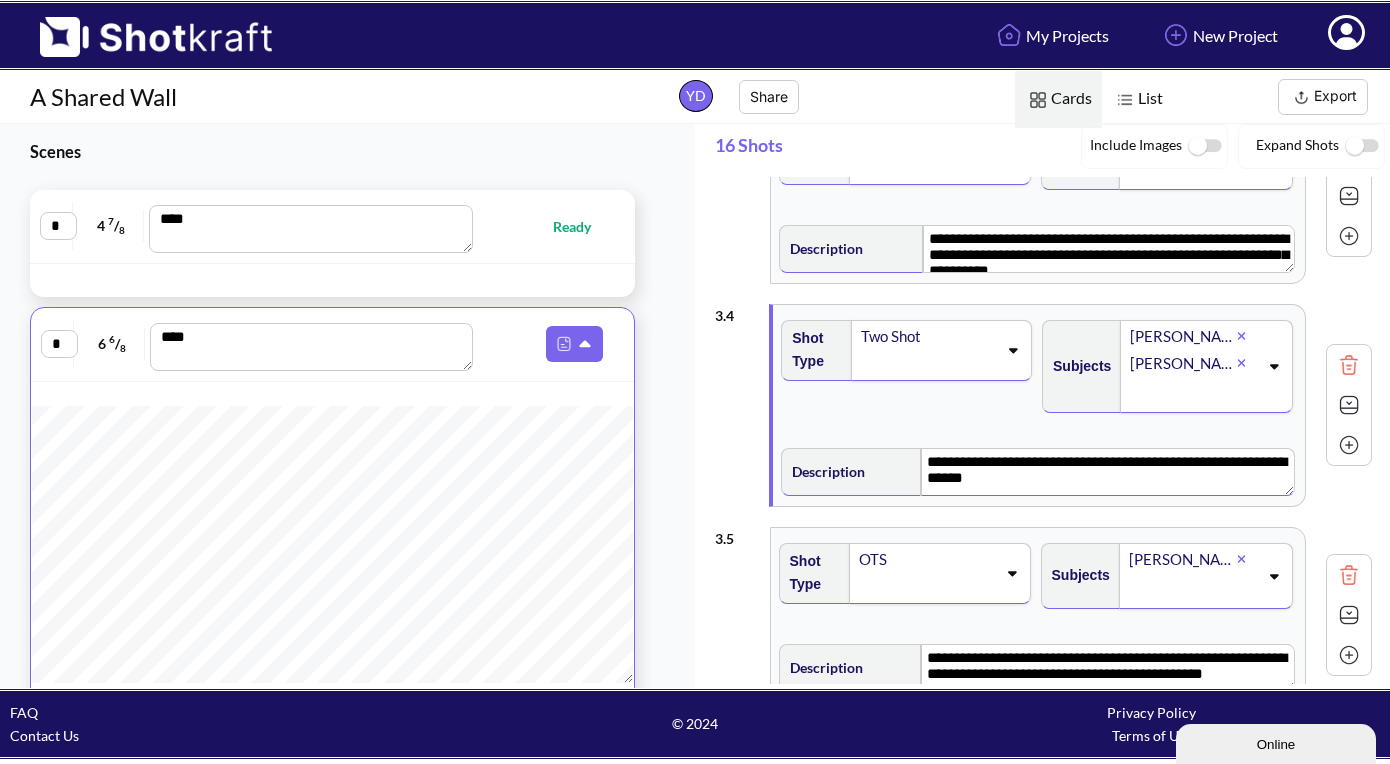 type on "**********" 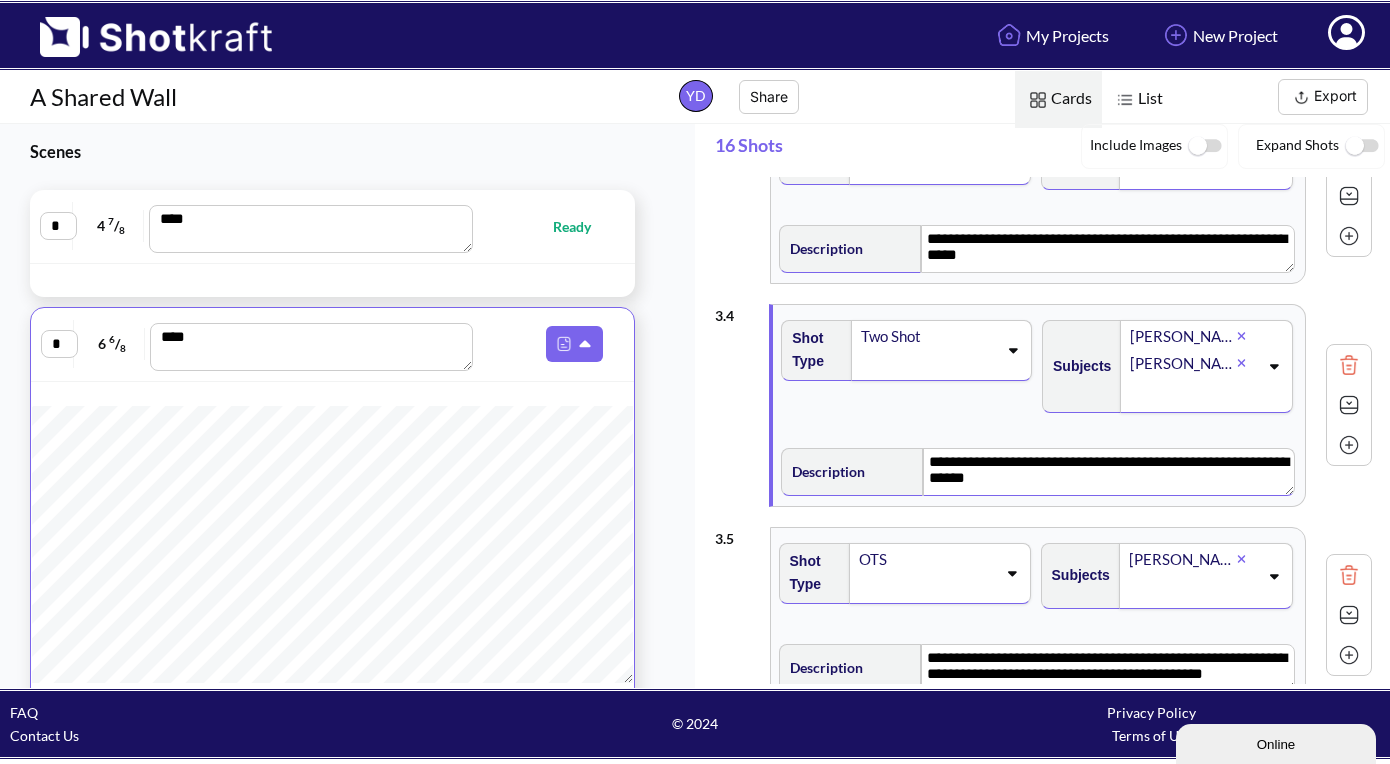 click on "**********" at bounding box center [1108, 472] 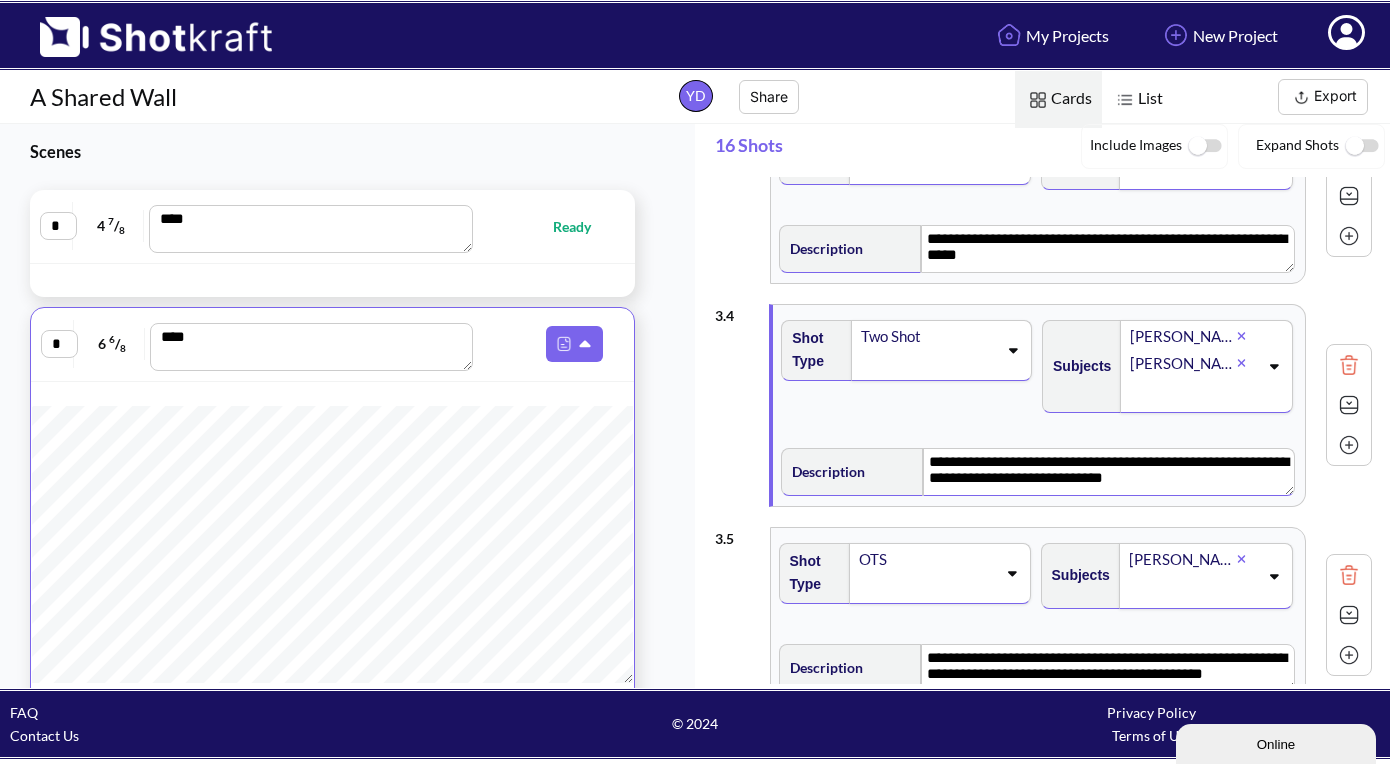click on "**********" at bounding box center (1108, 472) 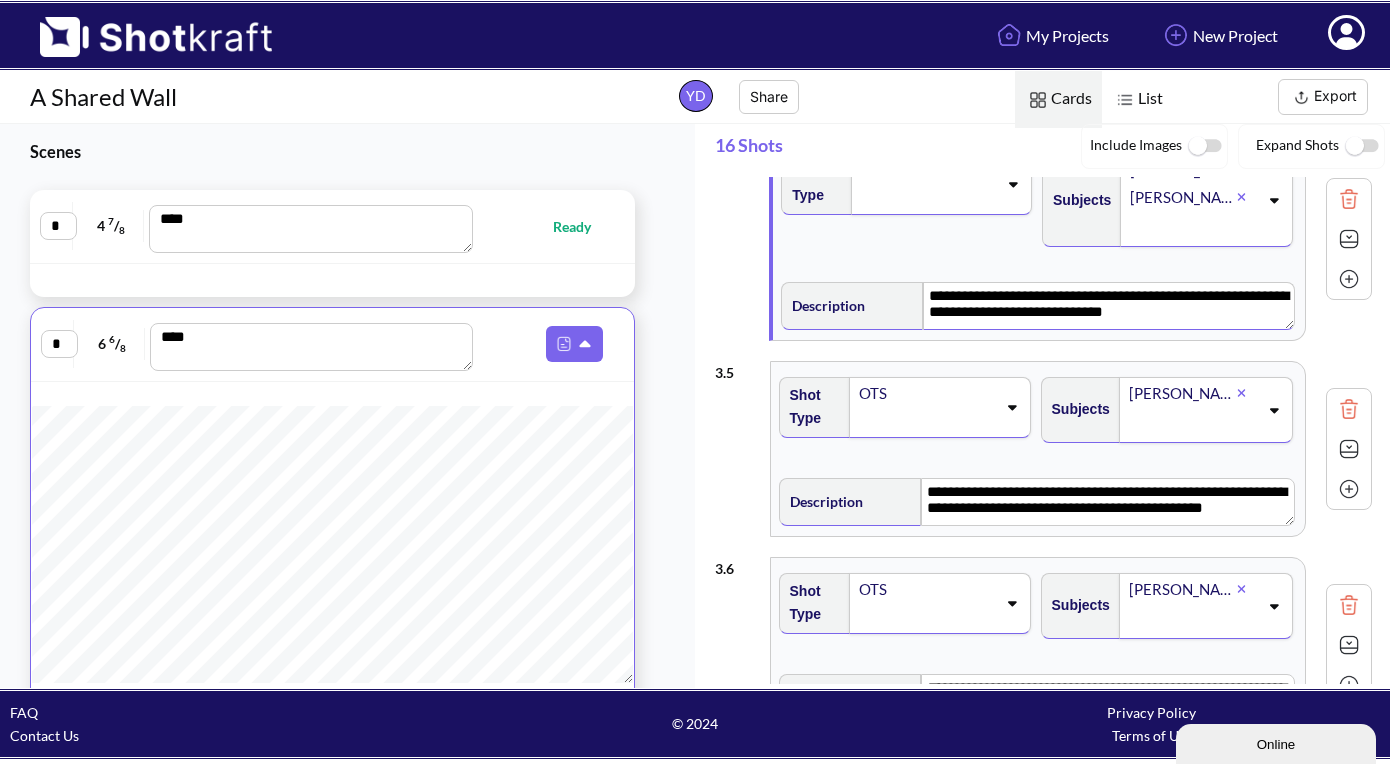 scroll, scrollTop: 665, scrollLeft: 0, axis: vertical 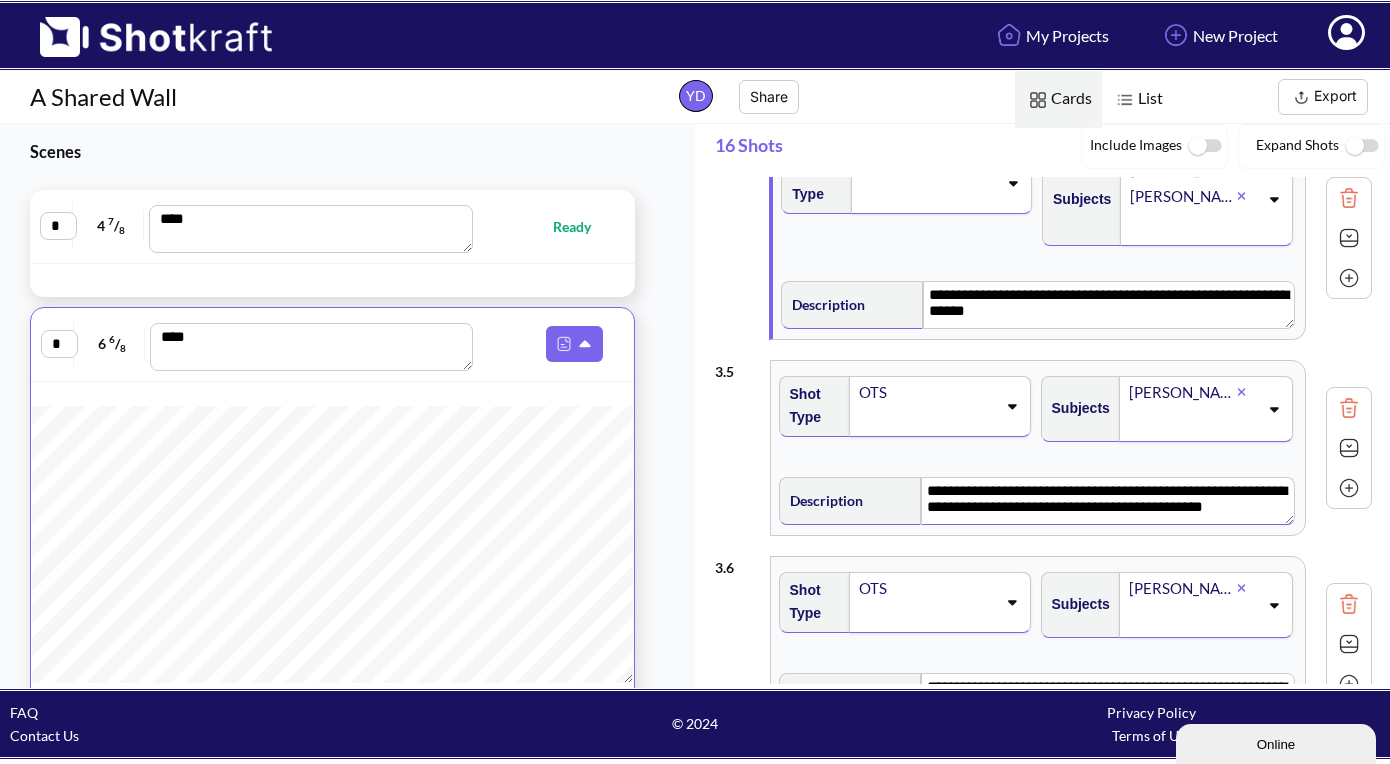 click on "**********" at bounding box center (1107, 501) 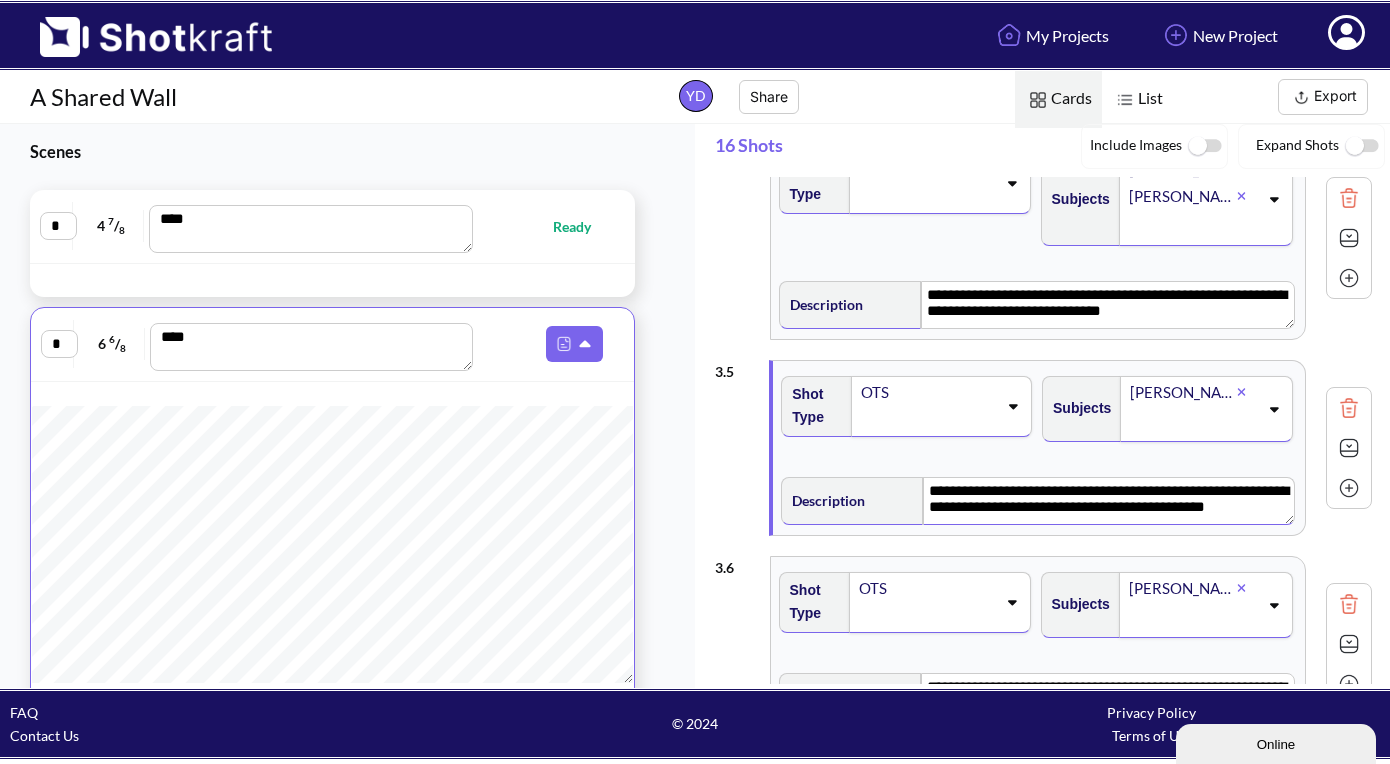 scroll, scrollTop: 18, scrollLeft: 0, axis: vertical 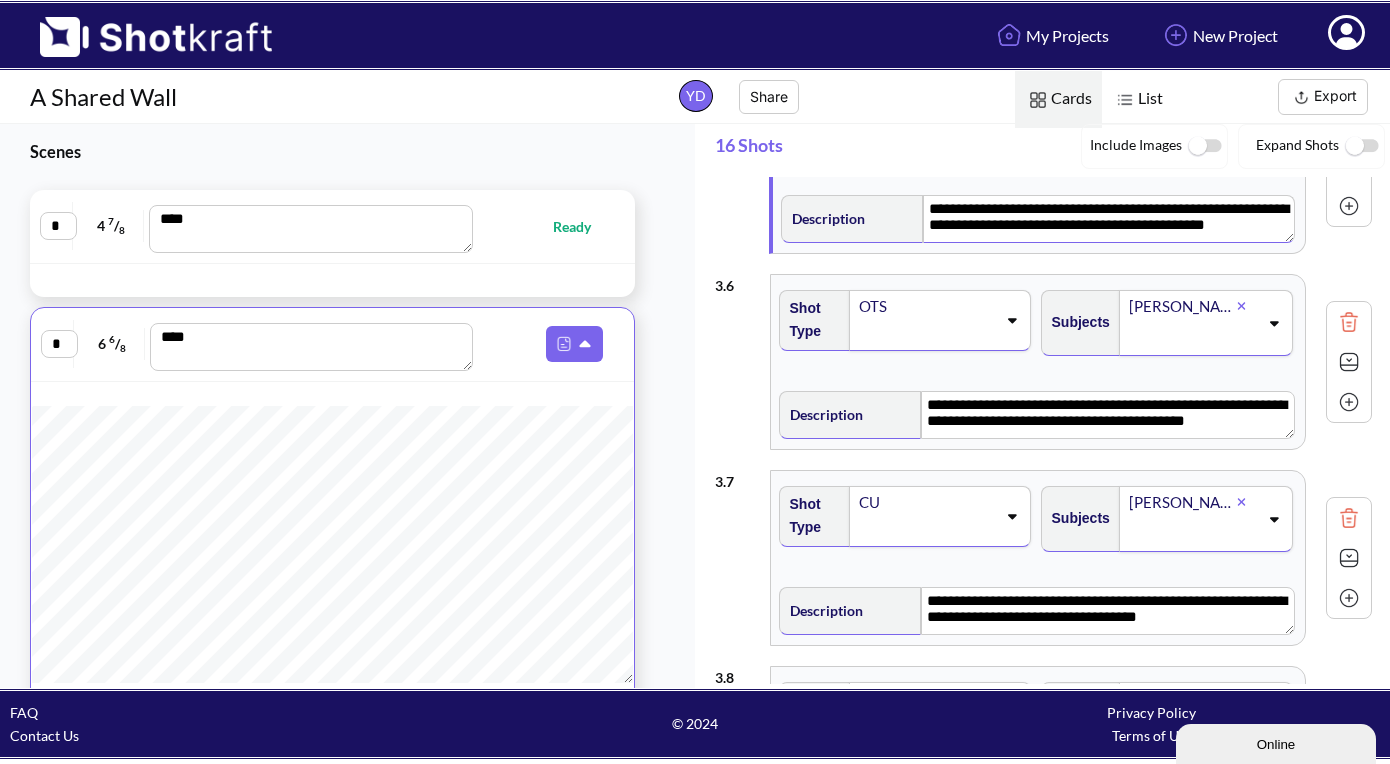 click at bounding box center (1349, 322) 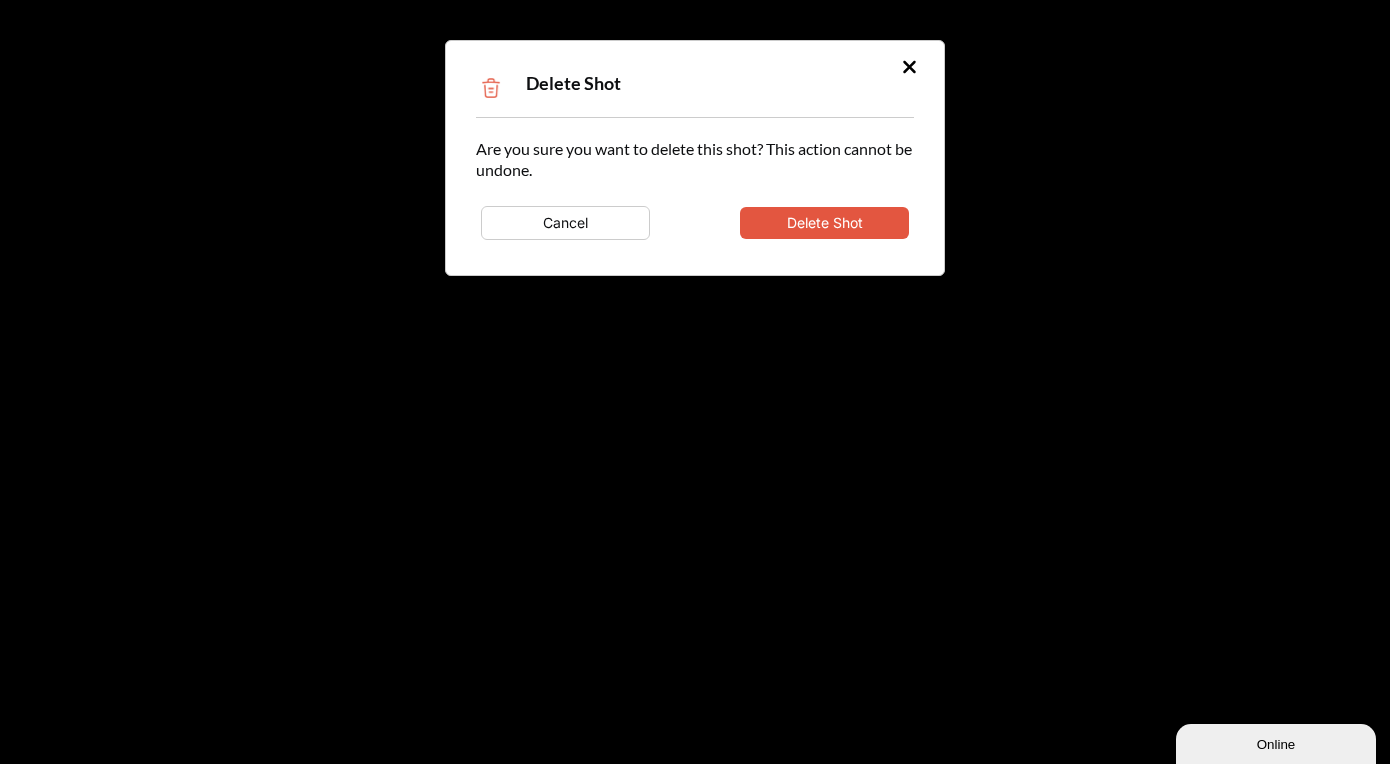 click on "Delete Shot" at bounding box center [824, 223] 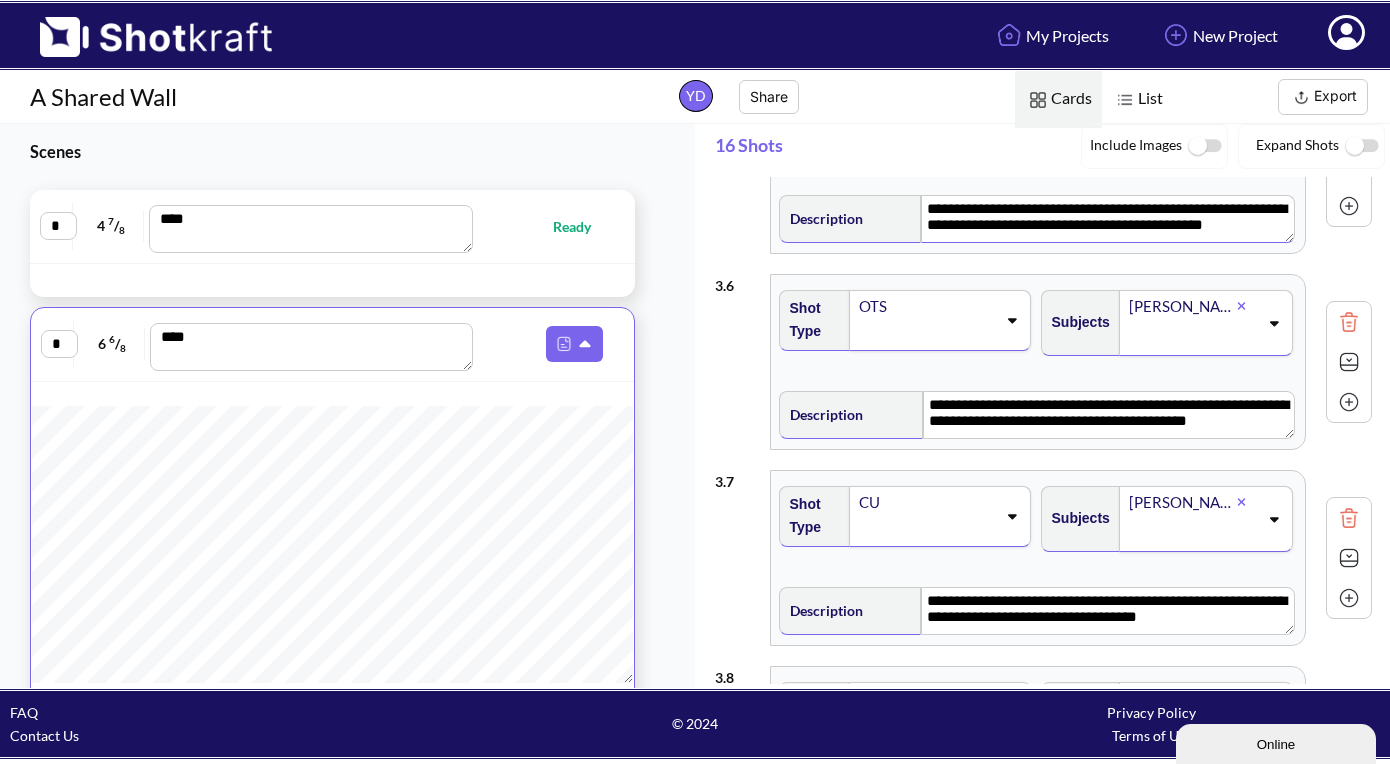 scroll, scrollTop: 4, scrollLeft: 0, axis: vertical 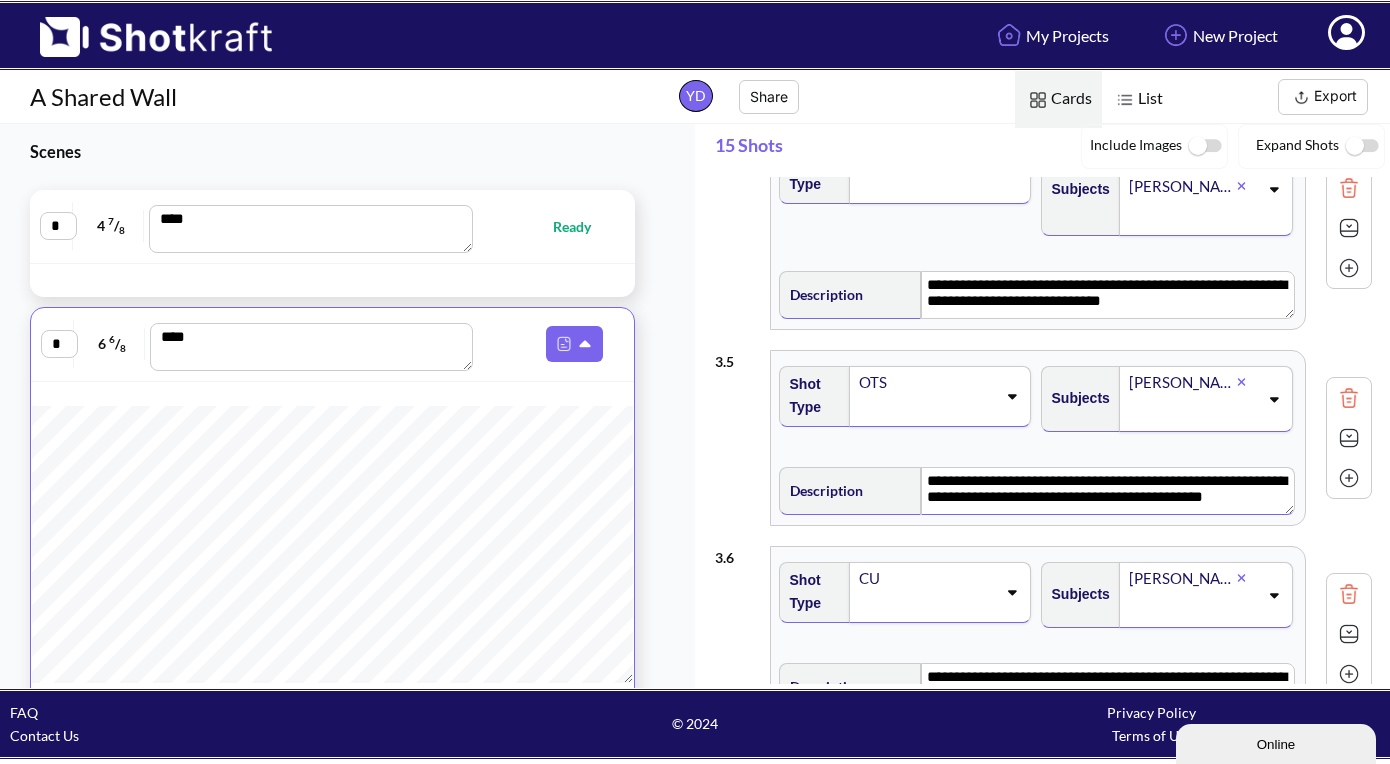 click at bounding box center [1349, 398] 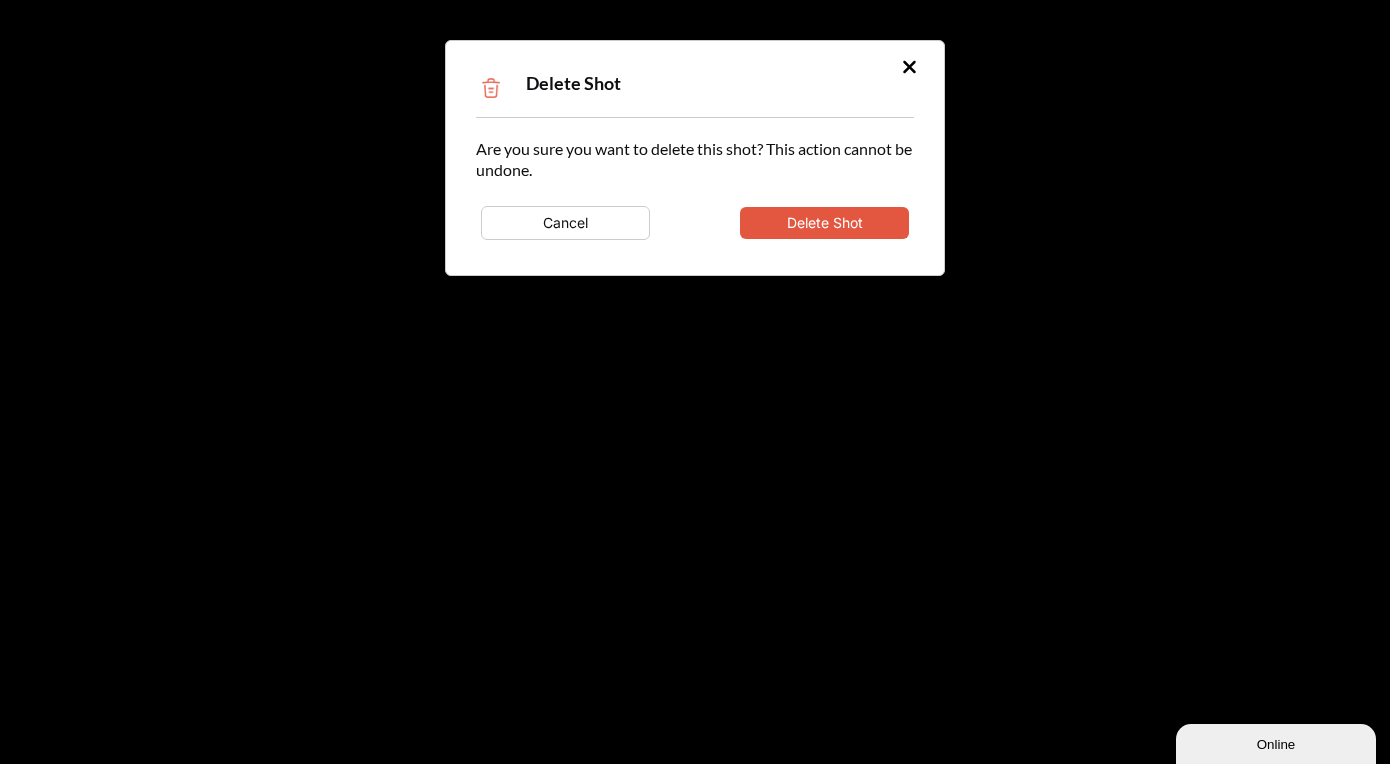 click on "Delete Shot" at bounding box center (824, 223) 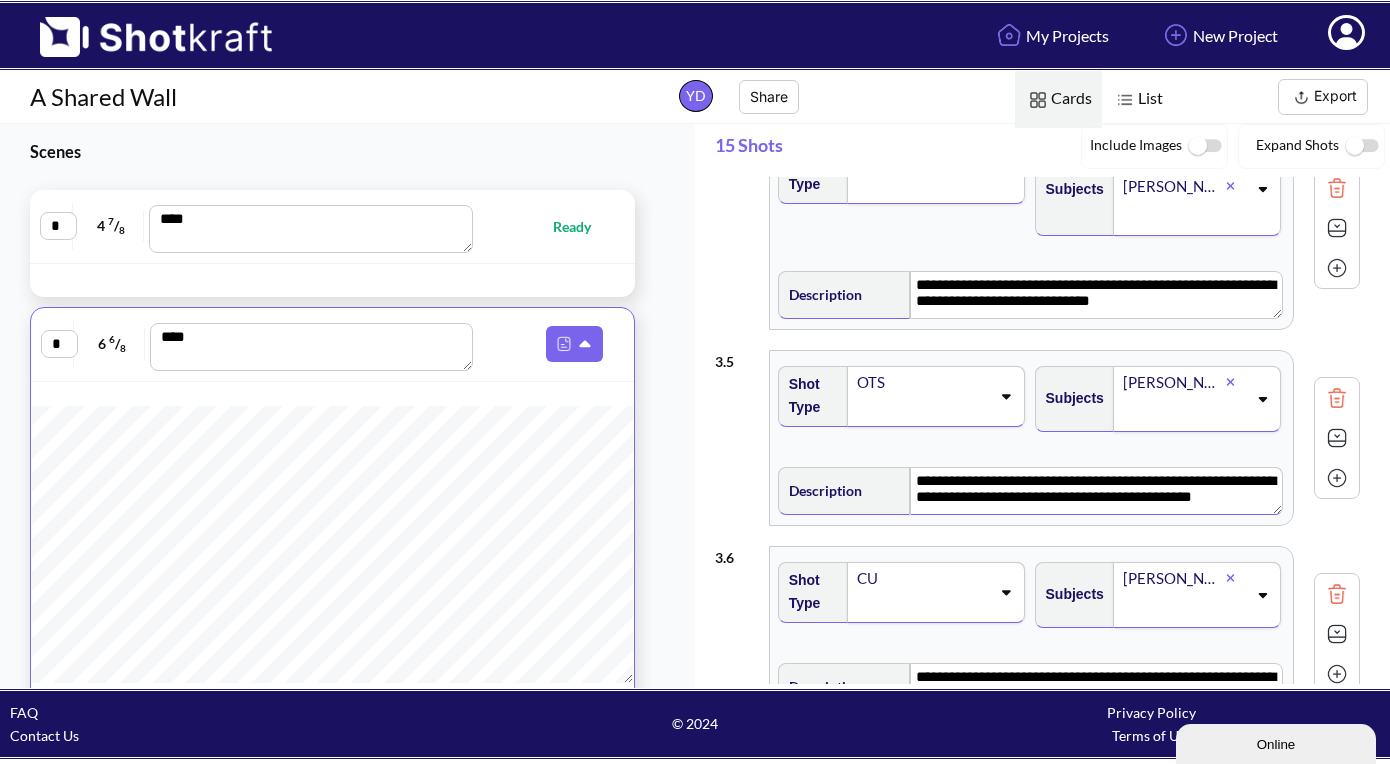 type on "**********" 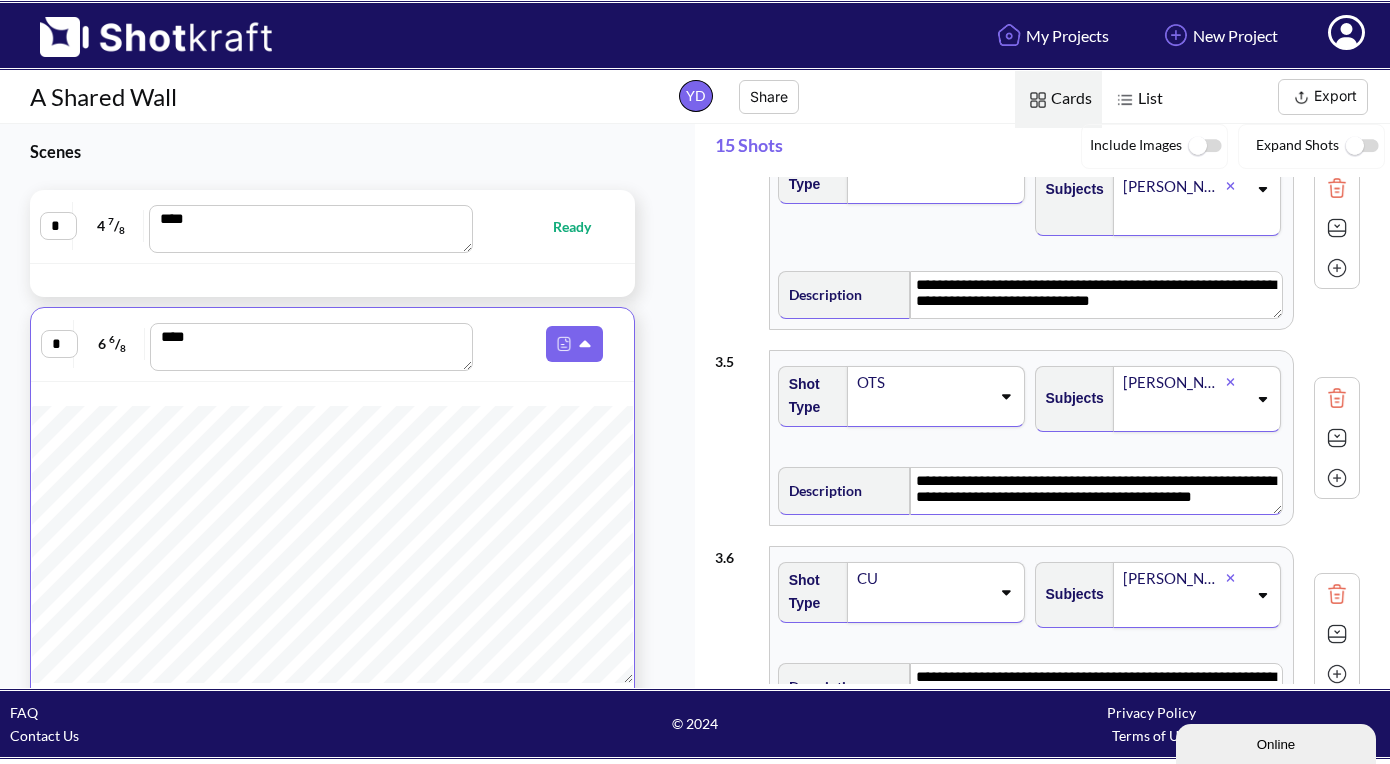 type on "**********" 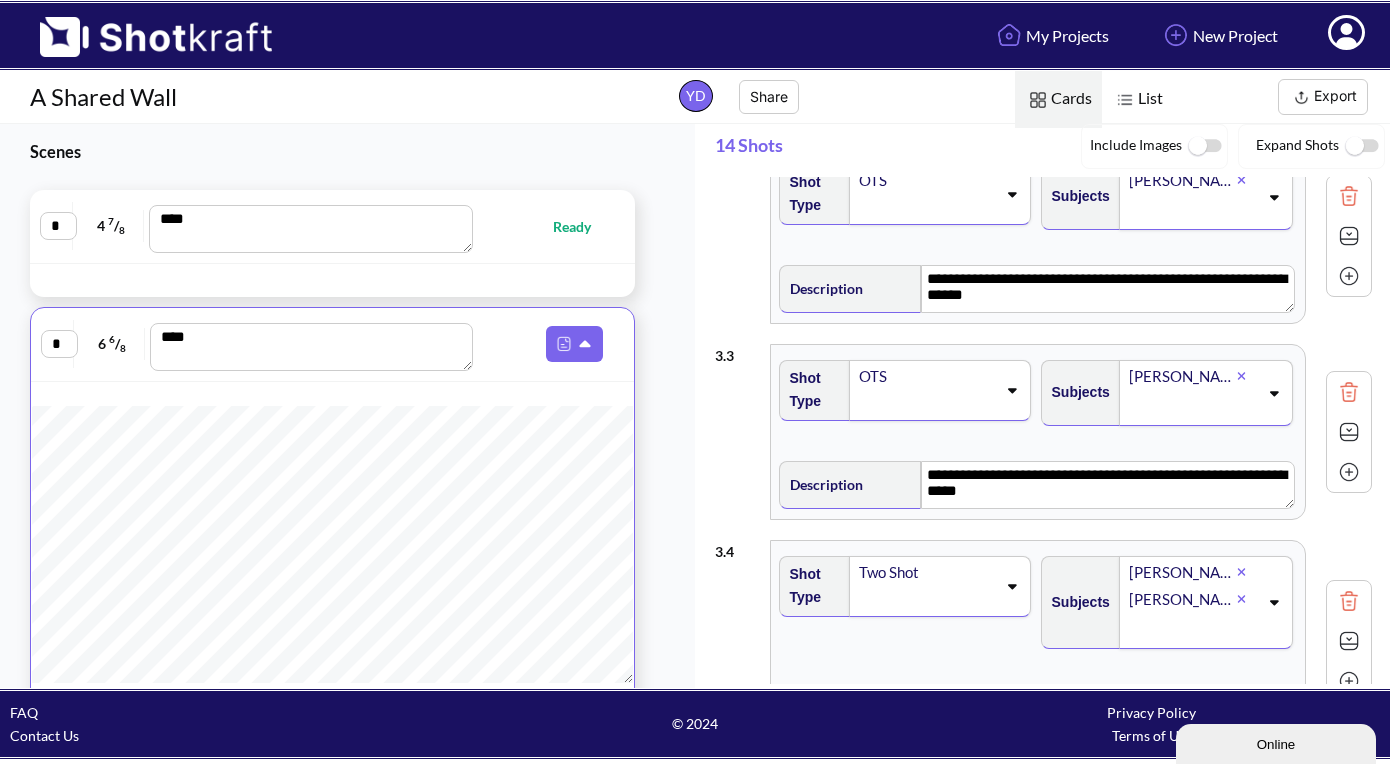 scroll, scrollTop: 256, scrollLeft: 0, axis: vertical 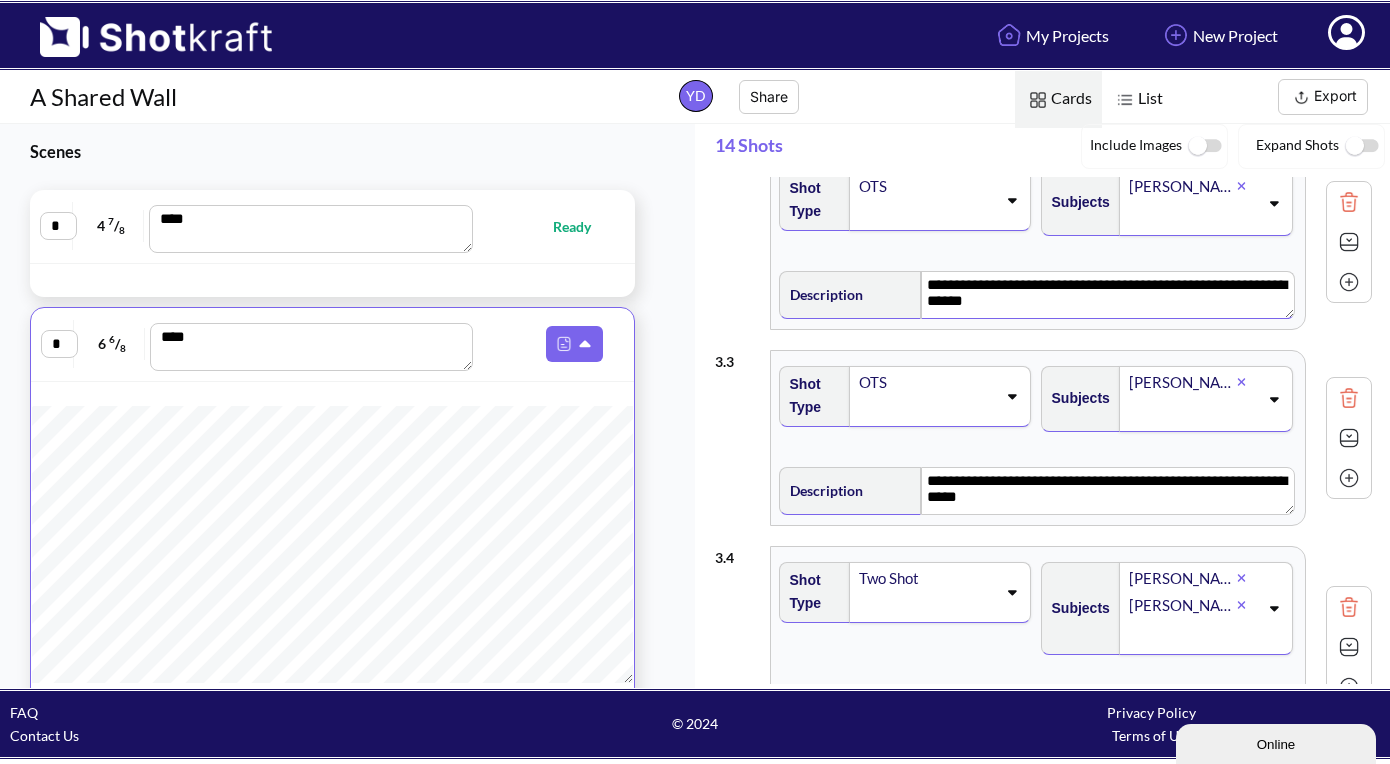 click on "**********" at bounding box center (1107, 295) 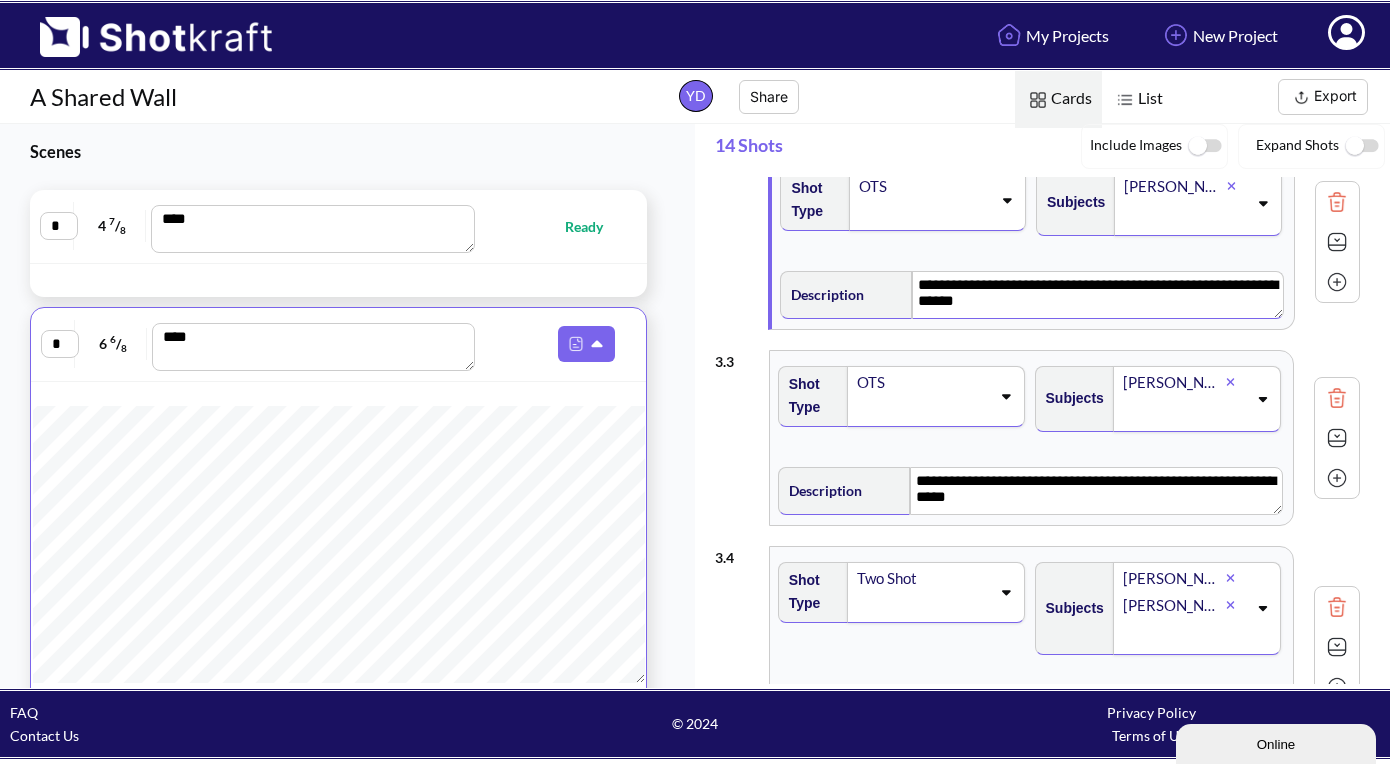 scroll, scrollTop: 1657, scrollLeft: 1, axis: both 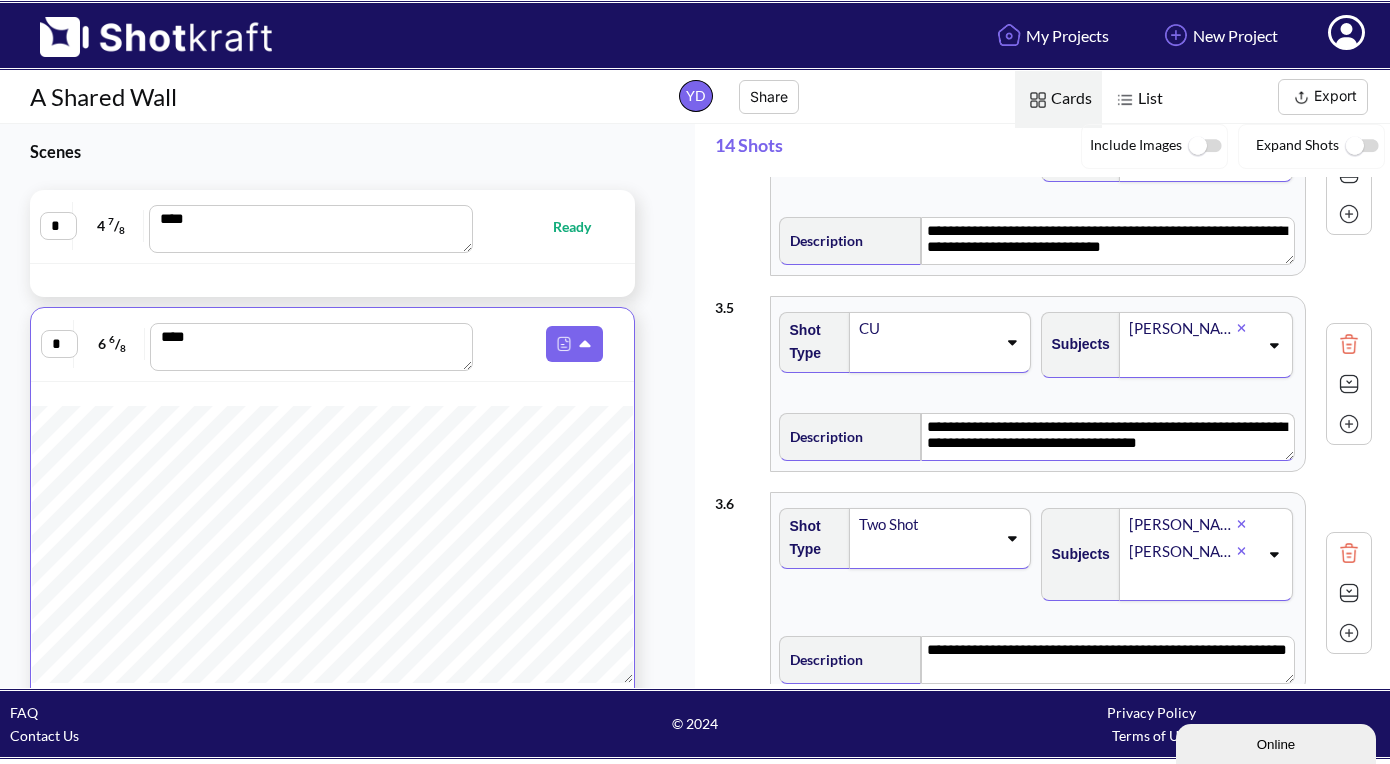 click on "**********" at bounding box center [1107, 437] 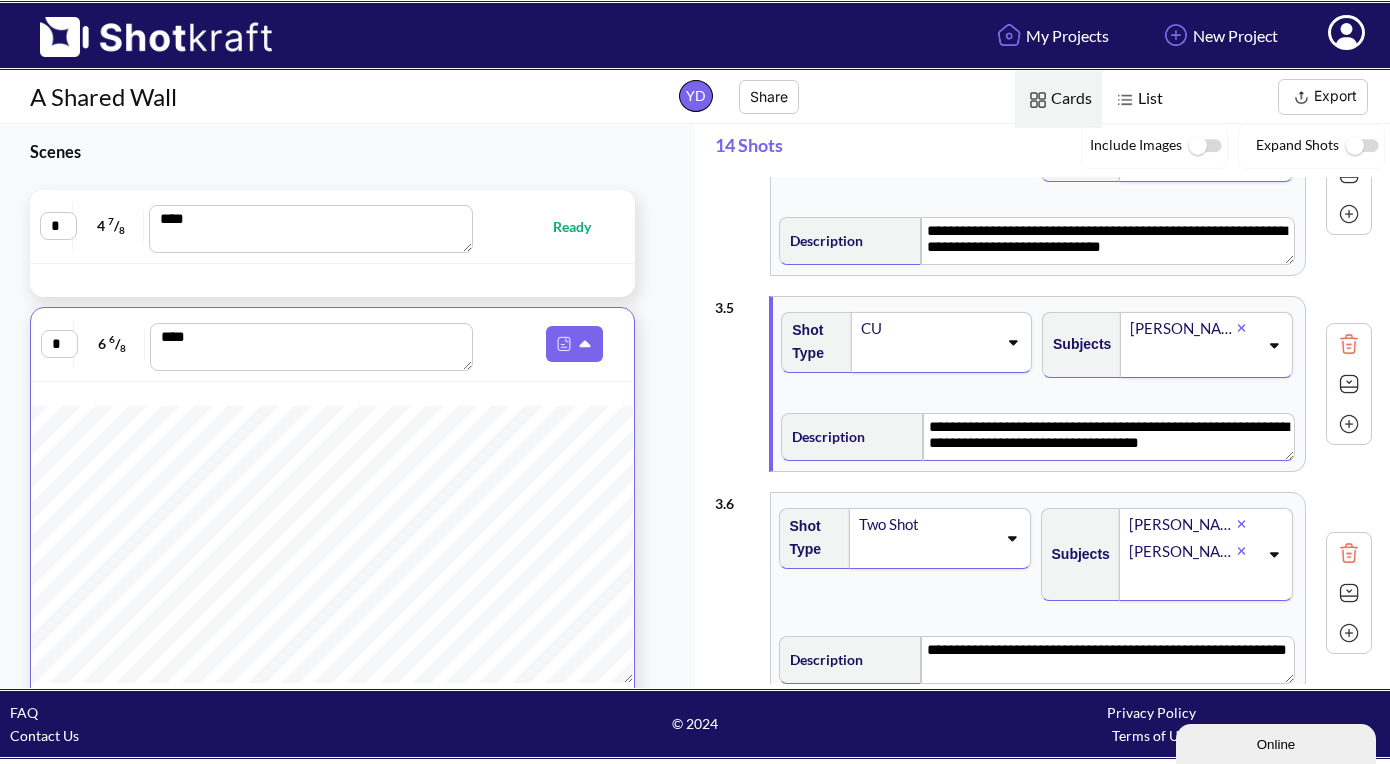 click on "**********" at bounding box center [1108, 437] 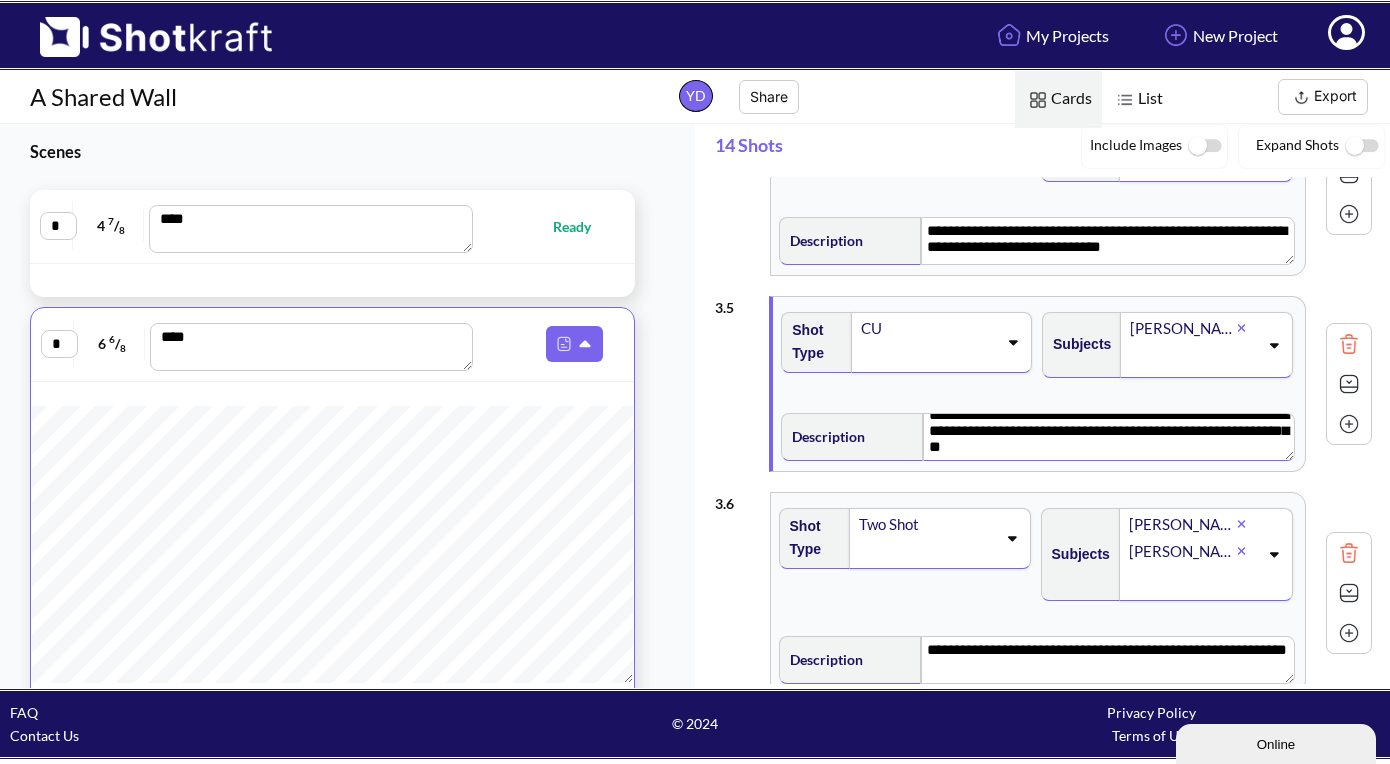 scroll, scrollTop: 18, scrollLeft: 0, axis: vertical 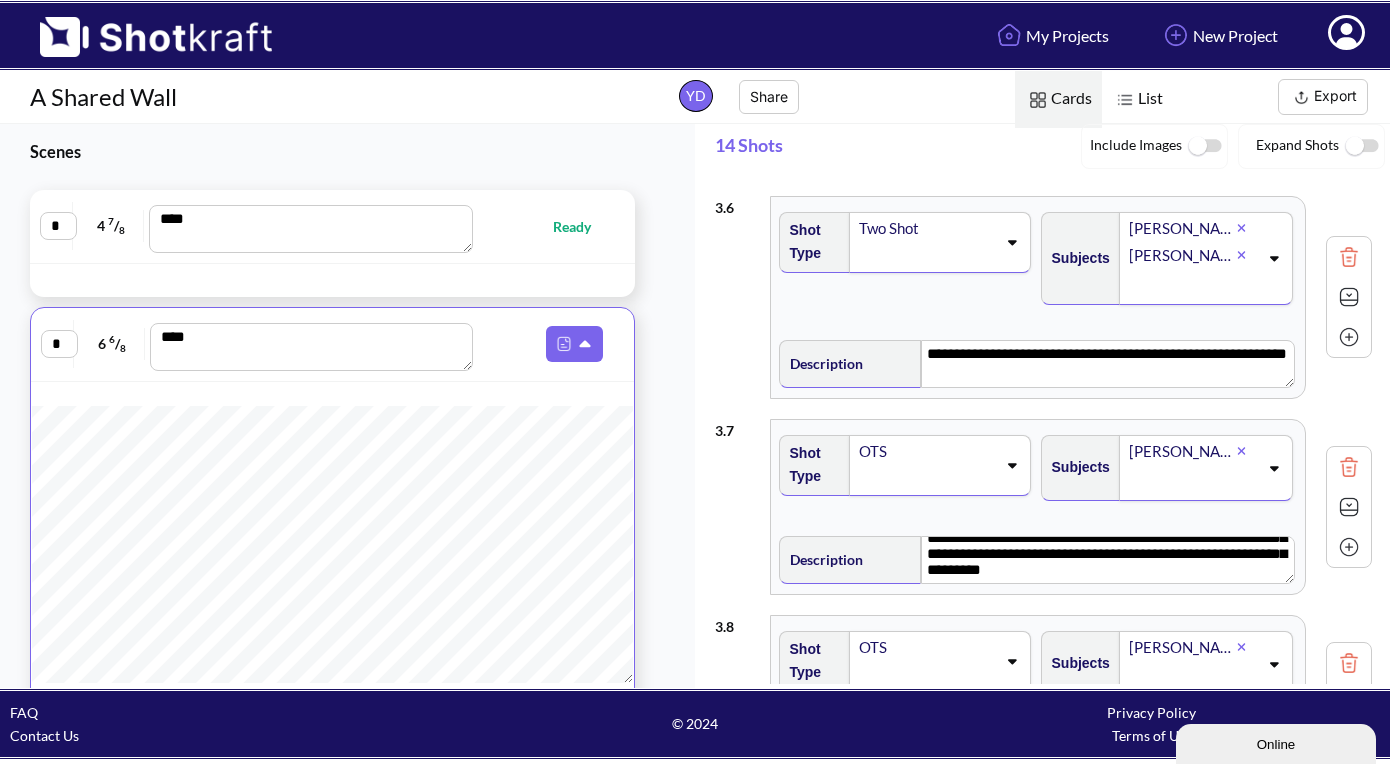 click at bounding box center [1349, 467] 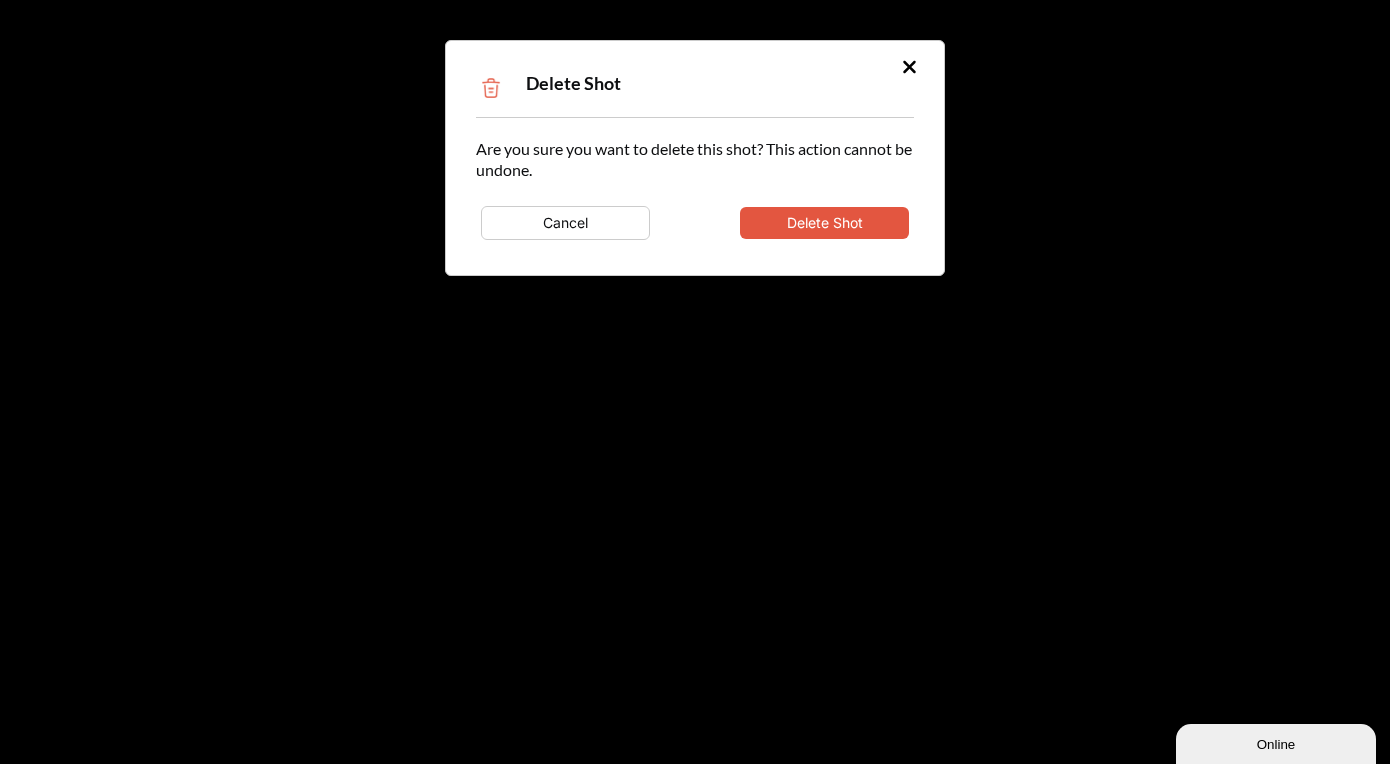 scroll, scrollTop: 0, scrollLeft: 0, axis: both 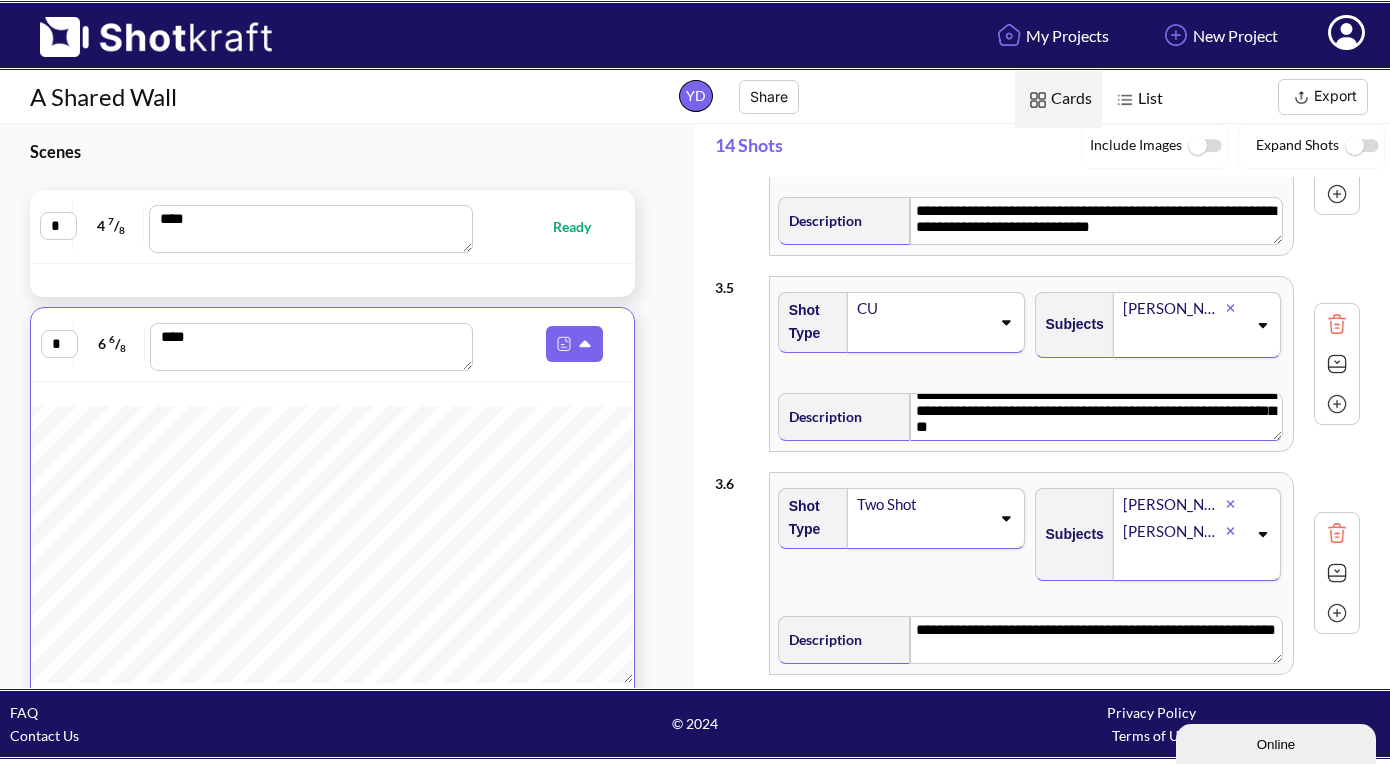 type on "**********" 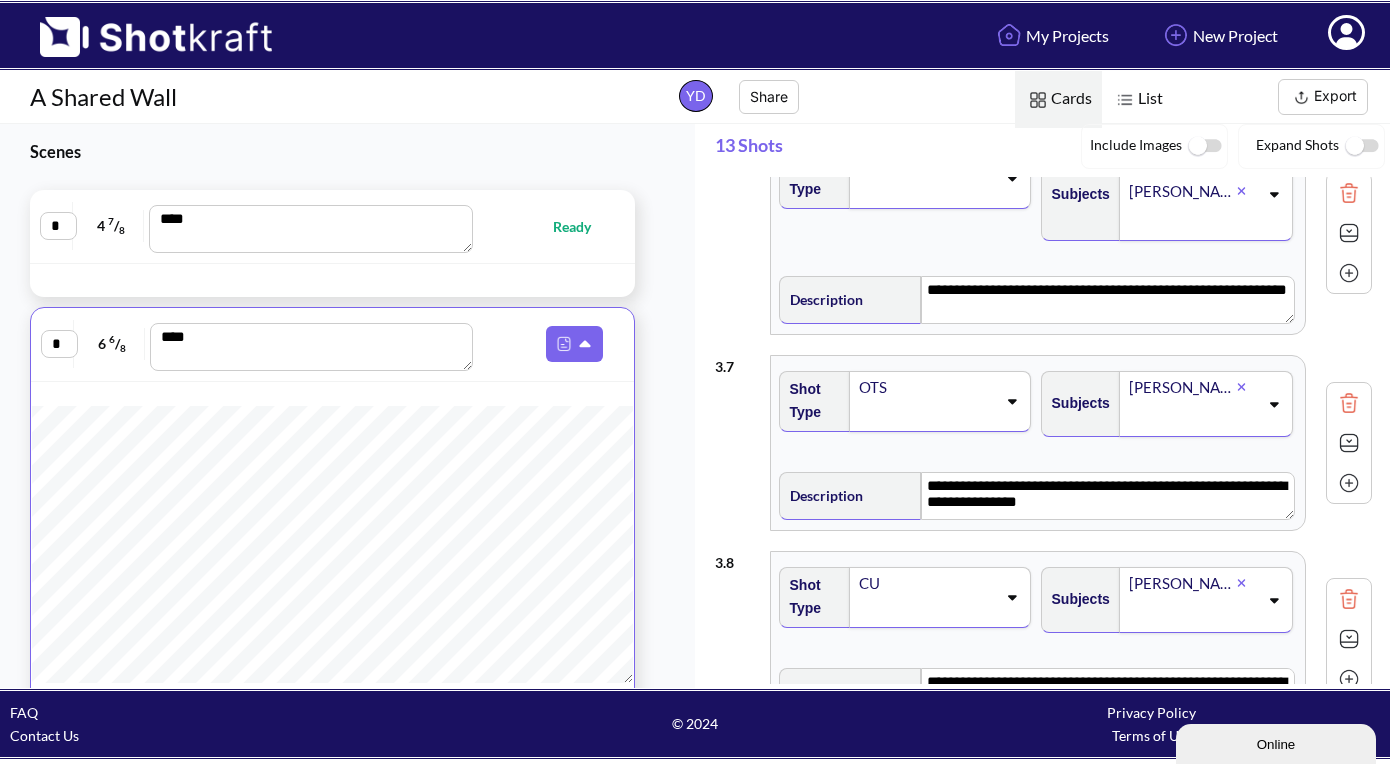 scroll, scrollTop: 1090, scrollLeft: 0, axis: vertical 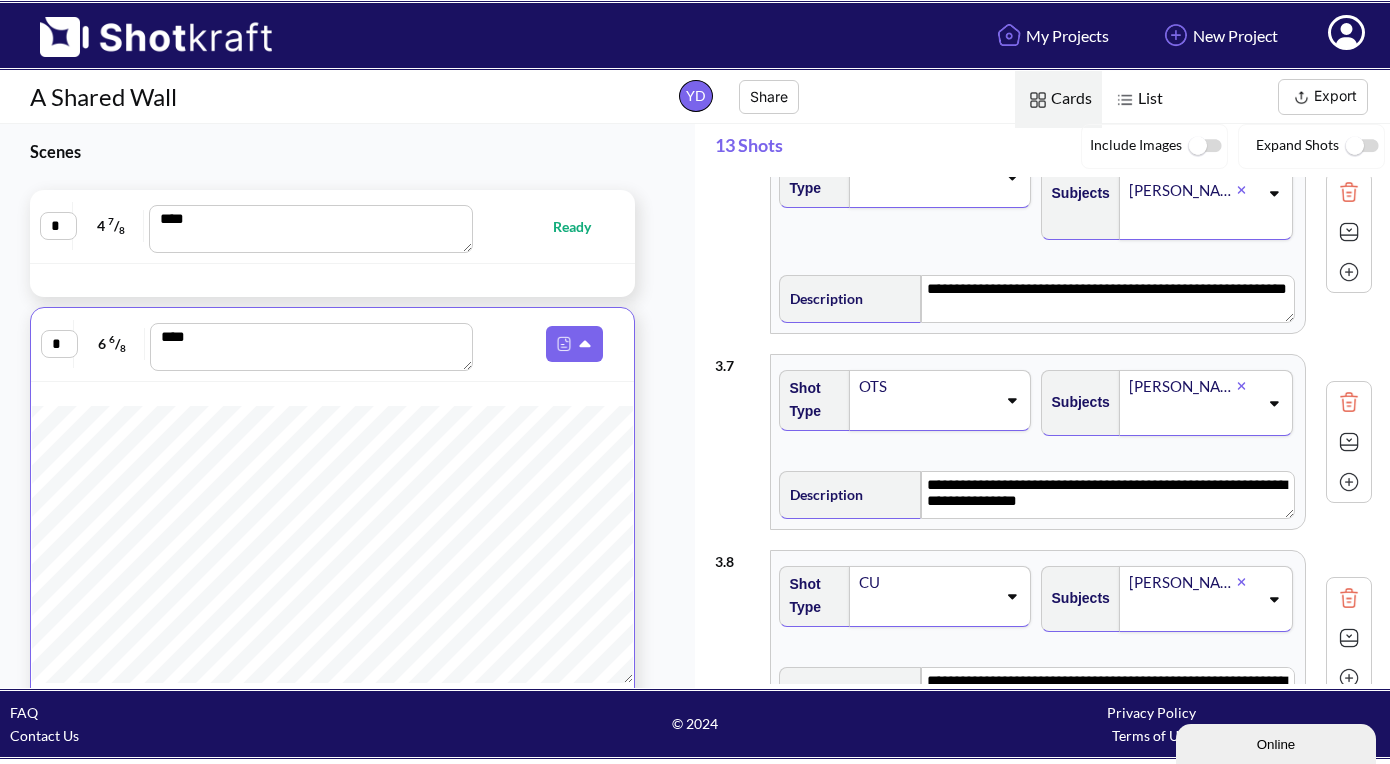 click at bounding box center (1349, 402) 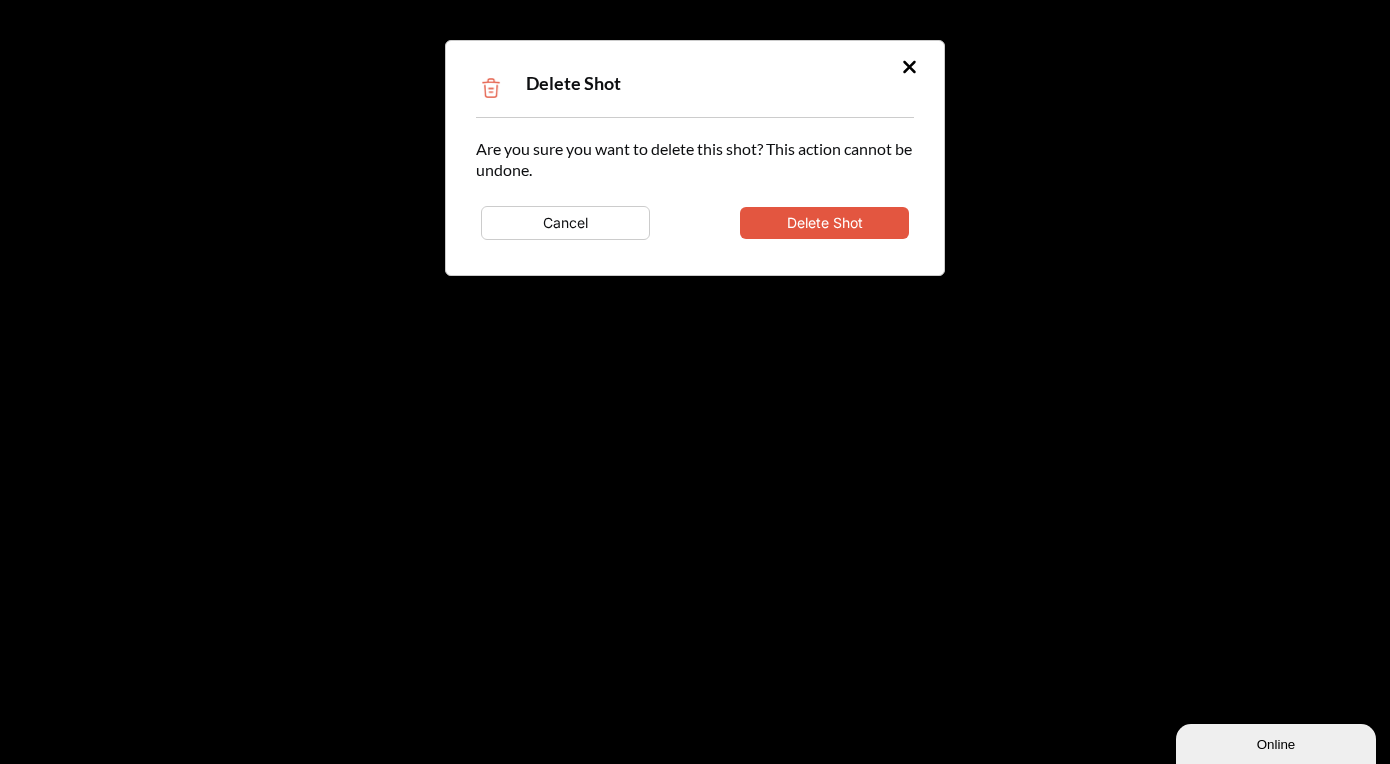 click on "Delete Shot" at bounding box center (824, 223) 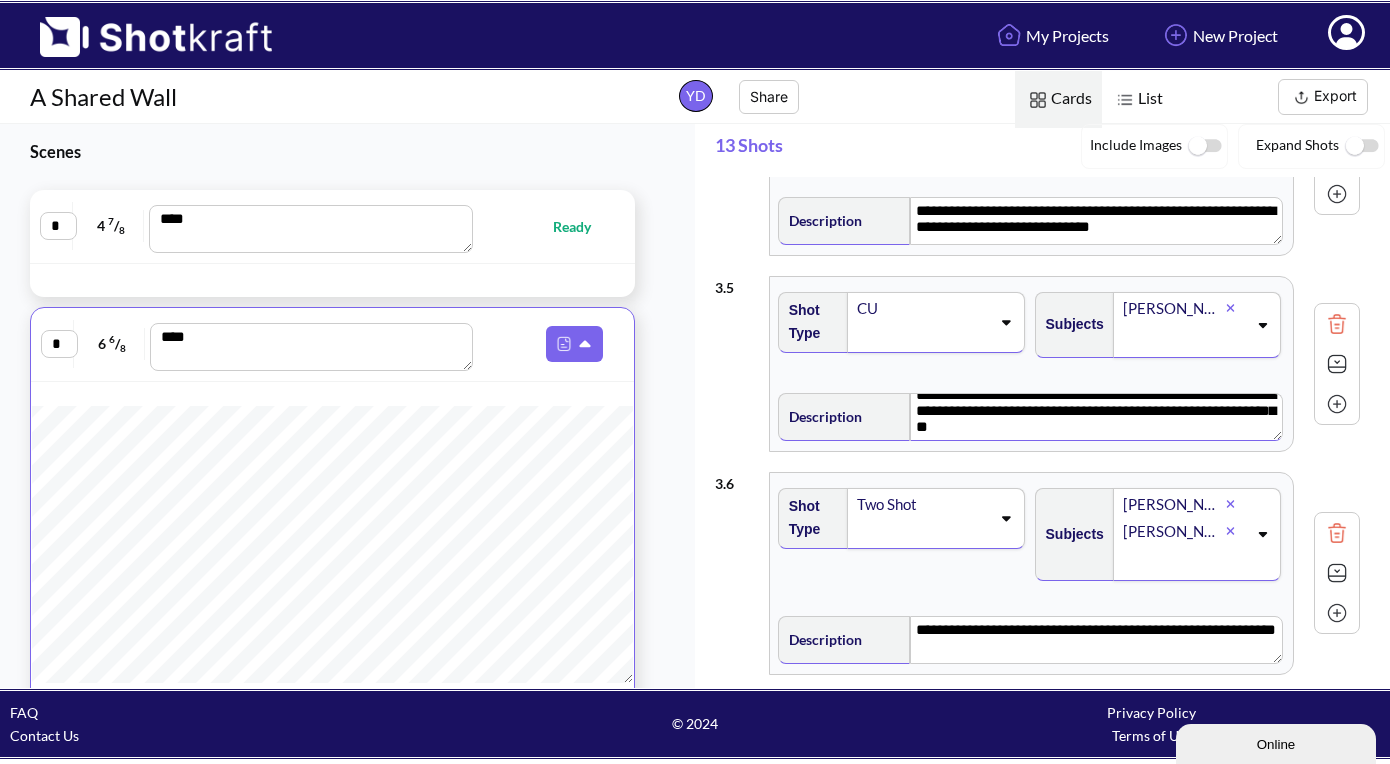 type on "**********" 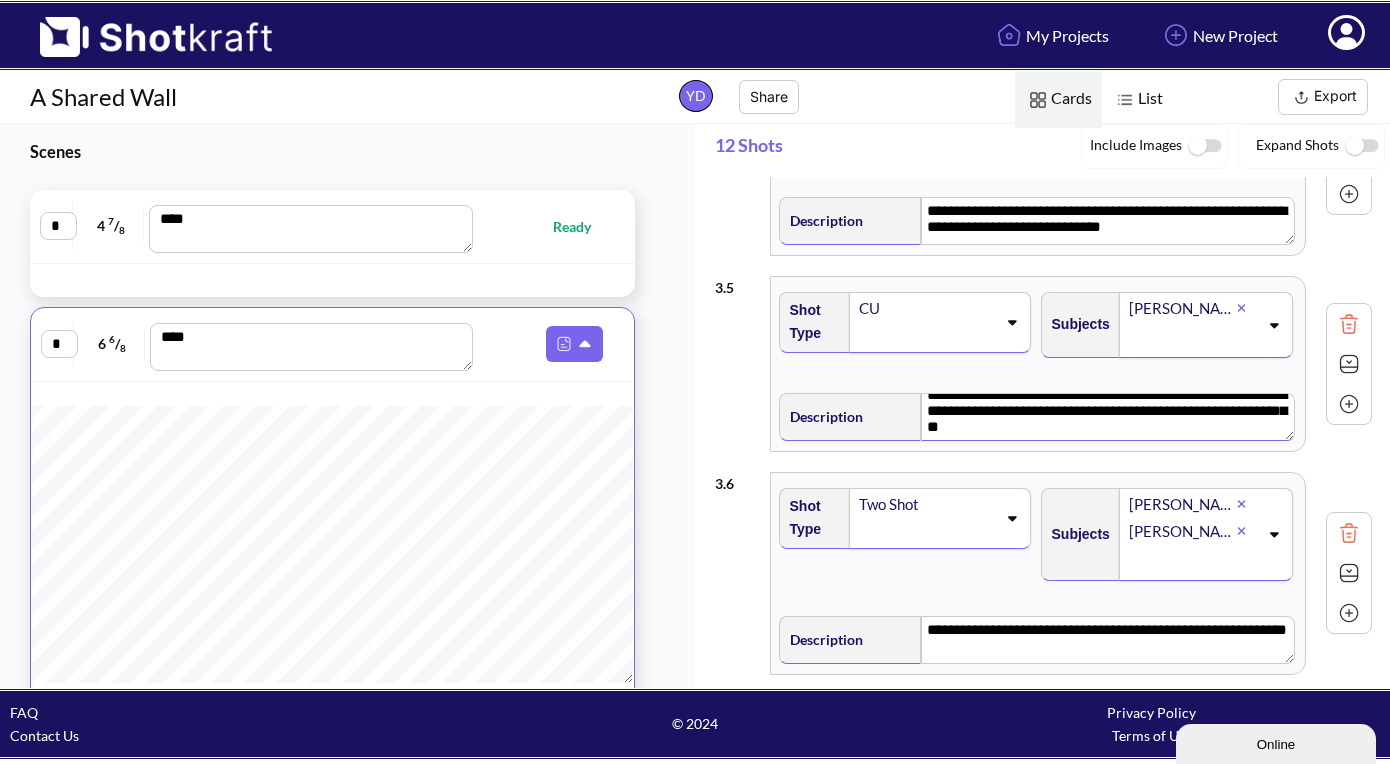 click on "**********" at bounding box center [1107, 417] 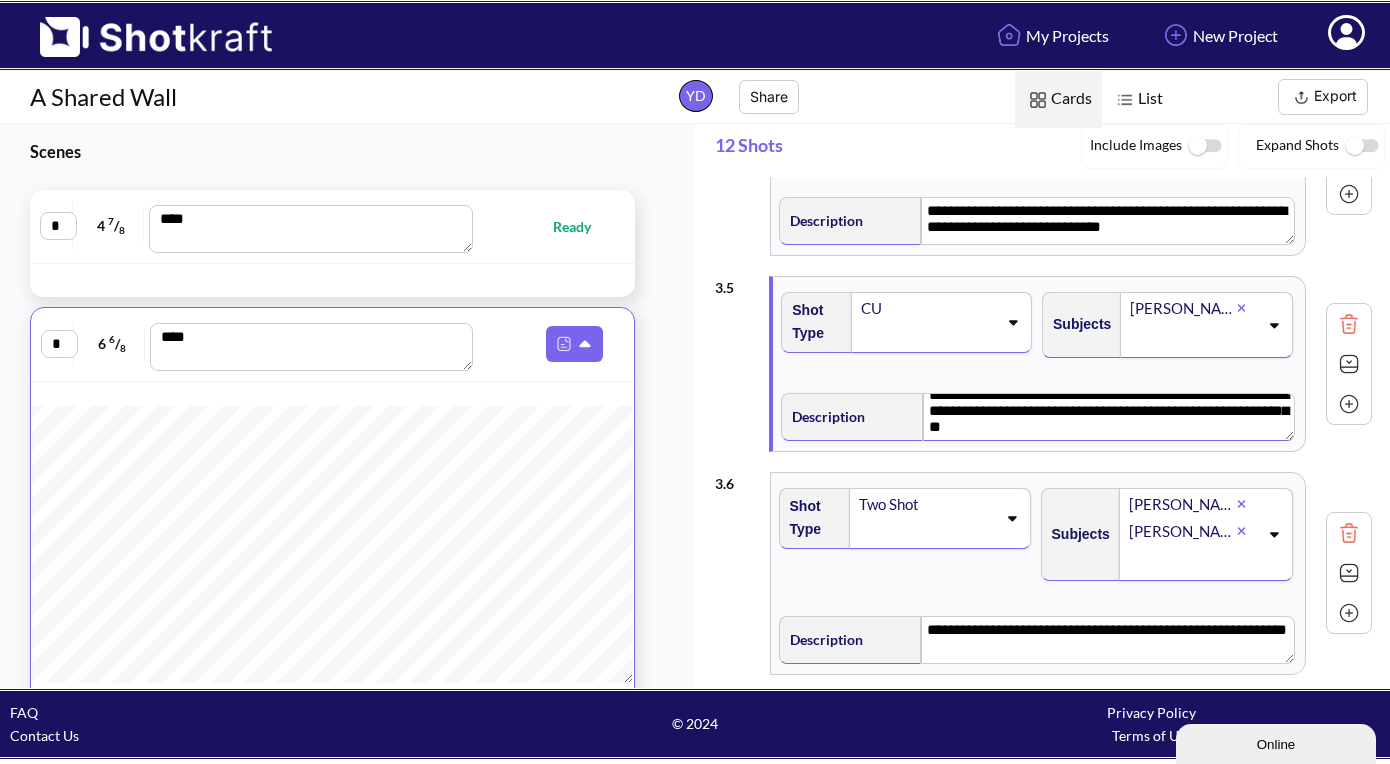 scroll, scrollTop: 18, scrollLeft: 0, axis: vertical 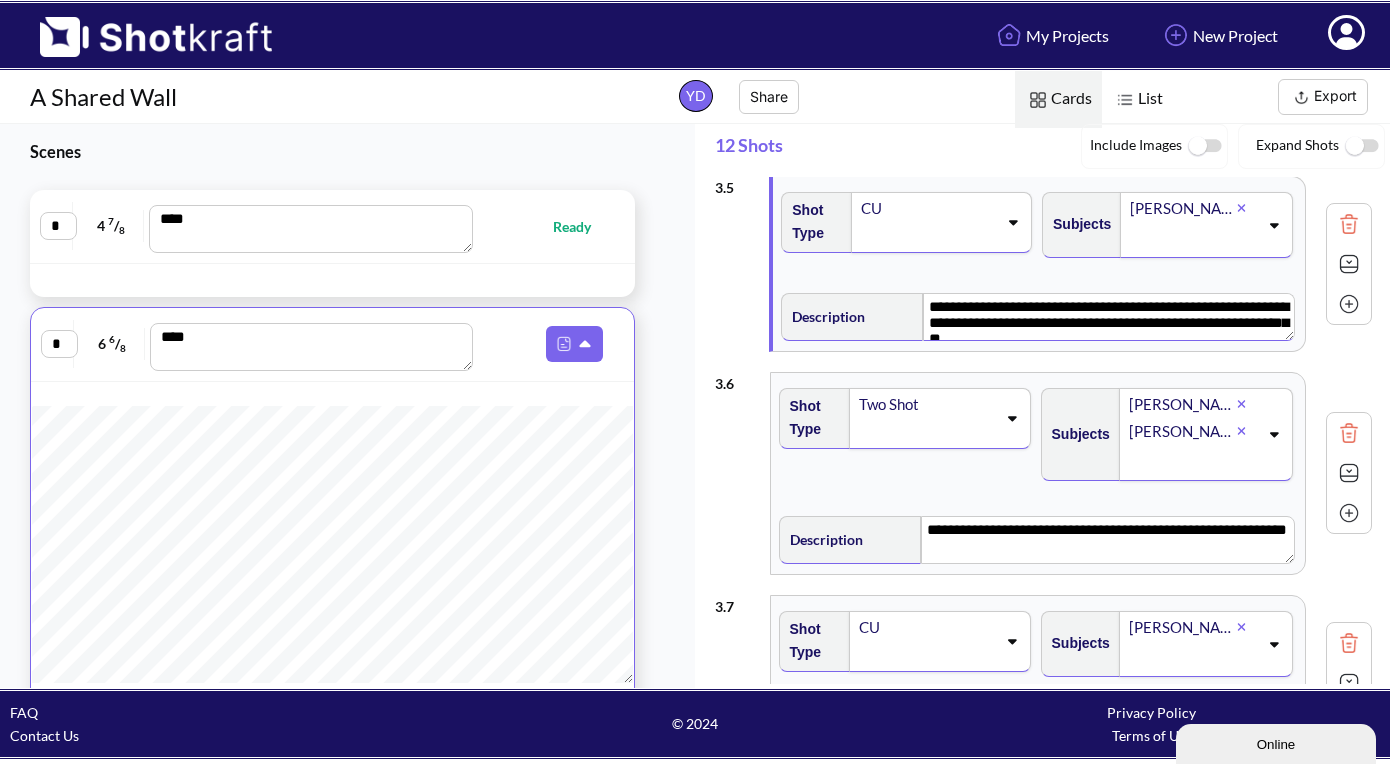 click on "**********" at bounding box center (1108, 317) 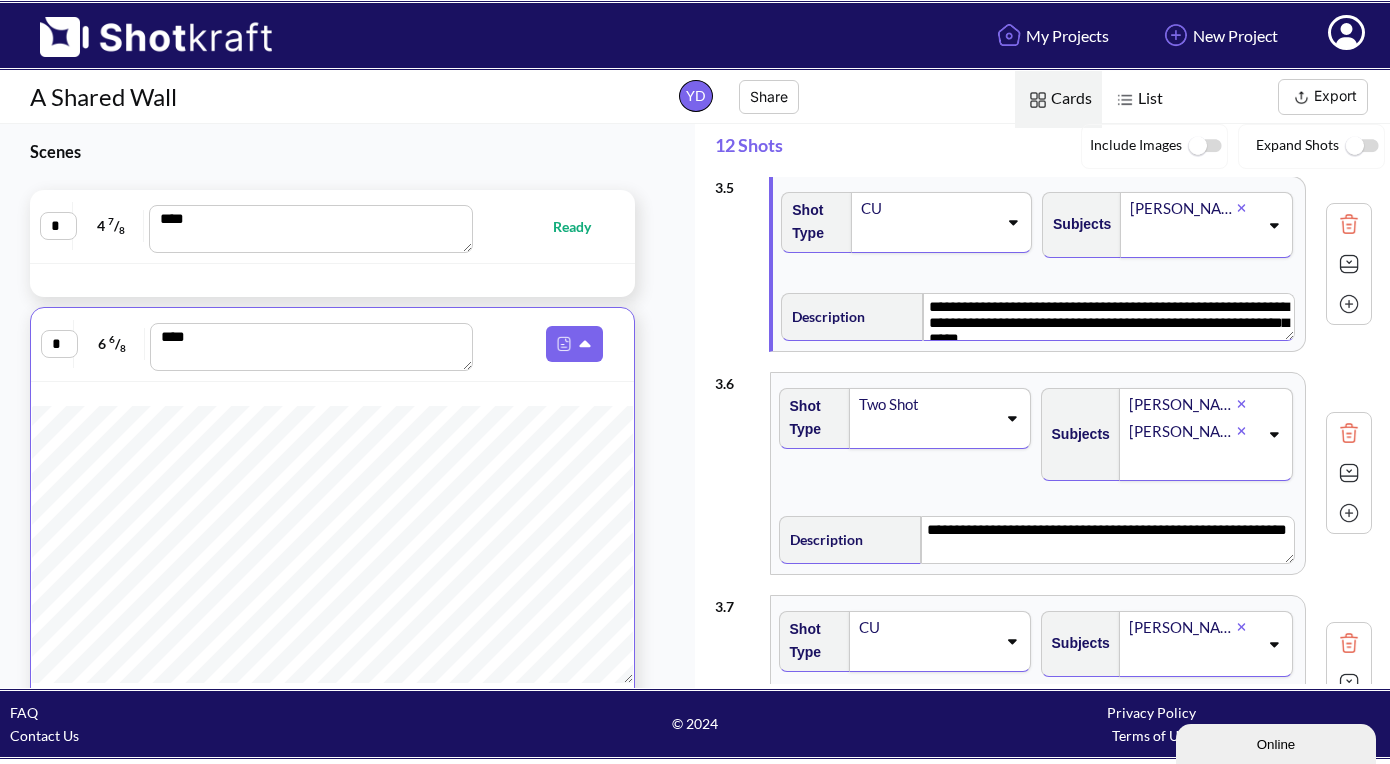scroll, scrollTop: 18, scrollLeft: 0, axis: vertical 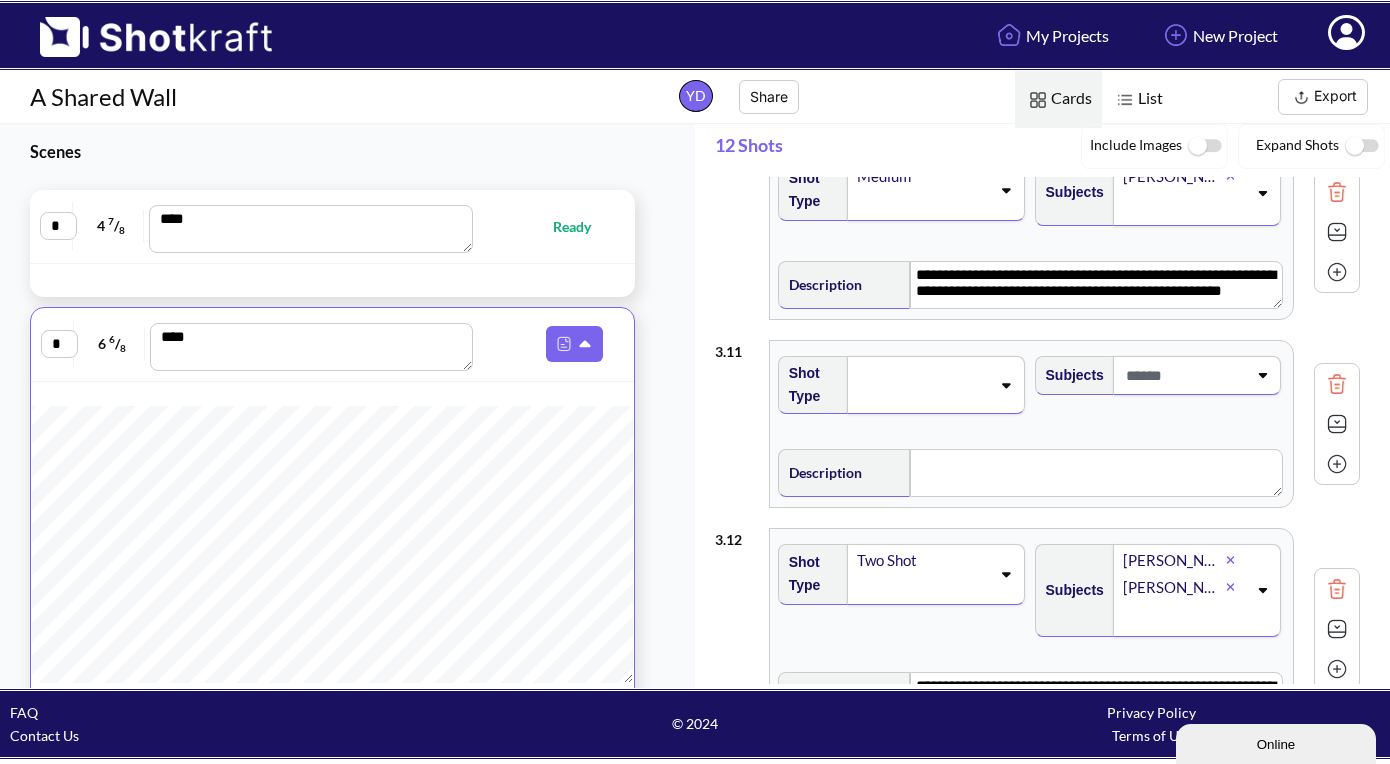 type on "**********" 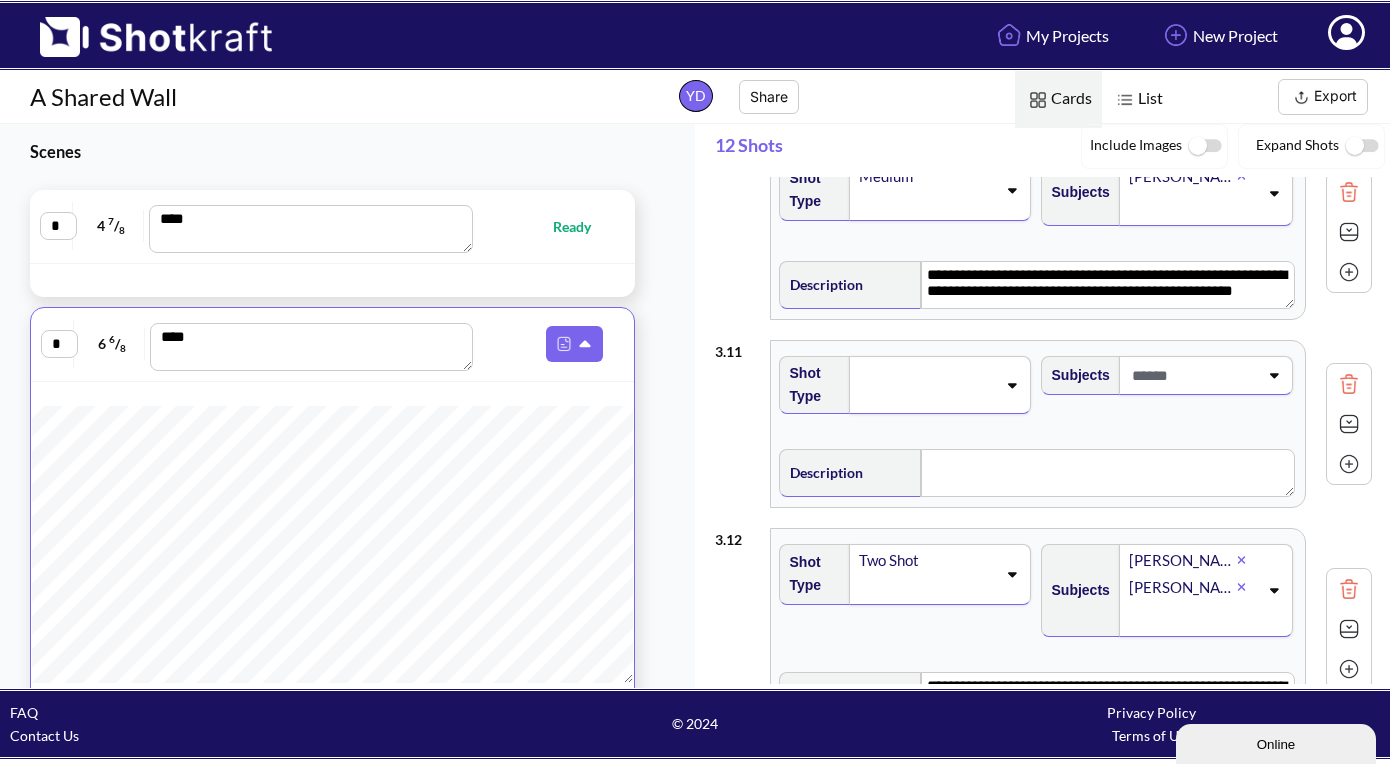 scroll, scrollTop: 2536, scrollLeft: 1, axis: both 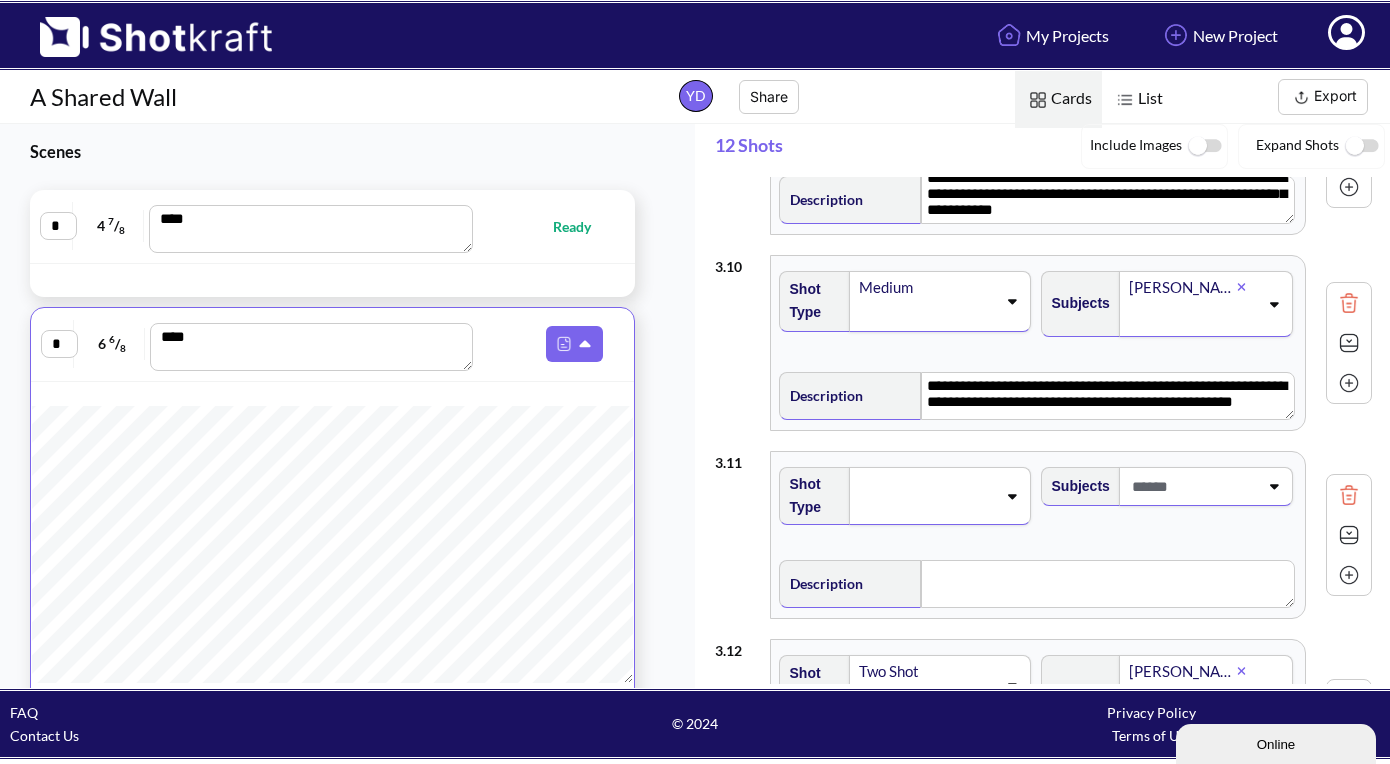 click at bounding box center (926, 496) 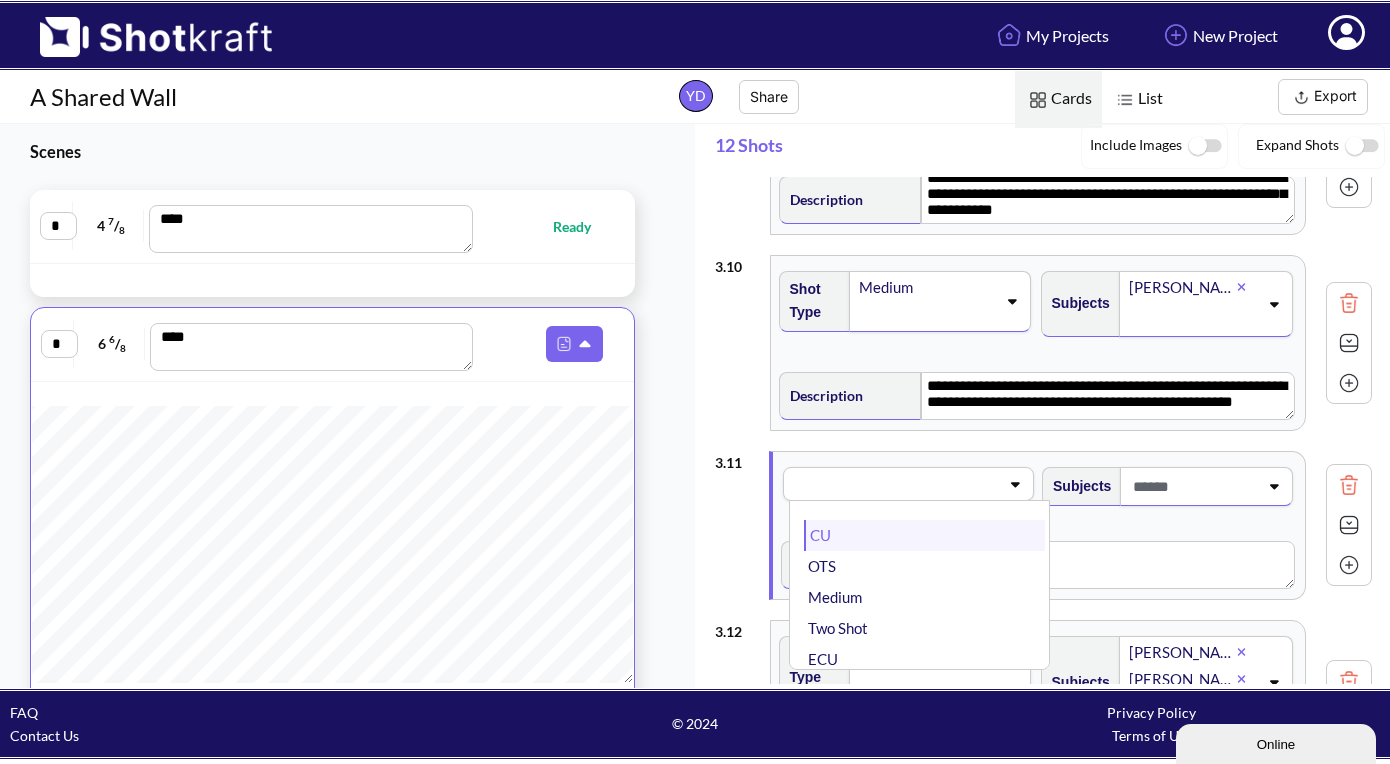 click on "CU" at bounding box center (924, 535) 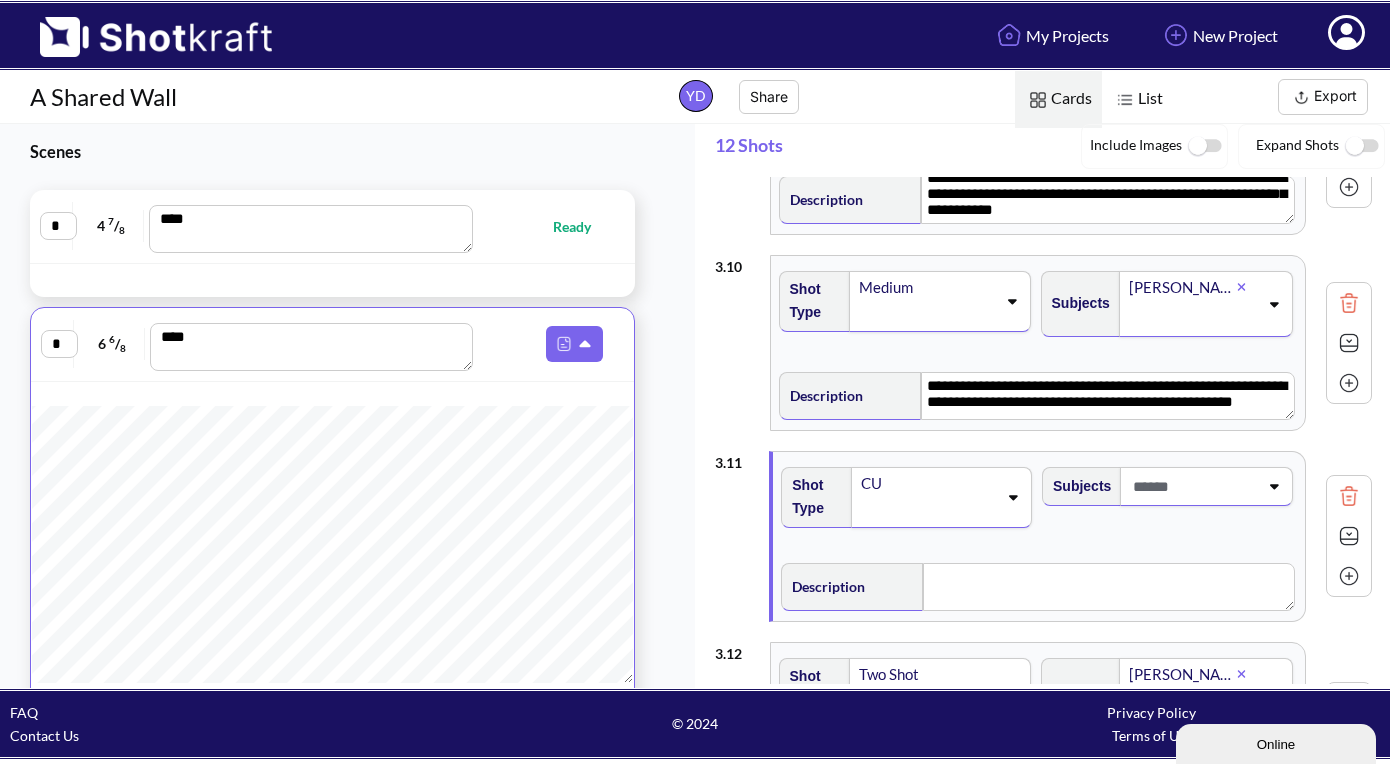 click at bounding box center (1193, 486) 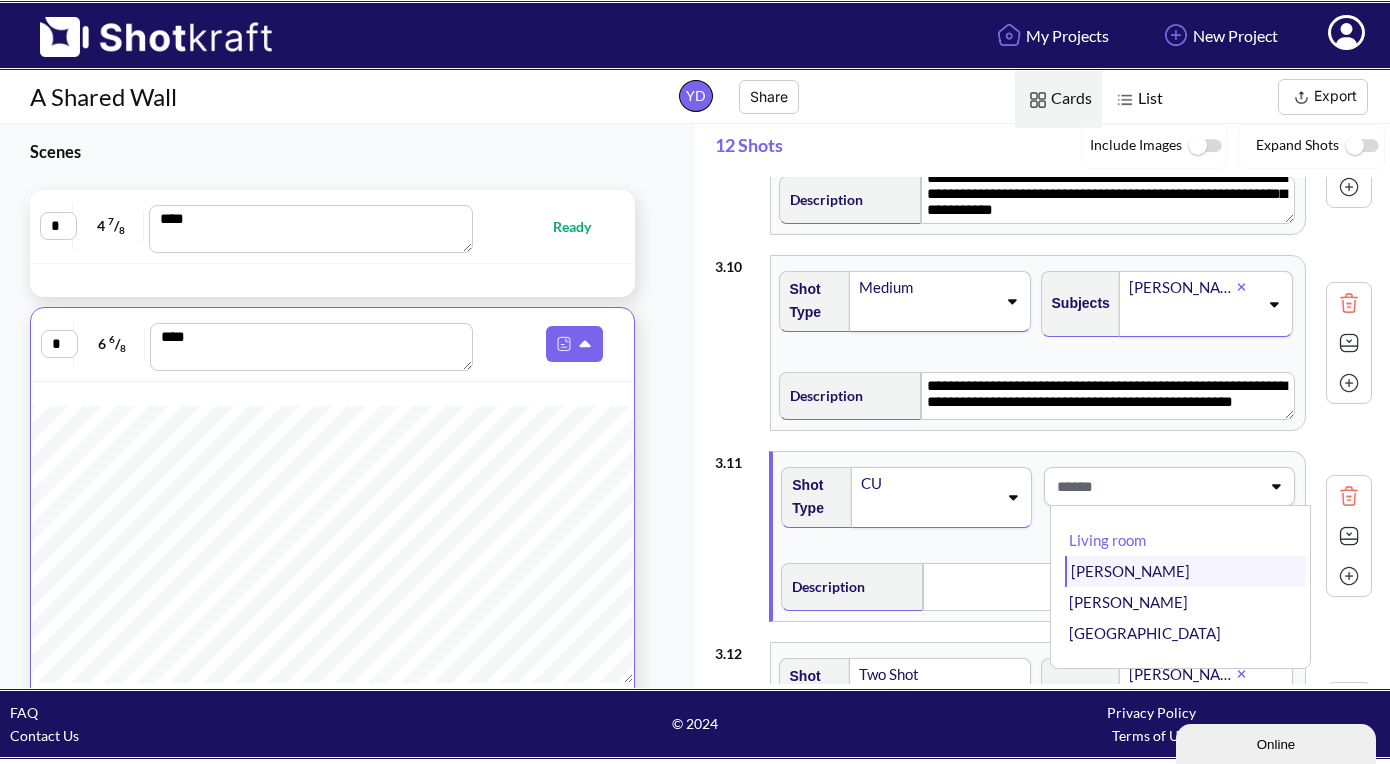 click on "[PERSON_NAME]" at bounding box center (1185, 571) 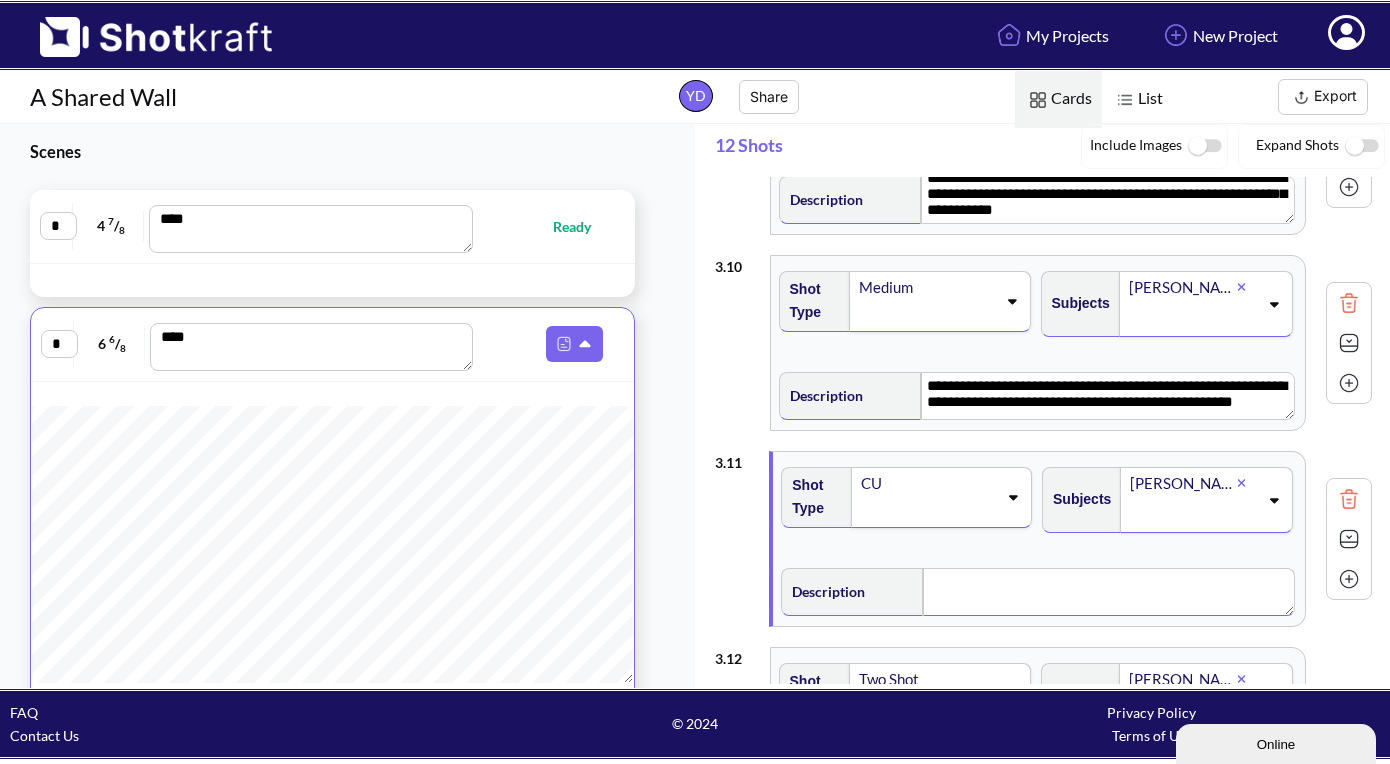 click at bounding box center [1108, 592] 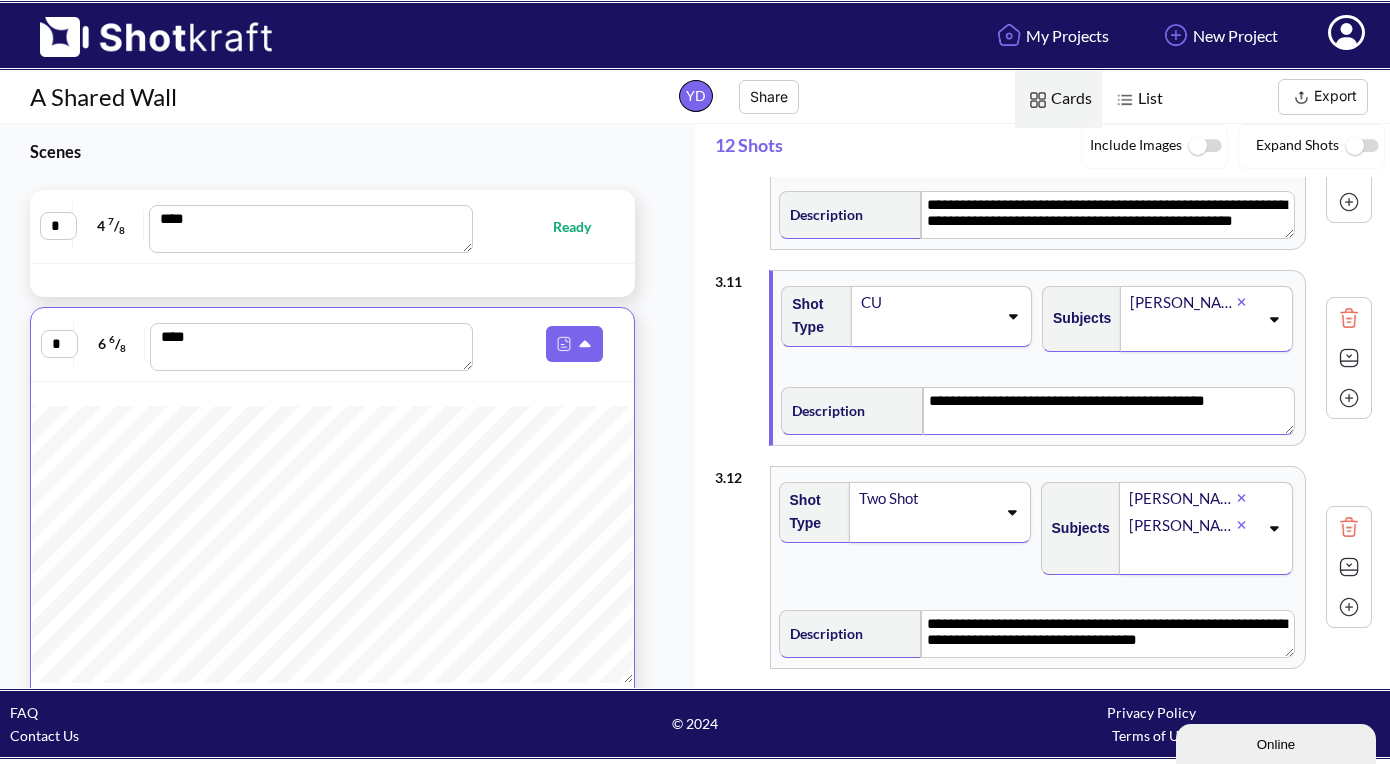 scroll, scrollTop: 2020, scrollLeft: 0, axis: vertical 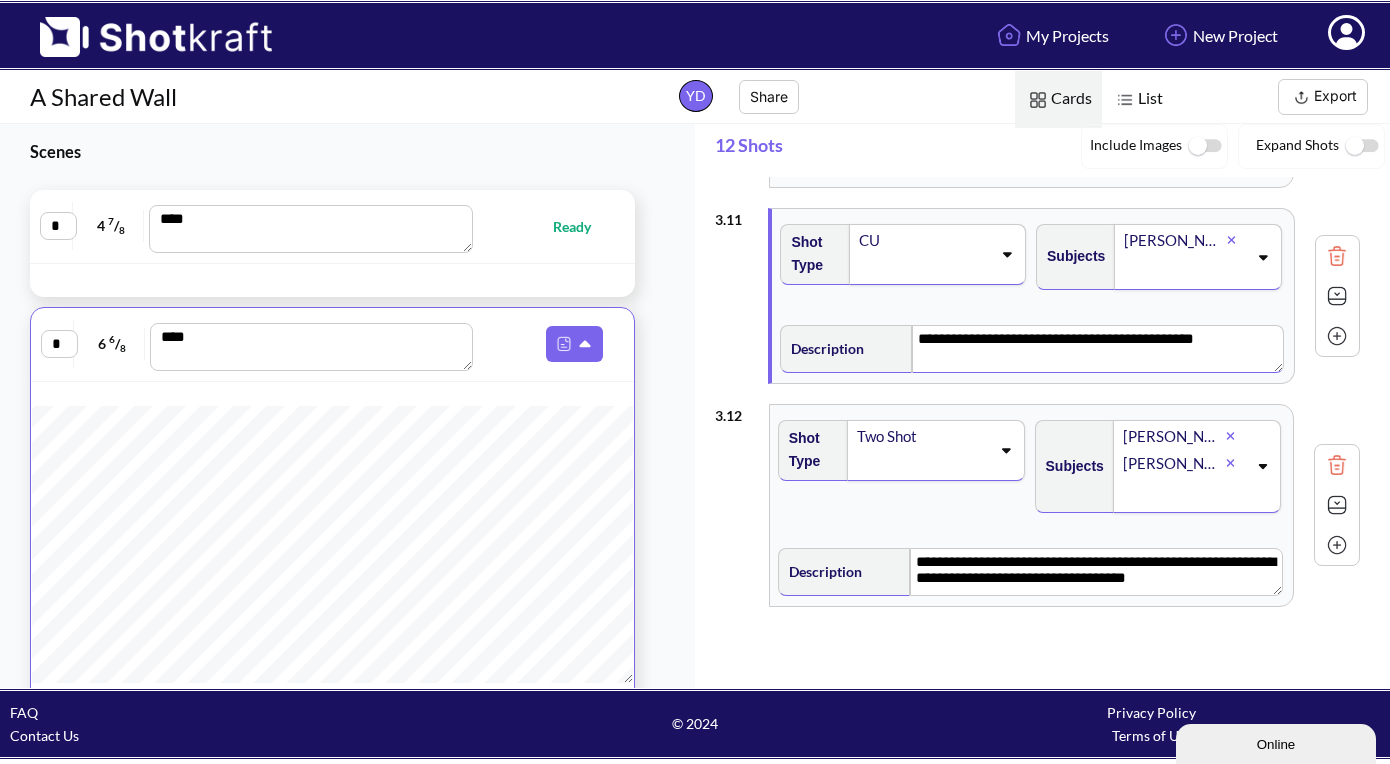 type on "**********" 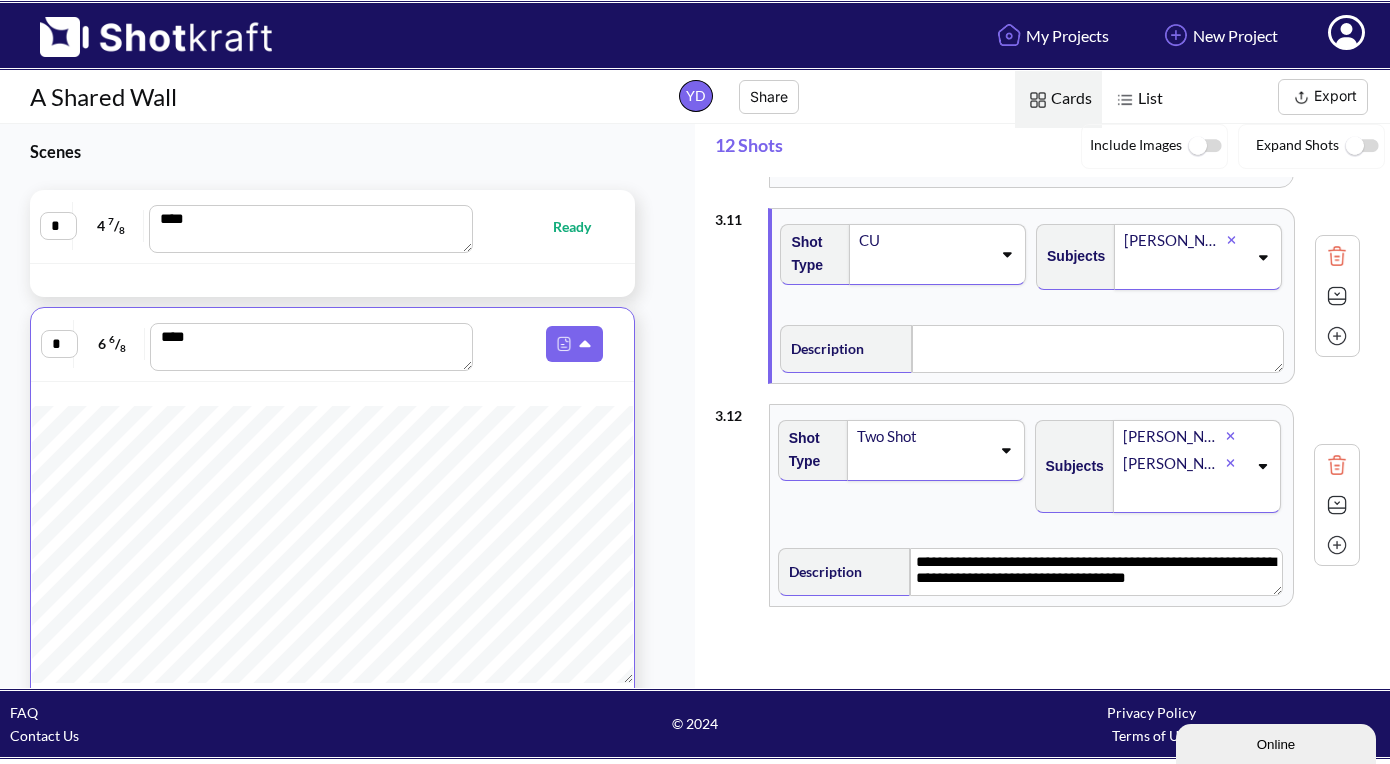 type on "**********" 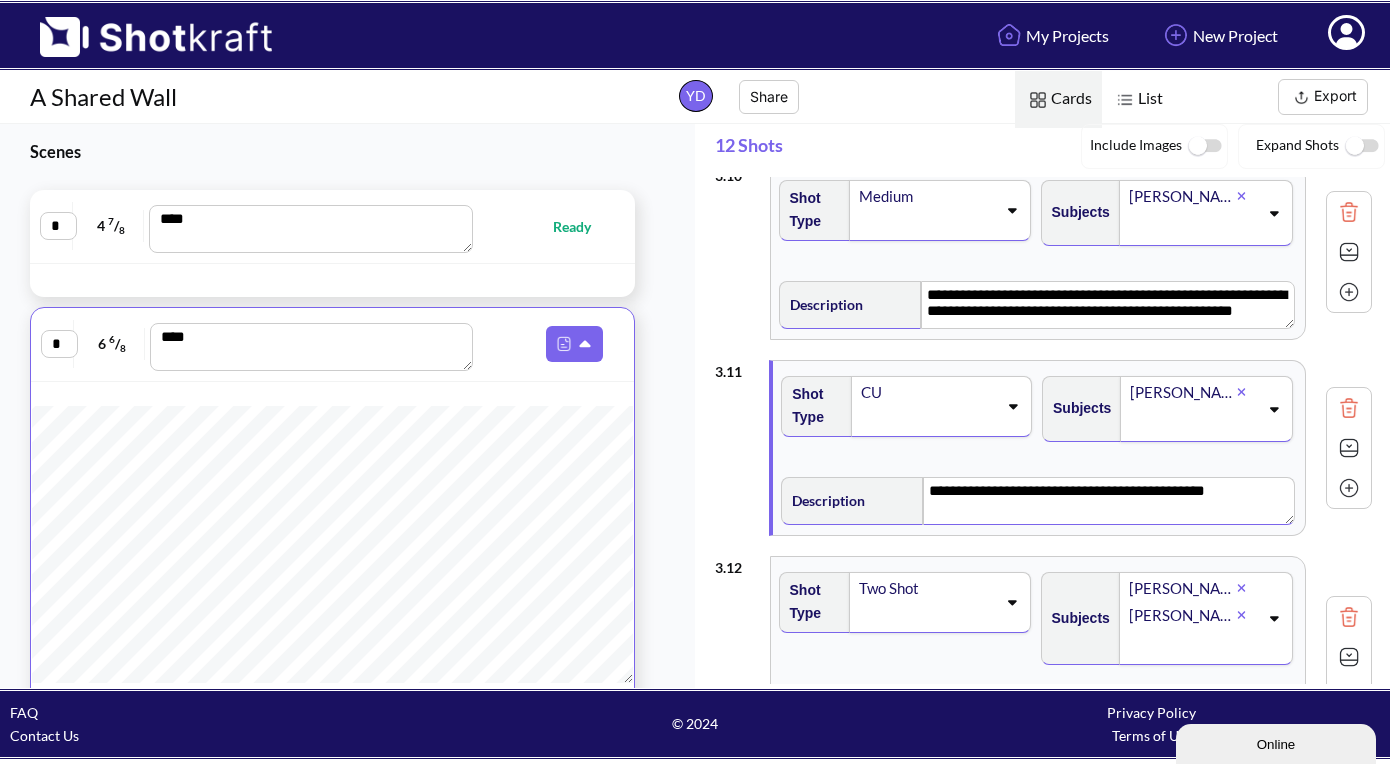 scroll, scrollTop: 0, scrollLeft: 0, axis: both 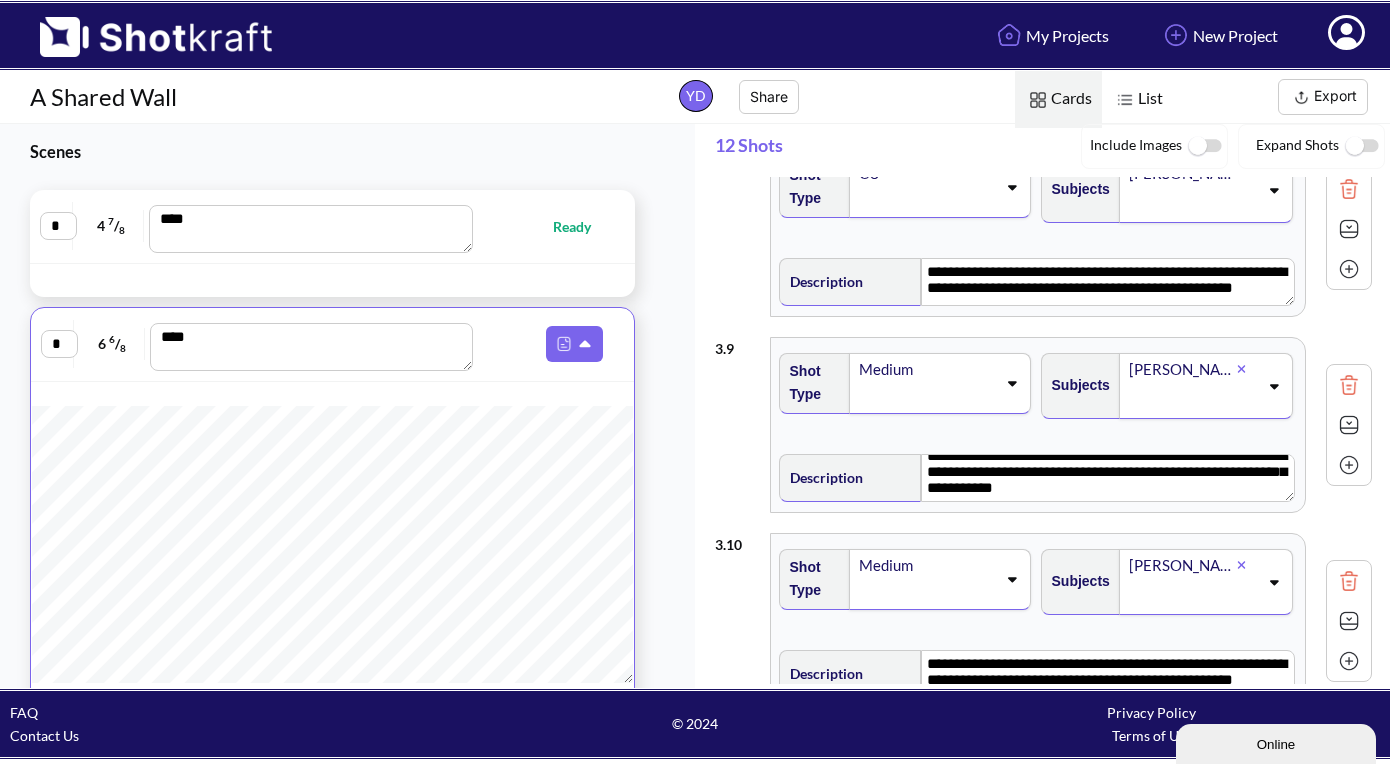 click 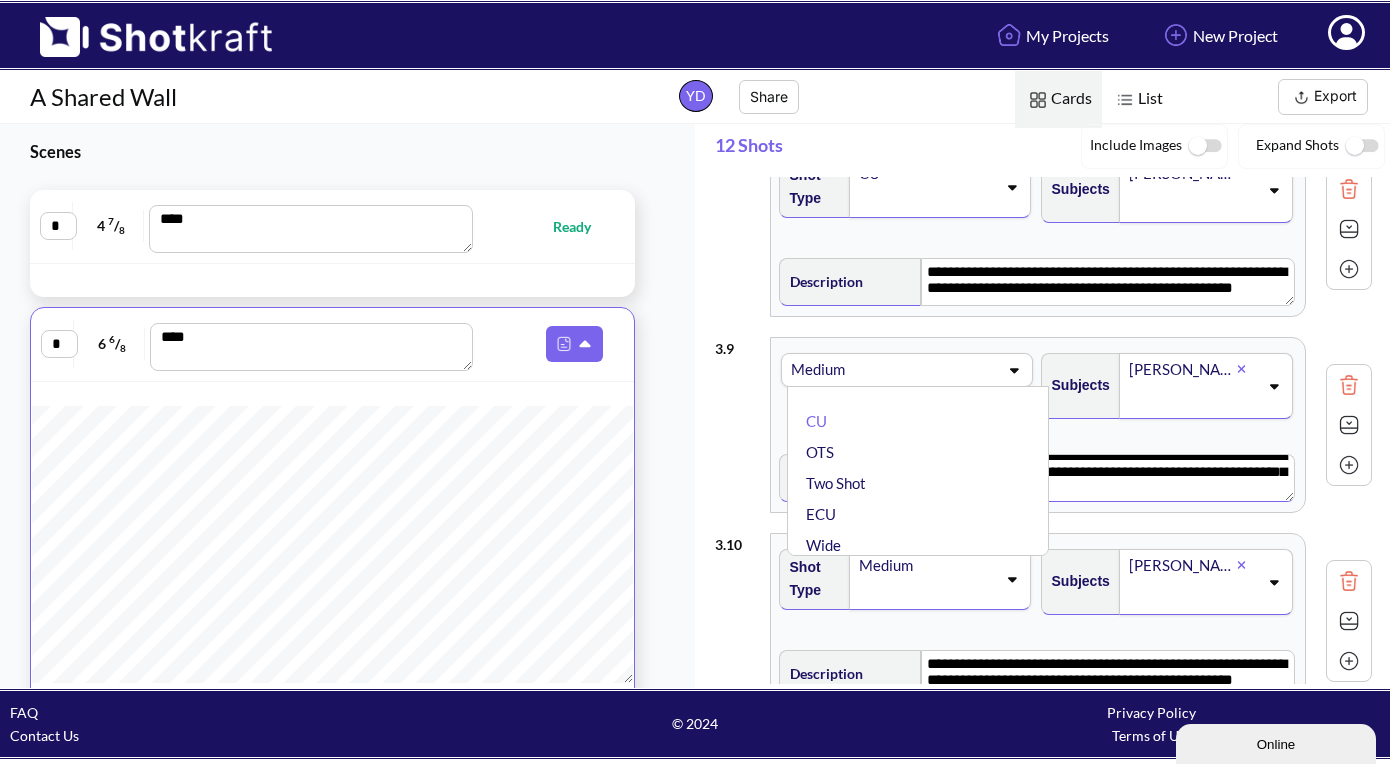 click on "**********" at bounding box center [1107, 478] 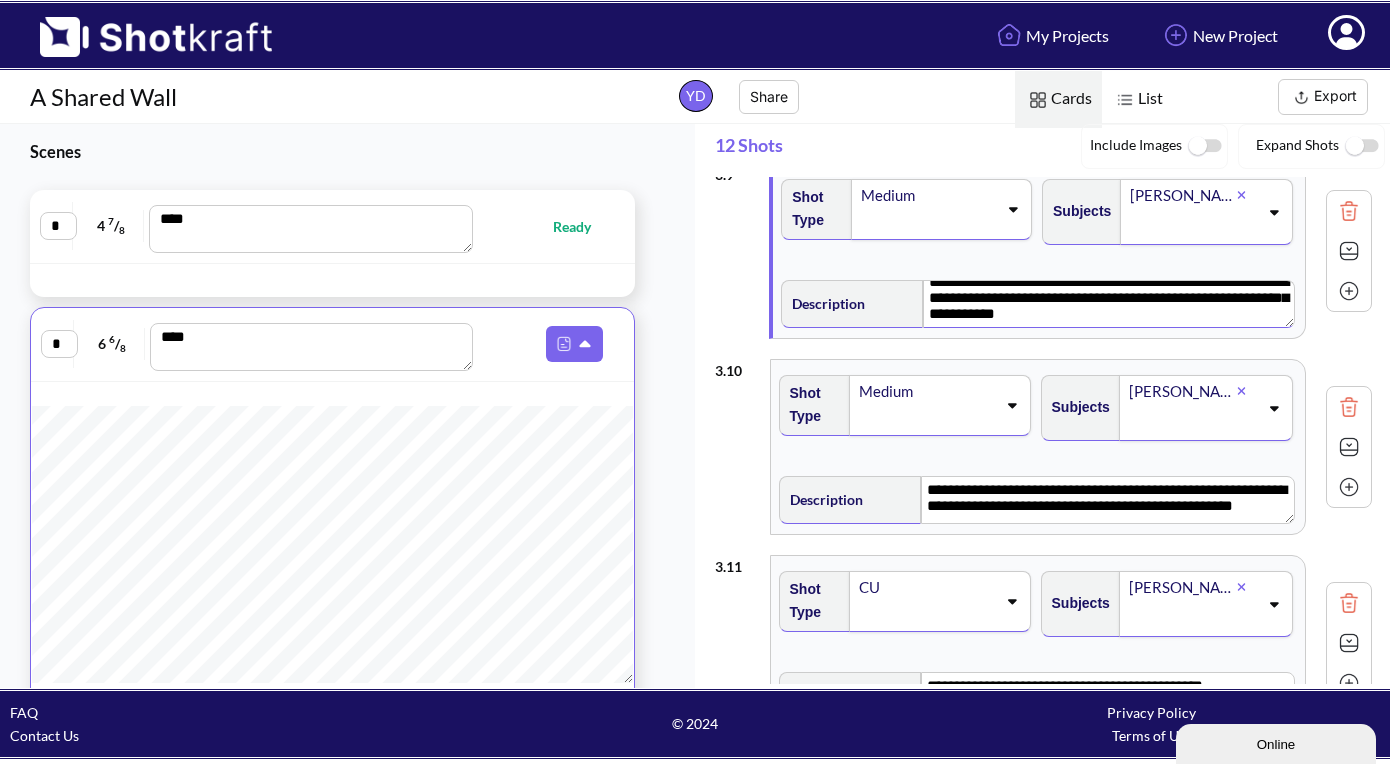 scroll, scrollTop: 1684, scrollLeft: 0, axis: vertical 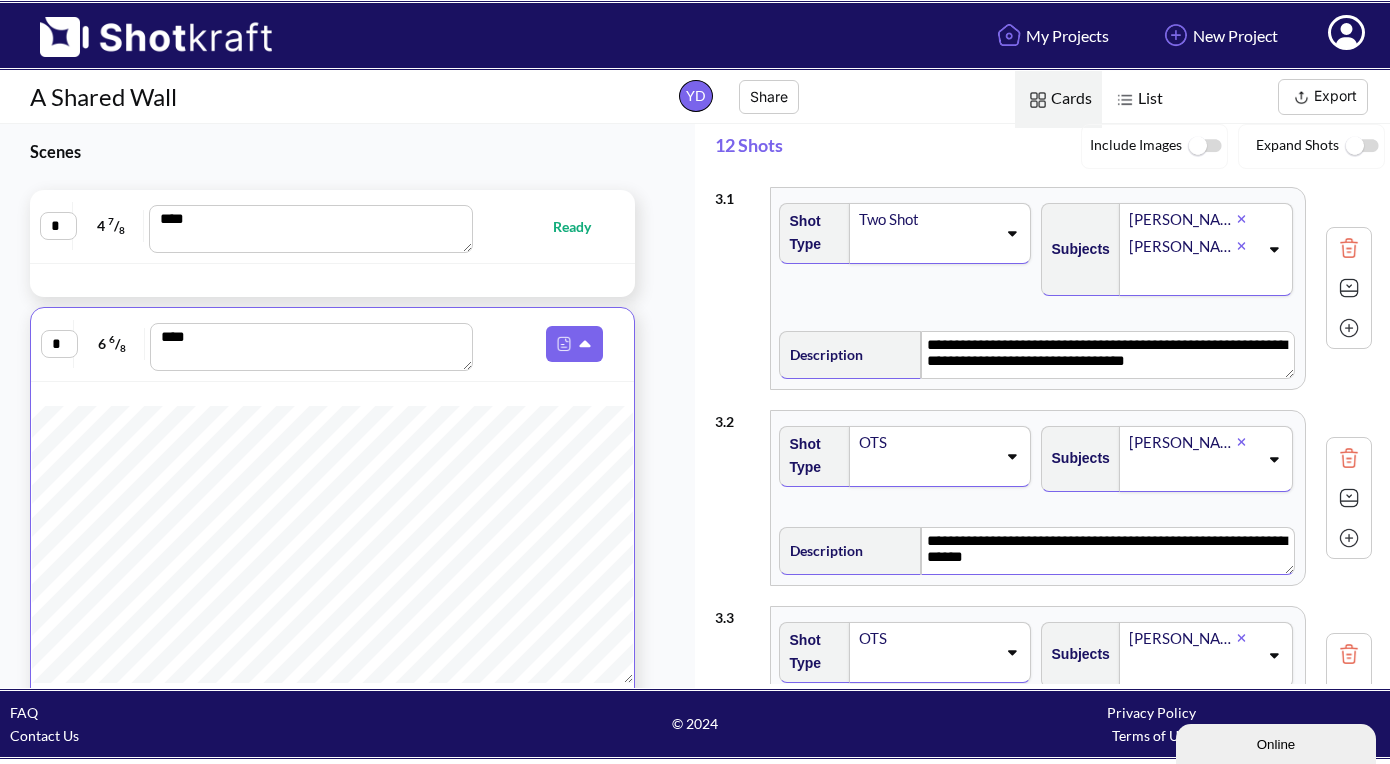 click on "**********" at bounding box center (1107, 551) 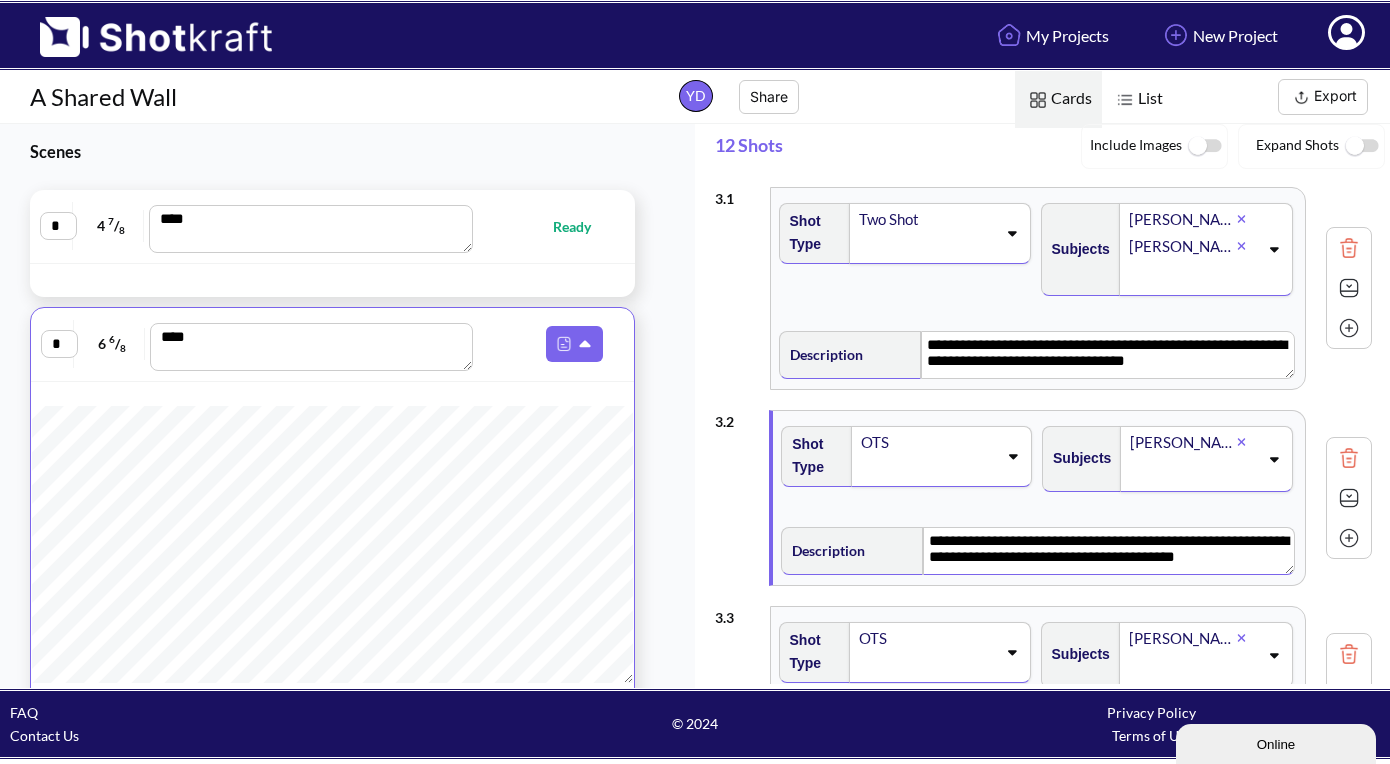 drag, startPoint x: 1212, startPoint y: 562, endPoint x: 996, endPoint y: 564, distance: 216.00926 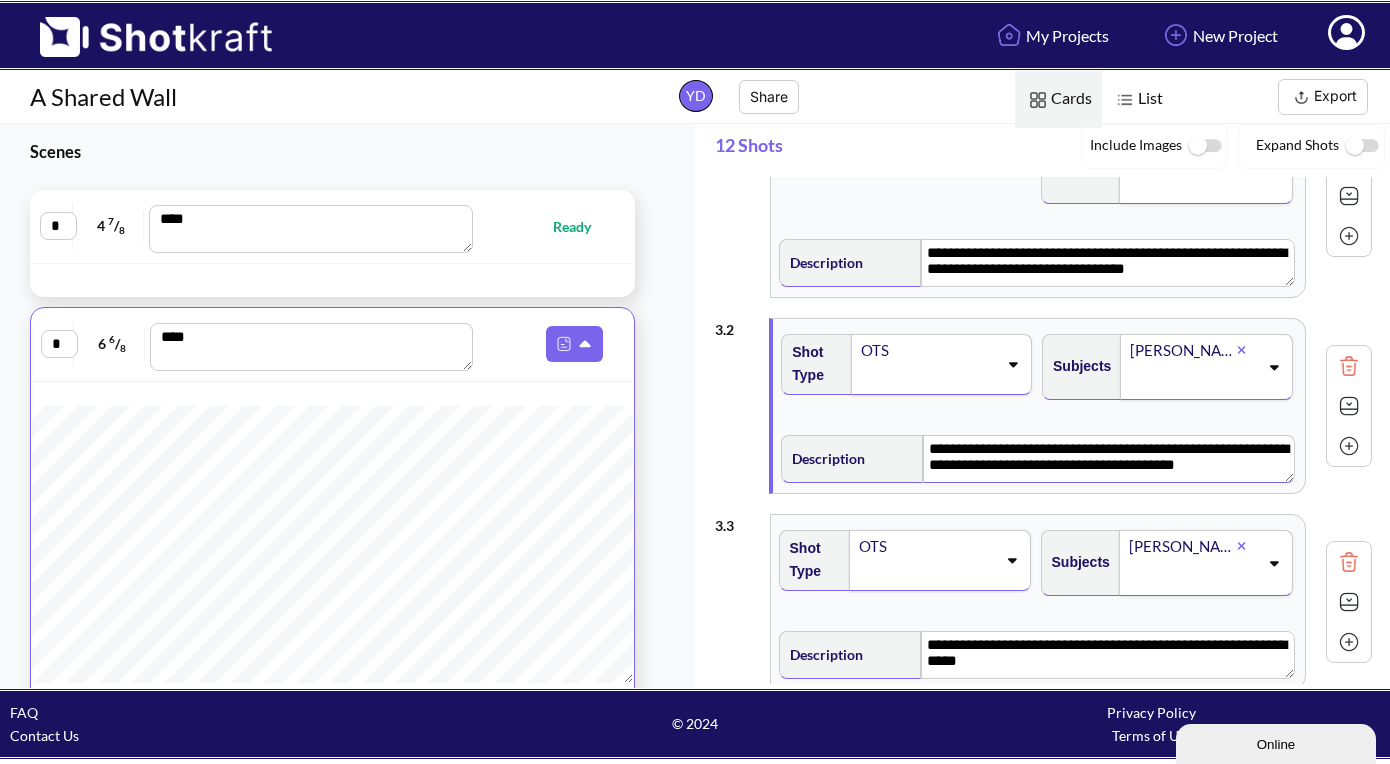 scroll, scrollTop: 96, scrollLeft: 0, axis: vertical 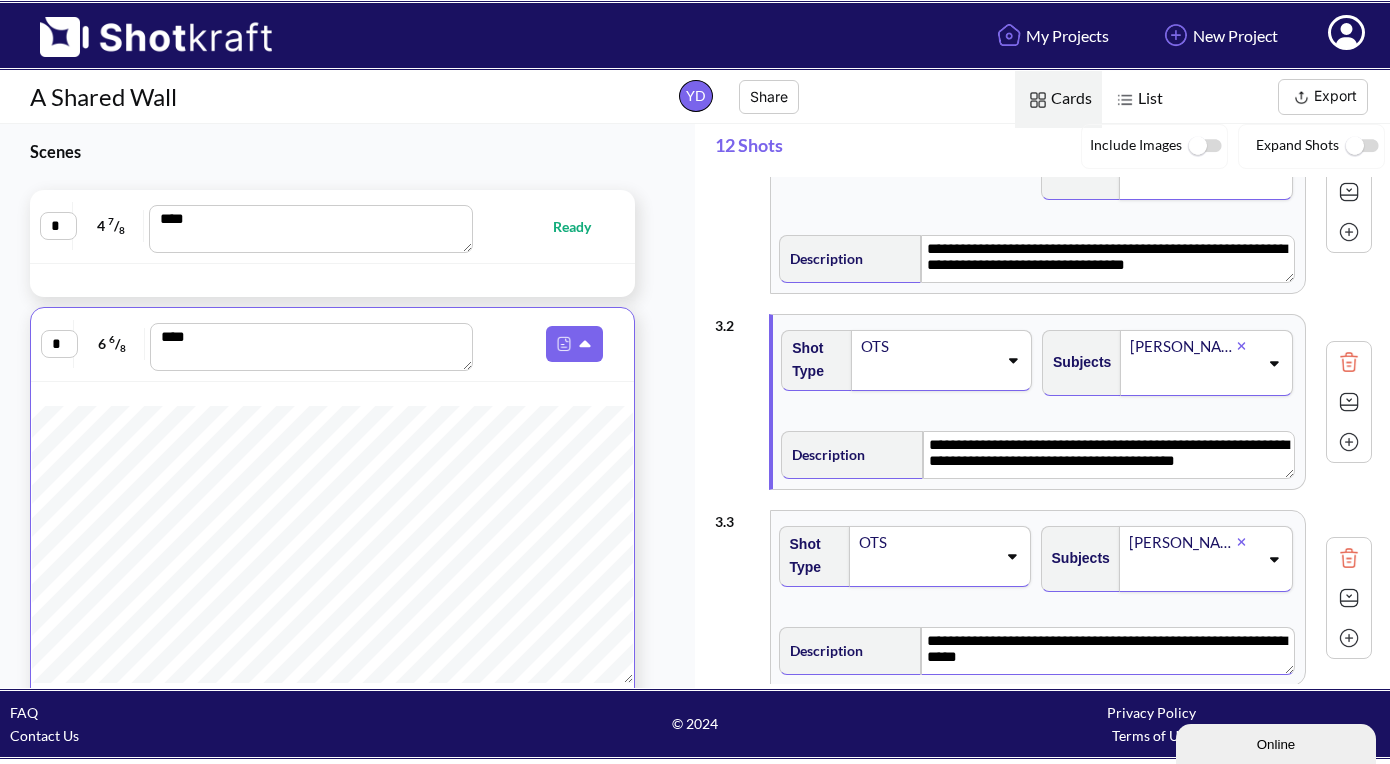 type on "**********" 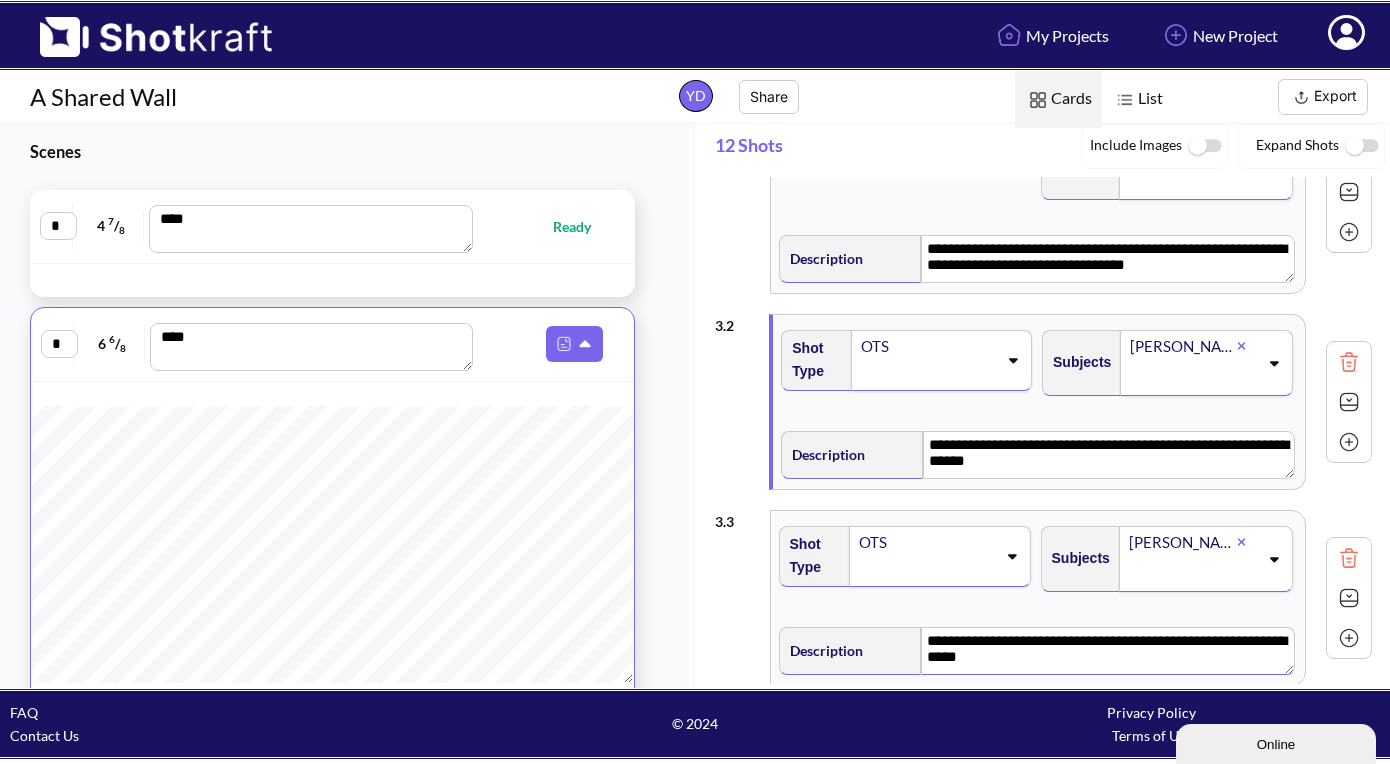 click on "**********" at bounding box center (1107, 651) 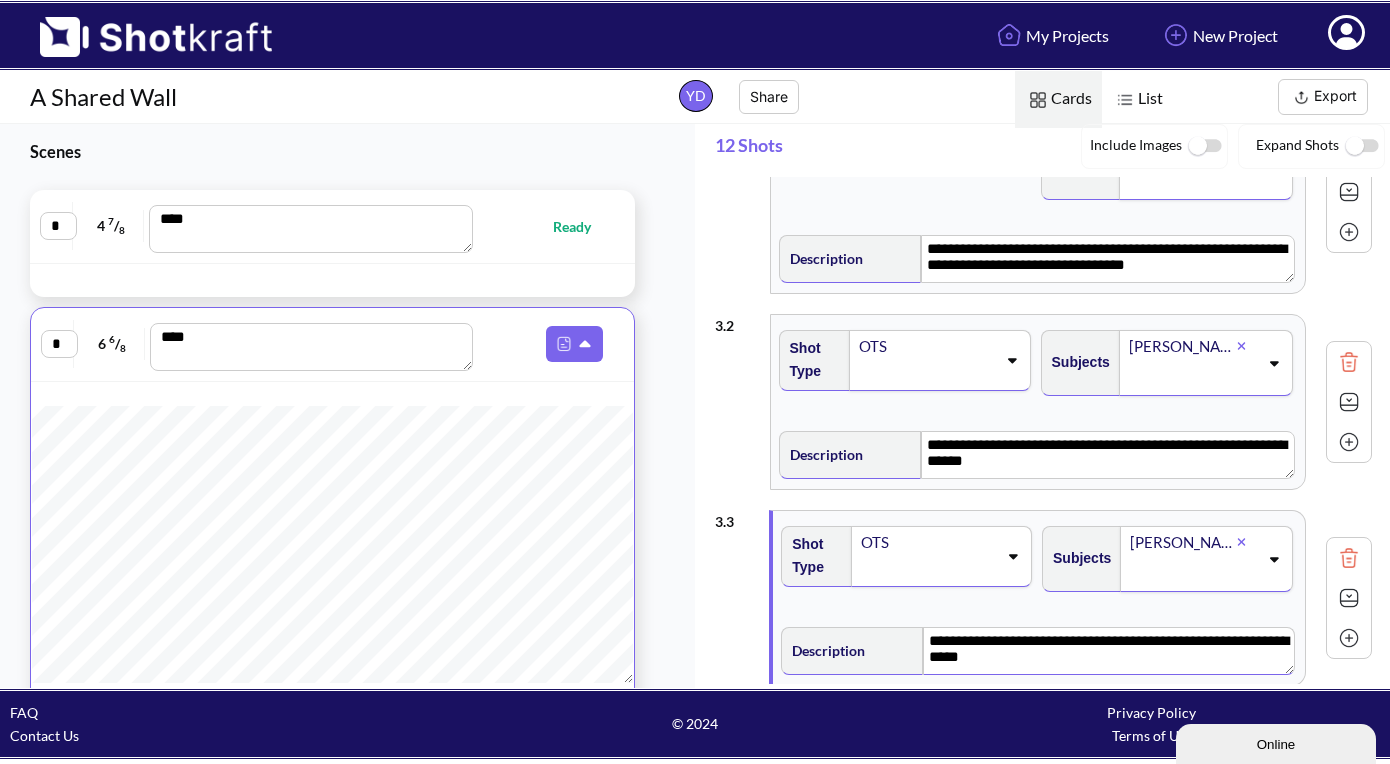 type on "**********" 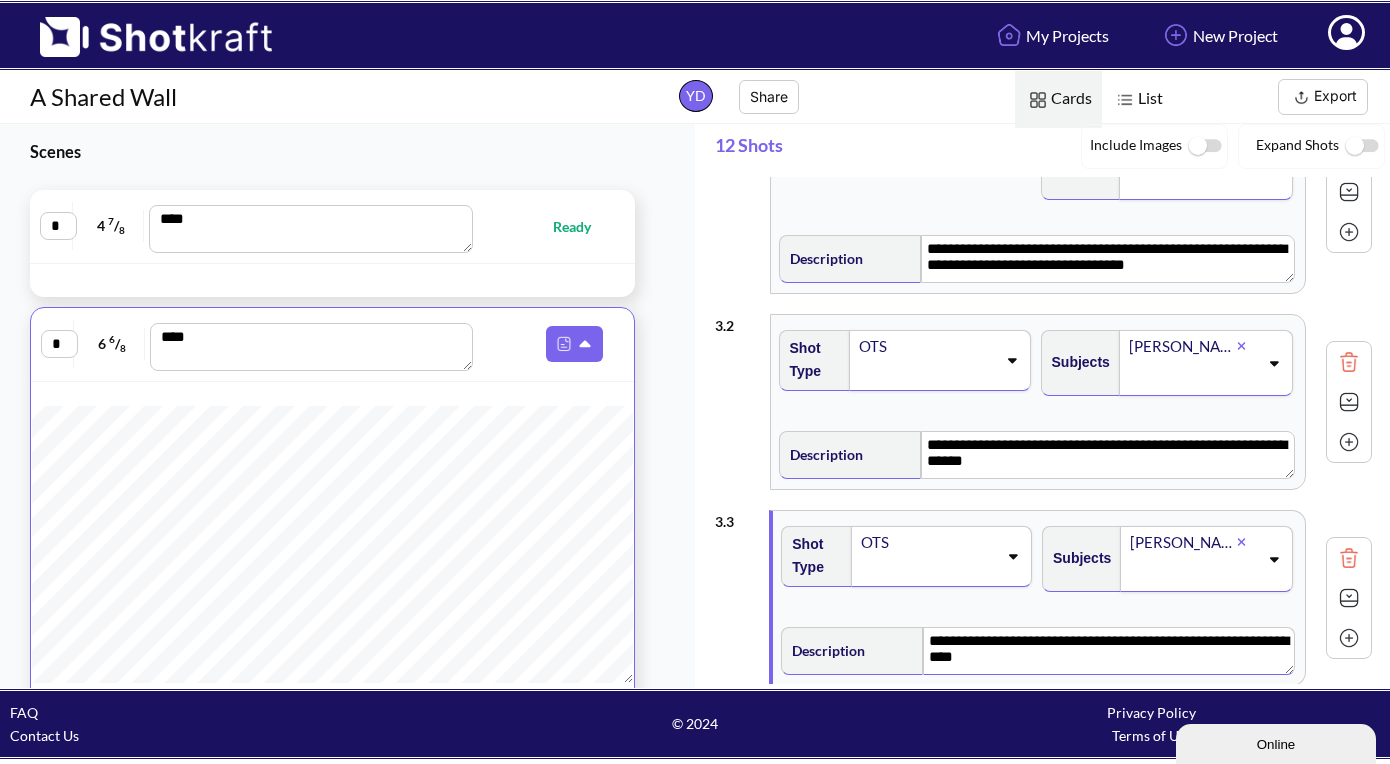 type on "**********" 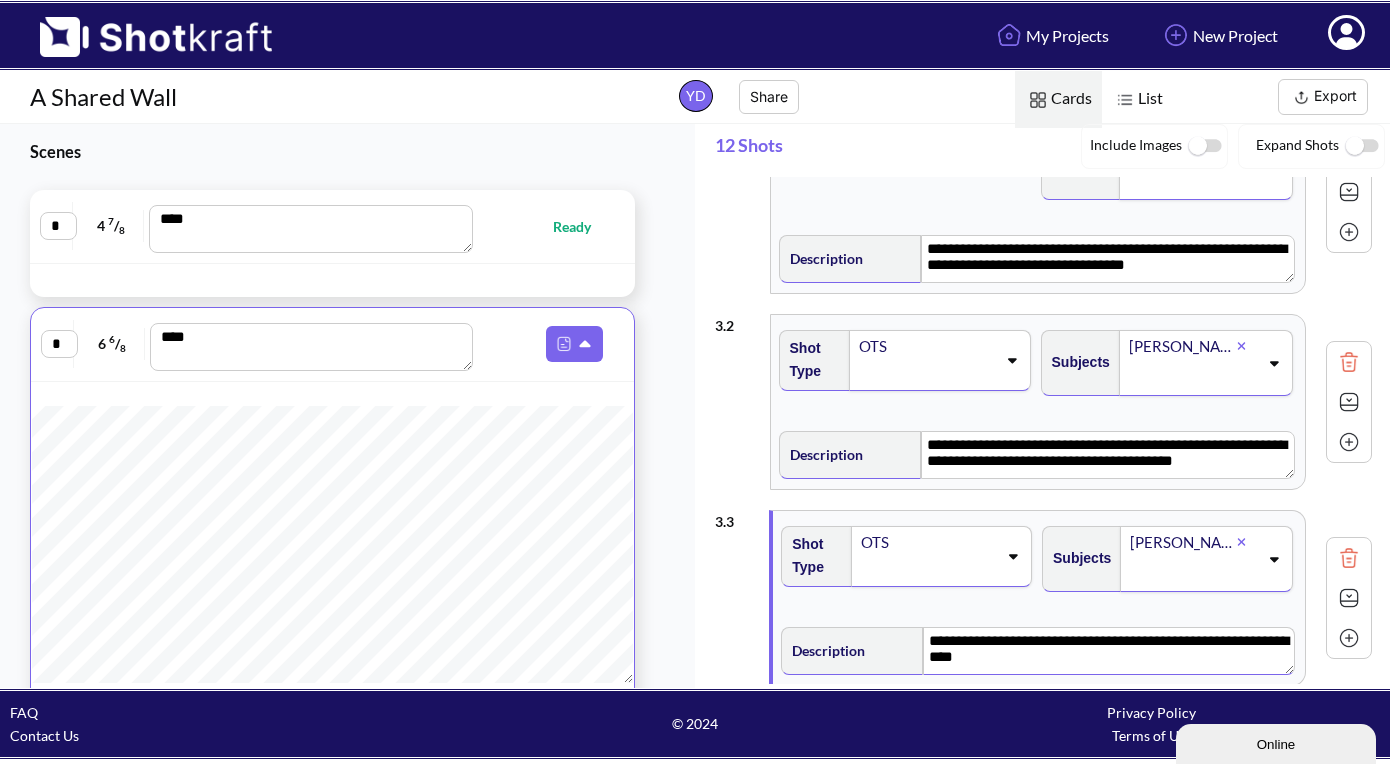 paste on "**********" 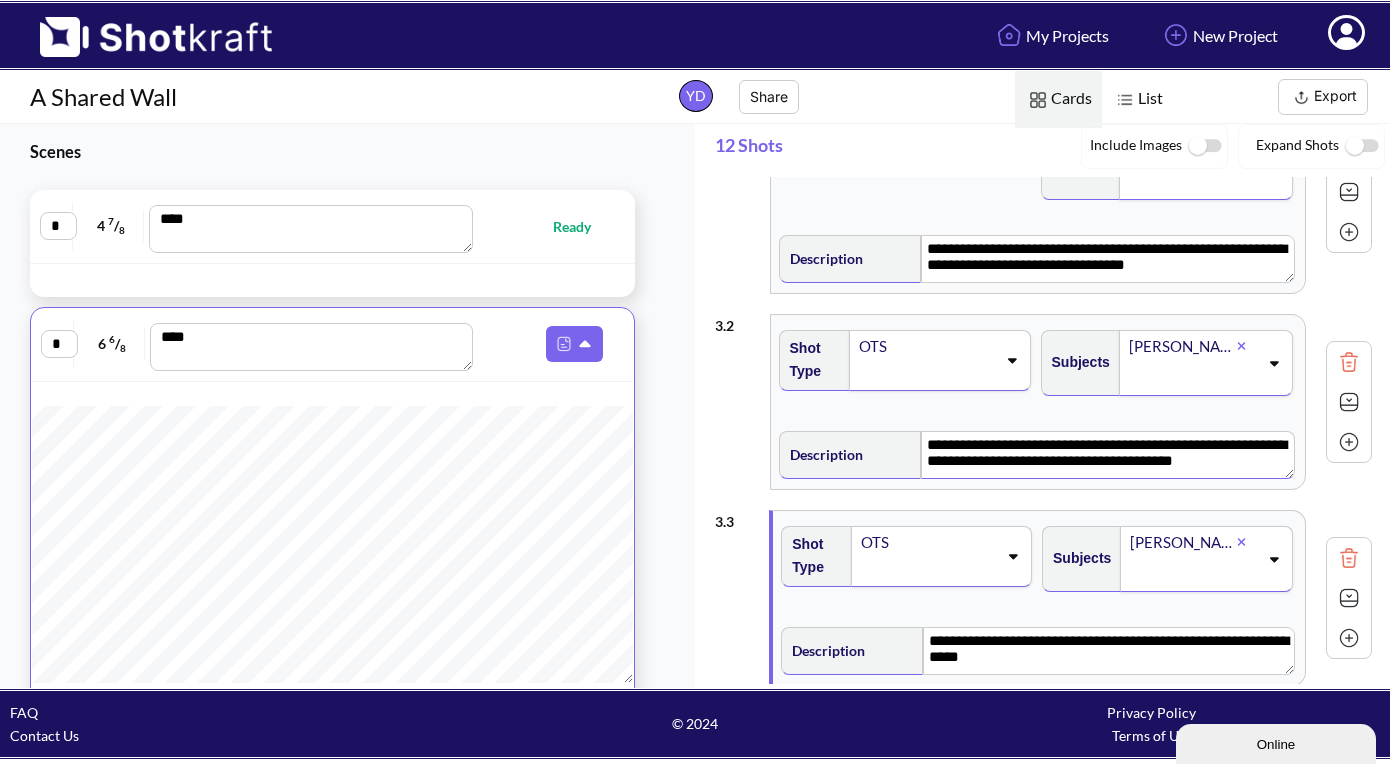 click on "**********" at bounding box center [1107, 455] 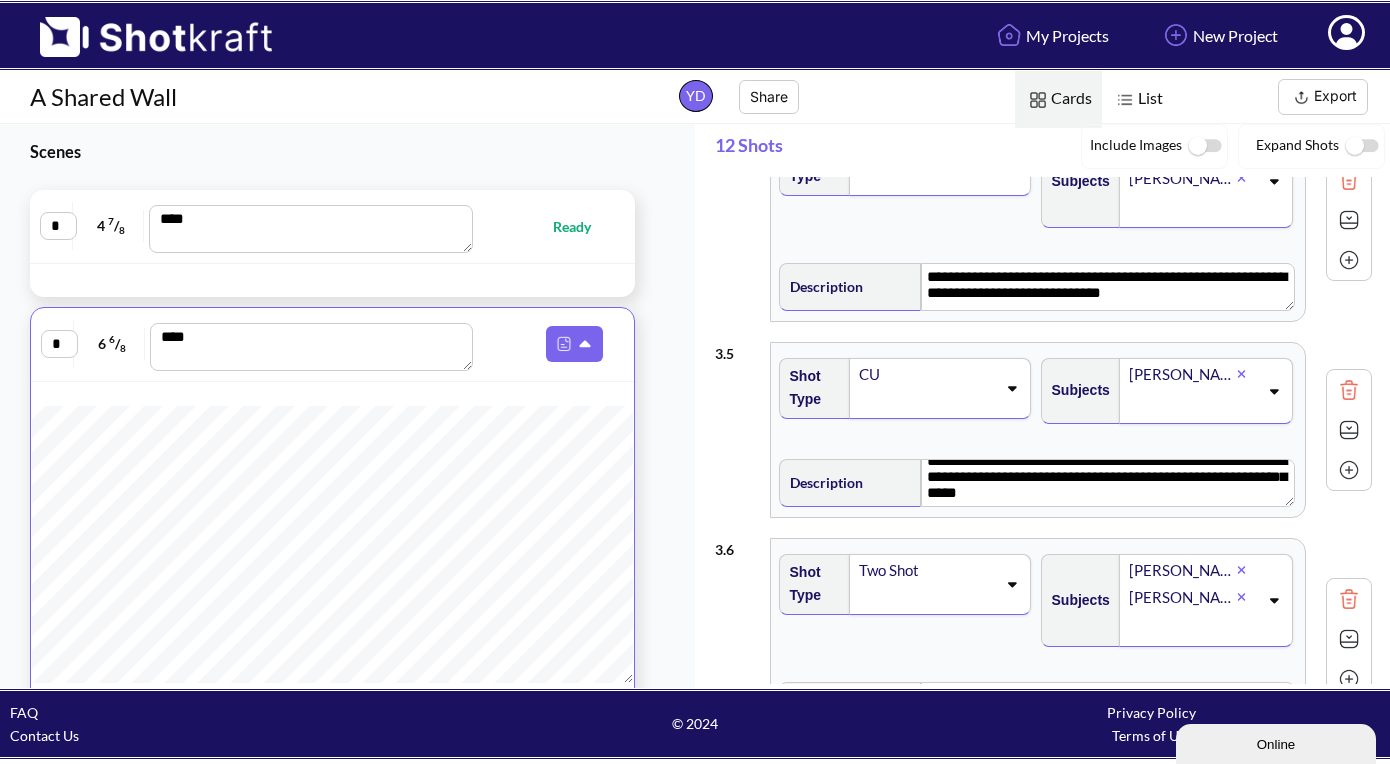 scroll, scrollTop: 656, scrollLeft: 0, axis: vertical 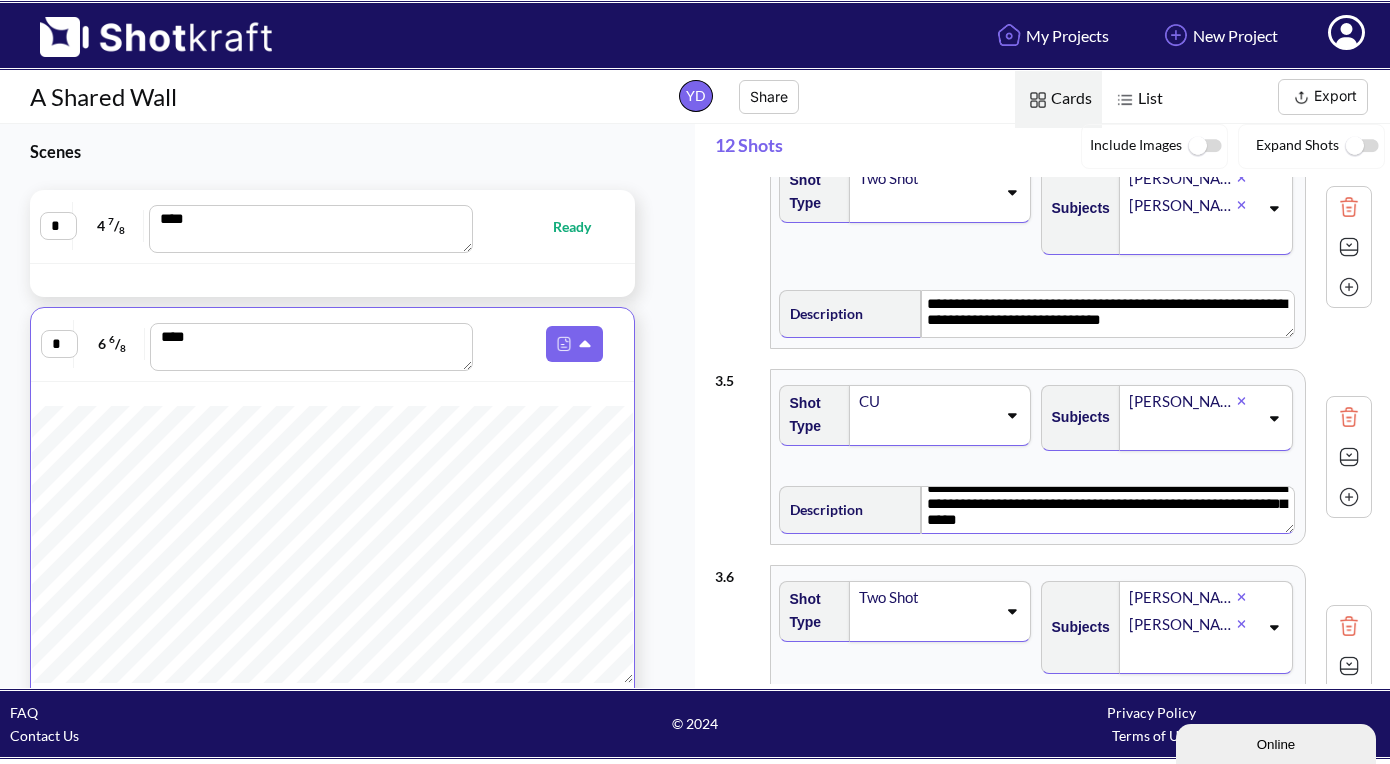 click on "**********" at bounding box center (1107, 510) 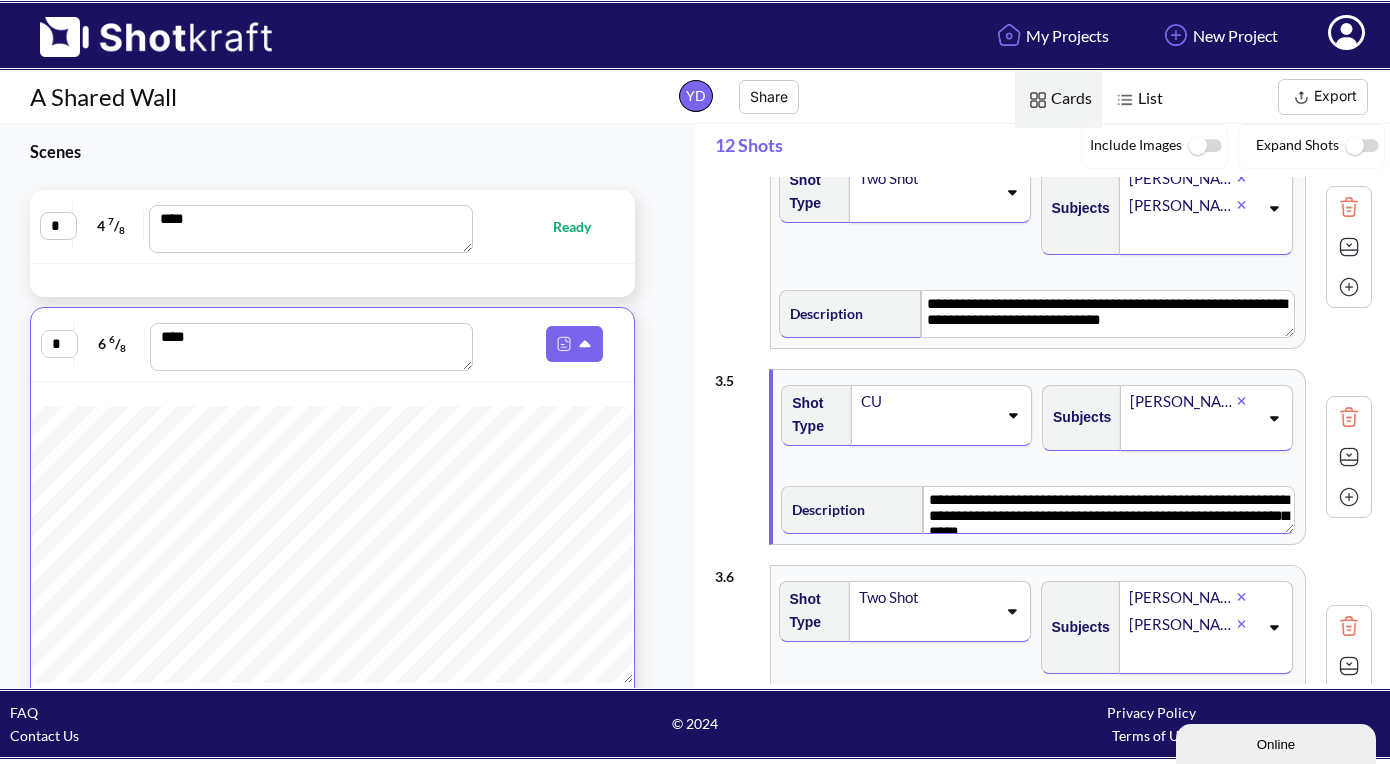 scroll, scrollTop: 18, scrollLeft: 0, axis: vertical 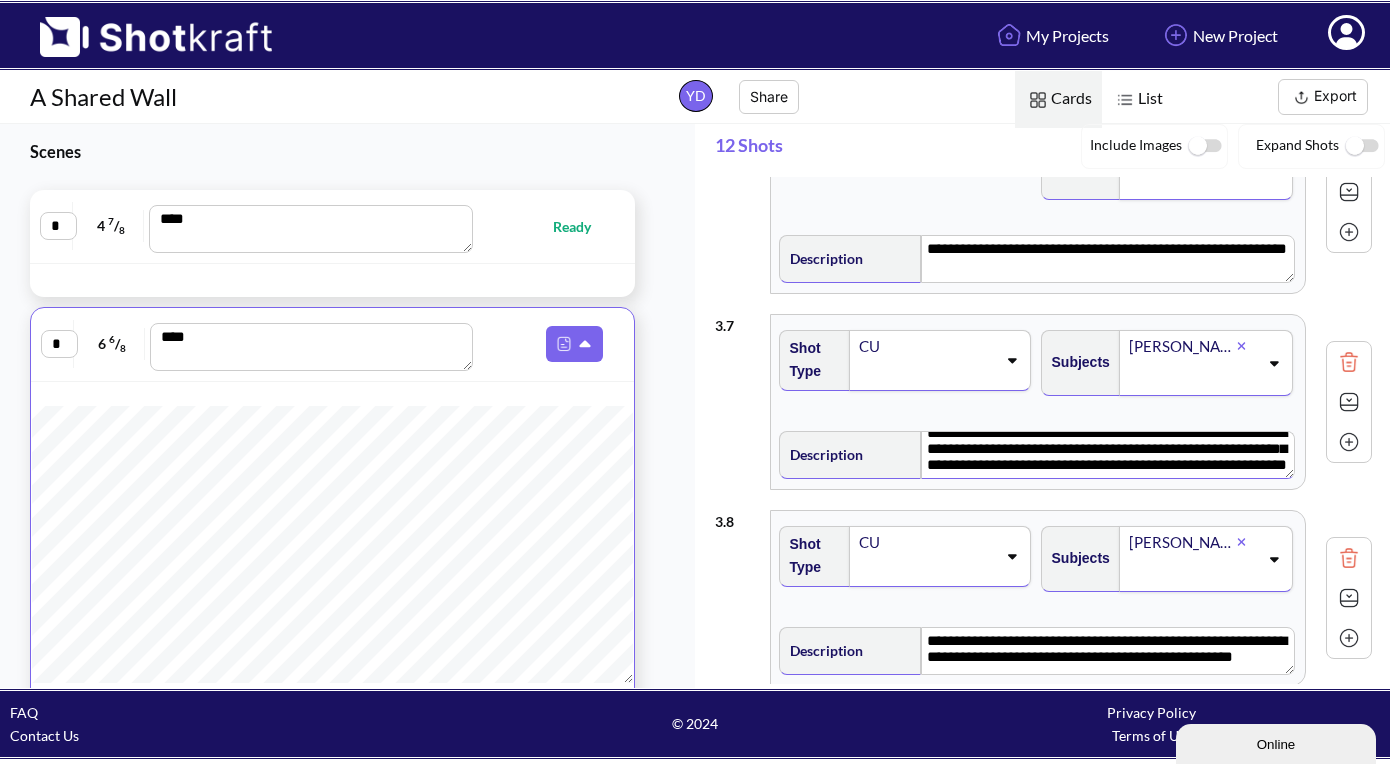 click on "**********" at bounding box center [1107, 455] 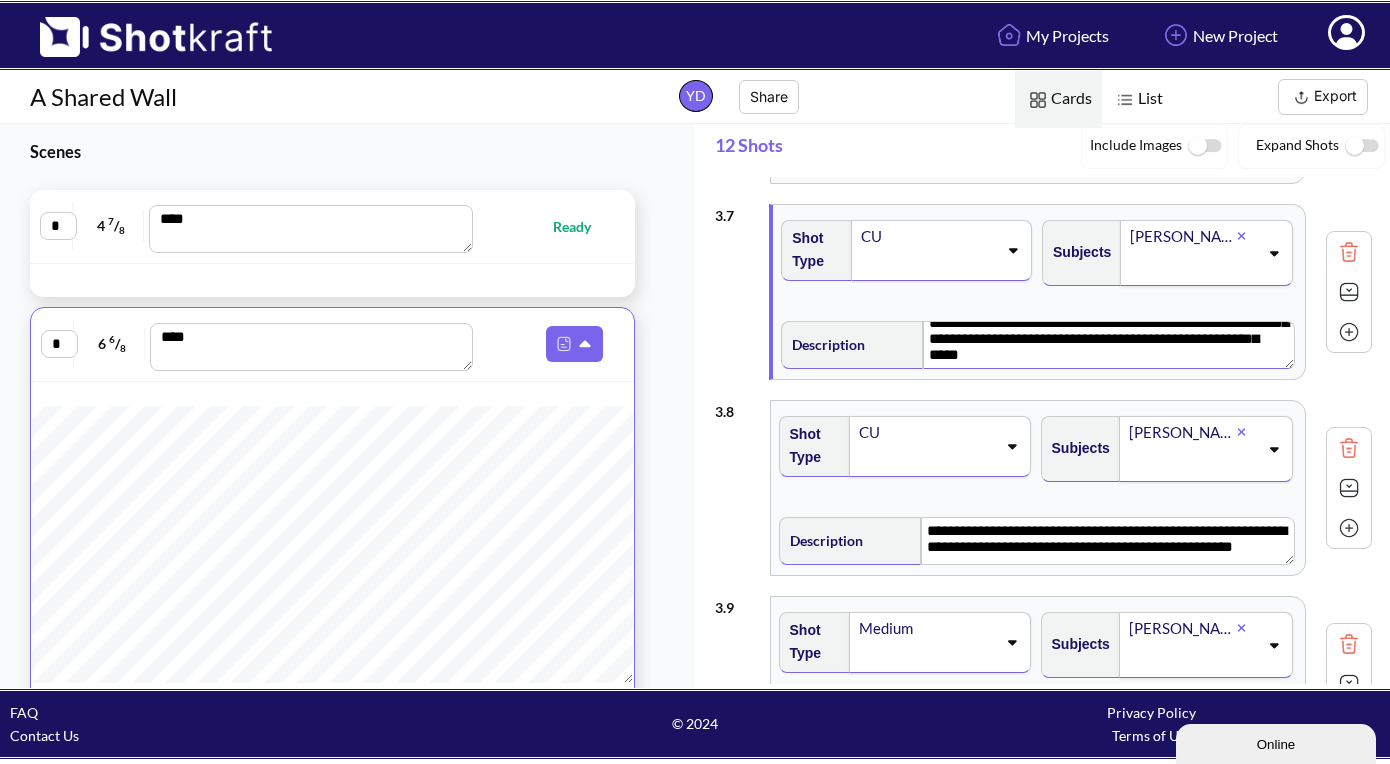 scroll, scrollTop: 1241, scrollLeft: 0, axis: vertical 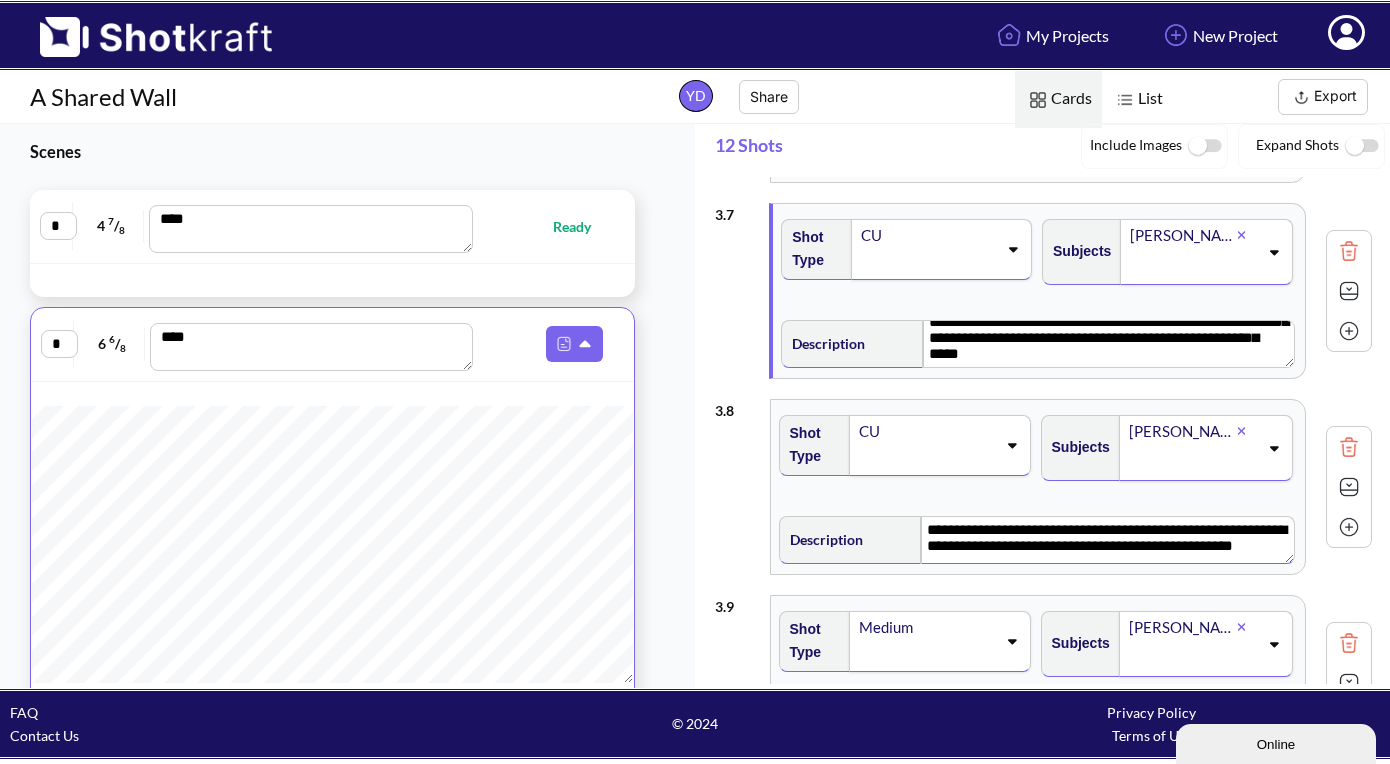 click on "**********" at bounding box center [1107, 540] 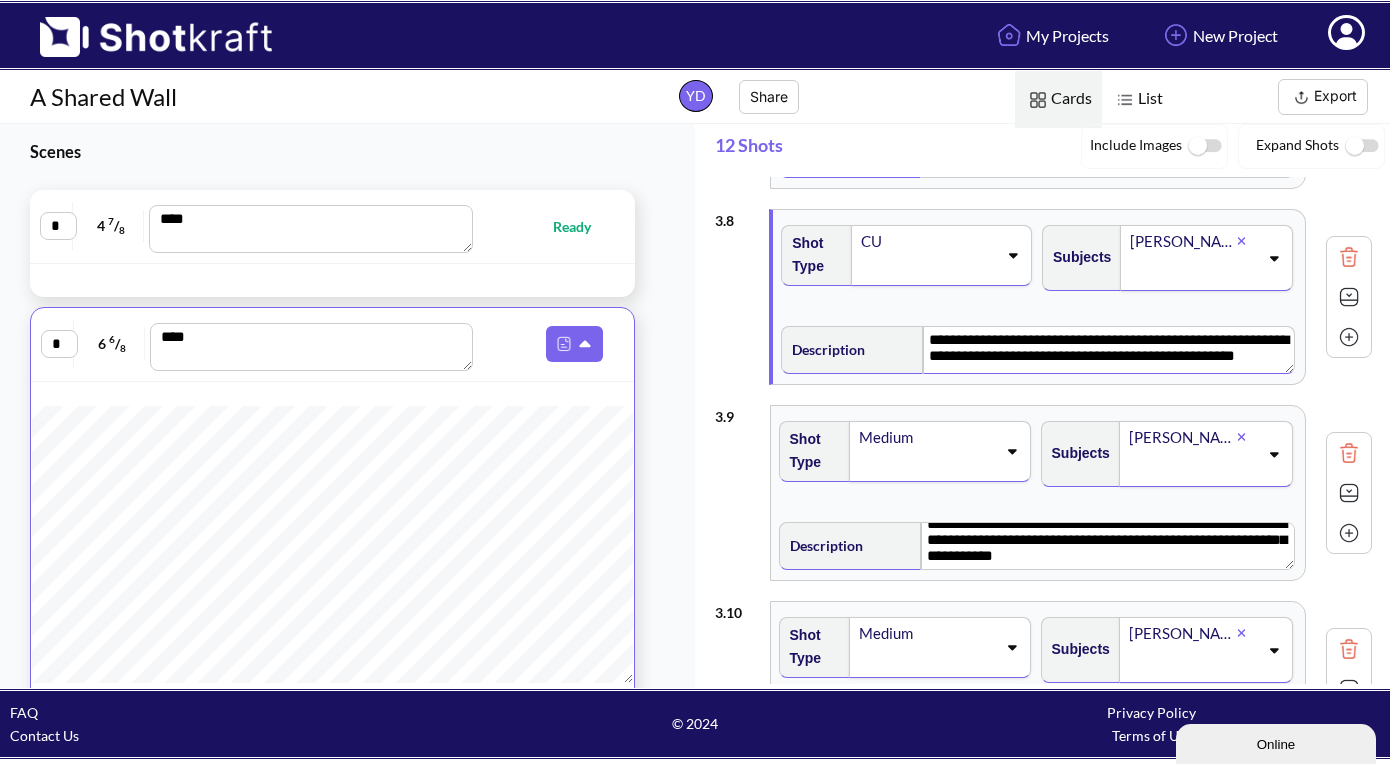 scroll, scrollTop: 1437, scrollLeft: 0, axis: vertical 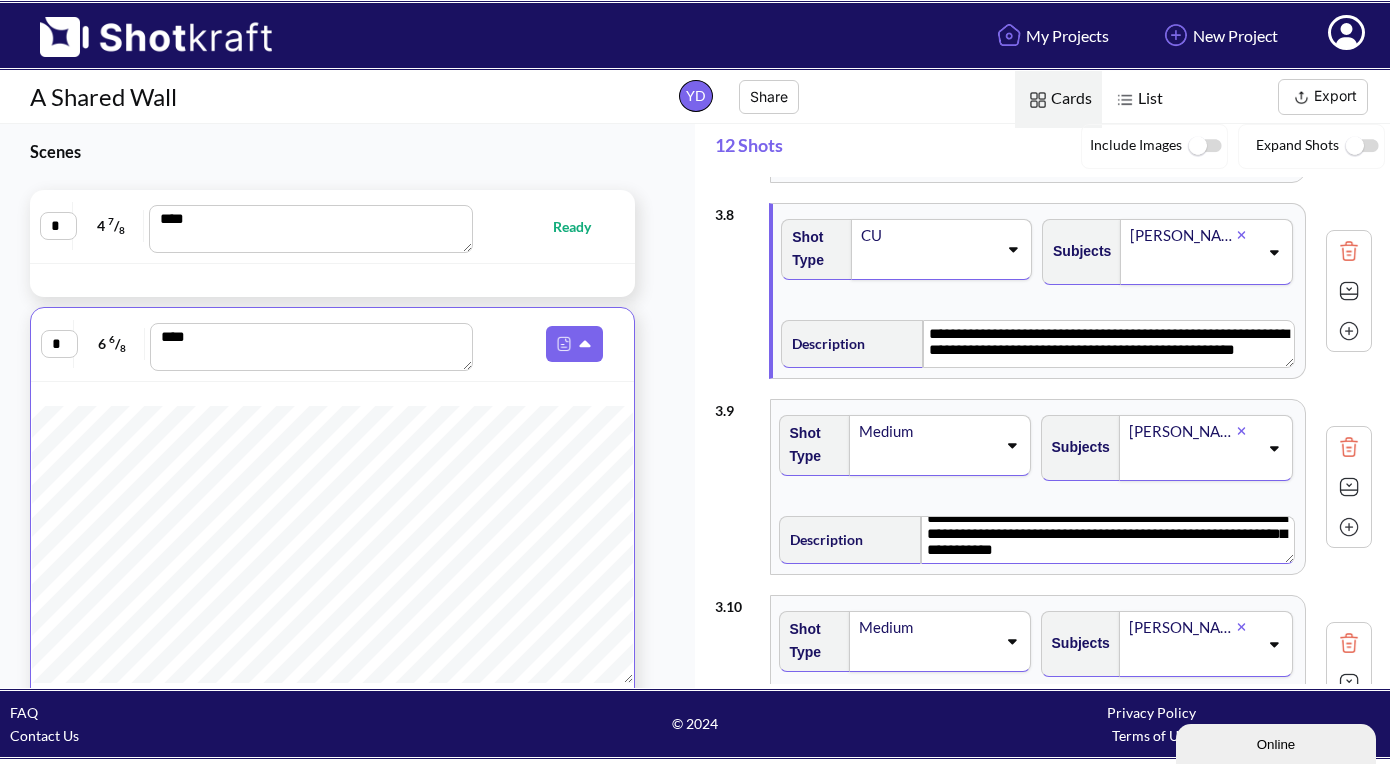 click on "**********" at bounding box center (1107, 540) 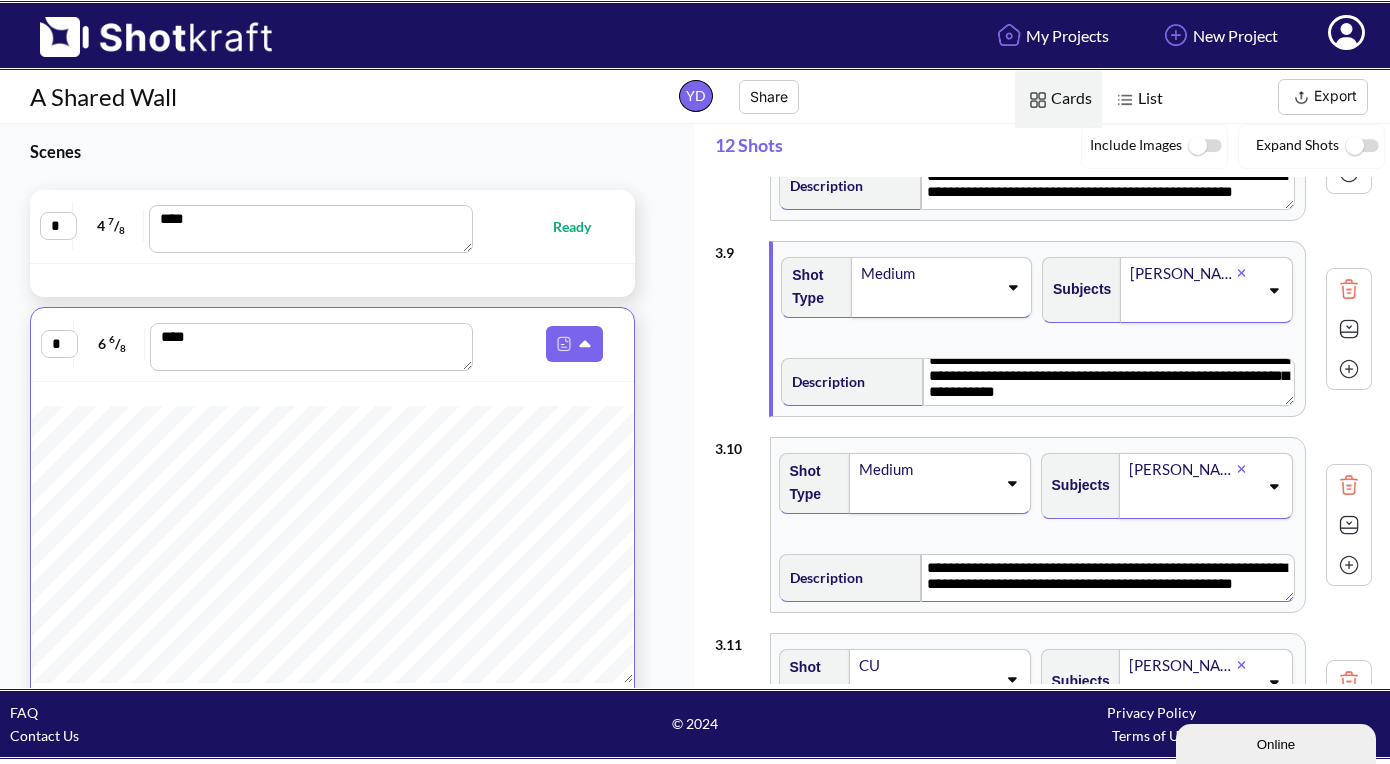 click on "**********" at bounding box center (1107, 578) 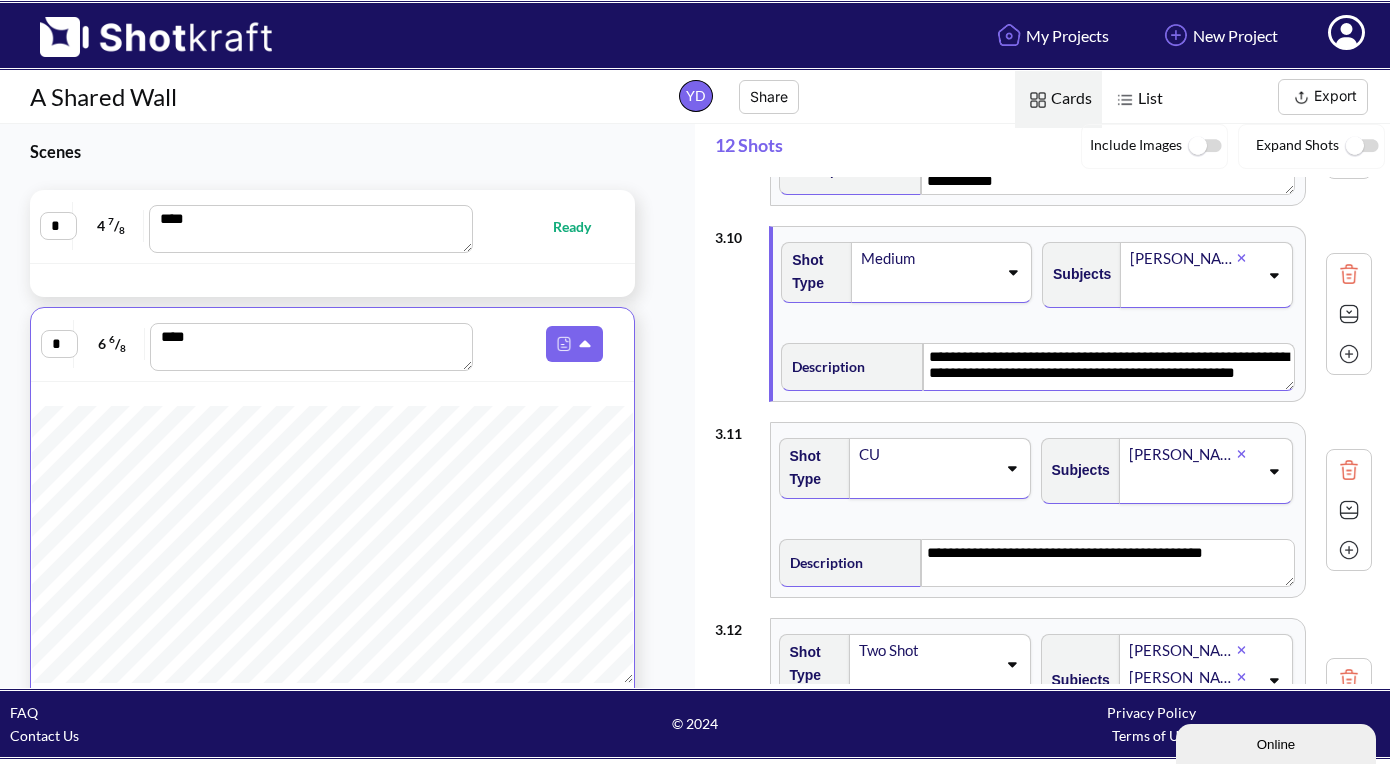 scroll, scrollTop: 1817, scrollLeft: 0, axis: vertical 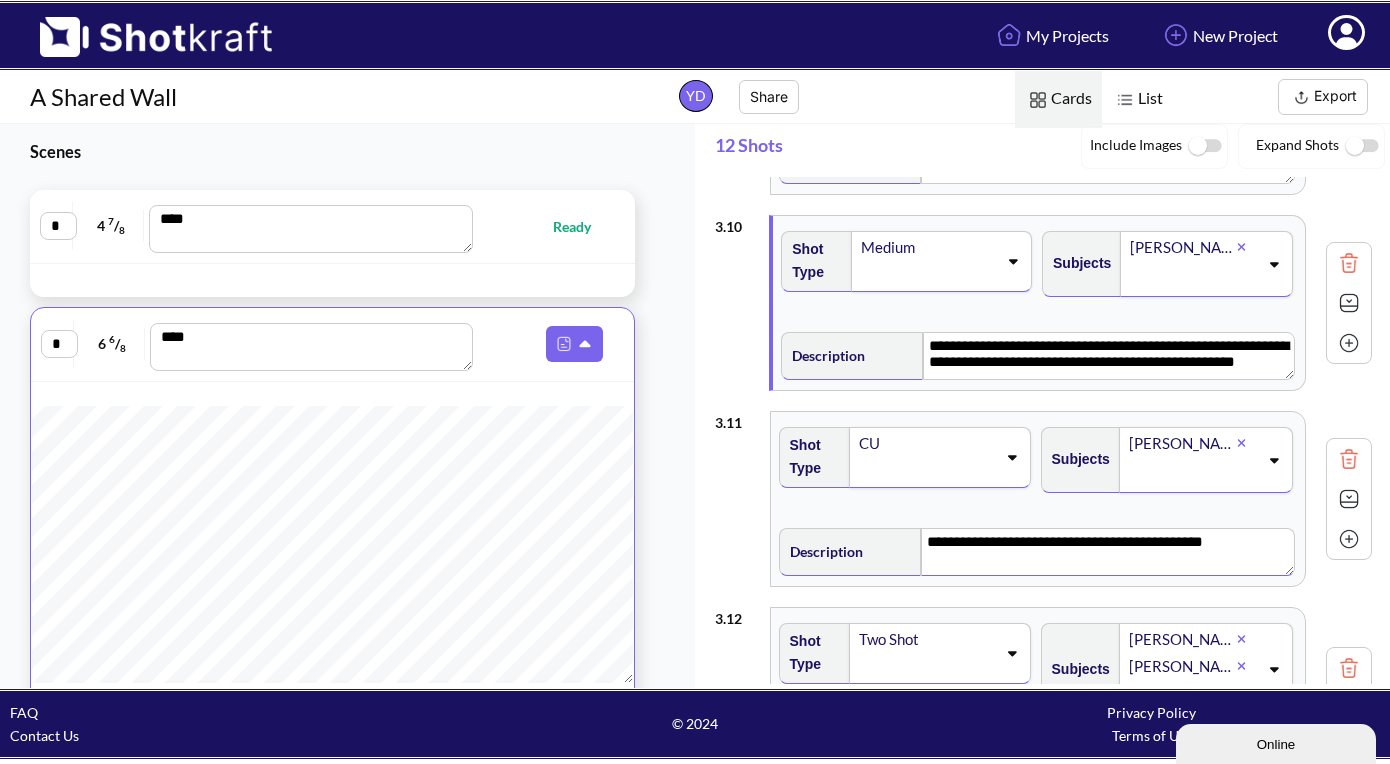 click on "**********" at bounding box center [1107, 552] 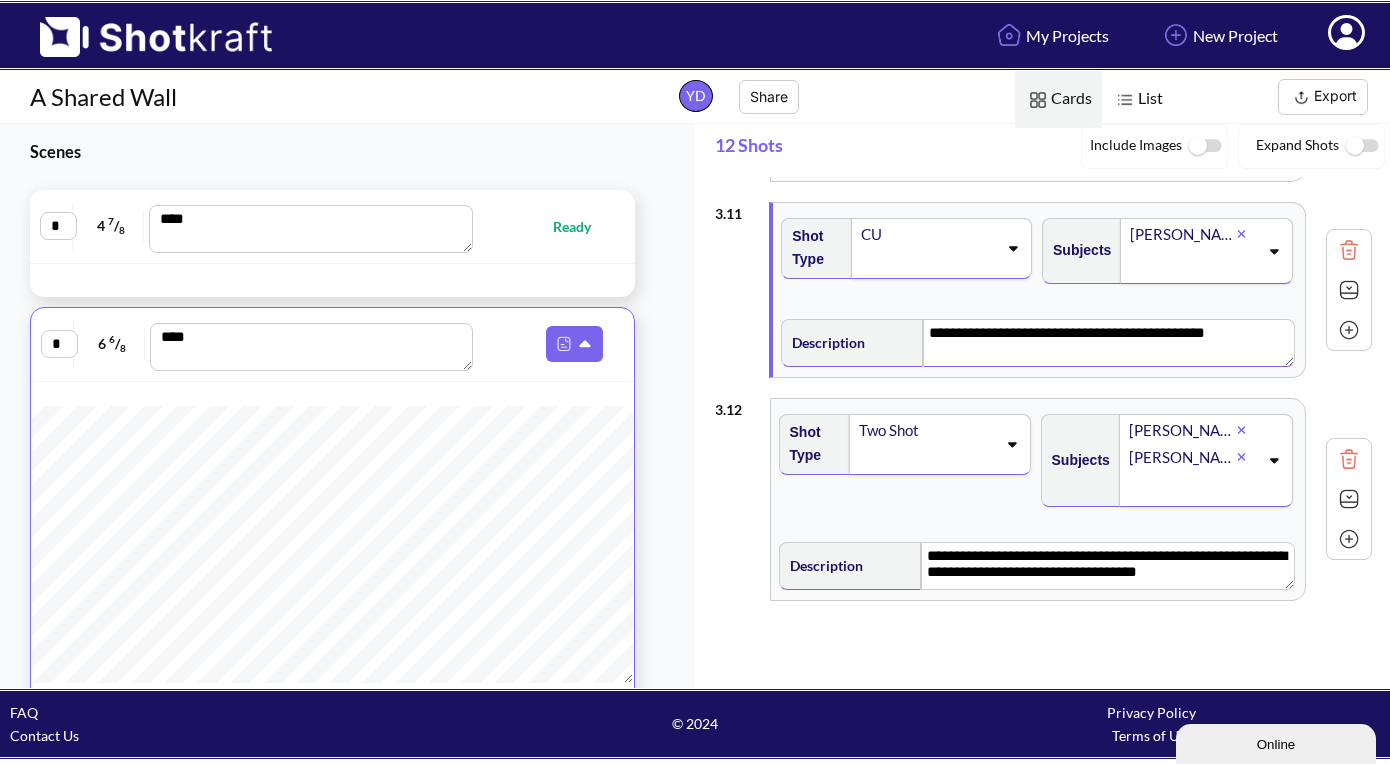 scroll, scrollTop: 2033, scrollLeft: 0, axis: vertical 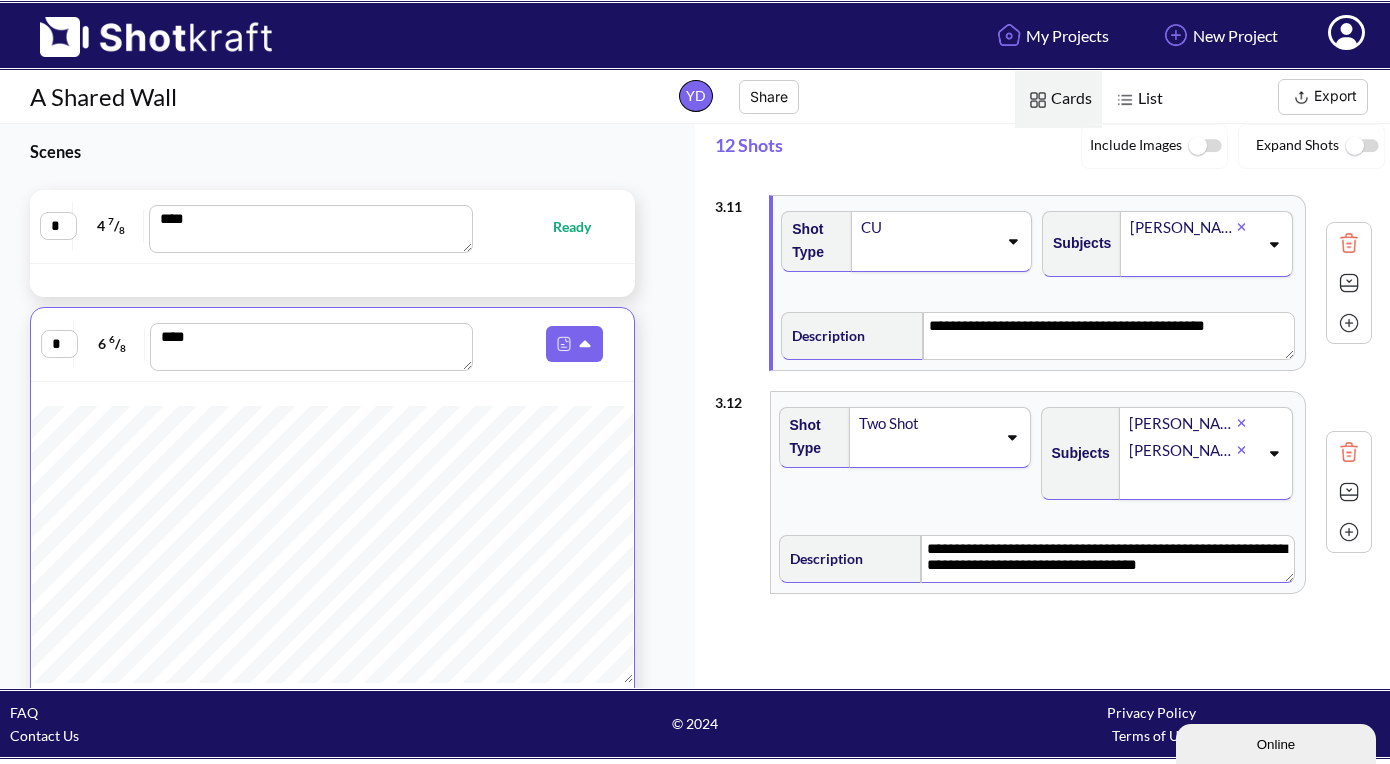 drag, startPoint x: 1229, startPoint y: 566, endPoint x: 1196, endPoint y: 550, distance: 36.67424 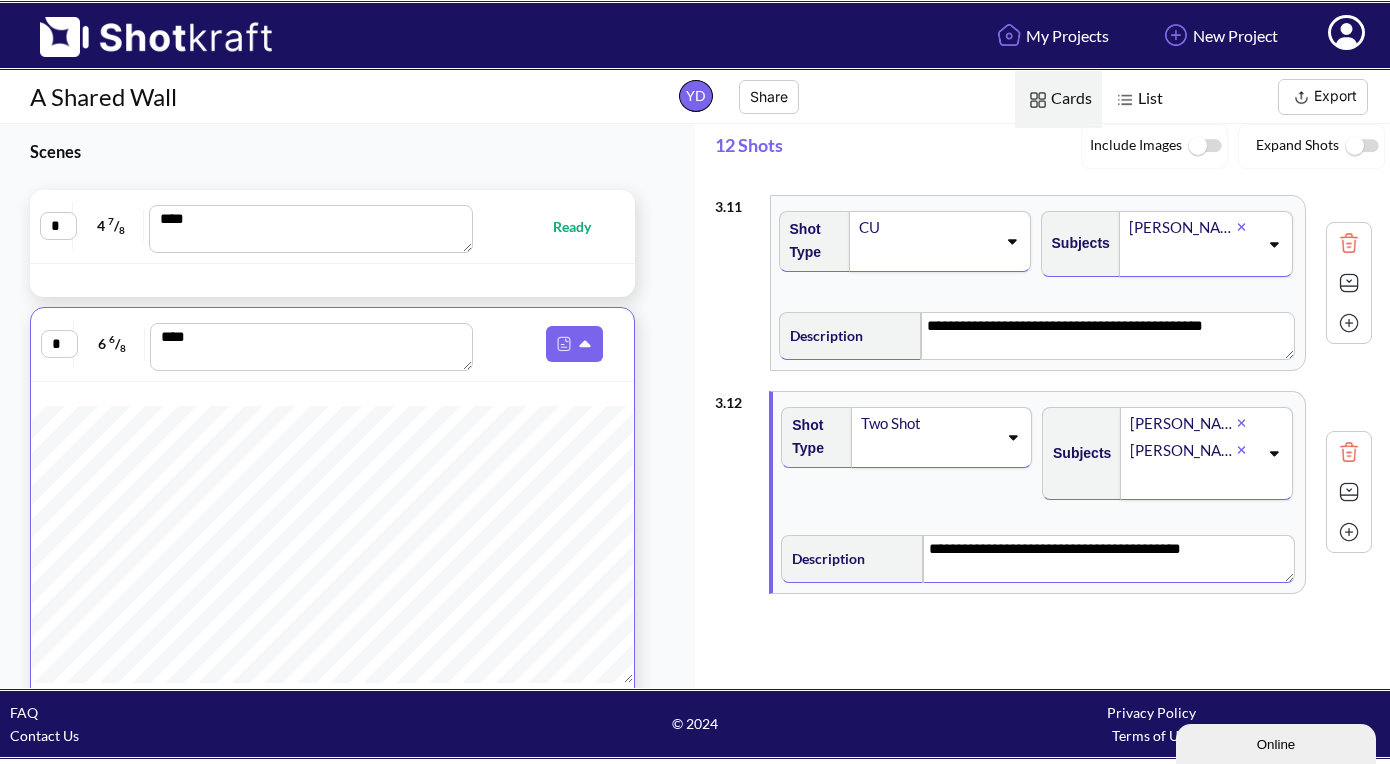 click on "**********" at bounding box center [1108, 559] 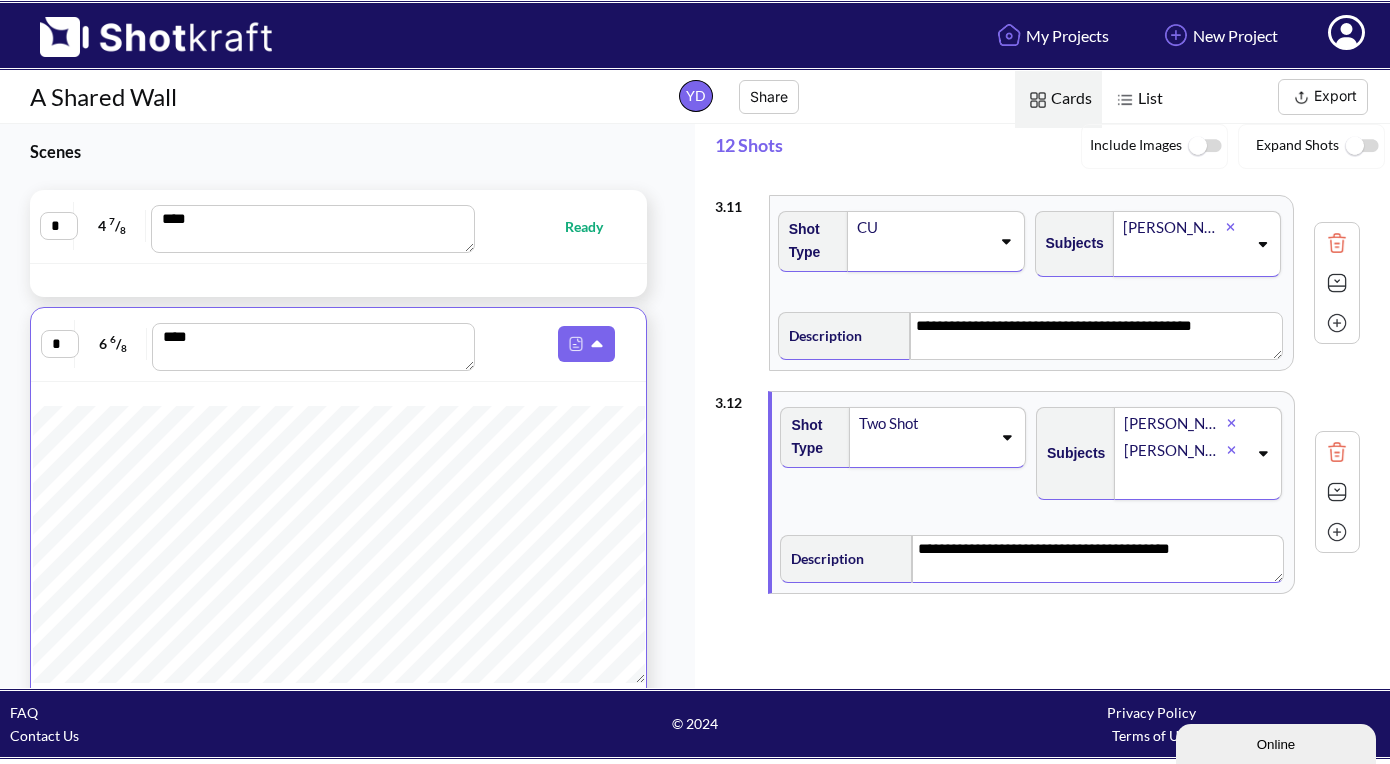 scroll, scrollTop: 3925, scrollLeft: 4, axis: both 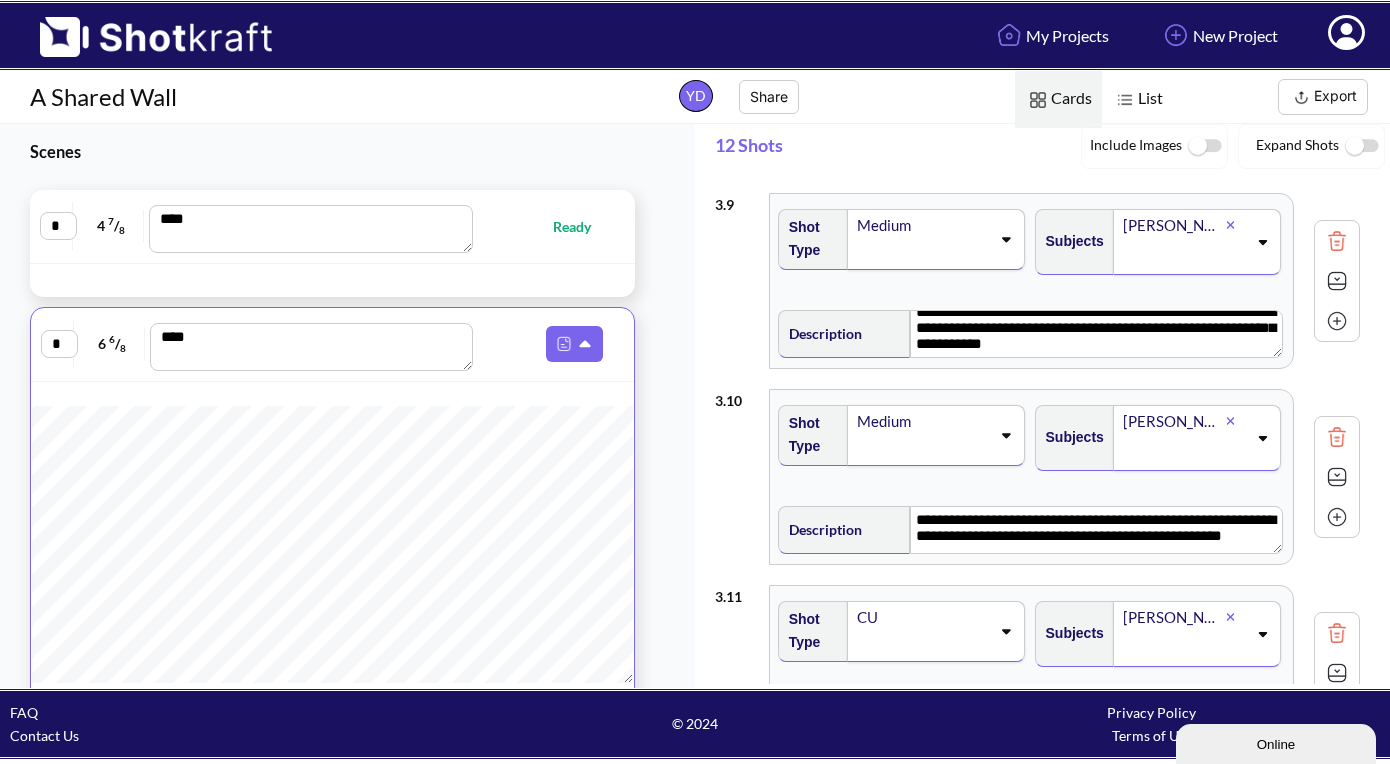type on "**********" 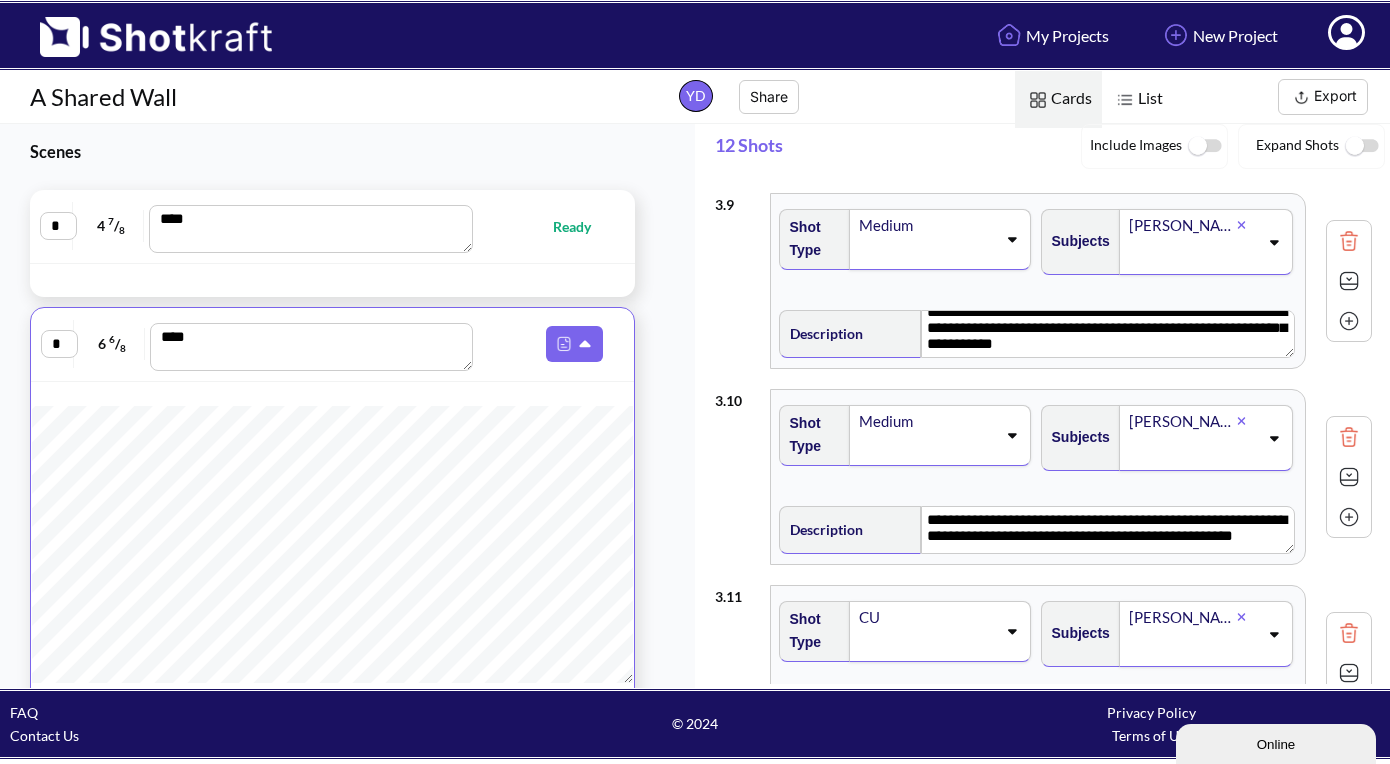 scroll, scrollTop: 18, scrollLeft: 0, axis: vertical 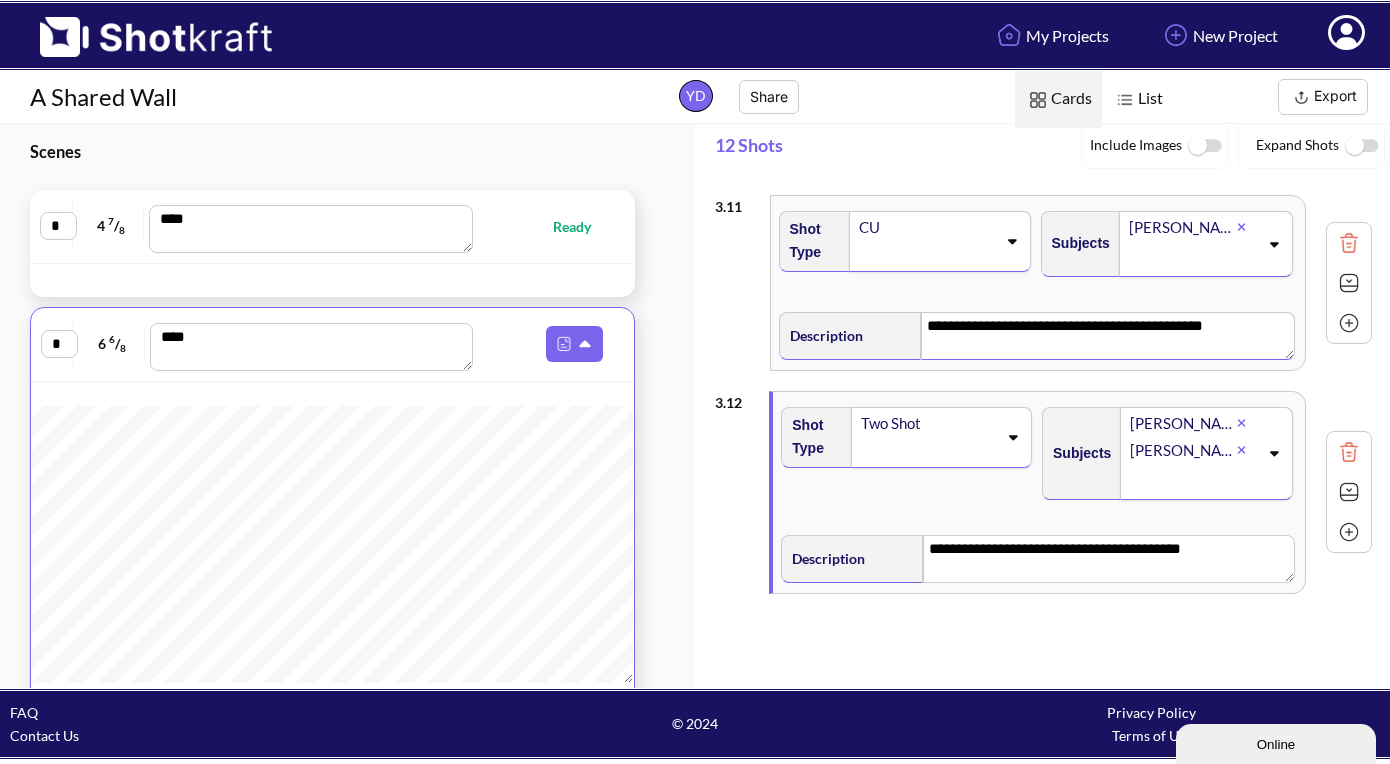 click on "**********" at bounding box center (1107, 336) 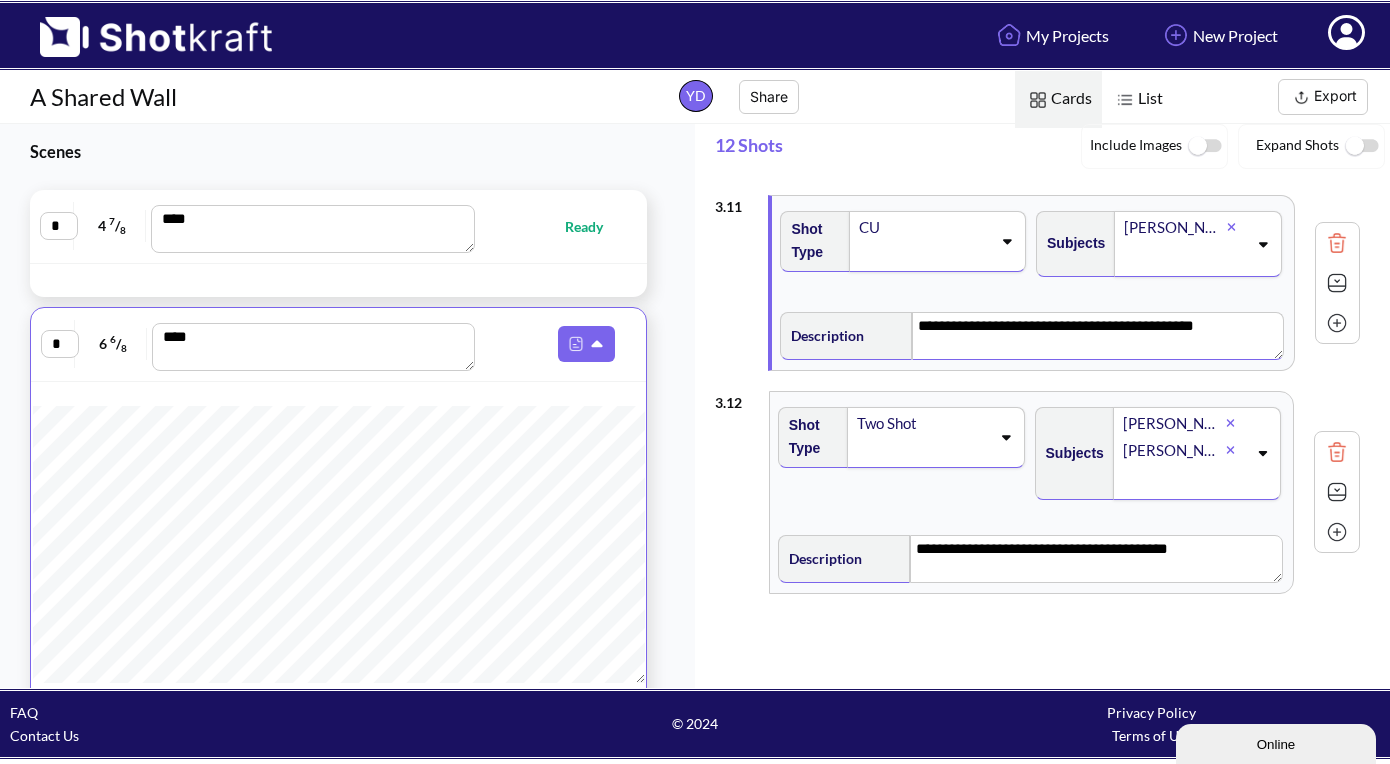 scroll, scrollTop: 2732, scrollLeft: 2, axis: both 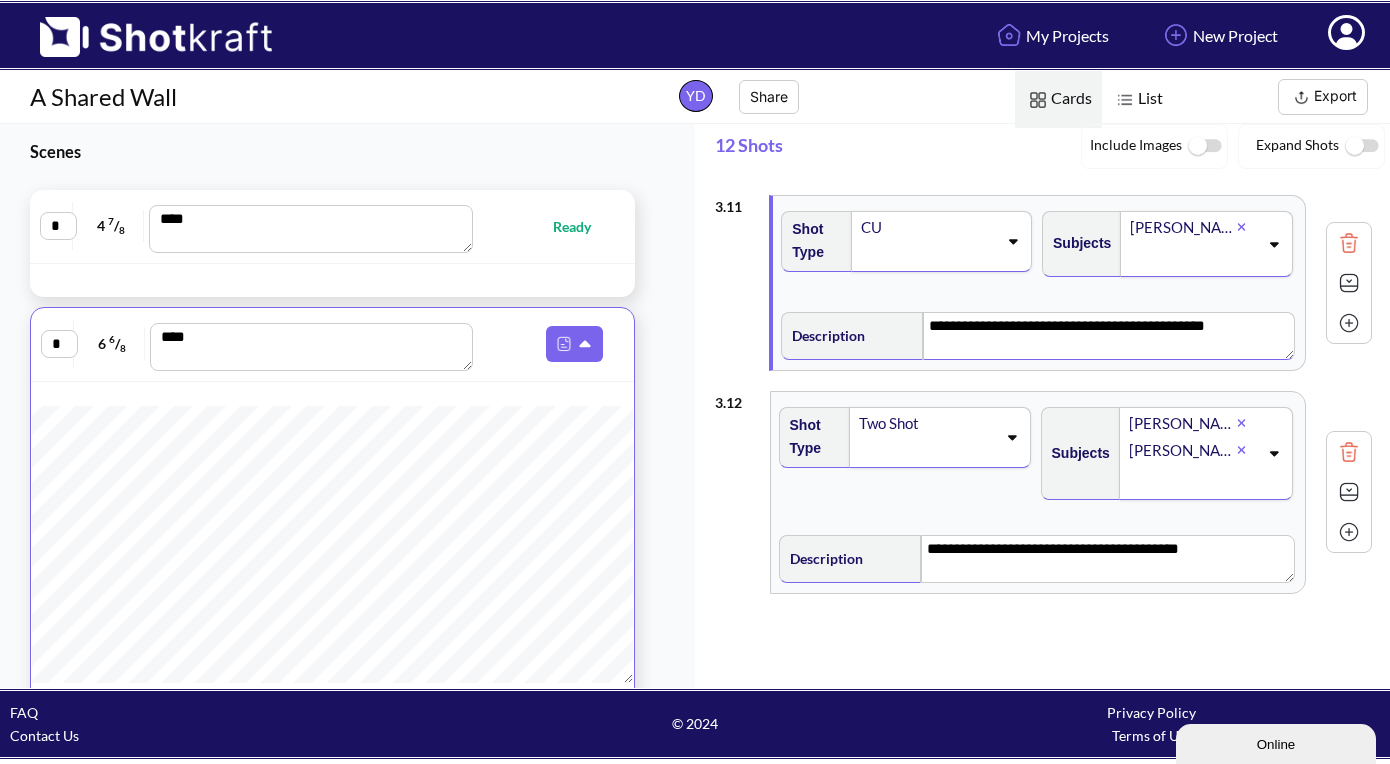 click on "**********" at bounding box center [1108, 336] 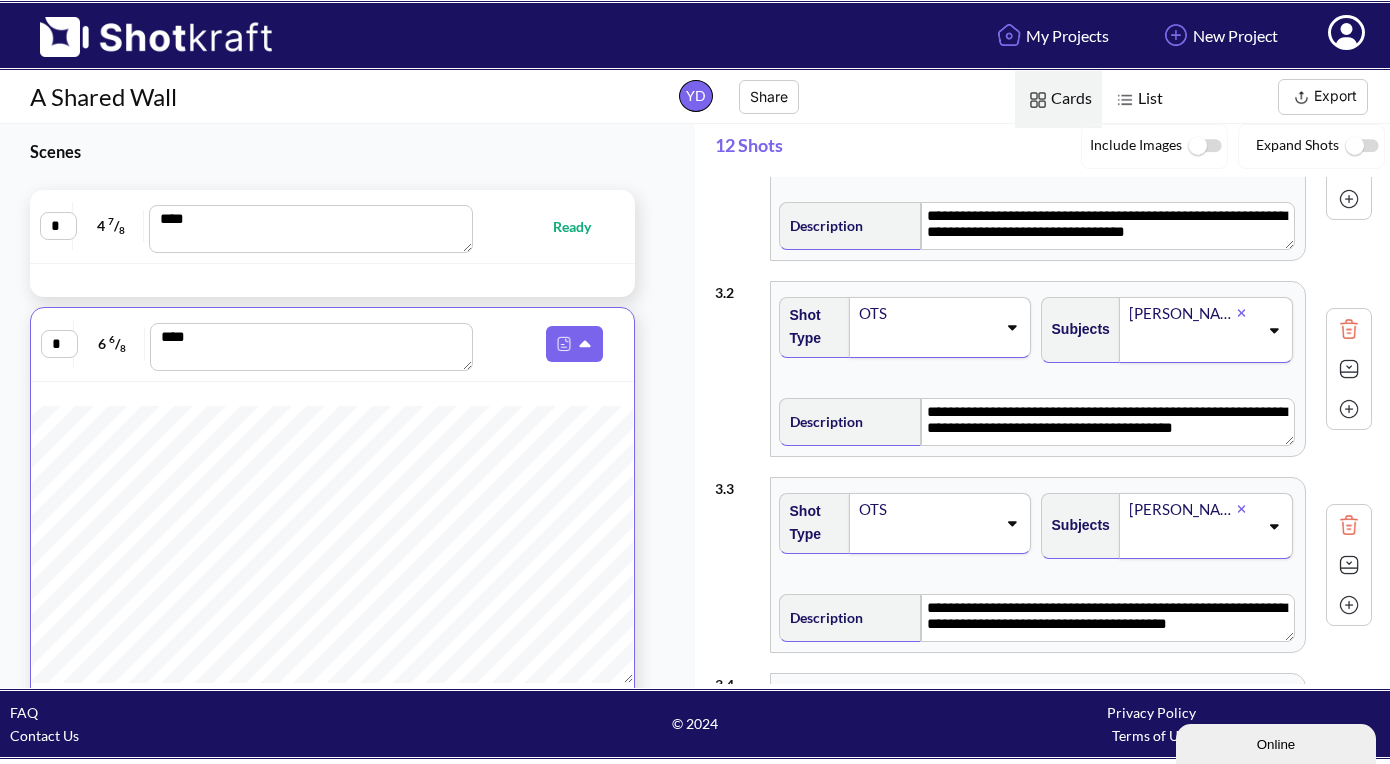 scroll, scrollTop: 130, scrollLeft: 0, axis: vertical 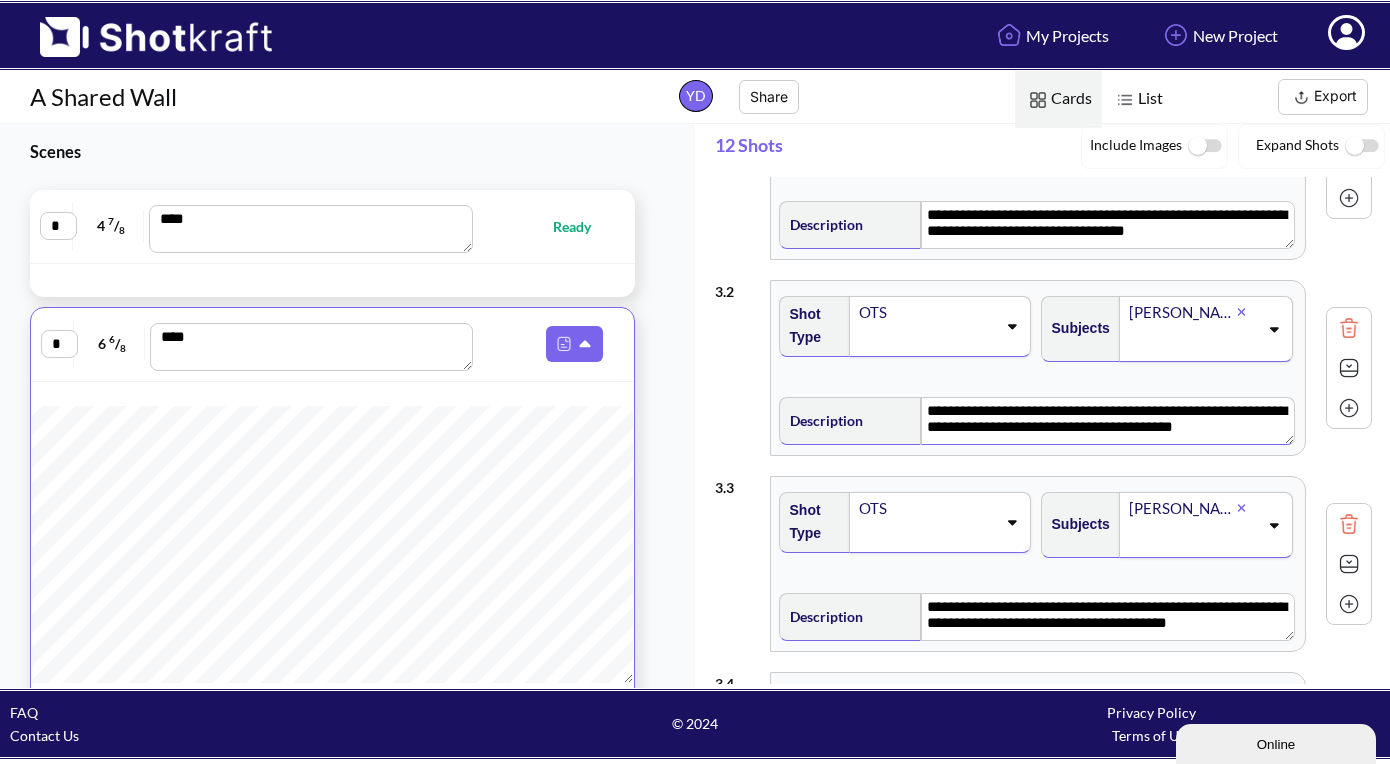 click on "**********" at bounding box center (1107, 421) 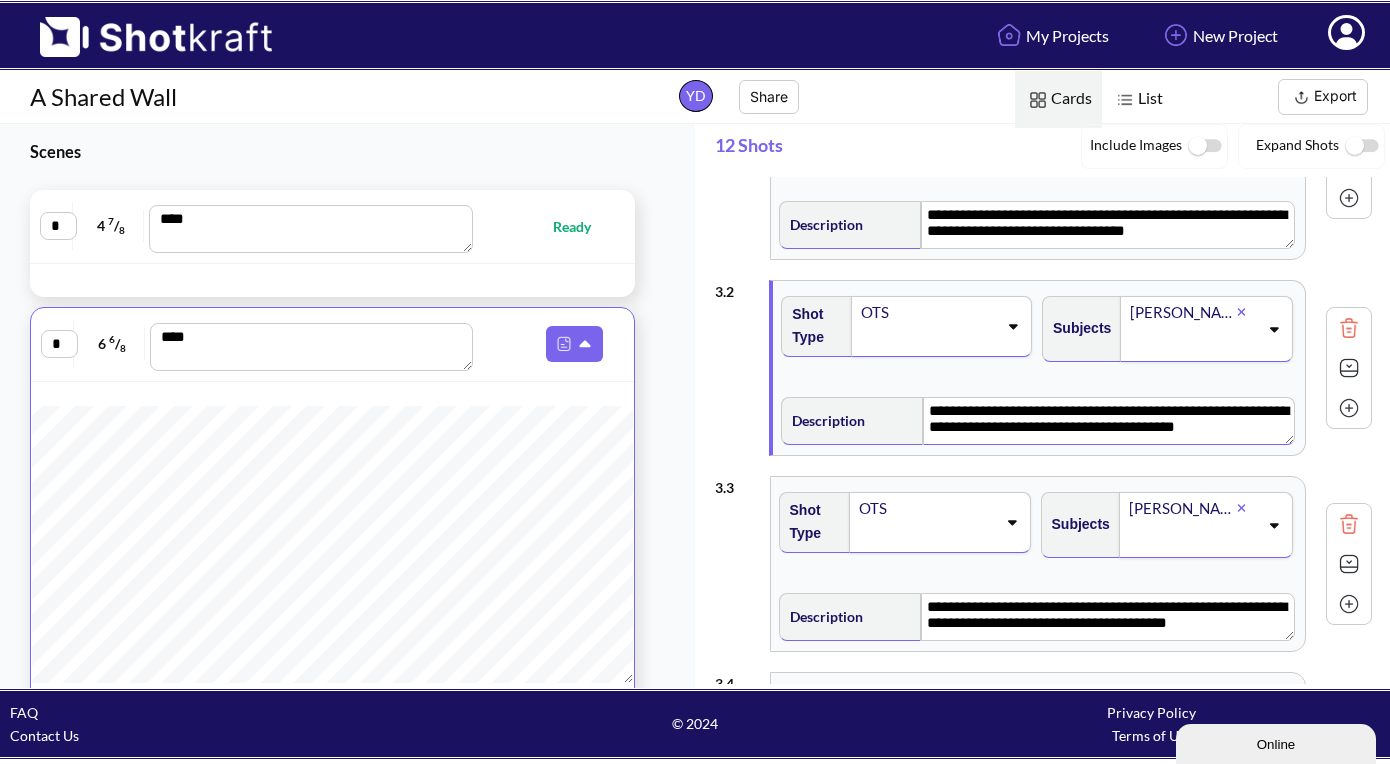 click on "**********" at bounding box center [1108, 421] 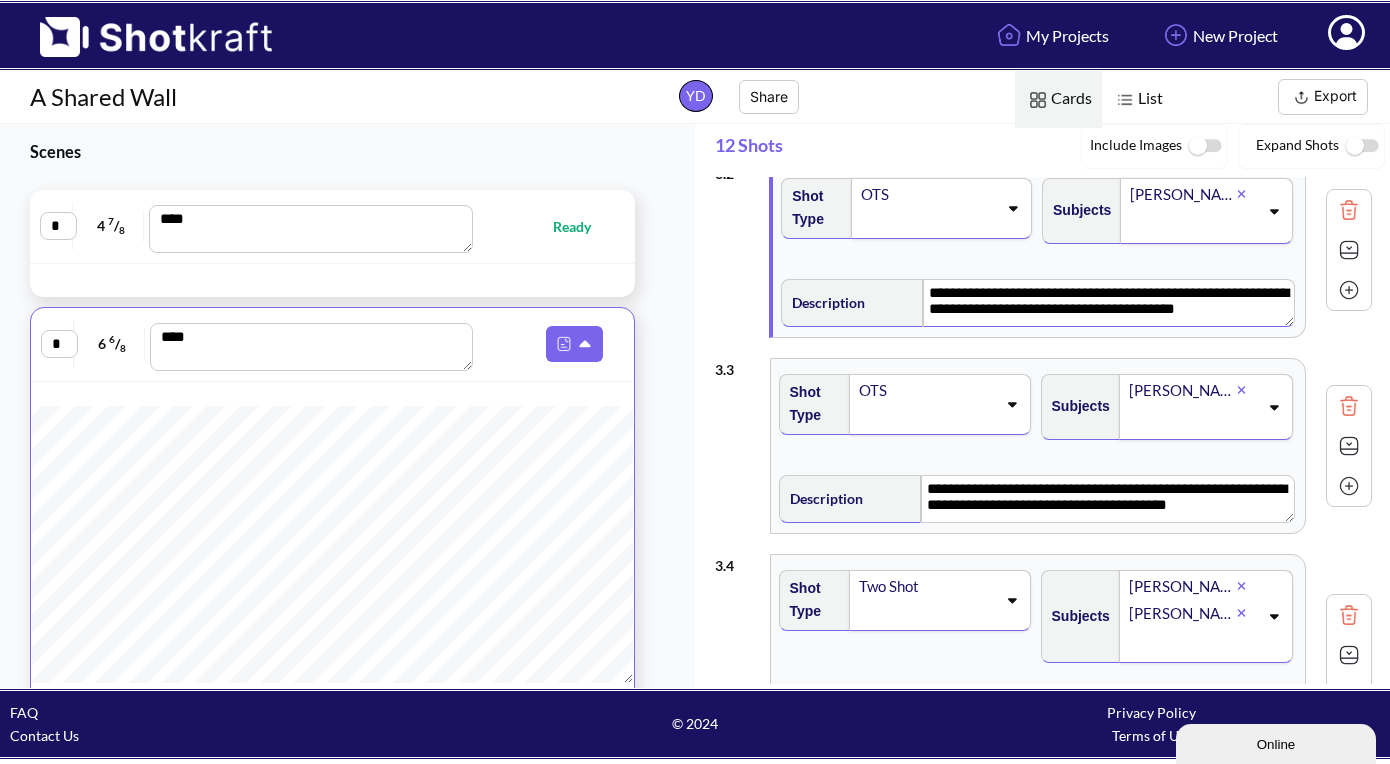 scroll, scrollTop: 250, scrollLeft: 0, axis: vertical 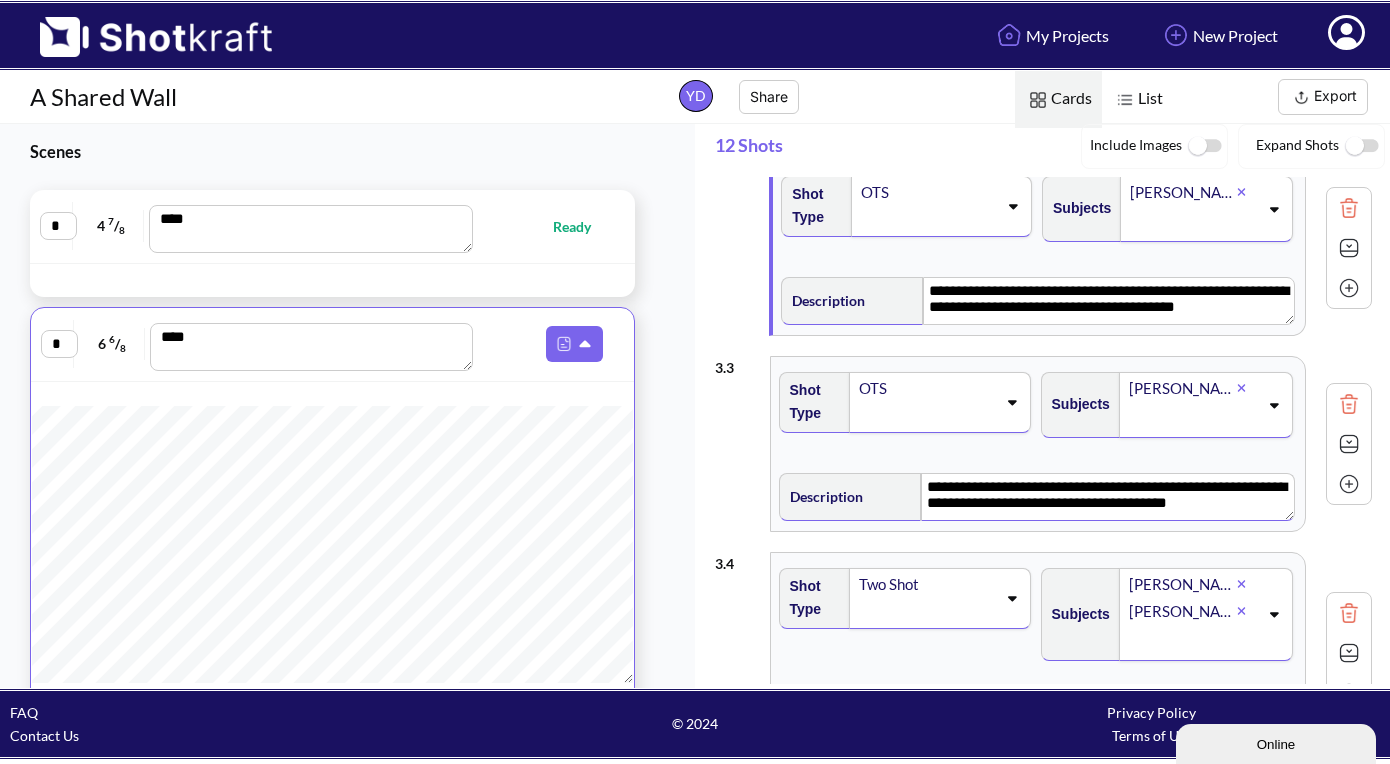 click on "**********" at bounding box center [1107, 497] 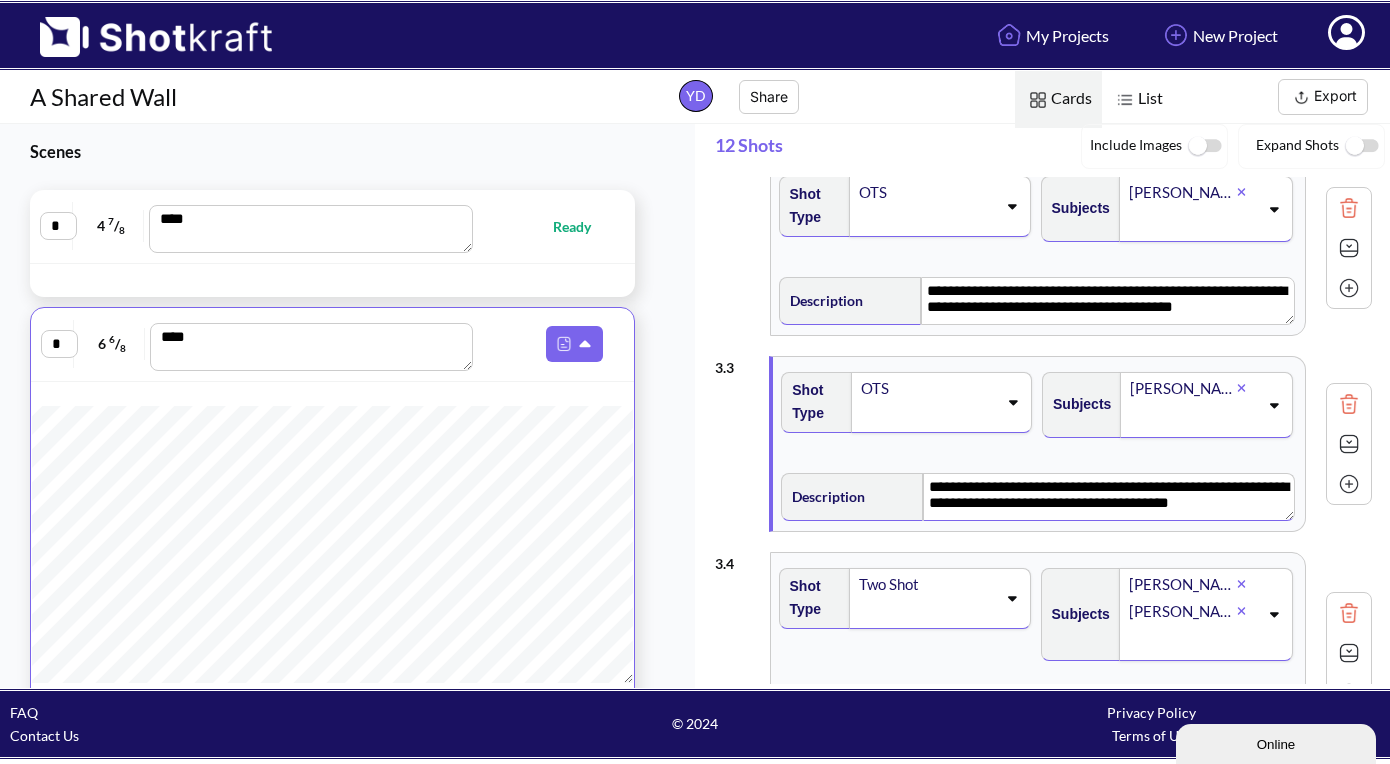 click at bounding box center (1349, 248) 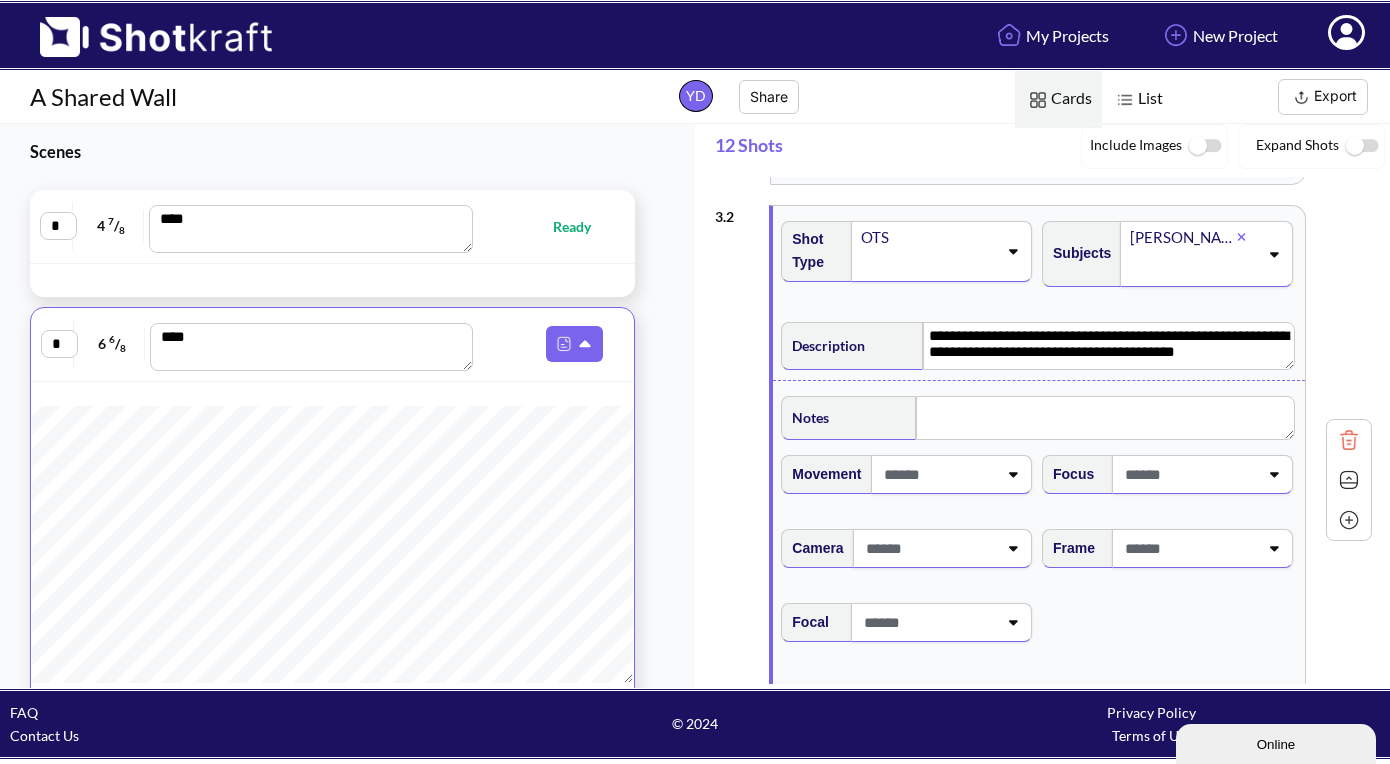 scroll, scrollTop: 191, scrollLeft: 0, axis: vertical 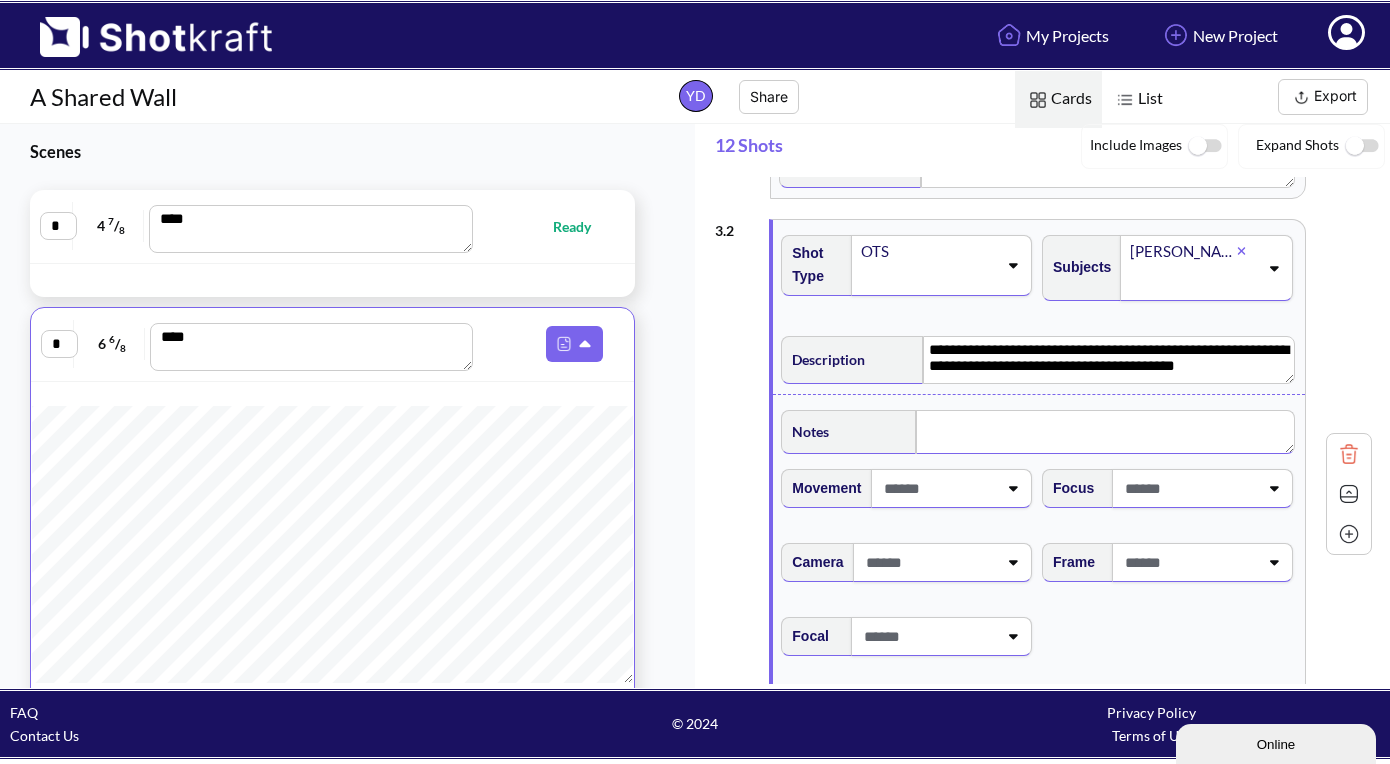 click at bounding box center [1105, 432] 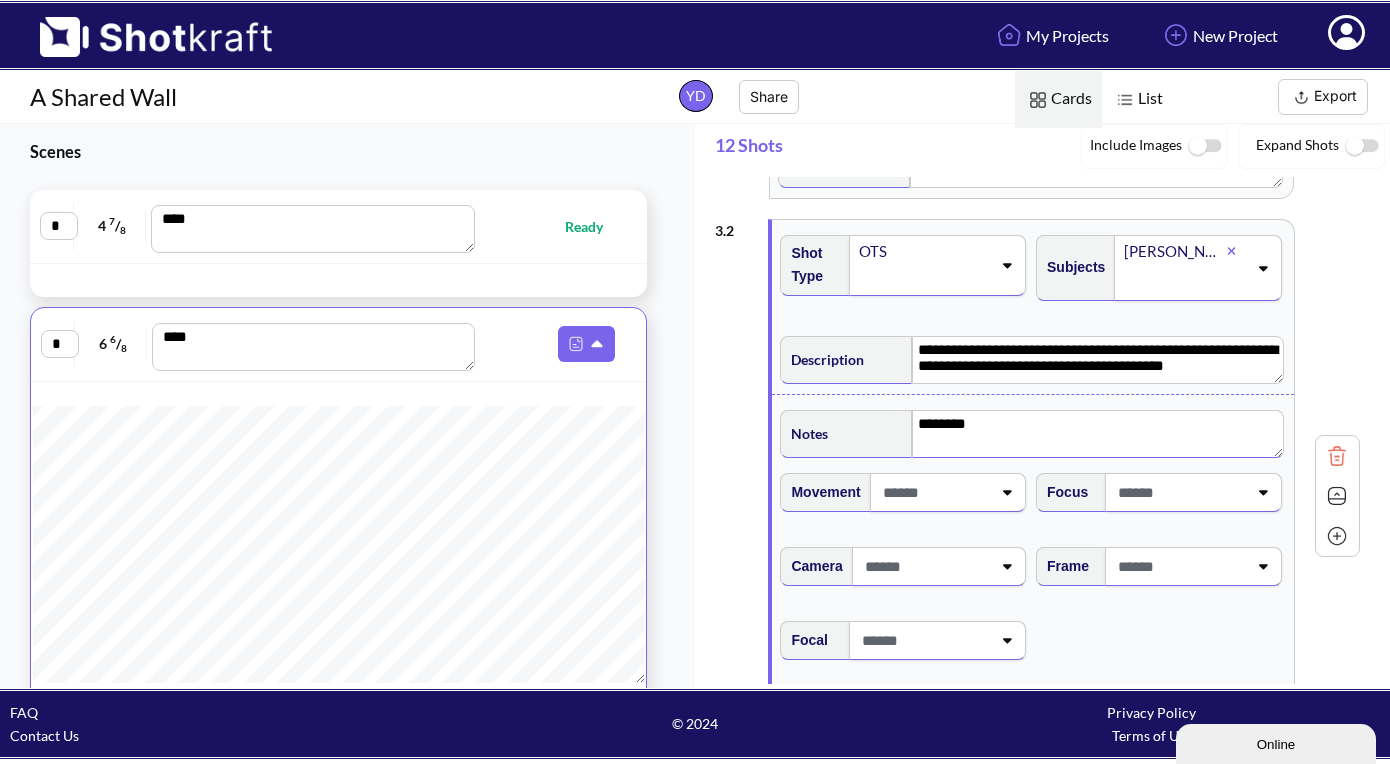 scroll, scrollTop: 5131, scrollLeft: 2, axis: both 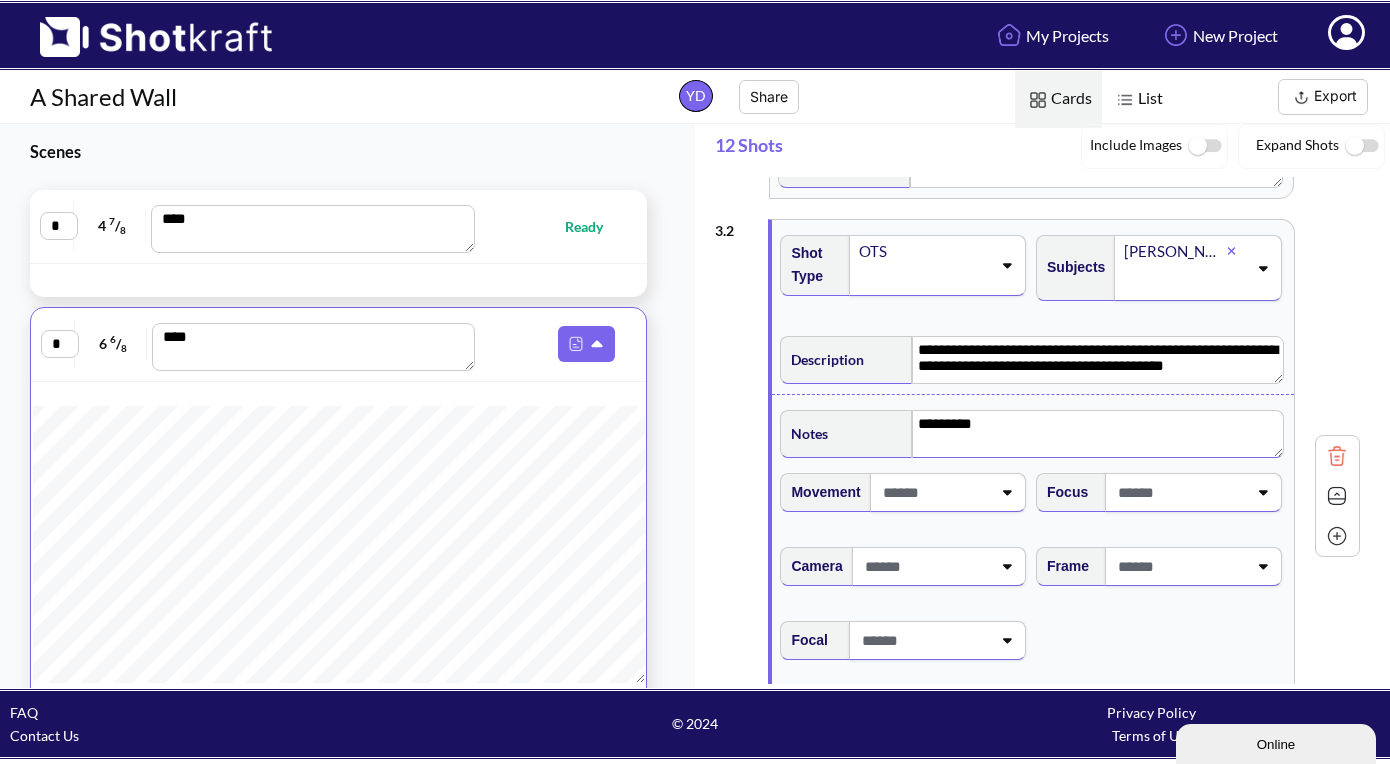 type on "**********" 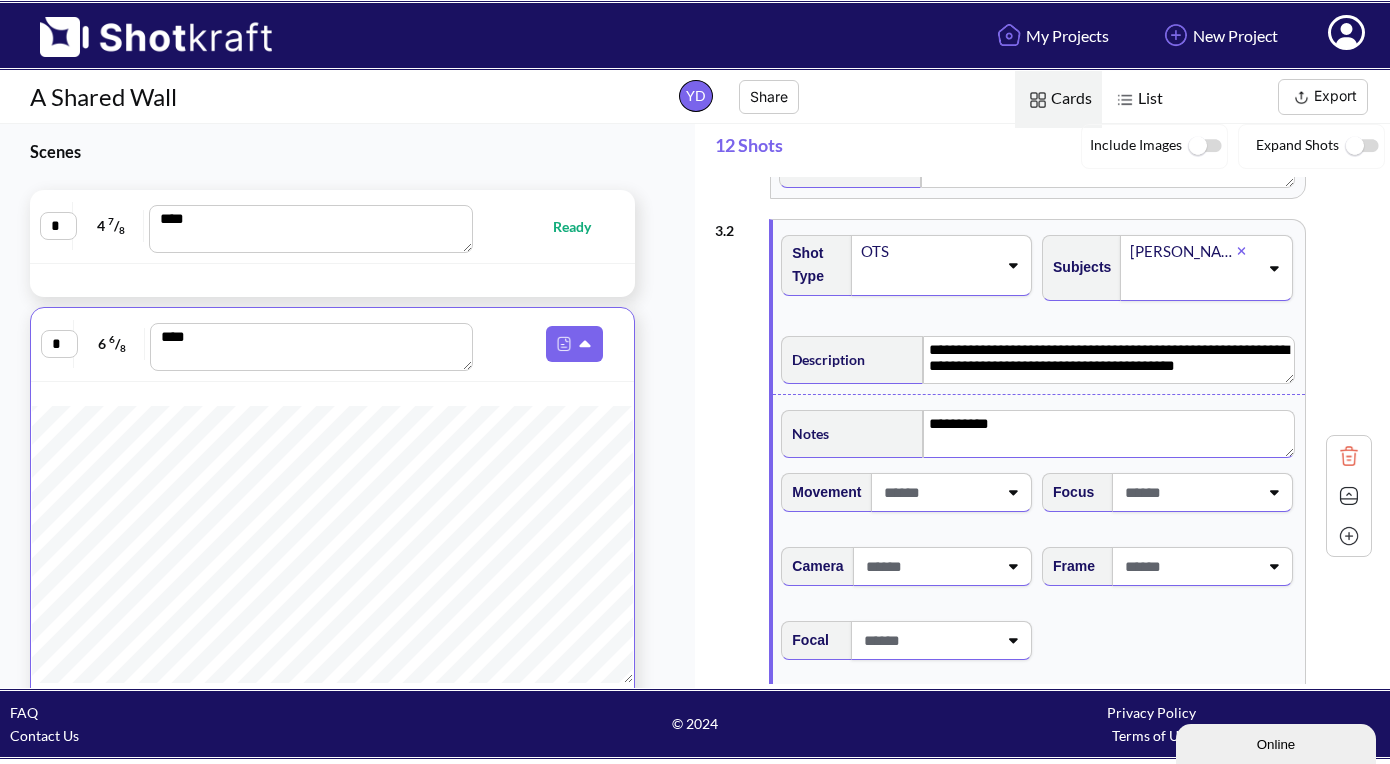 drag, startPoint x: 1007, startPoint y: 420, endPoint x: 900, endPoint y: 420, distance: 107 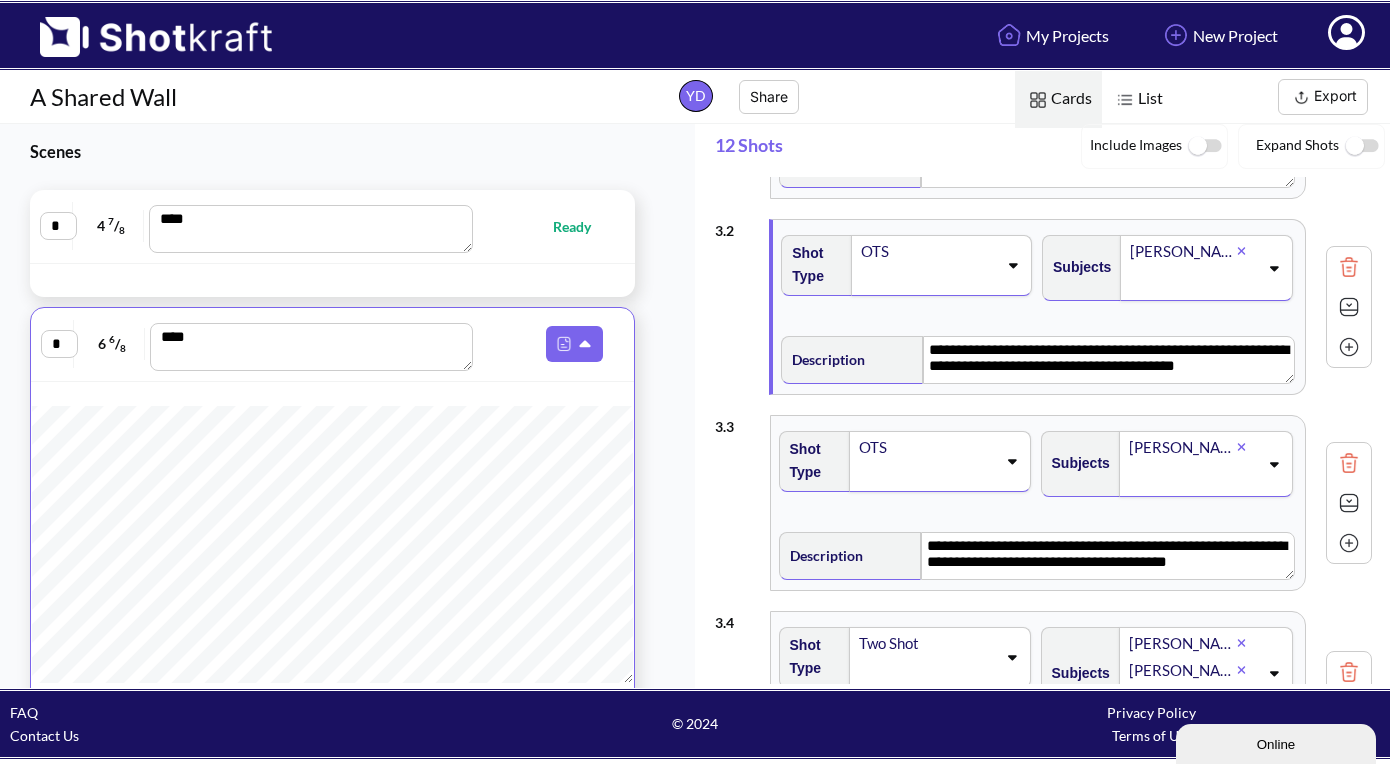 click at bounding box center (1349, 503) 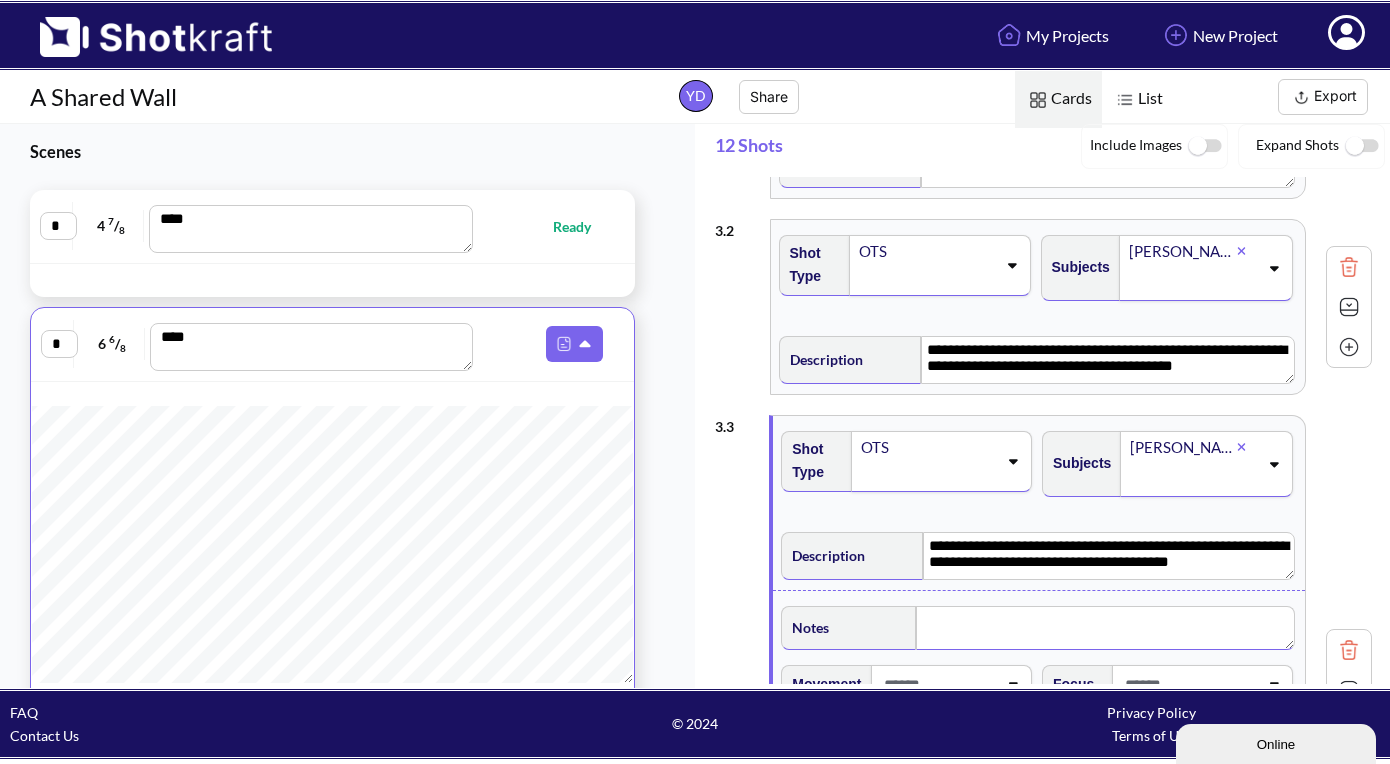 click at bounding box center (1105, 628) 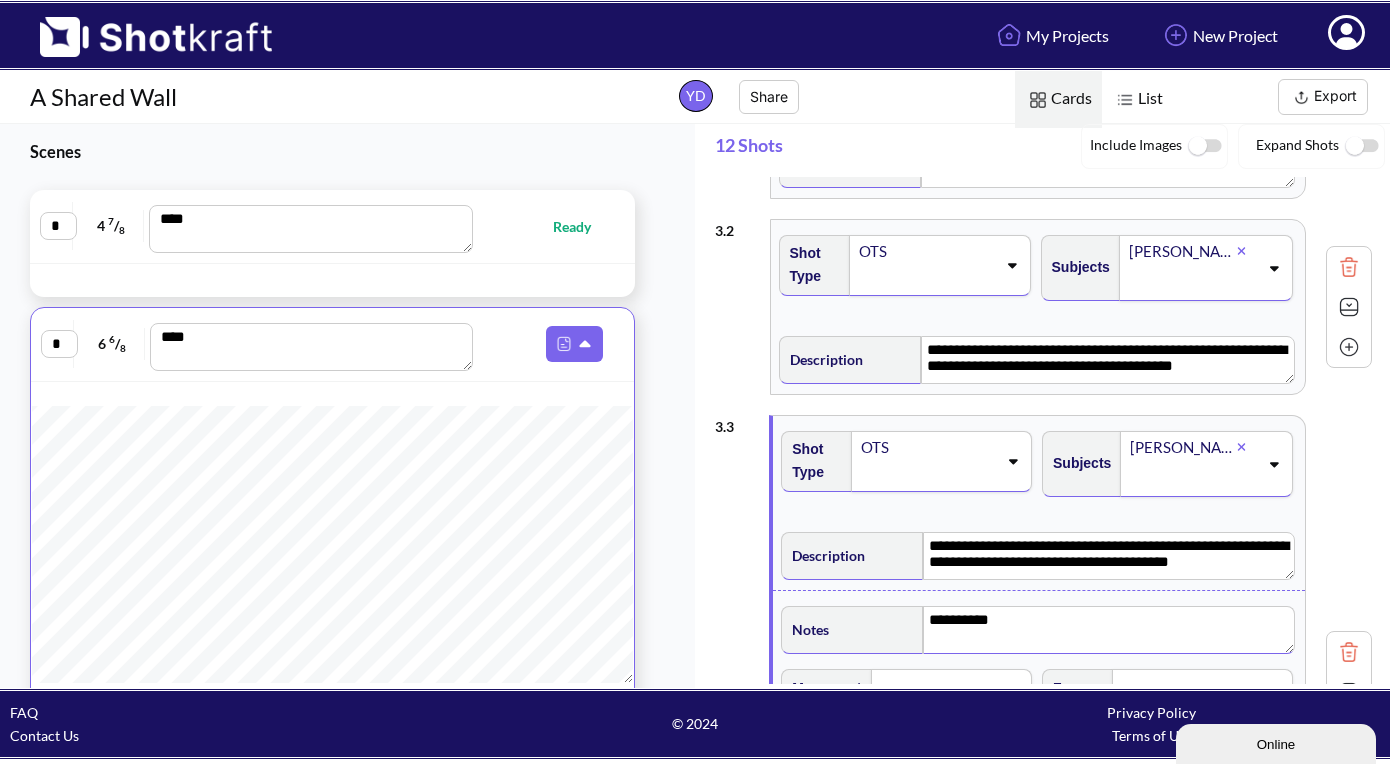 scroll, scrollTop: 284, scrollLeft: 0, axis: vertical 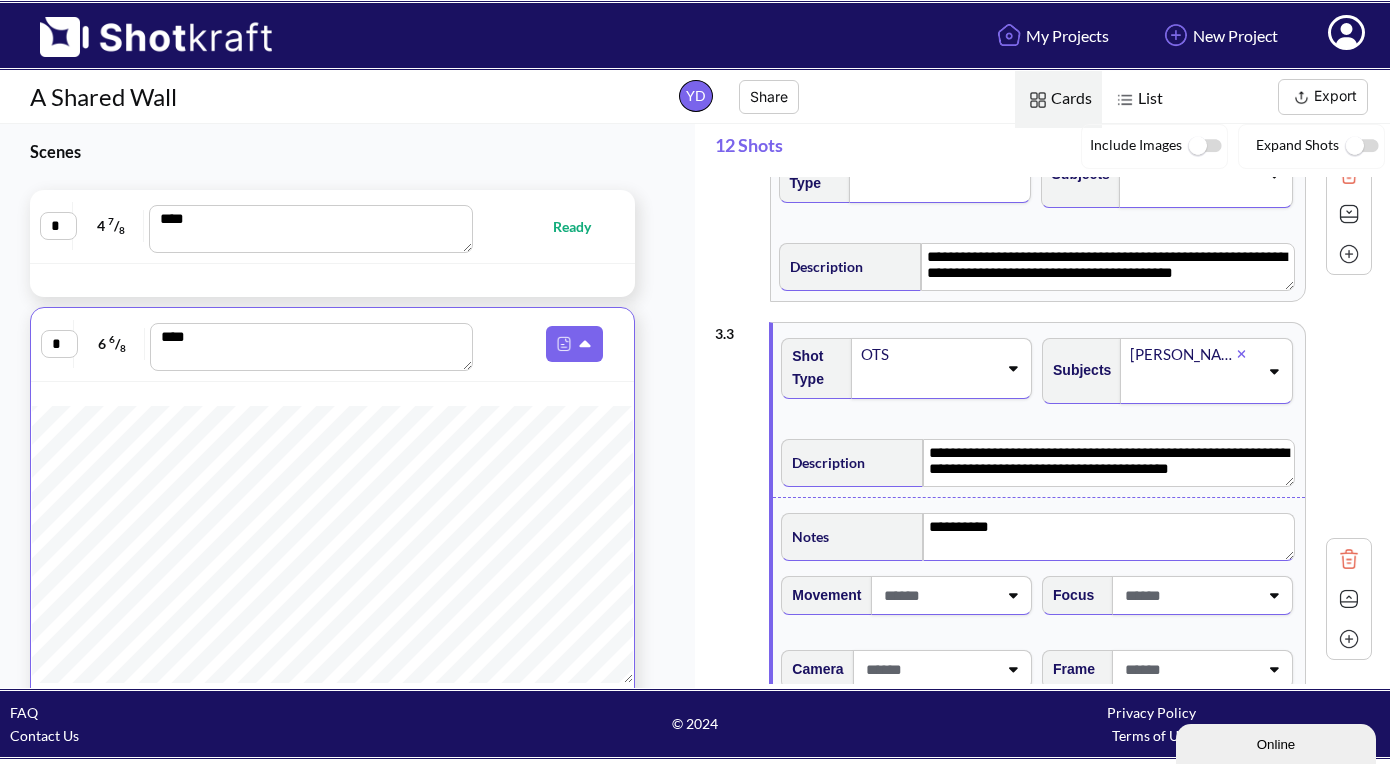 click at bounding box center (1349, 599) 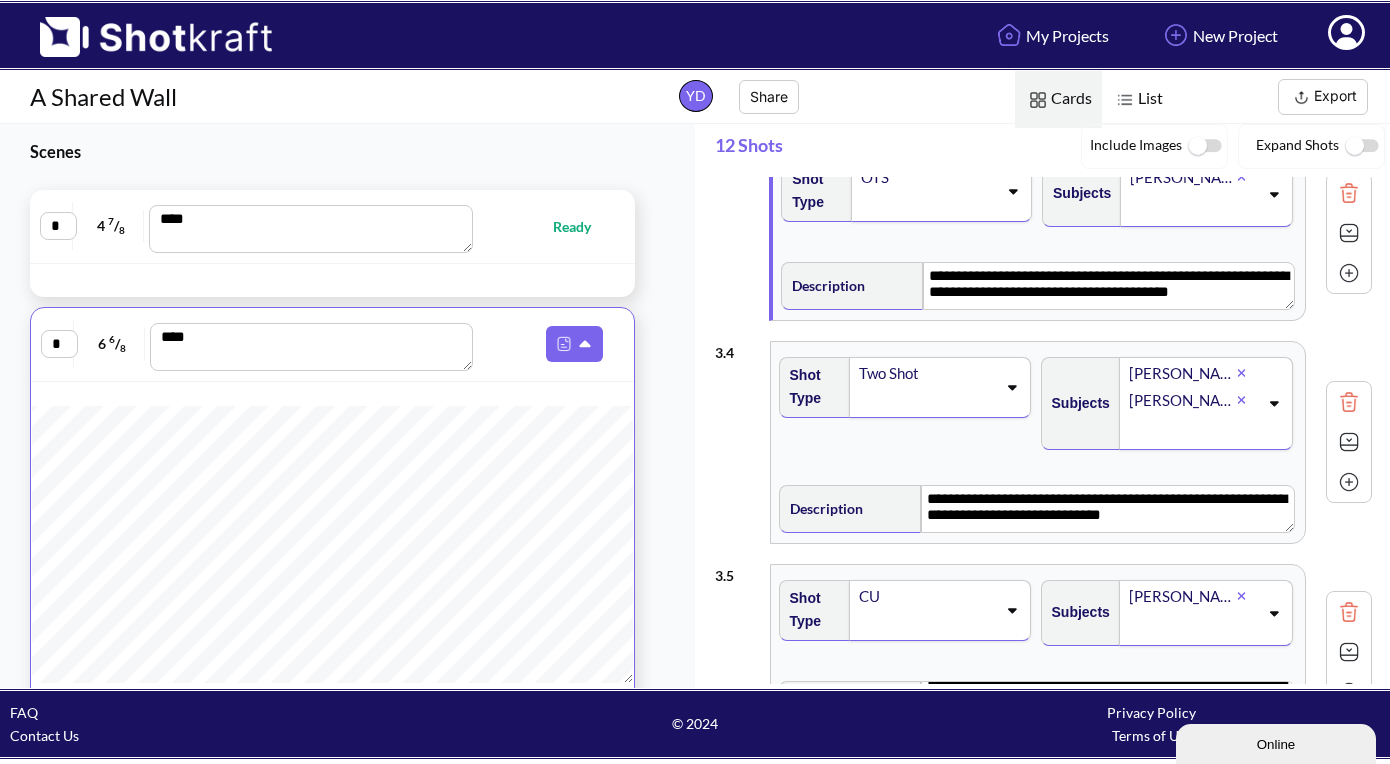 scroll, scrollTop: 468, scrollLeft: 0, axis: vertical 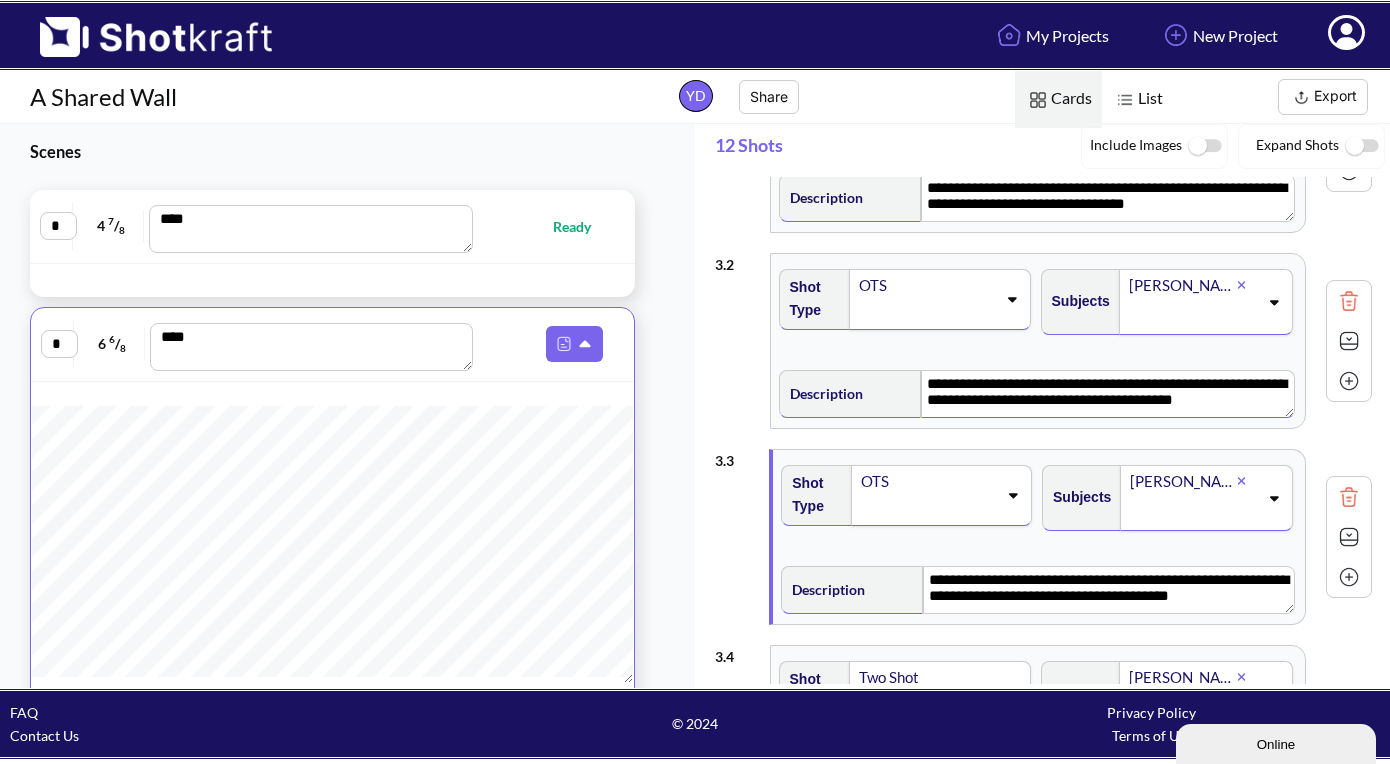 click on "**********" at bounding box center [1107, 394] 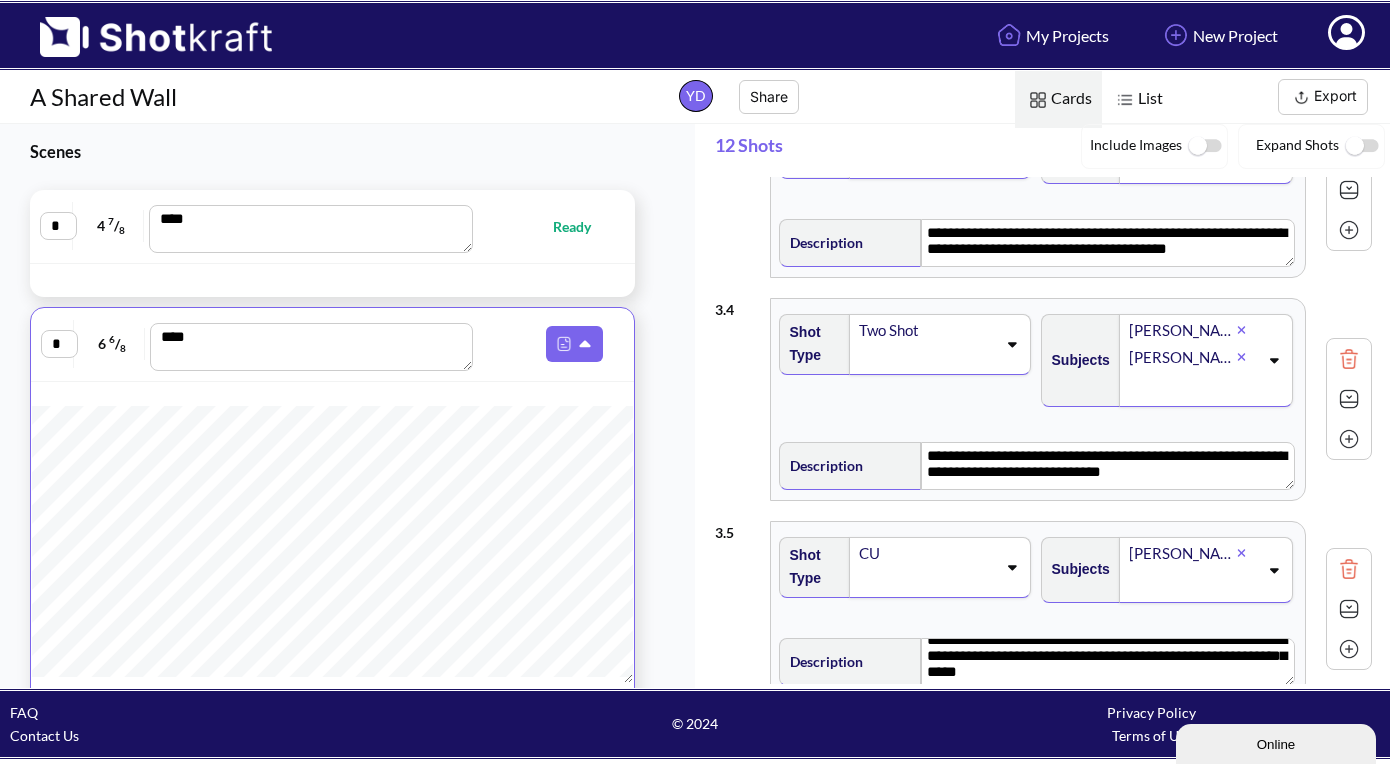 scroll, scrollTop: 508, scrollLeft: 0, axis: vertical 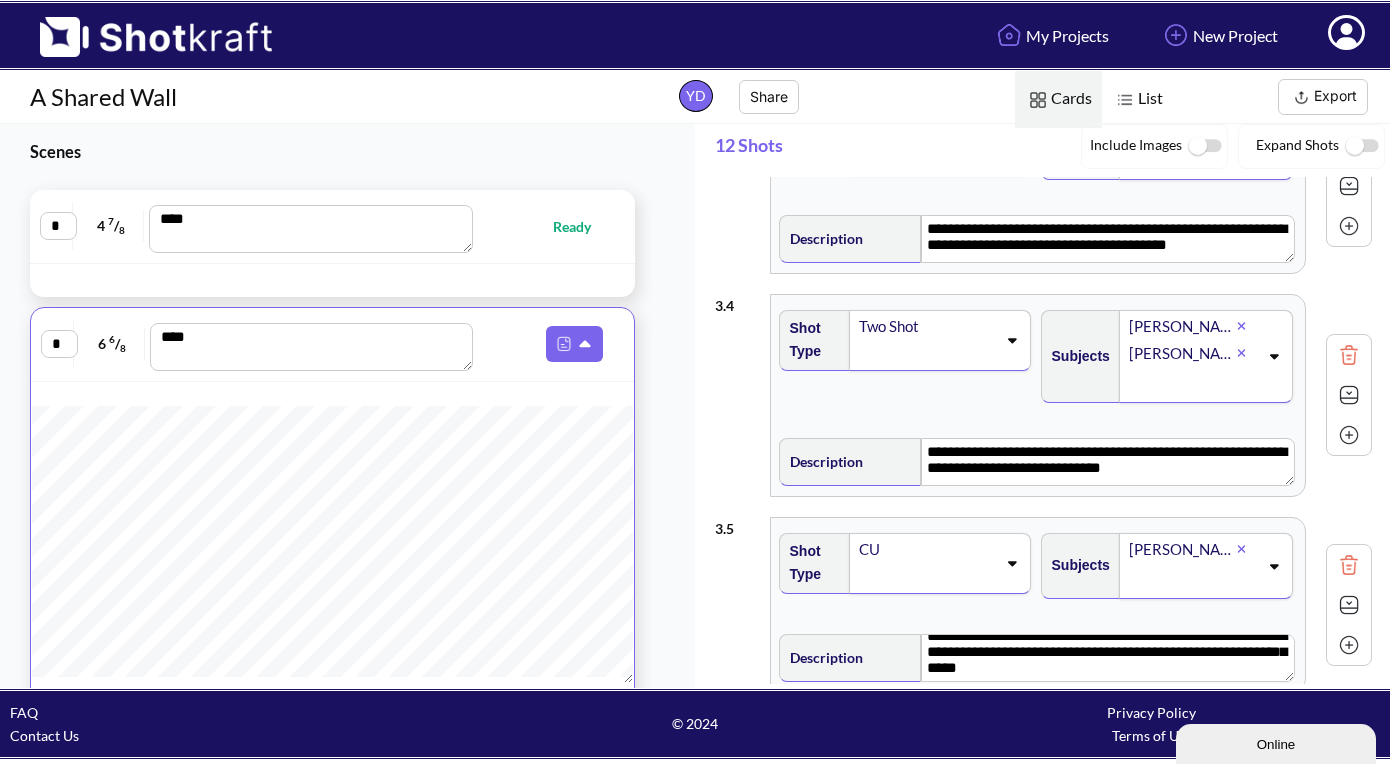 click at bounding box center (1349, 395) 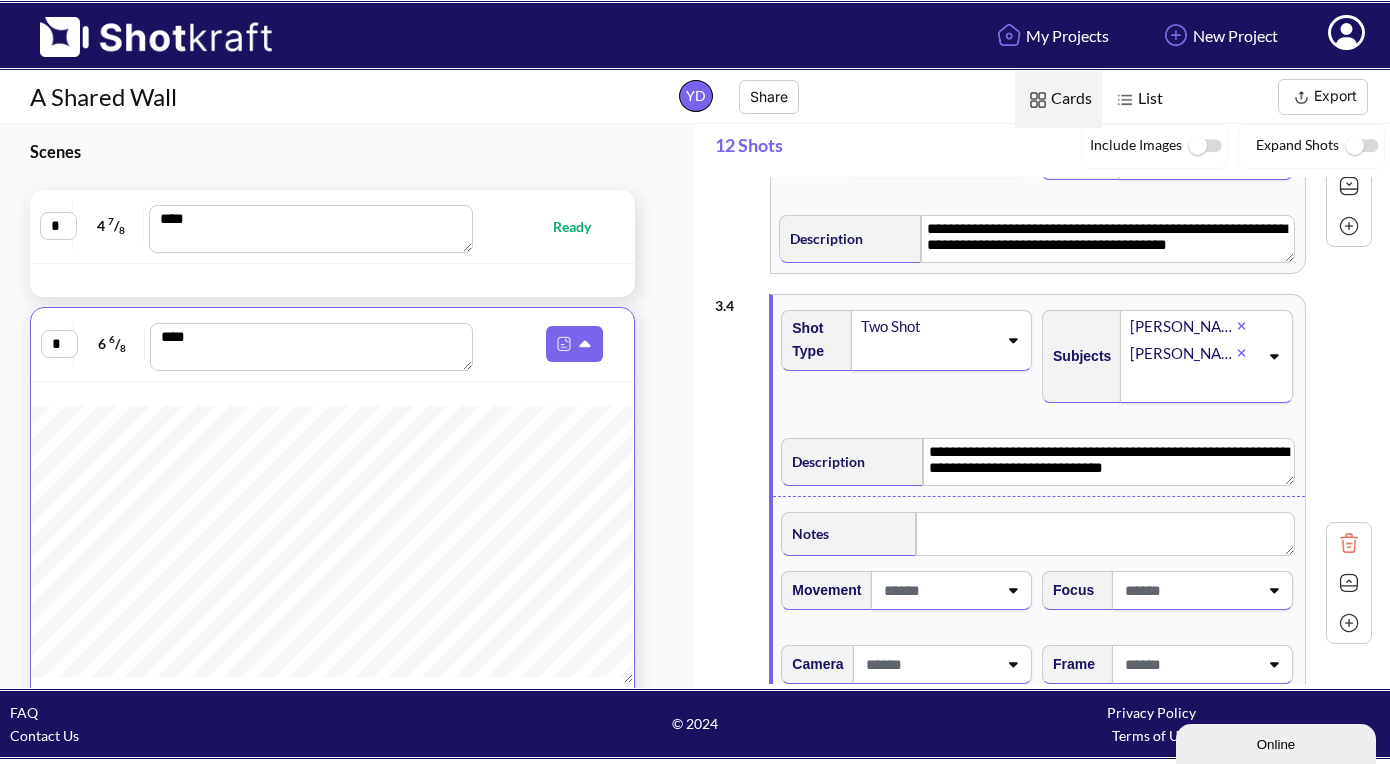 scroll, scrollTop: 574, scrollLeft: 0, axis: vertical 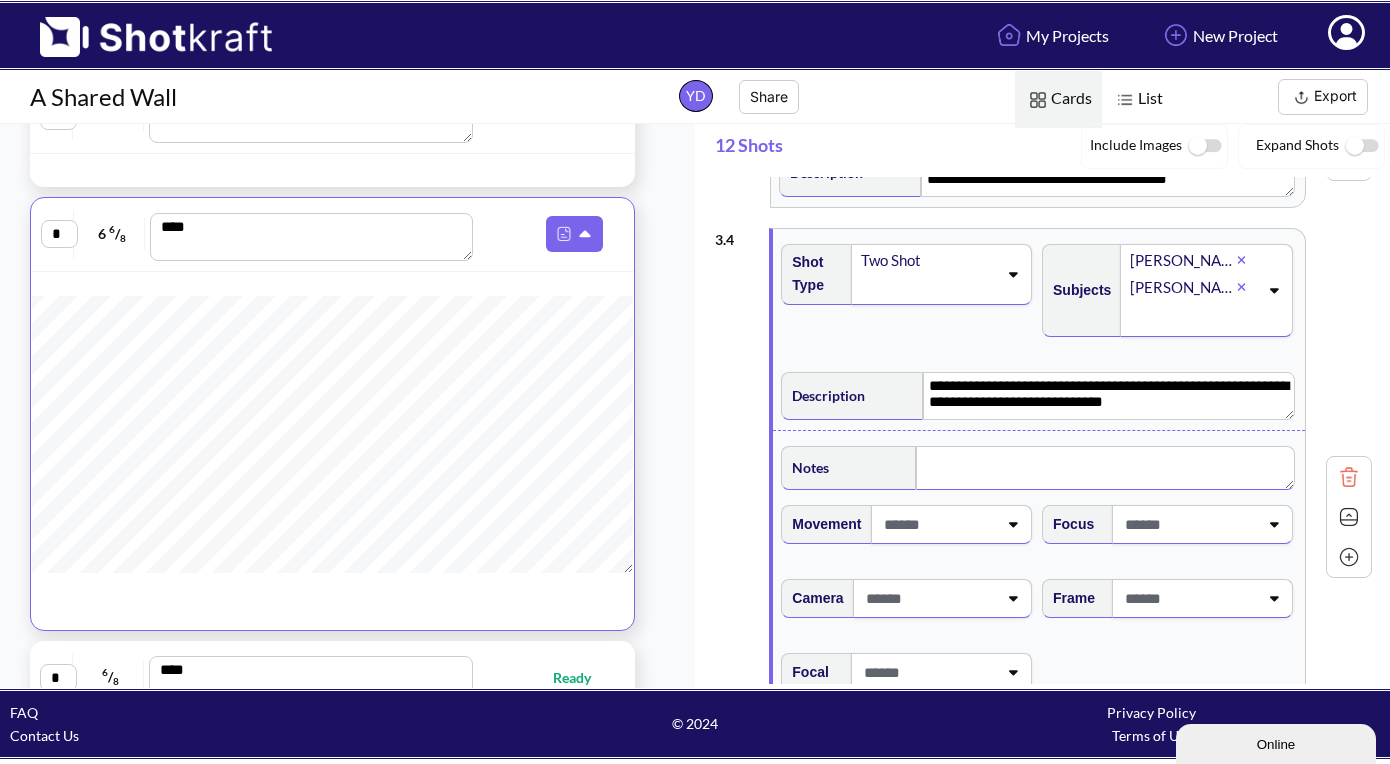 click at bounding box center [1105, 468] 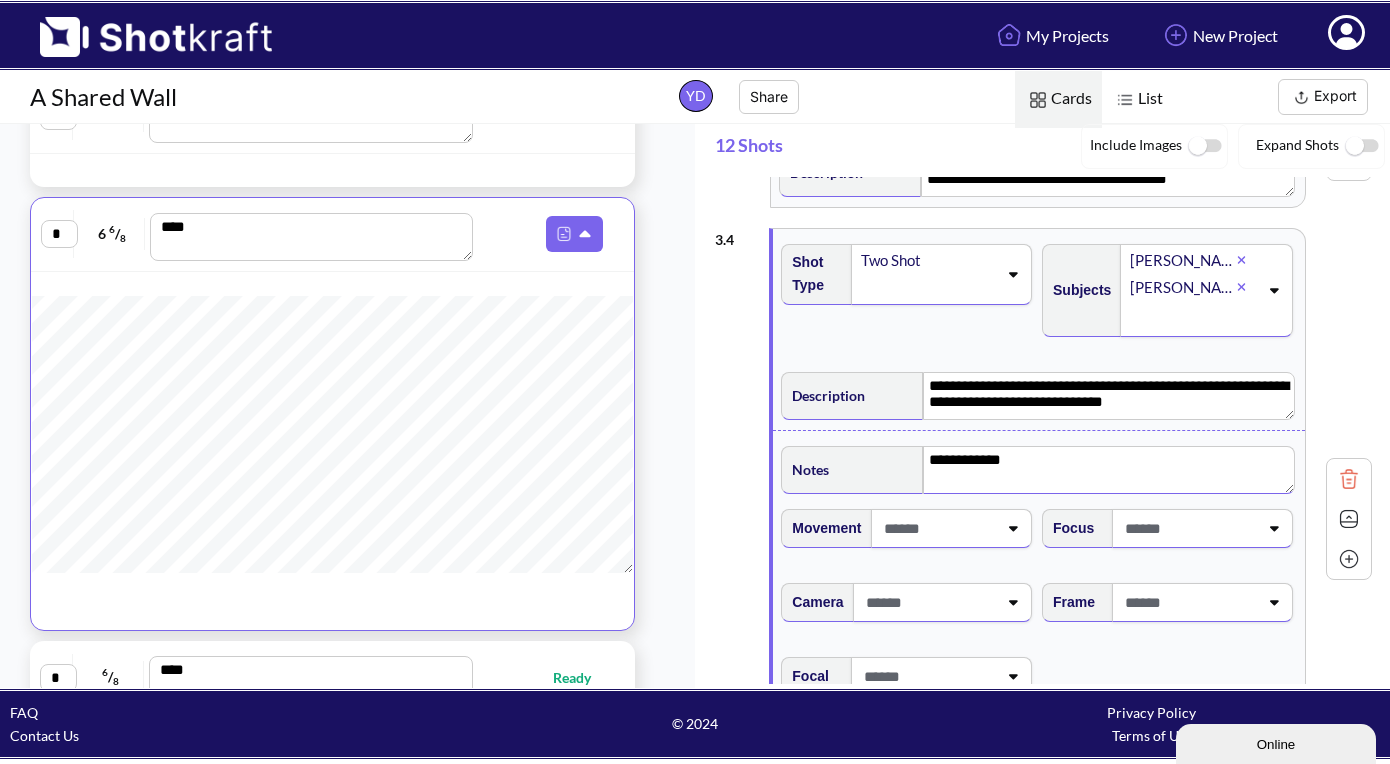 type on "**********" 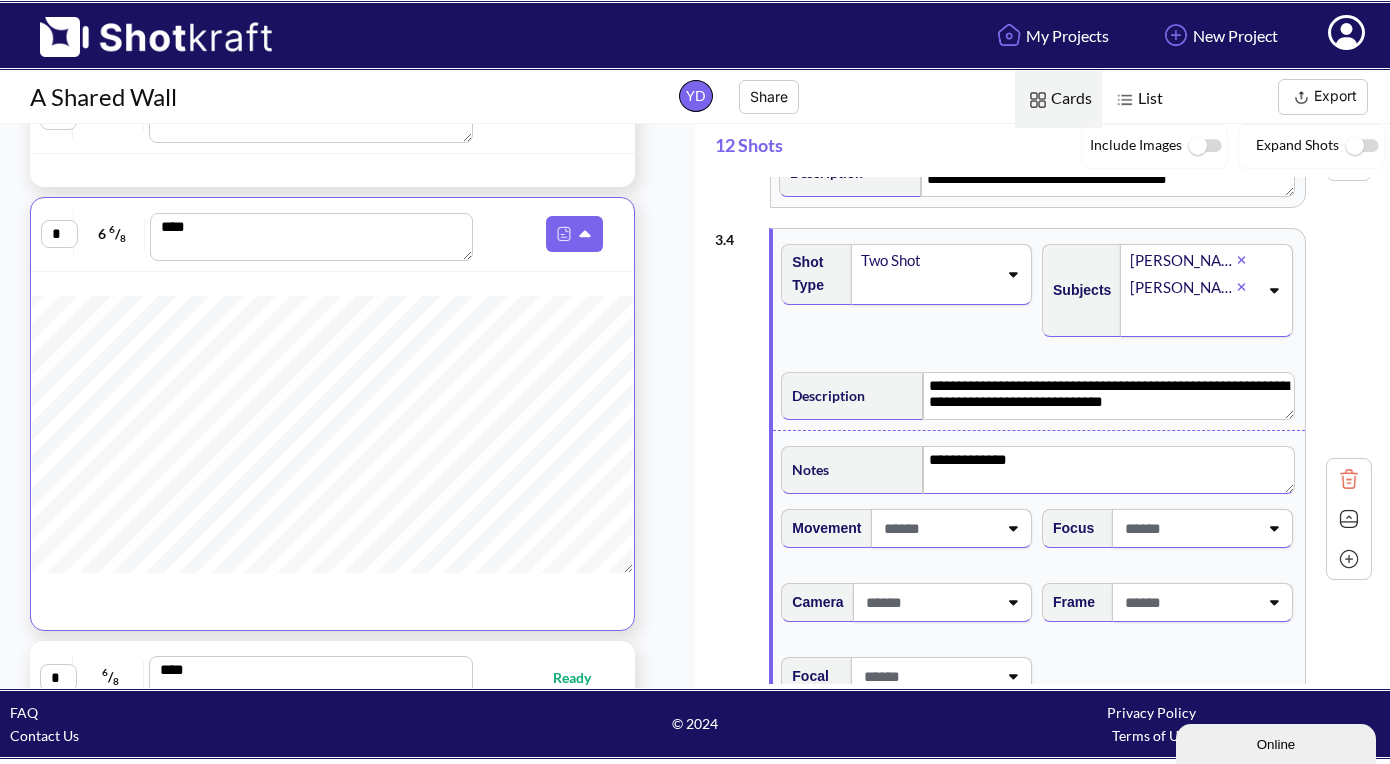 click at bounding box center (1349, 519) 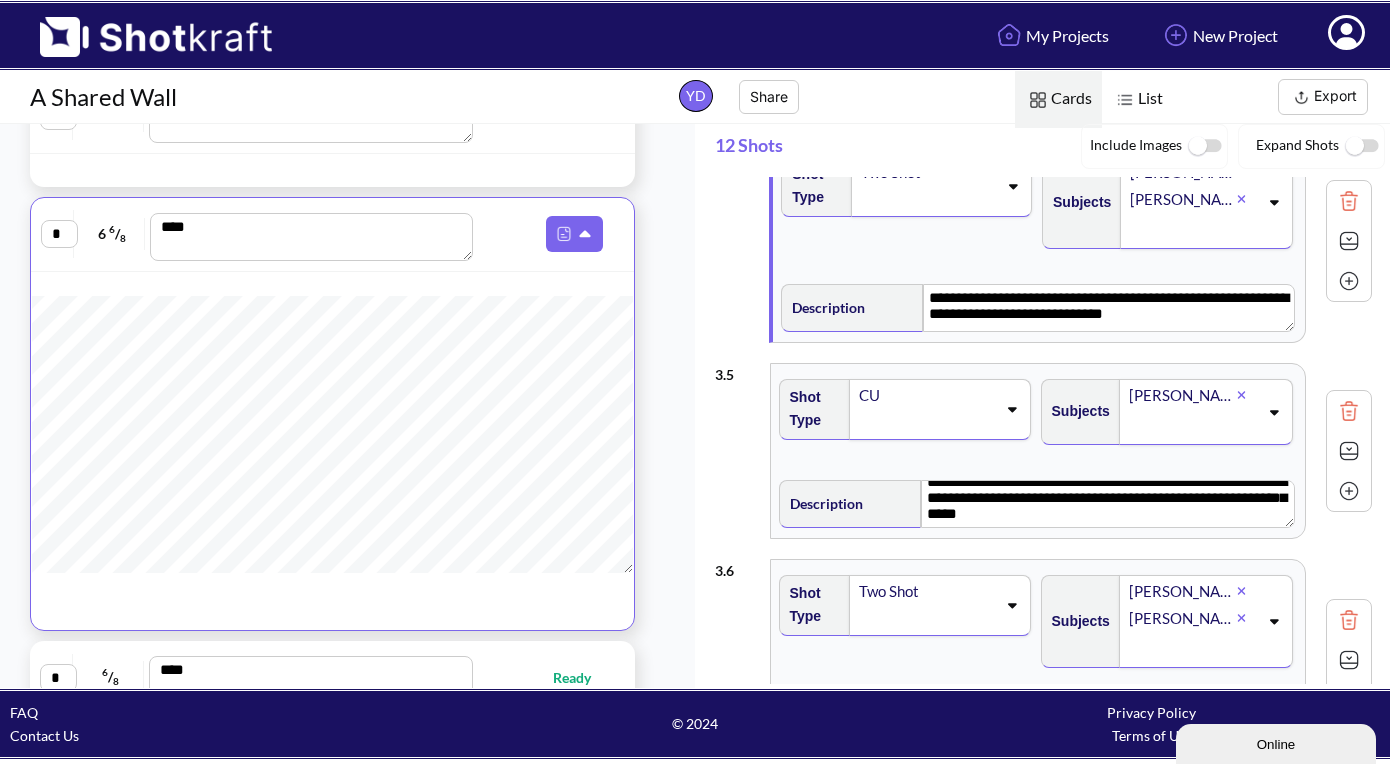 scroll, scrollTop: 665, scrollLeft: 0, axis: vertical 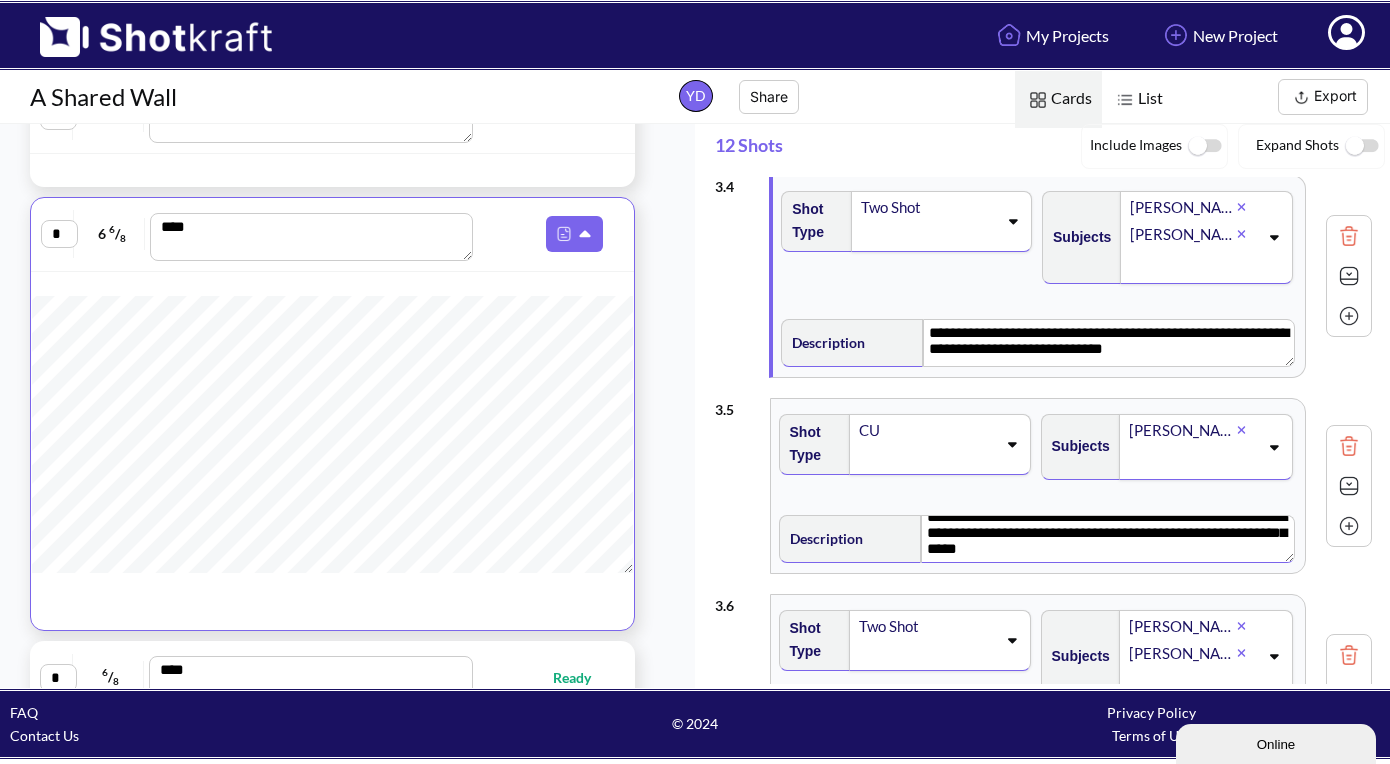 click on "**********" at bounding box center [1107, 539] 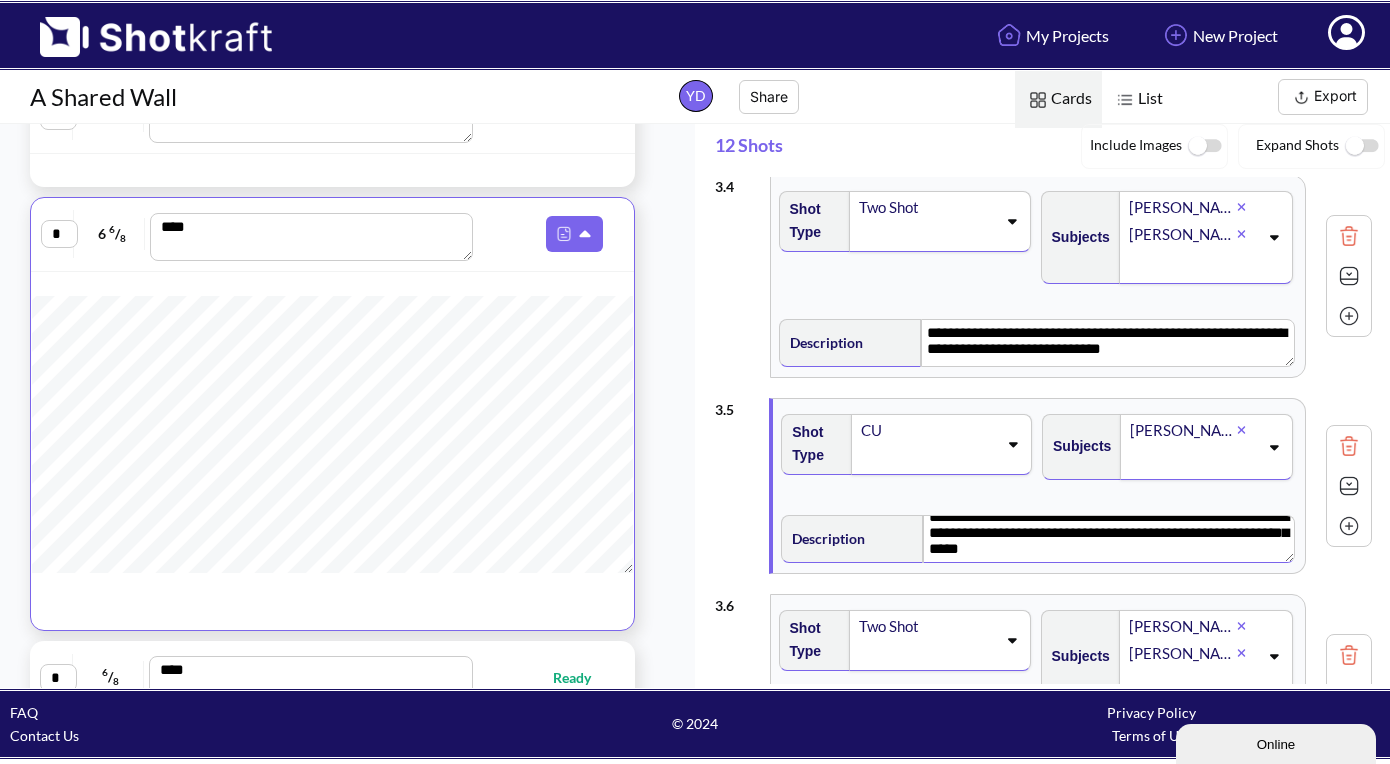 scroll, scrollTop: 0, scrollLeft: 0, axis: both 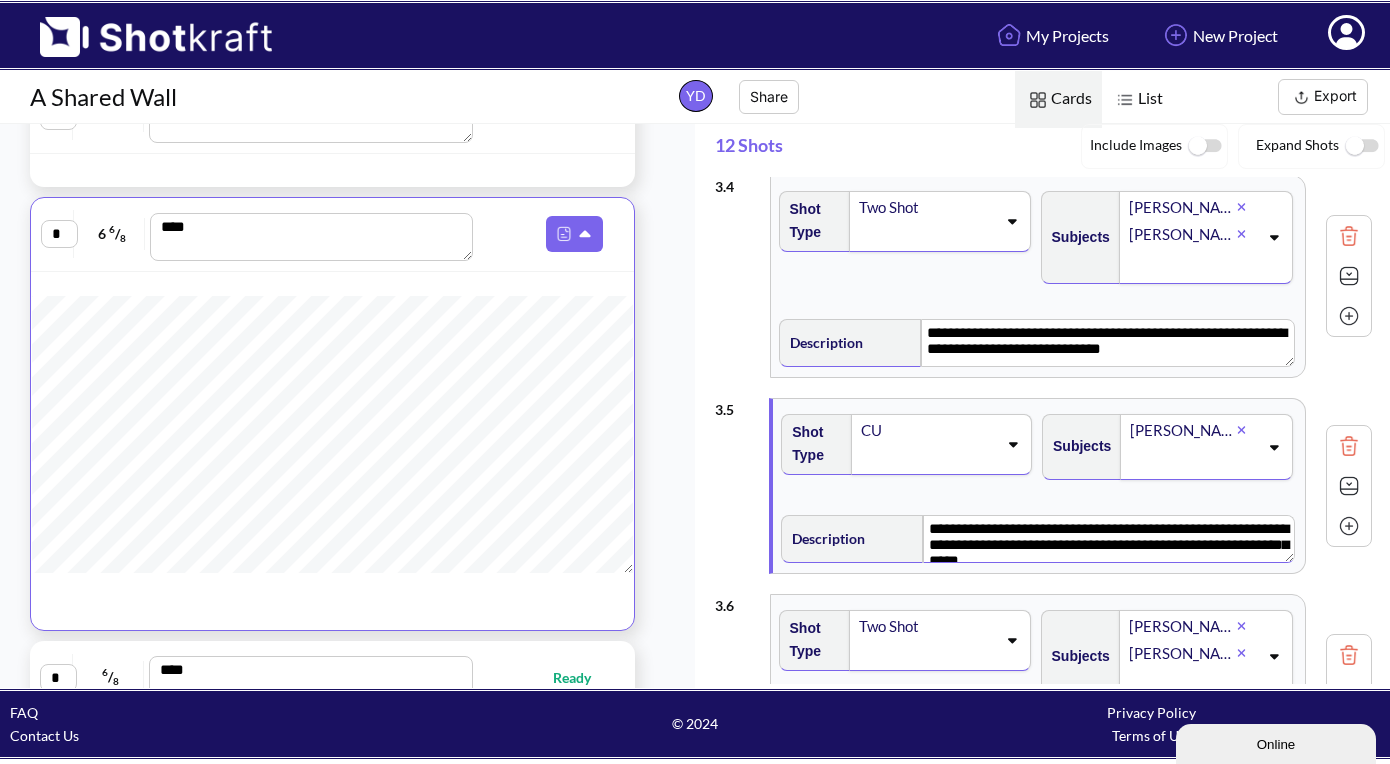 click at bounding box center [1349, 486] 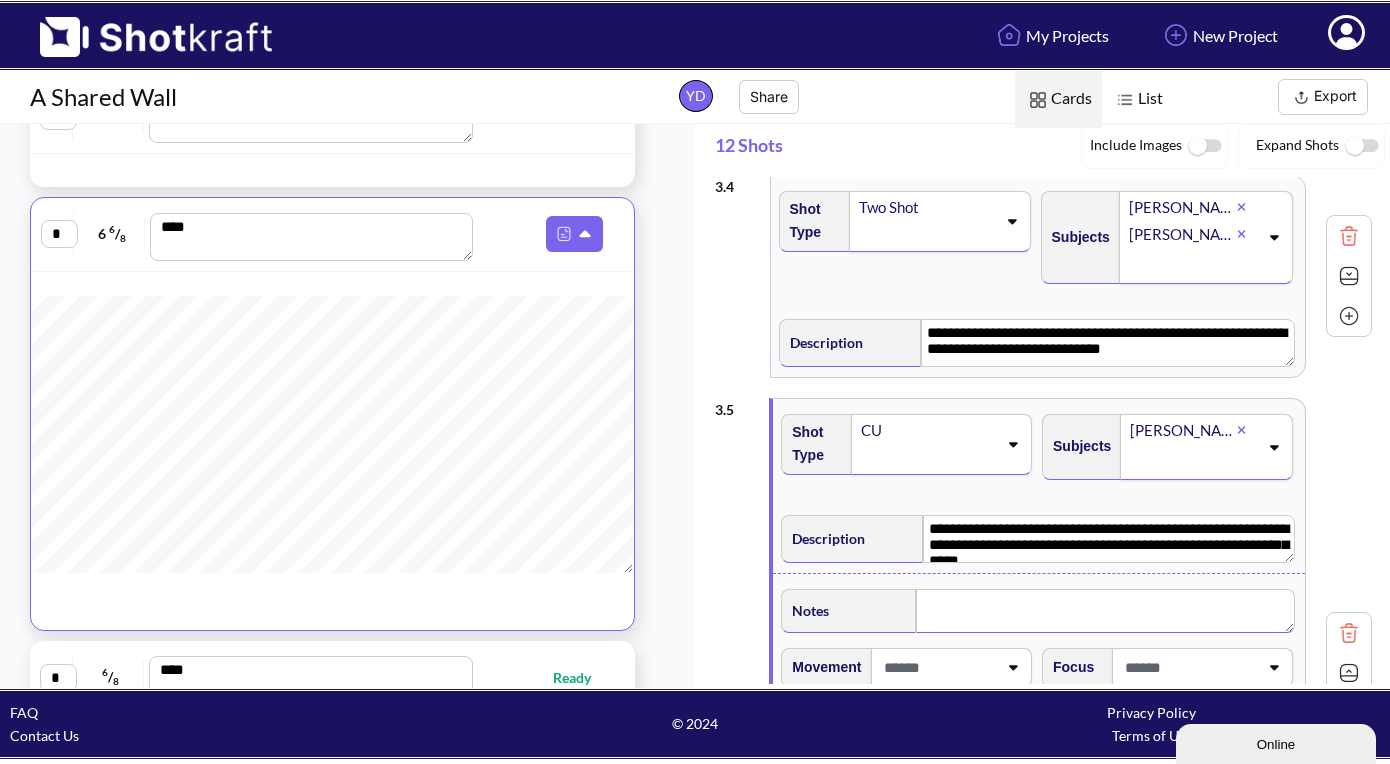 click at bounding box center (1105, 611) 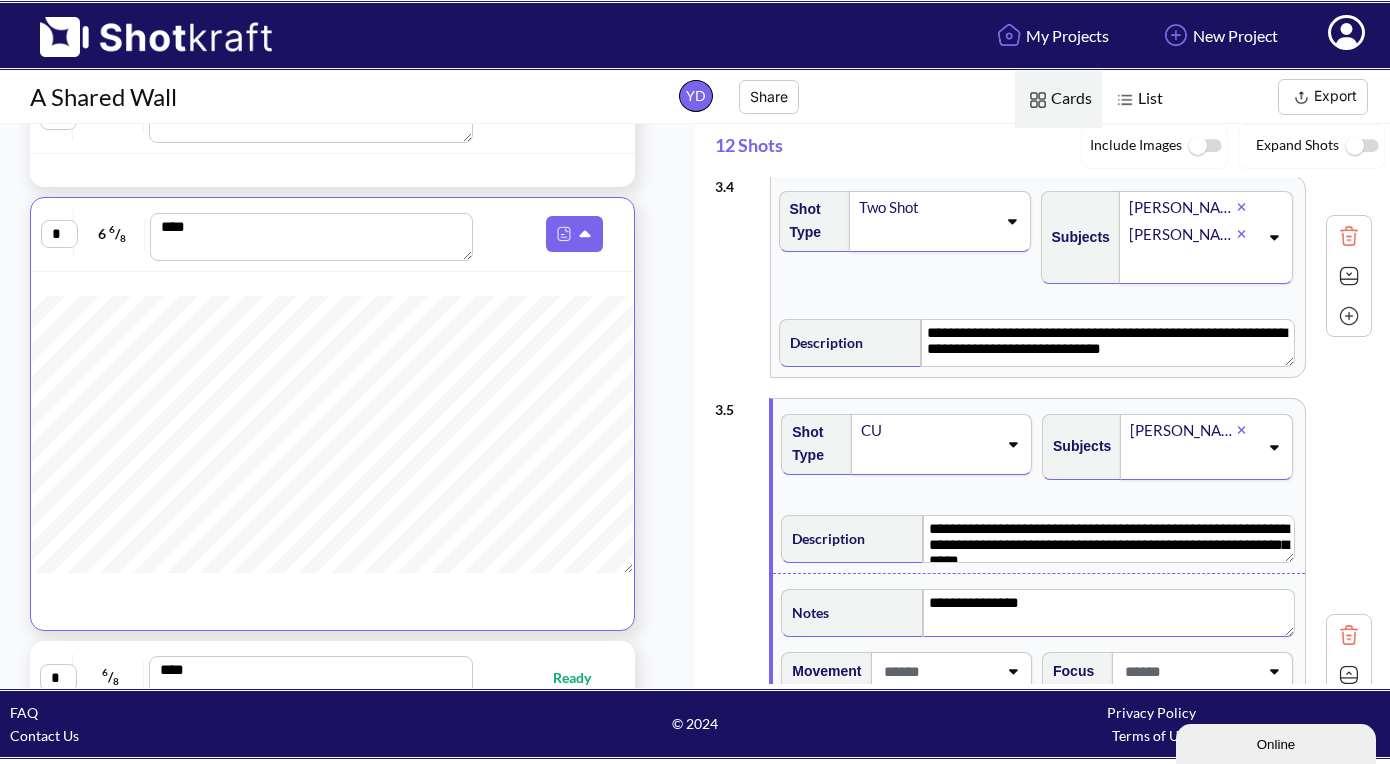type on "**********" 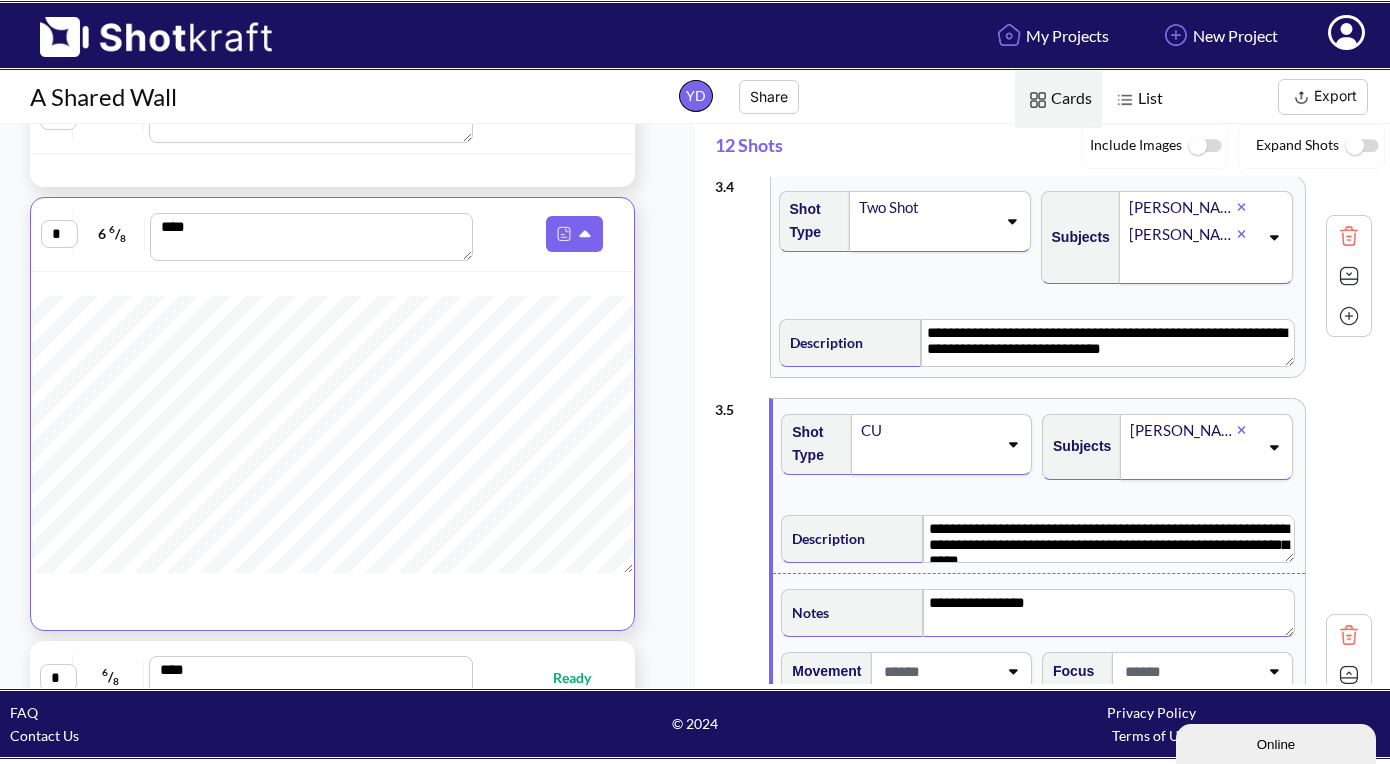 click at bounding box center (1349, 675) 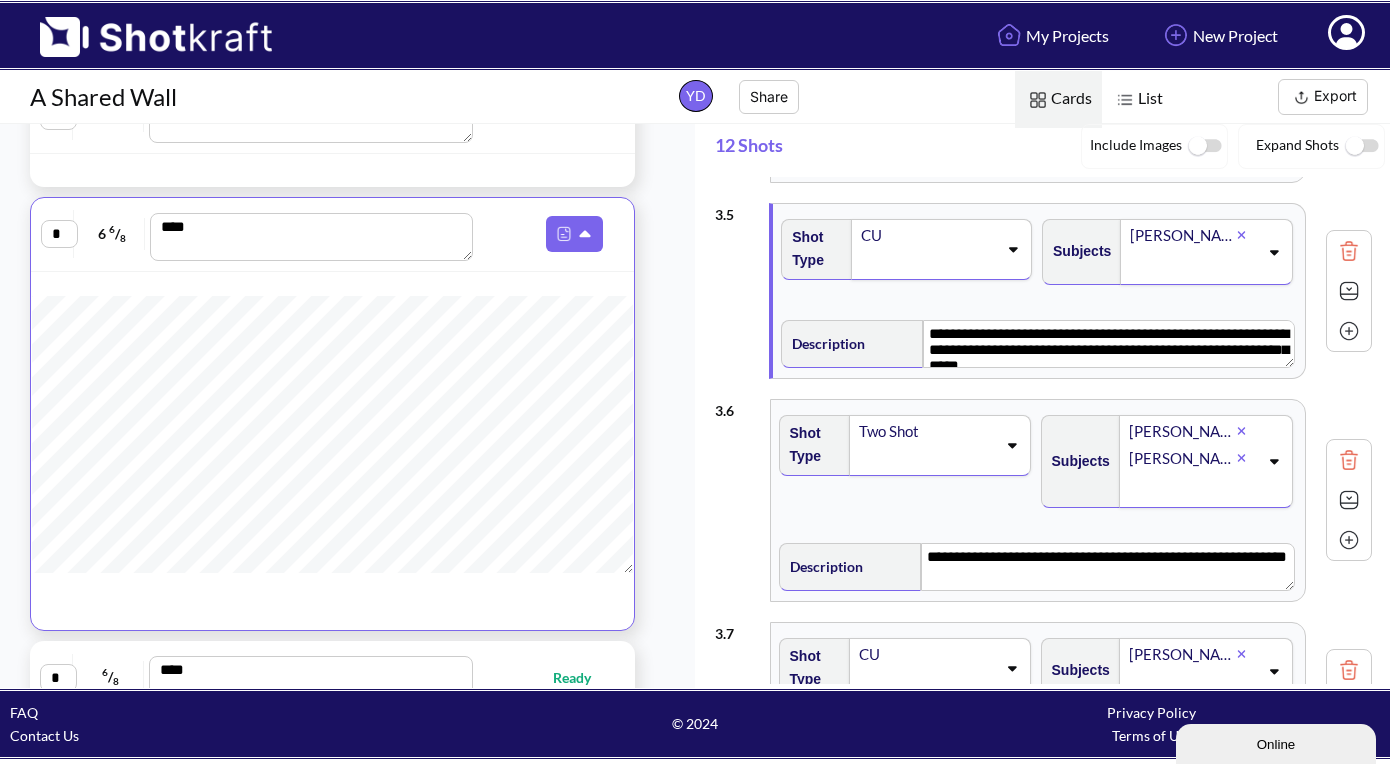 scroll, scrollTop: 822, scrollLeft: 0, axis: vertical 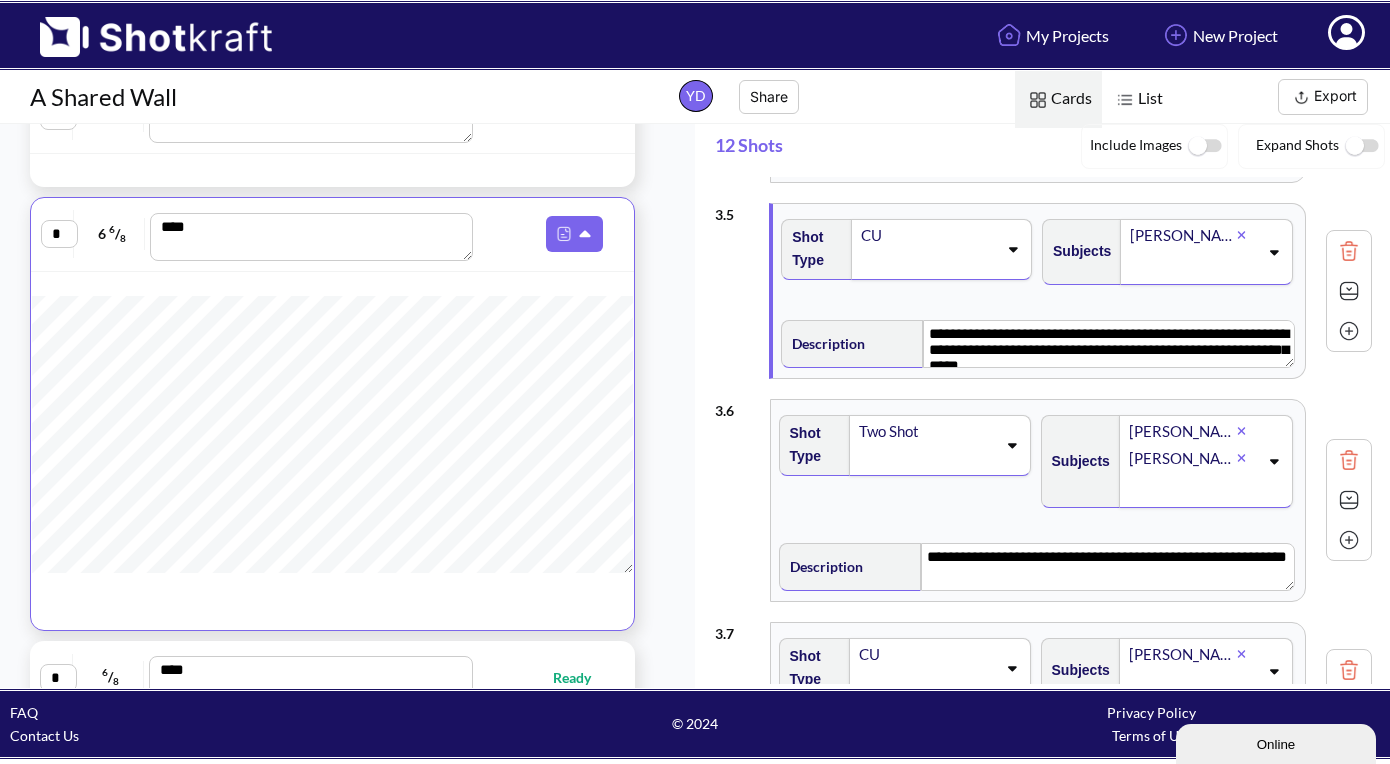 click at bounding box center (1349, 500) 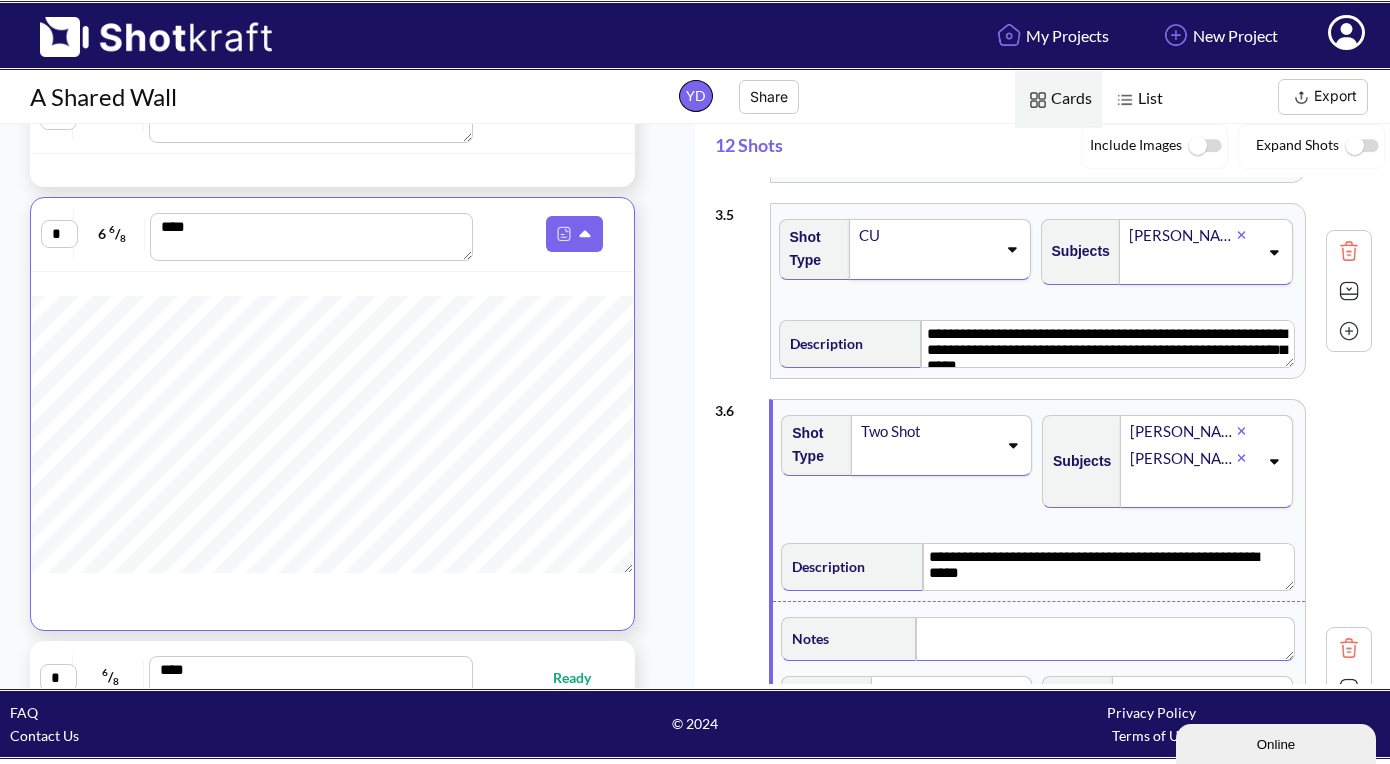 click at bounding box center [1105, 639] 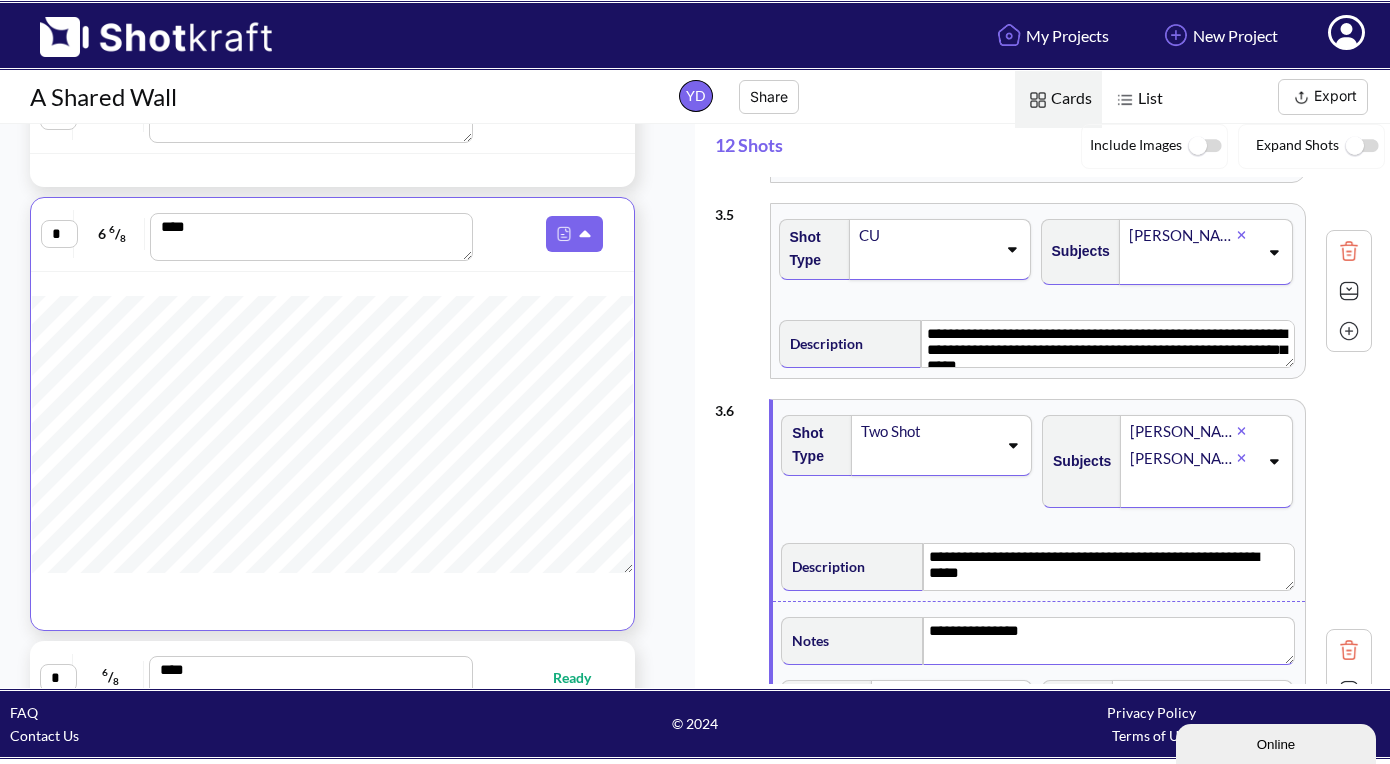 type on "**********" 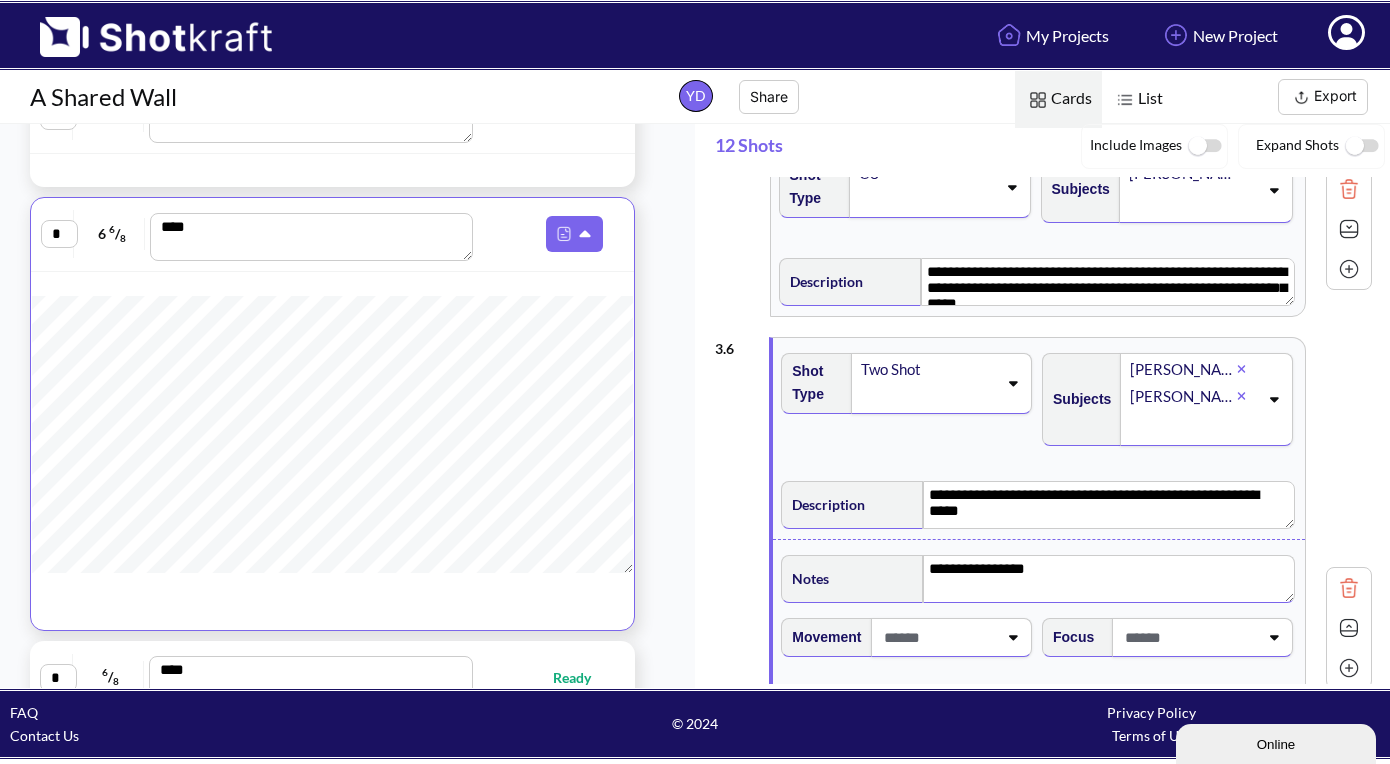 scroll, scrollTop: 890, scrollLeft: 0, axis: vertical 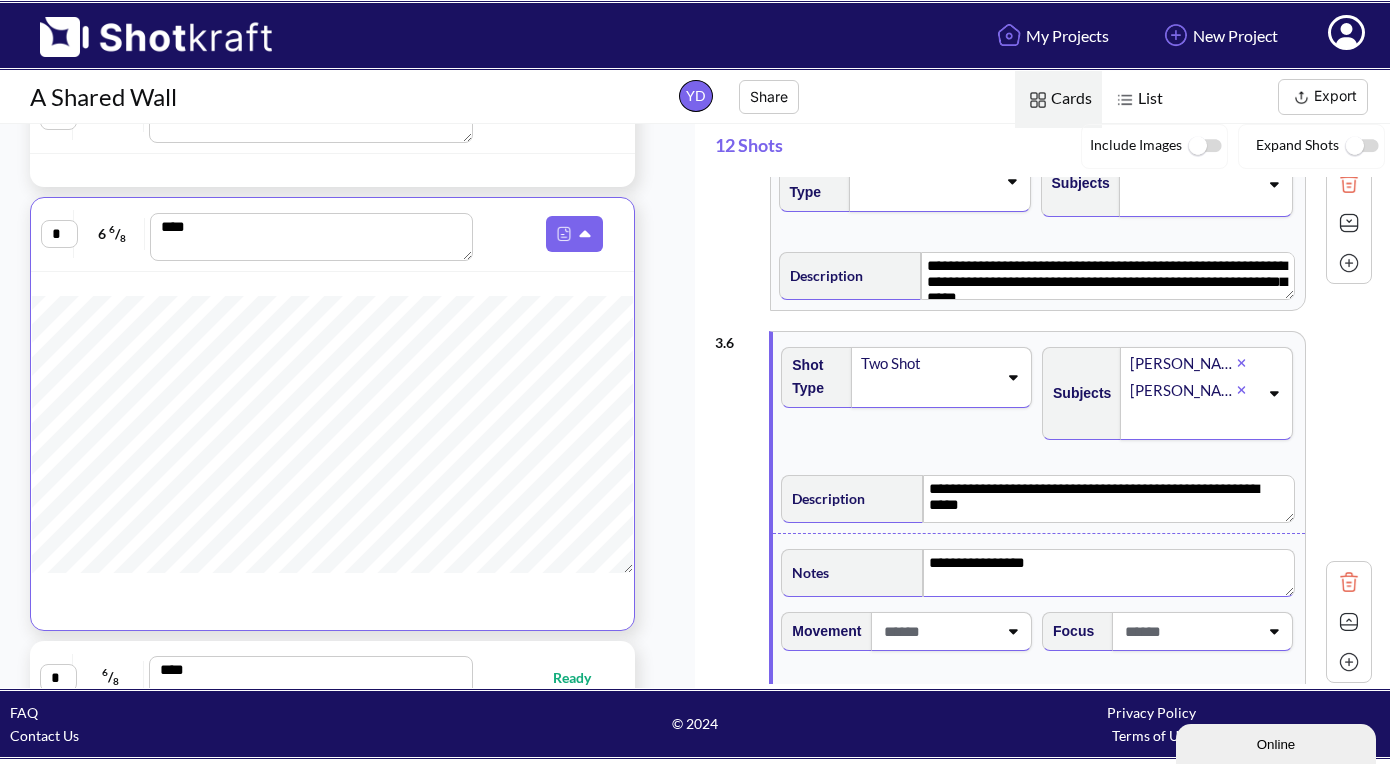 click at bounding box center (1349, 622) 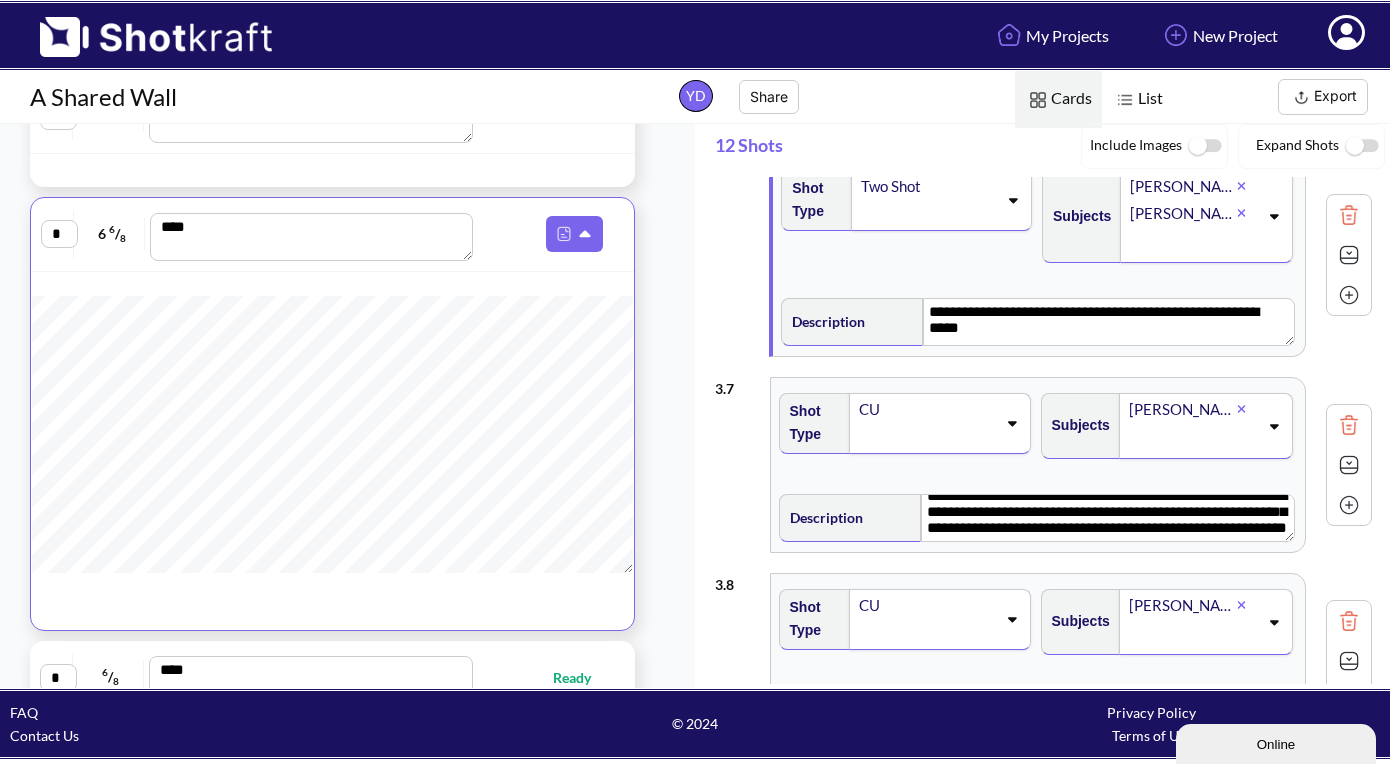 scroll, scrollTop: 1115, scrollLeft: 0, axis: vertical 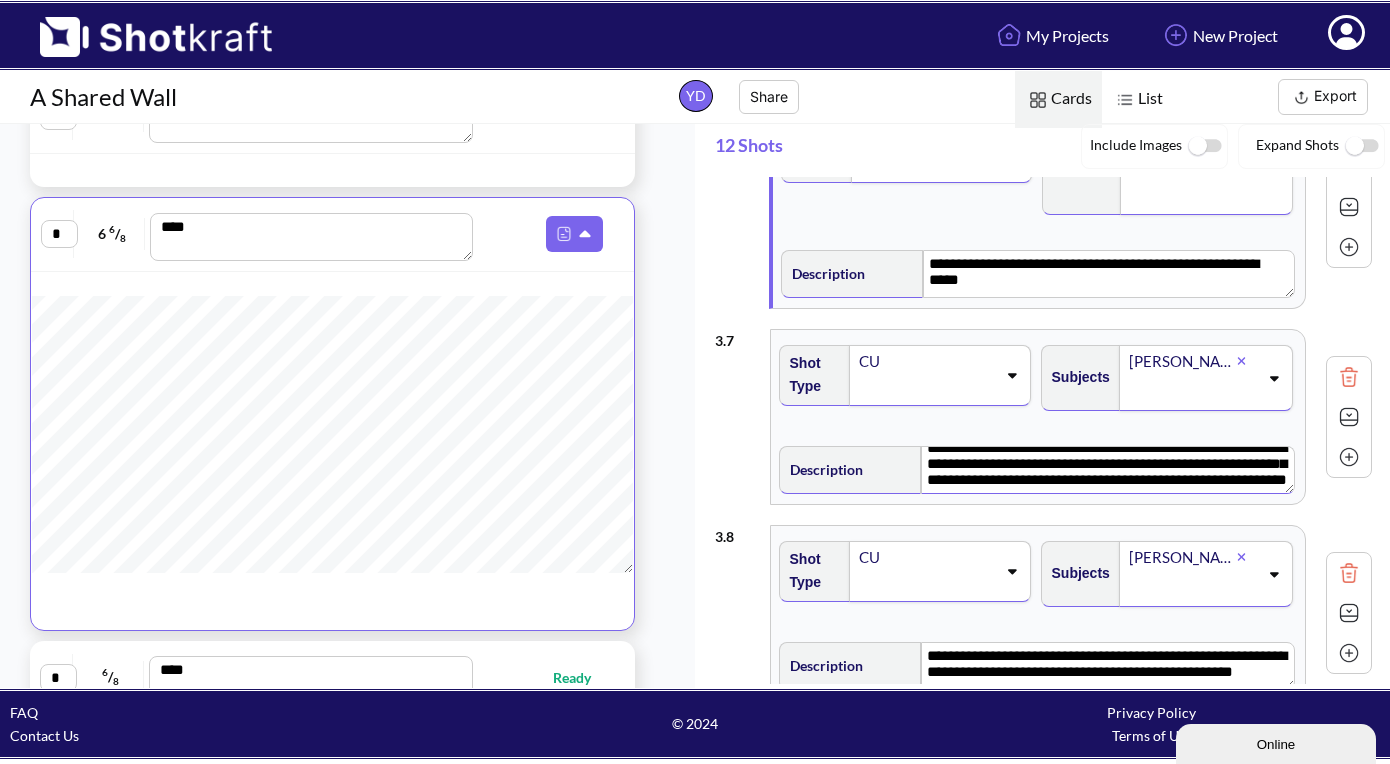 click on "**********" at bounding box center [1107, 470] 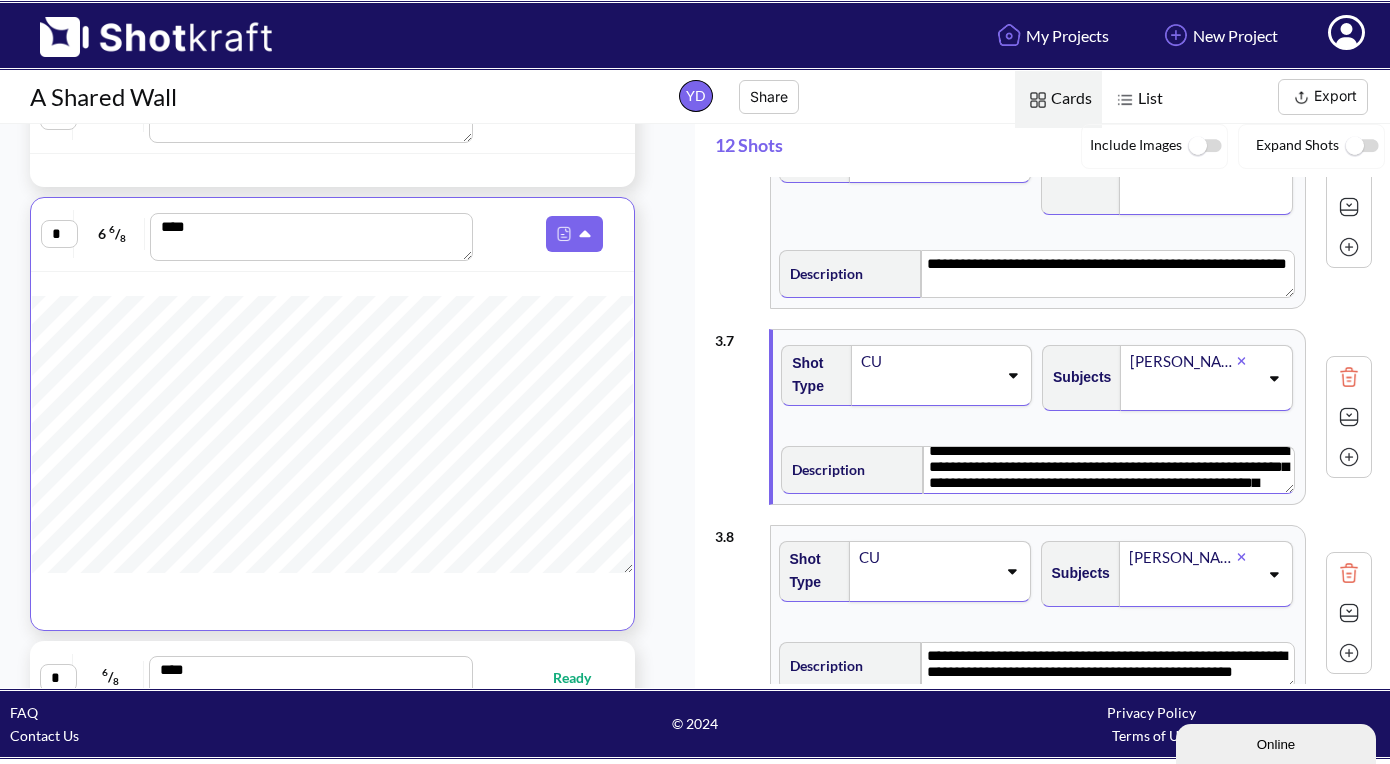 scroll, scrollTop: 8, scrollLeft: 0, axis: vertical 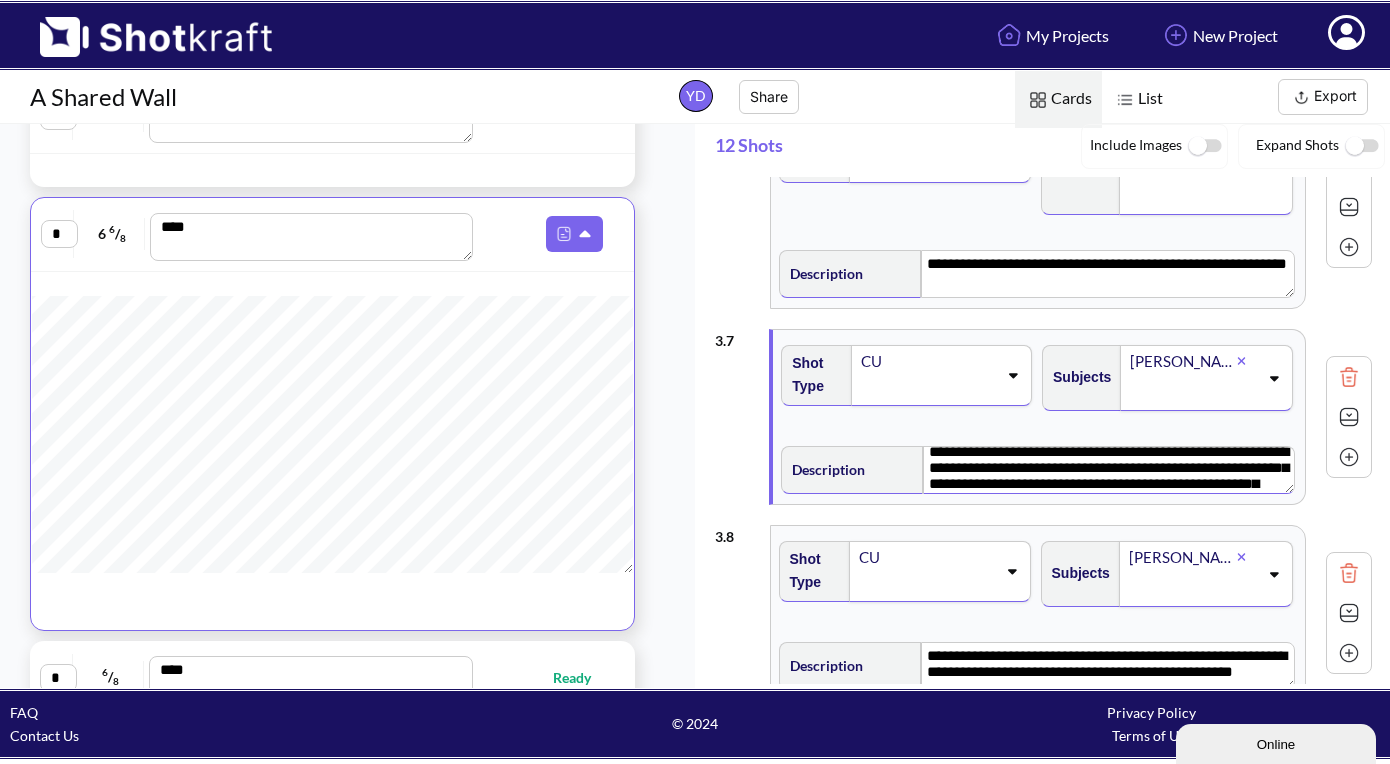click on "**********" at bounding box center [1108, 470] 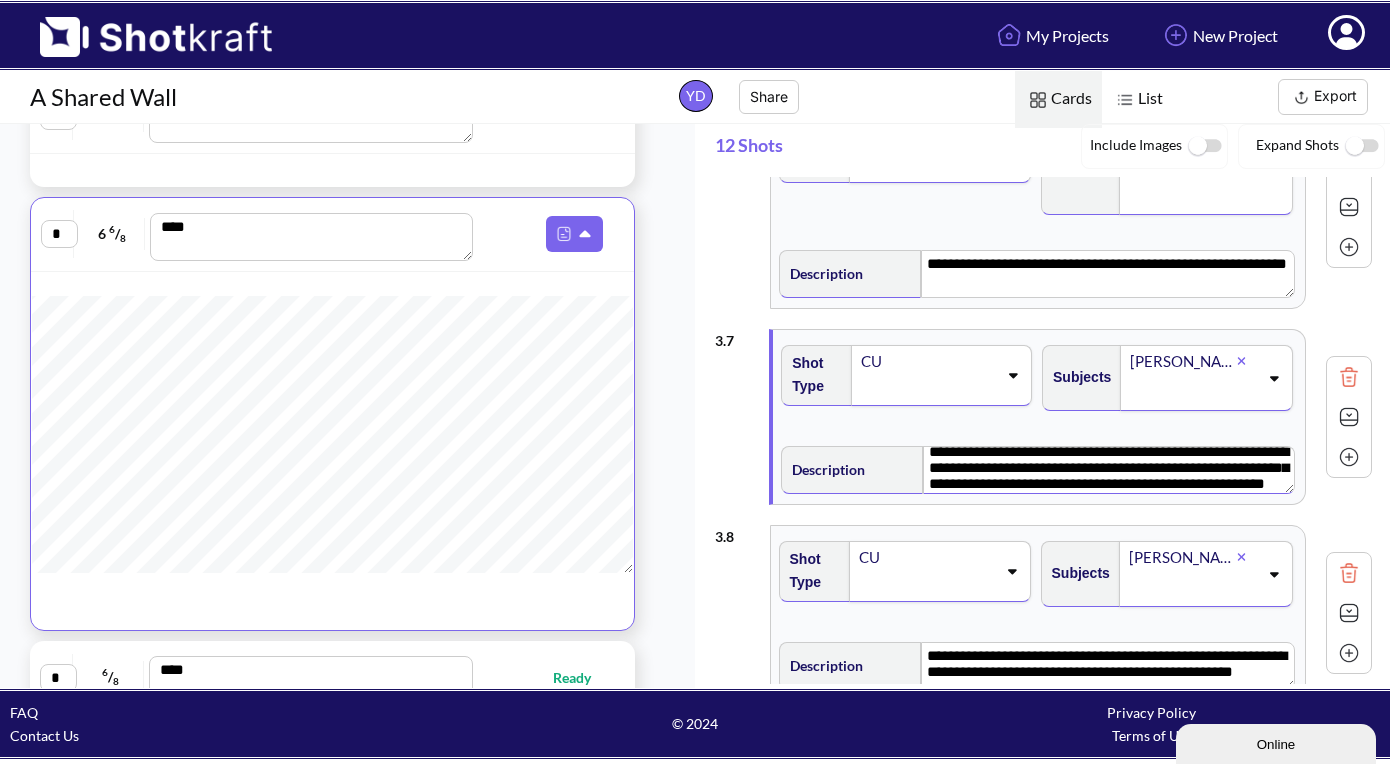 scroll, scrollTop: 4, scrollLeft: 0, axis: vertical 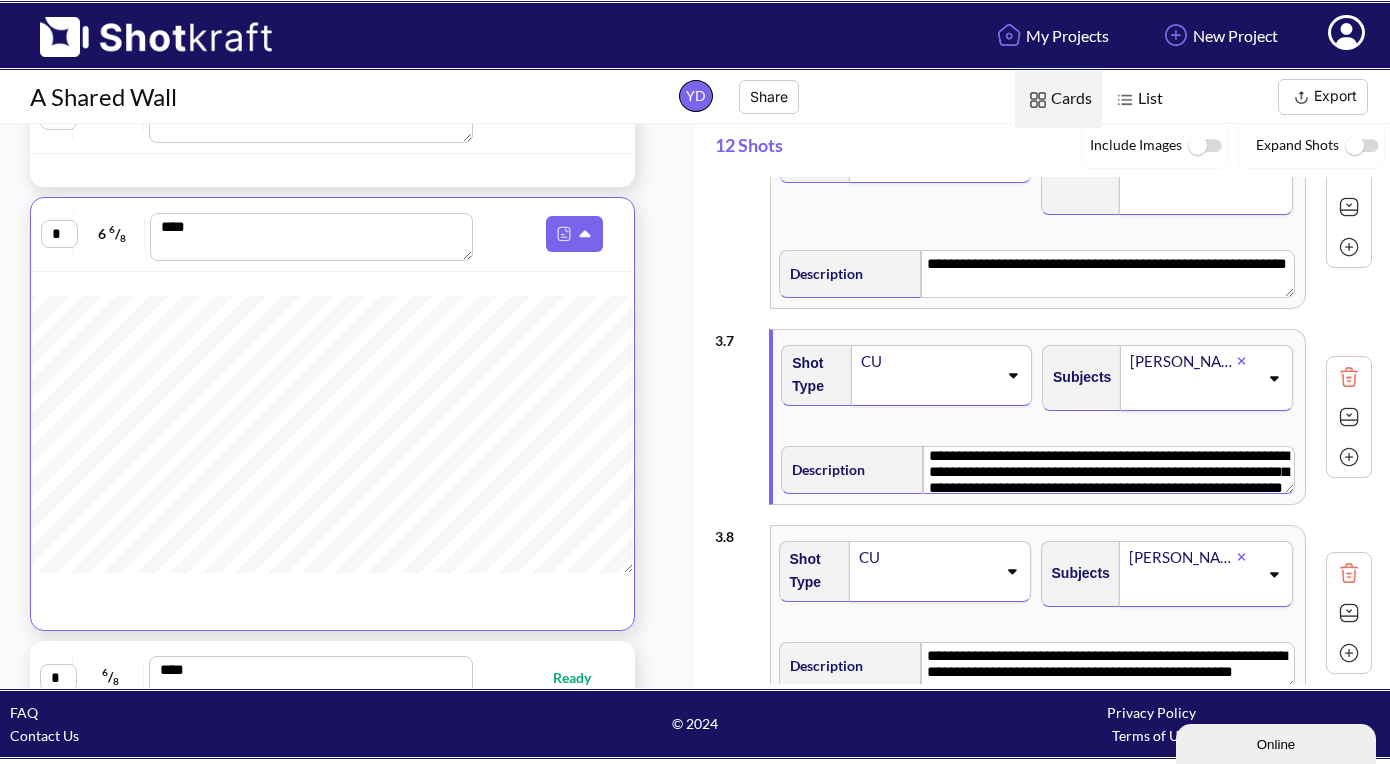 click on "**********" at bounding box center [1108, 470] 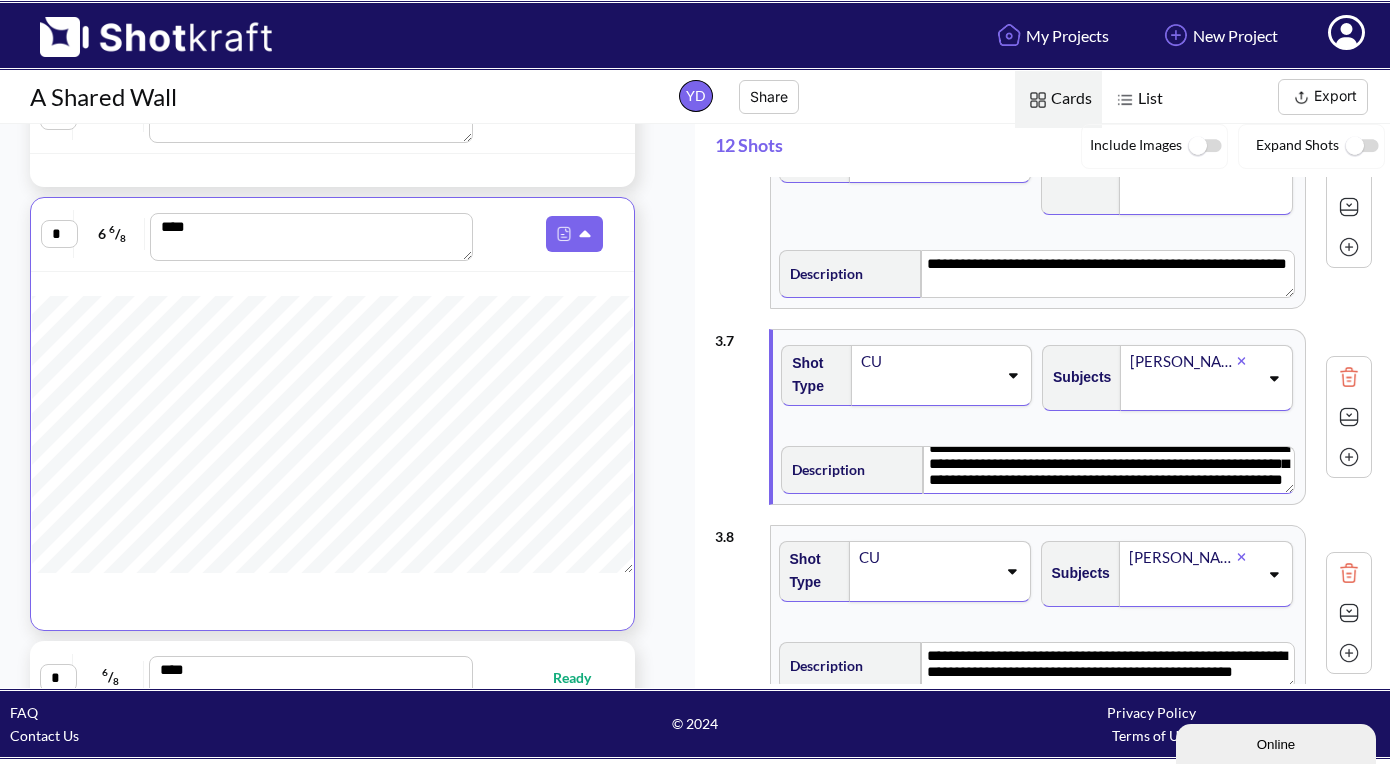 scroll, scrollTop: 33, scrollLeft: 0, axis: vertical 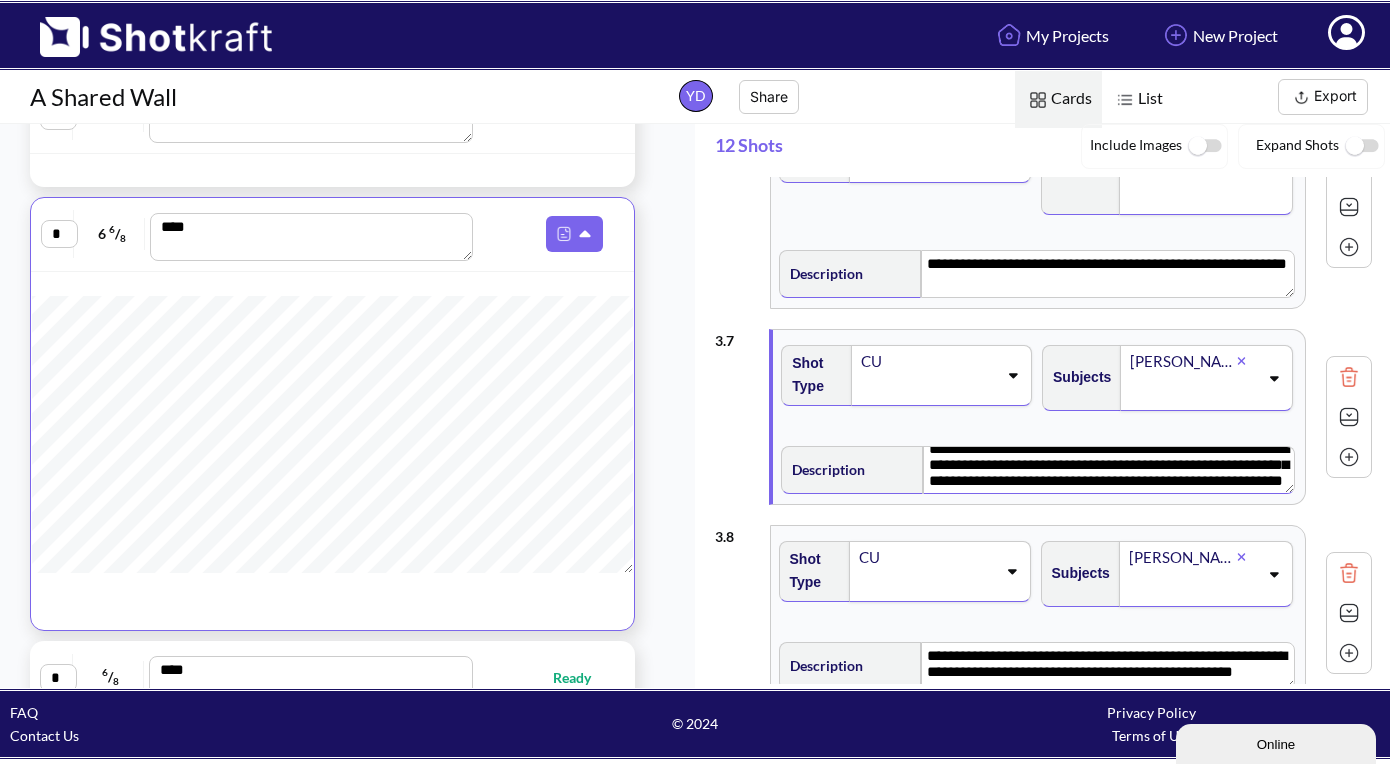 click on "**********" at bounding box center [1108, 470] 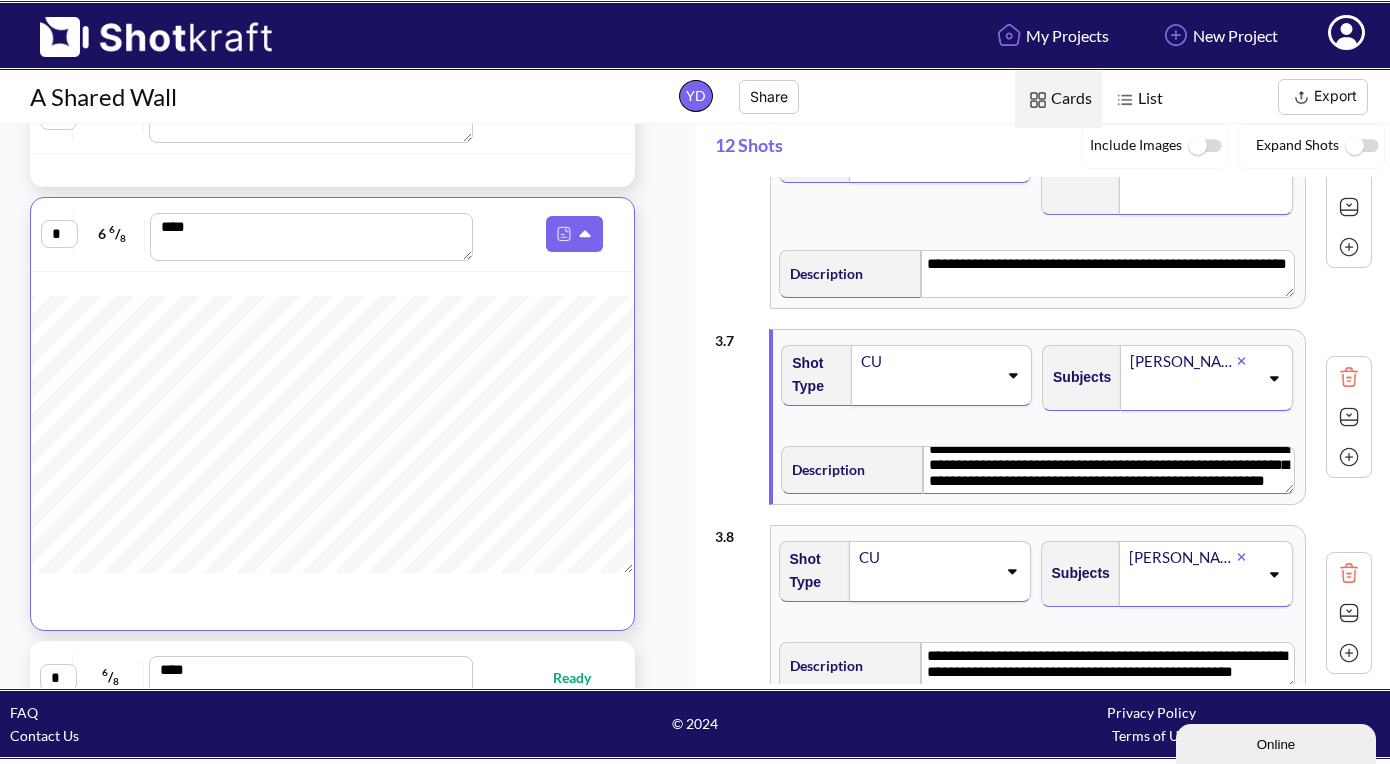 scroll, scrollTop: 4, scrollLeft: 0, axis: vertical 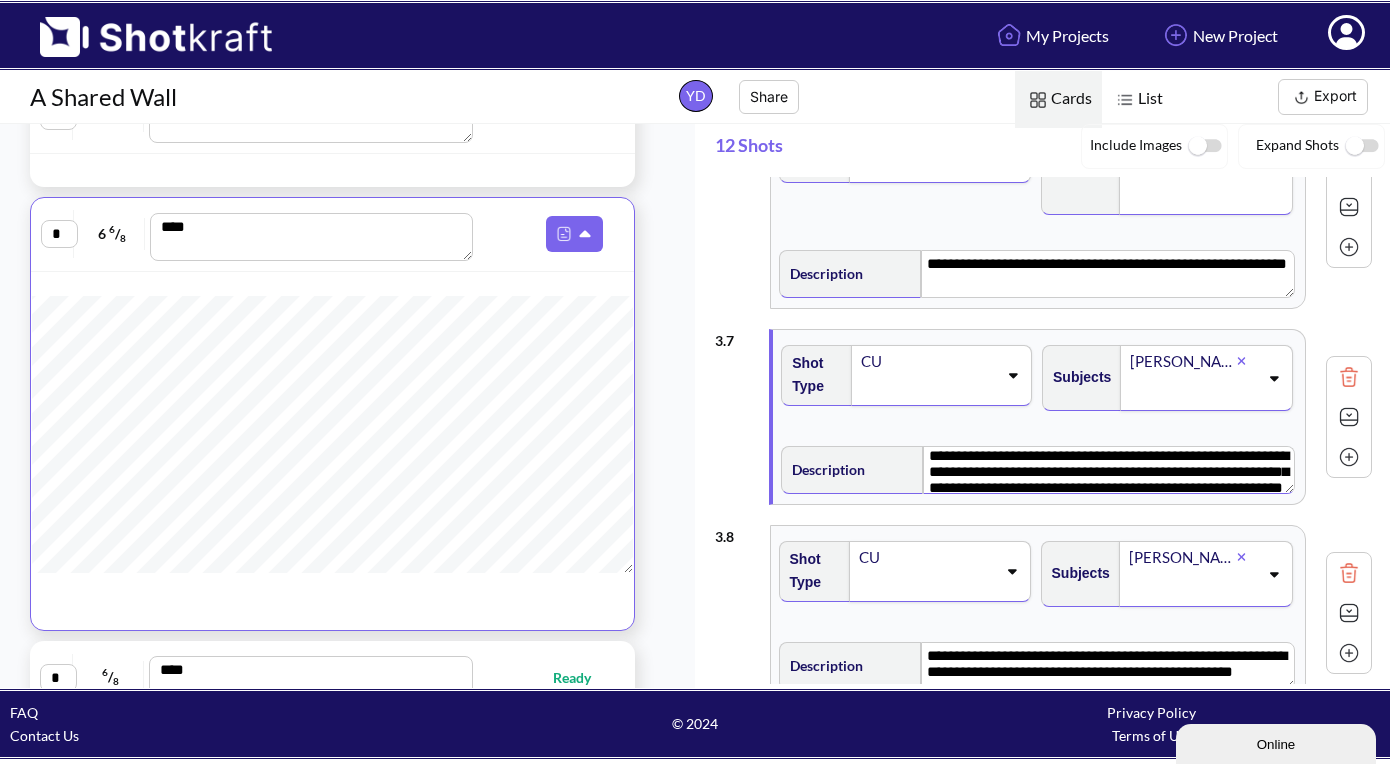 click on "**********" at bounding box center [1108, 470] 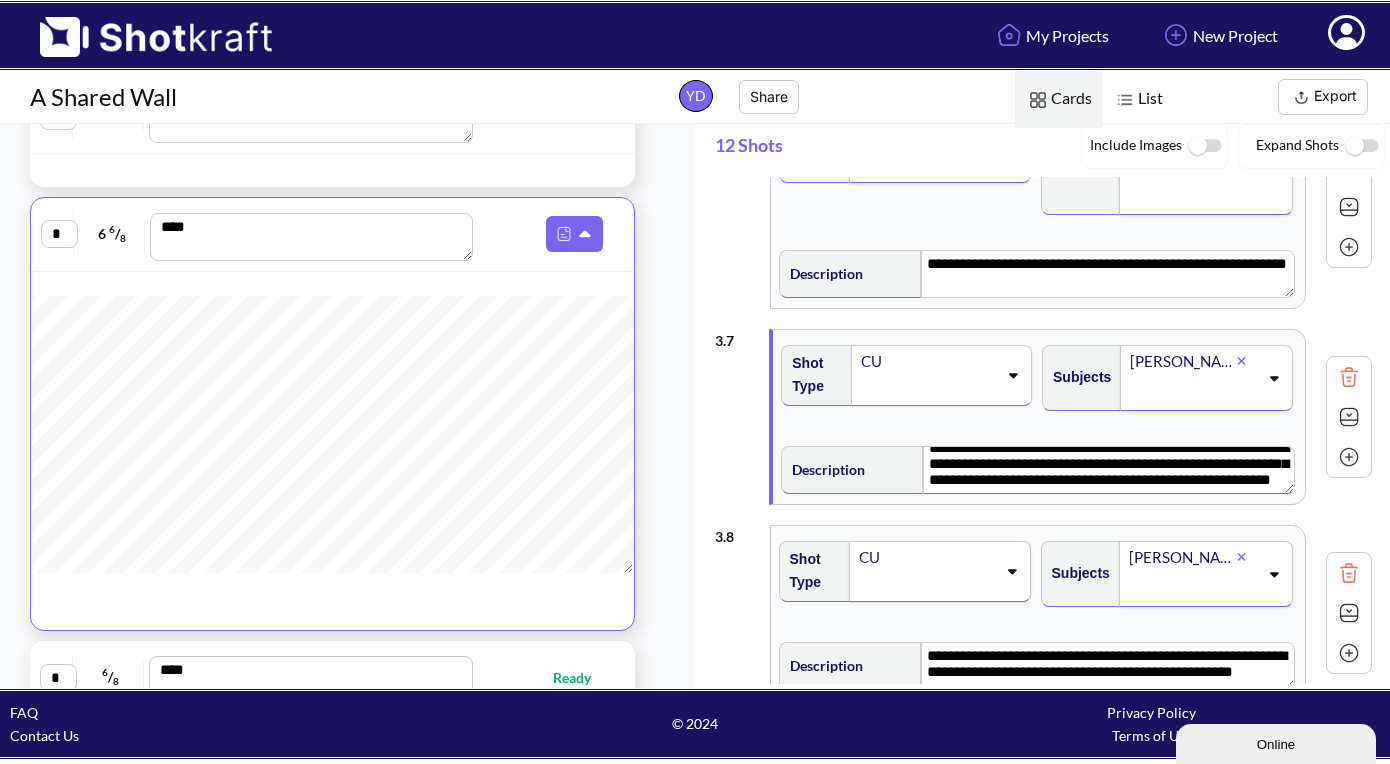 scroll, scrollTop: 29, scrollLeft: 0, axis: vertical 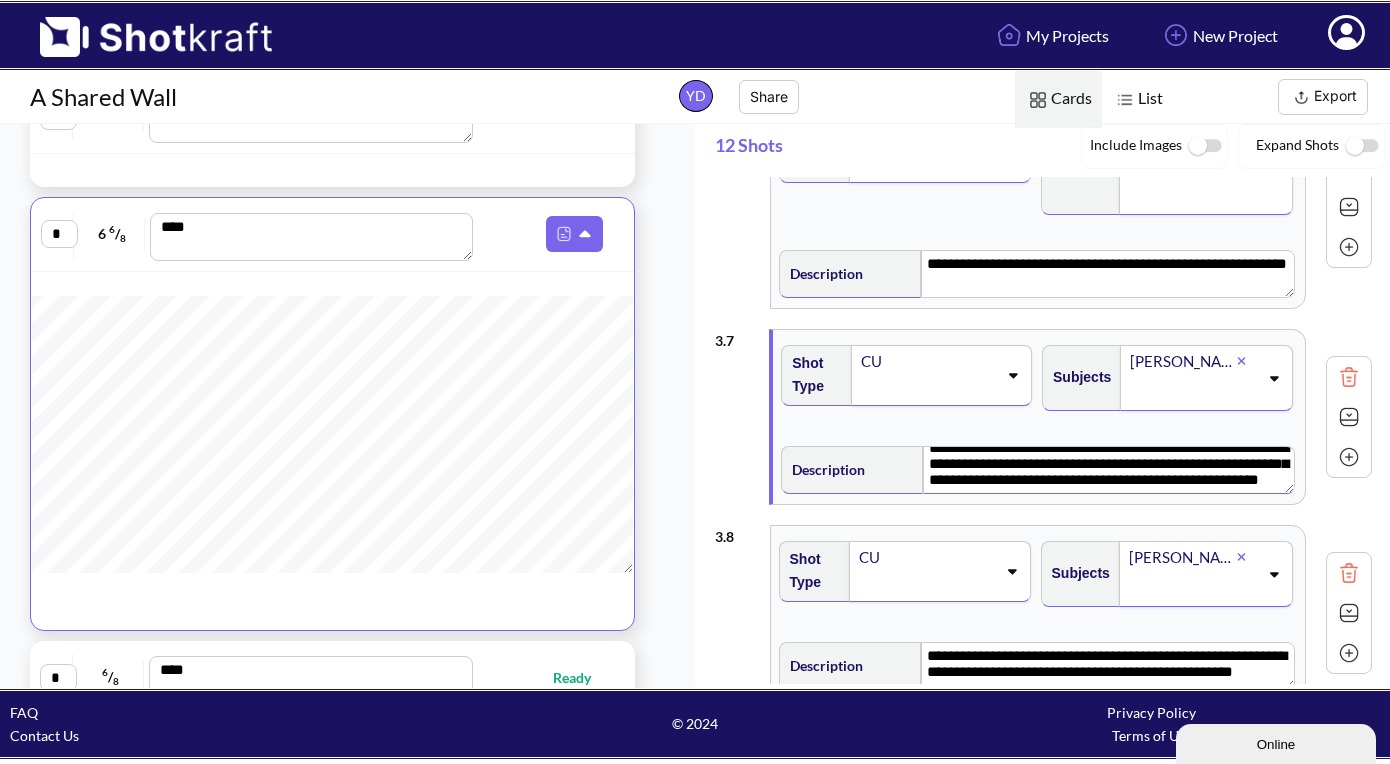 click at bounding box center [1349, 417] 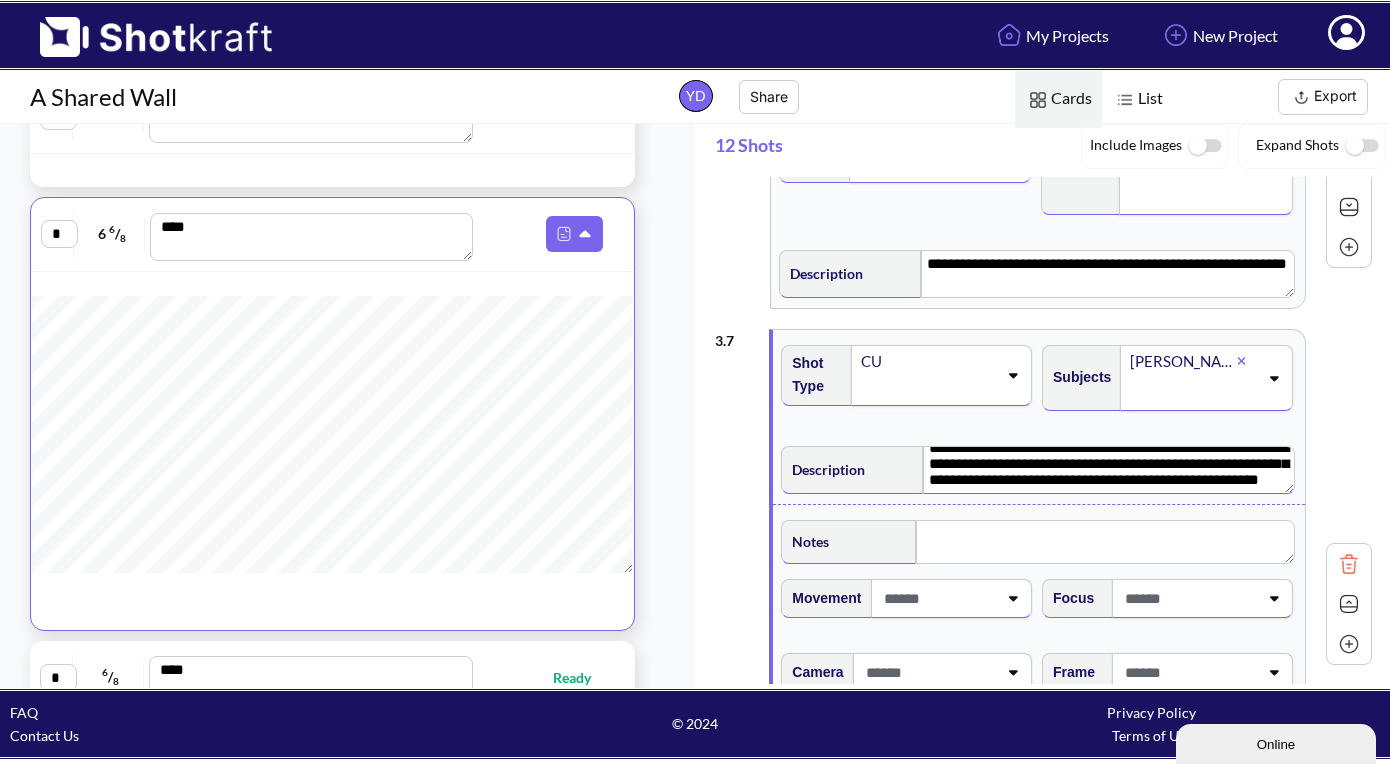 click on "Notes" at bounding box center [1038, 539] 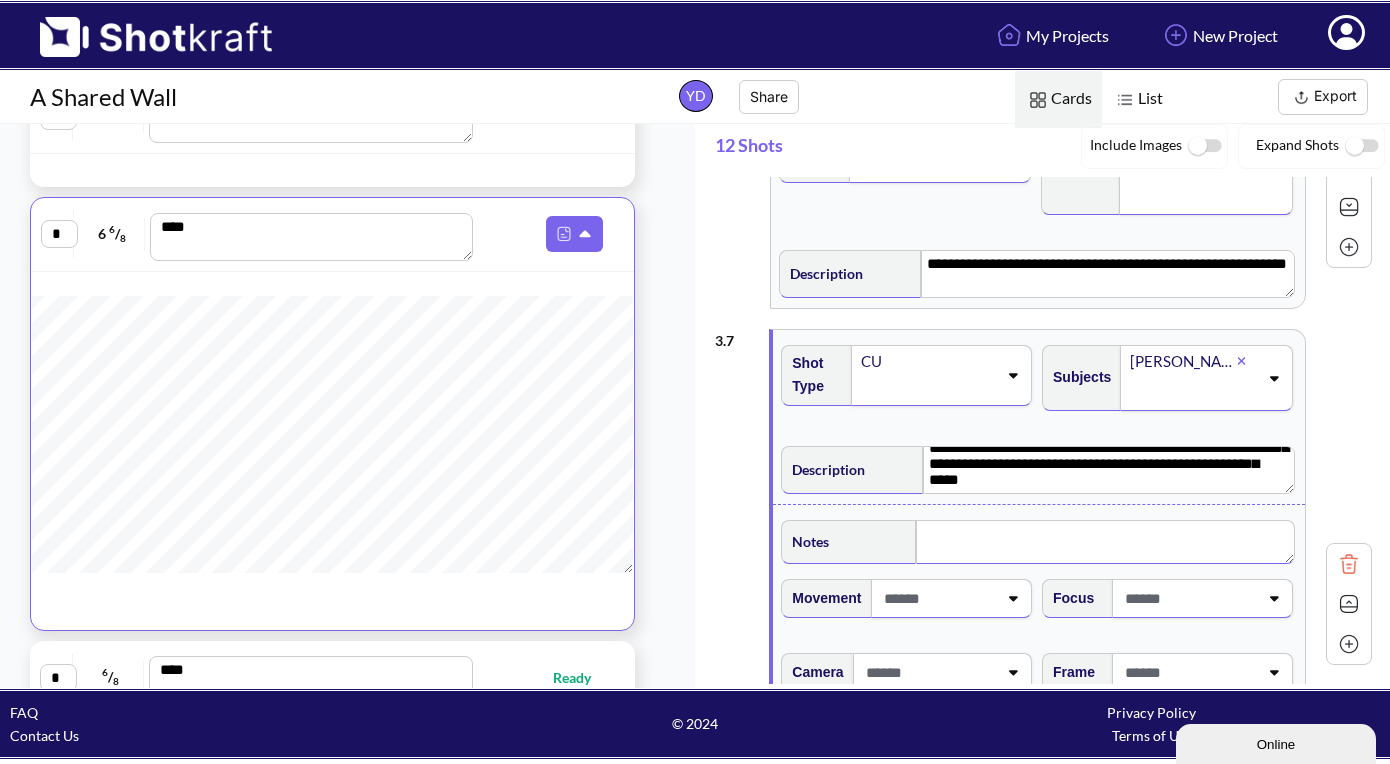 click at bounding box center (1105, 542) 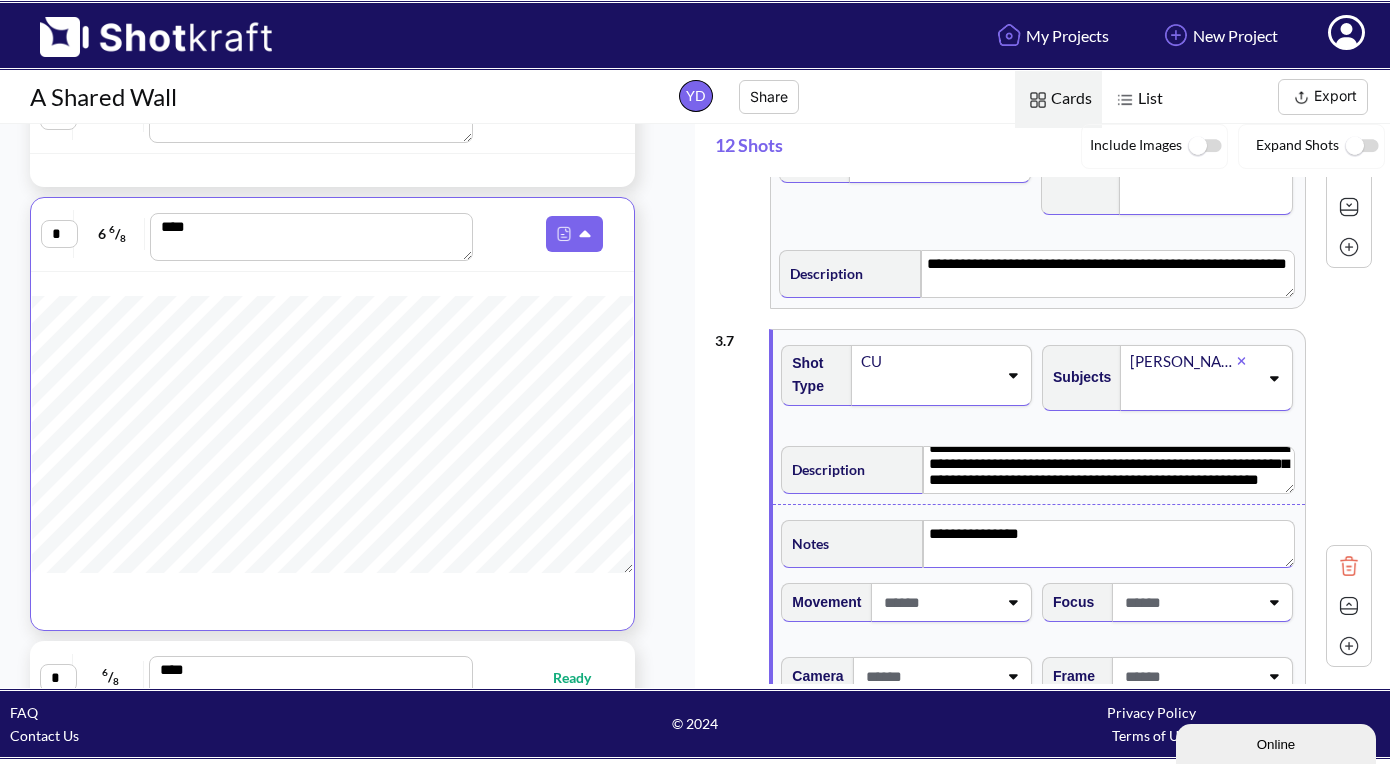 type on "**********" 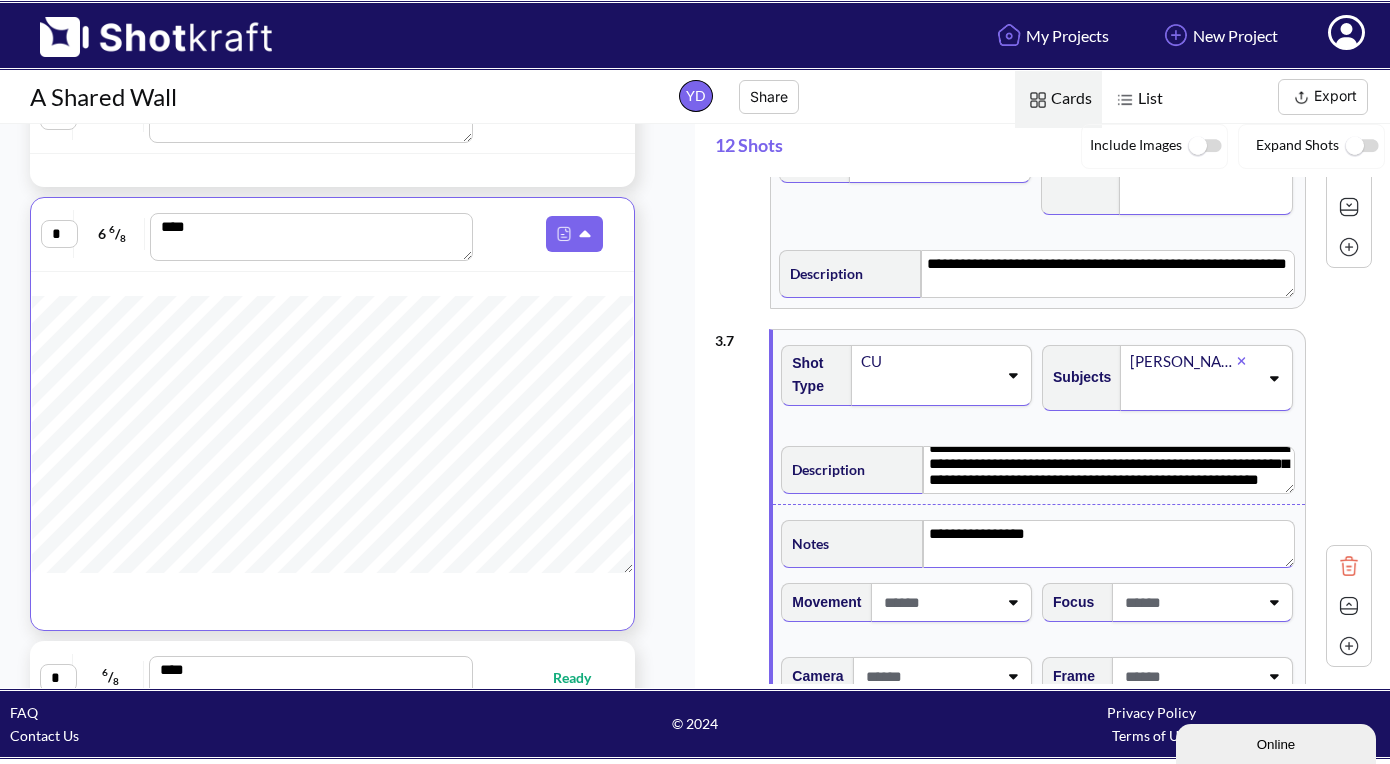 click at bounding box center (1349, 606) 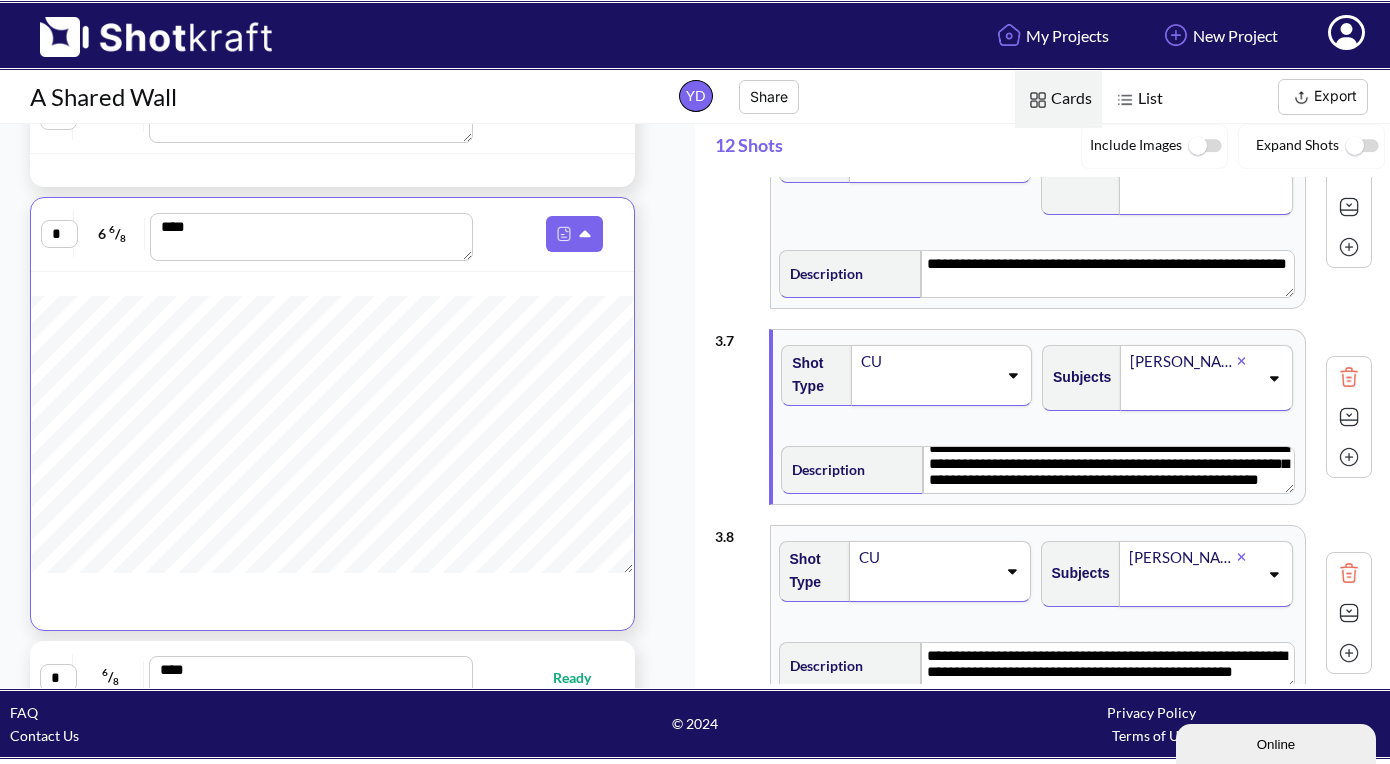 scroll, scrollTop: 36, scrollLeft: 0, axis: vertical 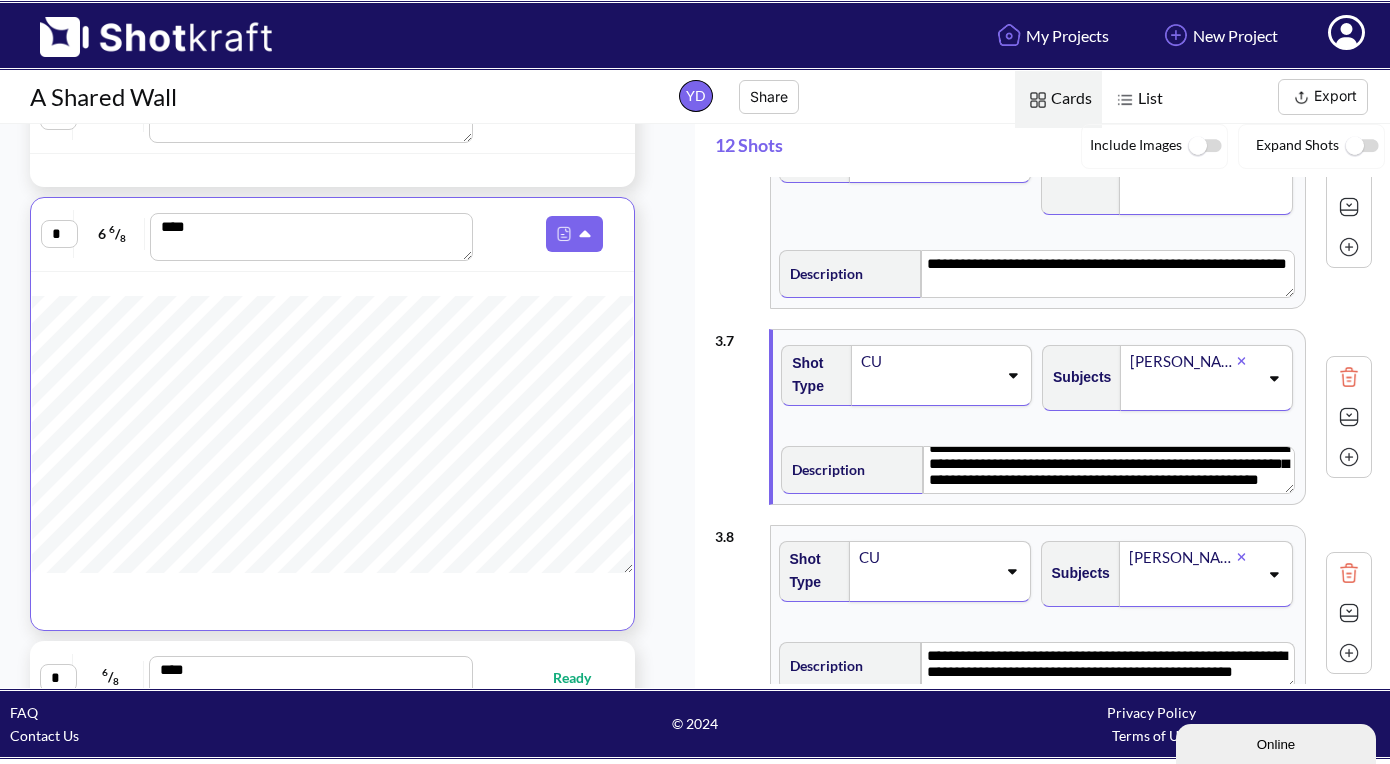 click on "**********" at bounding box center (1107, 666) 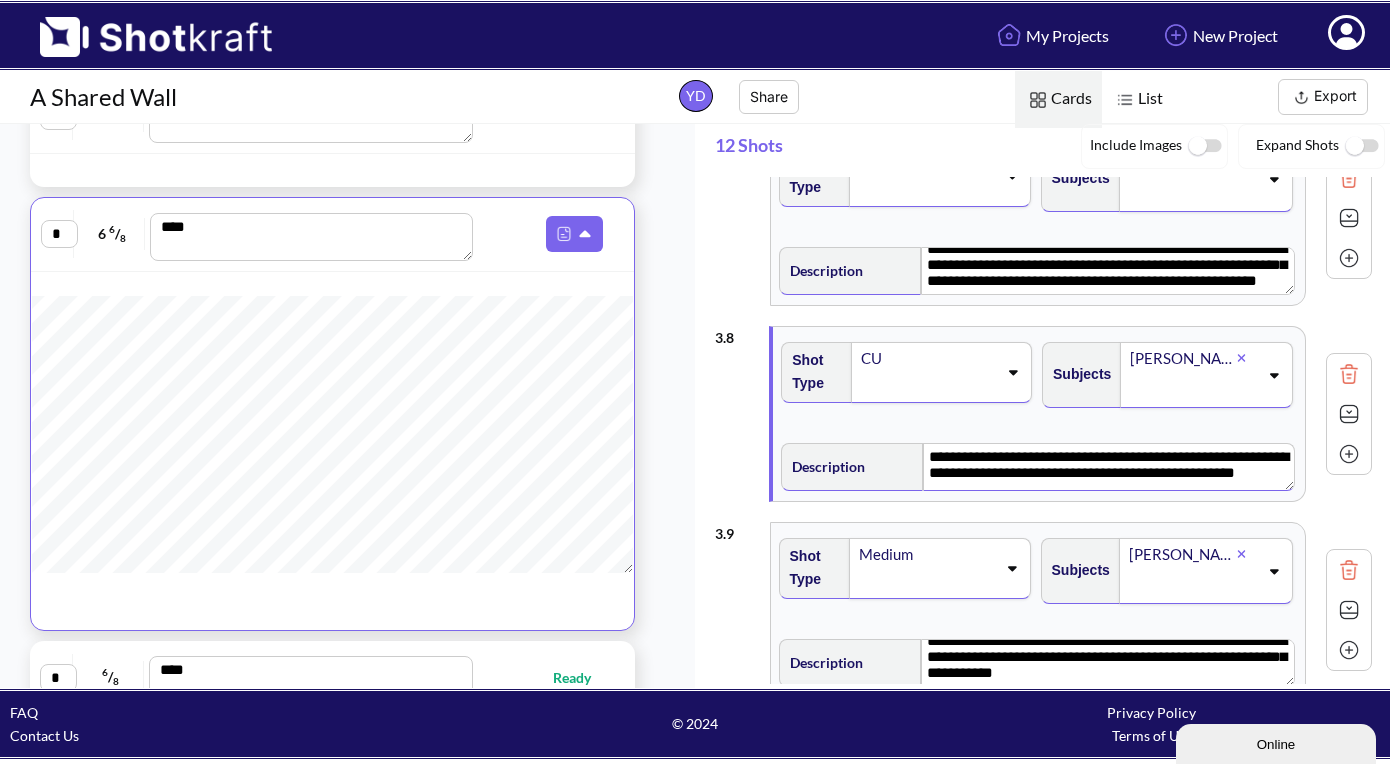 scroll, scrollTop: 1315, scrollLeft: 0, axis: vertical 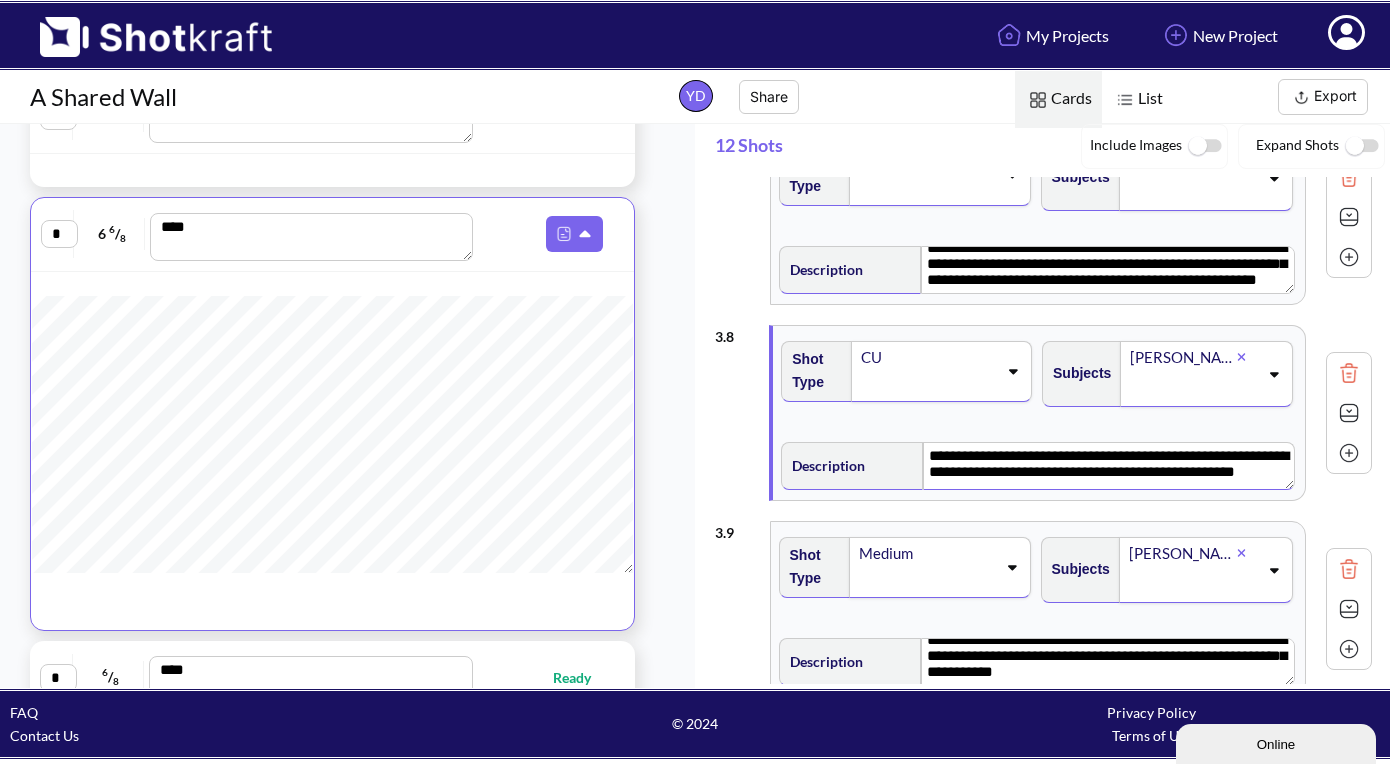 click at bounding box center (1349, 413) 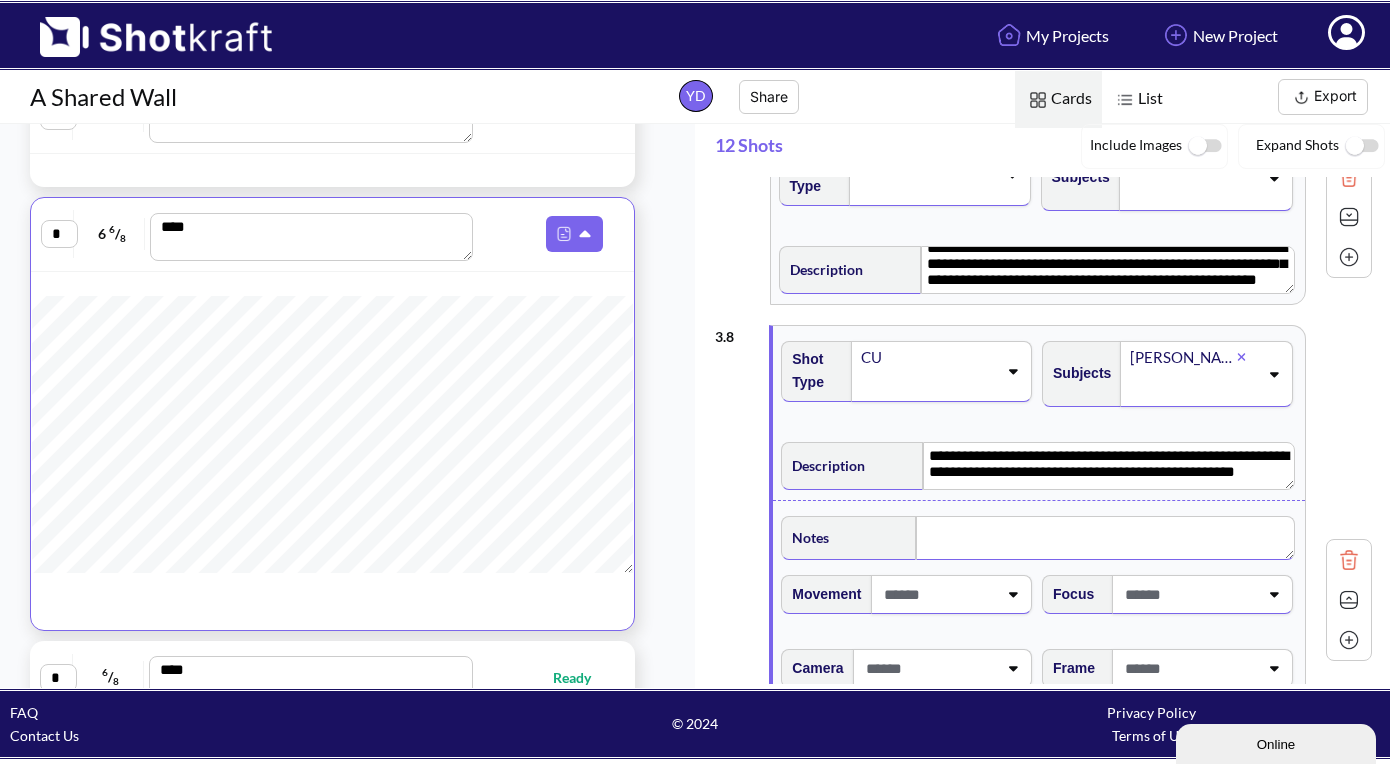 click at bounding box center [1105, 538] 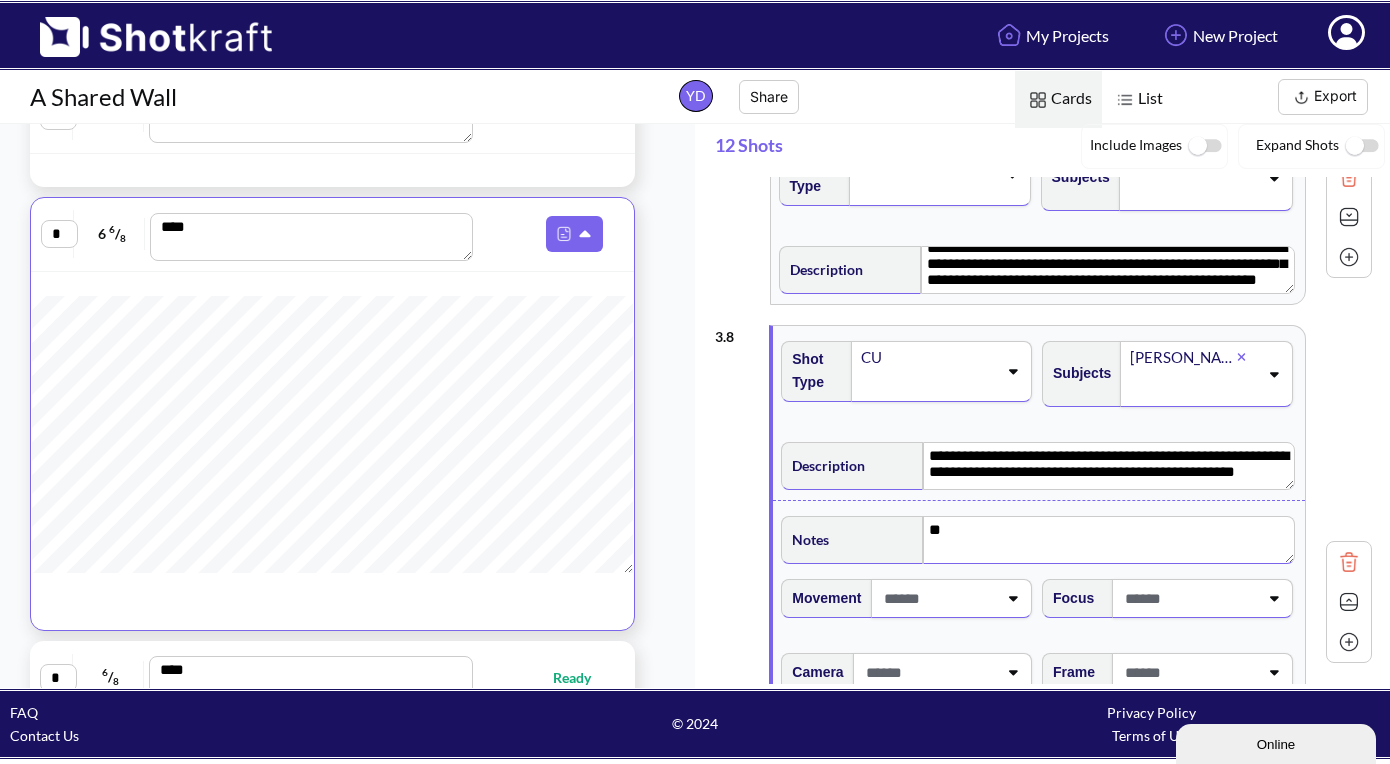 type on "*" 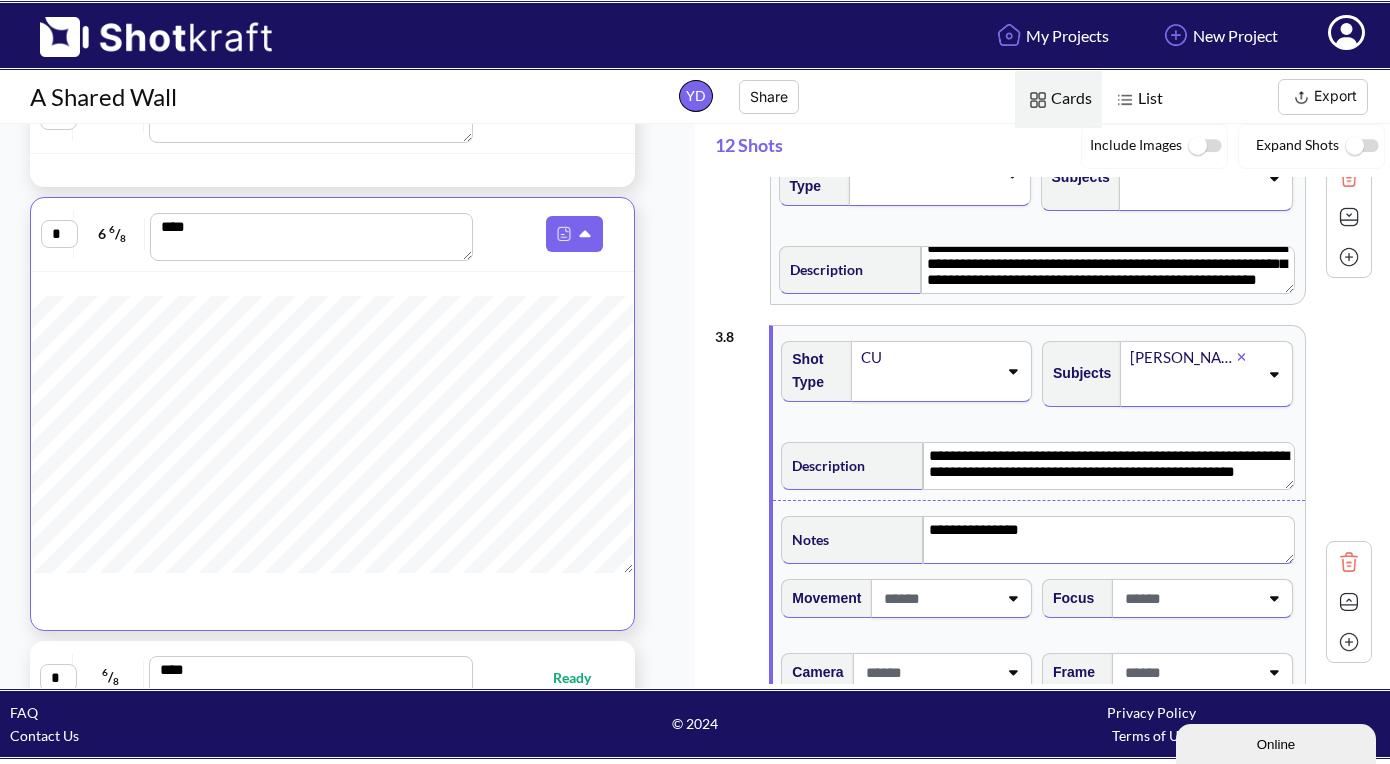 type on "**********" 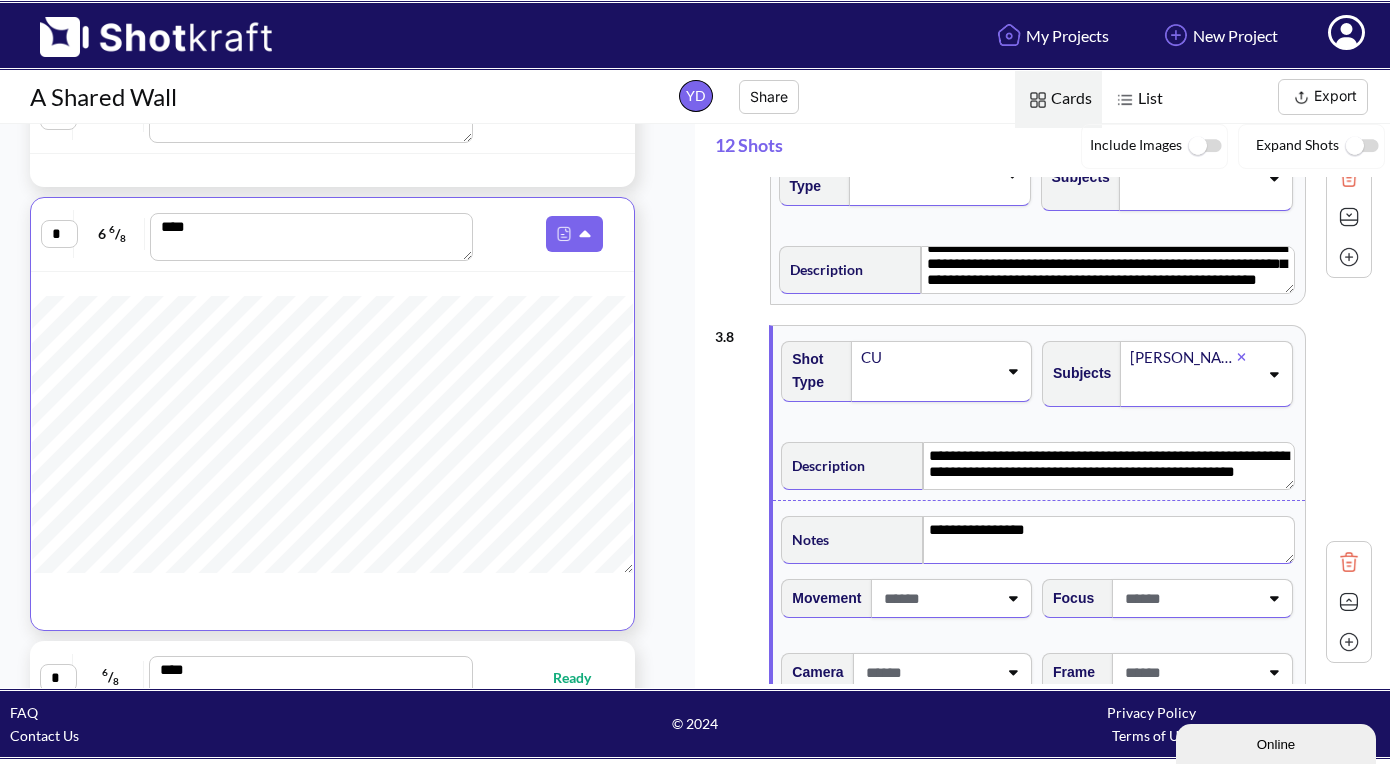click at bounding box center (1349, 602) 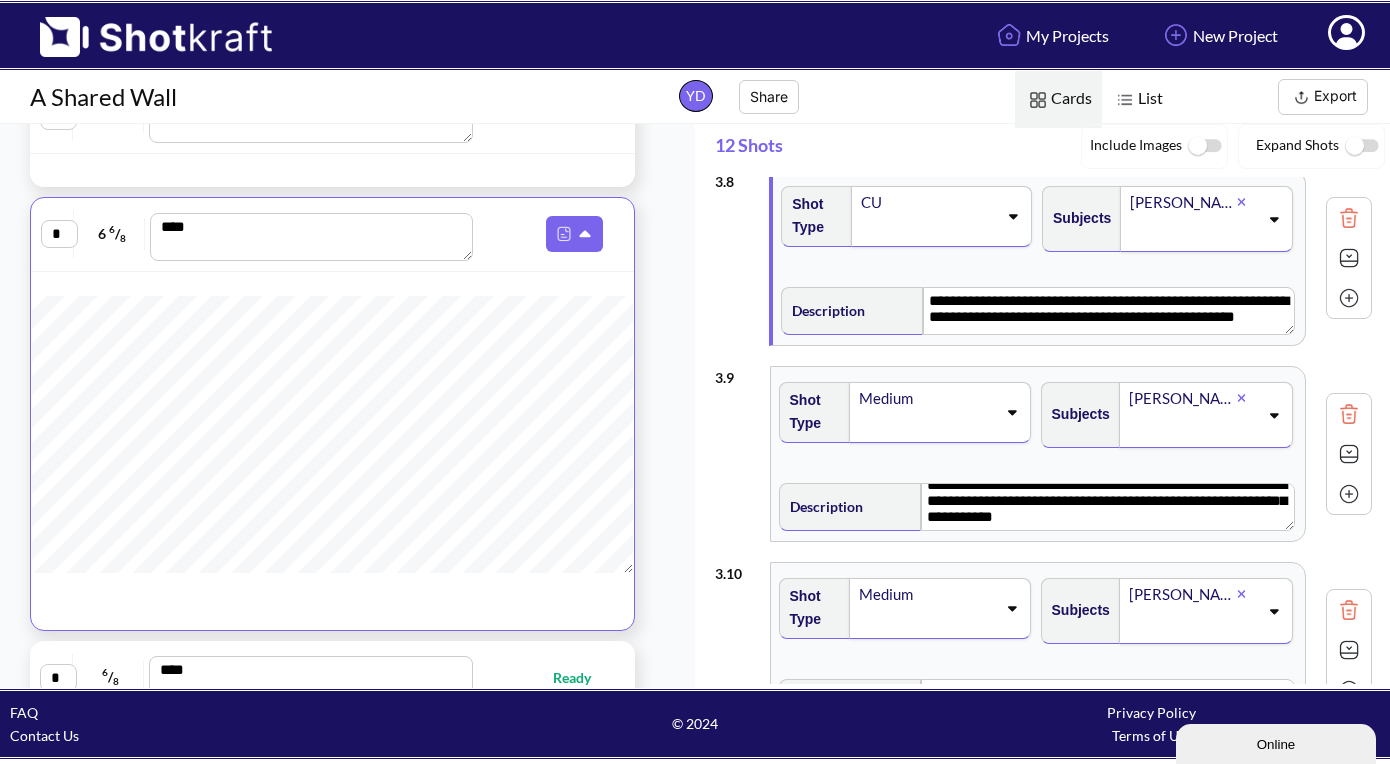 scroll, scrollTop: 1471, scrollLeft: 0, axis: vertical 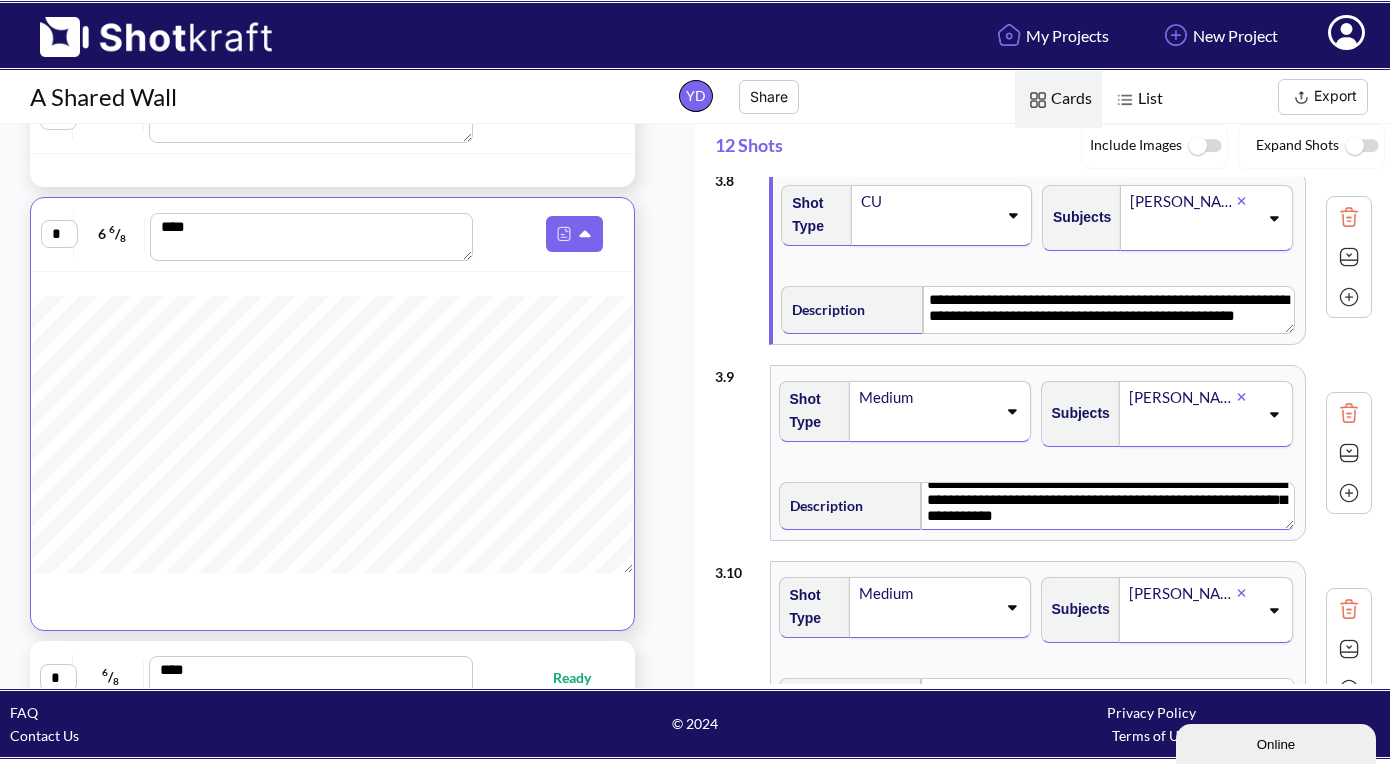 click on "**********" at bounding box center [1107, 506] 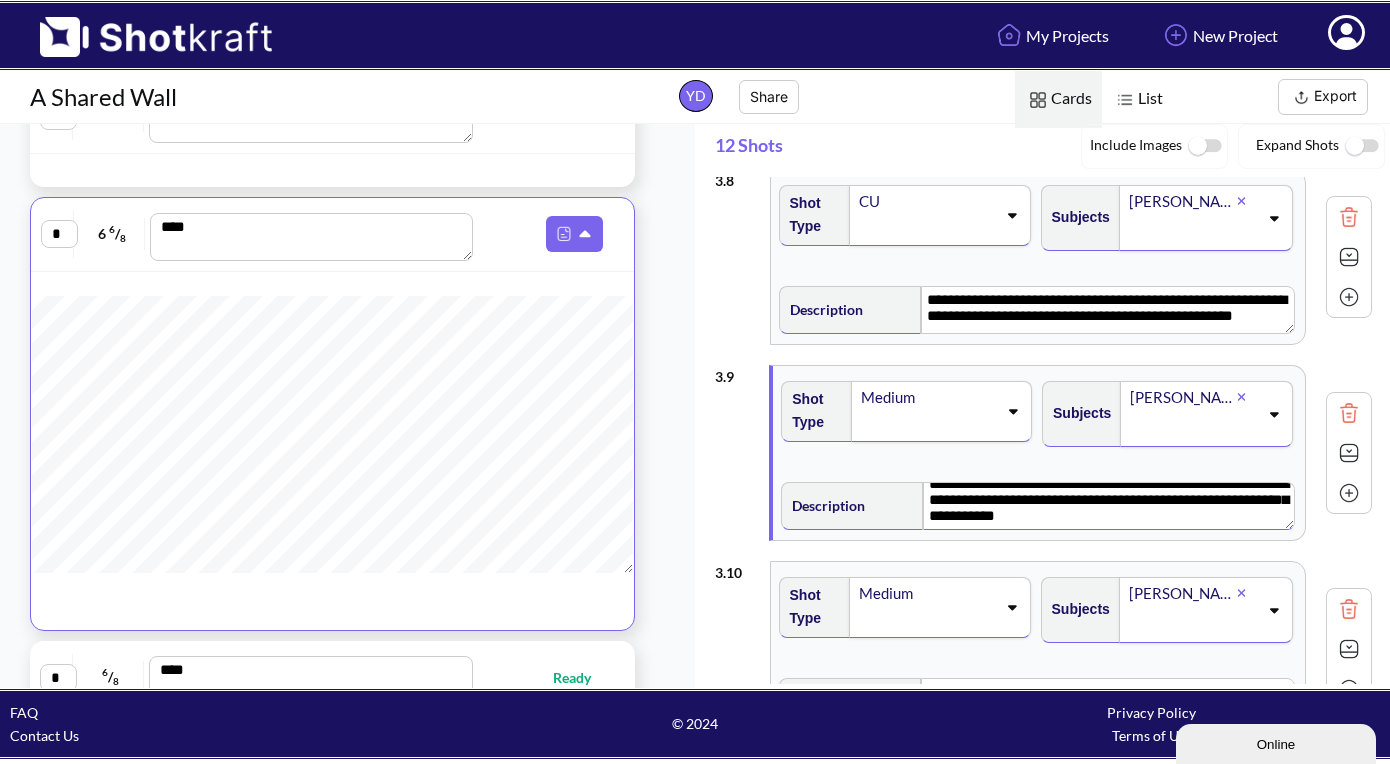 scroll, scrollTop: 0, scrollLeft: 0, axis: both 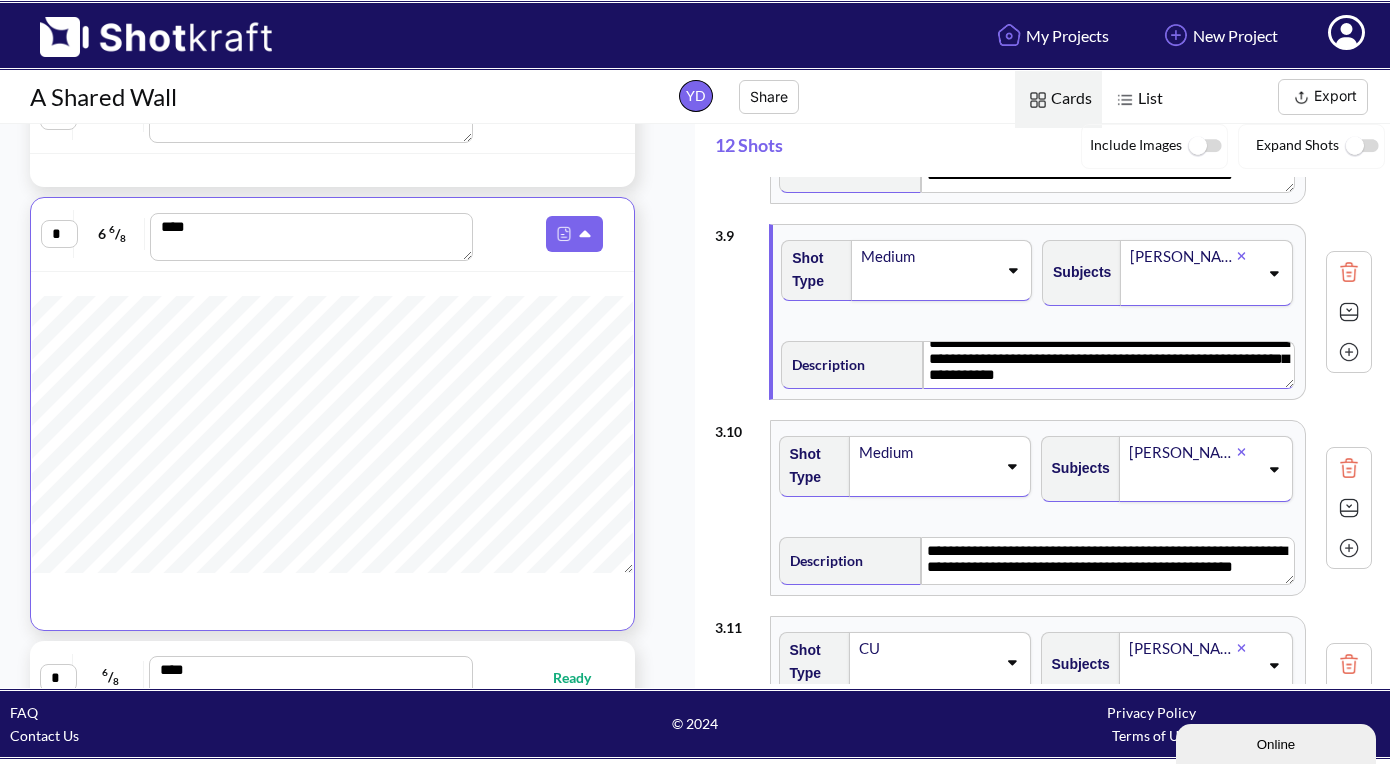 click at bounding box center (1349, 272) 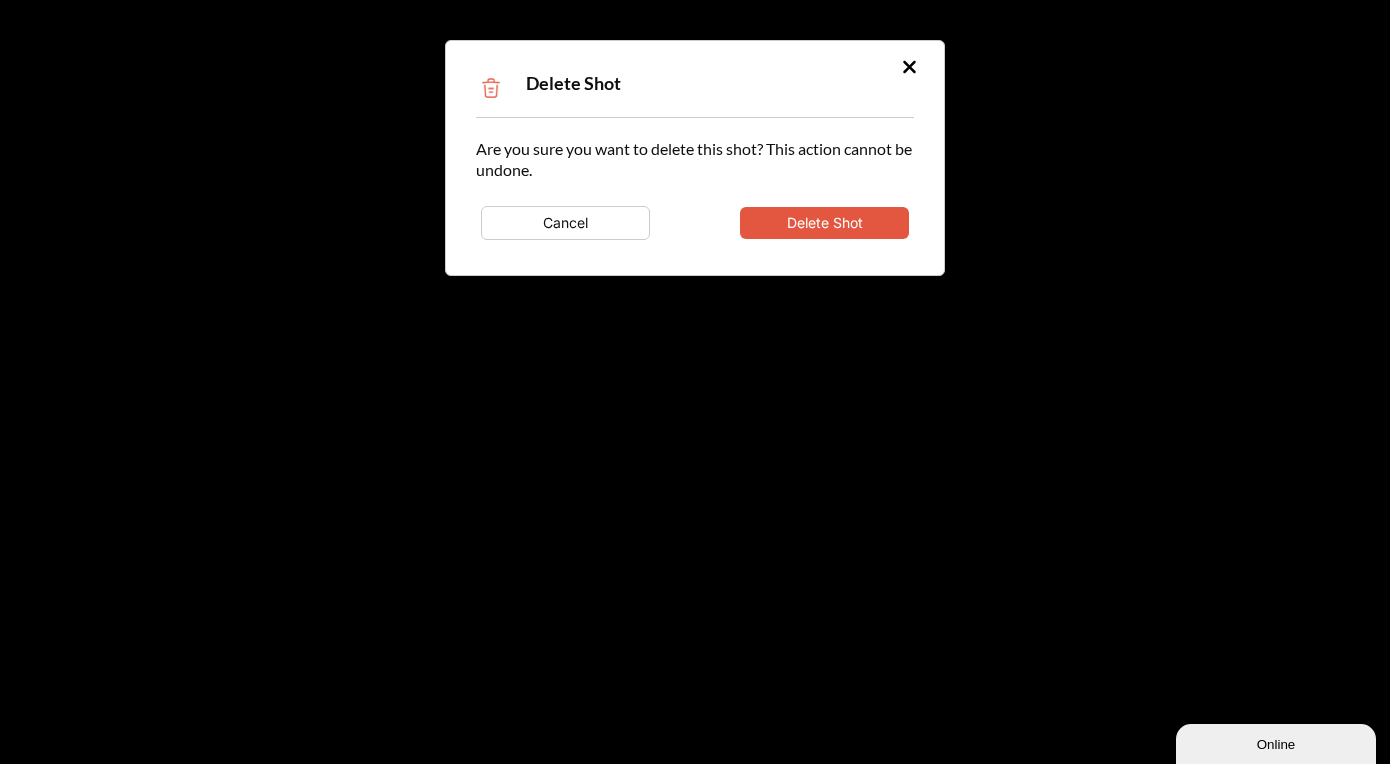 click on "Delete Shot" at bounding box center (824, 223) 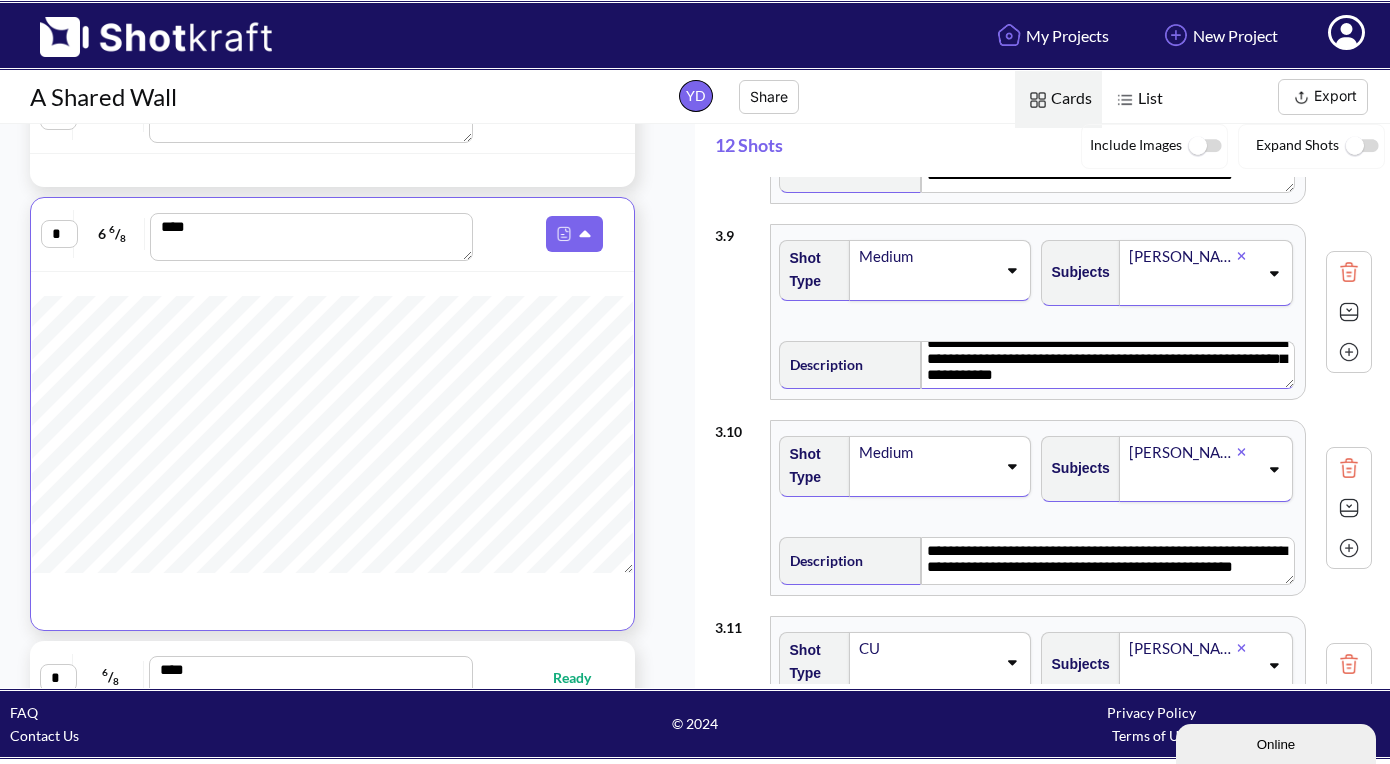 type on "**********" 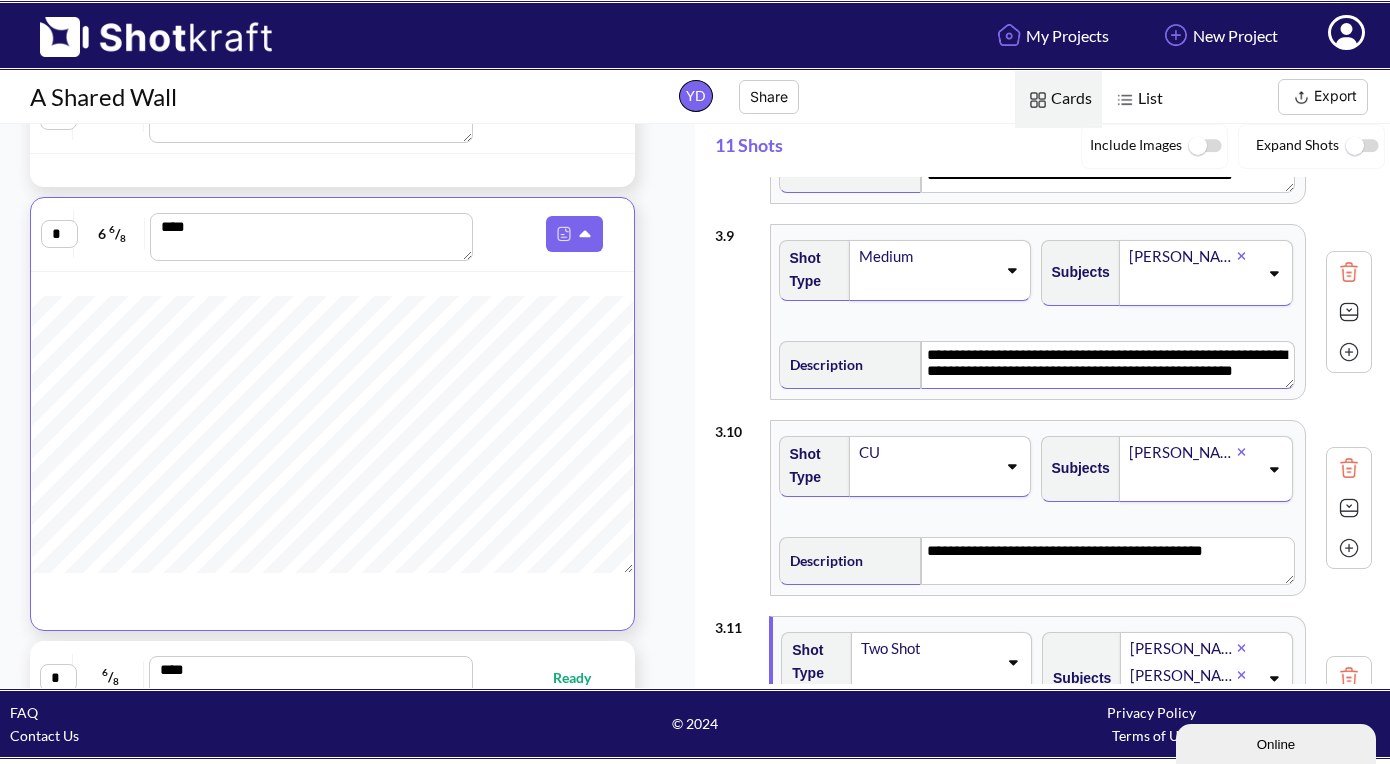 click at bounding box center [1349, 272] 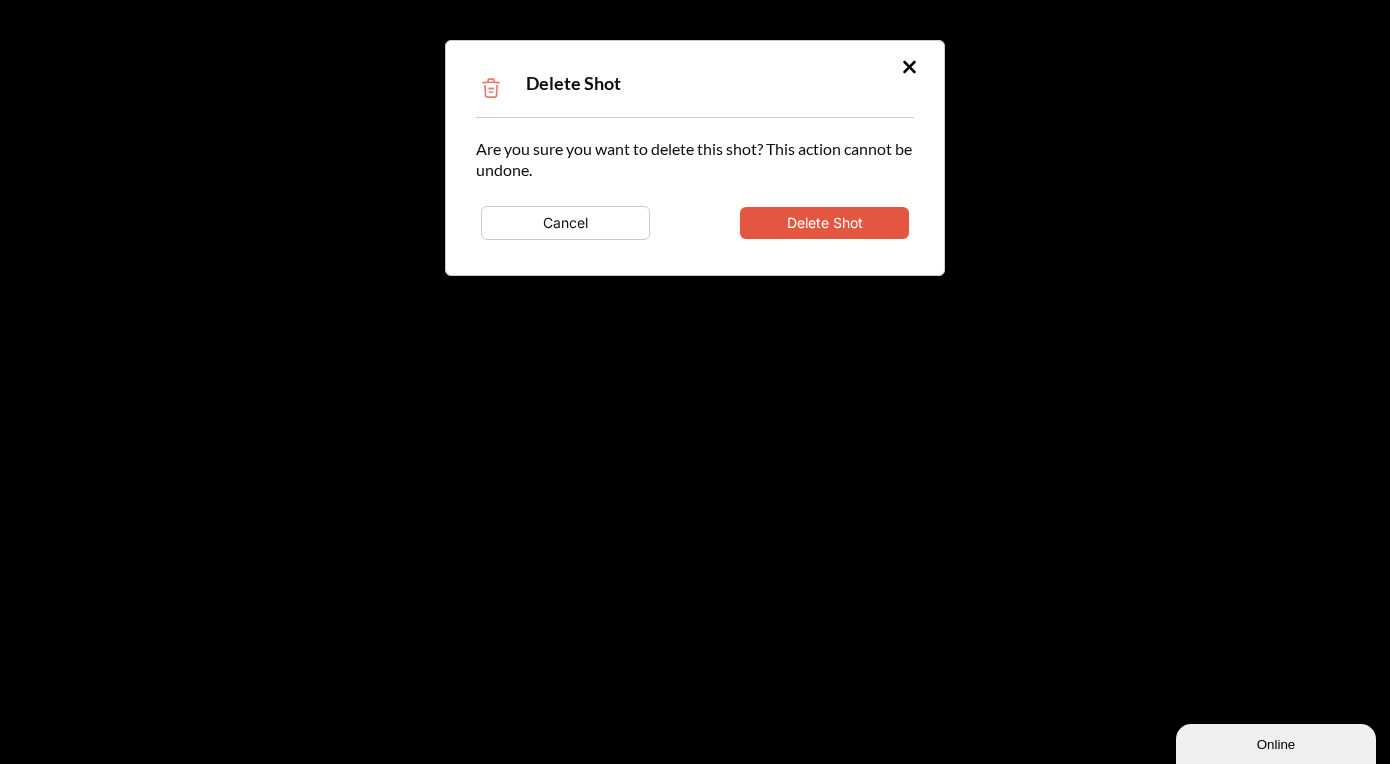 click on "Delete Shot" at bounding box center [824, 223] 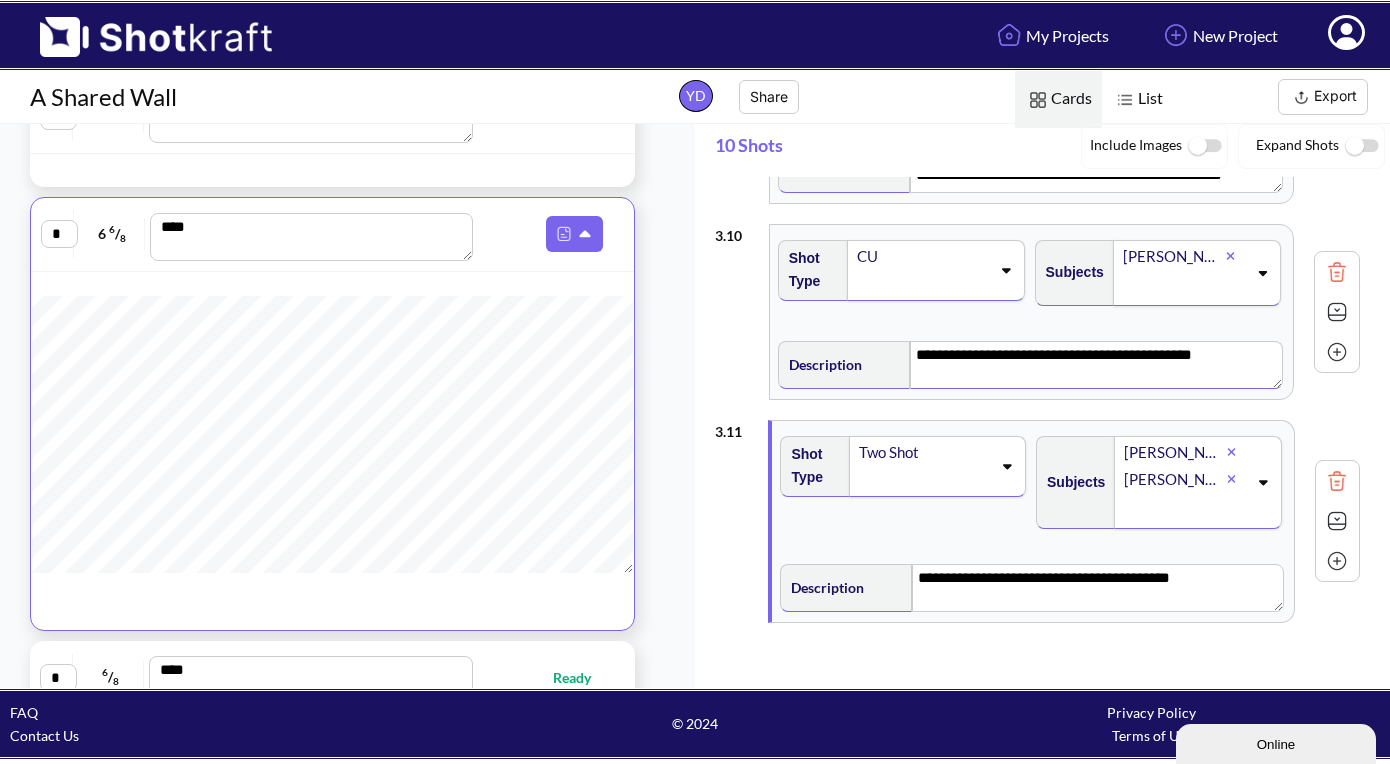 scroll, scrollTop: 0, scrollLeft: 0, axis: both 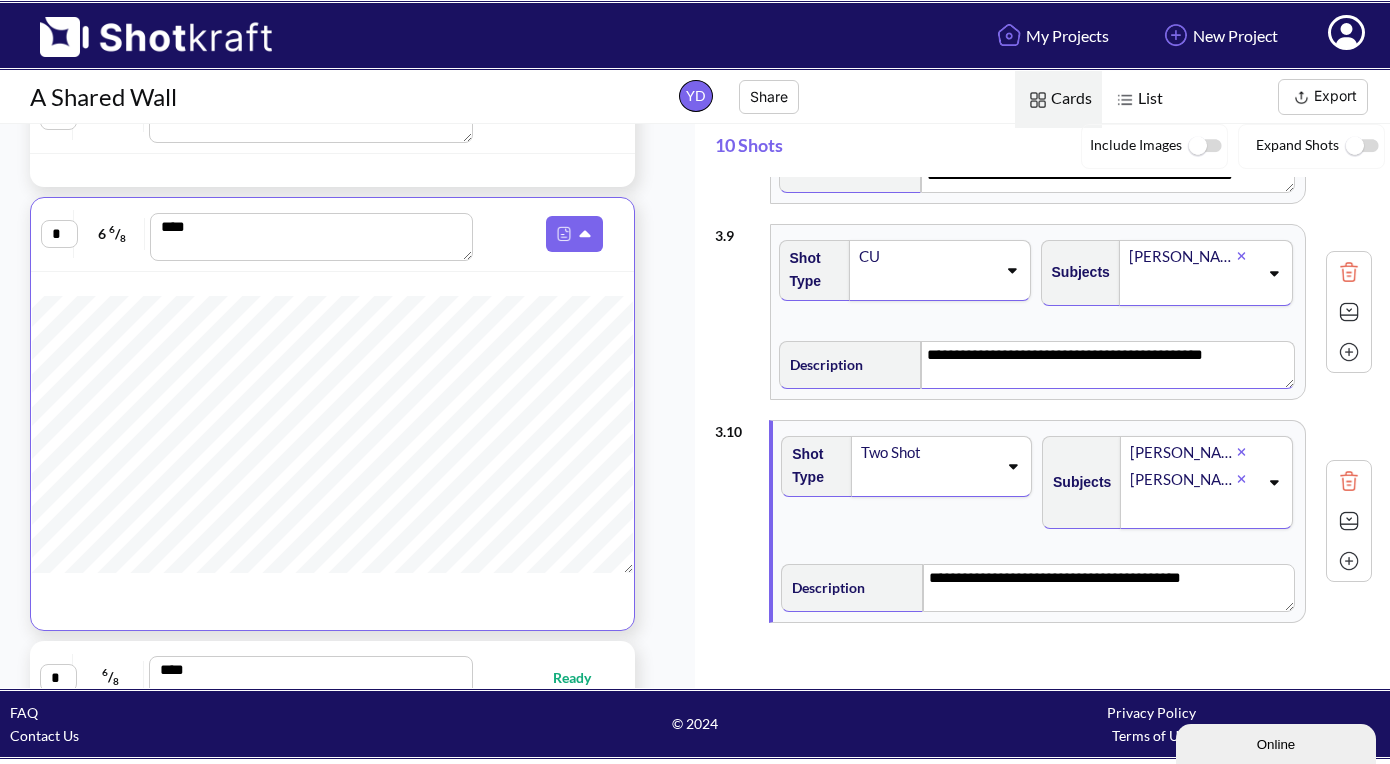 click on "**********" at bounding box center (1107, 365) 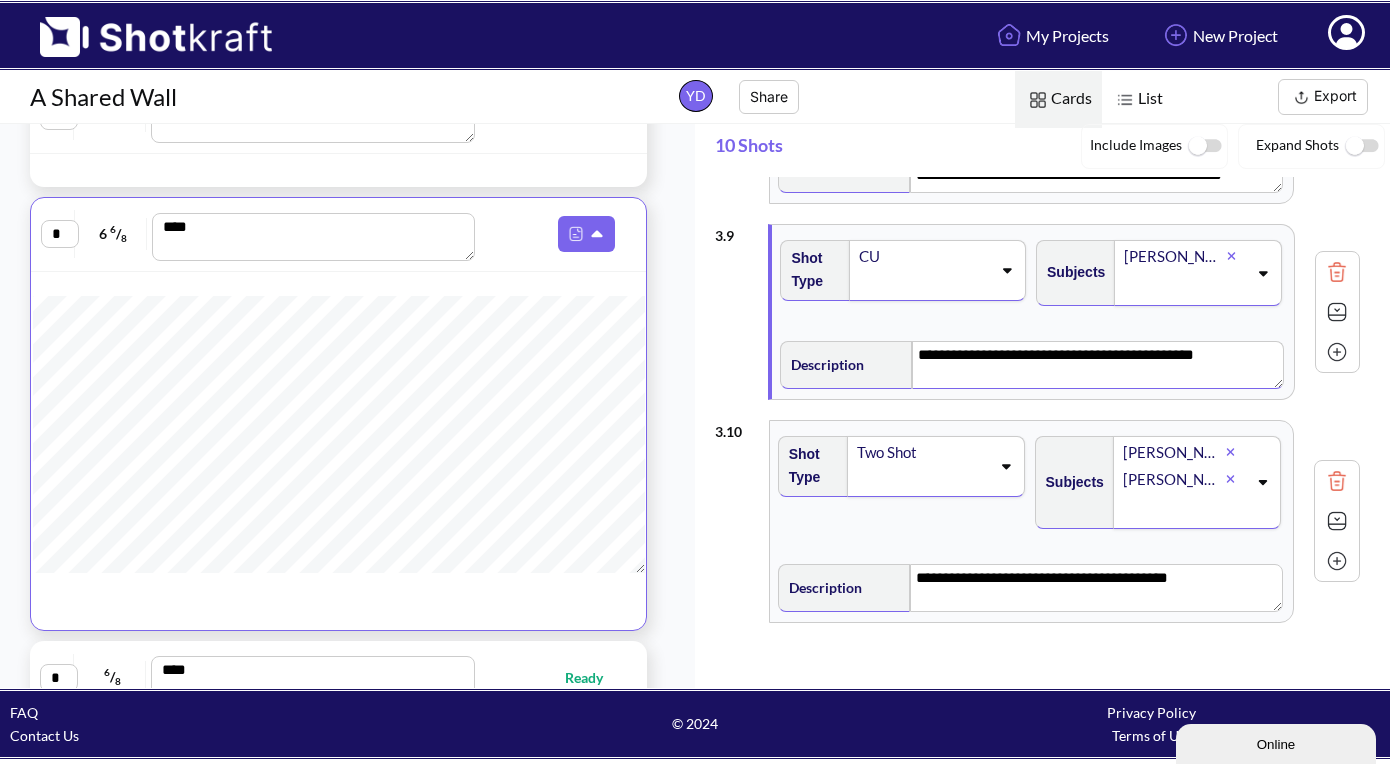 scroll, scrollTop: 2466, scrollLeft: 2, axis: both 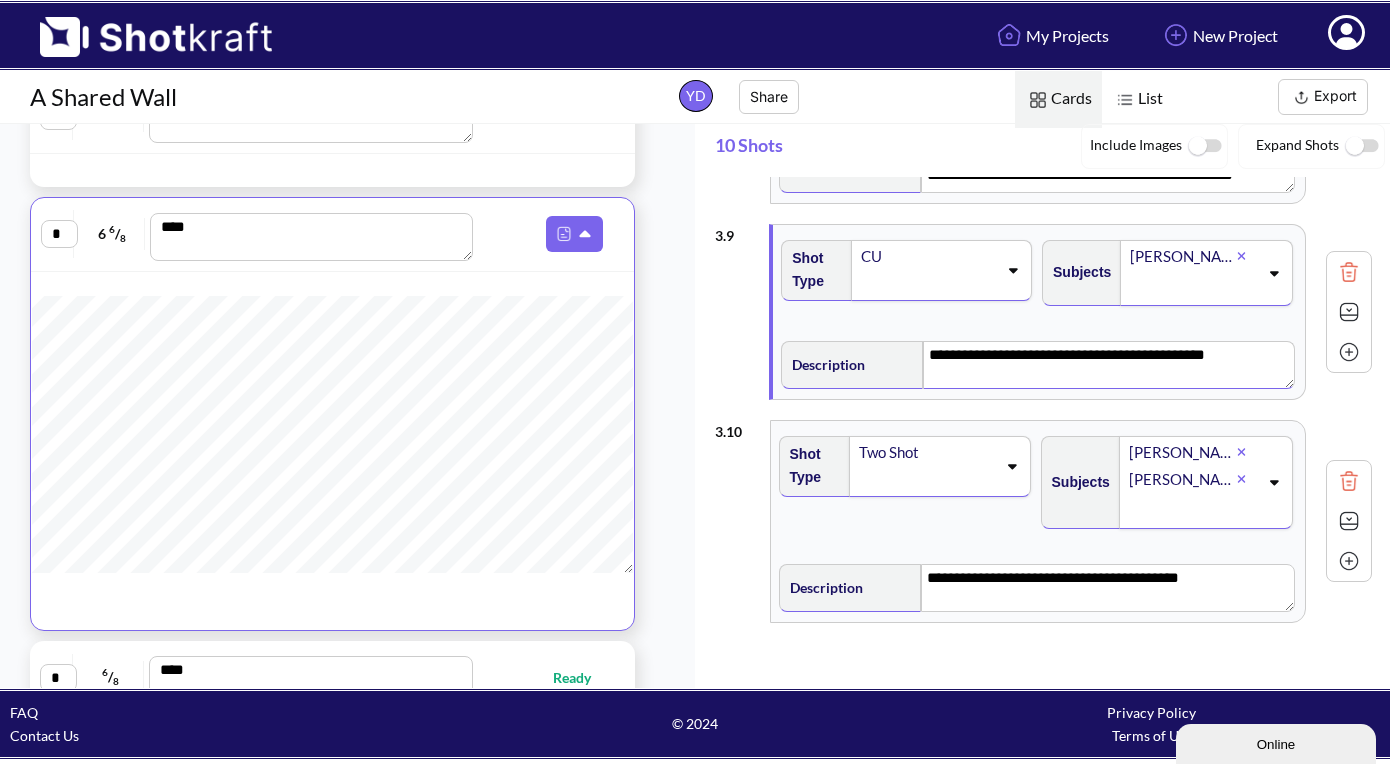click at bounding box center (1349, 312) 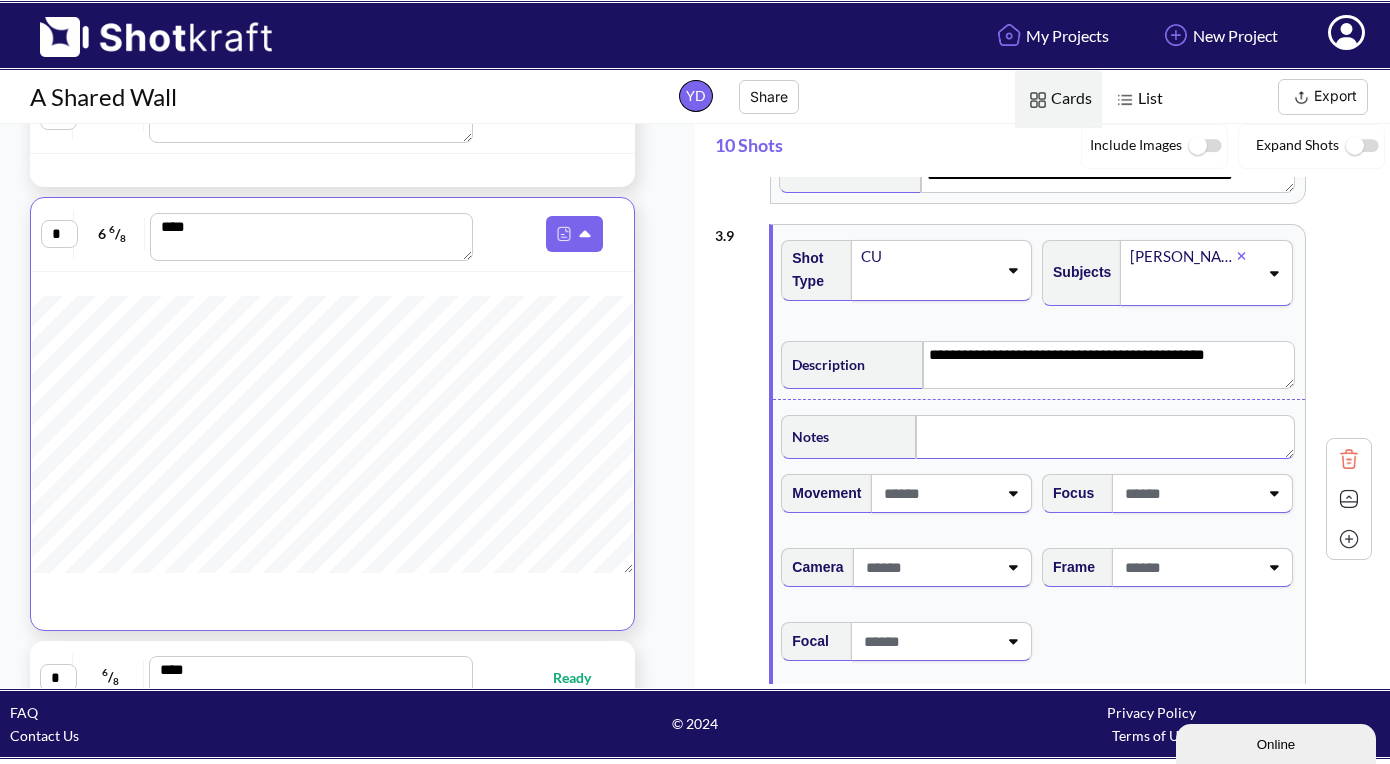 click at bounding box center (1105, 437) 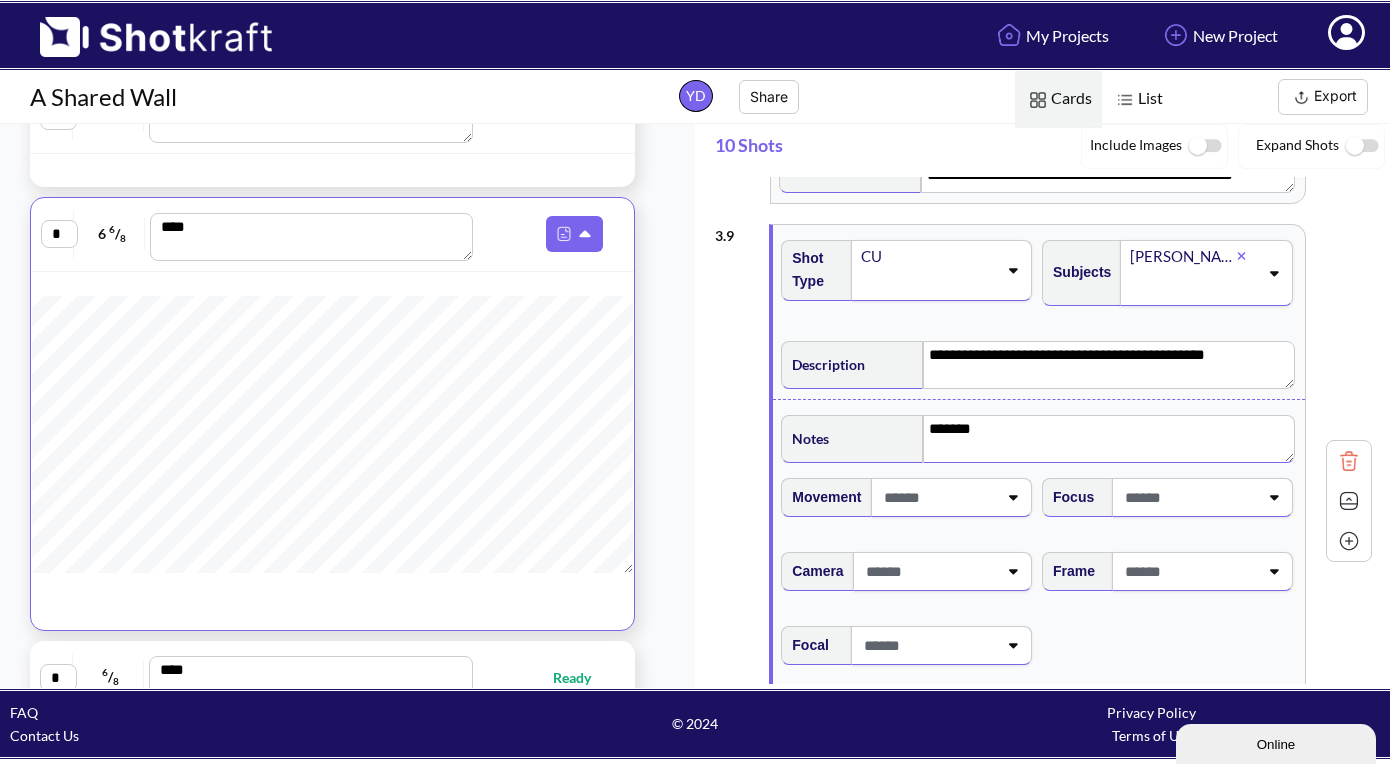 type on "********" 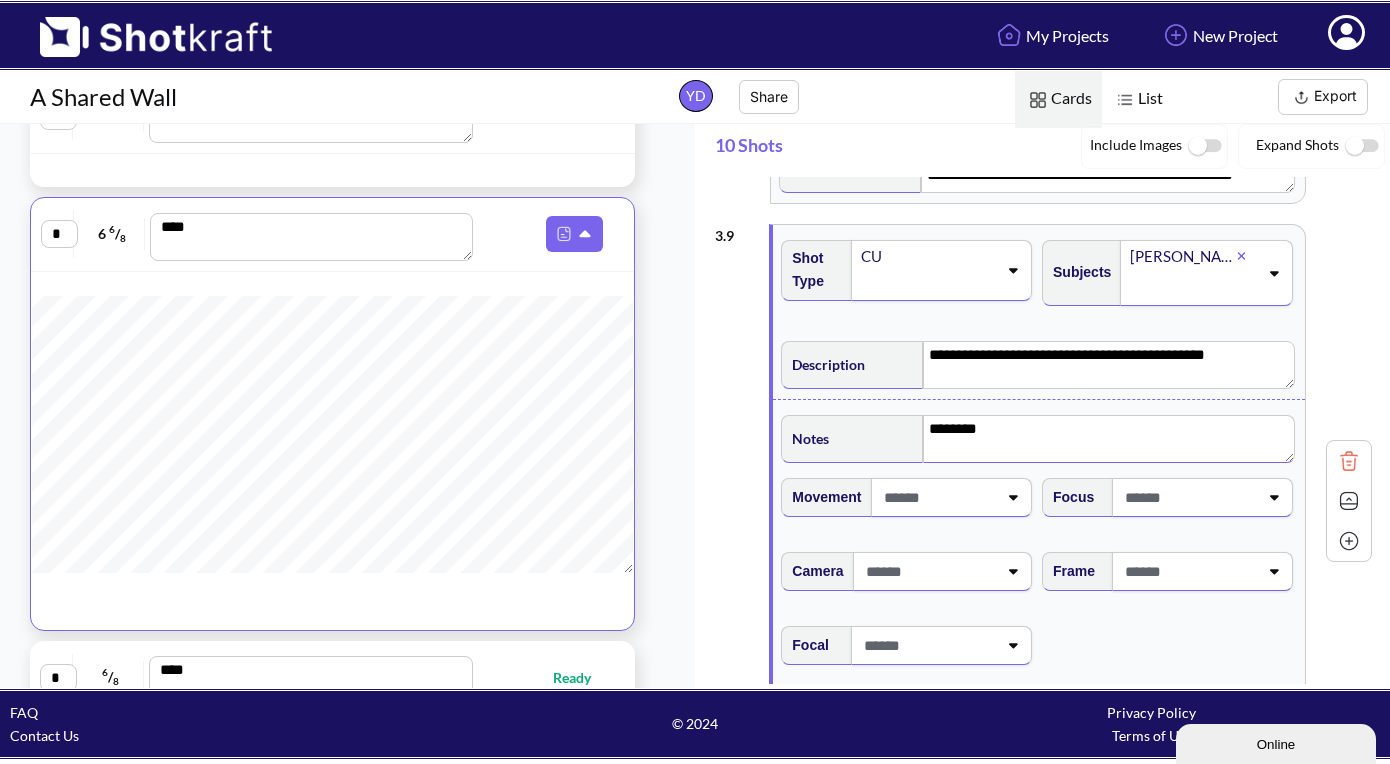 click at bounding box center [1349, 501] 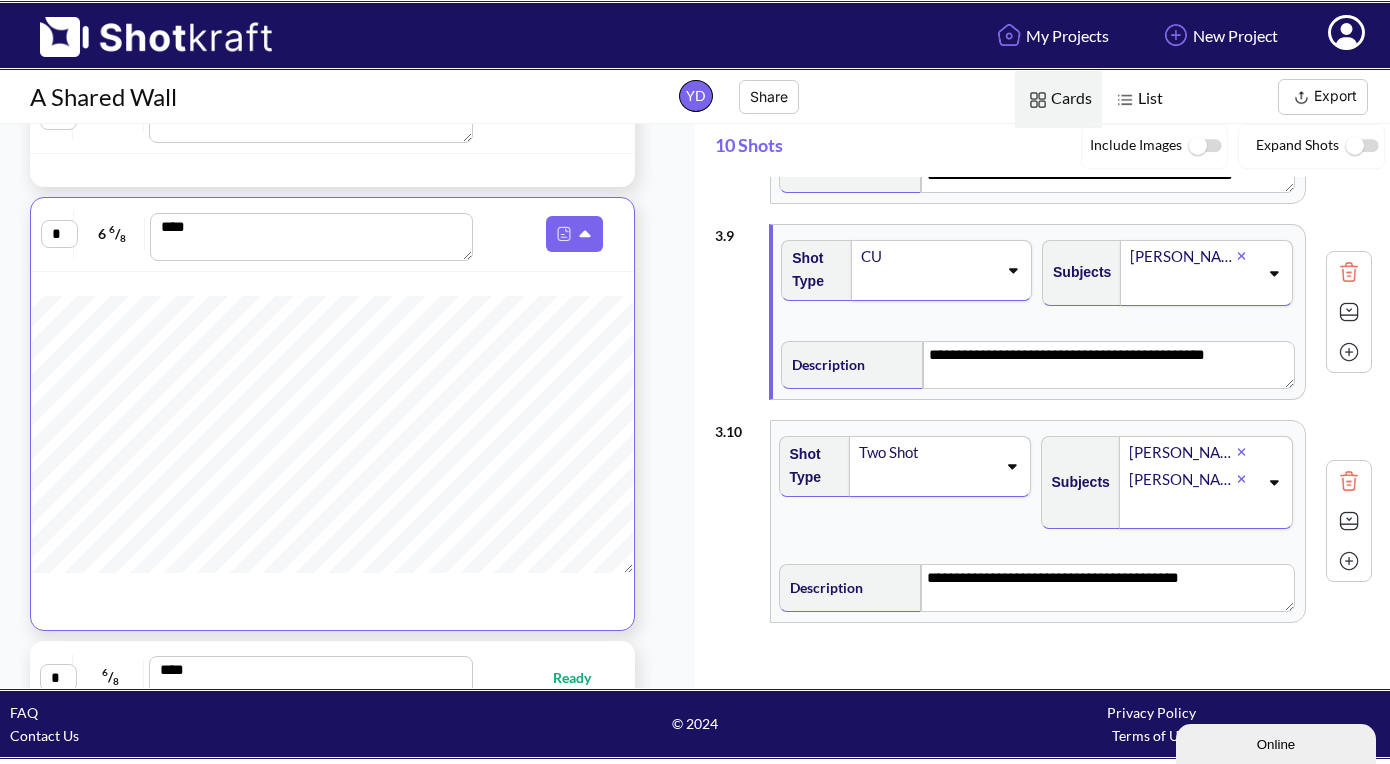 scroll, scrollTop: 1641, scrollLeft: 0, axis: vertical 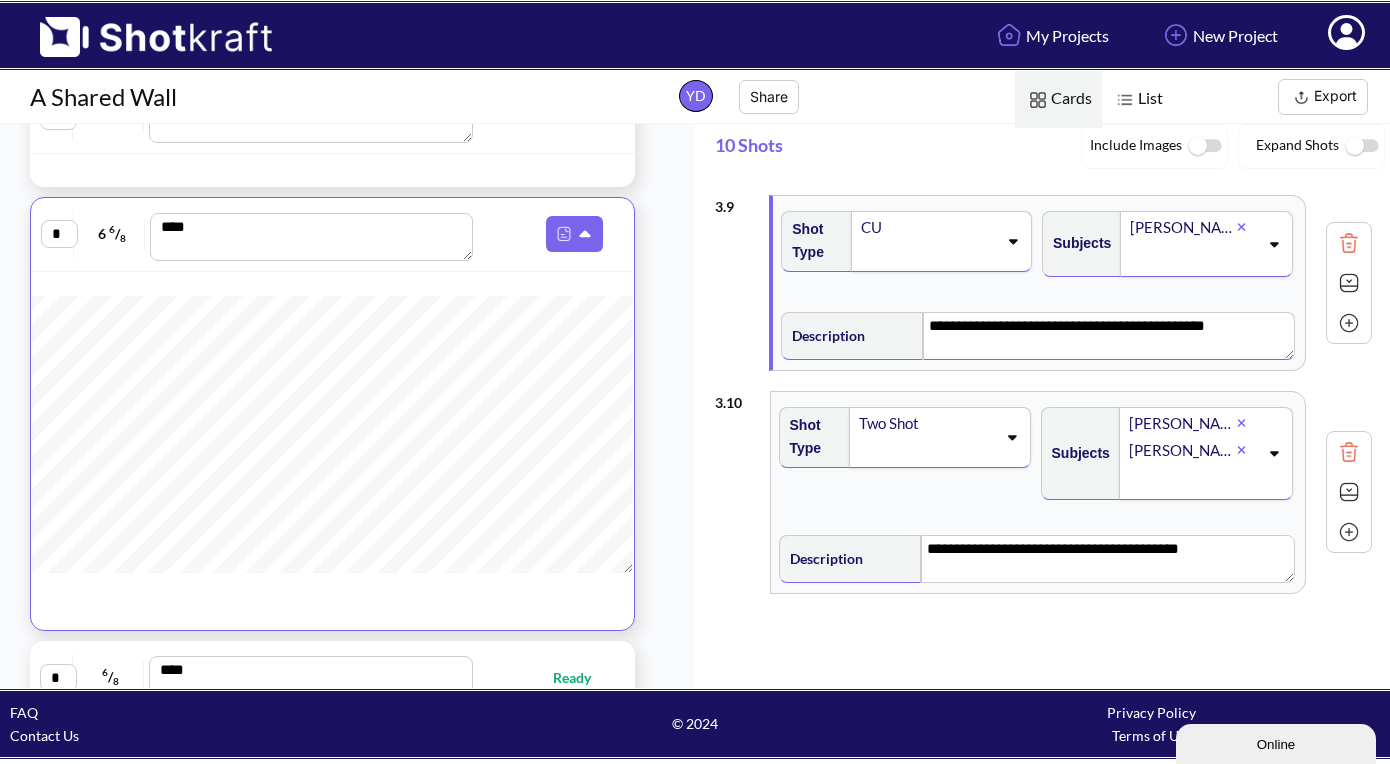 click on "**********" at bounding box center [1108, 336] 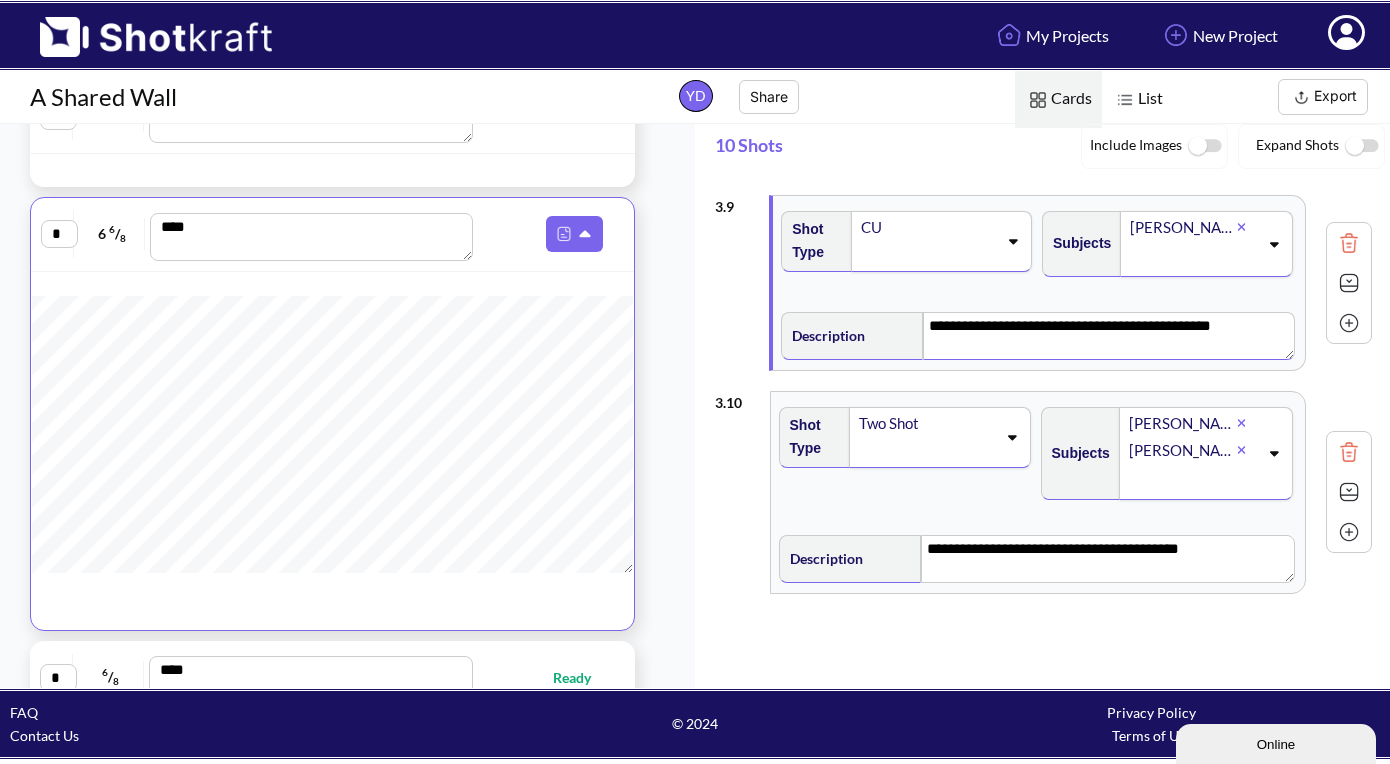 click at bounding box center (1349, 283) 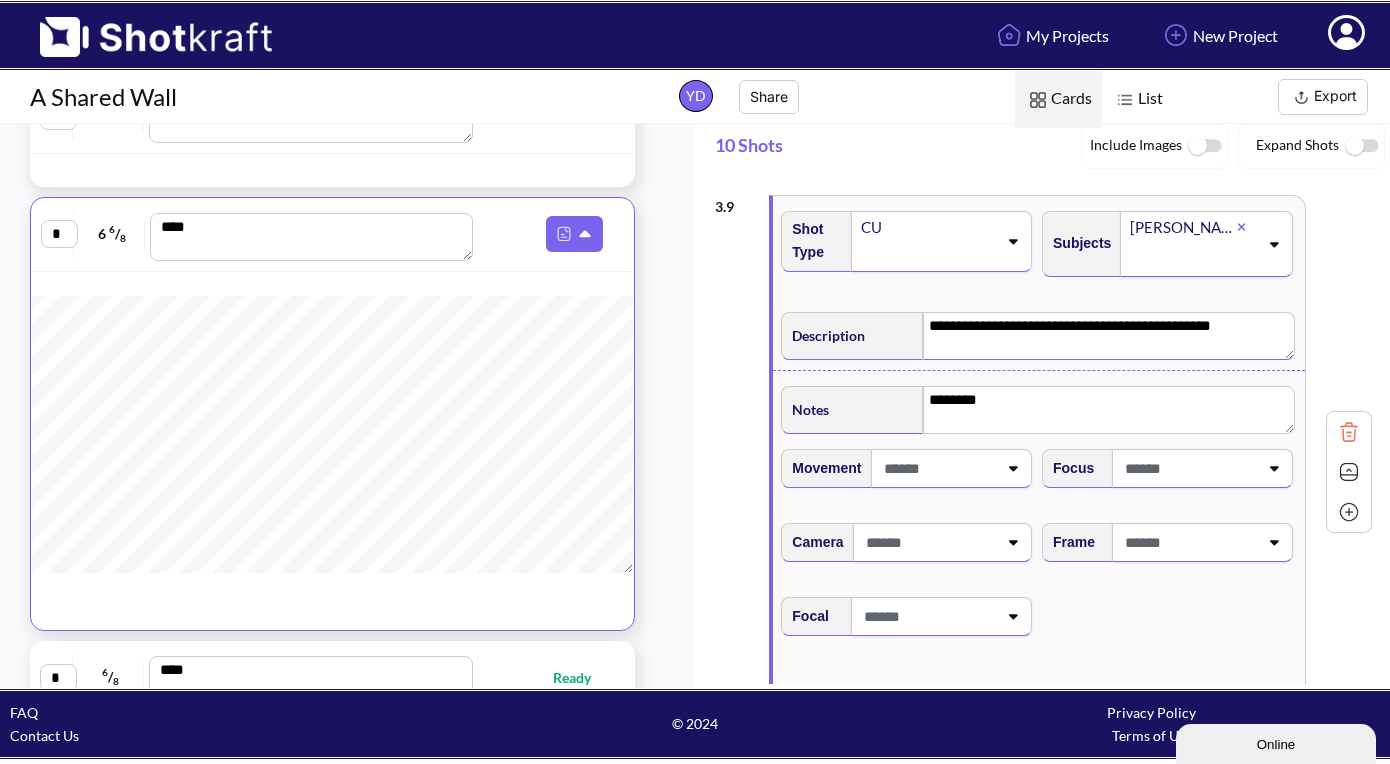 click at bounding box center (1349, 472) 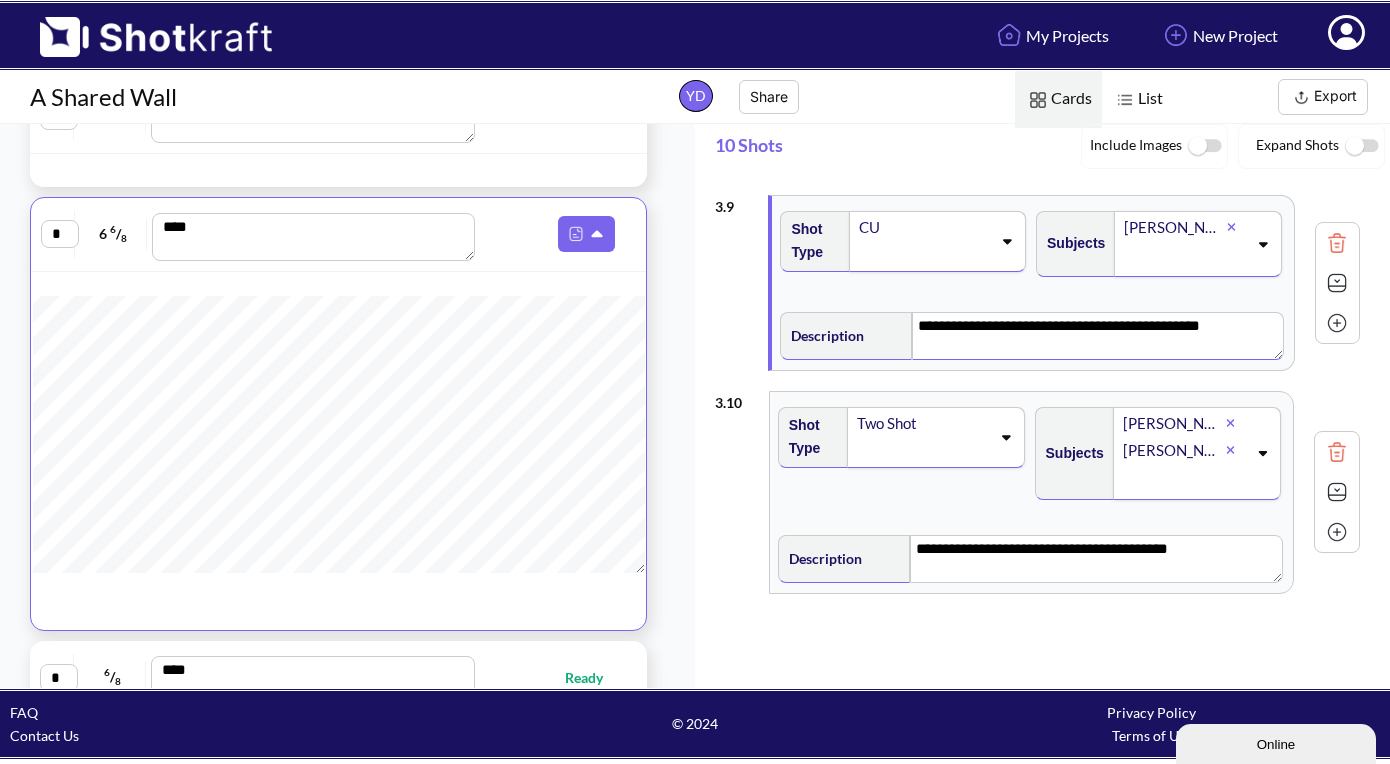scroll, scrollTop: 4230, scrollLeft: 2, axis: both 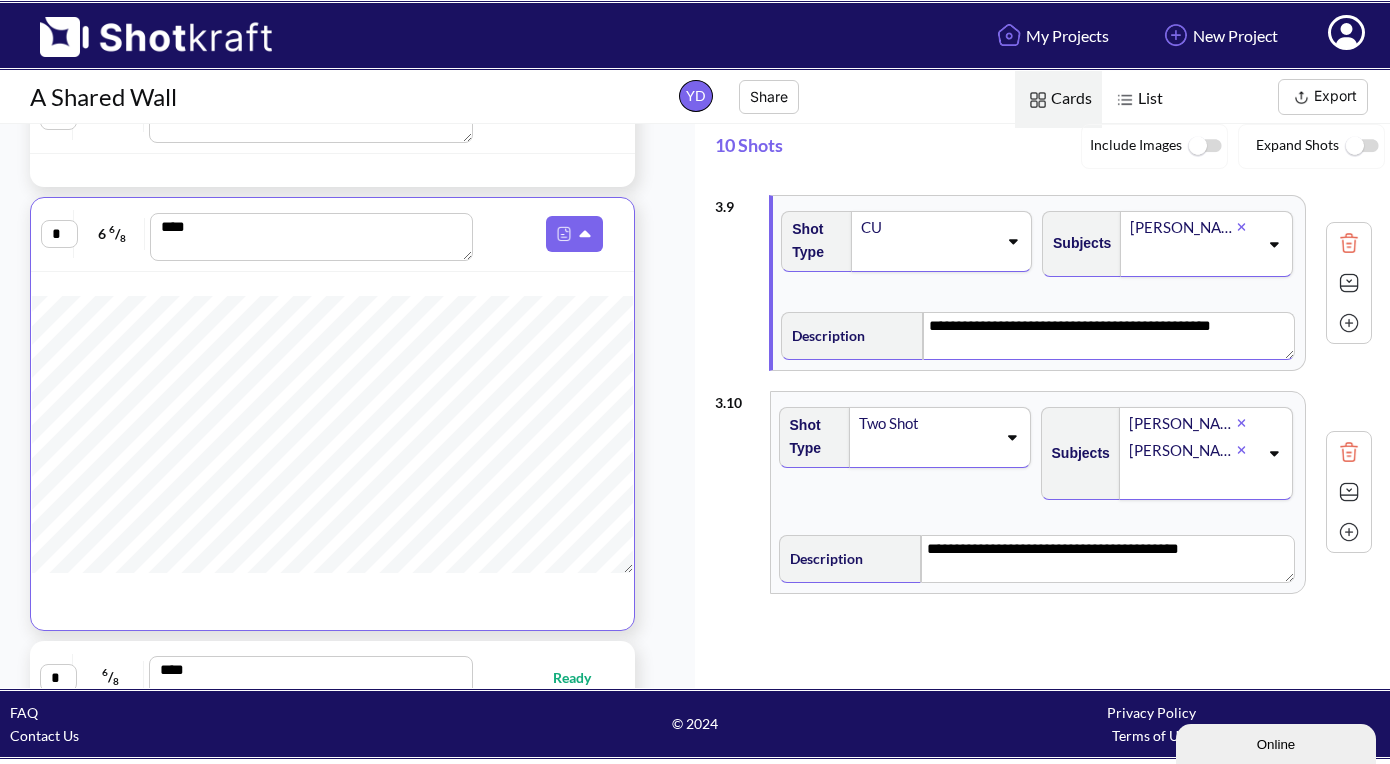 click at bounding box center (1349, 283) 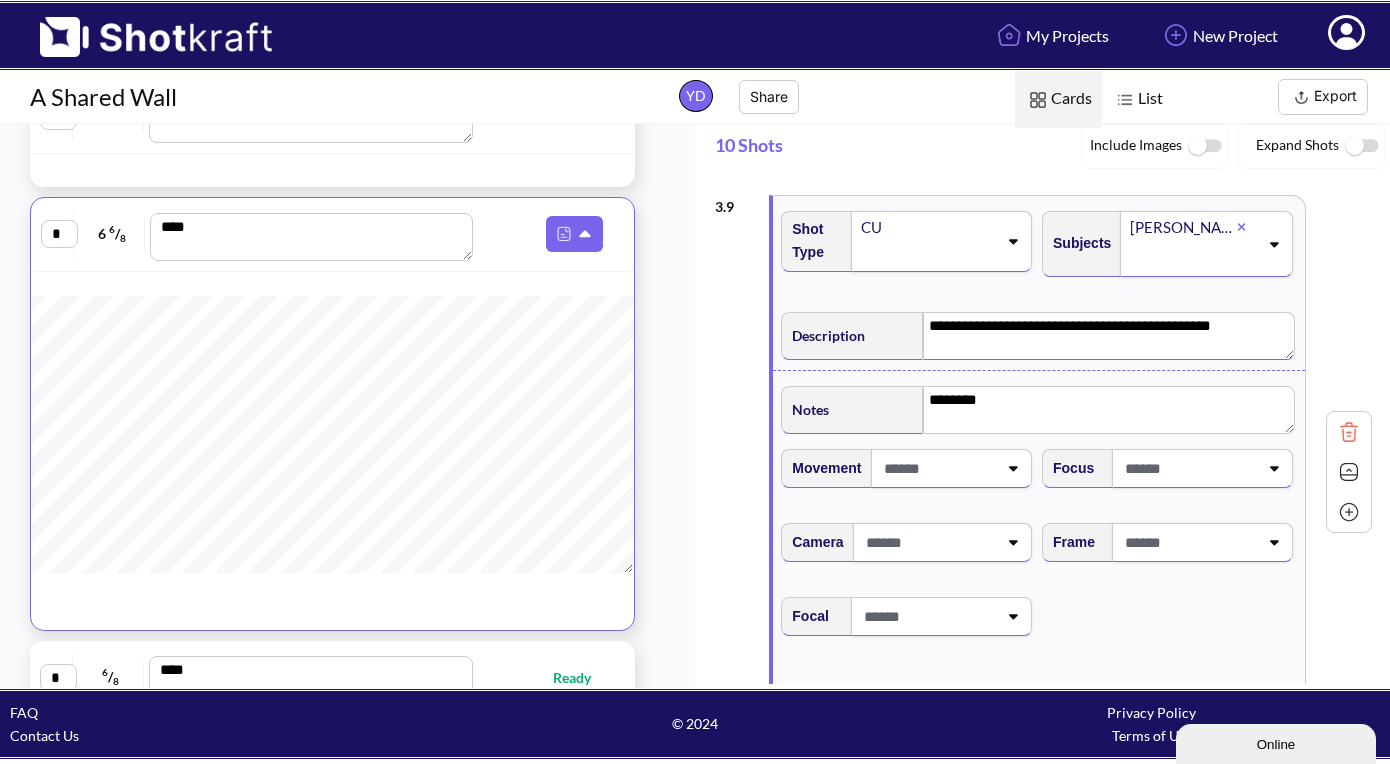 click at bounding box center [1349, 472] 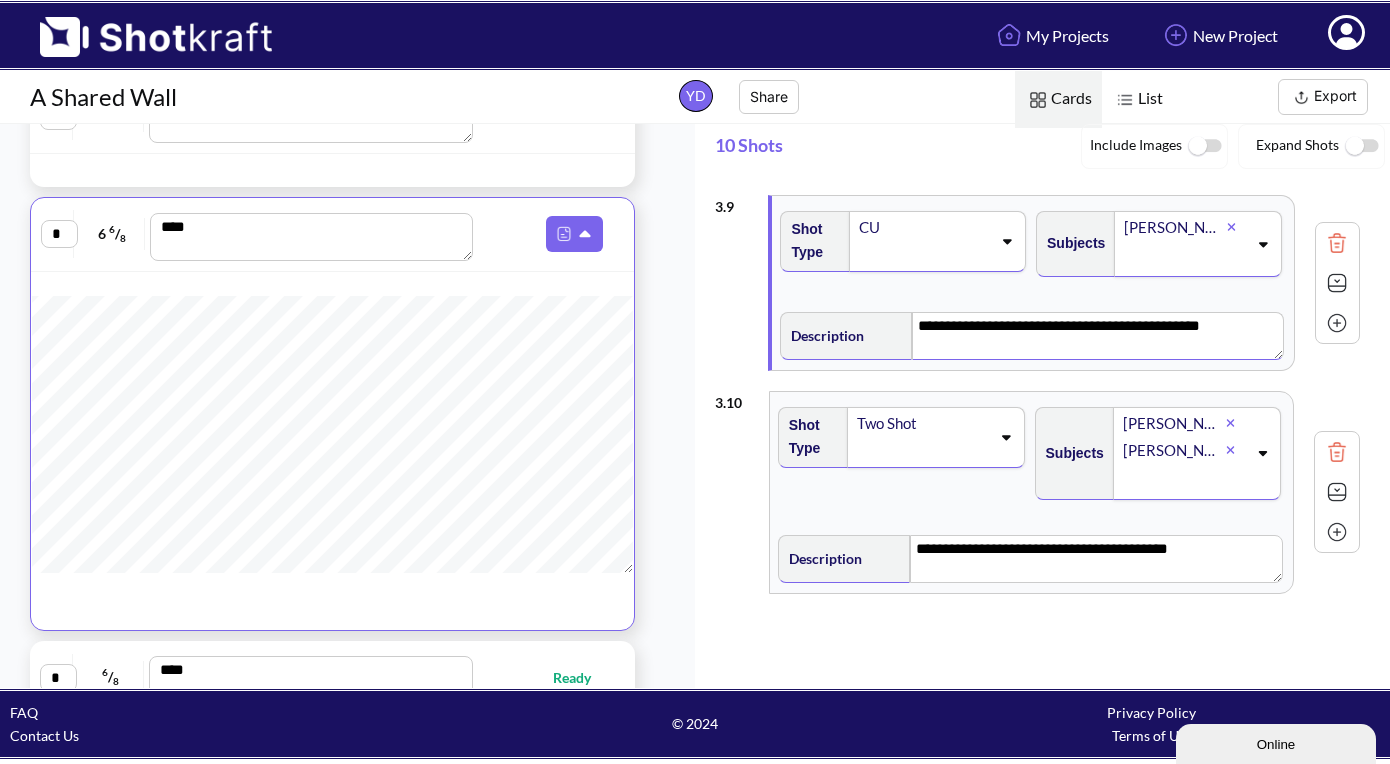 scroll, scrollTop: 4247, scrollLeft: 2, axis: both 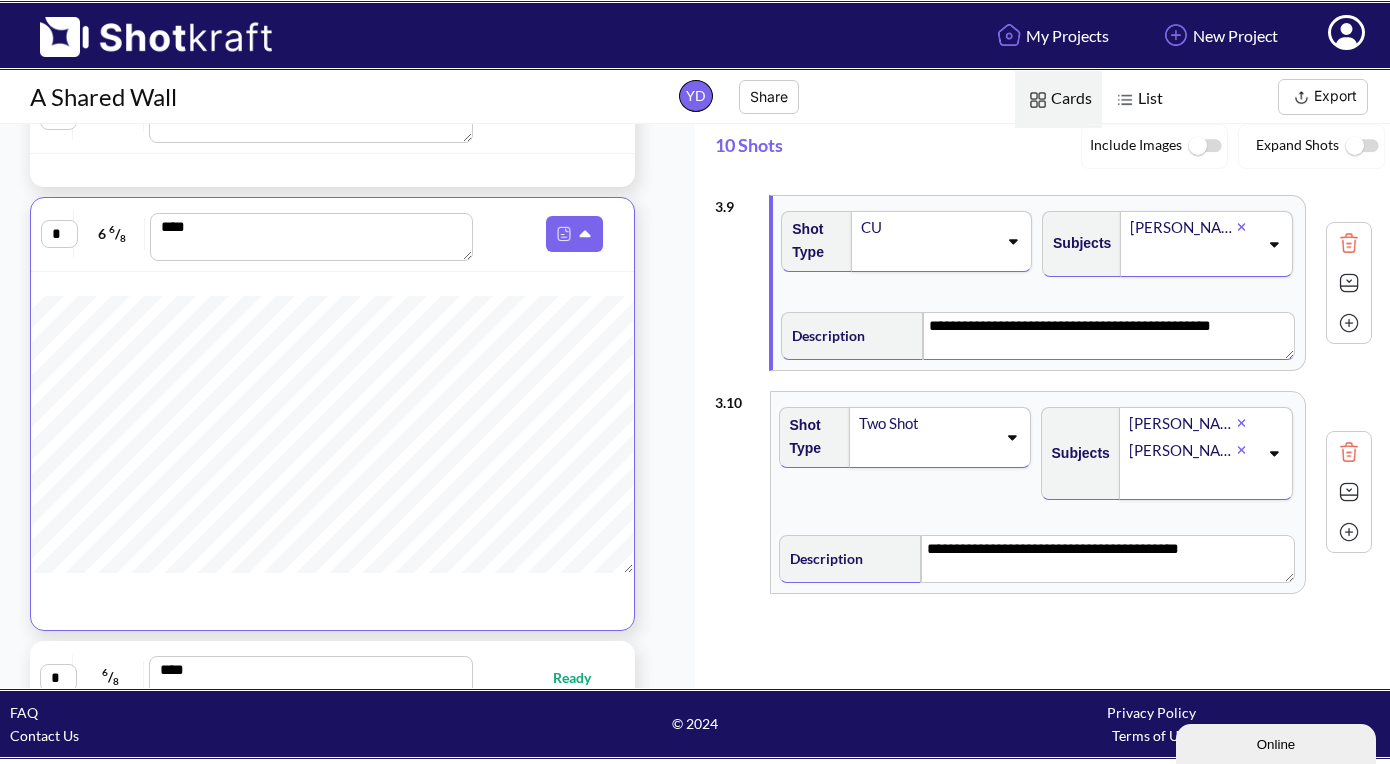 click at bounding box center (1349, 323) 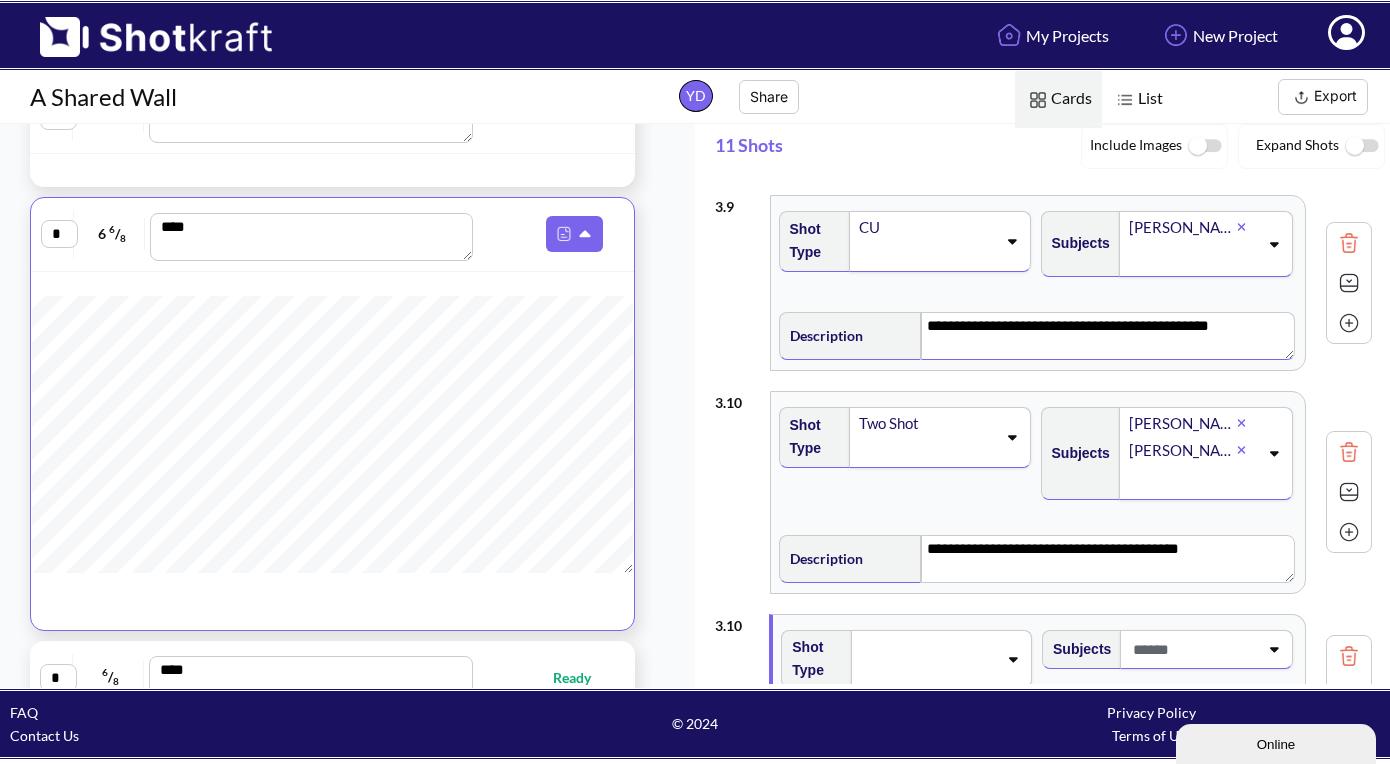 type 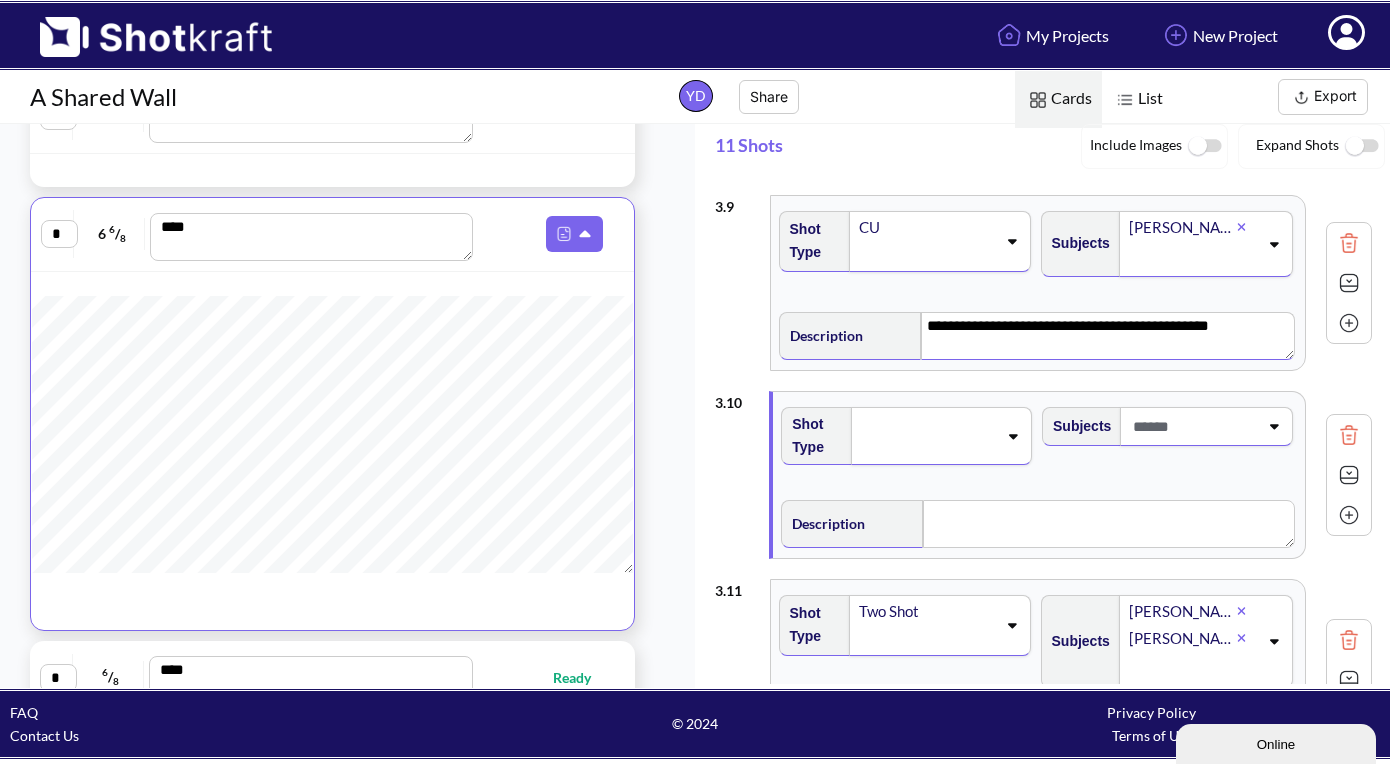 click at bounding box center (928, 436) 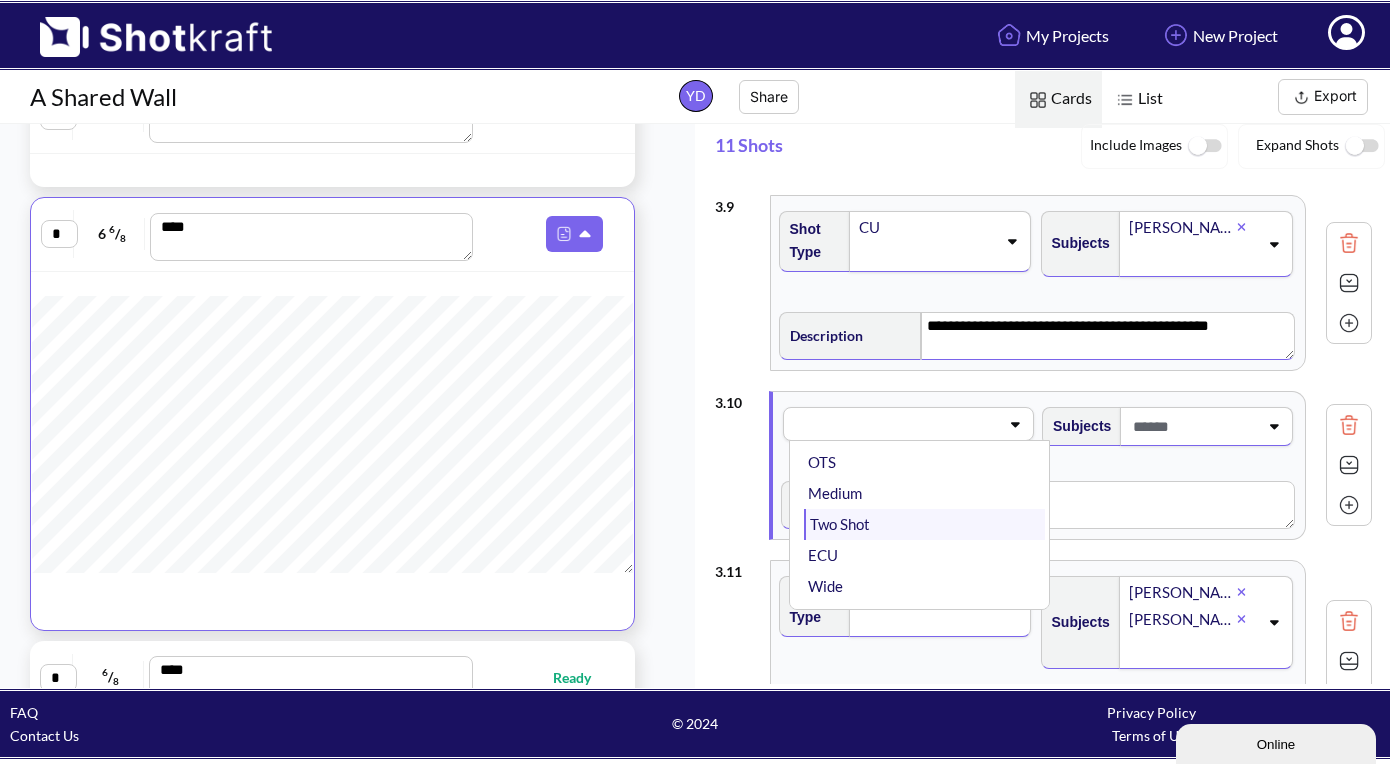 scroll, scrollTop: 0, scrollLeft: 0, axis: both 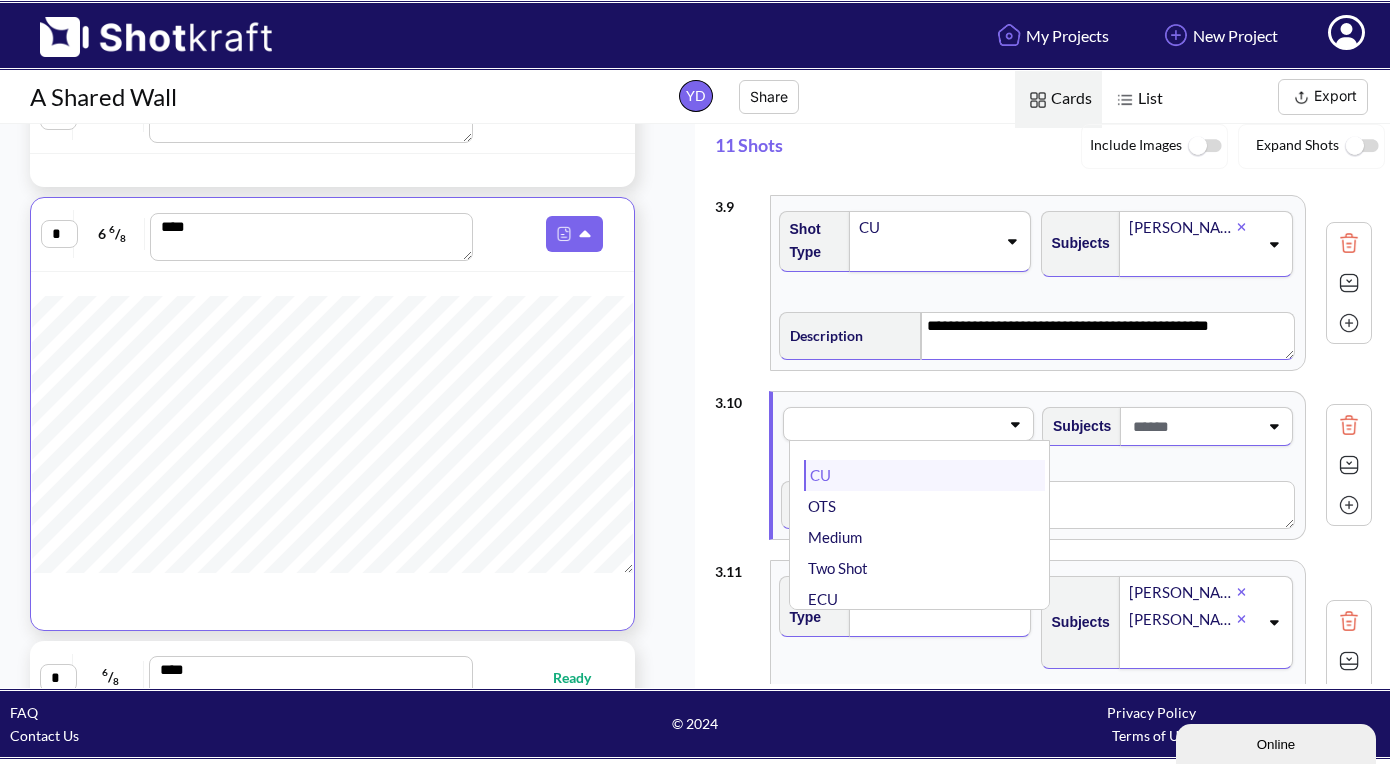 click on "CU" at bounding box center (924, 475) 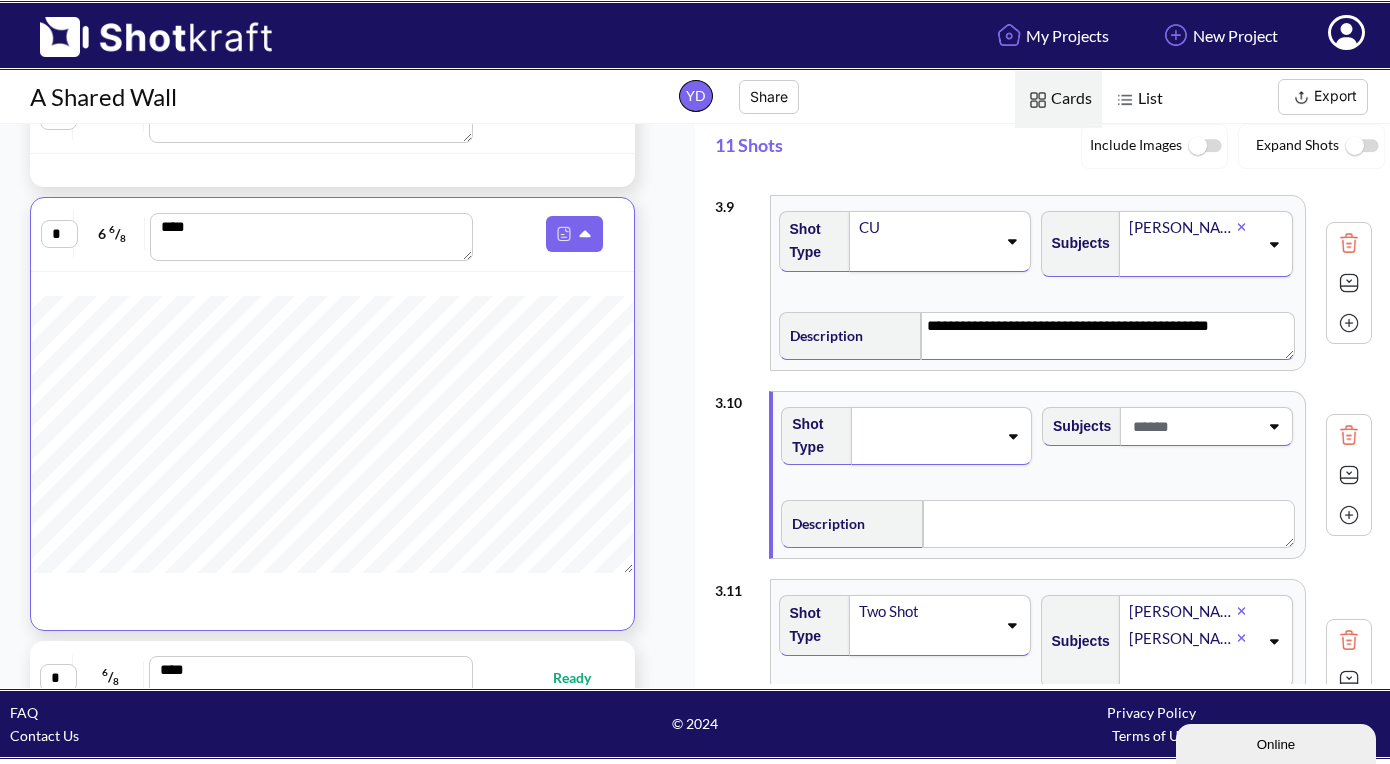 click at bounding box center (1193, 426) 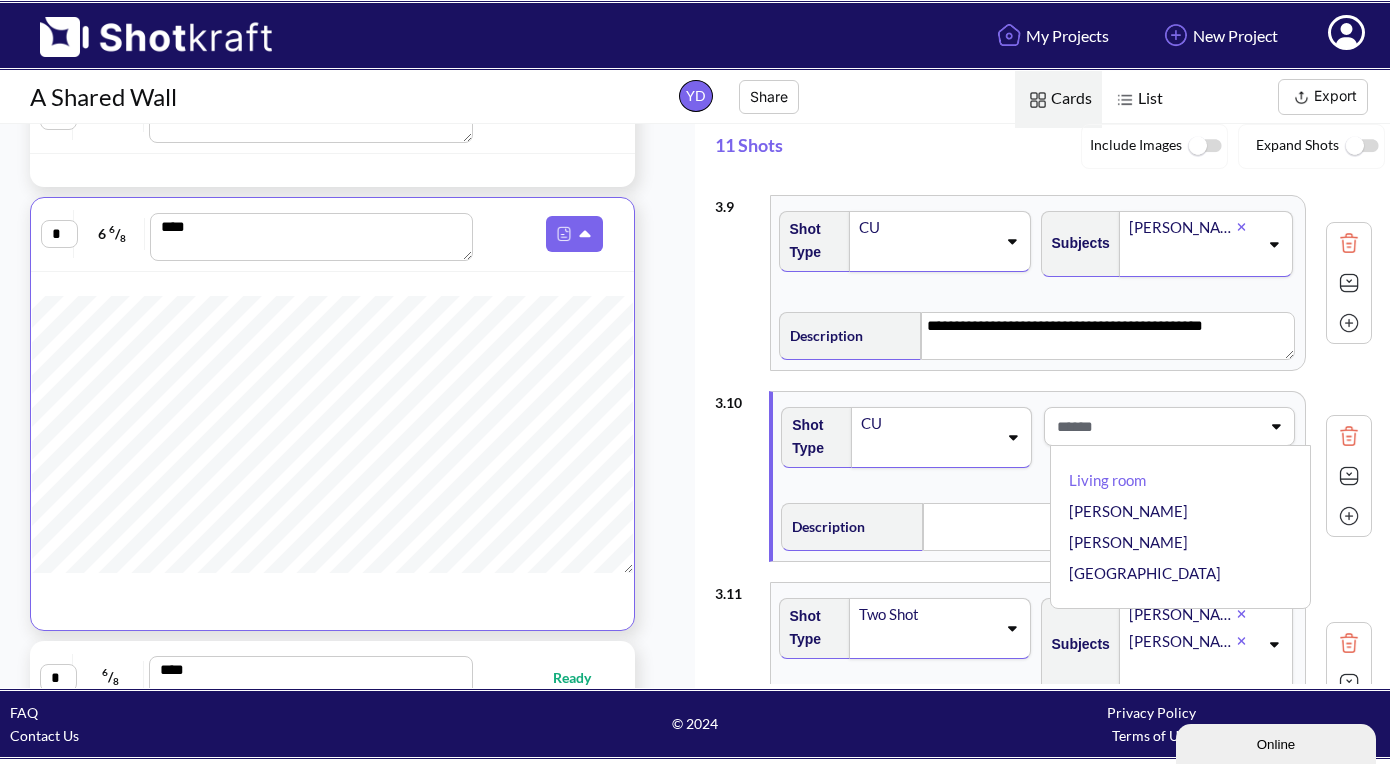 type on "**********" 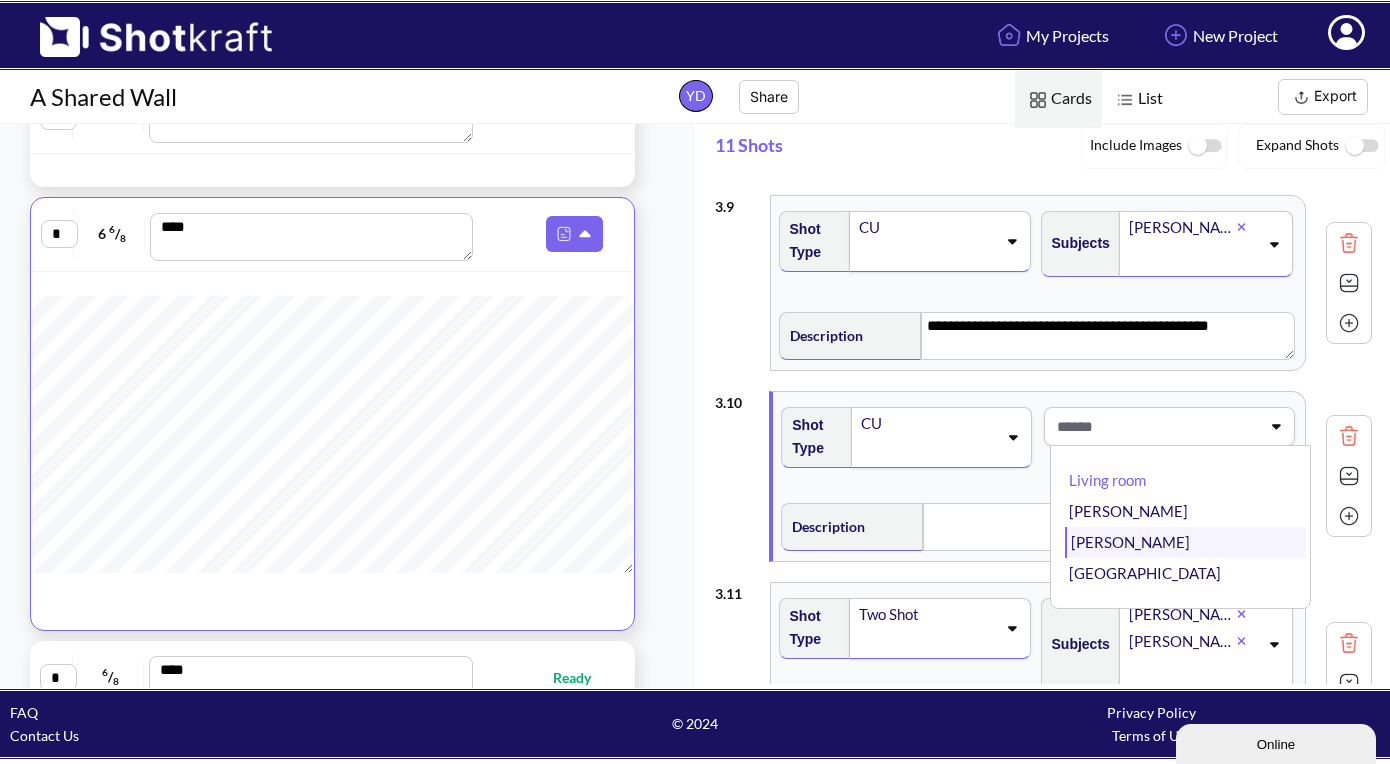 click on "[PERSON_NAME]" at bounding box center [1185, 542] 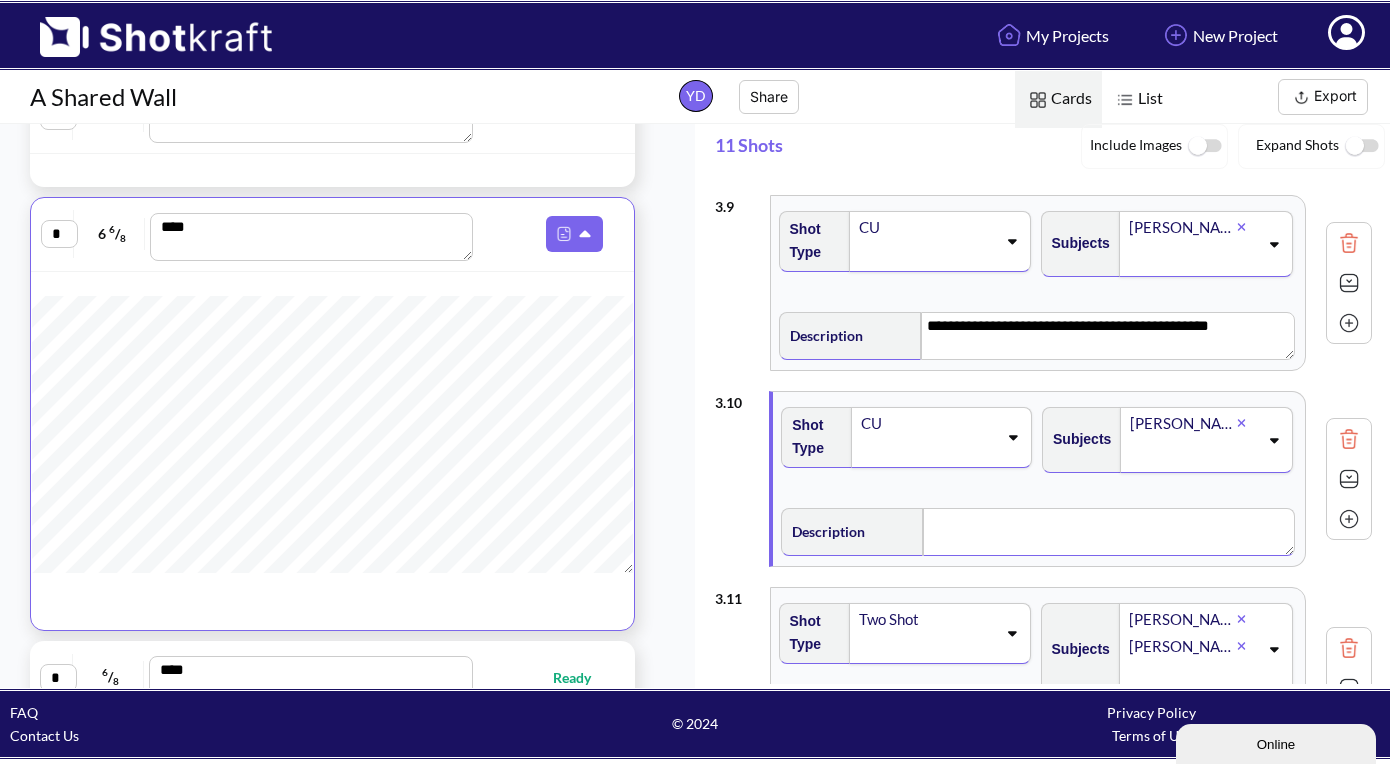 click at bounding box center [1108, 532] 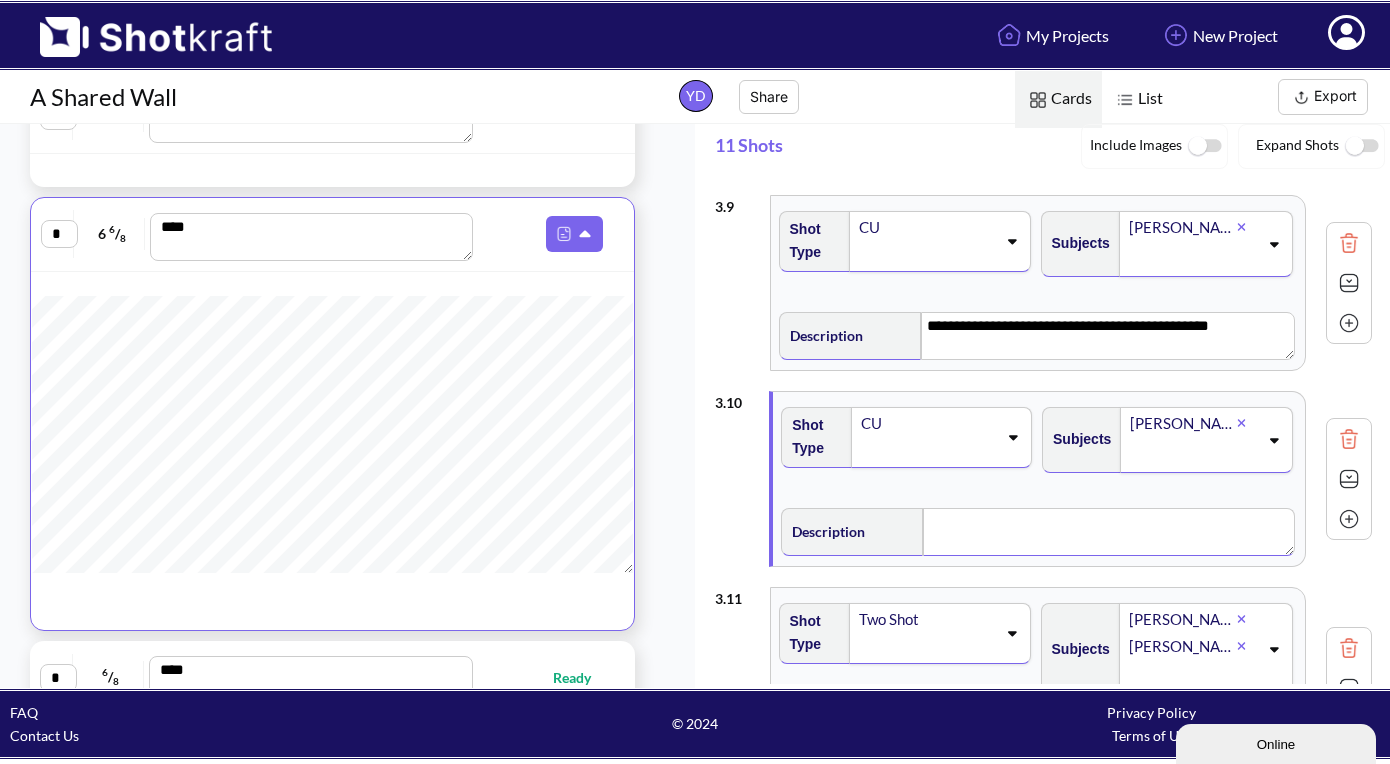 click at bounding box center (1349, 439) 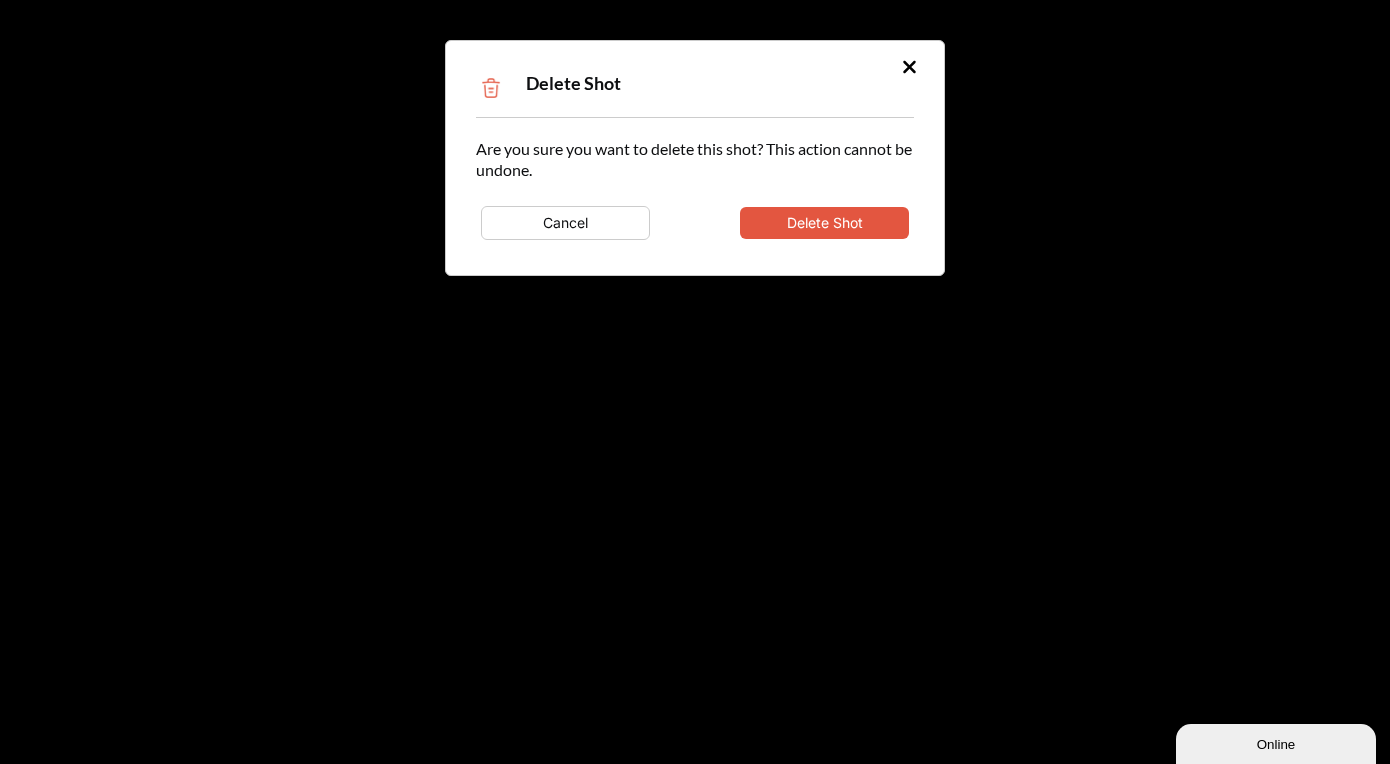 click on "Delete Shot" at bounding box center (824, 223) 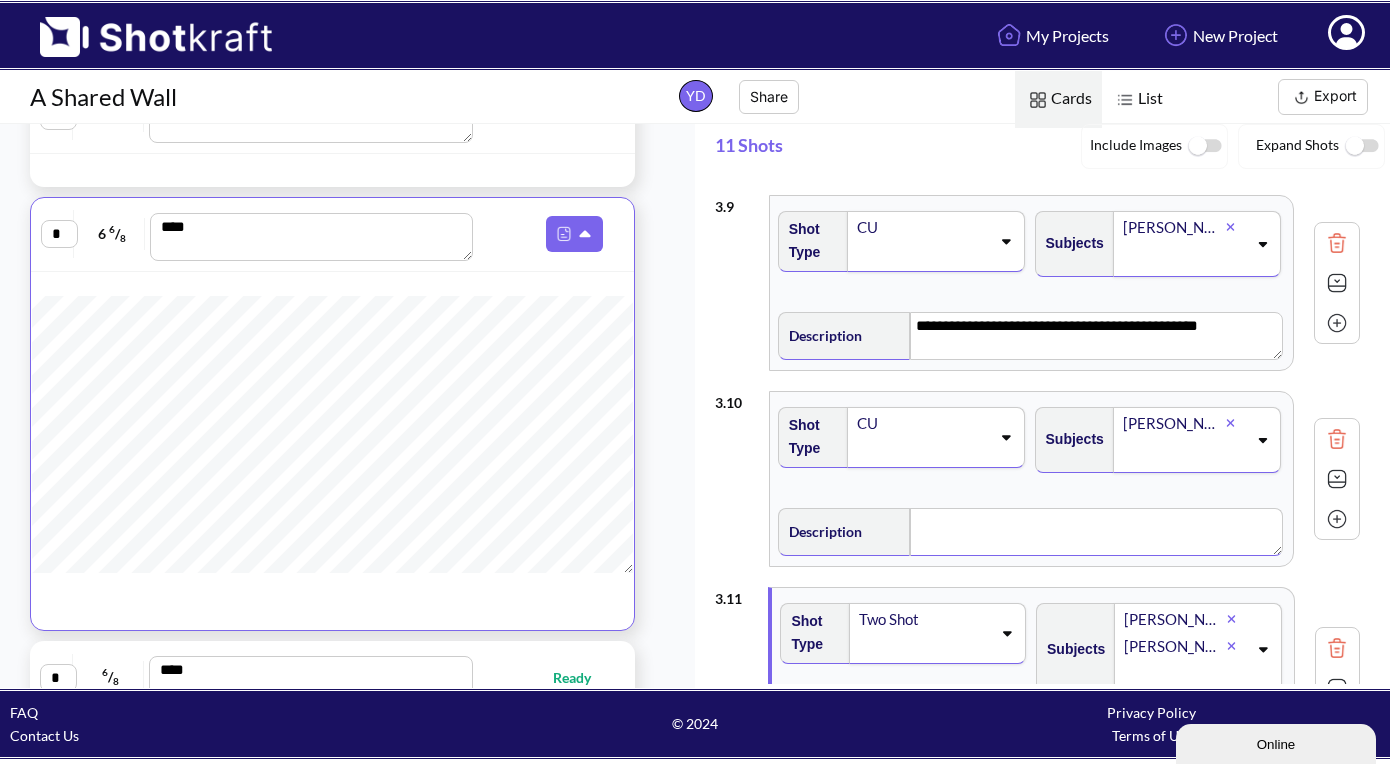 type on "**********" 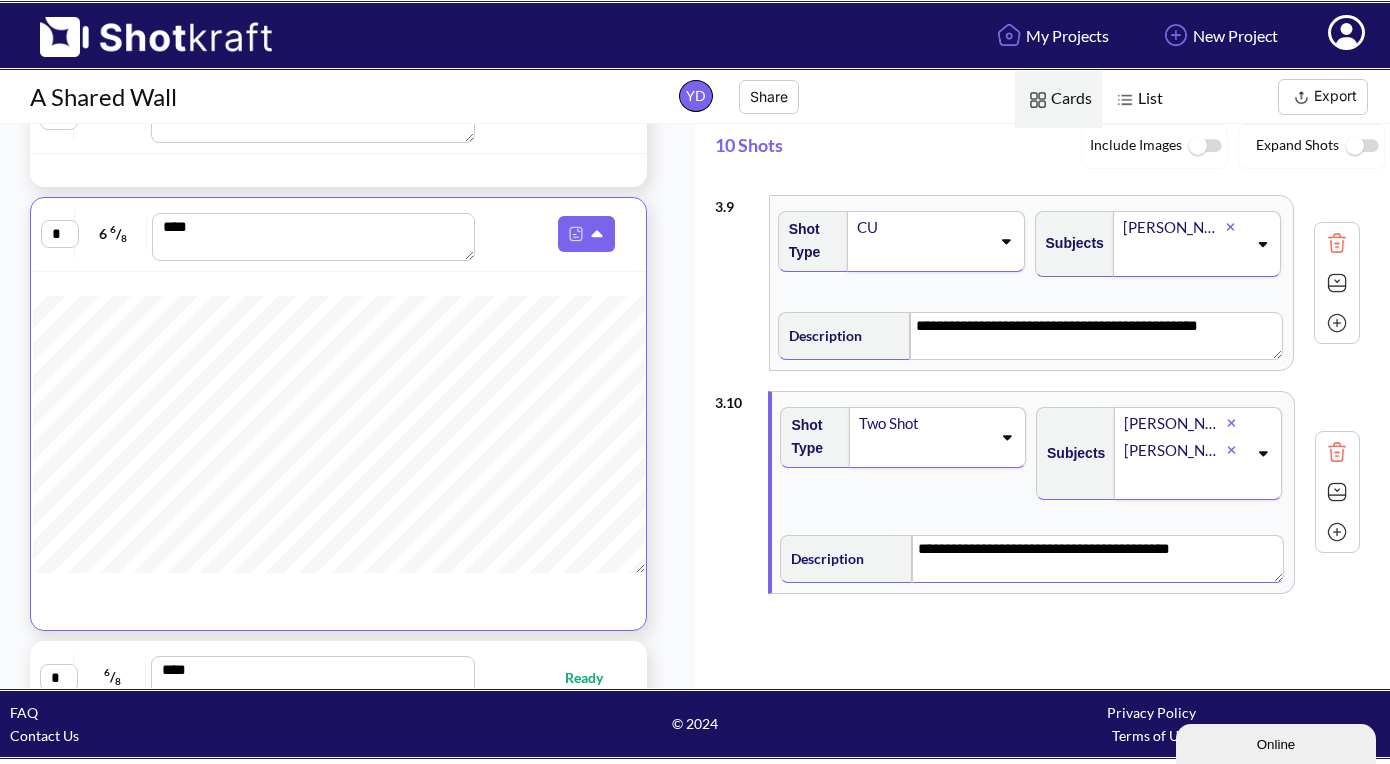 scroll, scrollTop: 4851, scrollLeft: 2, axis: both 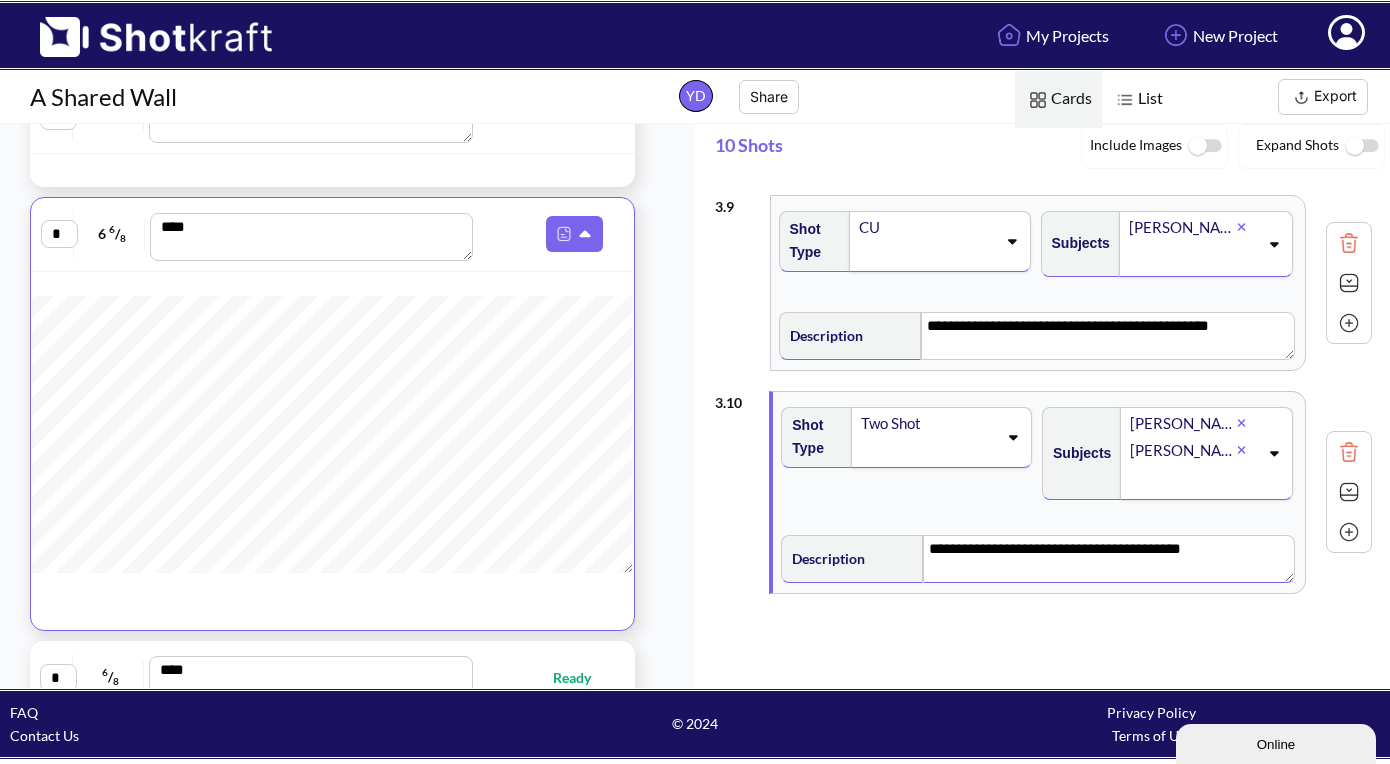click at bounding box center (1349, 323) 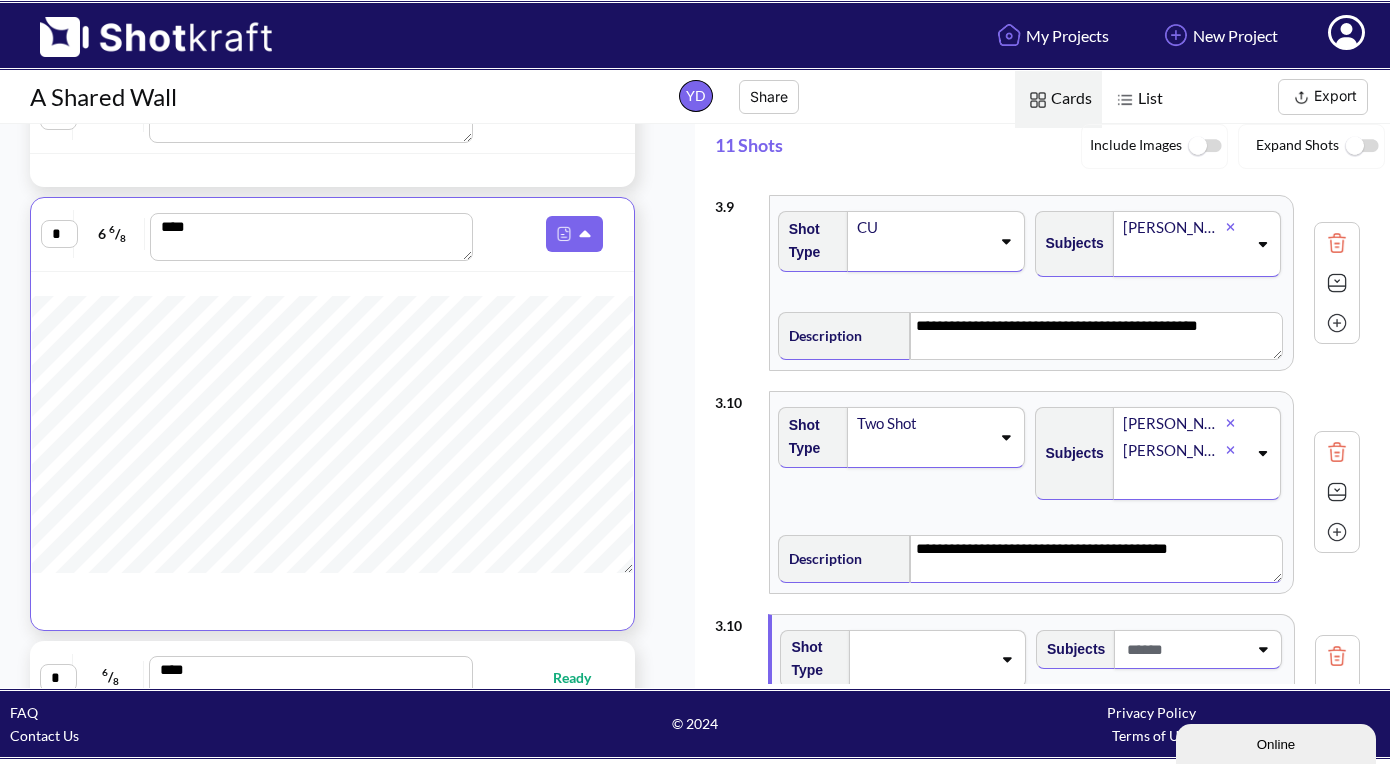 type 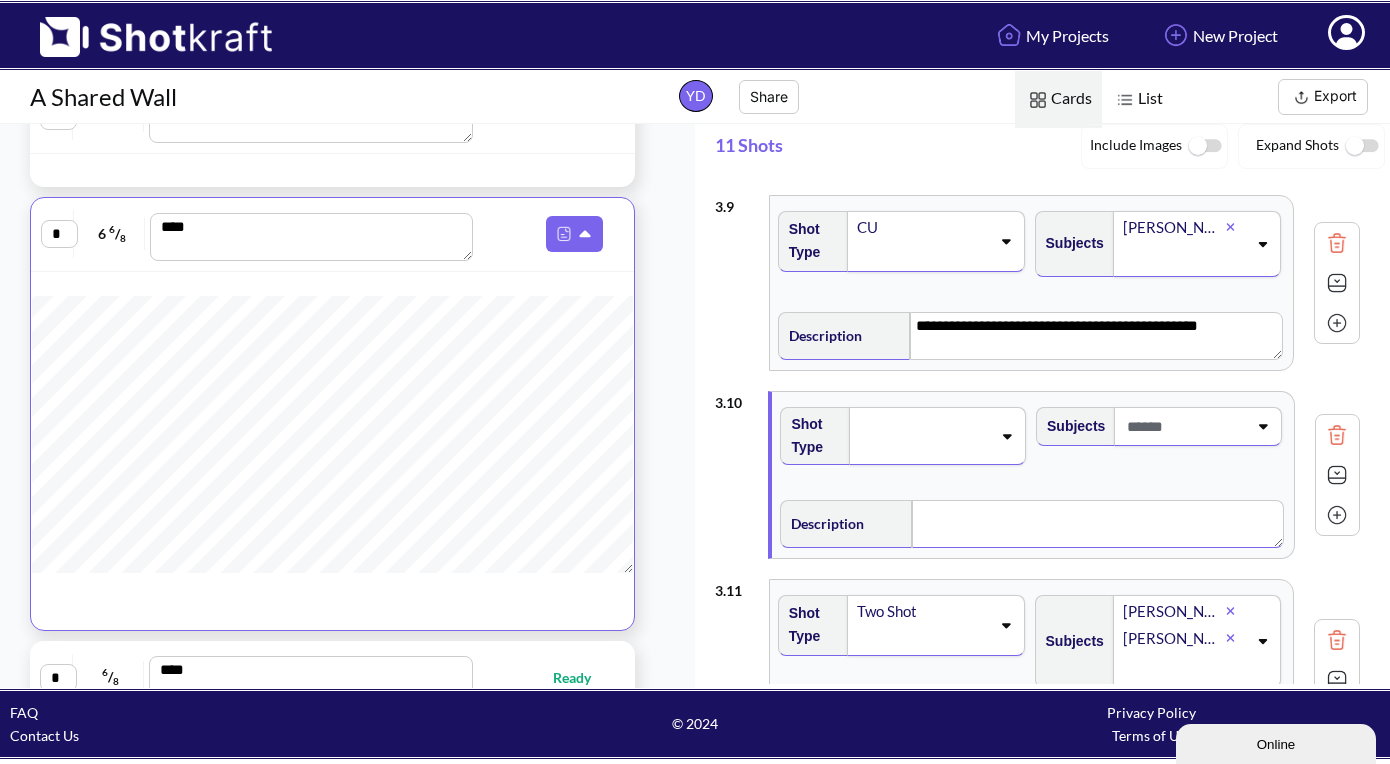 click 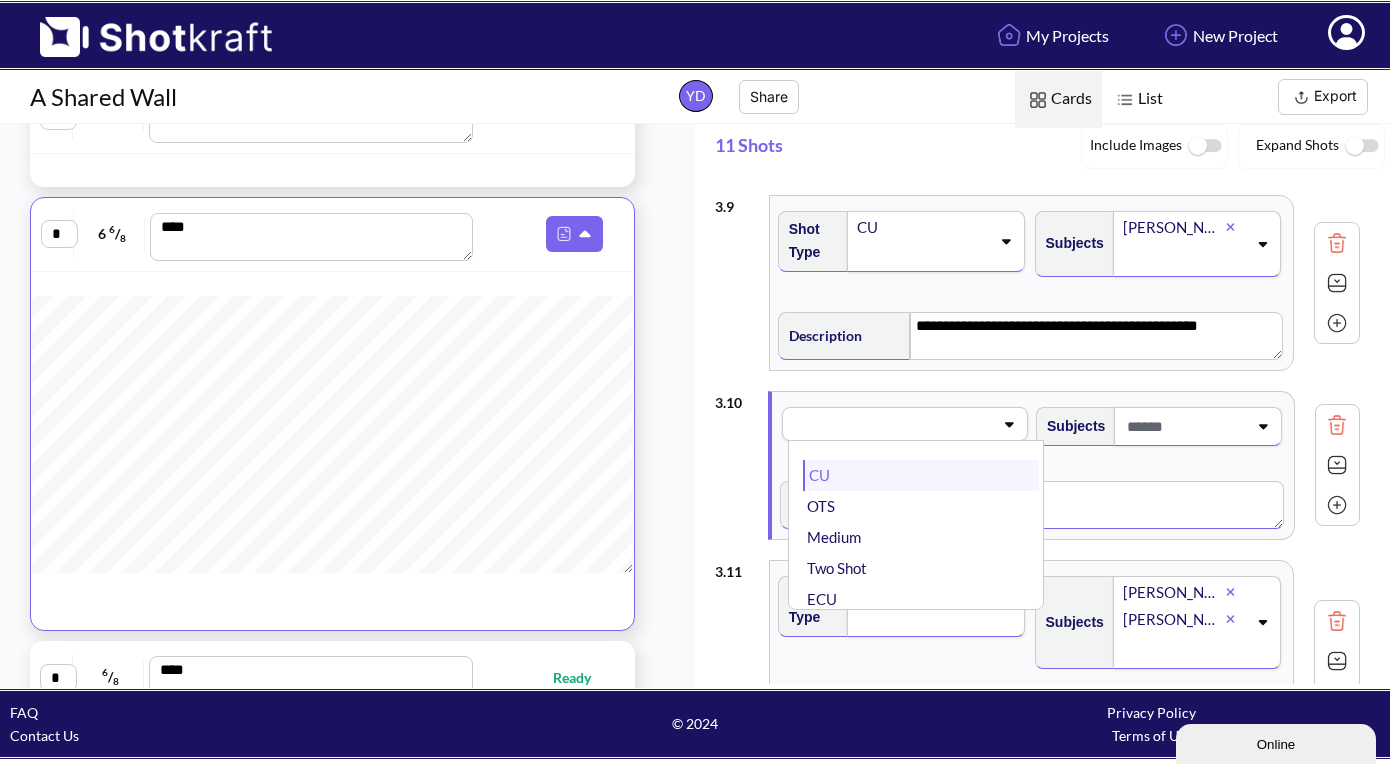 click on "CU" at bounding box center [921, 475] 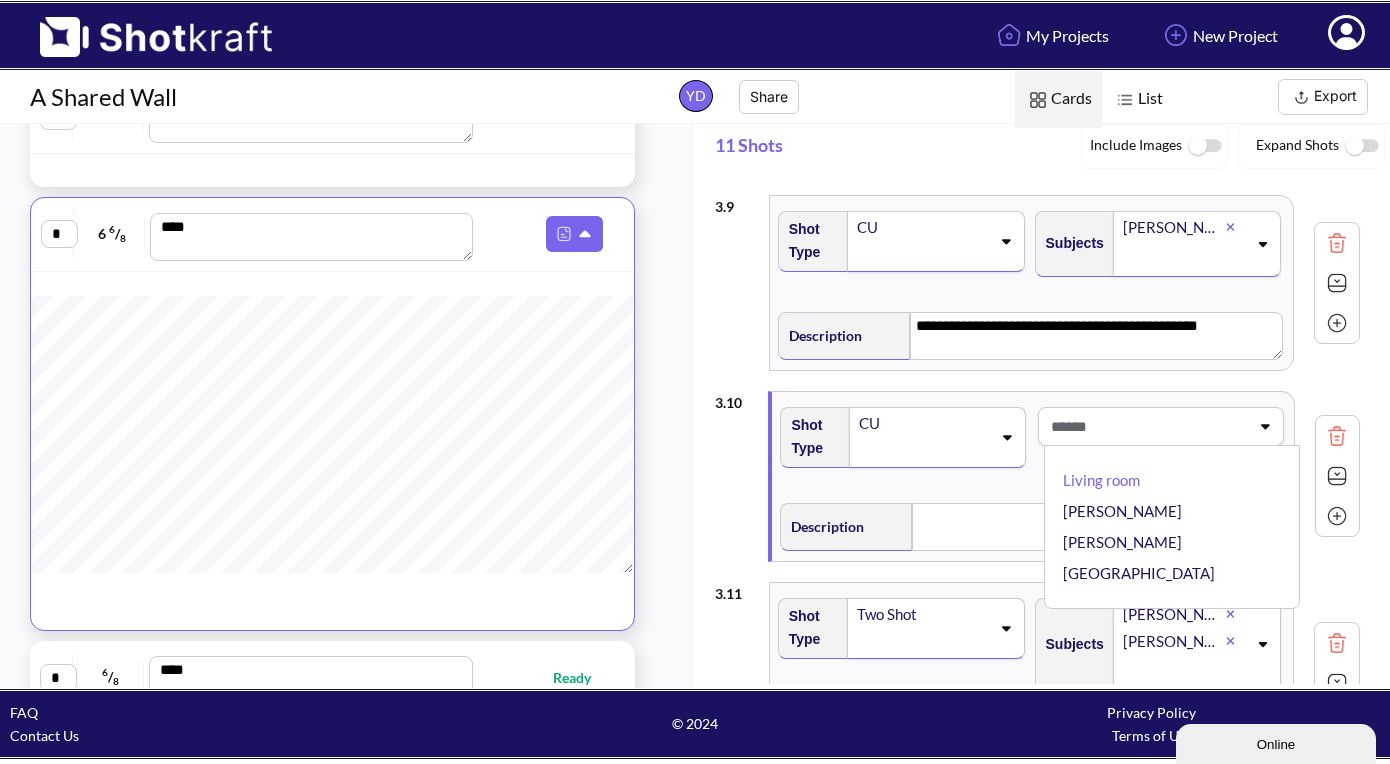 click at bounding box center [1147, 426] 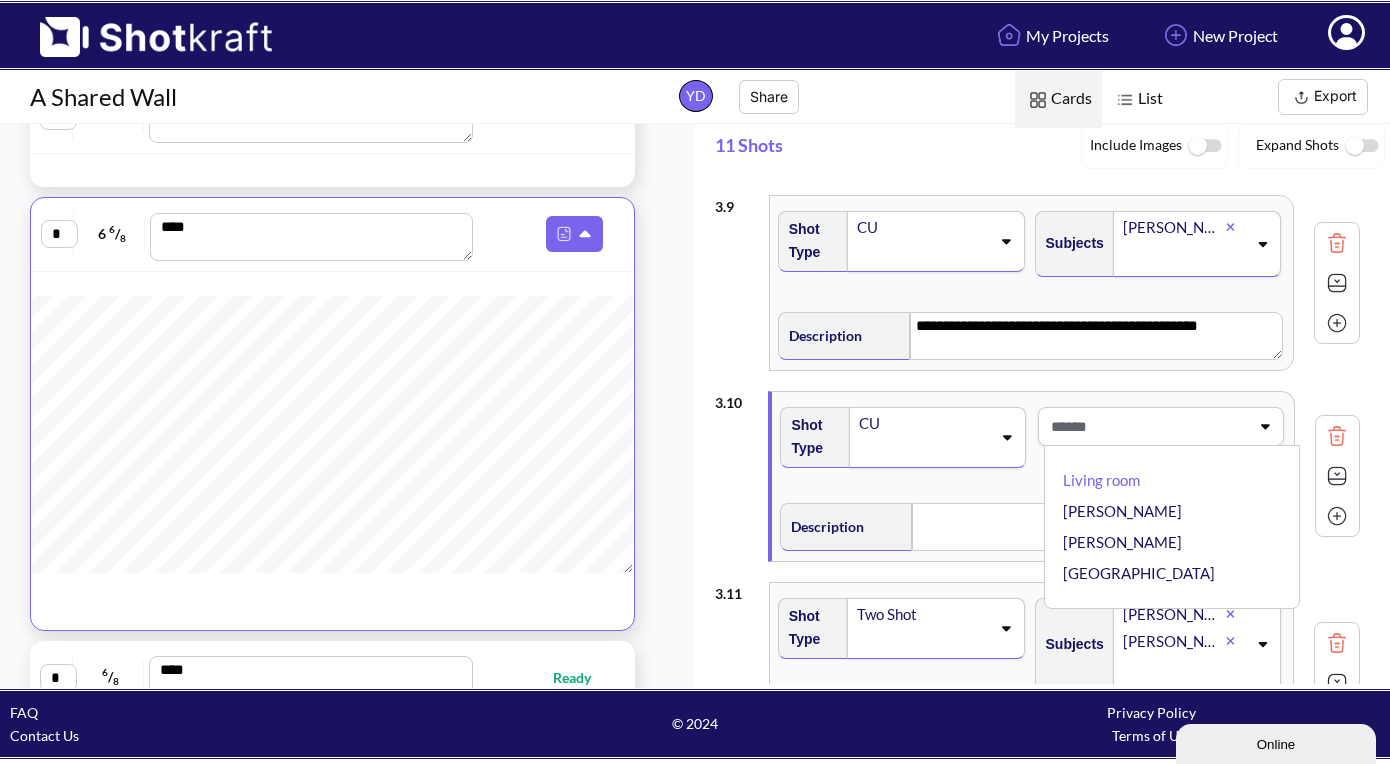 click at bounding box center [1147, 426] 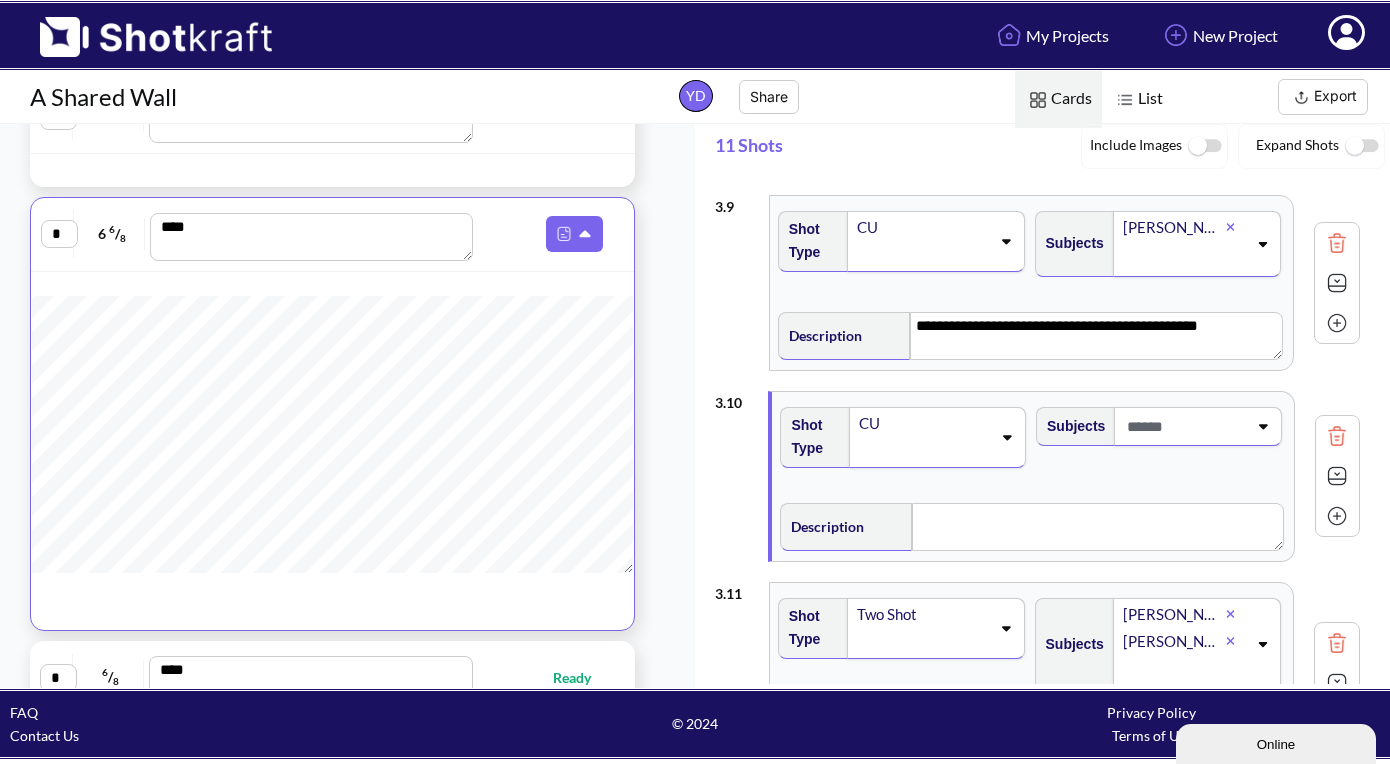 click at bounding box center [1184, 426] 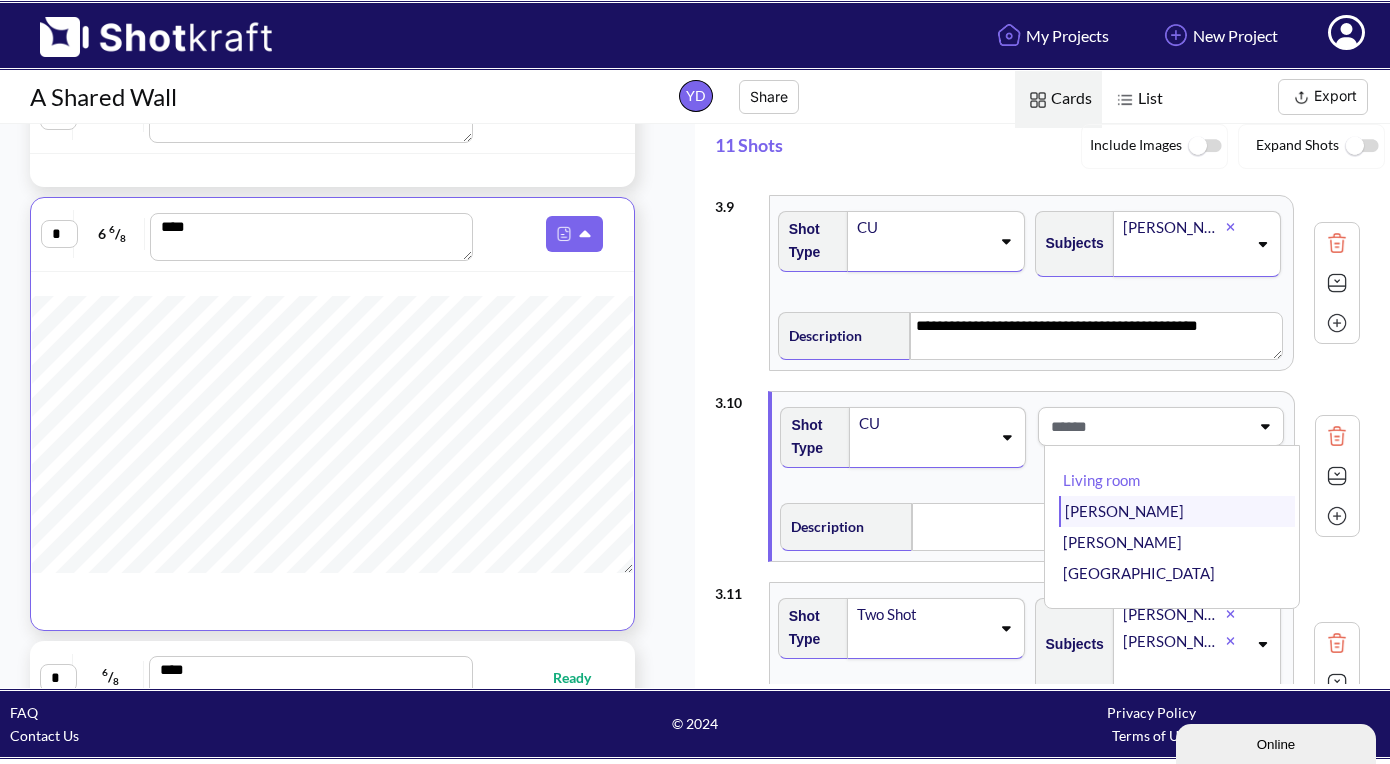 click on "[PERSON_NAME]" at bounding box center [1177, 511] 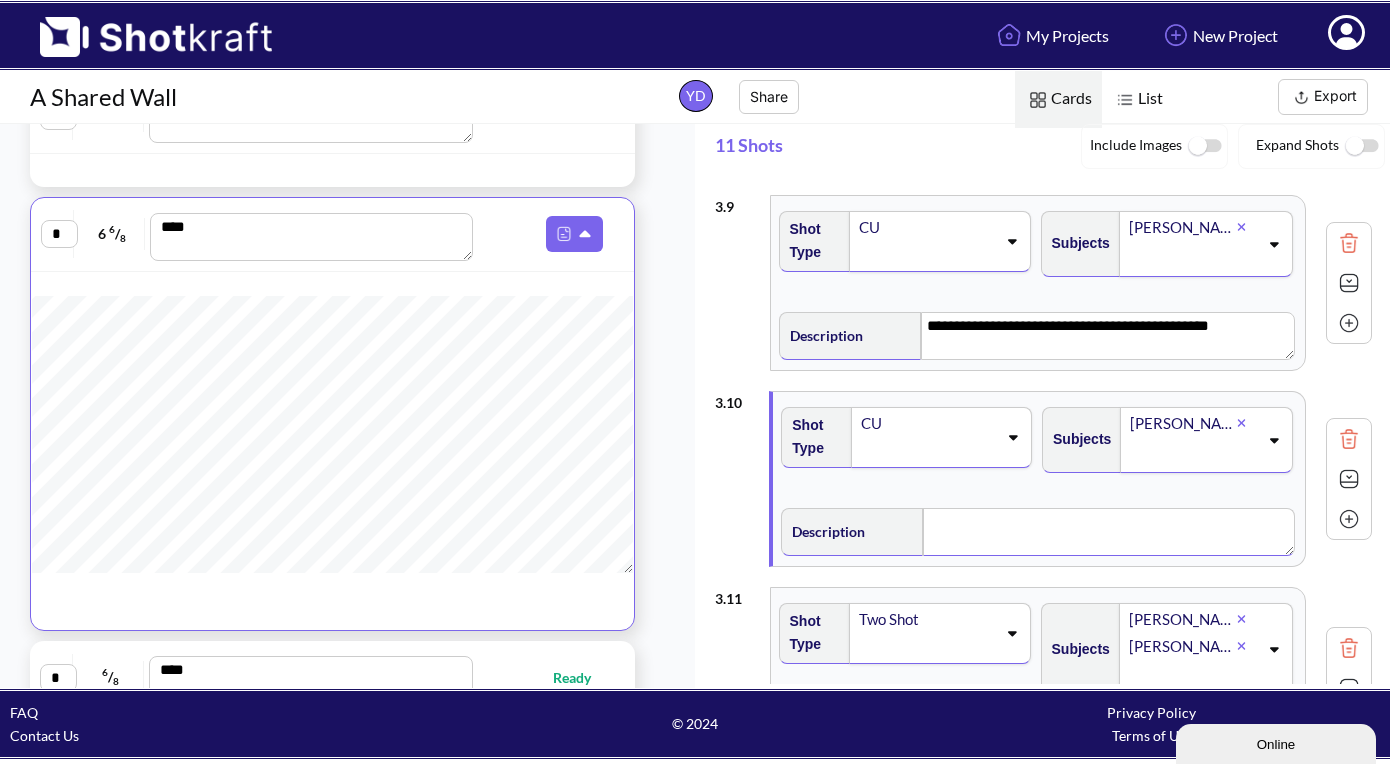 click at bounding box center (1108, 532) 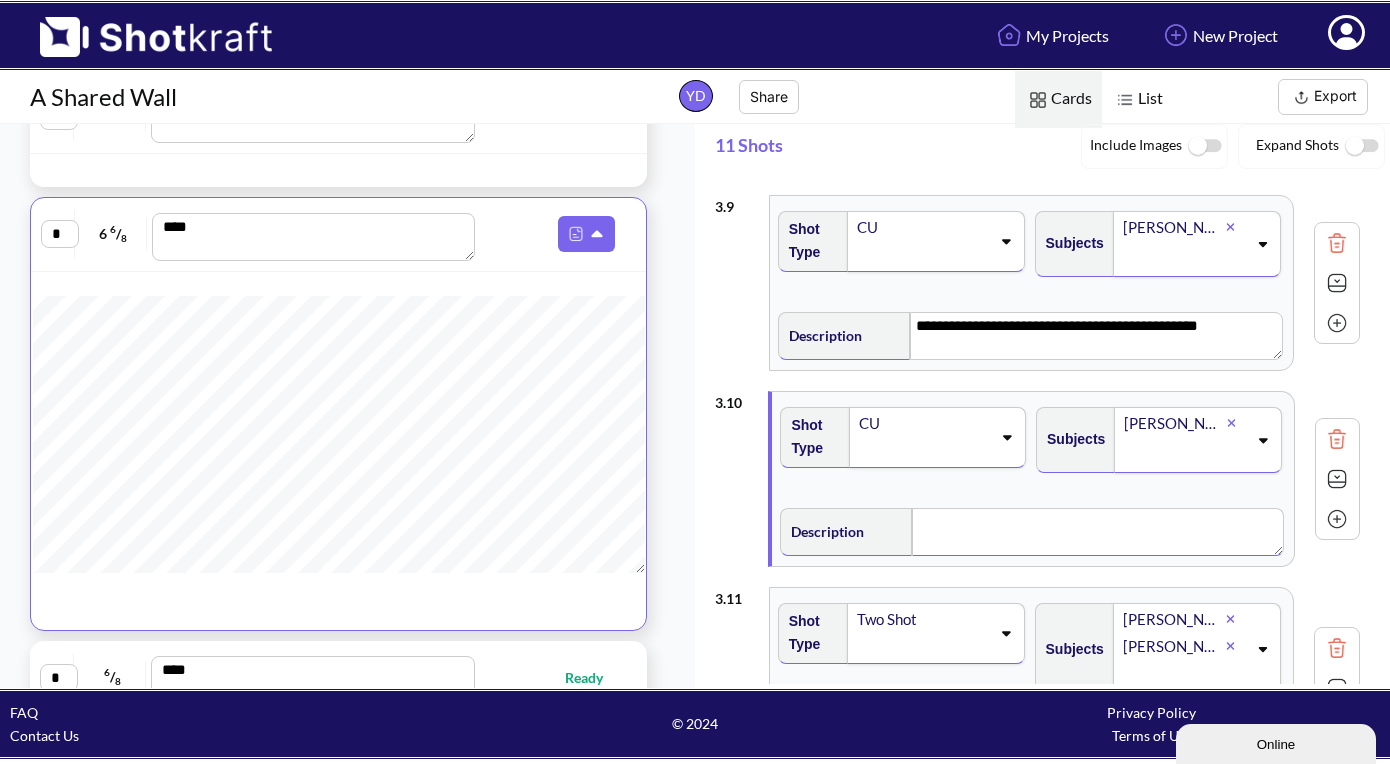 scroll, scrollTop: 4892, scrollLeft: 2, axis: both 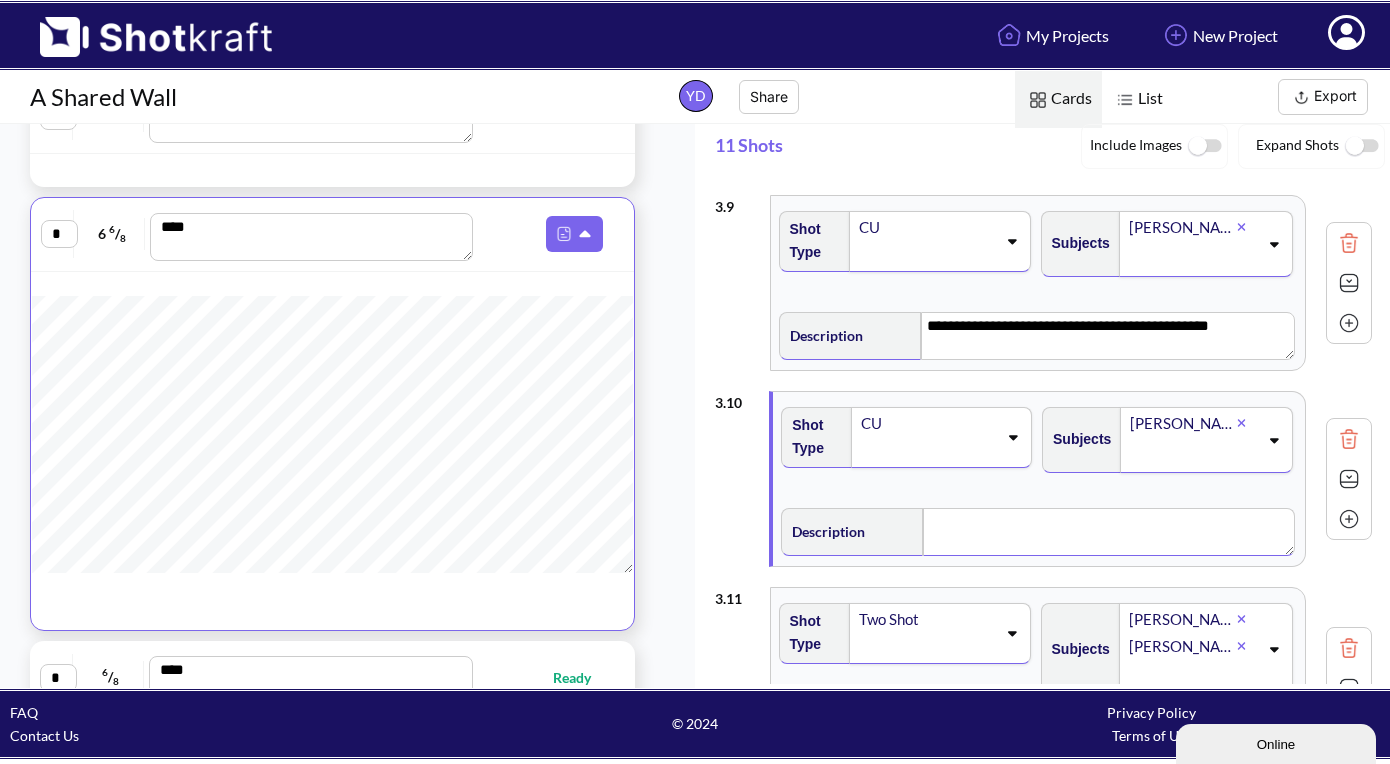 click at bounding box center [1349, 479] 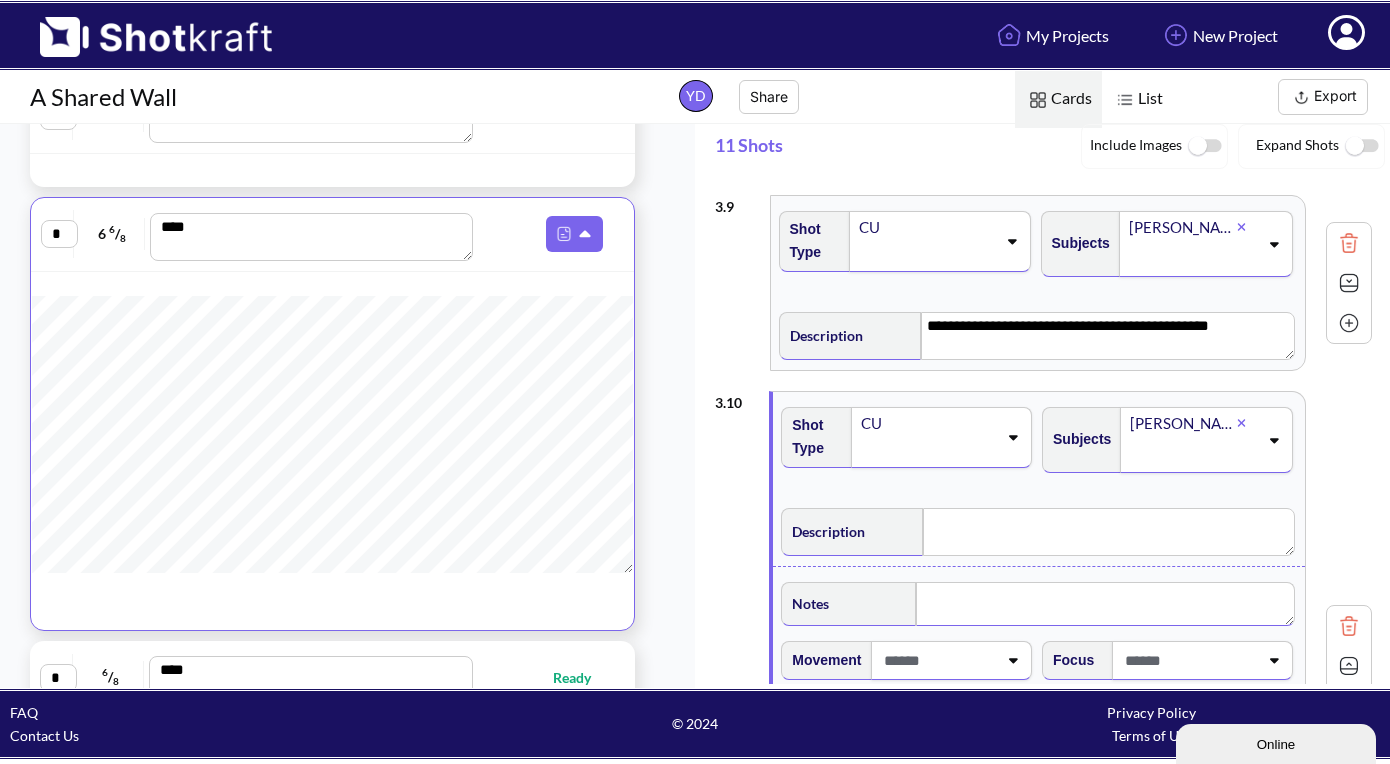 click at bounding box center (1105, 604) 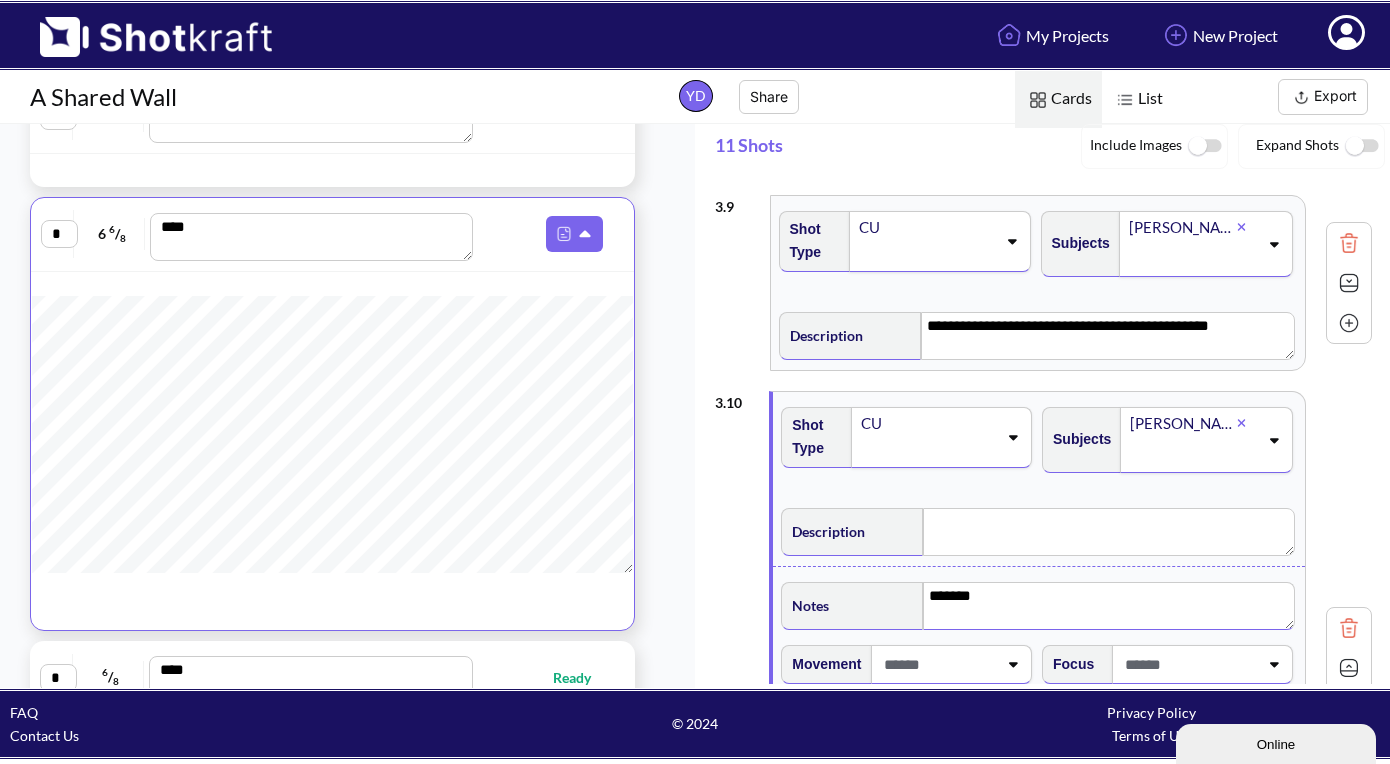 type on "*******" 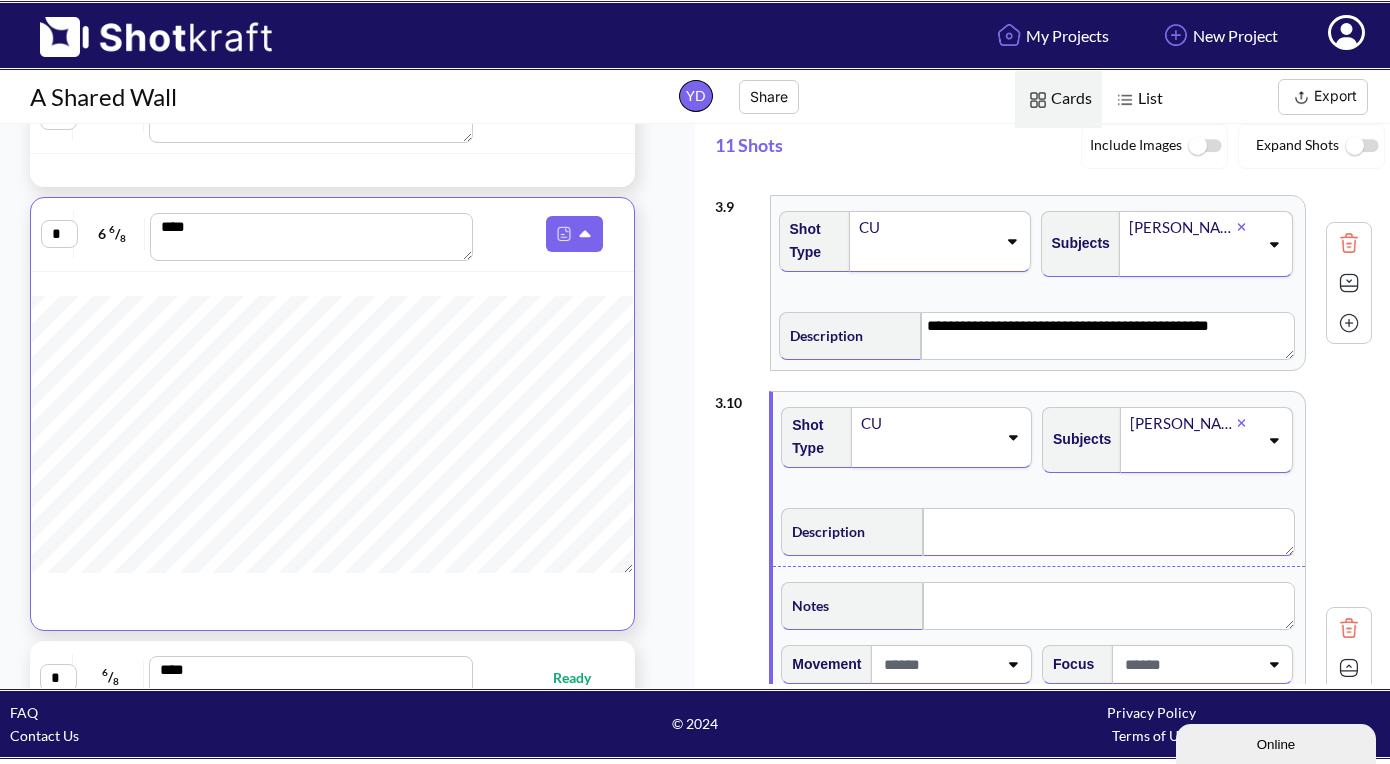 click at bounding box center (1108, 532) 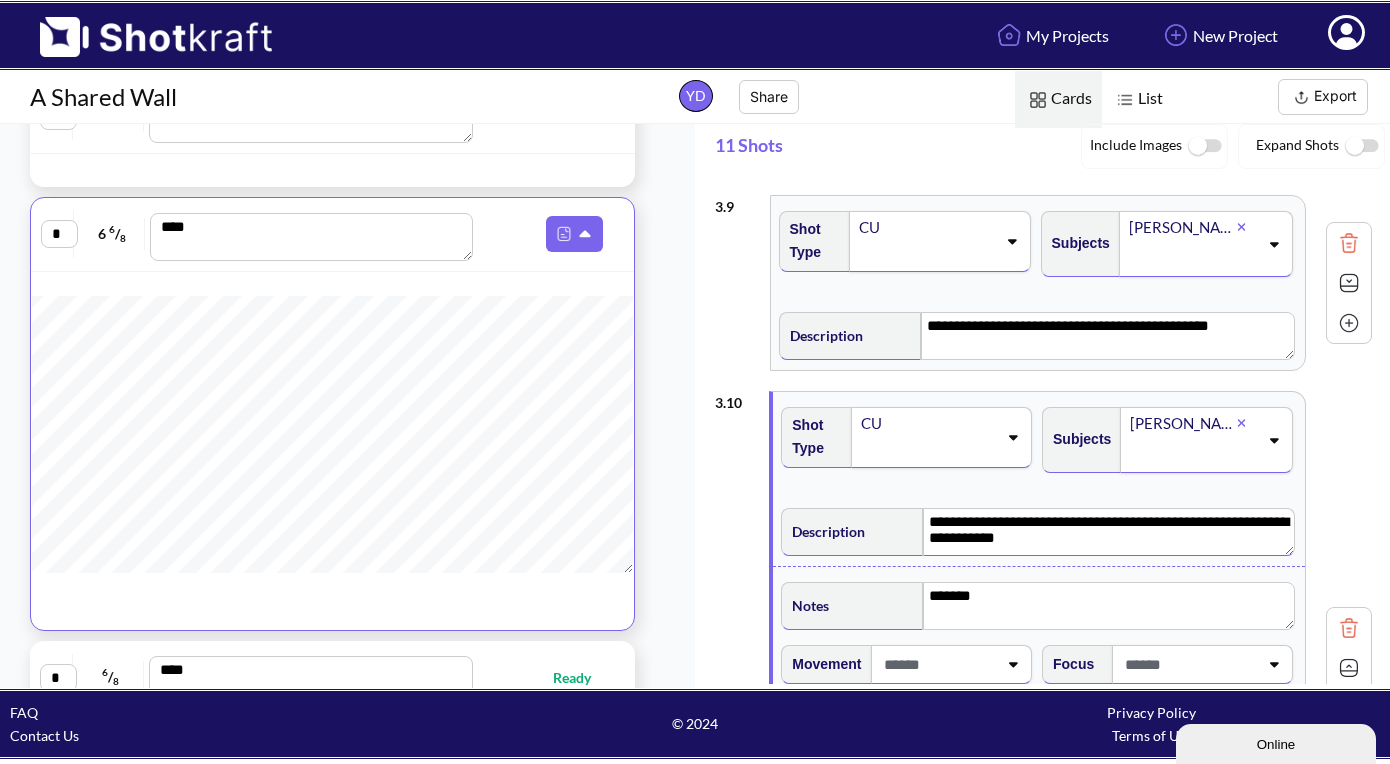 scroll, scrollTop: 4934, scrollLeft: 2, axis: both 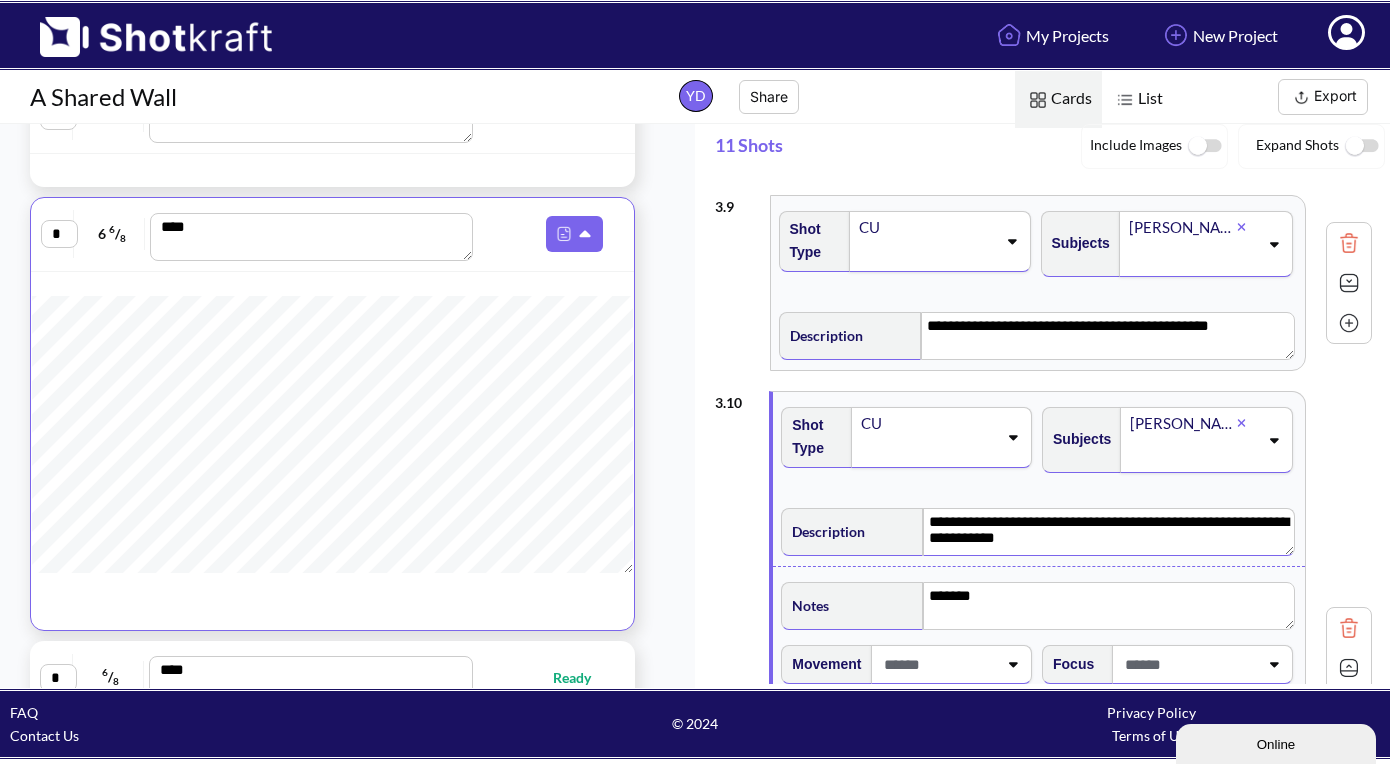 click at bounding box center [1349, 668] 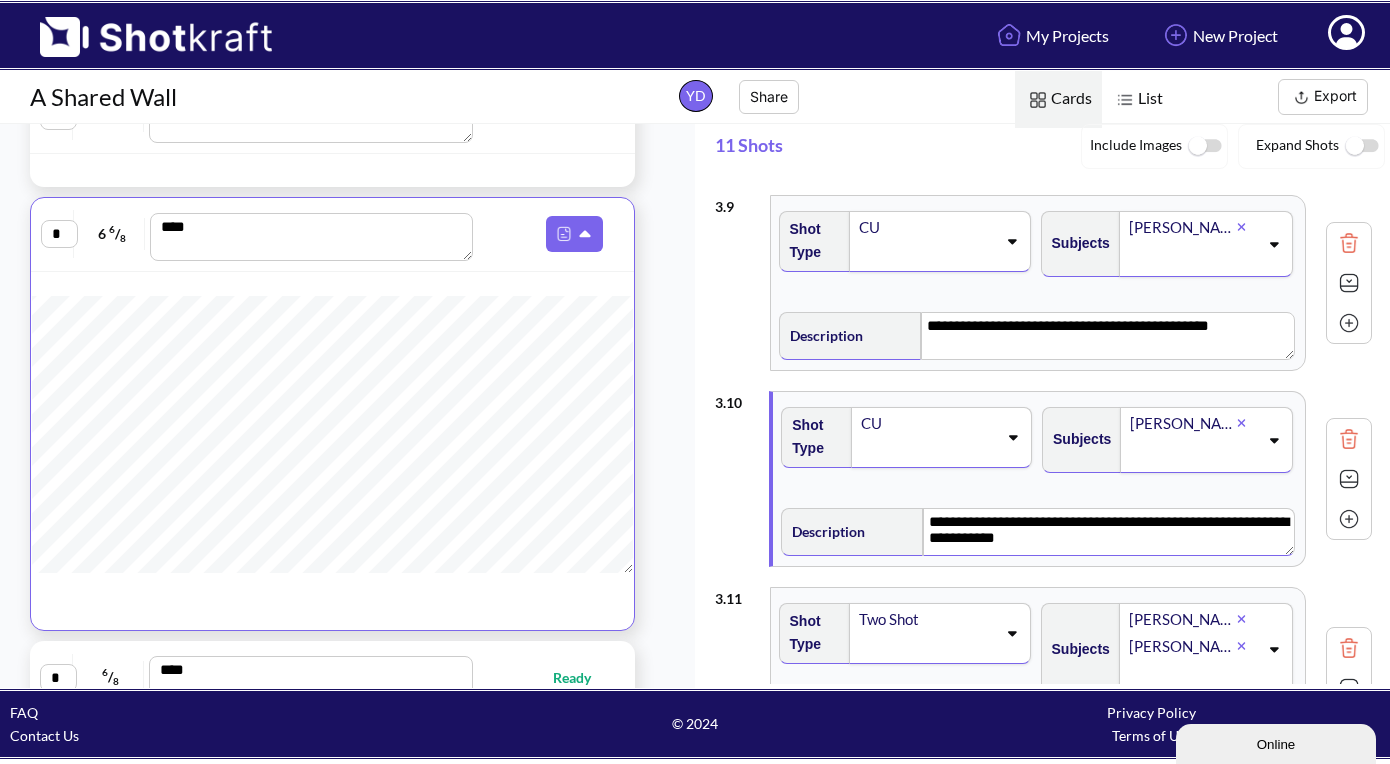 click at bounding box center (1349, 479) 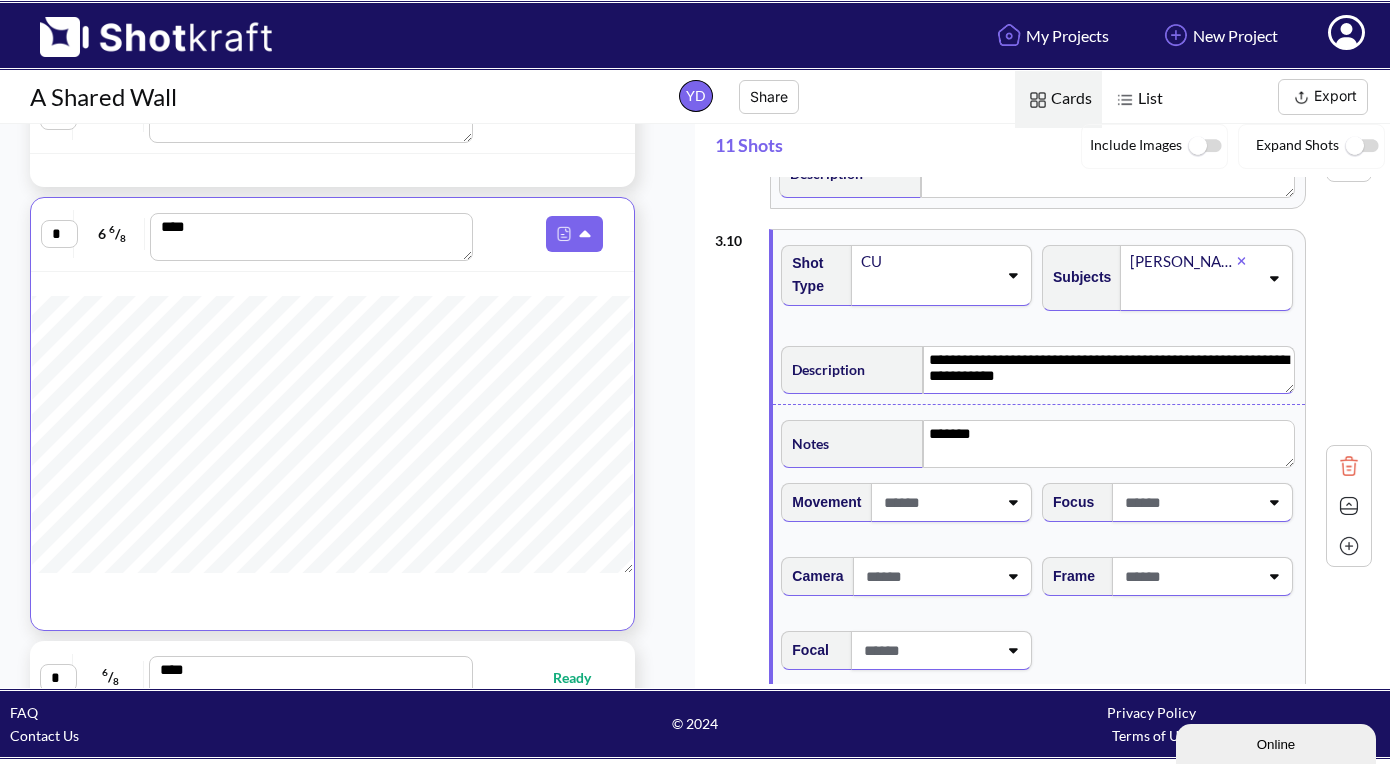 click at bounding box center [951, 502] 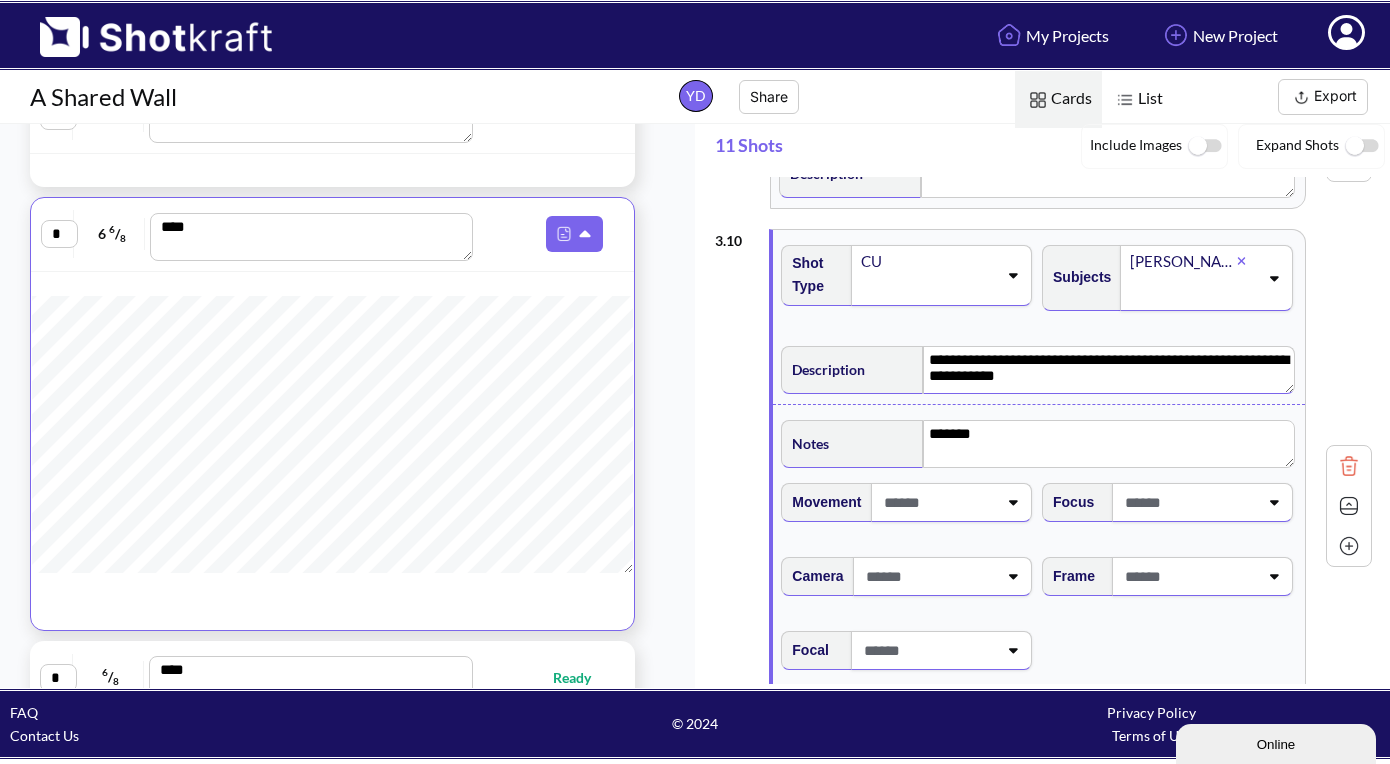 type on "**********" 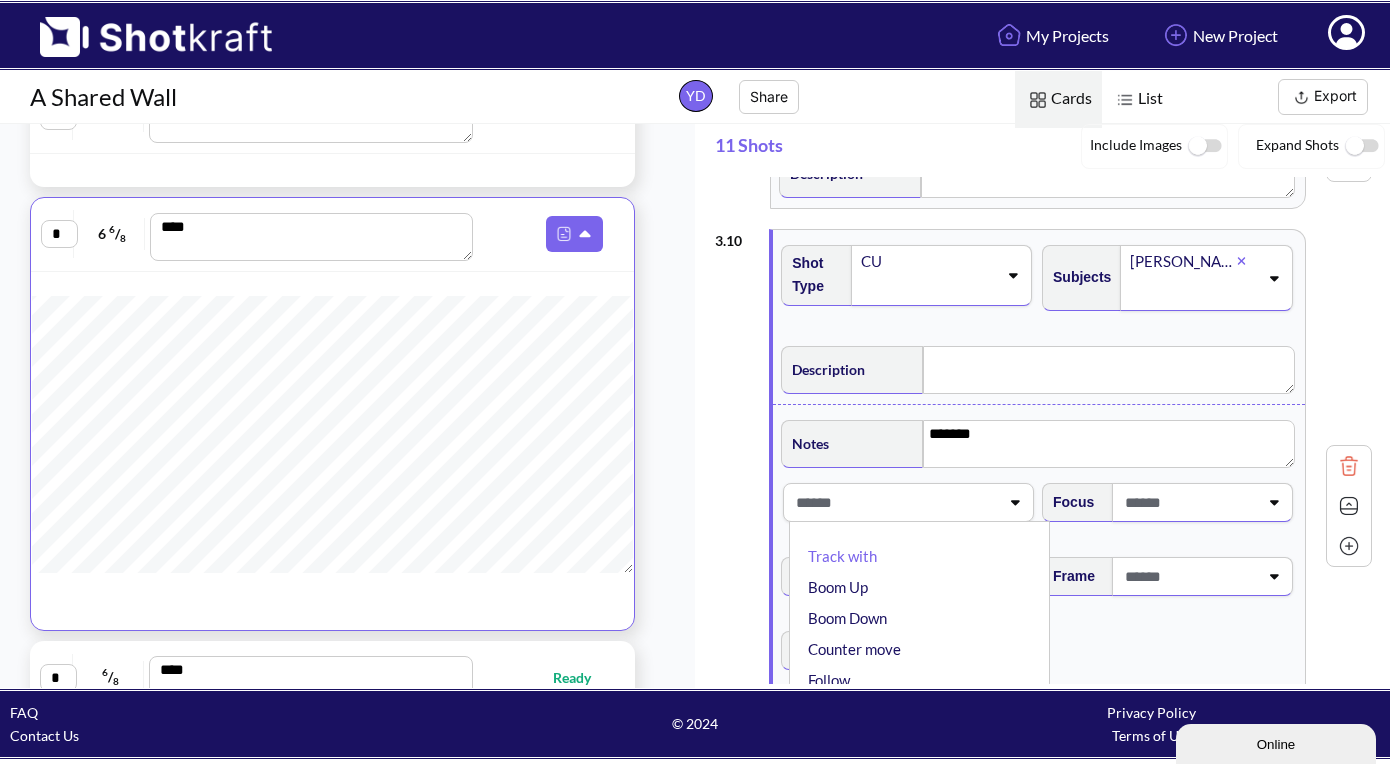 type on "**********" 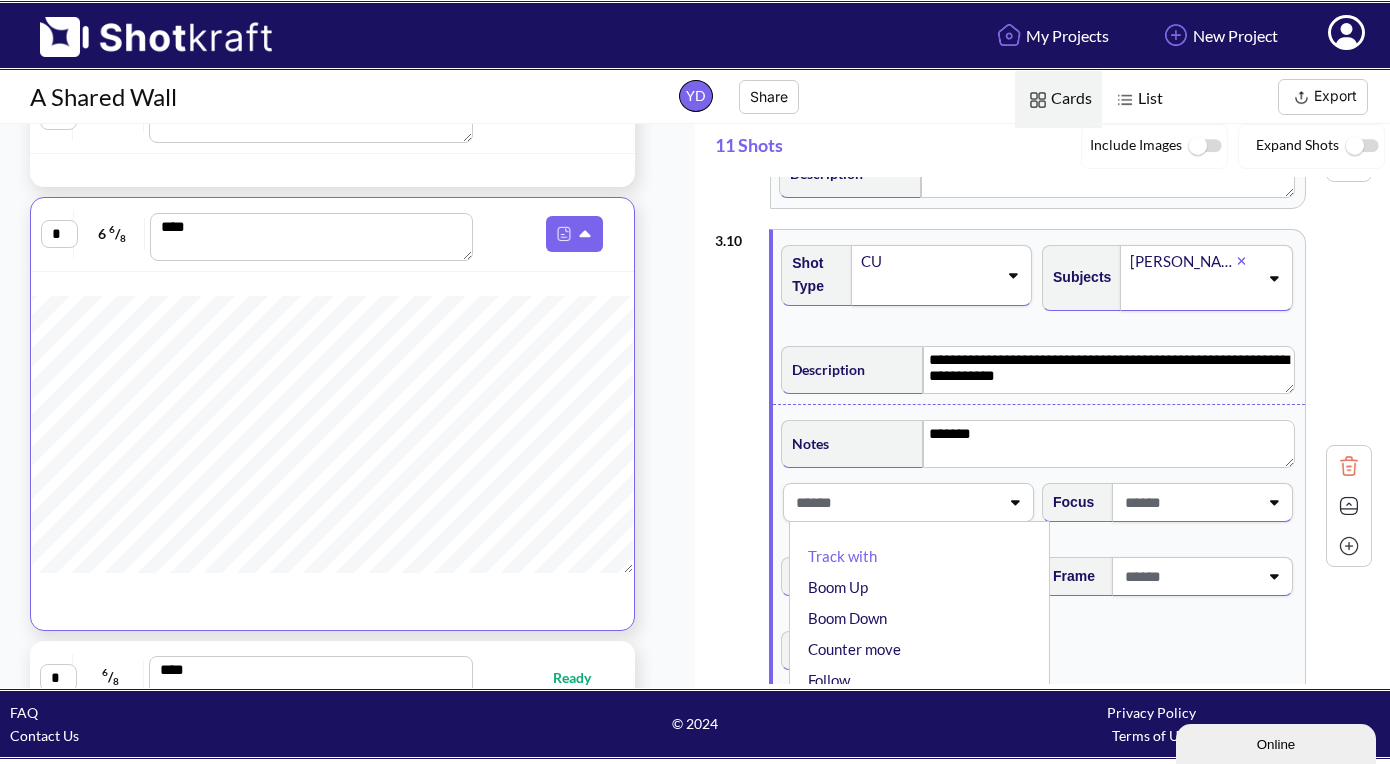 scroll, scrollTop: 1872, scrollLeft: 0, axis: vertical 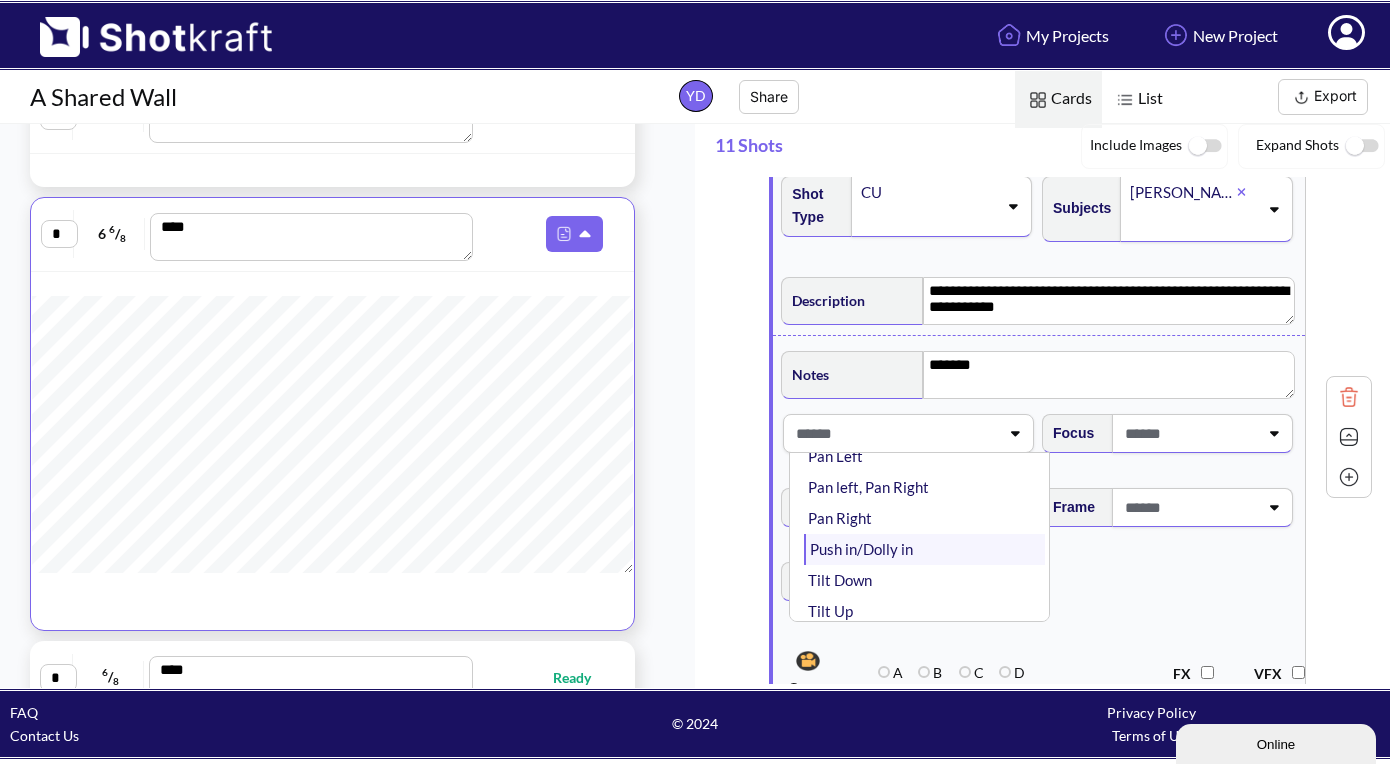 click on "Push in/Dolly in" at bounding box center (924, 549) 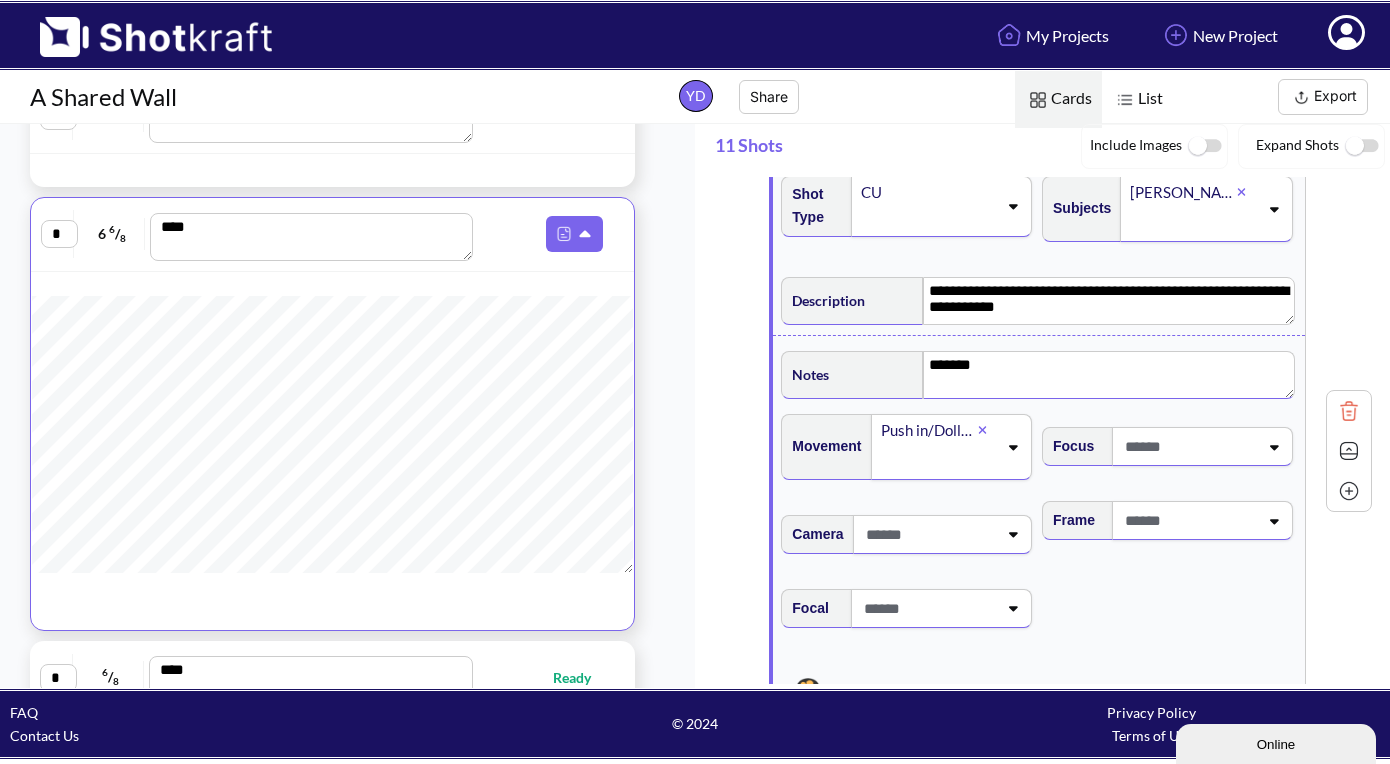 click on "*******" at bounding box center [1108, 375] 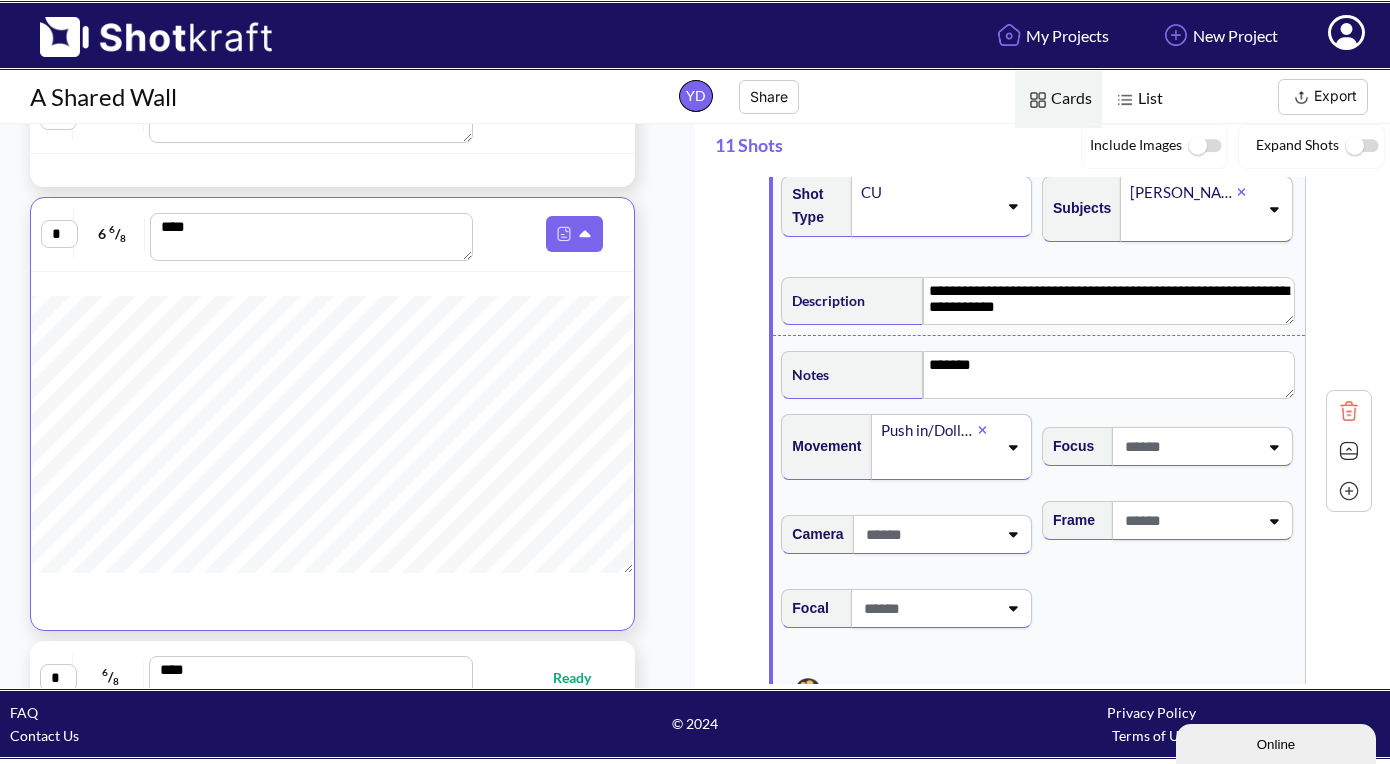 scroll, scrollTop: 1837, scrollLeft: 0, axis: vertical 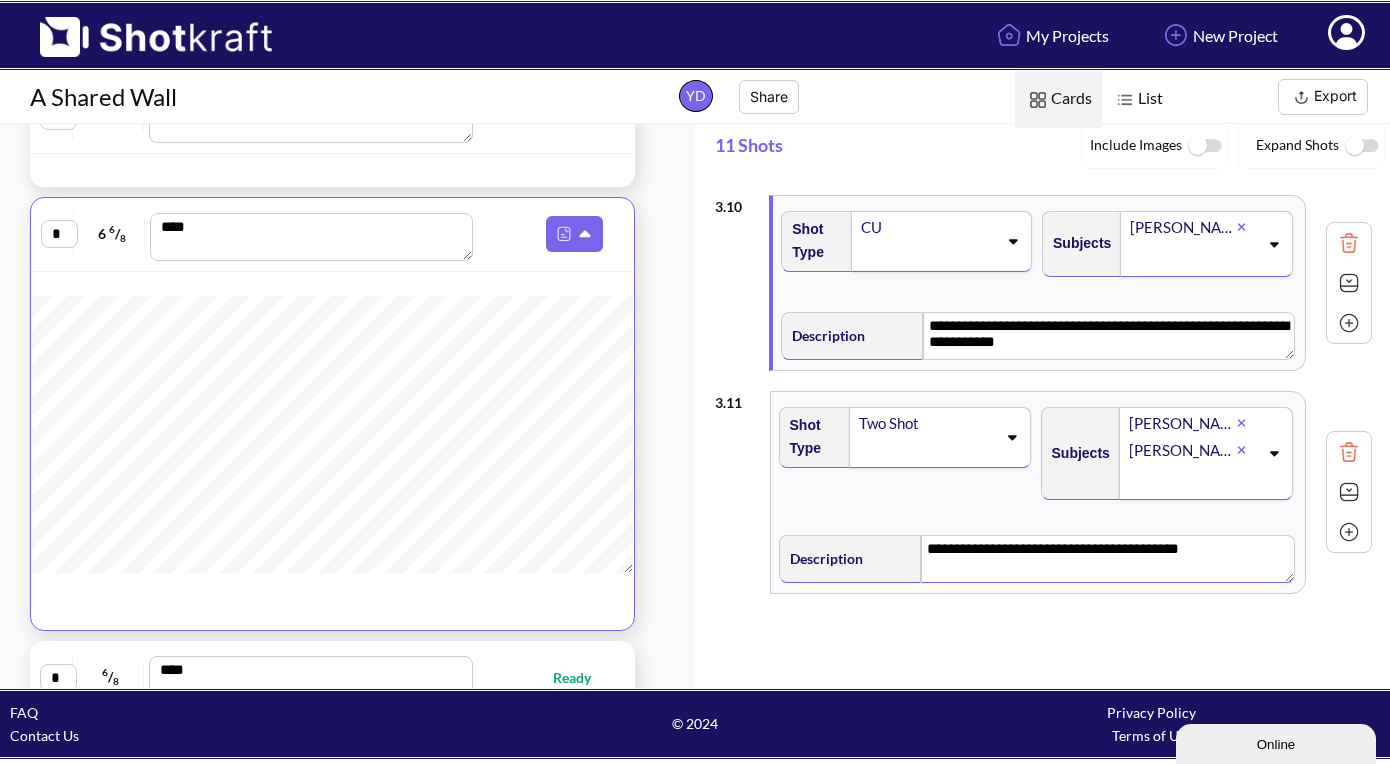 click on "**********" at bounding box center (1107, 559) 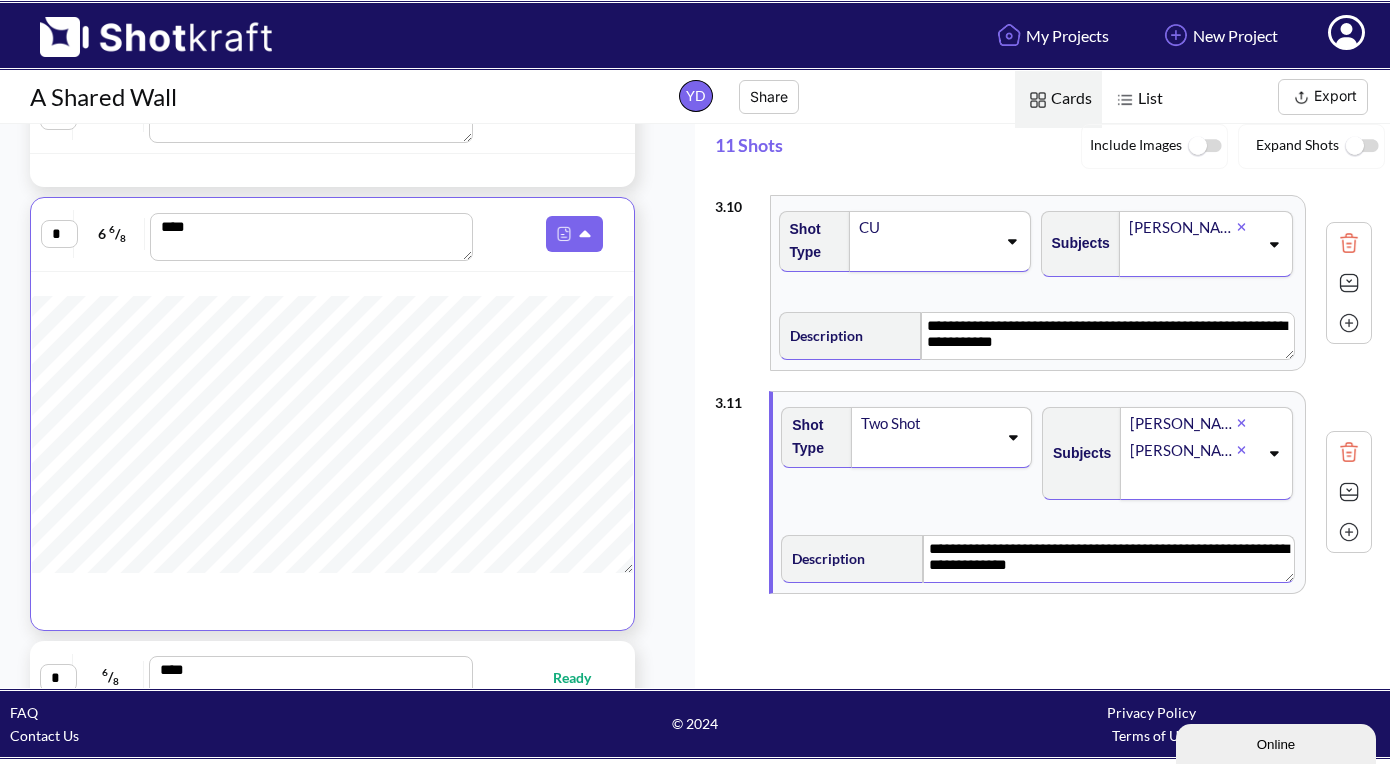 drag, startPoint x: 1093, startPoint y: 569, endPoint x: 920, endPoint y: 569, distance: 173 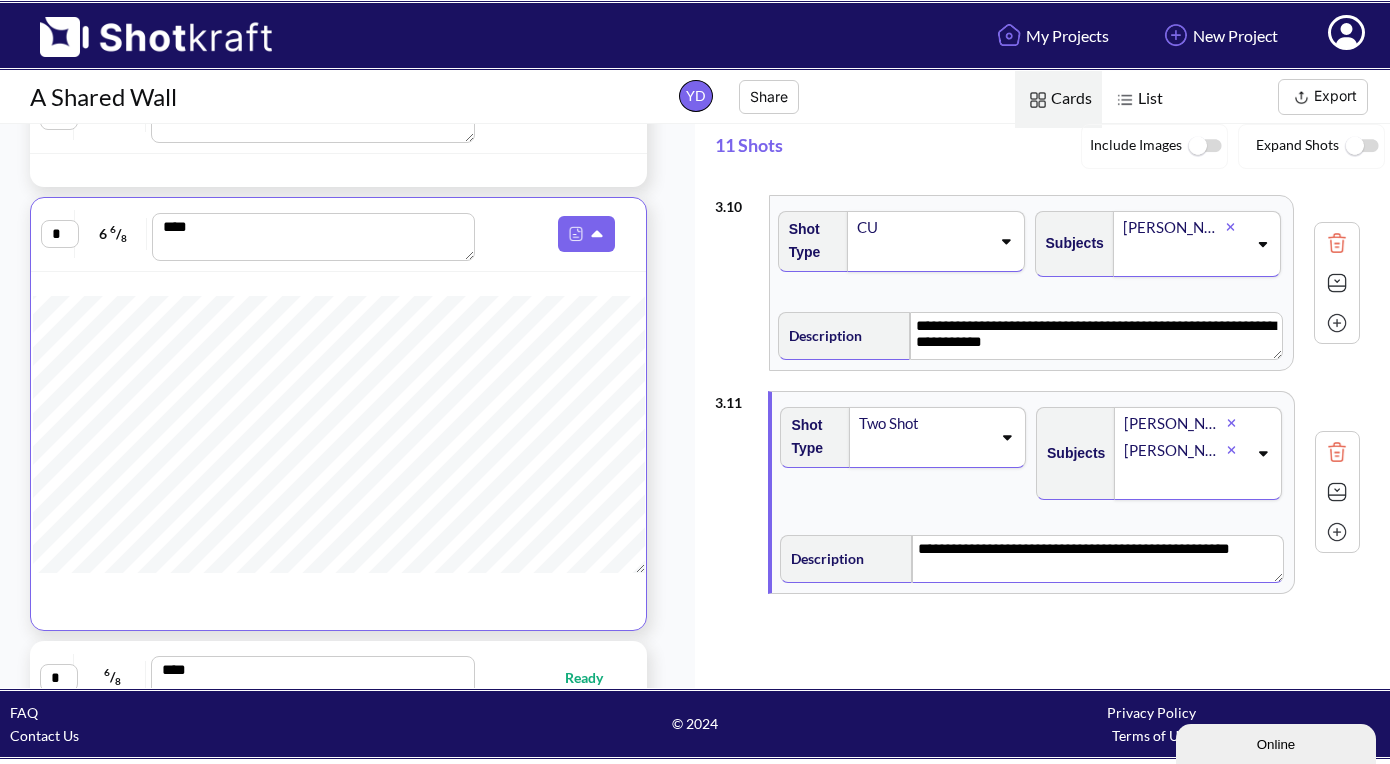 scroll, scrollTop: 5205, scrollLeft: 6, axis: both 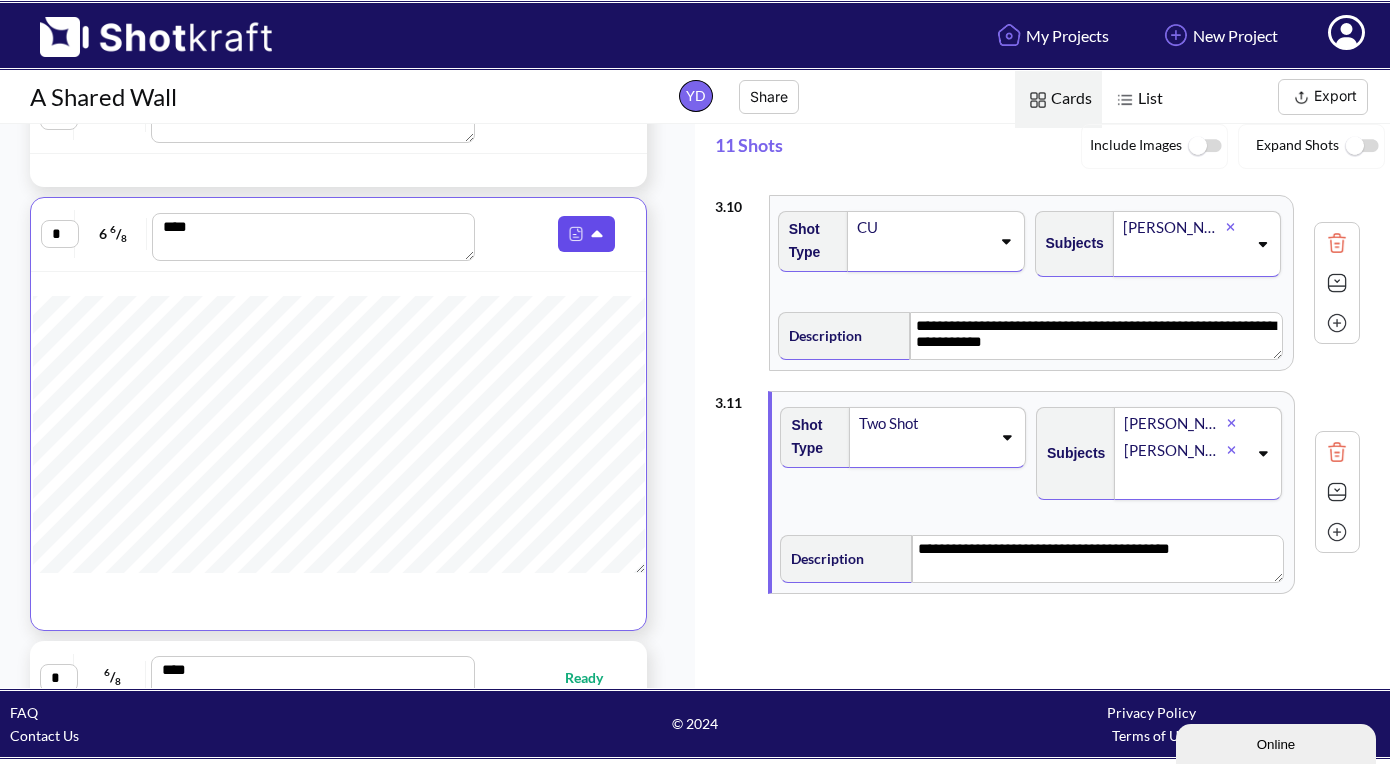 click at bounding box center [576, 234] 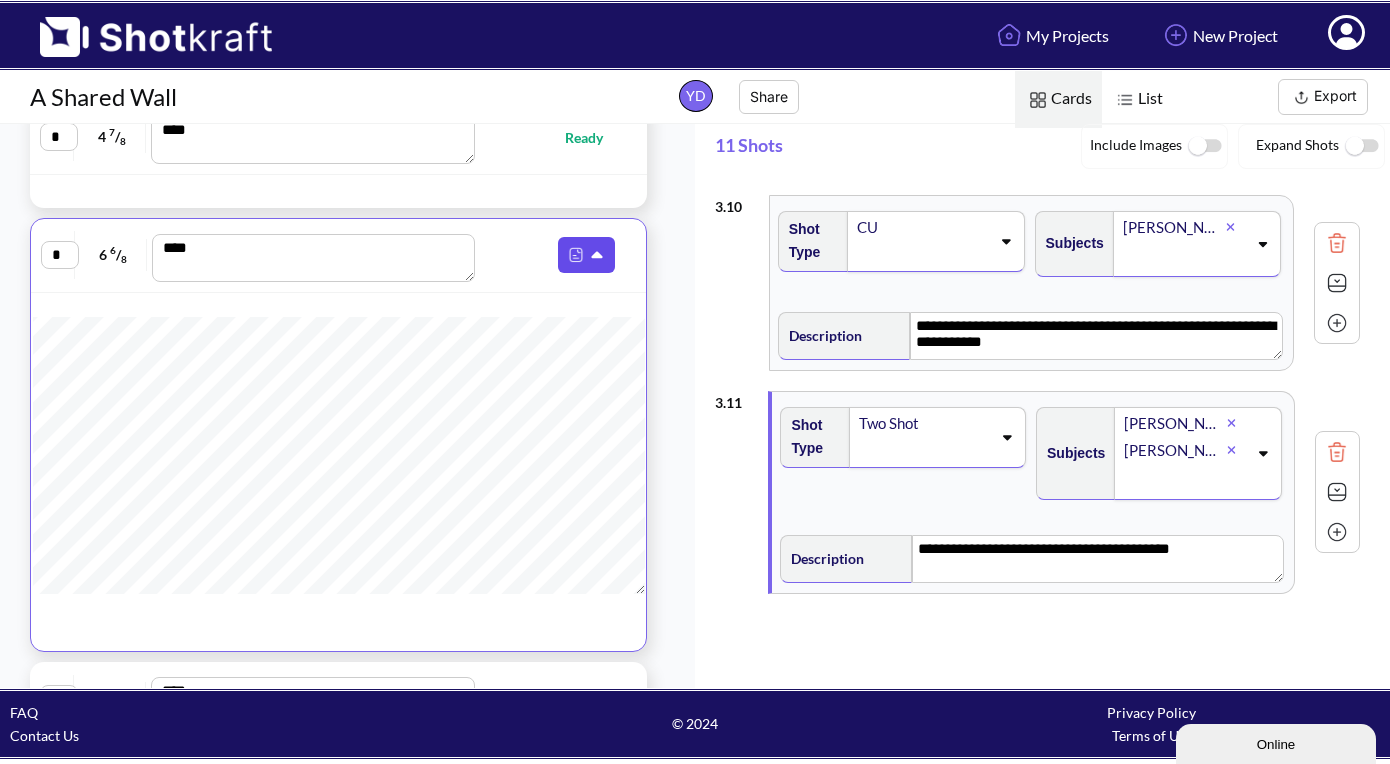 type on "**********" 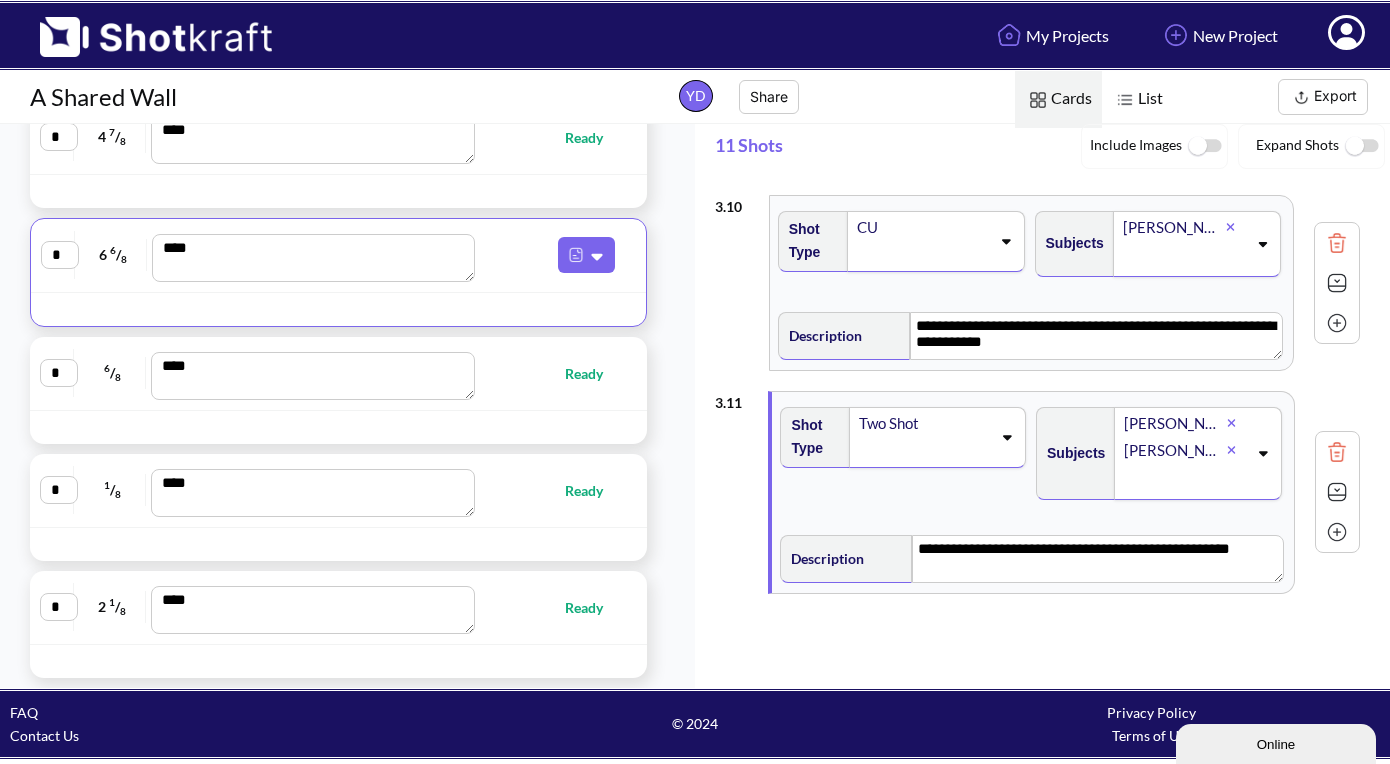 click on "* 6 / 8 **** Ready" at bounding box center (338, 374) 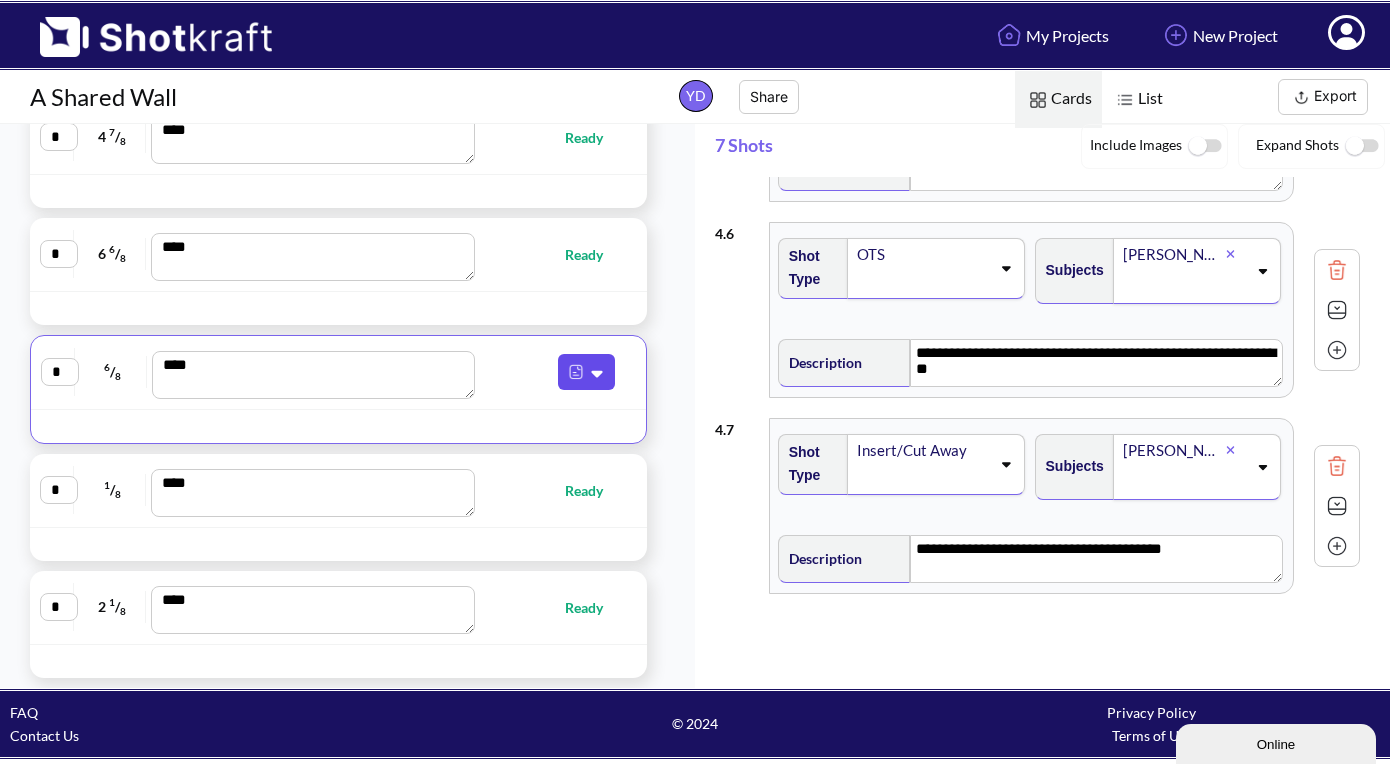 click 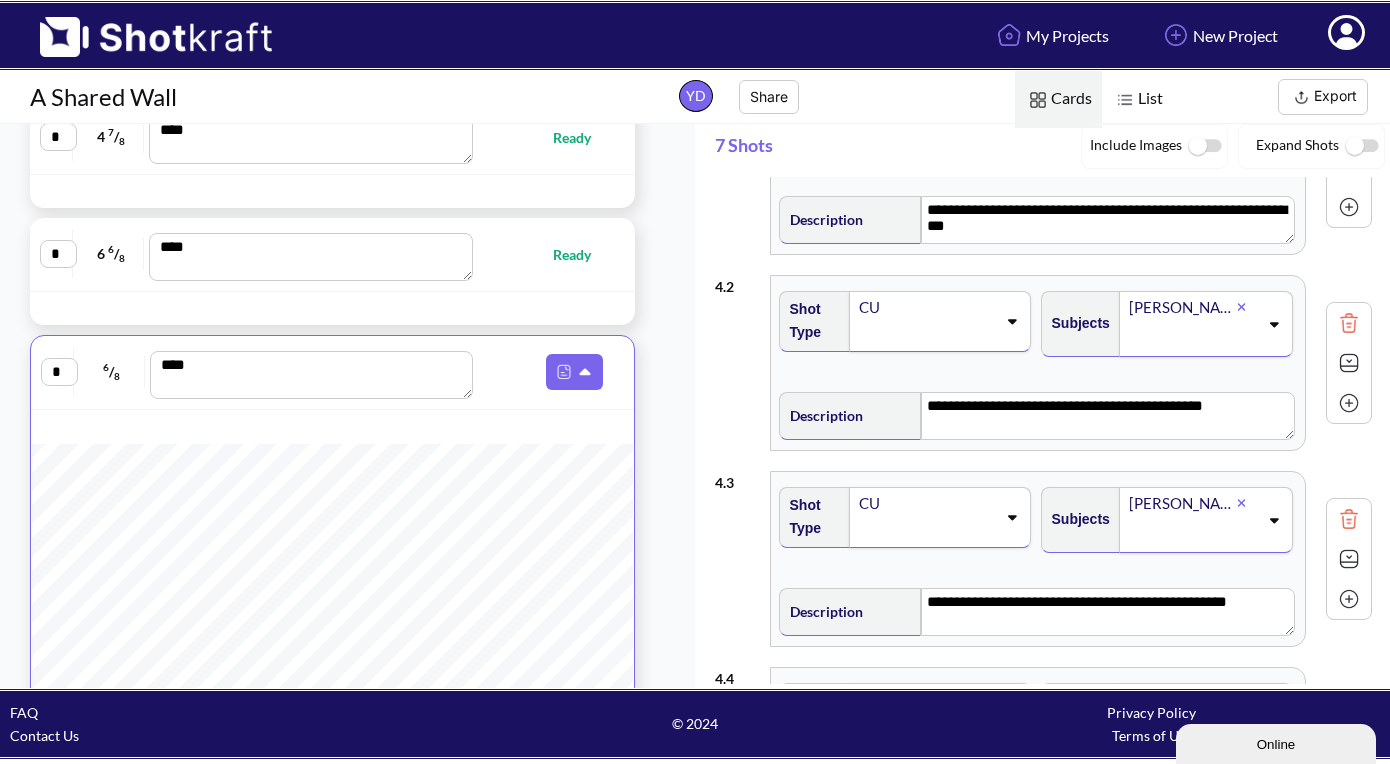 scroll, scrollTop: 0, scrollLeft: 0, axis: both 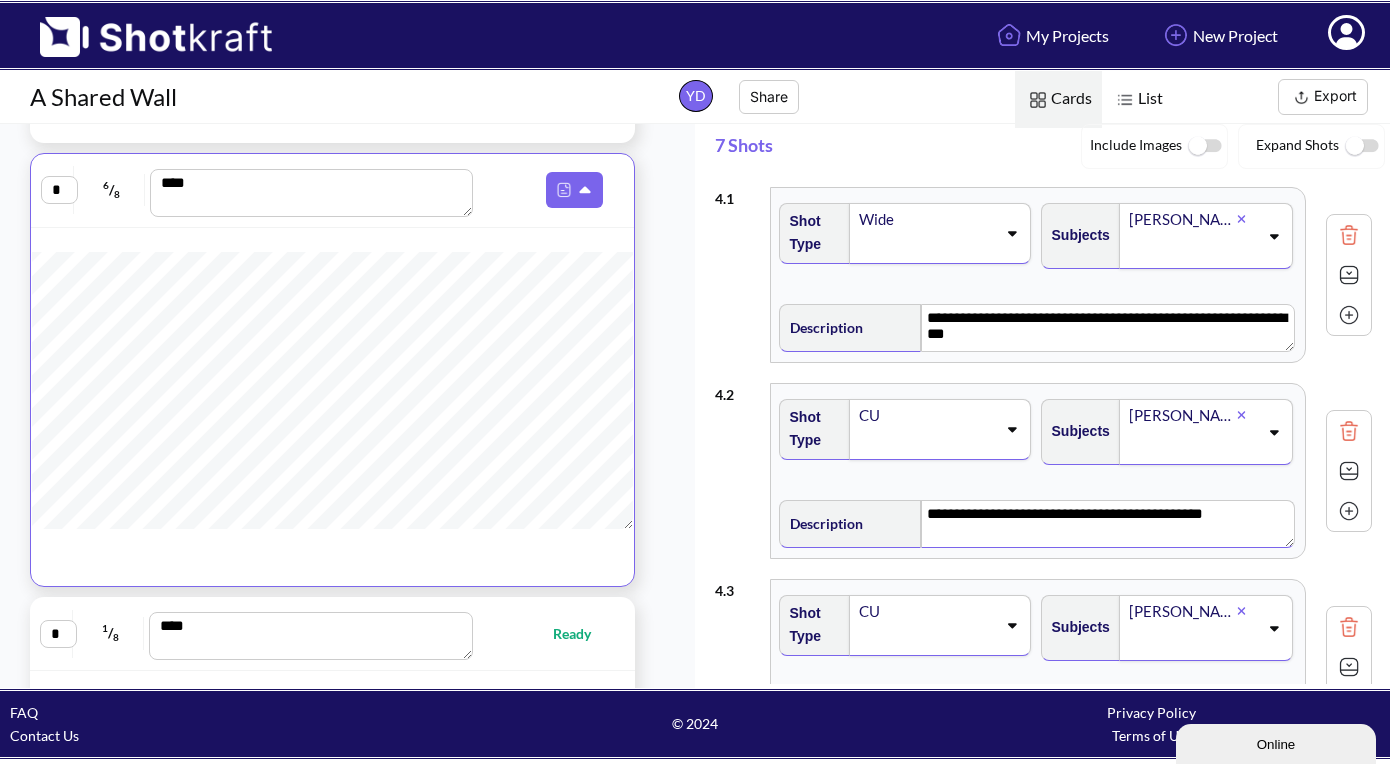 drag, startPoint x: 1231, startPoint y: 511, endPoint x: 919, endPoint y: 512, distance: 312.00162 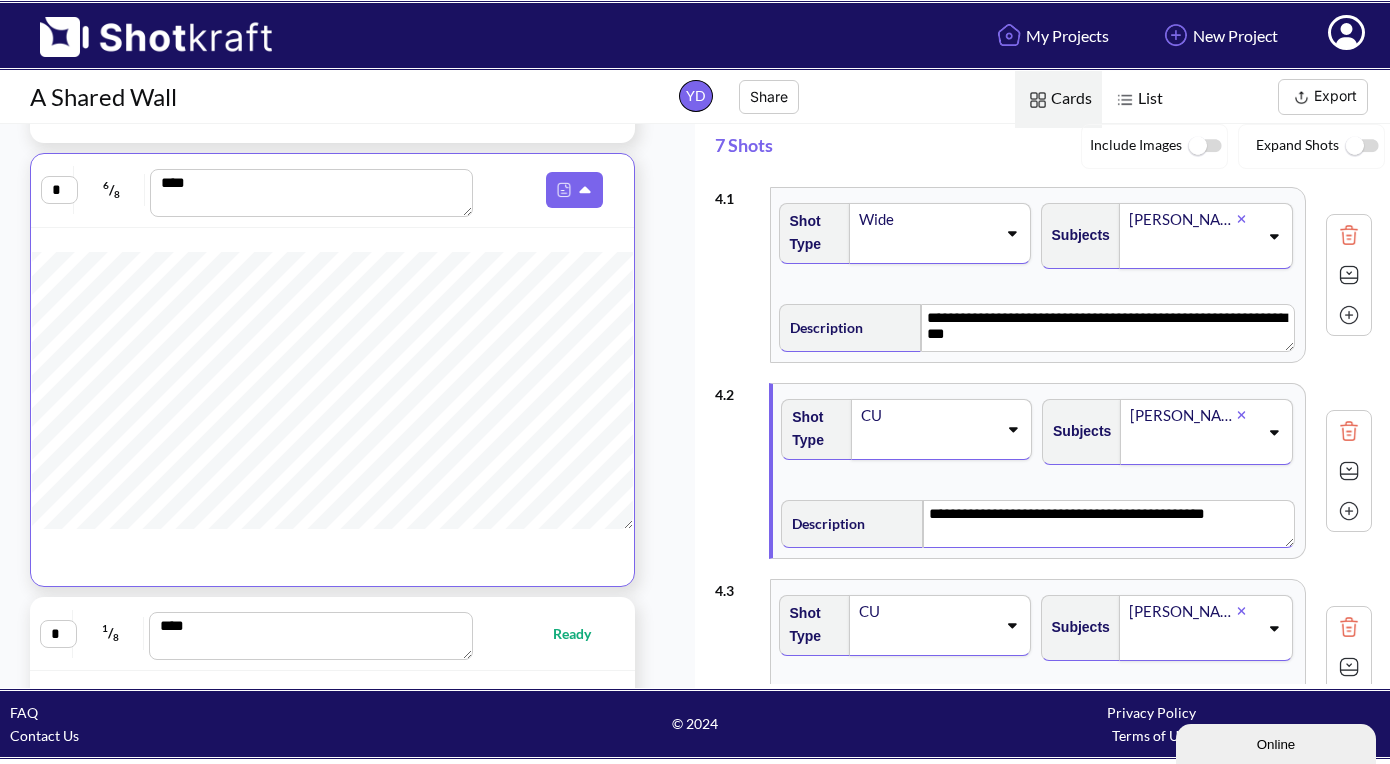 click on "**********" at bounding box center (1108, 524) 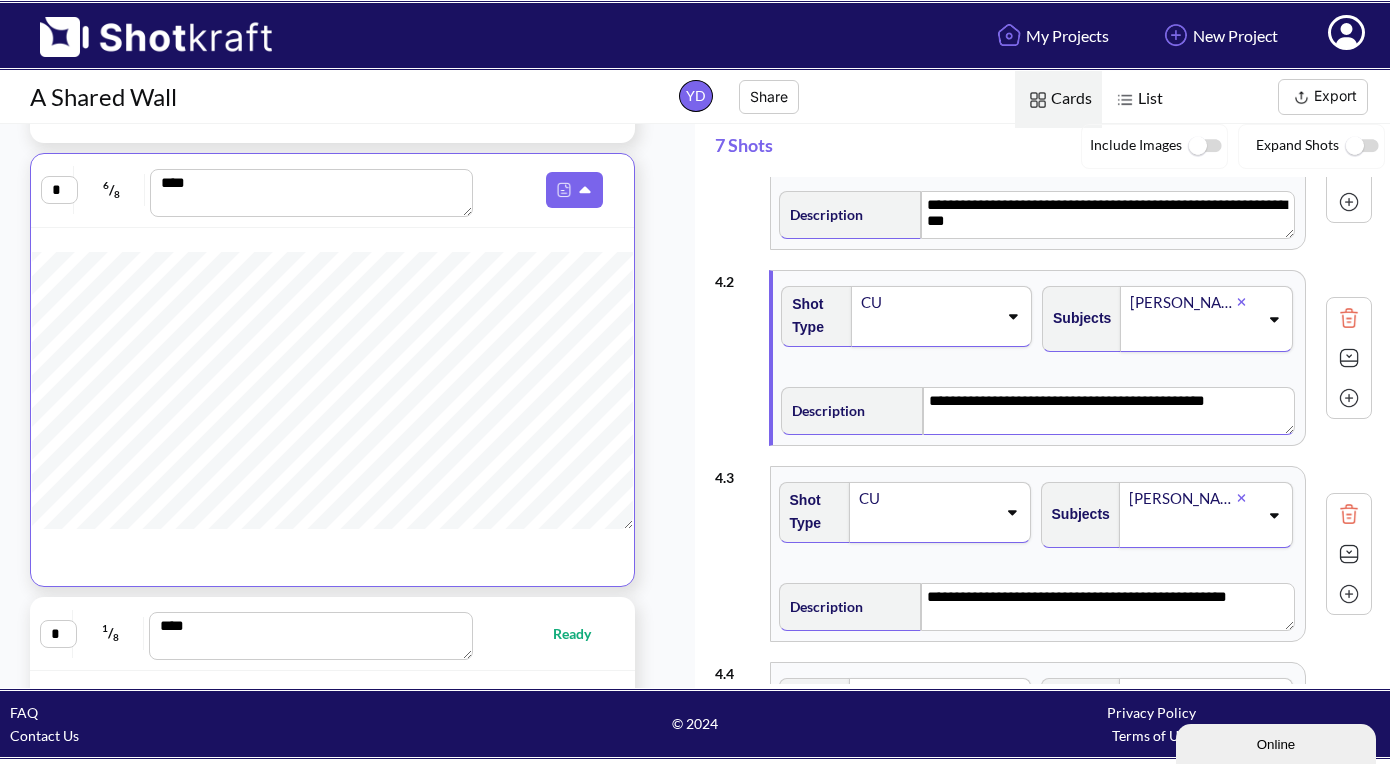 scroll, scrollTop: 122, scrollLeft: 0, axis: vertical 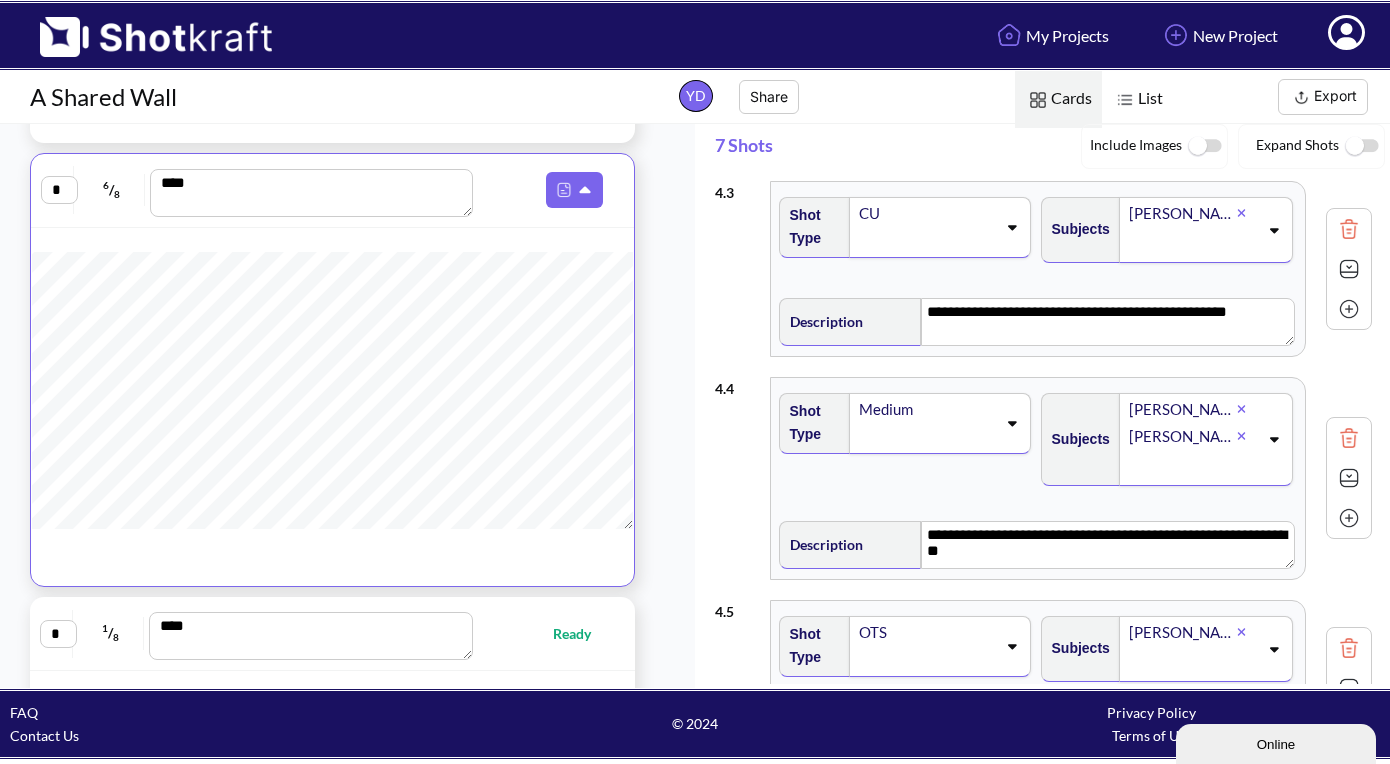 click at bounding box center [1349, 269] 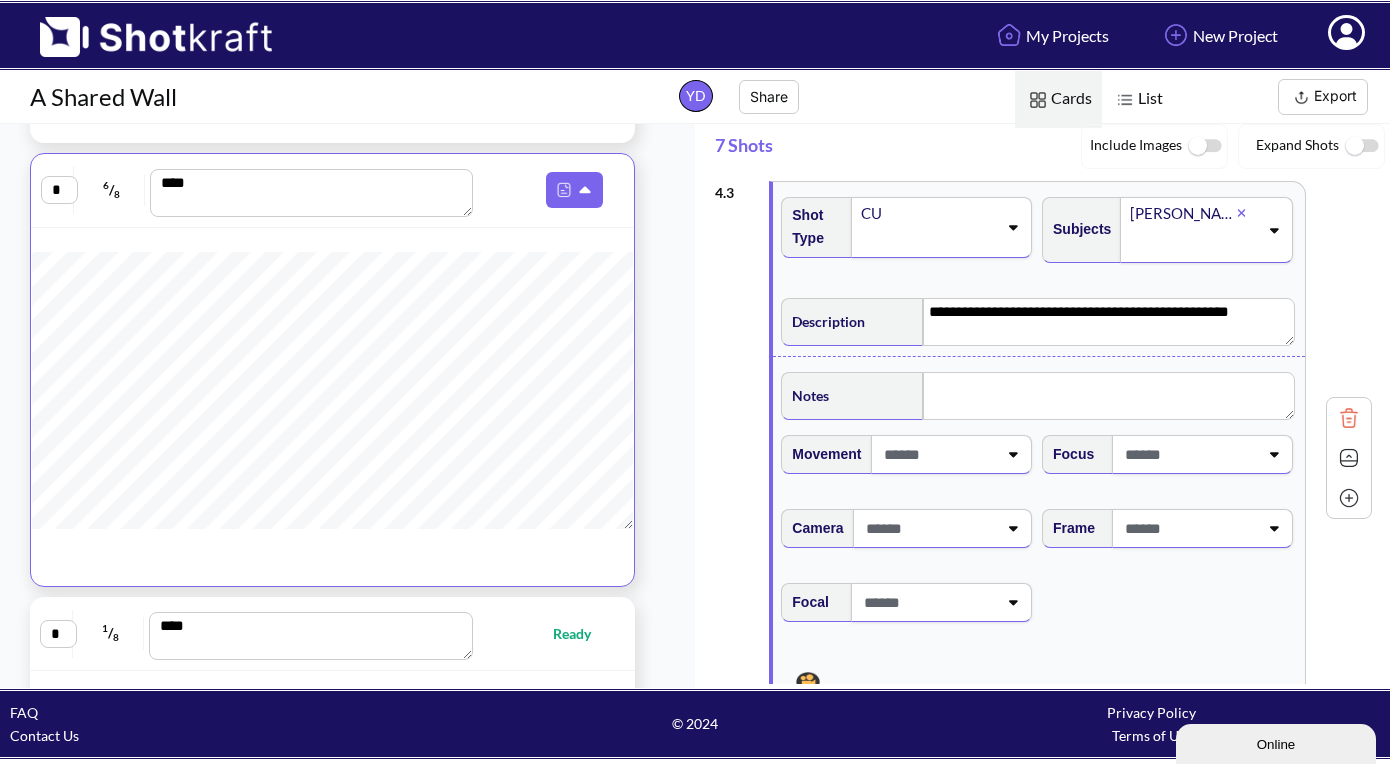 click at bounding box center (1349, 458) 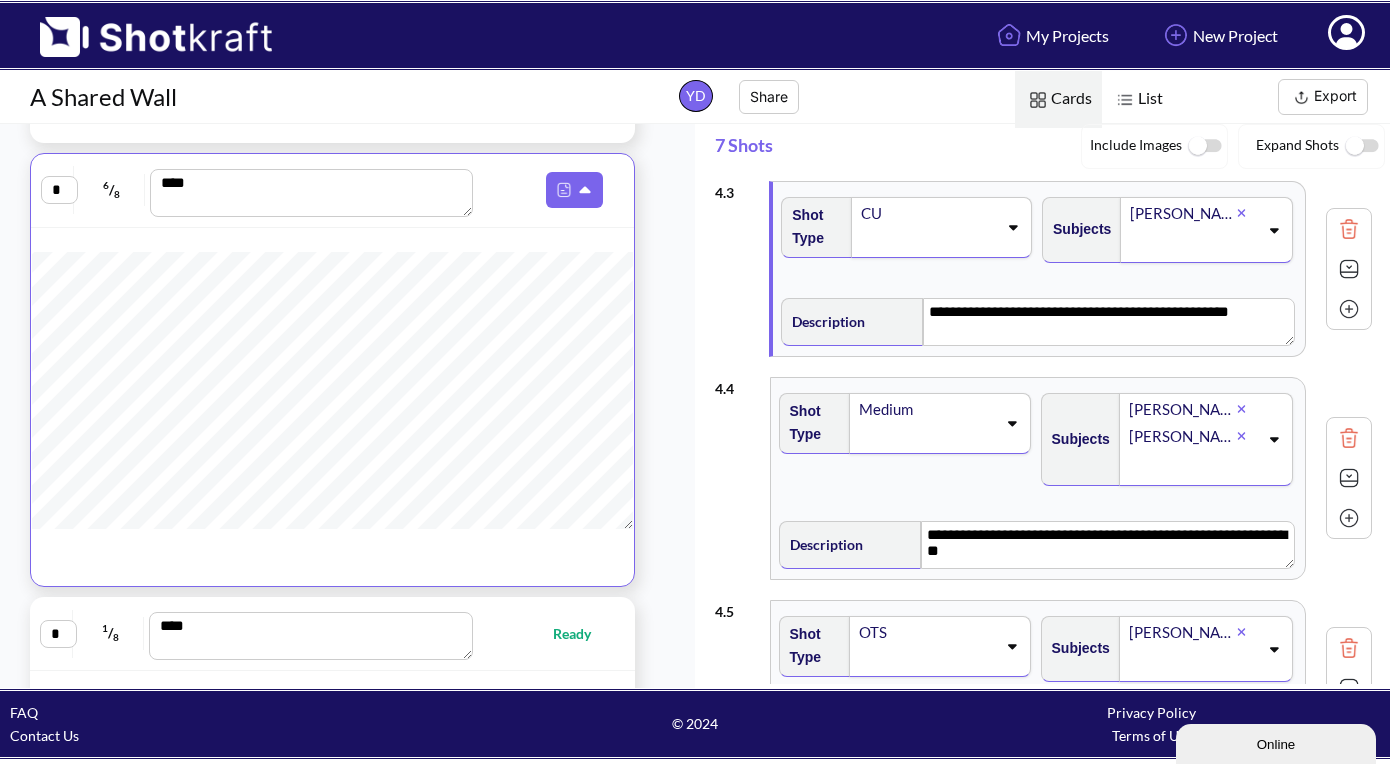 click at bounding box center [1349, 309] 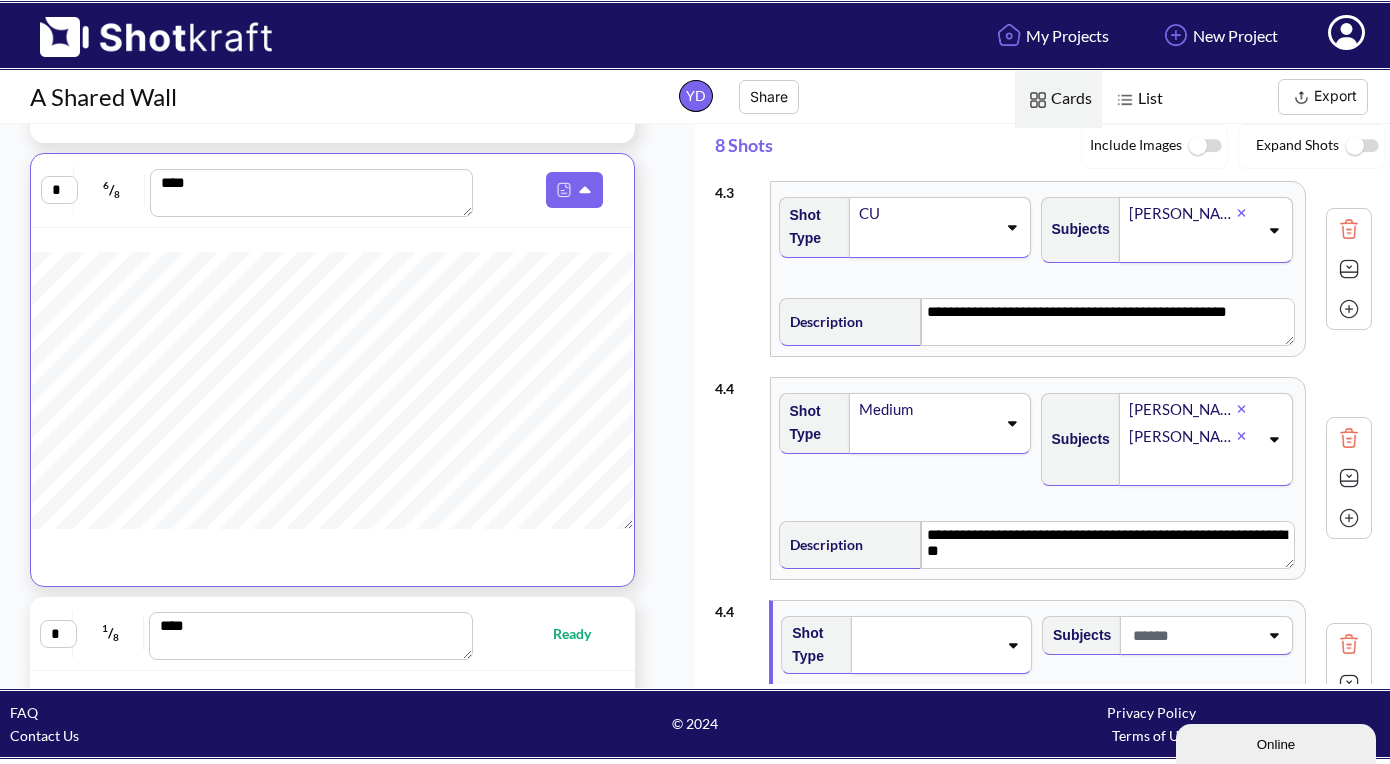 type 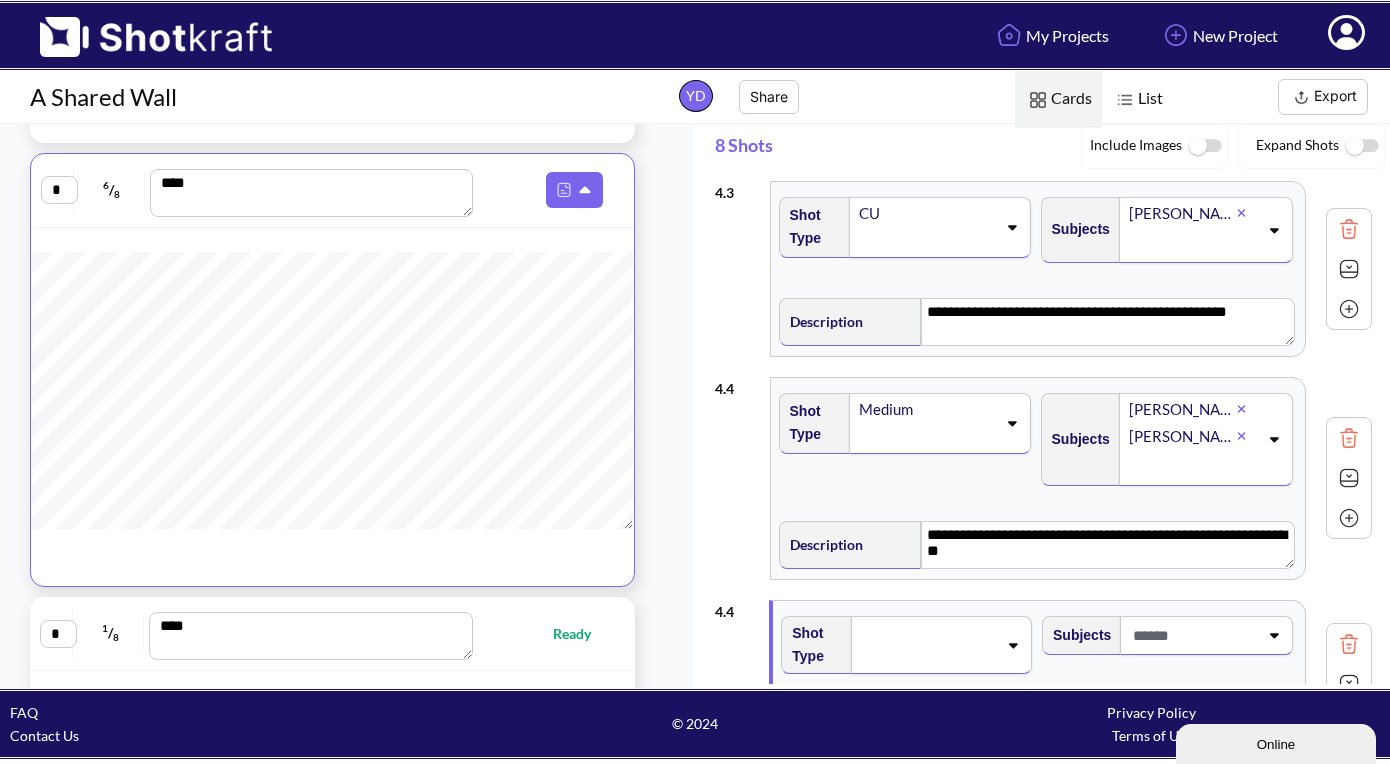 type on "**********" 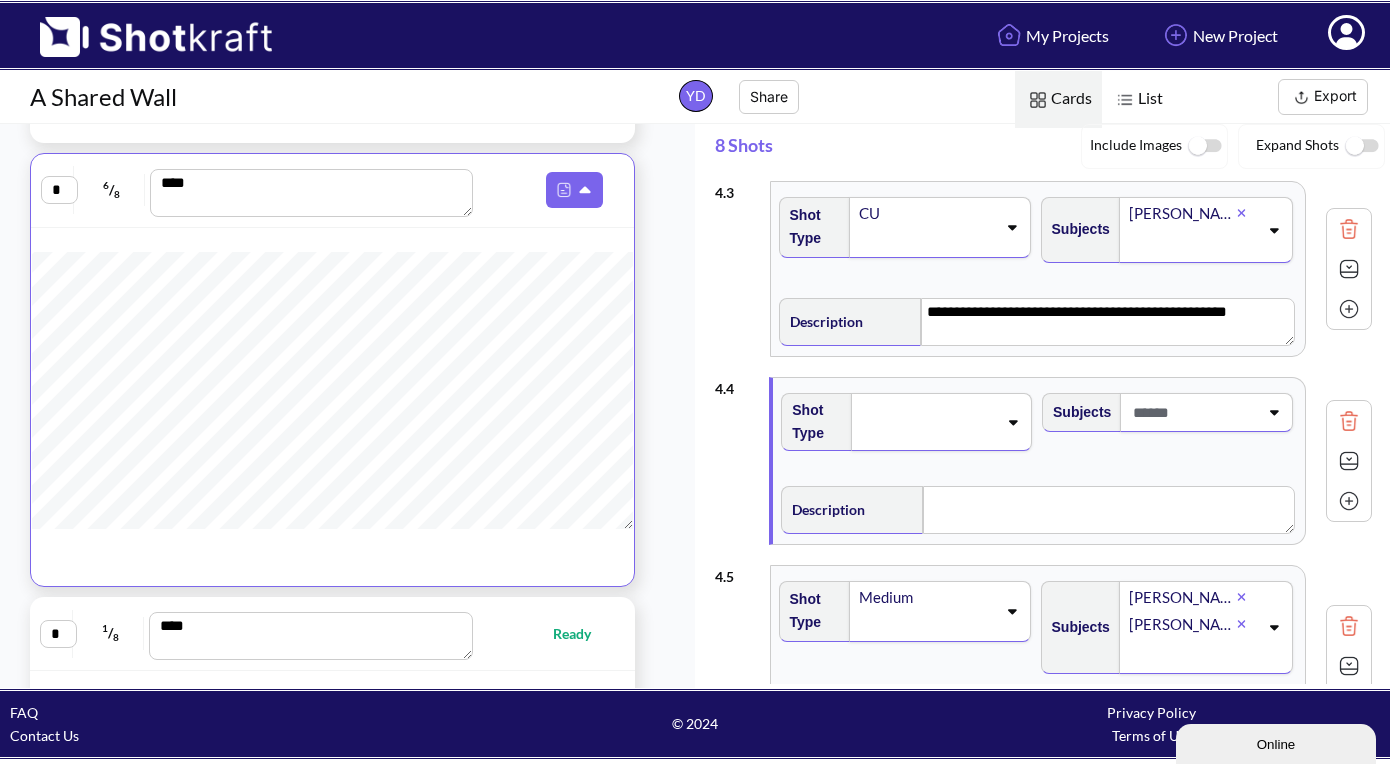 click at bounding box center (928, 422) 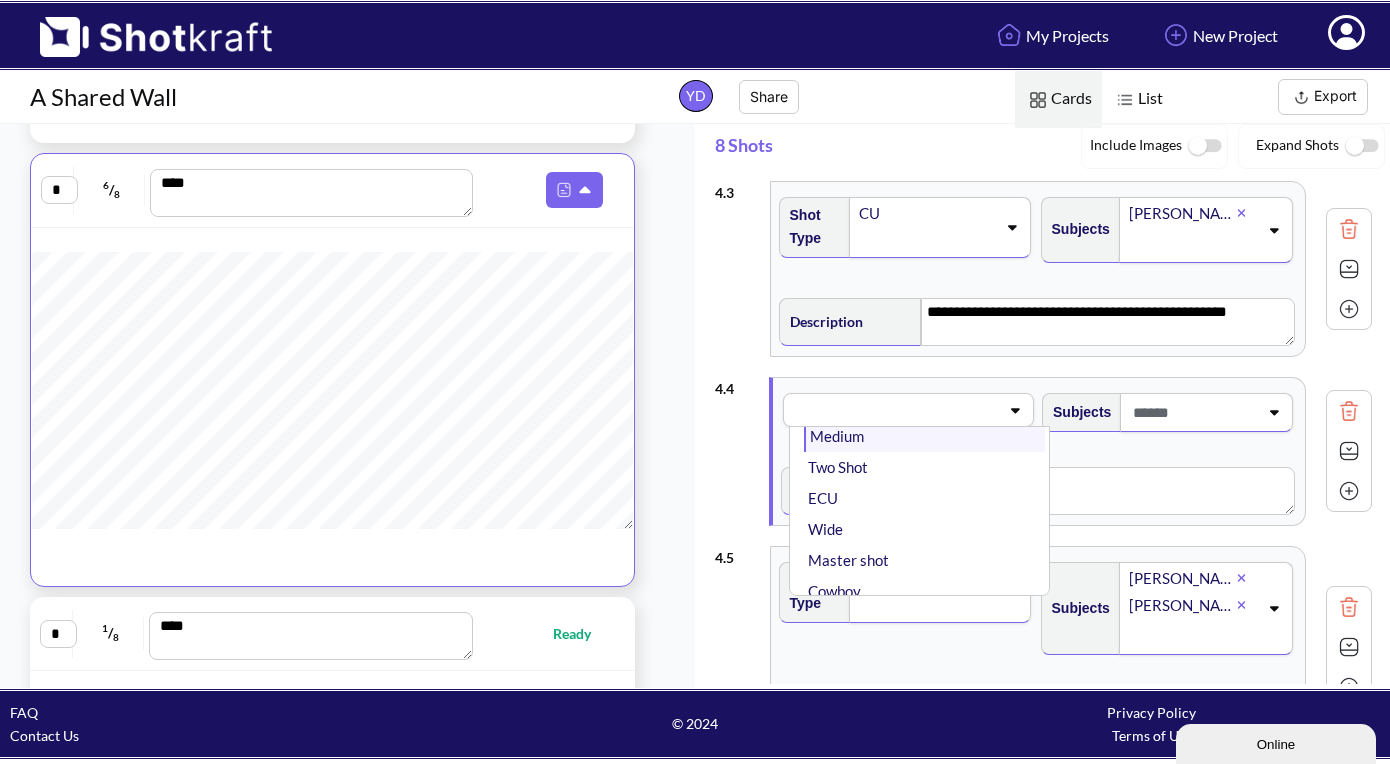 scroll, scrollTop: 86, scrollLeft: 0, axis: vertical 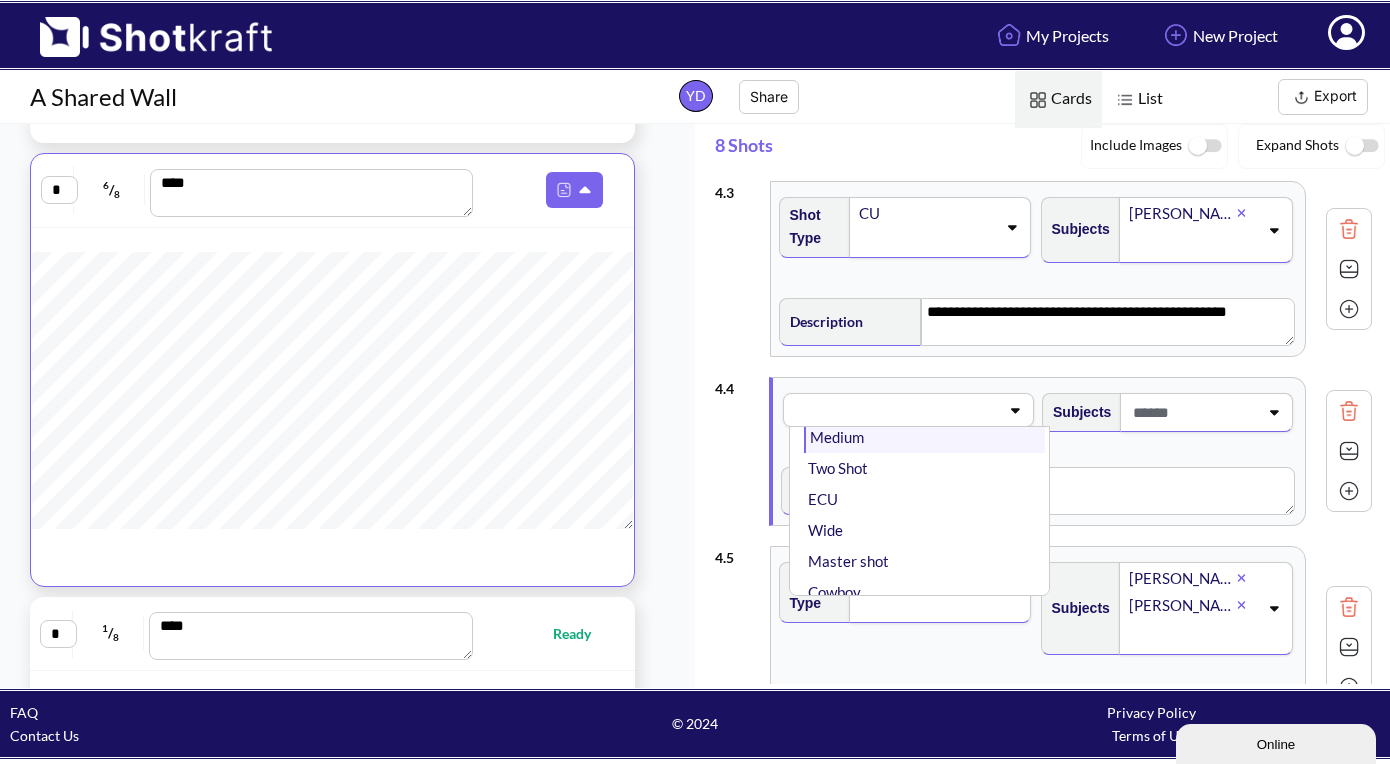 click on "Wide" at bounding box center [924, 530] 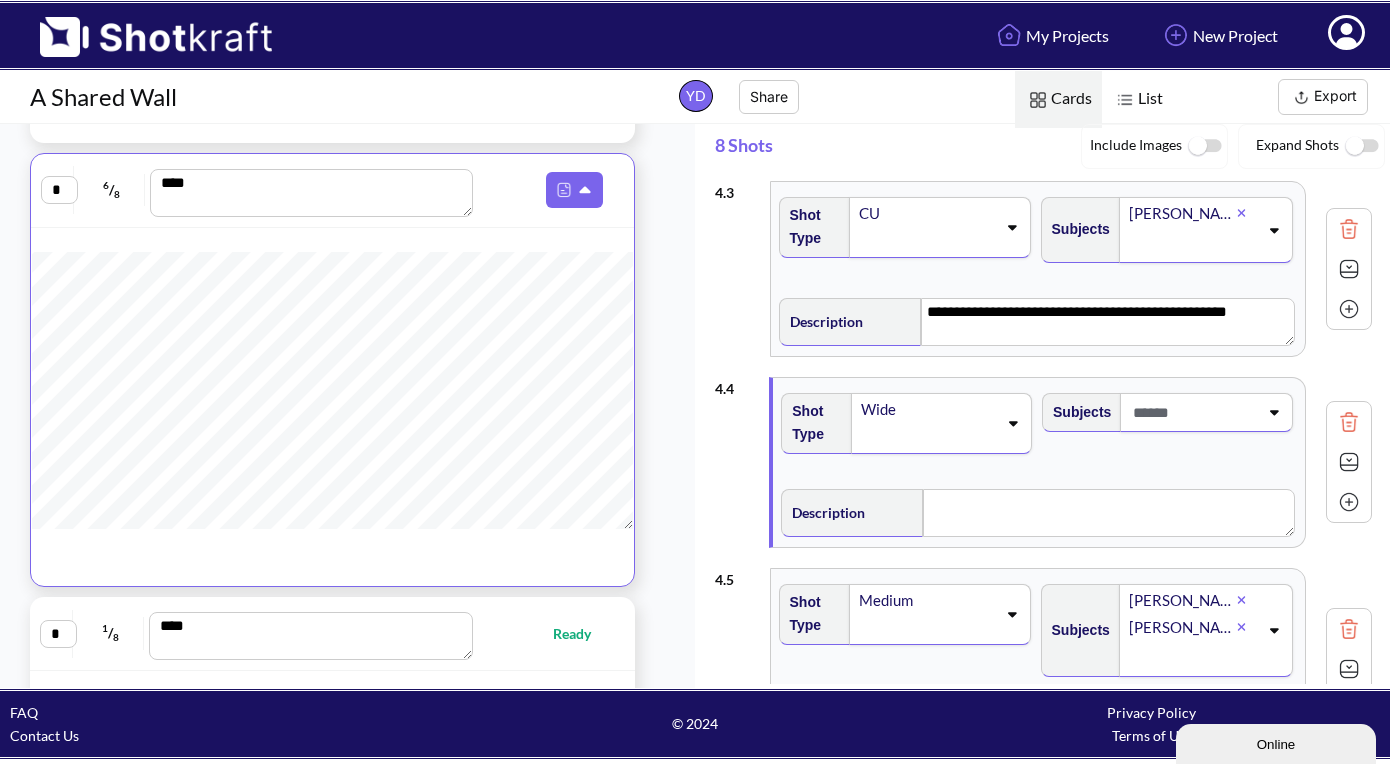 click at bounding box center (1193, 412) 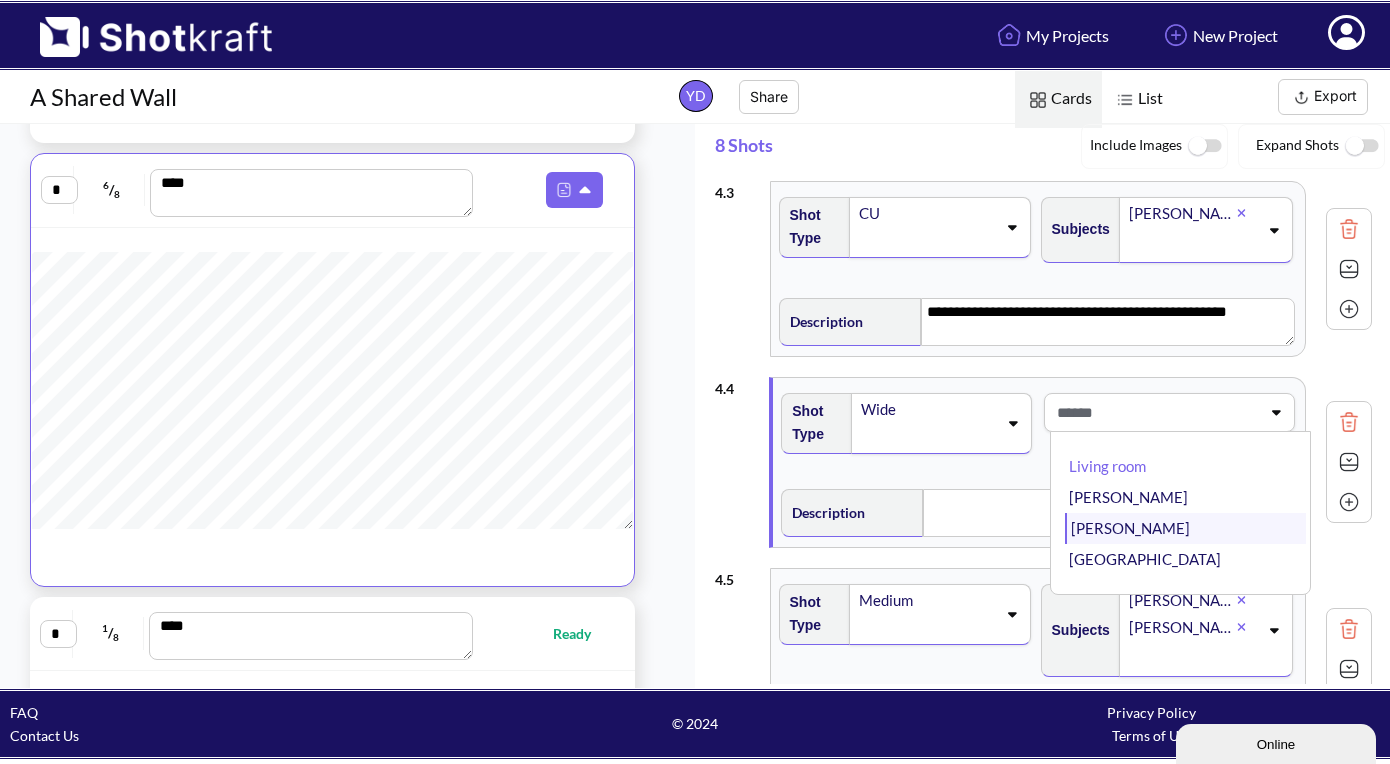click on "[PERSON_NAME]" at bounding box center [1185, 528] 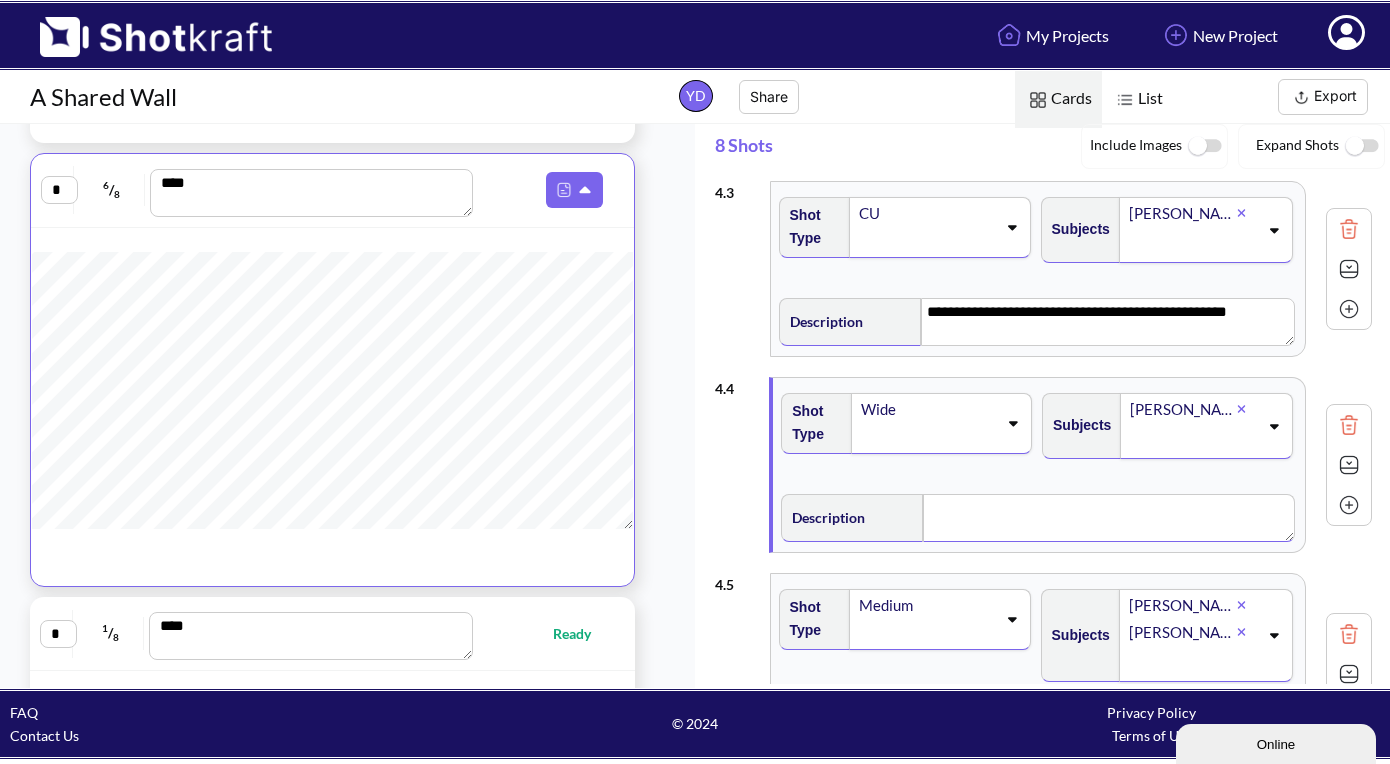 click at bounding box center (1108, 518) 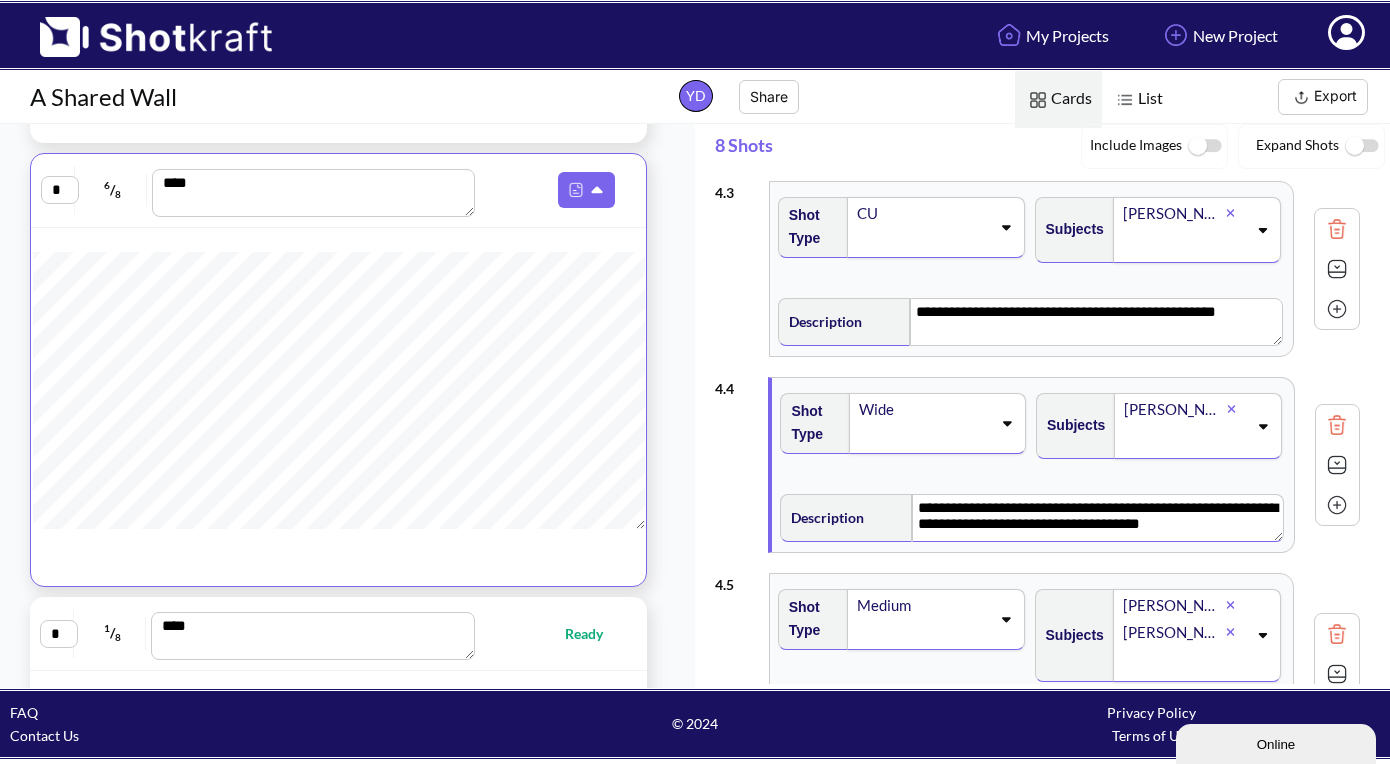scroll, scrollTop: 1046, scrollLeft: 0, axis: vertical 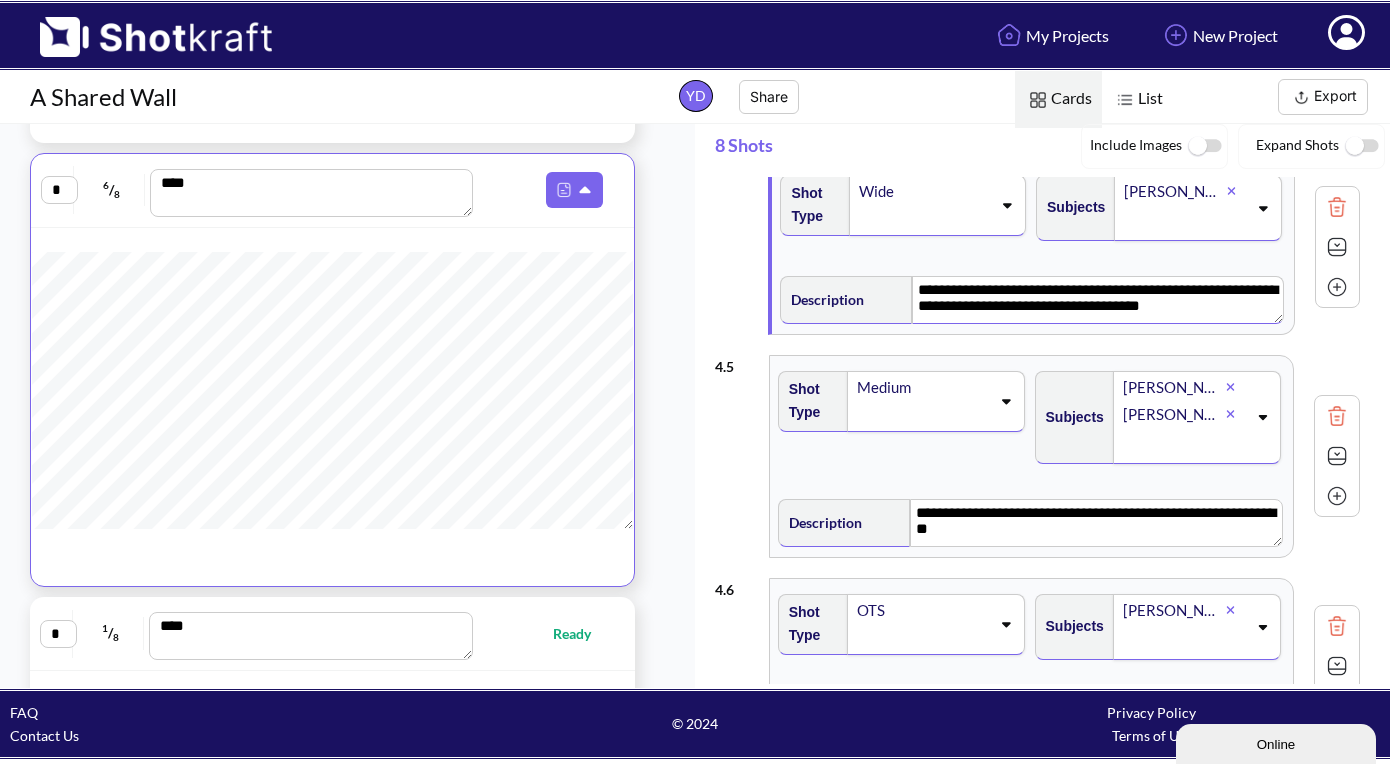 type on "**********" 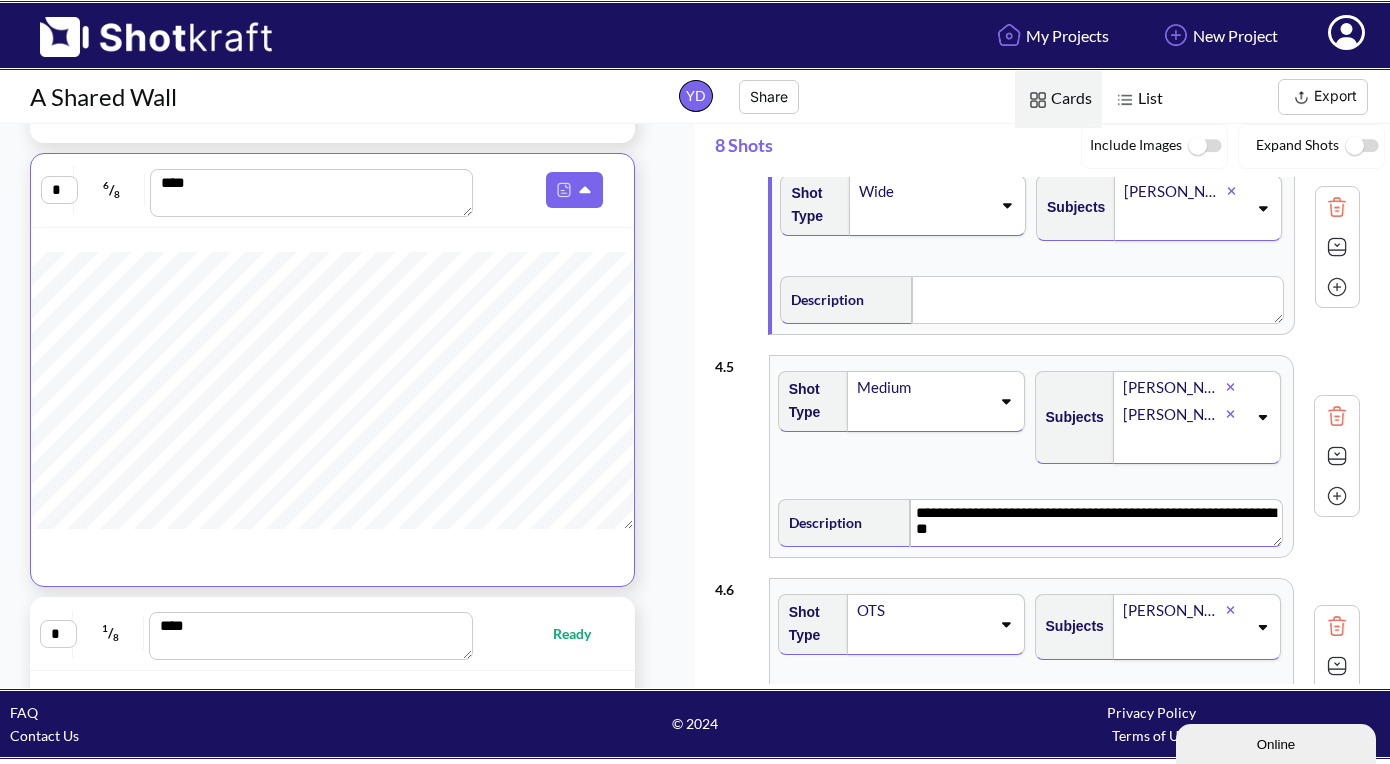 click on "**********" at bounding box center [1096, 523] 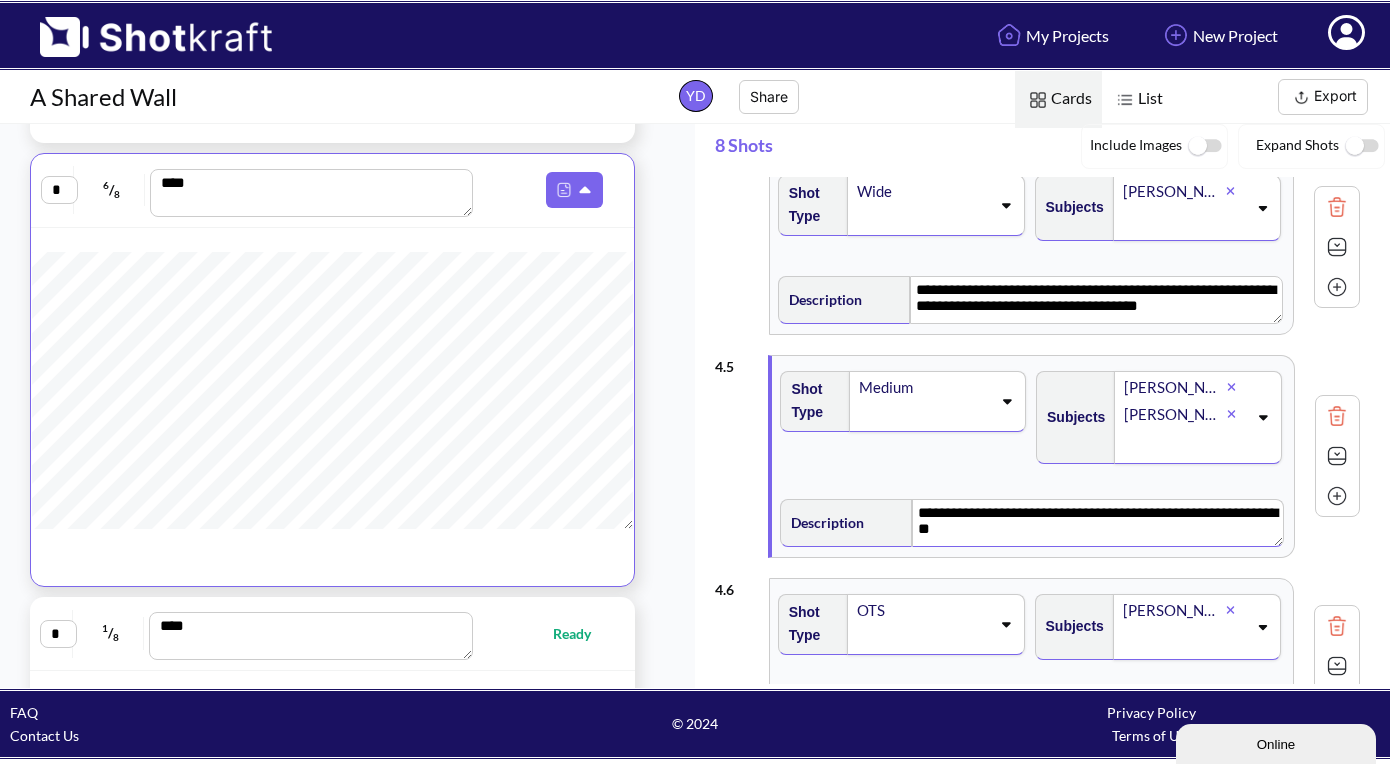 click on "**********" at bounding box center (1097, 523) 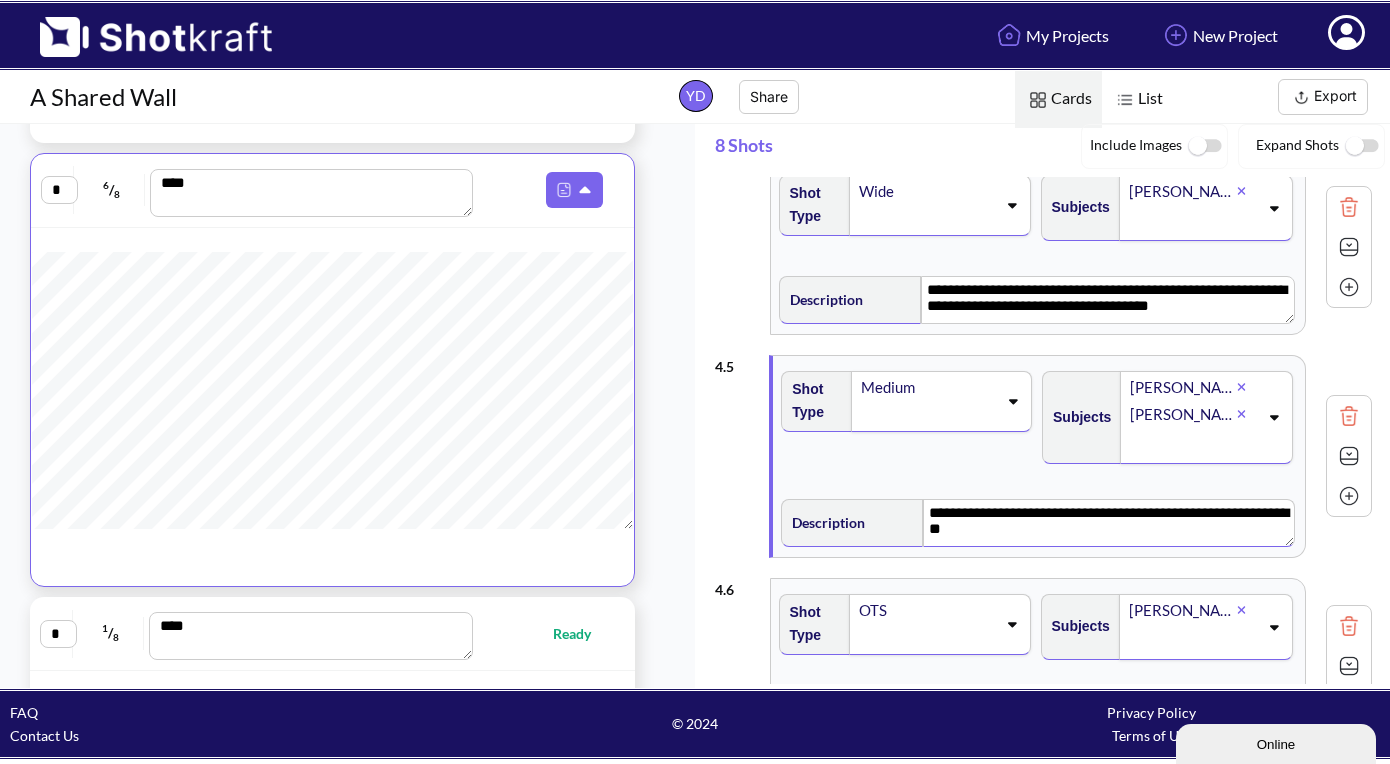 drag, startPoint x: 1017, startPoint y: 527, endPoint x: 893, endPoint y: 499, distance: 127.12199 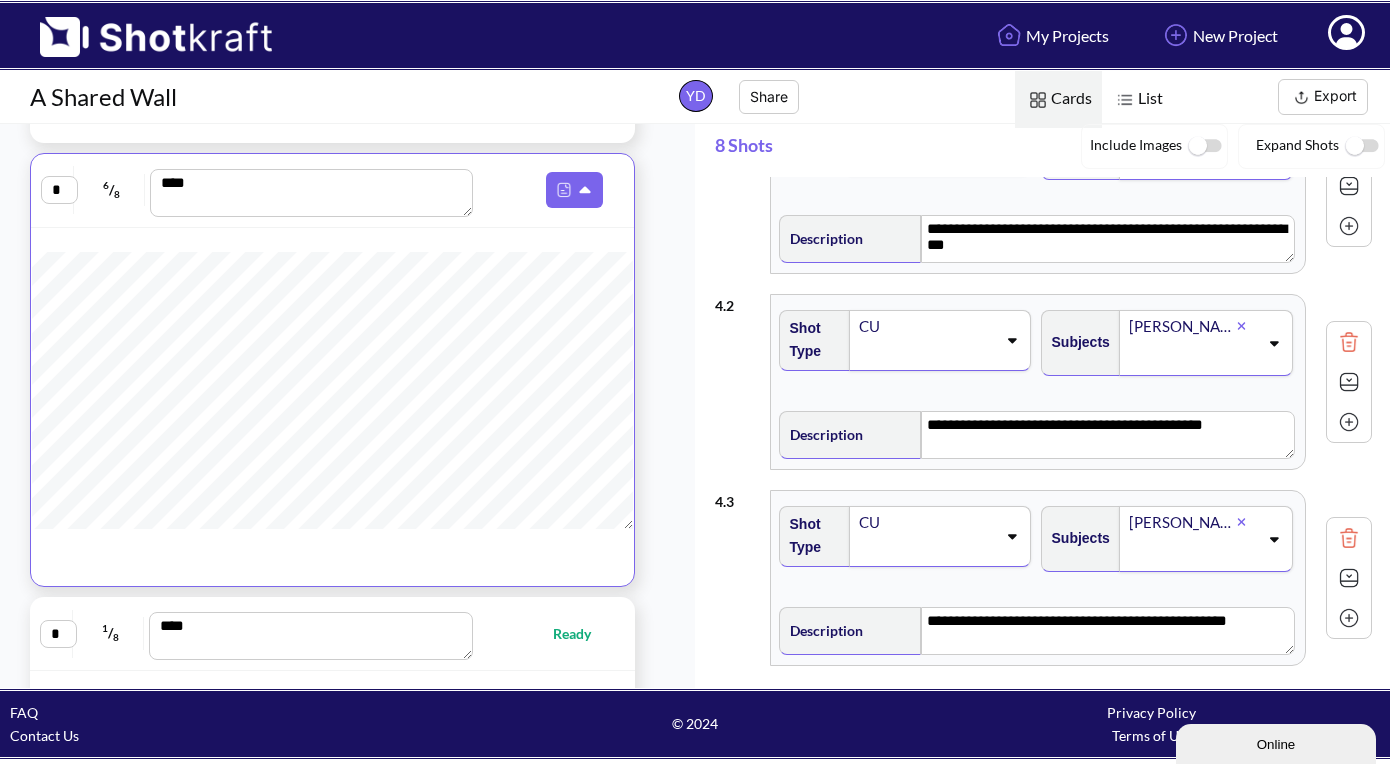 scroll, scrollTop: 90, scrollLeft: 0, axis: vertical 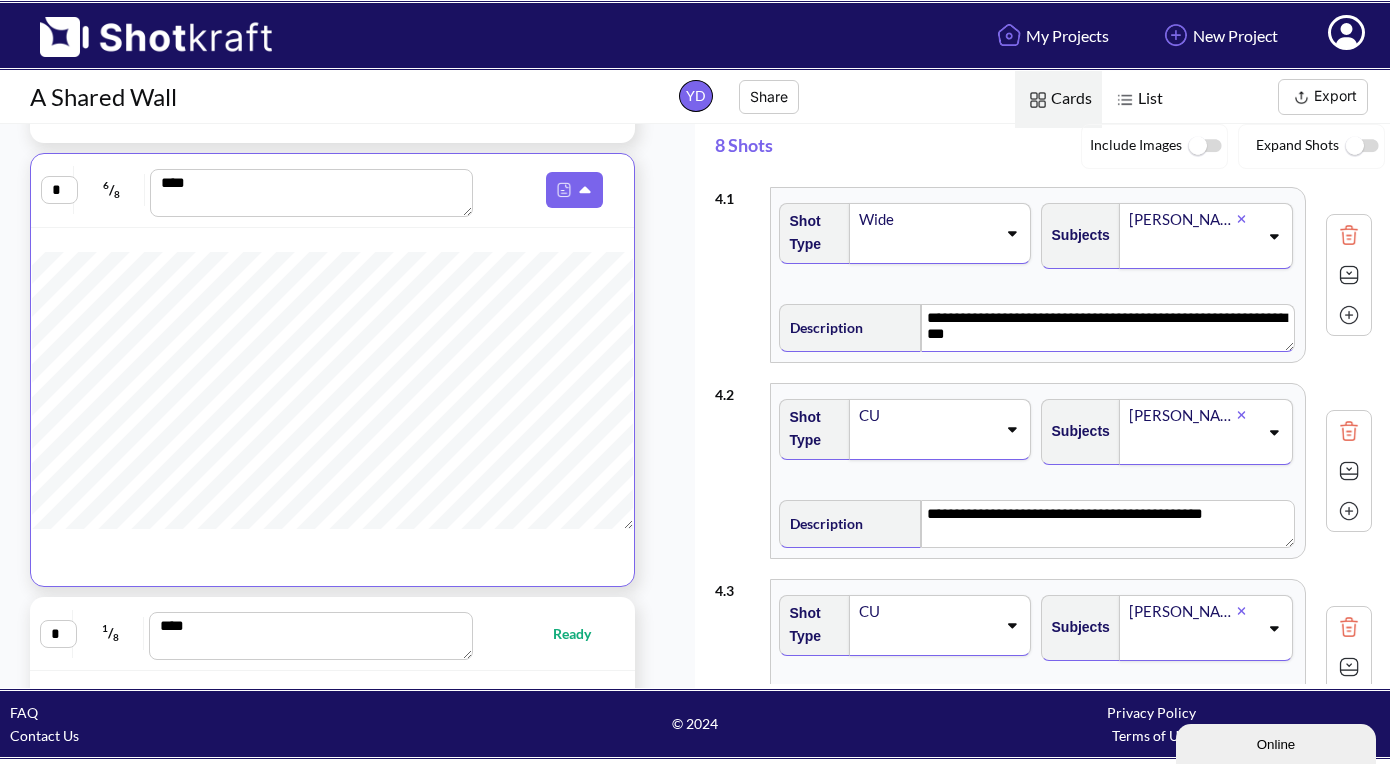 click on "**********" at bounding box center (1107, 328) 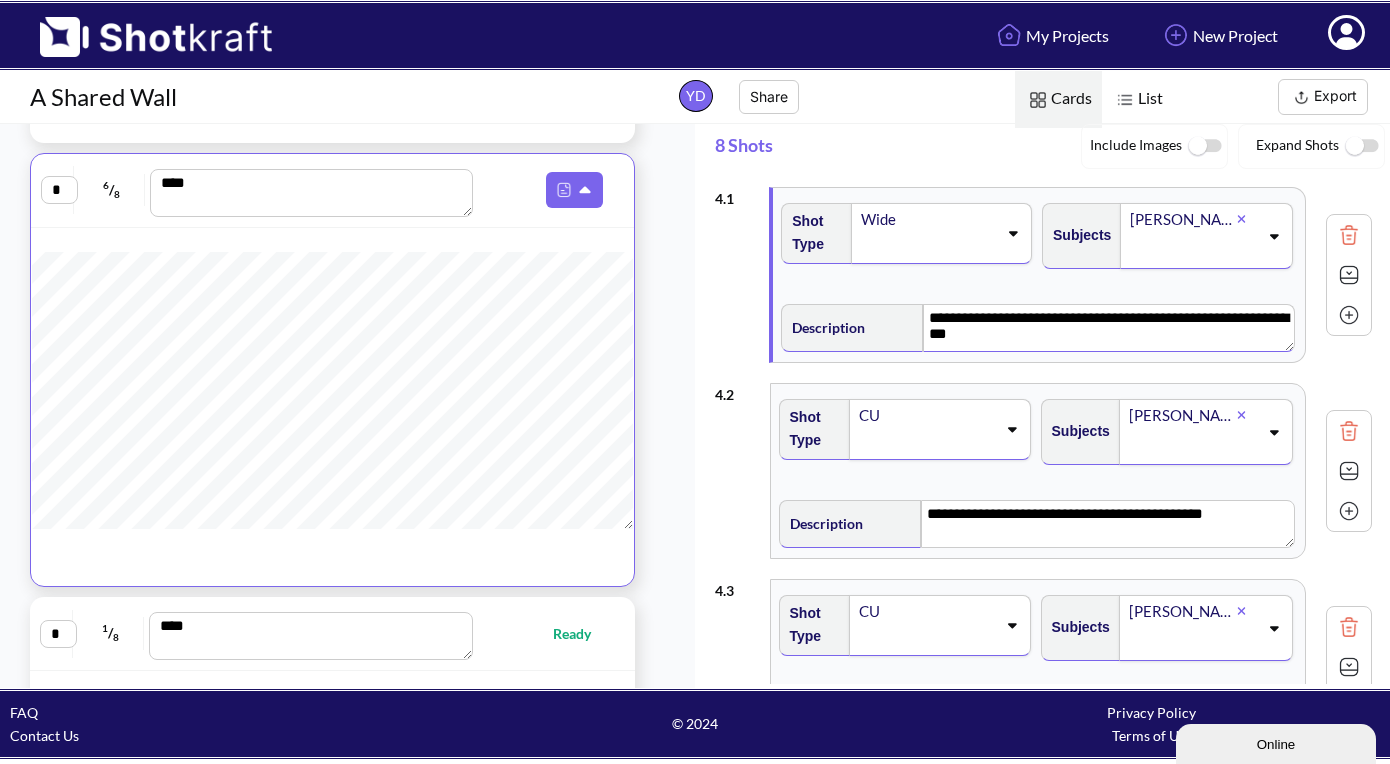 type on "**********" 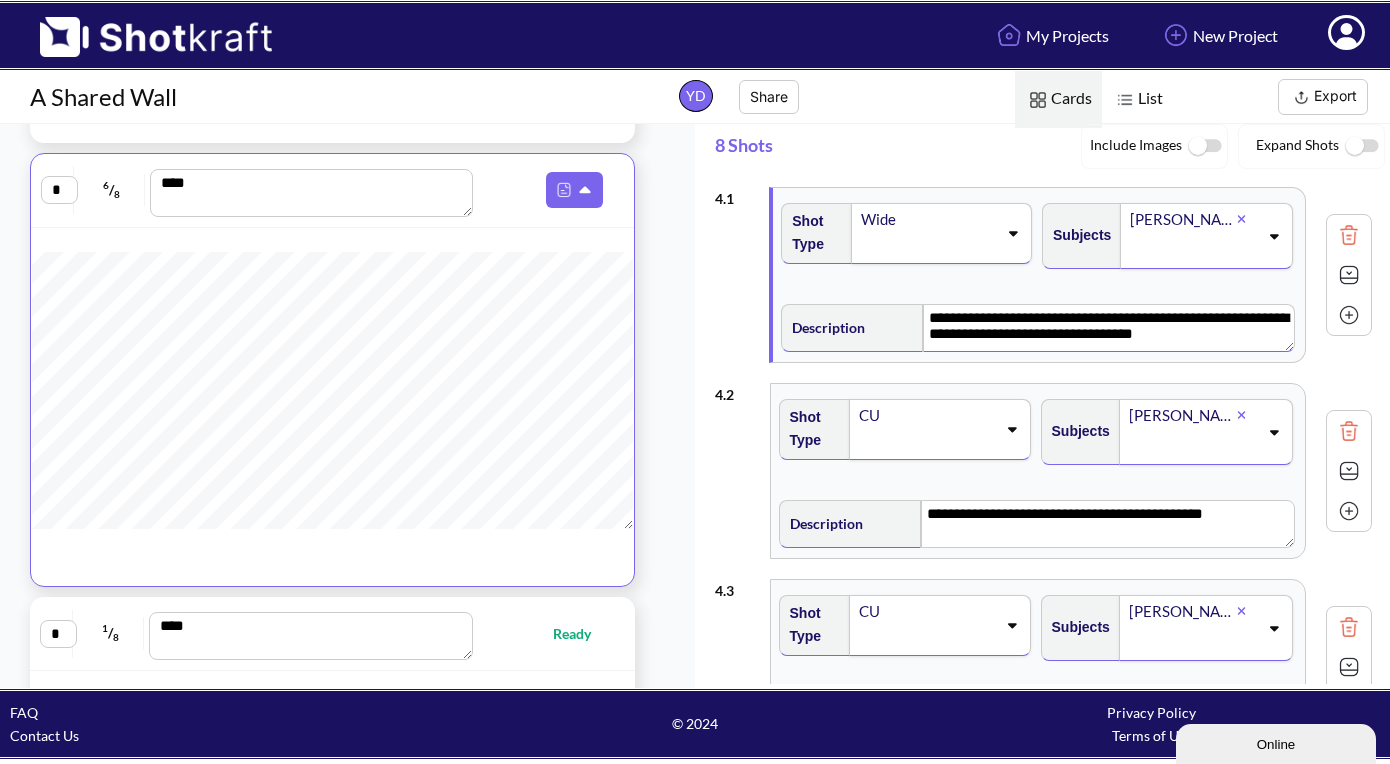 click on "**********" at bounding box center (1108, 328) 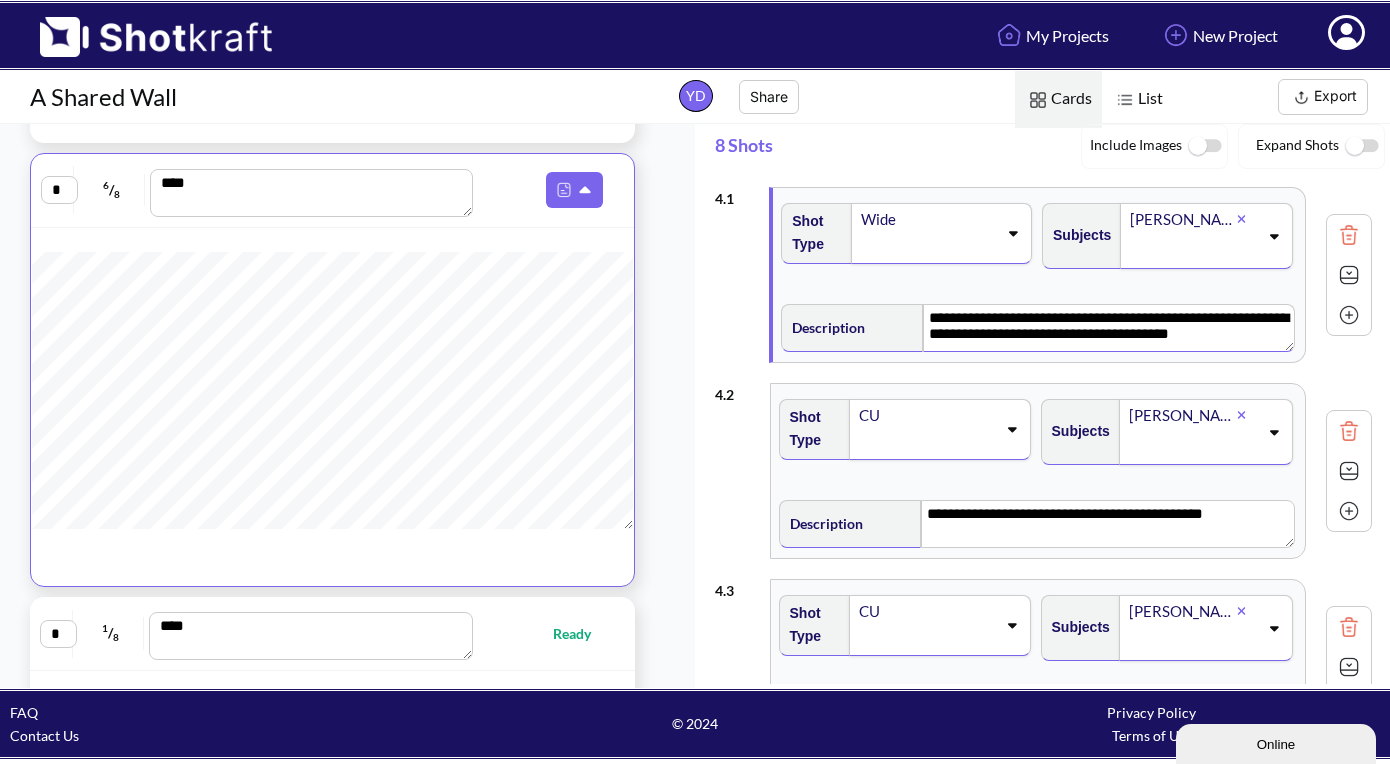 click on "**********" at bounding box center (1108, 328) 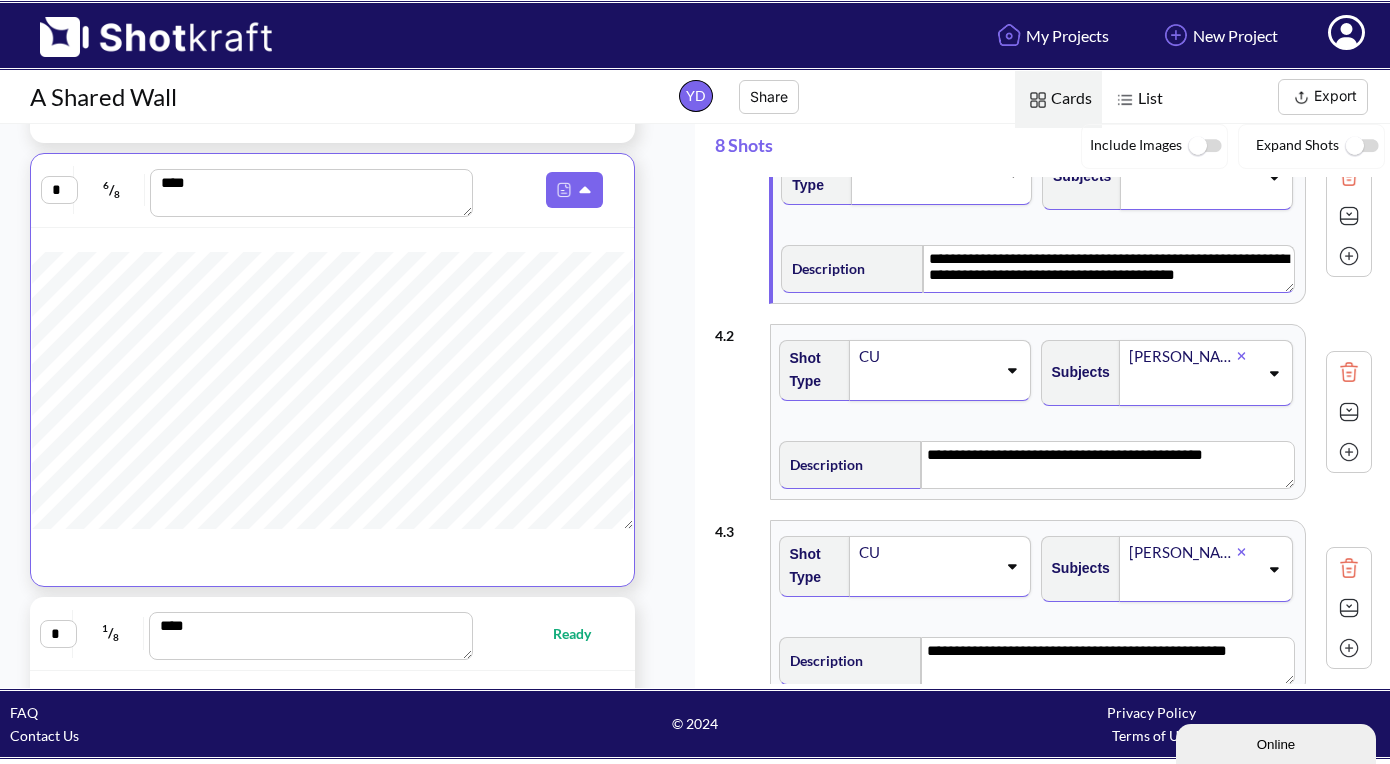 scroll, scrollTop: 60, scrollLeft: 0, axis: vertical 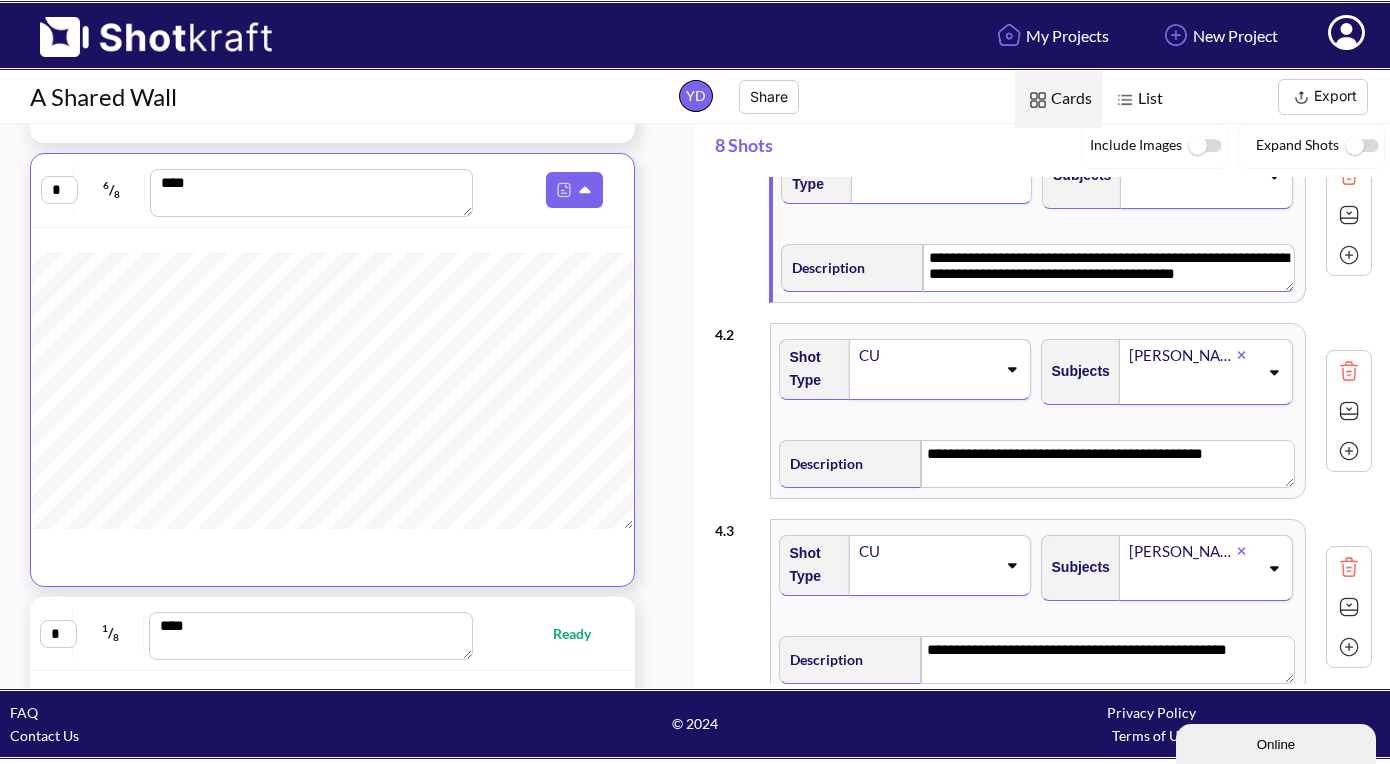 click 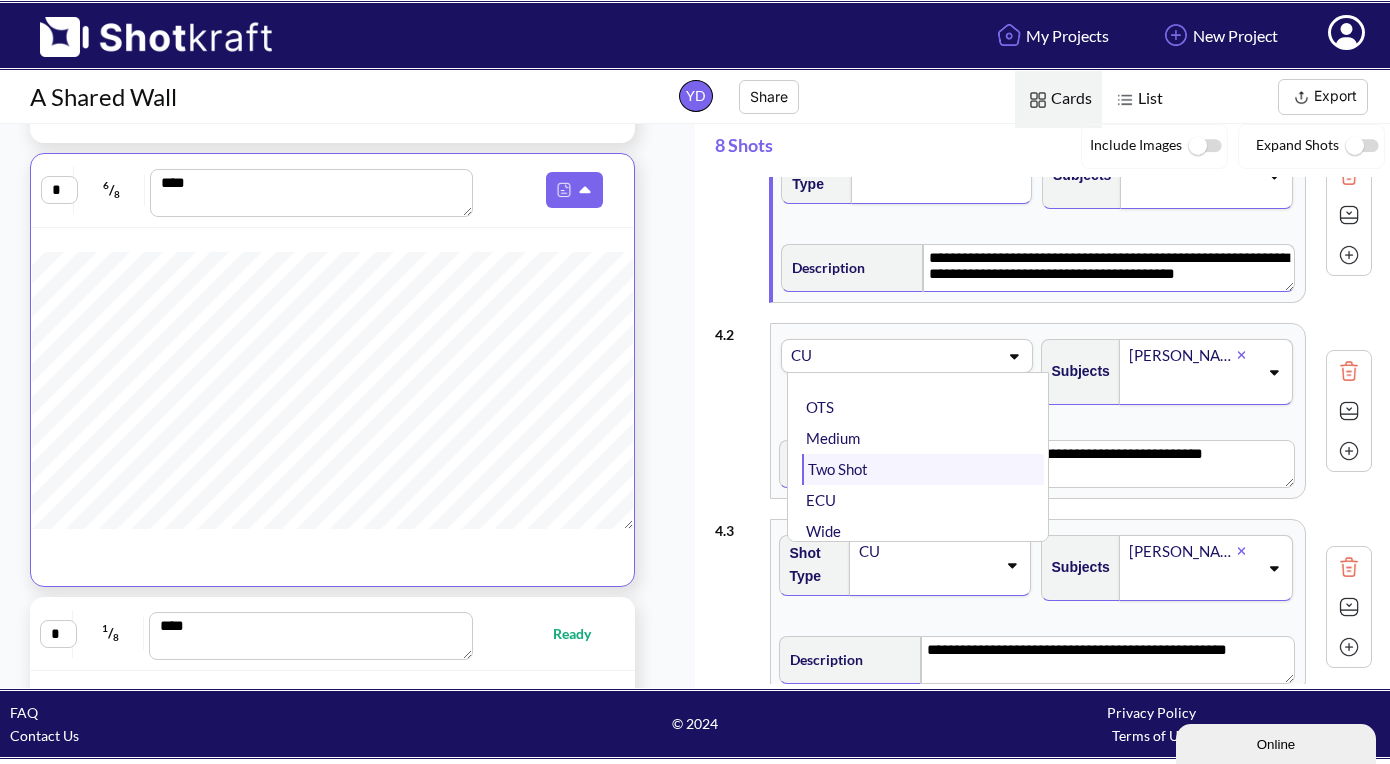click on "Two Shot" at bounding box center (923, 469) 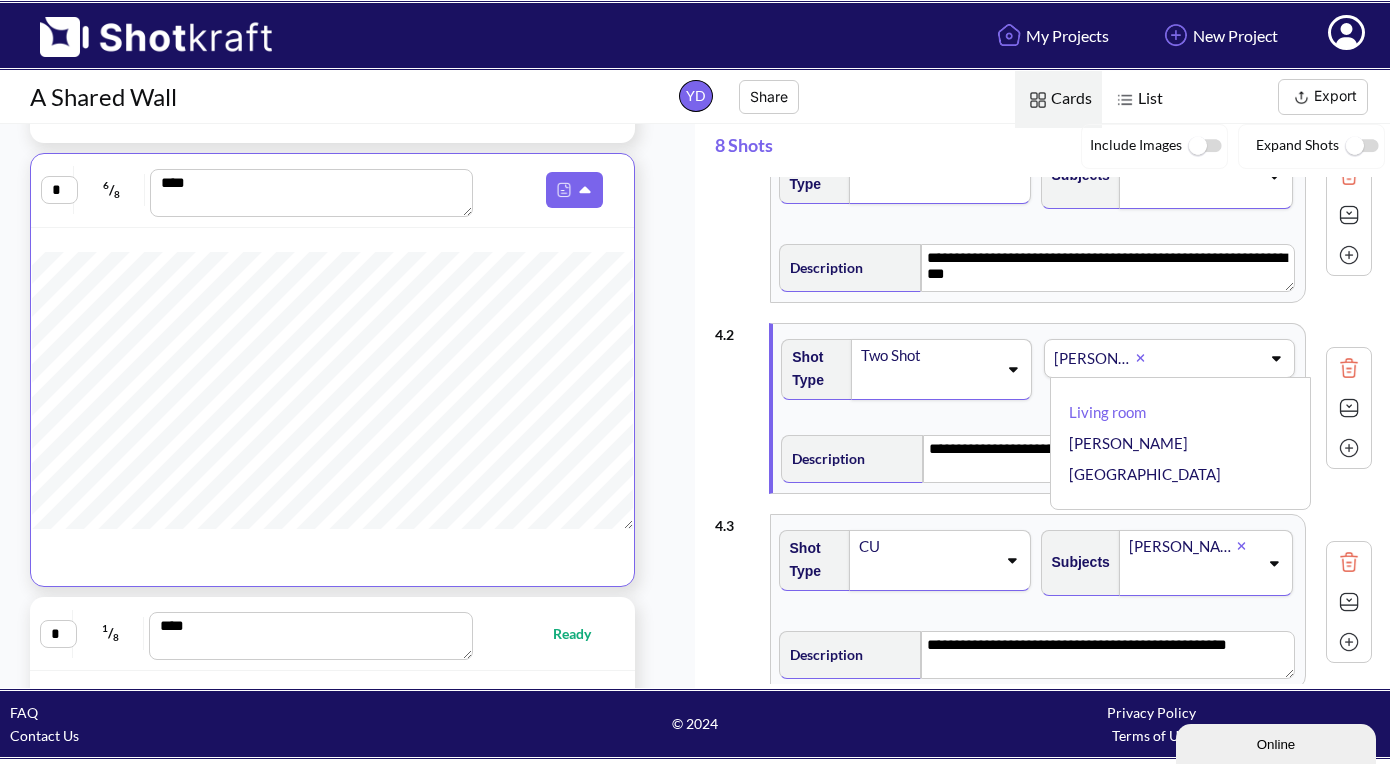 click on "[PERSON_NAME]" at bounding box center (1156, 358) 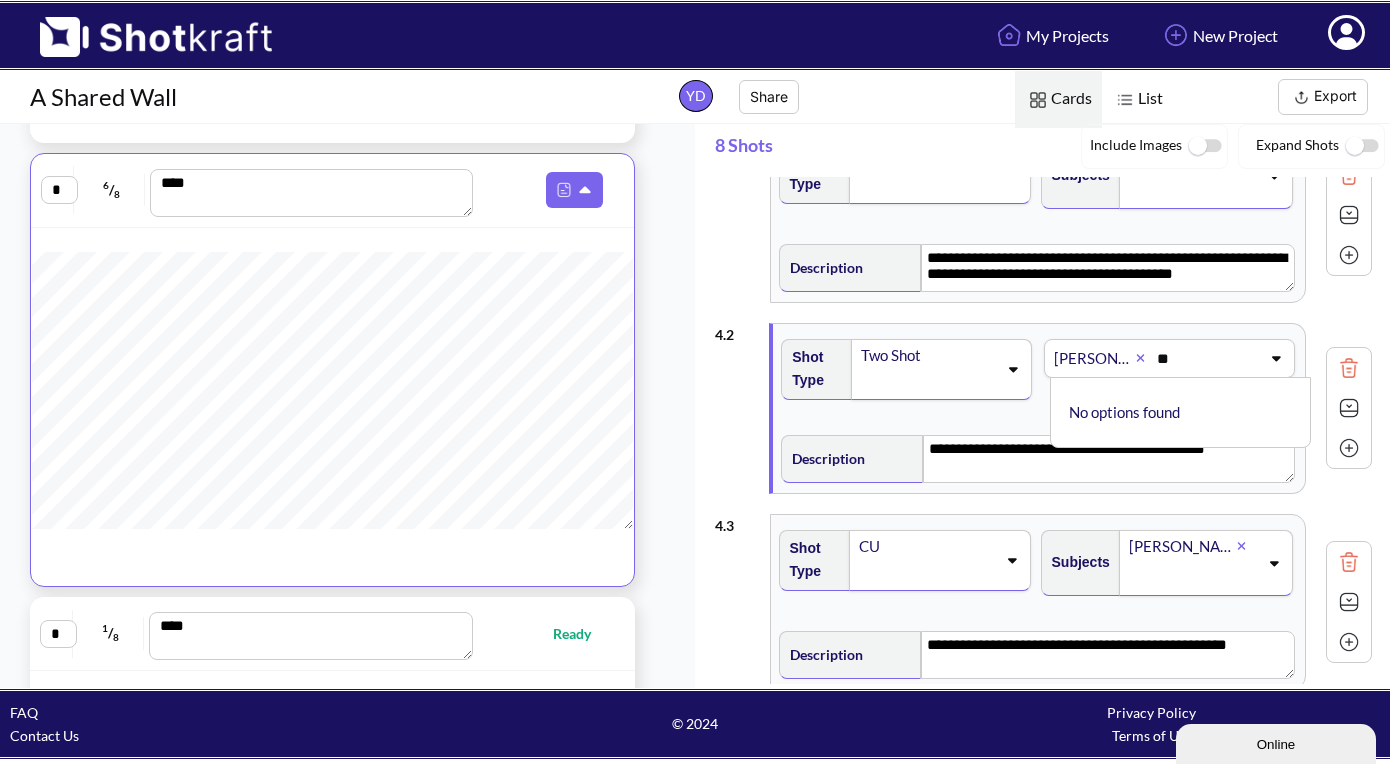 type on "*" 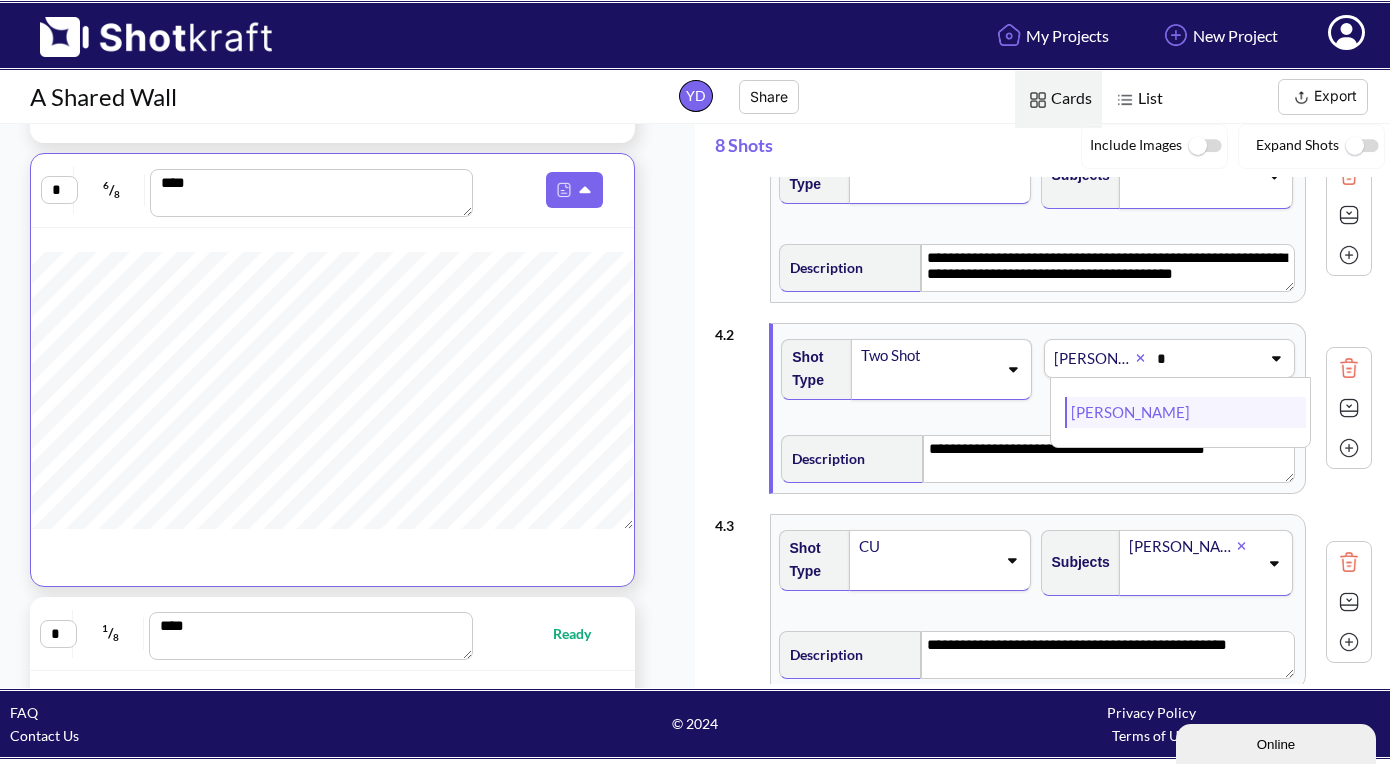 click on "[PERSON_NAME]" at bounding box center (1185, 412) 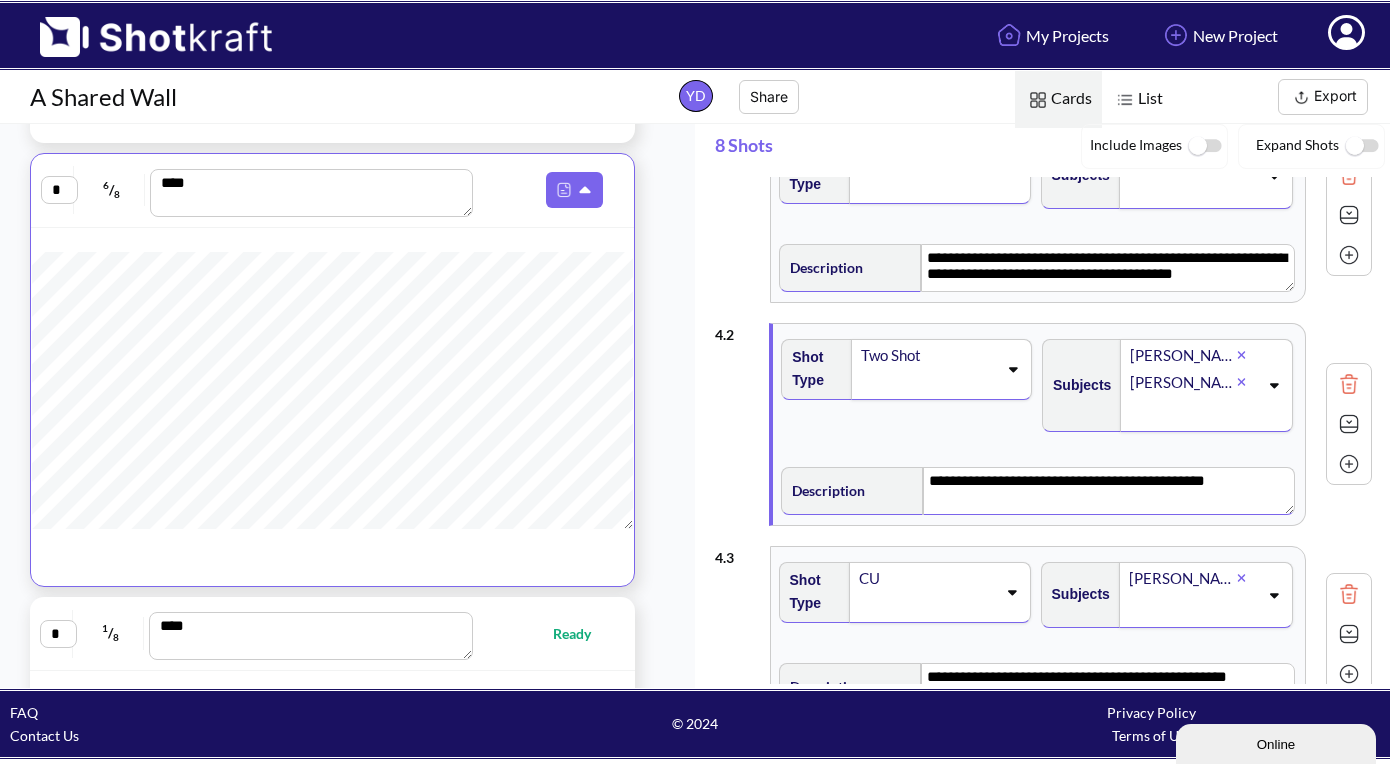 click on "**********" at bounding box center [1108, 491] 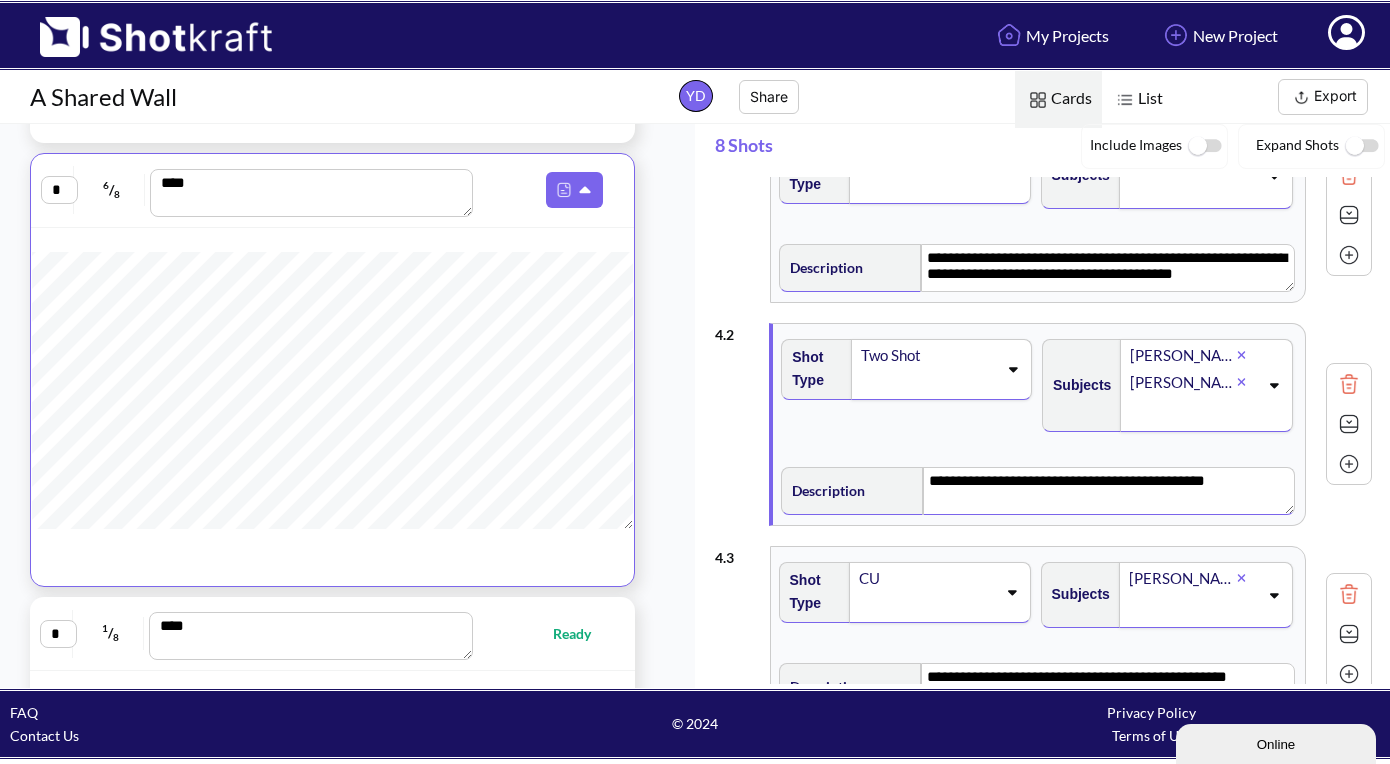 scroll, scrollTop: 650, scrollLeft: 0, axis: vertical 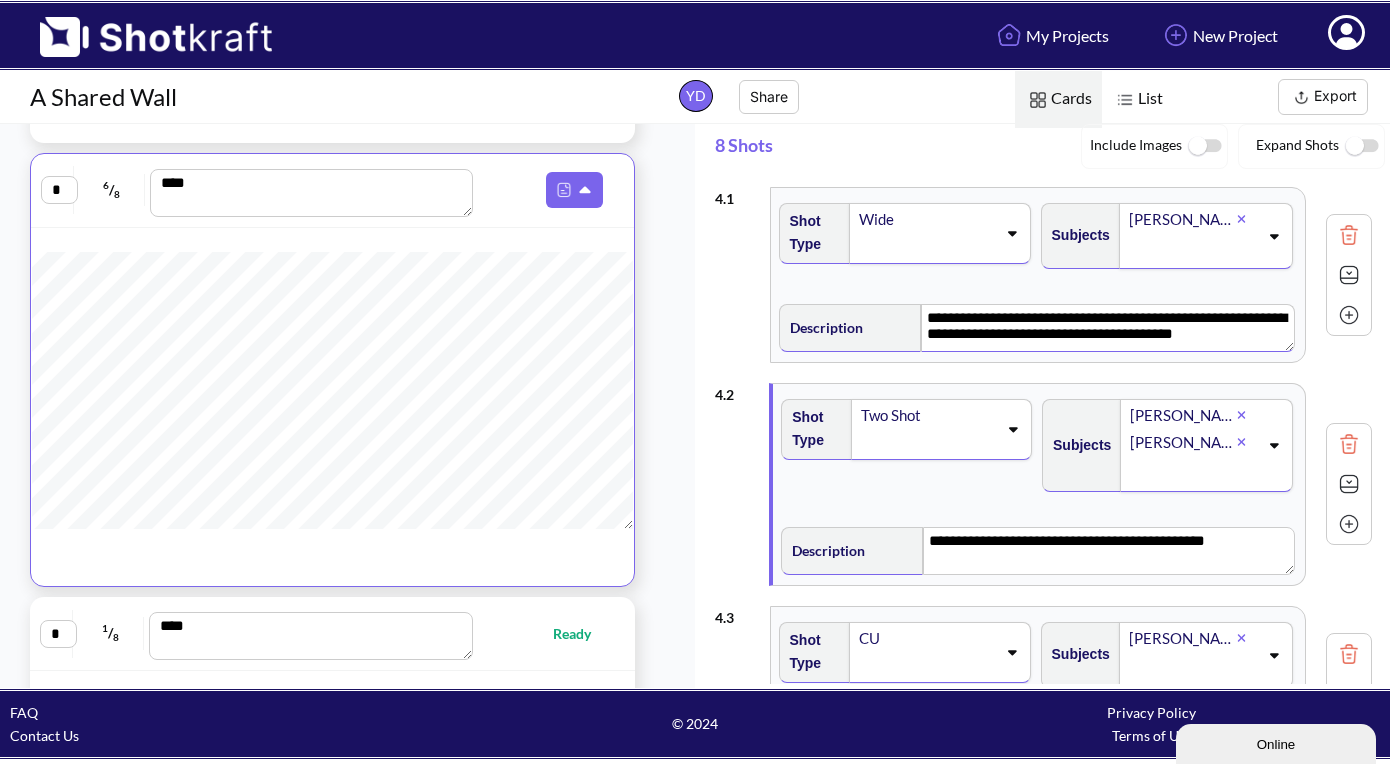 click on "**********" at bounding box center [1107, 328] 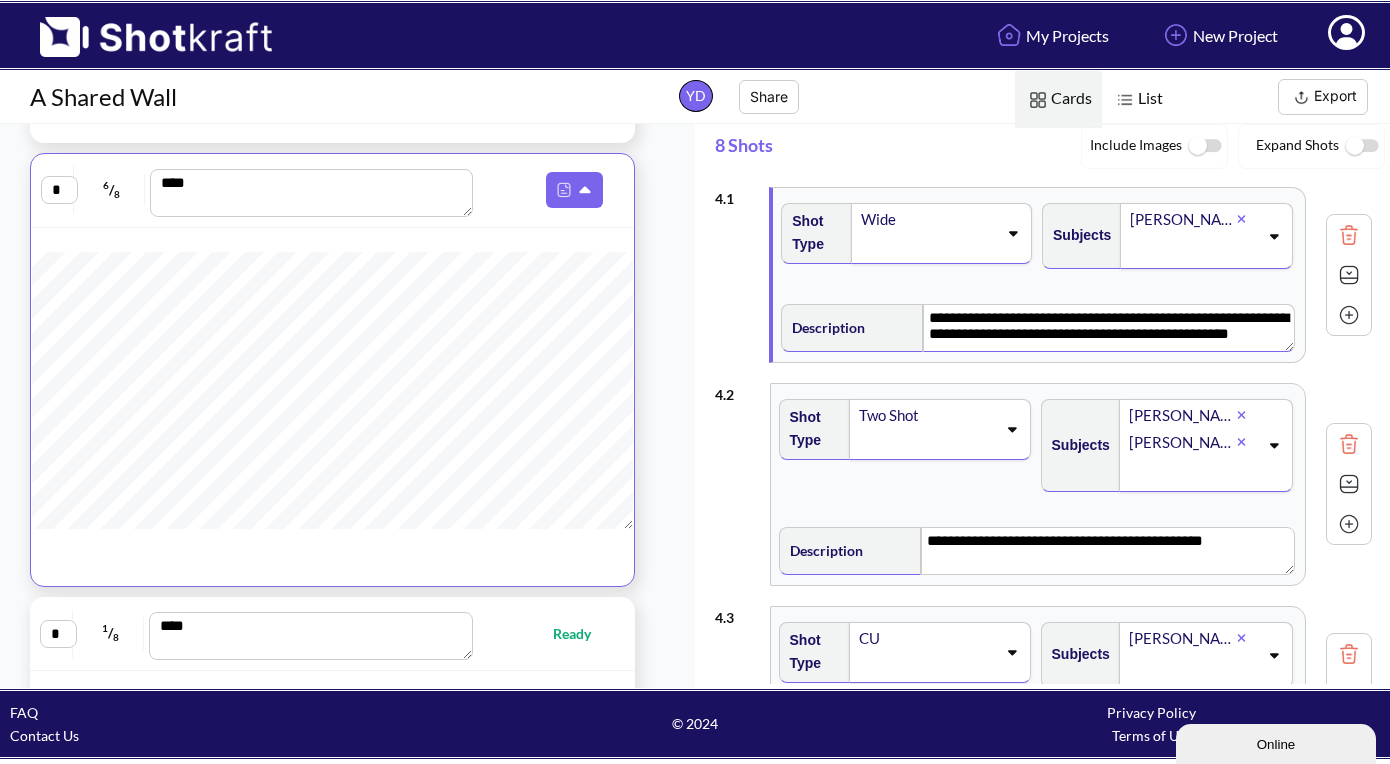 scroll, scrollTop: 13, scrollLeft: 0, axis: vertical 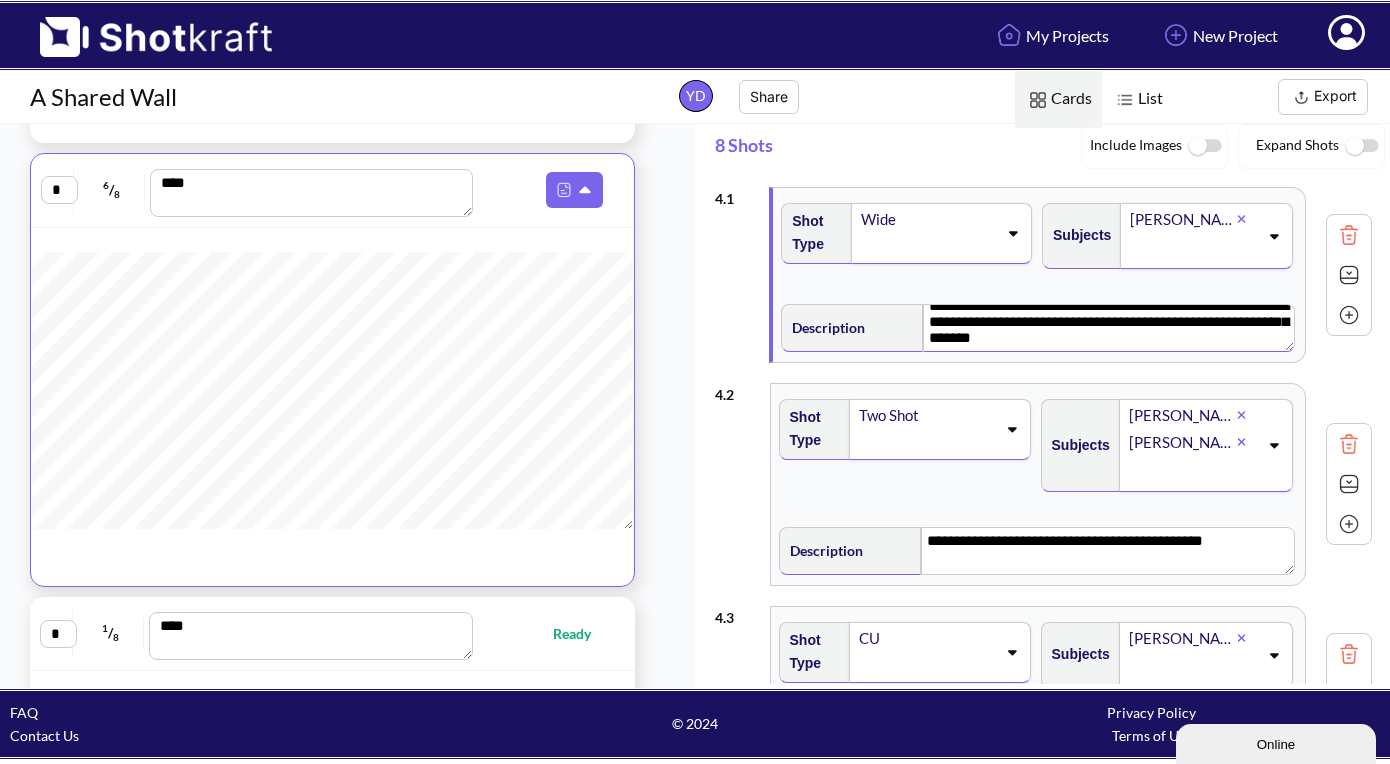 type on "**********" 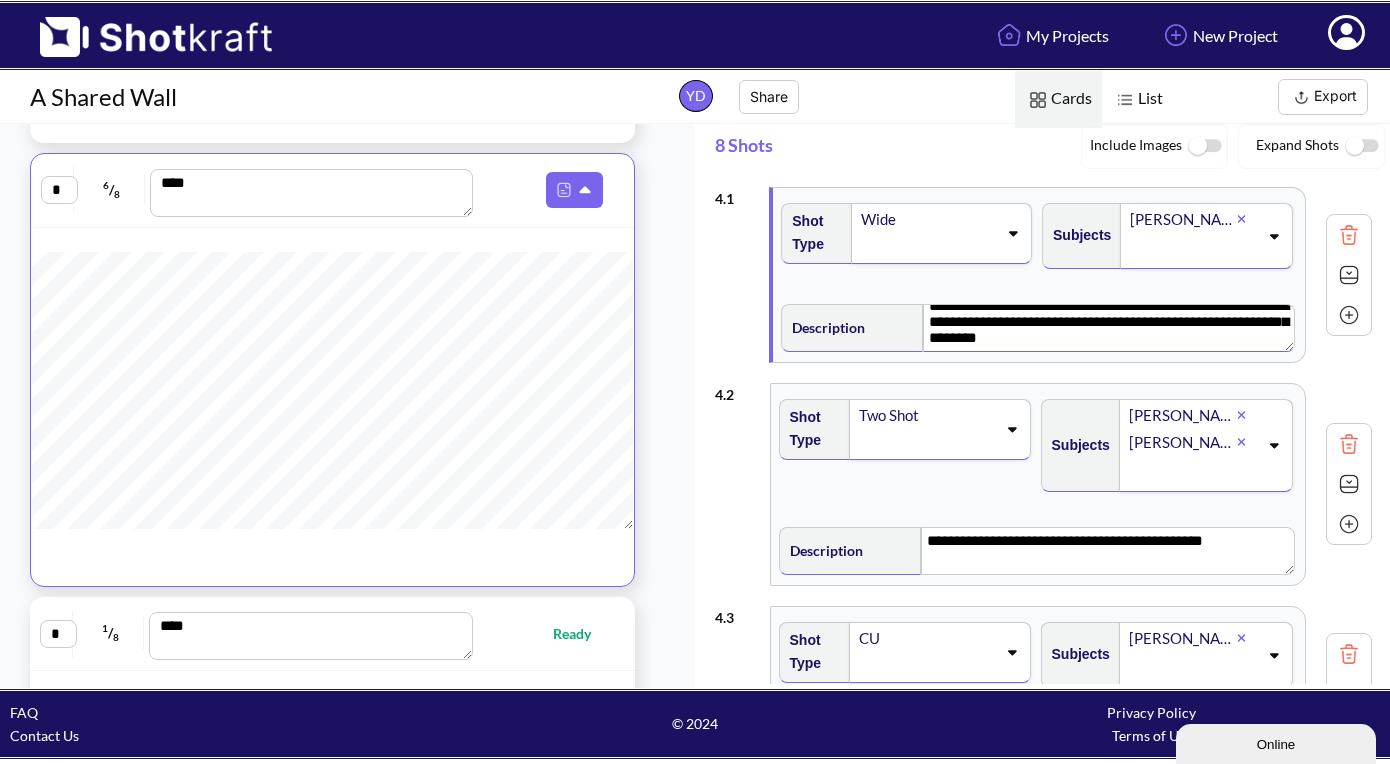click on "**********" at bounding box center [1043, 275] 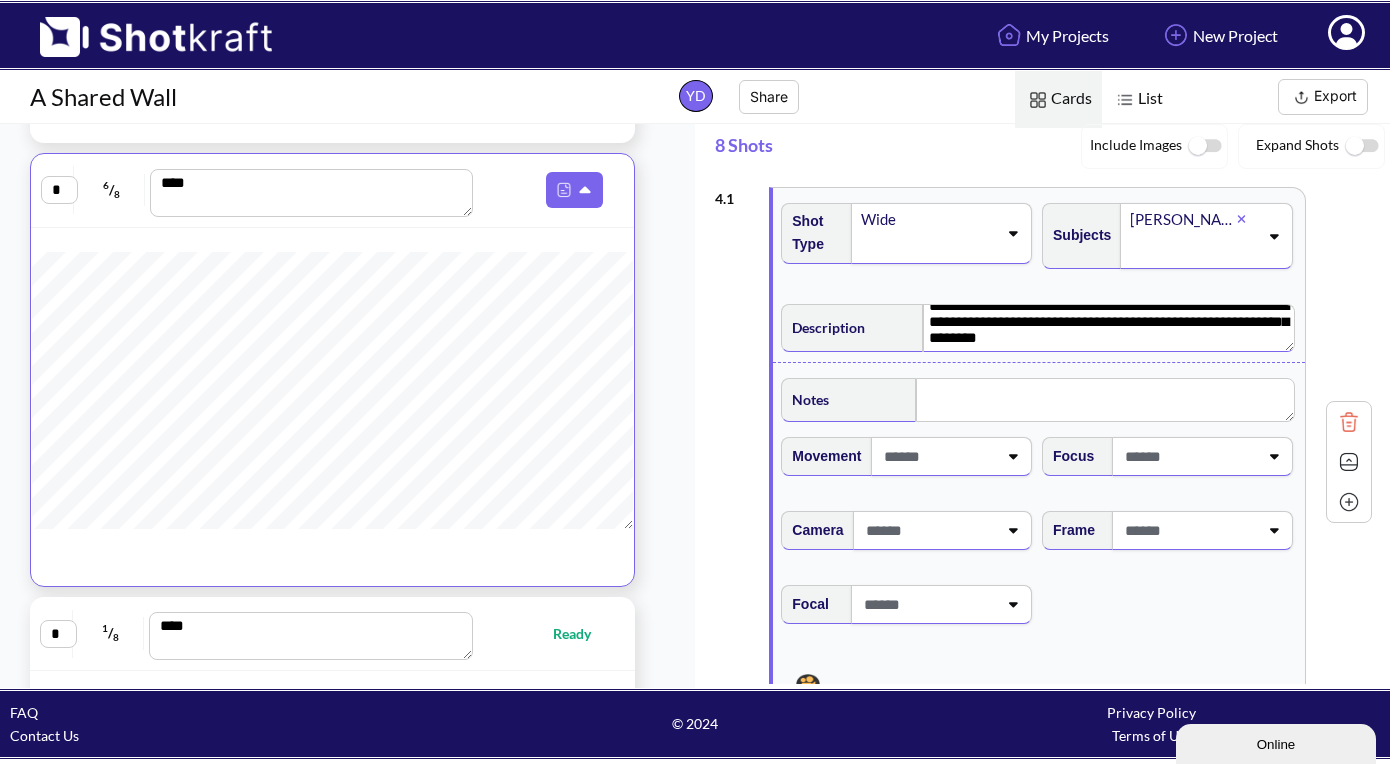 click at bounding box center (1349, 462) 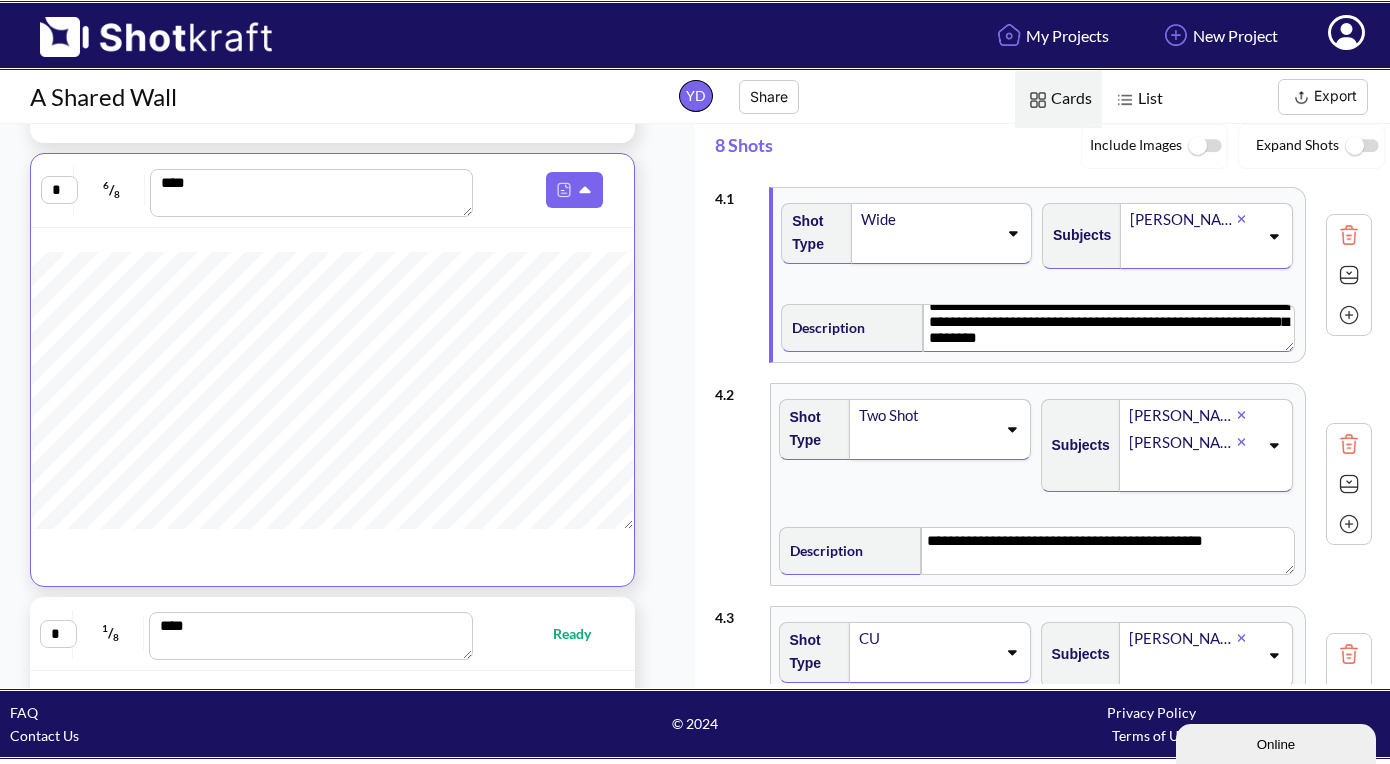 click at bounding box center (1349, 315) 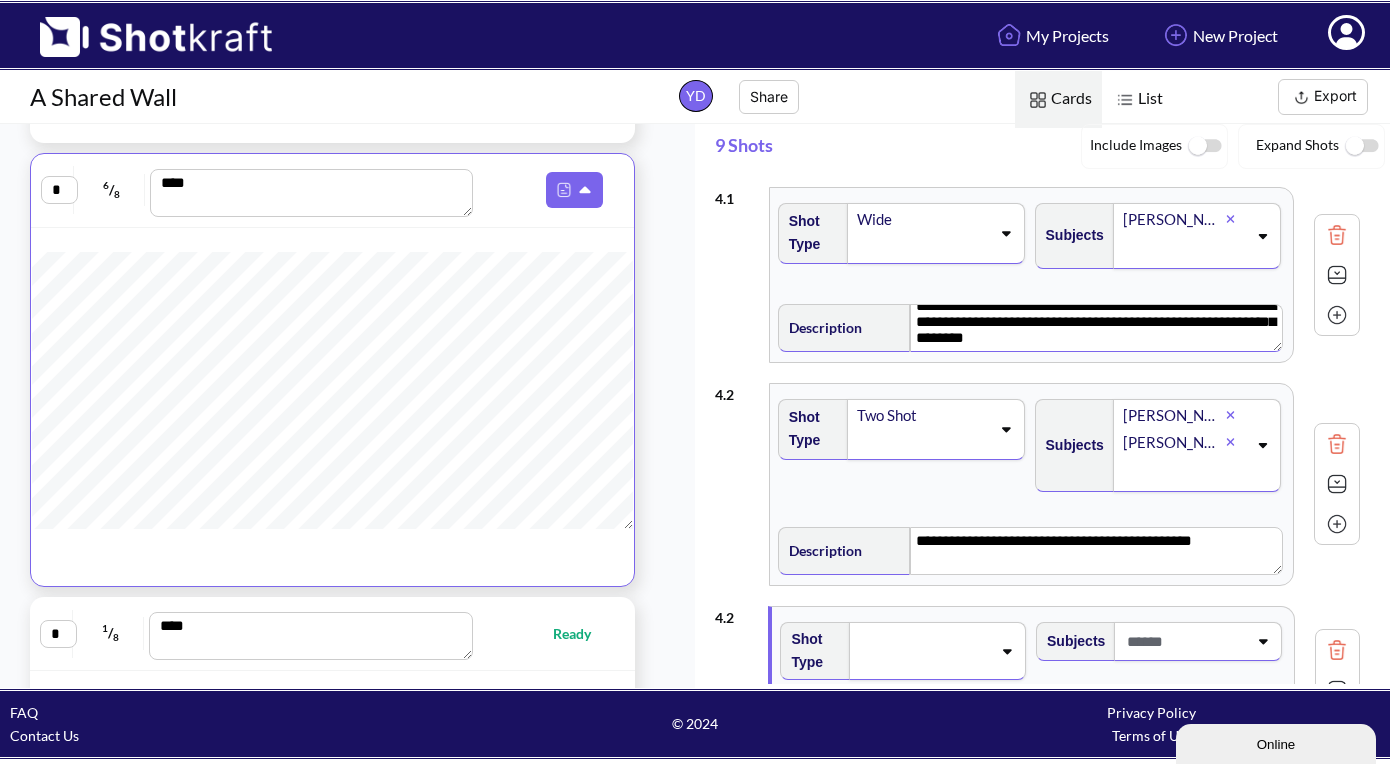 type 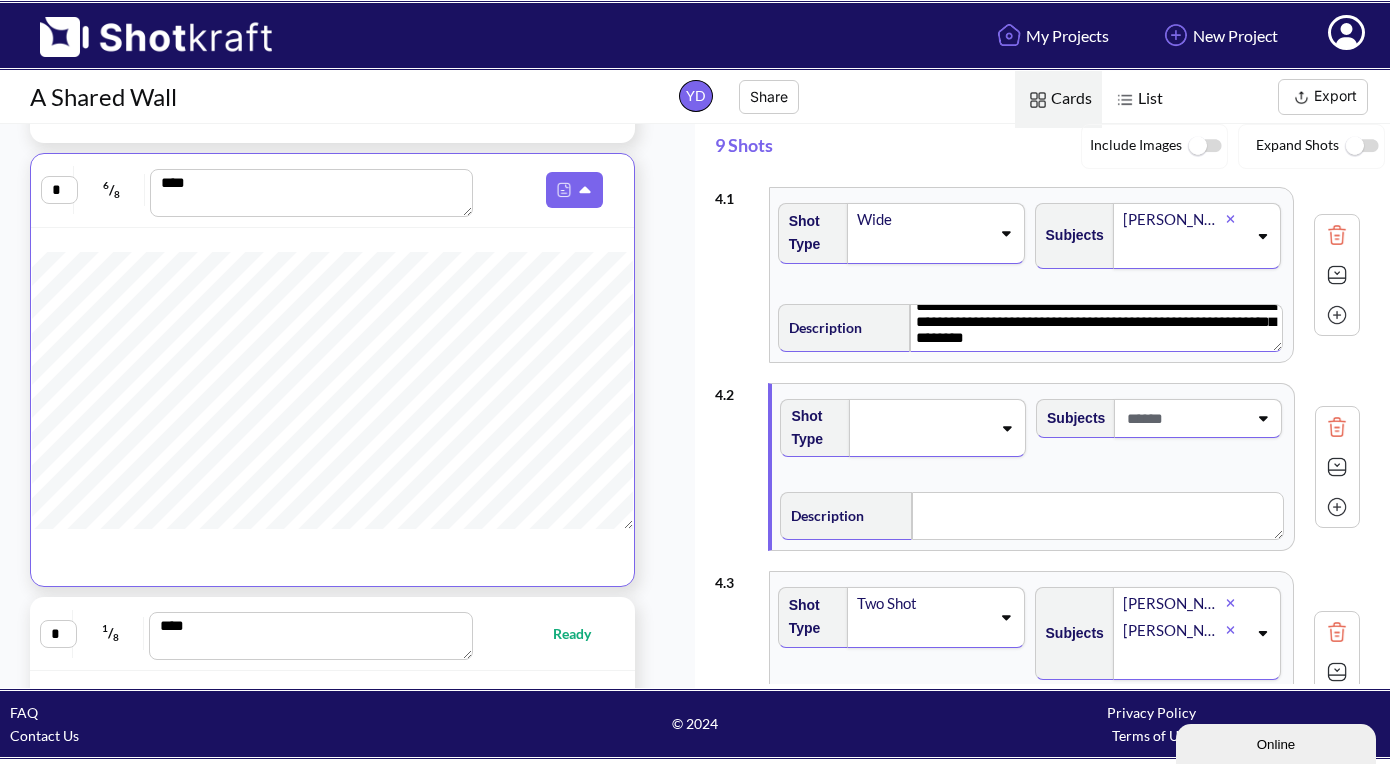 click at bounding box center [924, 428] 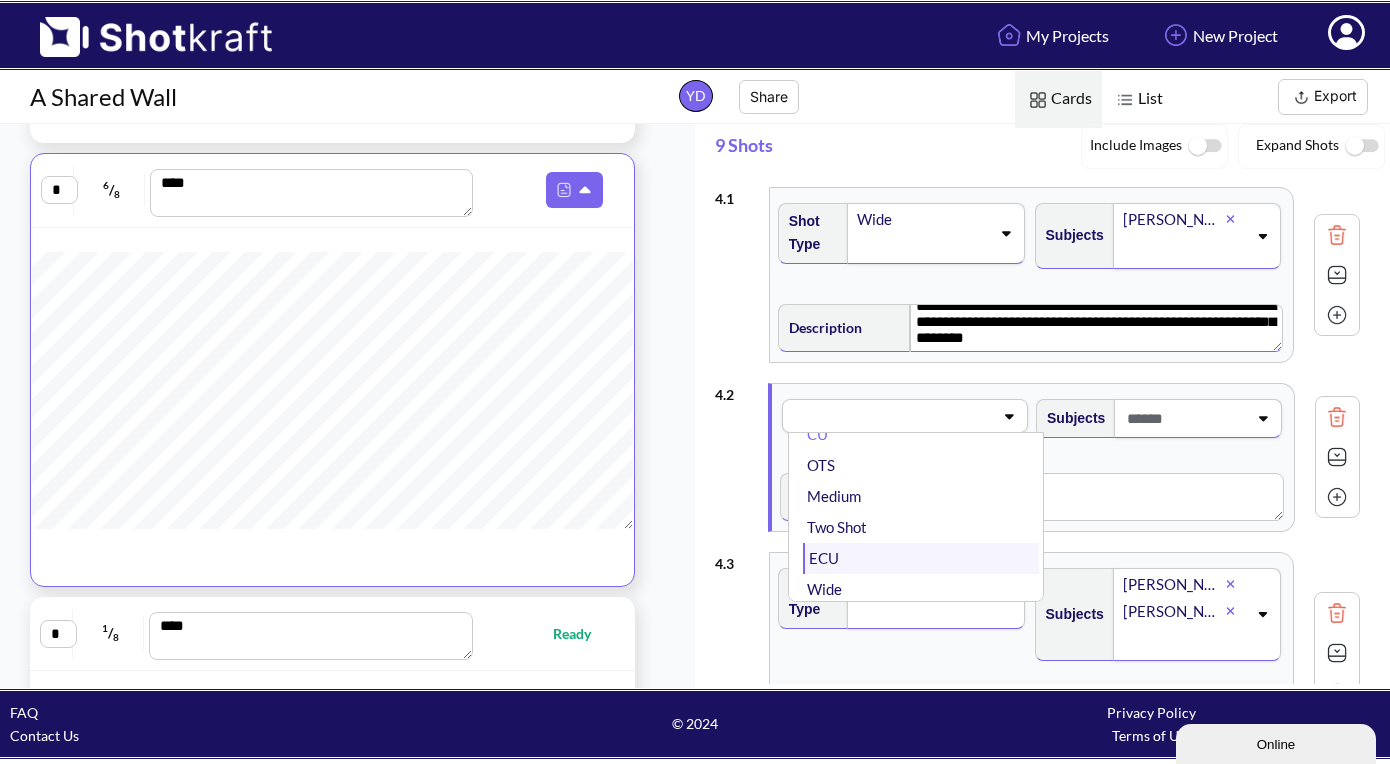 scroll, scrollTop: 44, scrollLeft: 0, axis: vertical 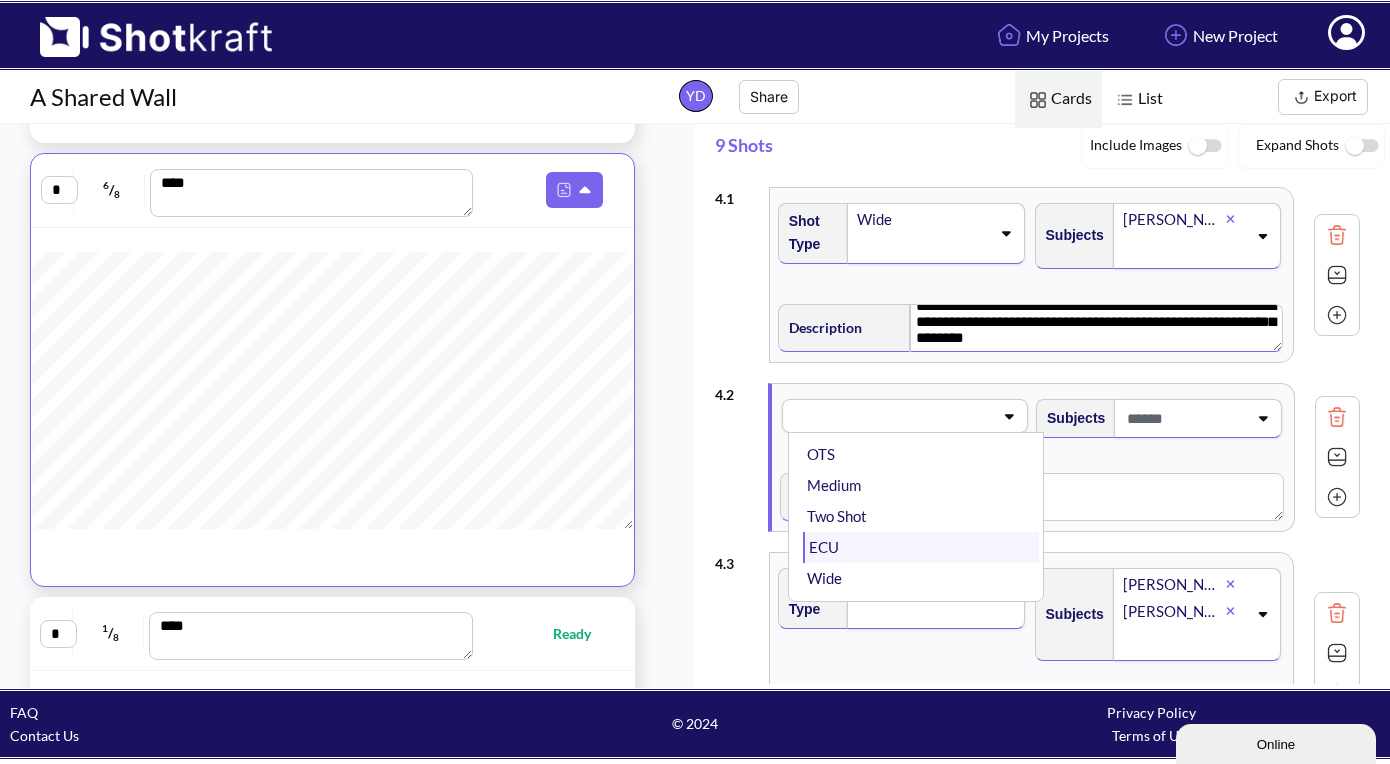 click on "Wide" at bounding box center [921, 578] 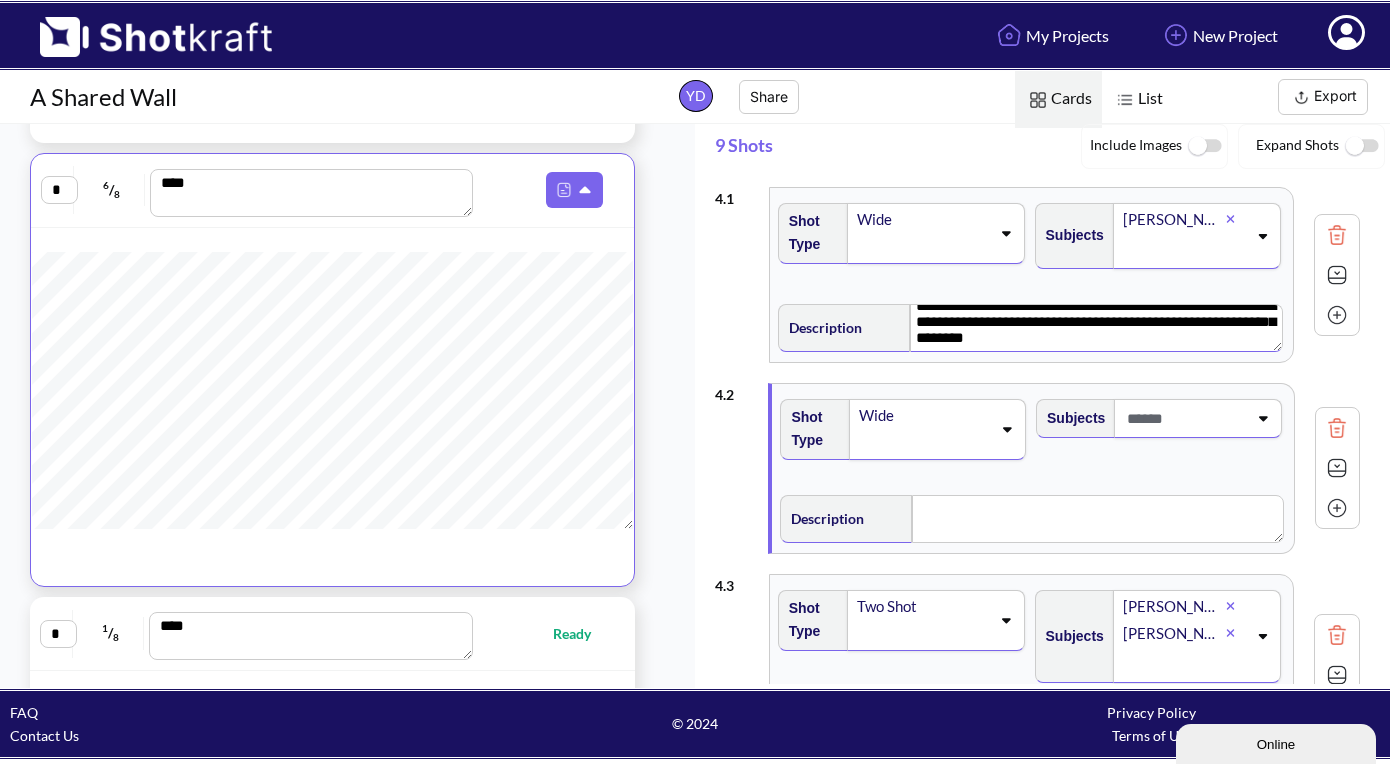 click at bounding box center (1184, 418) 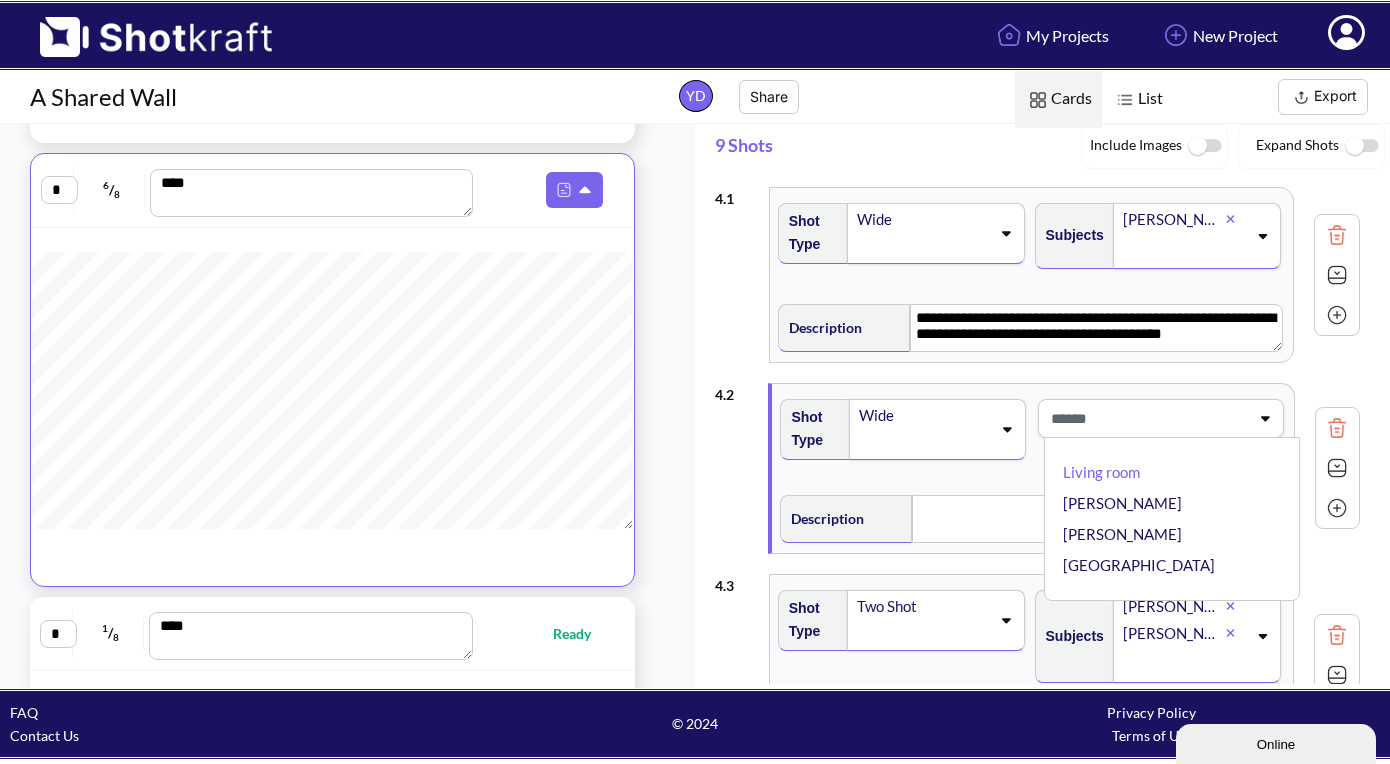 scroll, scrollTop: 0, scrollLeft: 0, axis: both 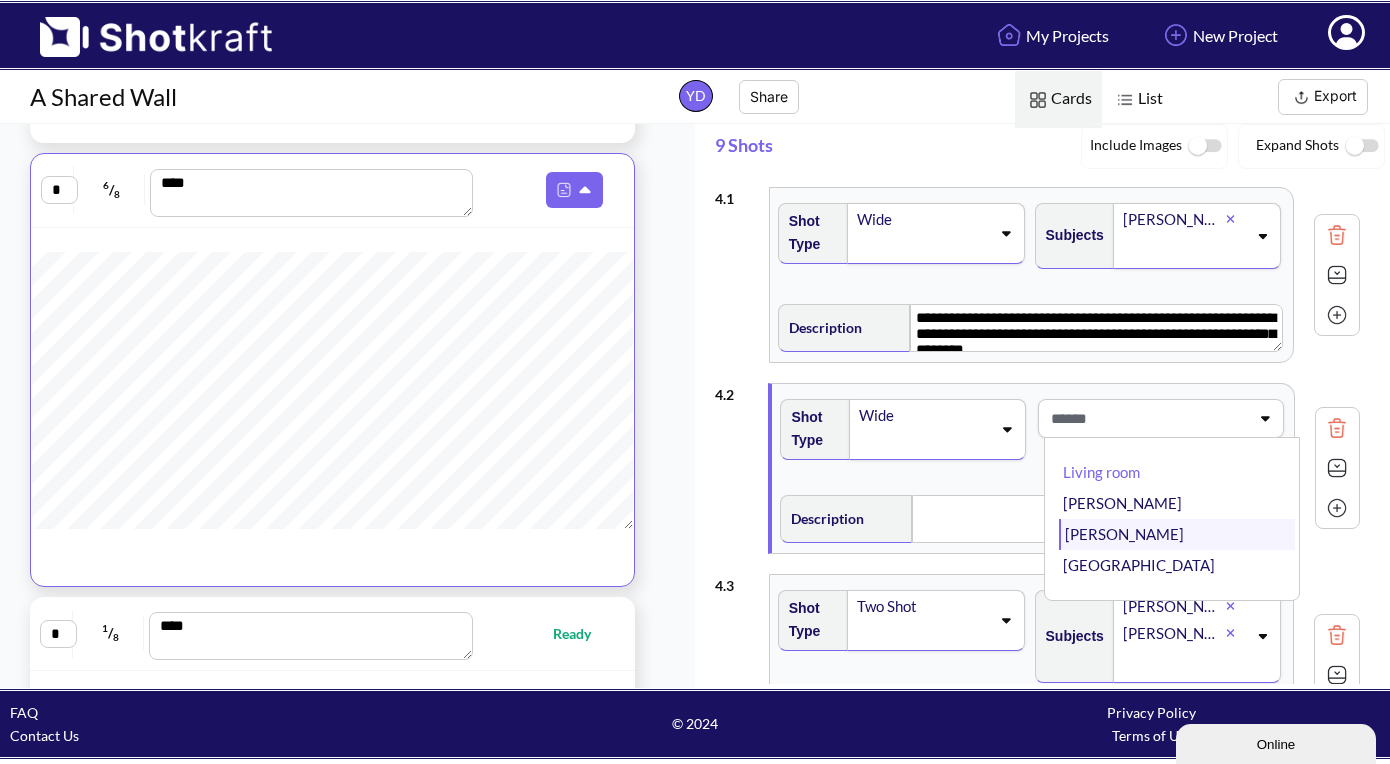 click on "[PERSON_NAME]" at bounding box center [1177, 534] 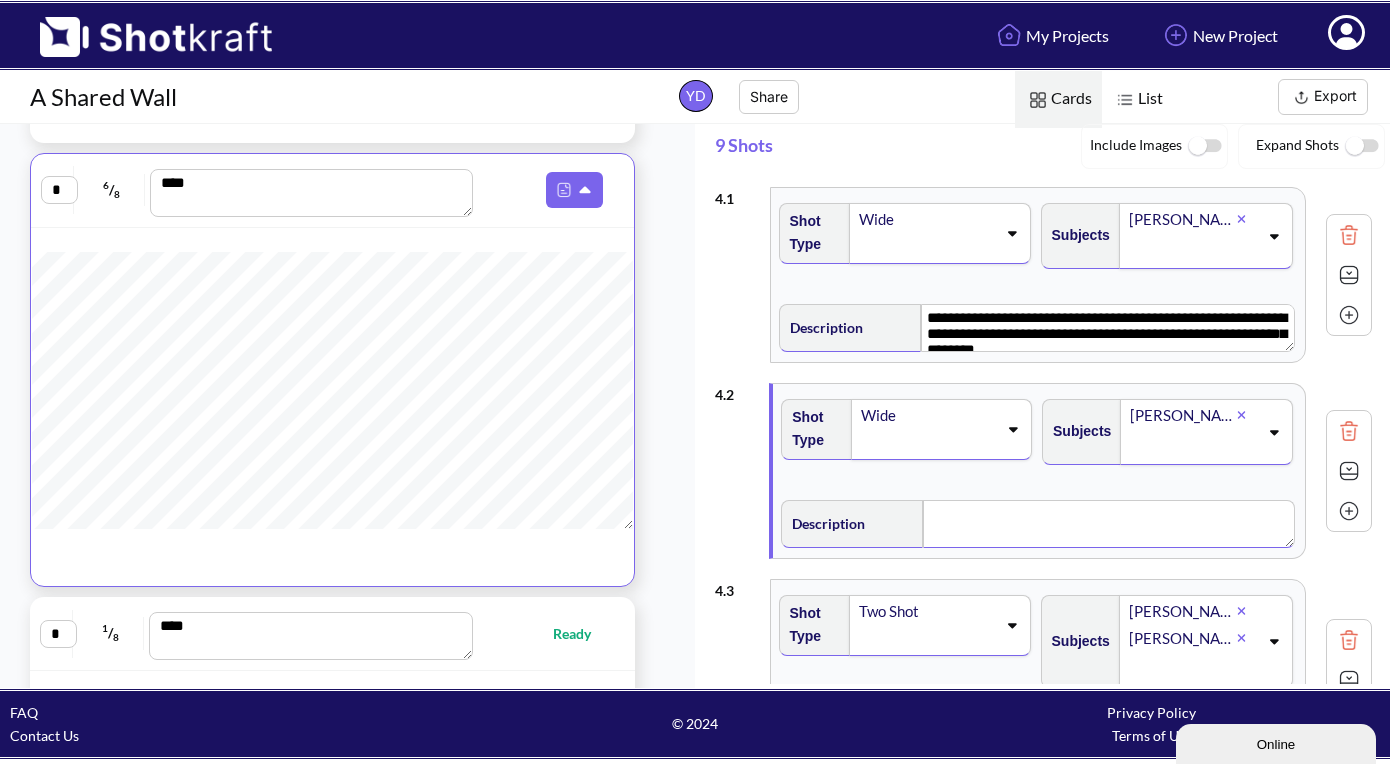click at bounding box center [1108, 524] 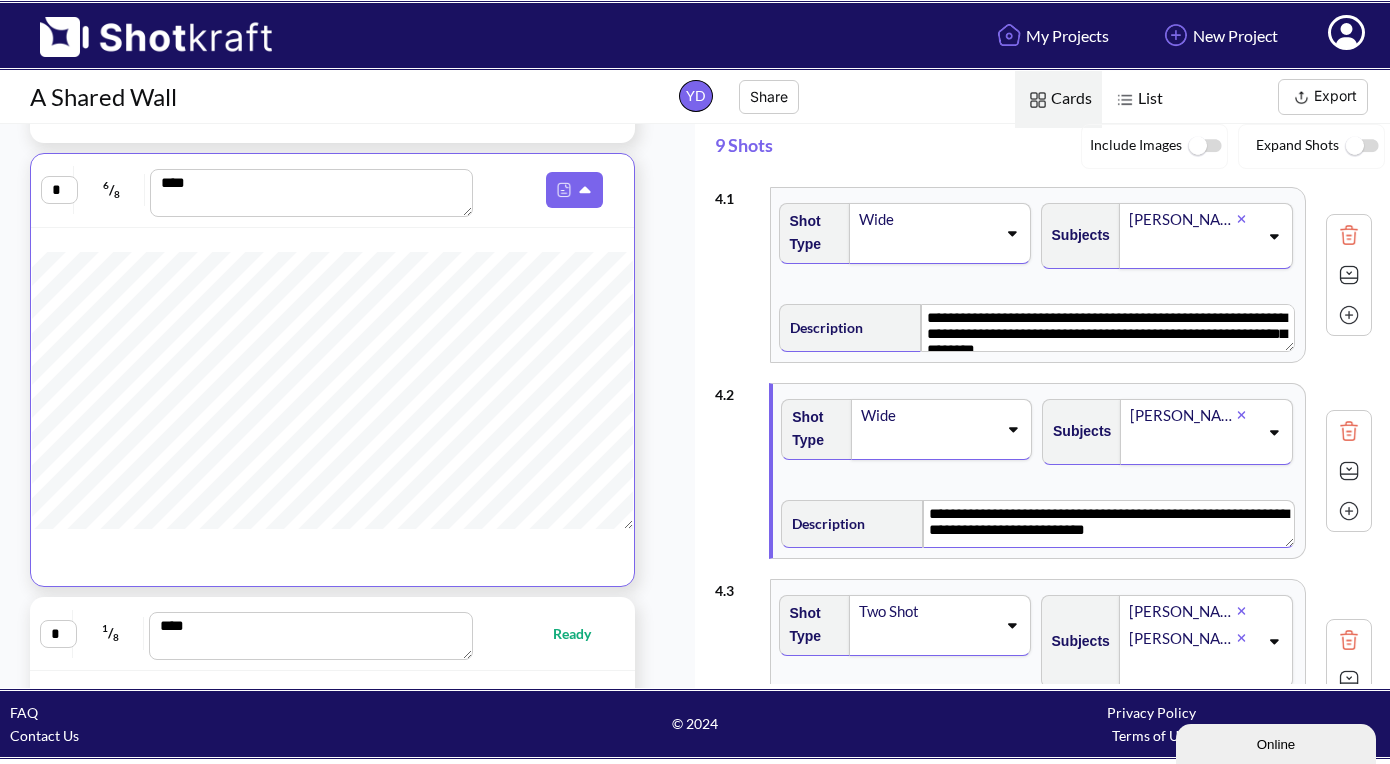 type on "**********" 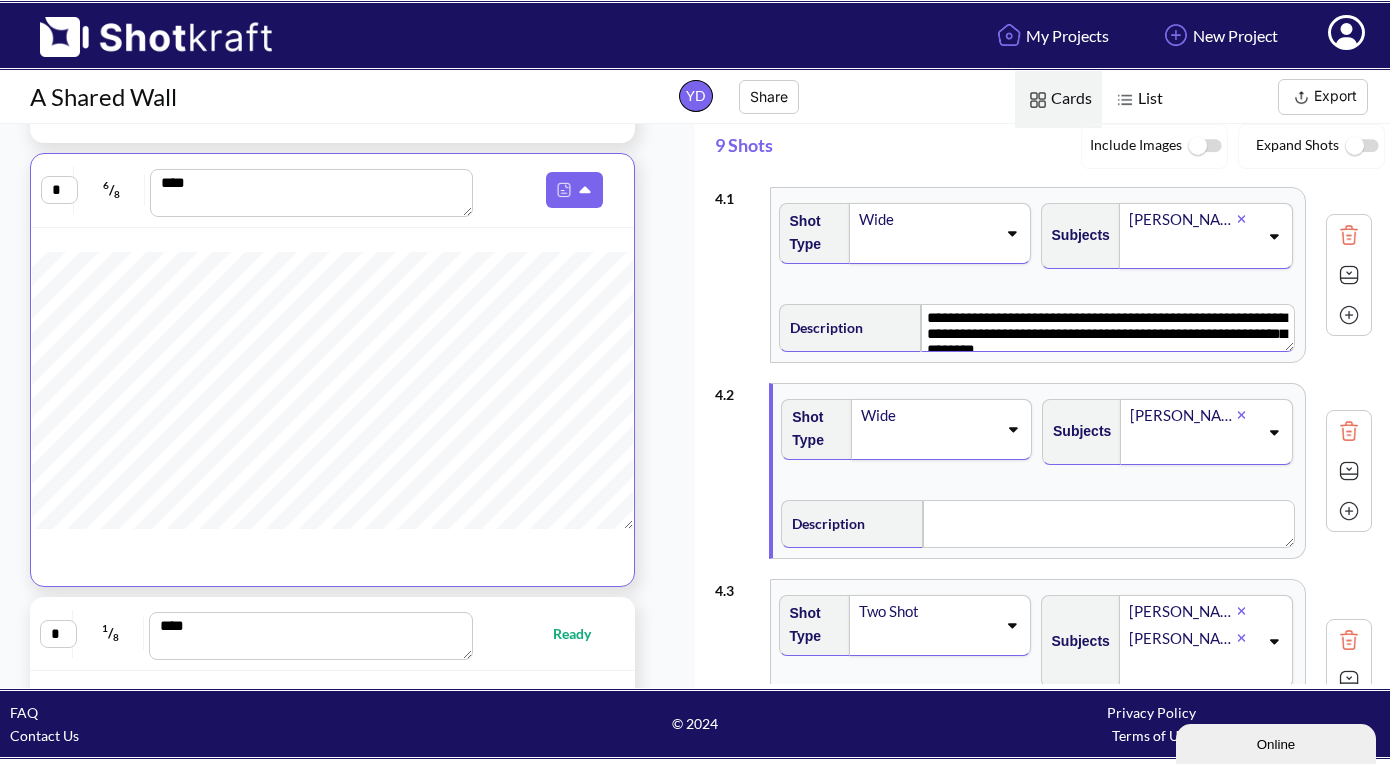 click on "**********" at bounding box center (1107, 328) 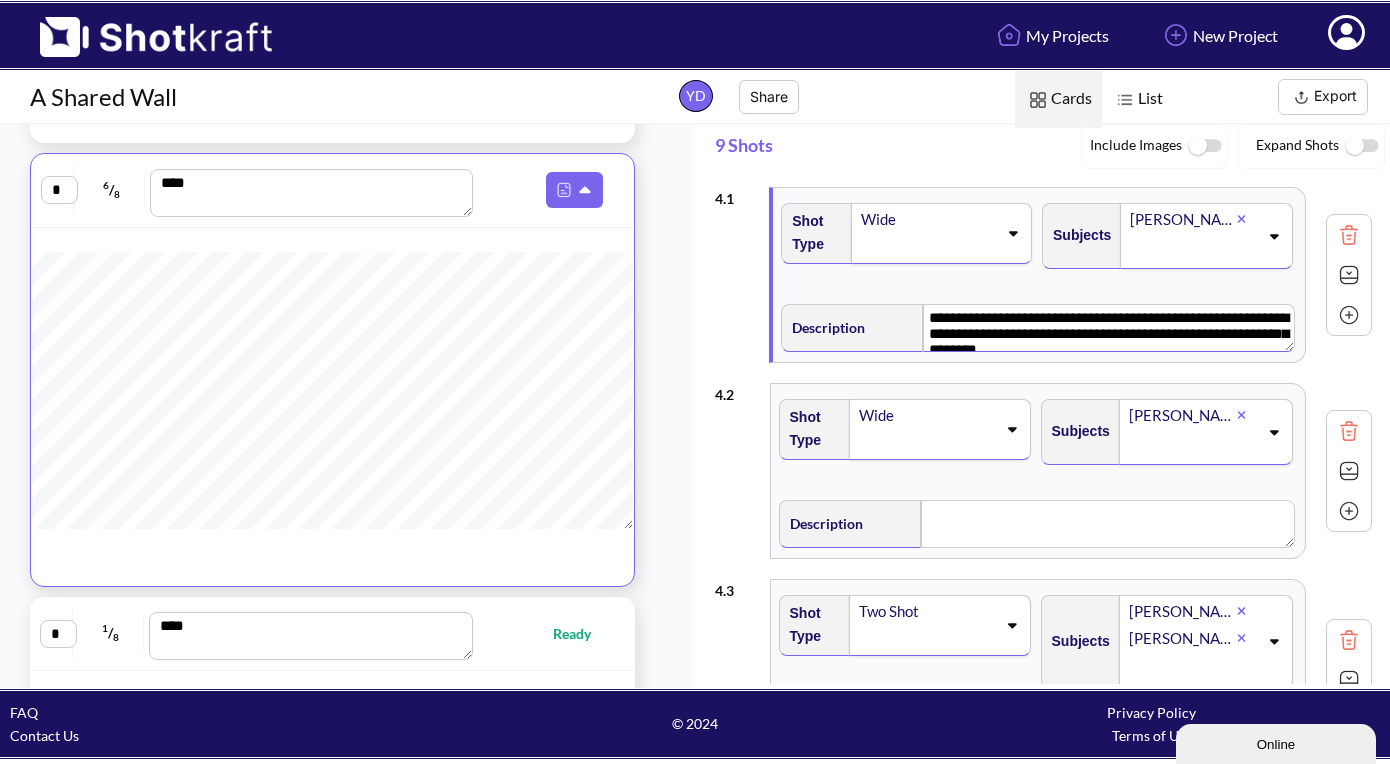 type on "**********" 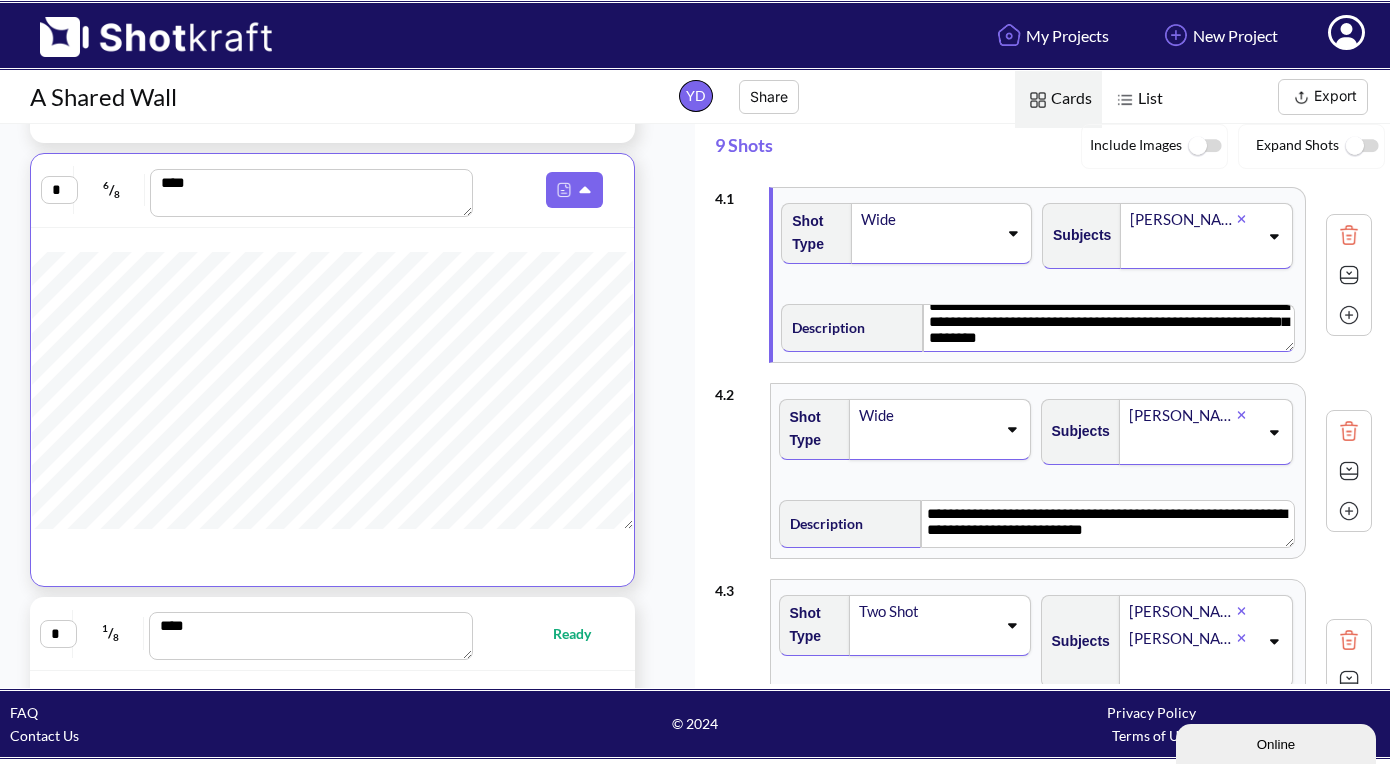 scroll, scrollTop: 18, scrollLeft: 0, axis: vertical 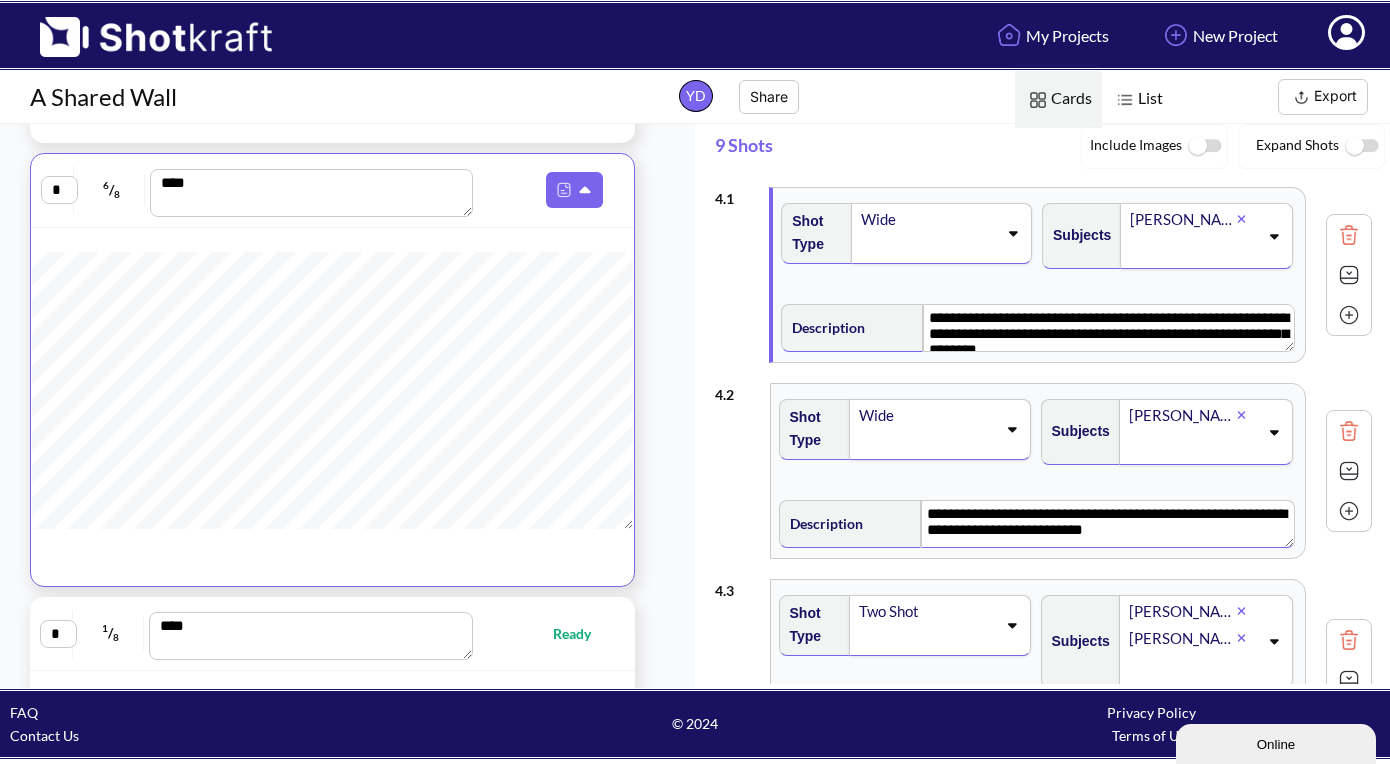 click on "**********" at bounding box center (1107, 524) 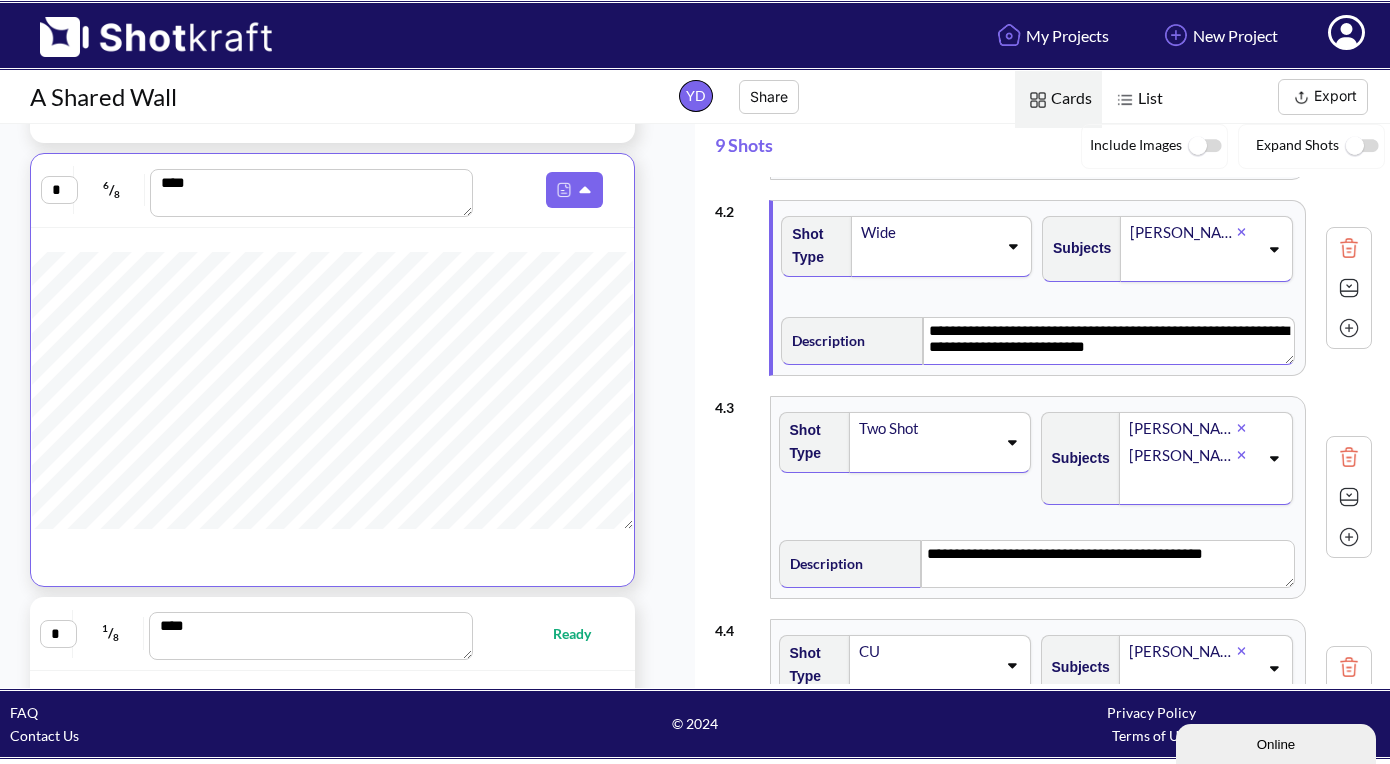 scroll, scrollTop: 196, scrollLeft: 0, axis: vertical 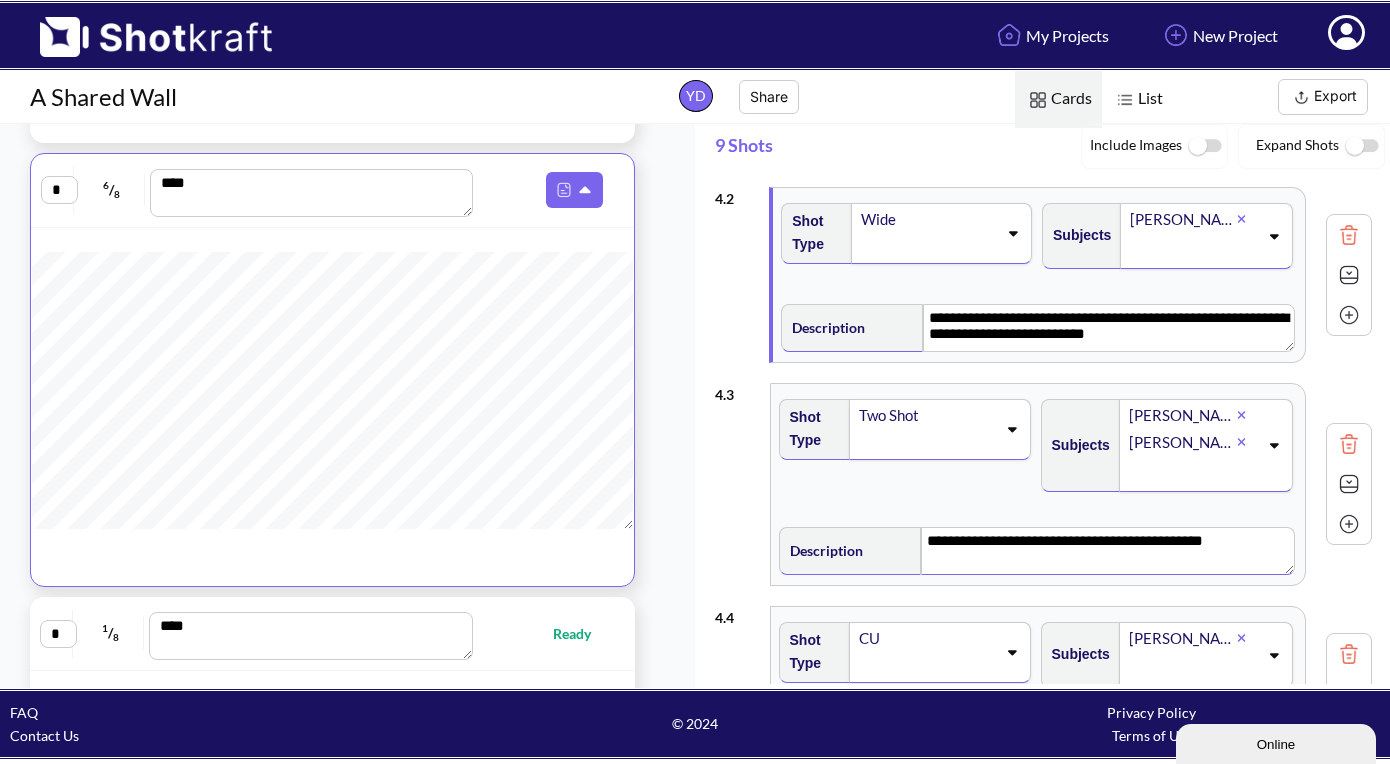 click on "**********" at bounding box center [1107, 551] 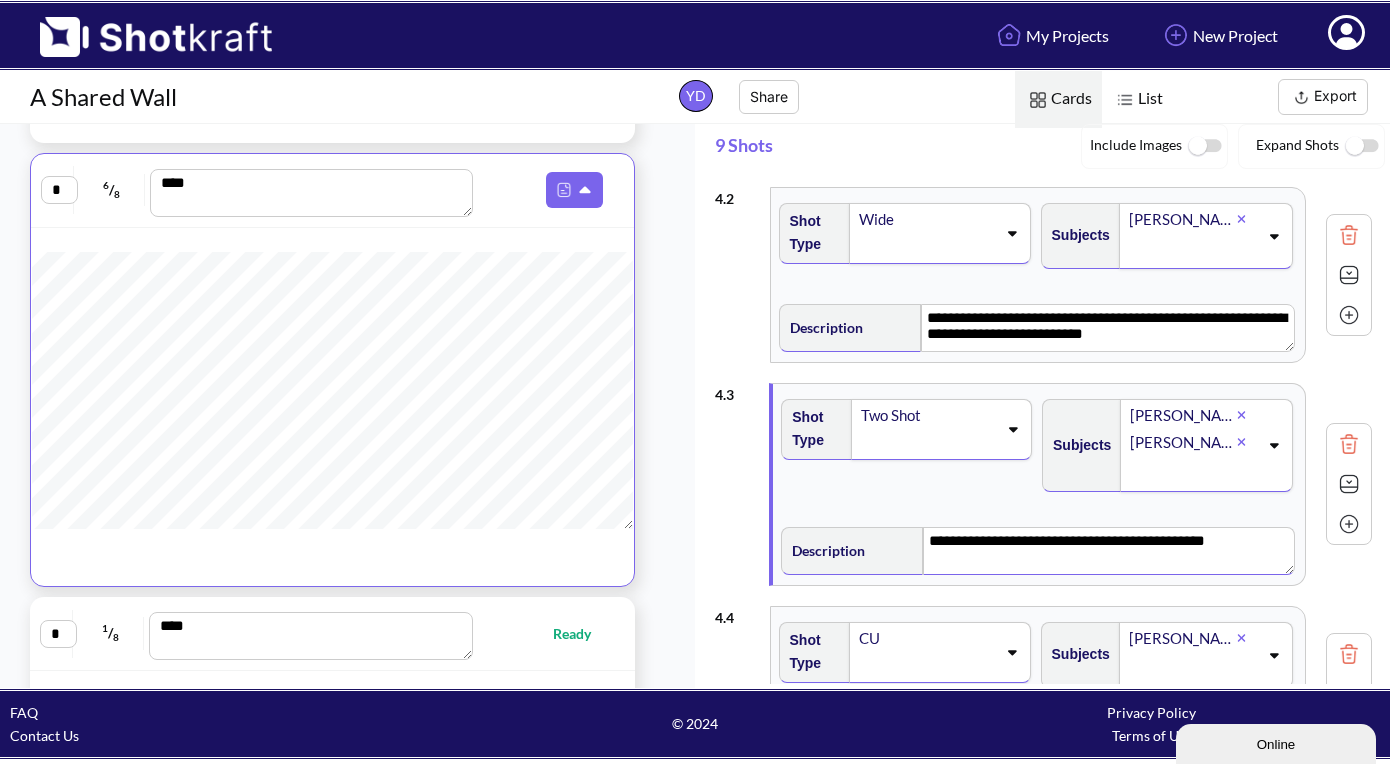 drag, startPoint x: 1260, startPoint y: 547, endPoint x: 907, endPoint y: 542, distance: 353.0354 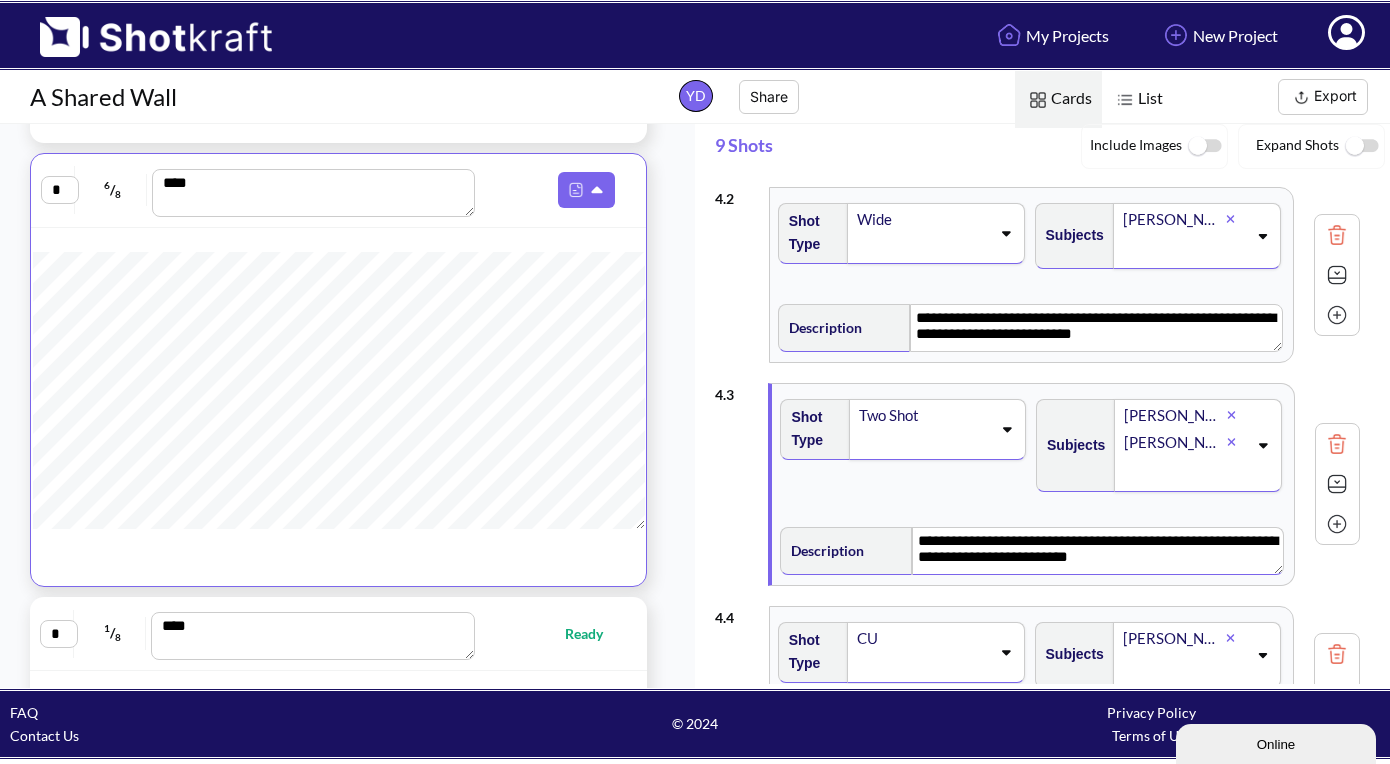 scroll, scrollTop: 1004, scrollLeft: 0, axis: vertical 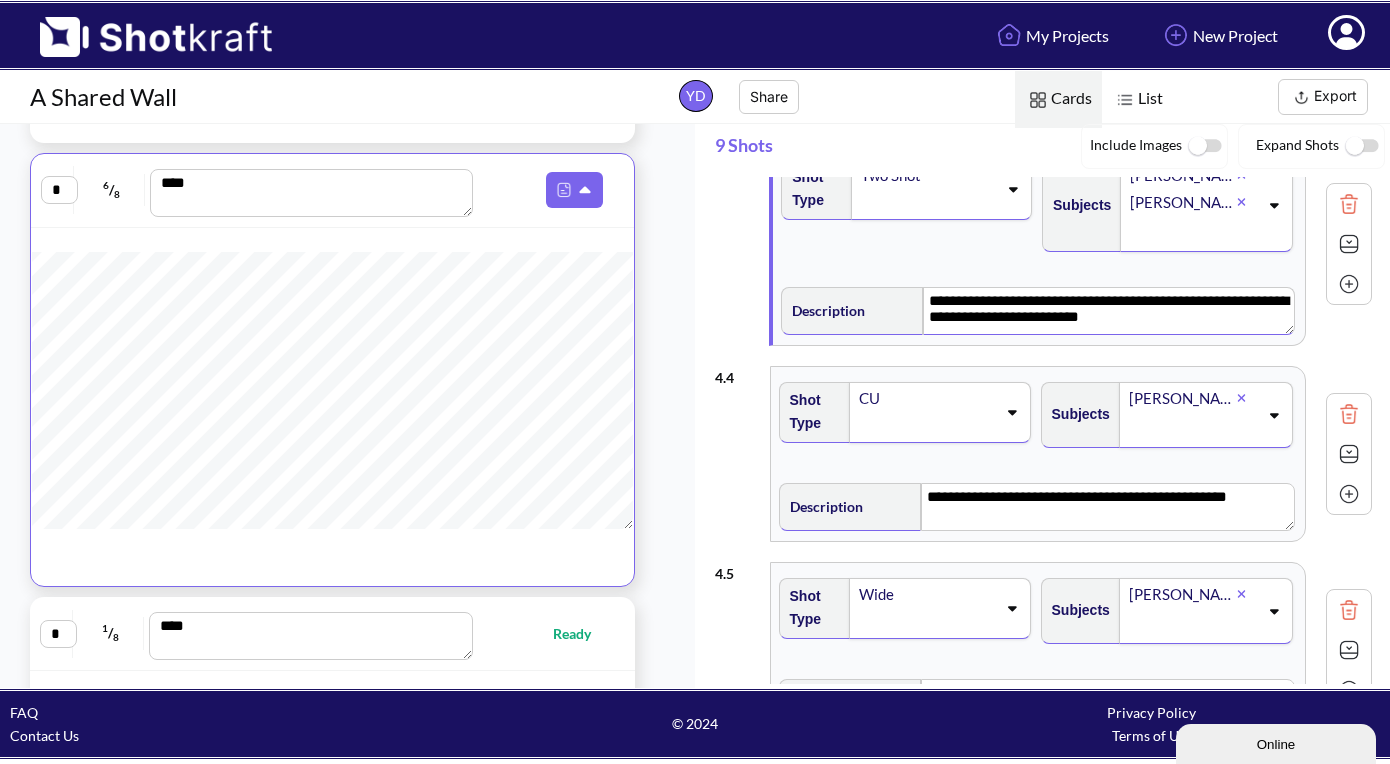 click at bounding box center [1349, 414] 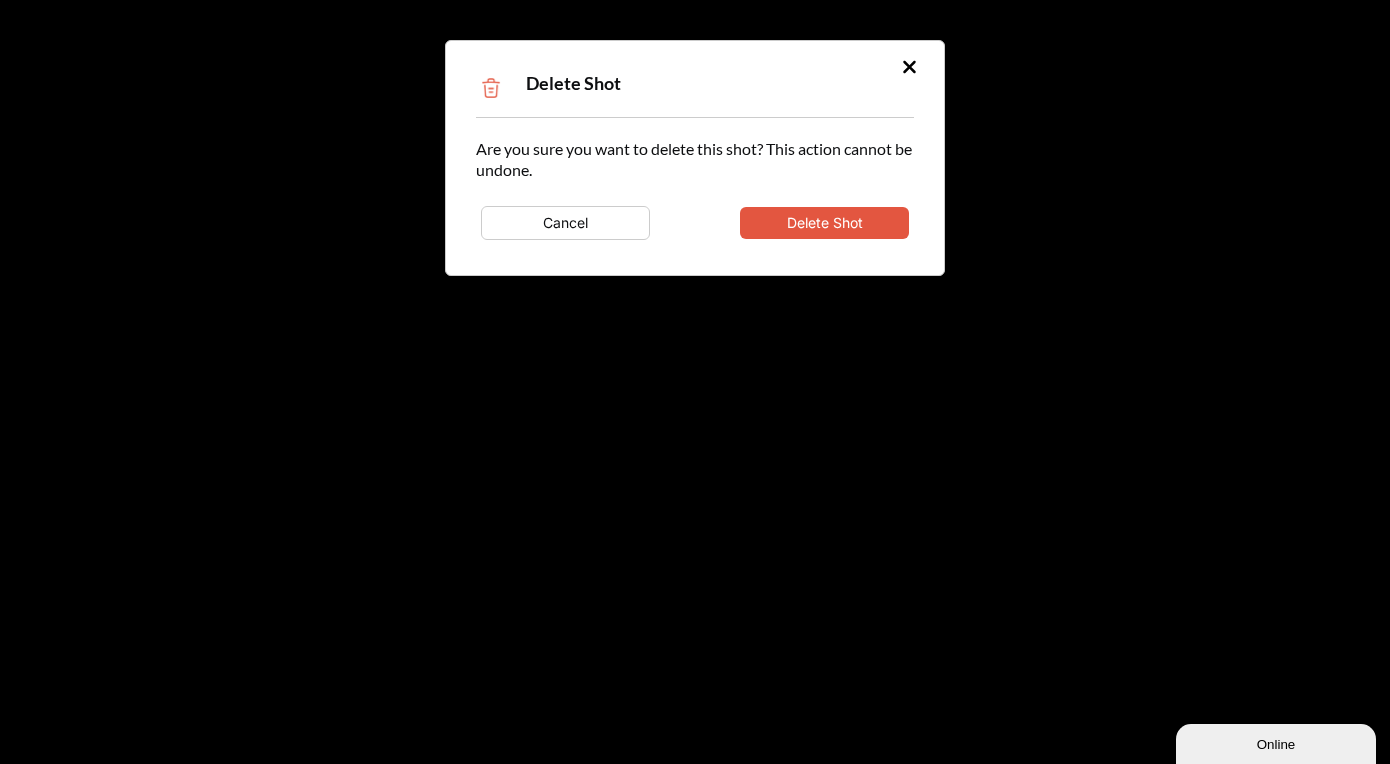 type on "**********" 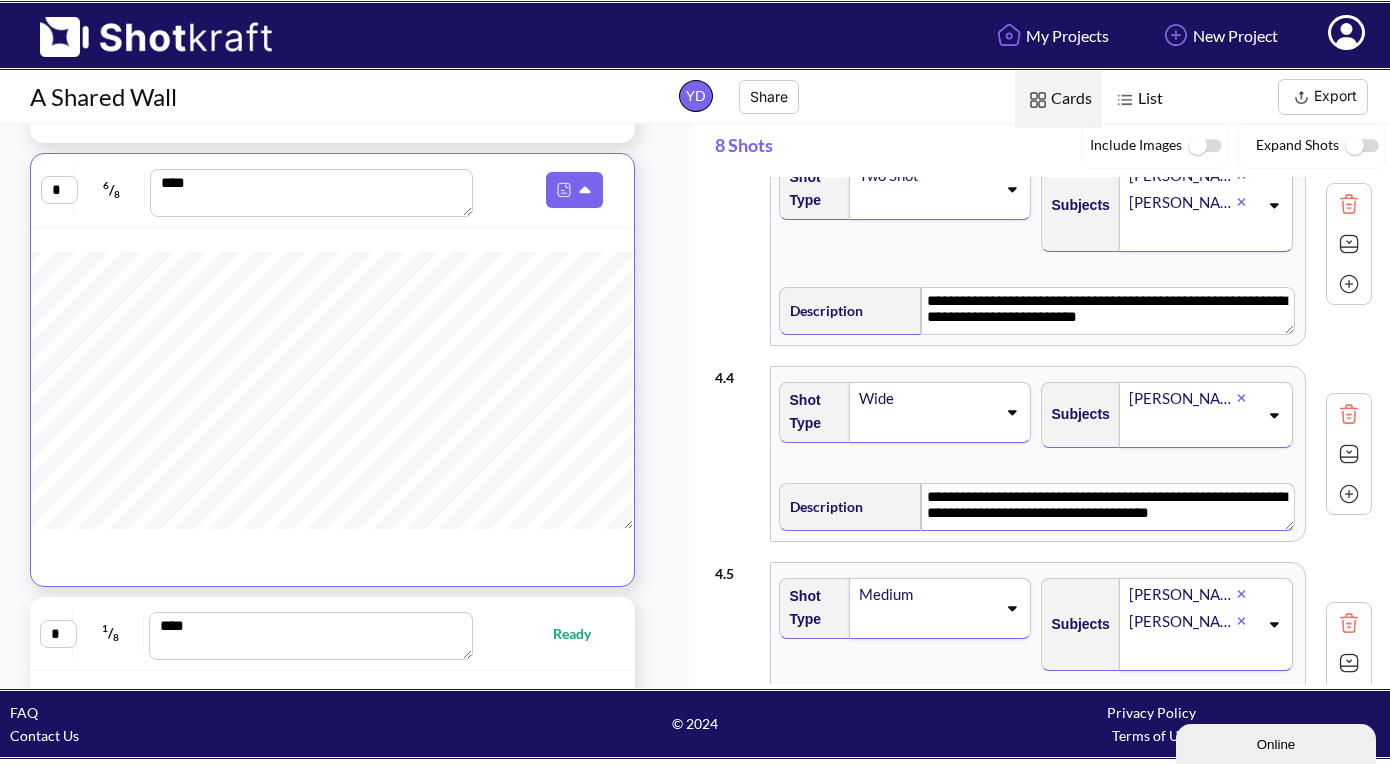 click on "**********" at bounding box center (1107, 507) 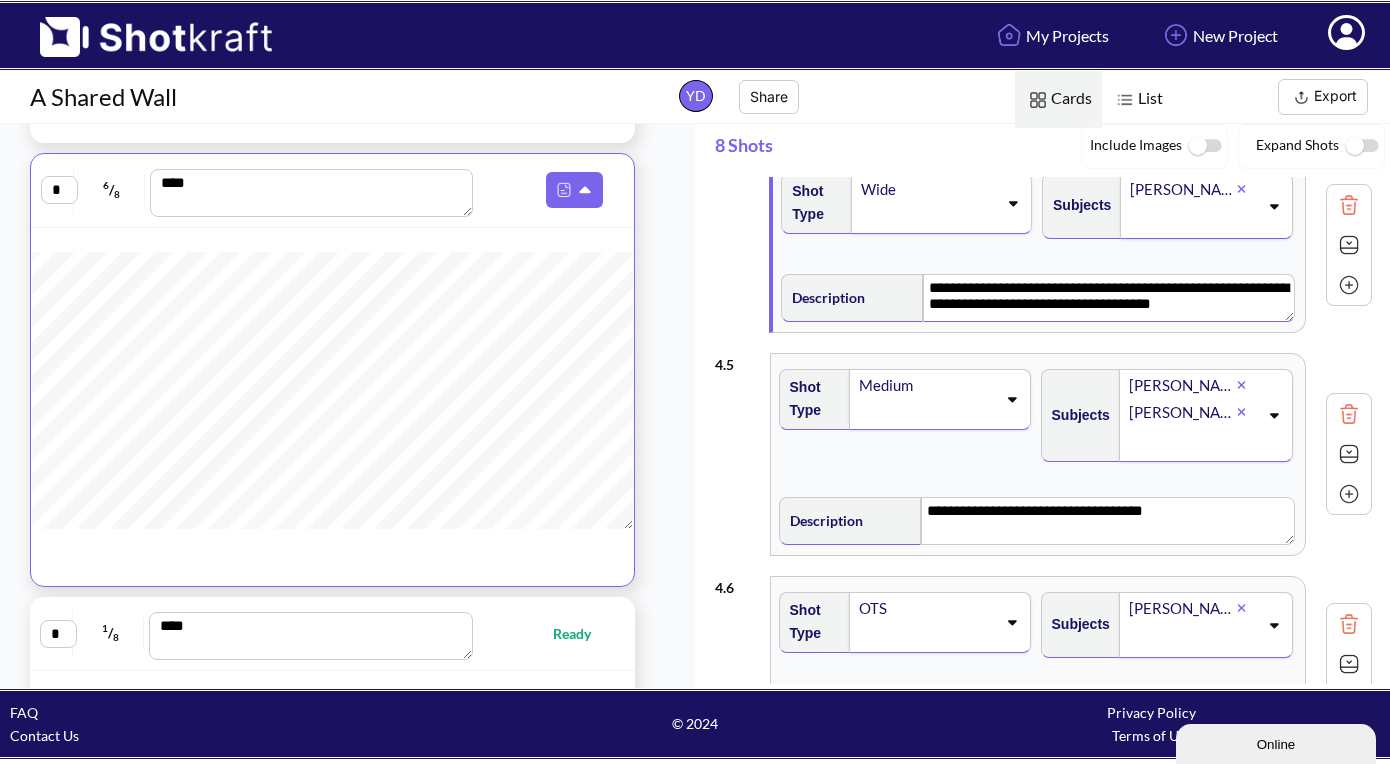 scroll, scrollTop: 646, scrollLeft: 0, axis: vertical 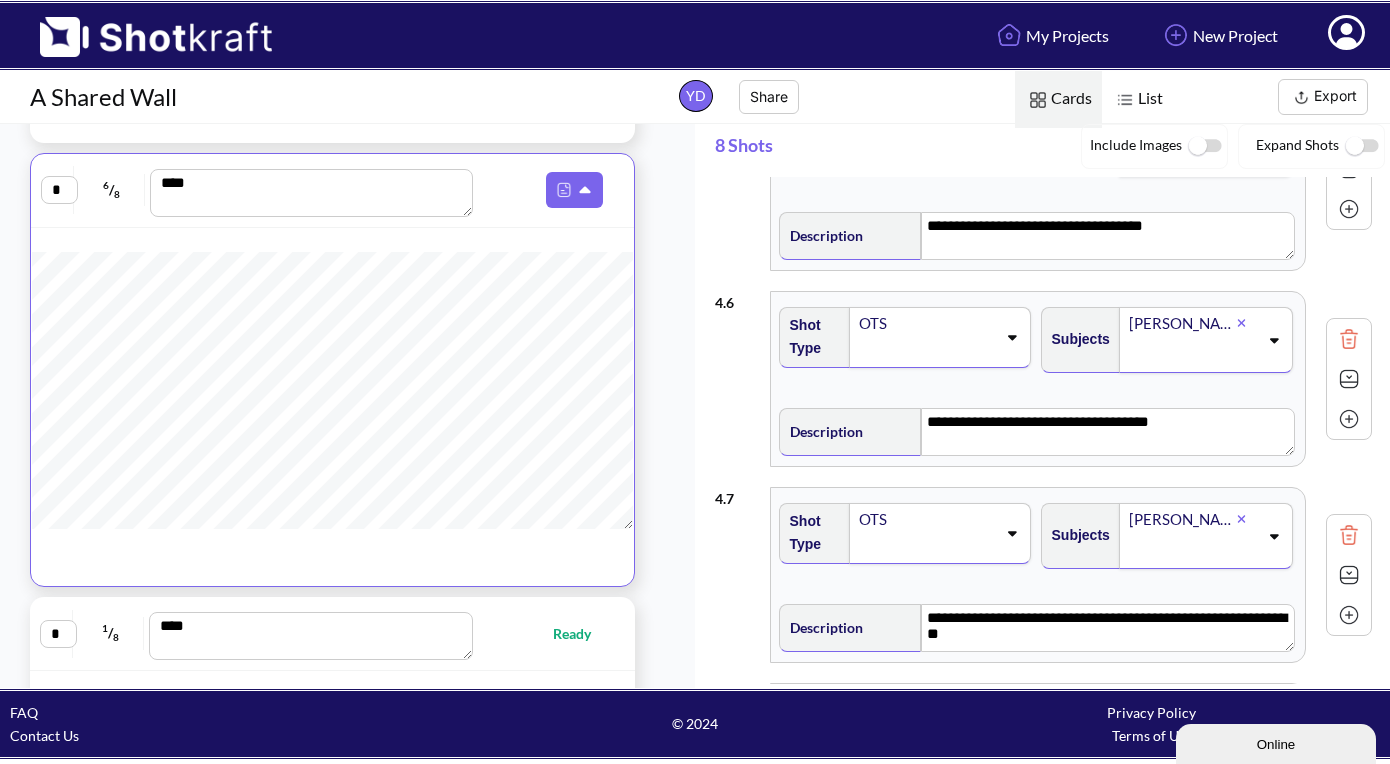 click at bounding box center (1349, 339) 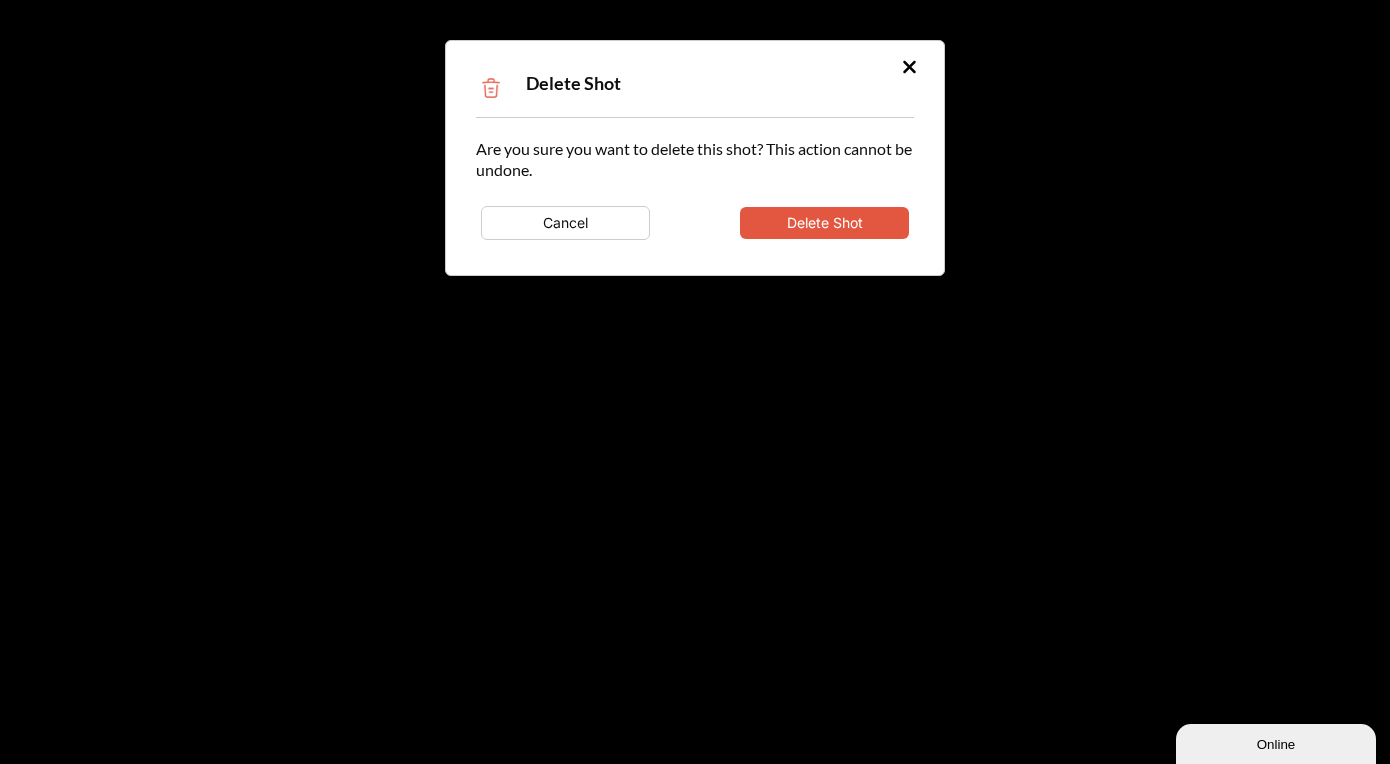 click on "Delete Shot" at bounding box center [824, 223] 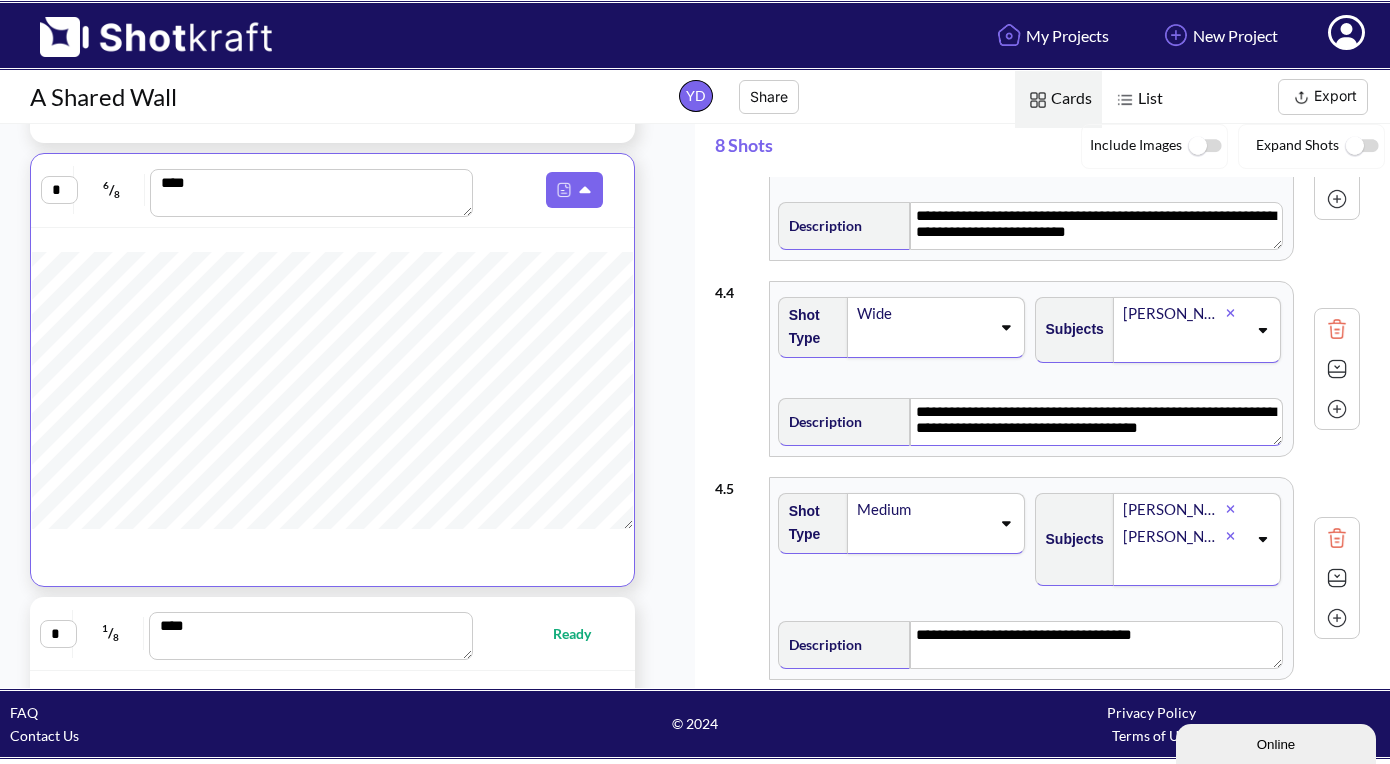 type on "**********" 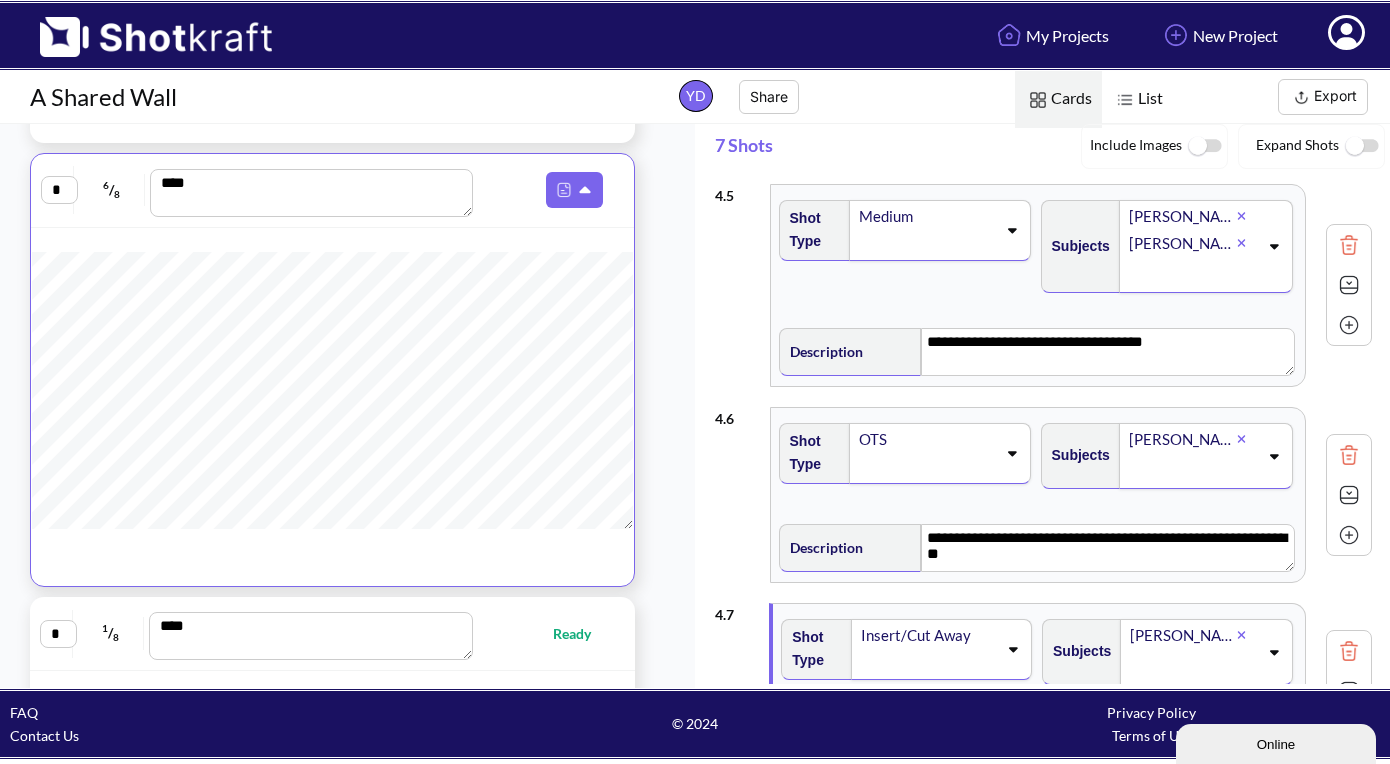 scroll, scrollTop: 818, scrollLeft: 0, axis: vertical 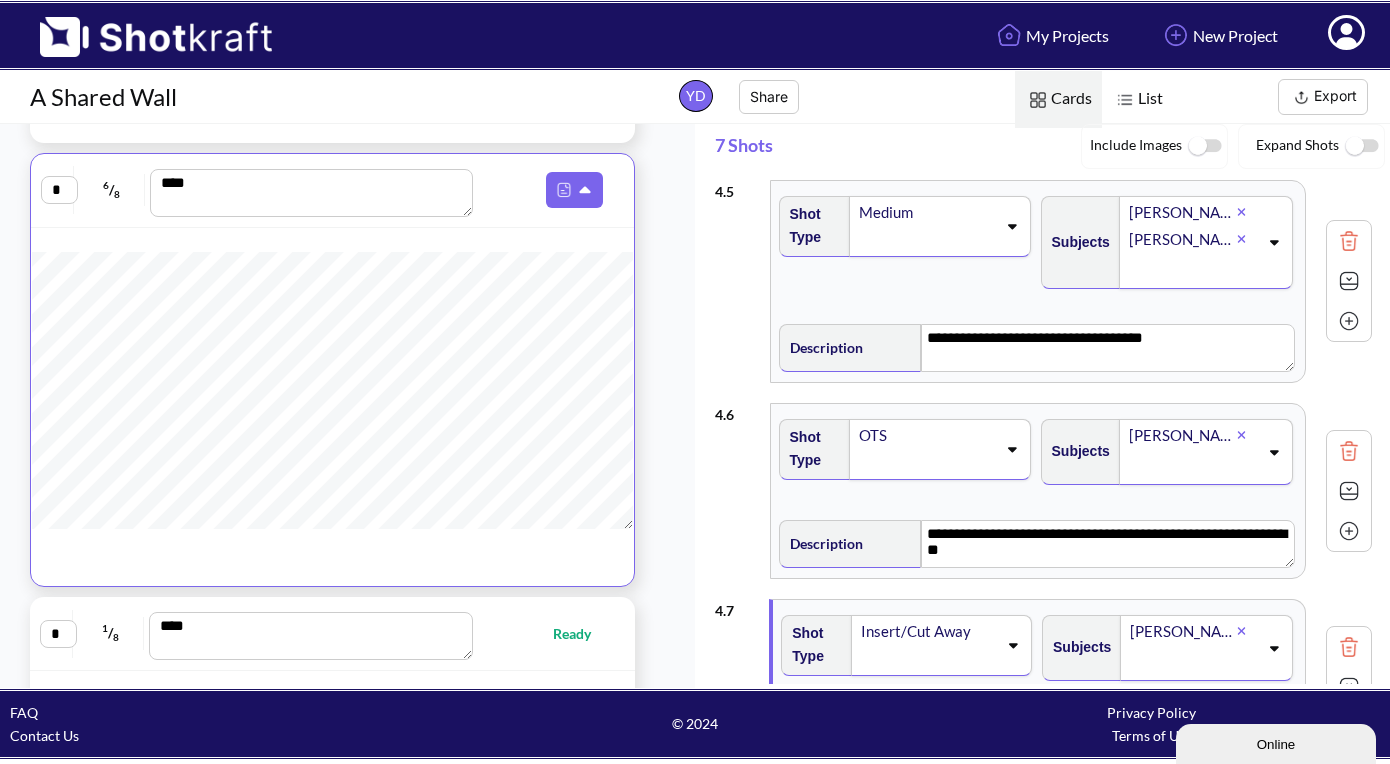 click 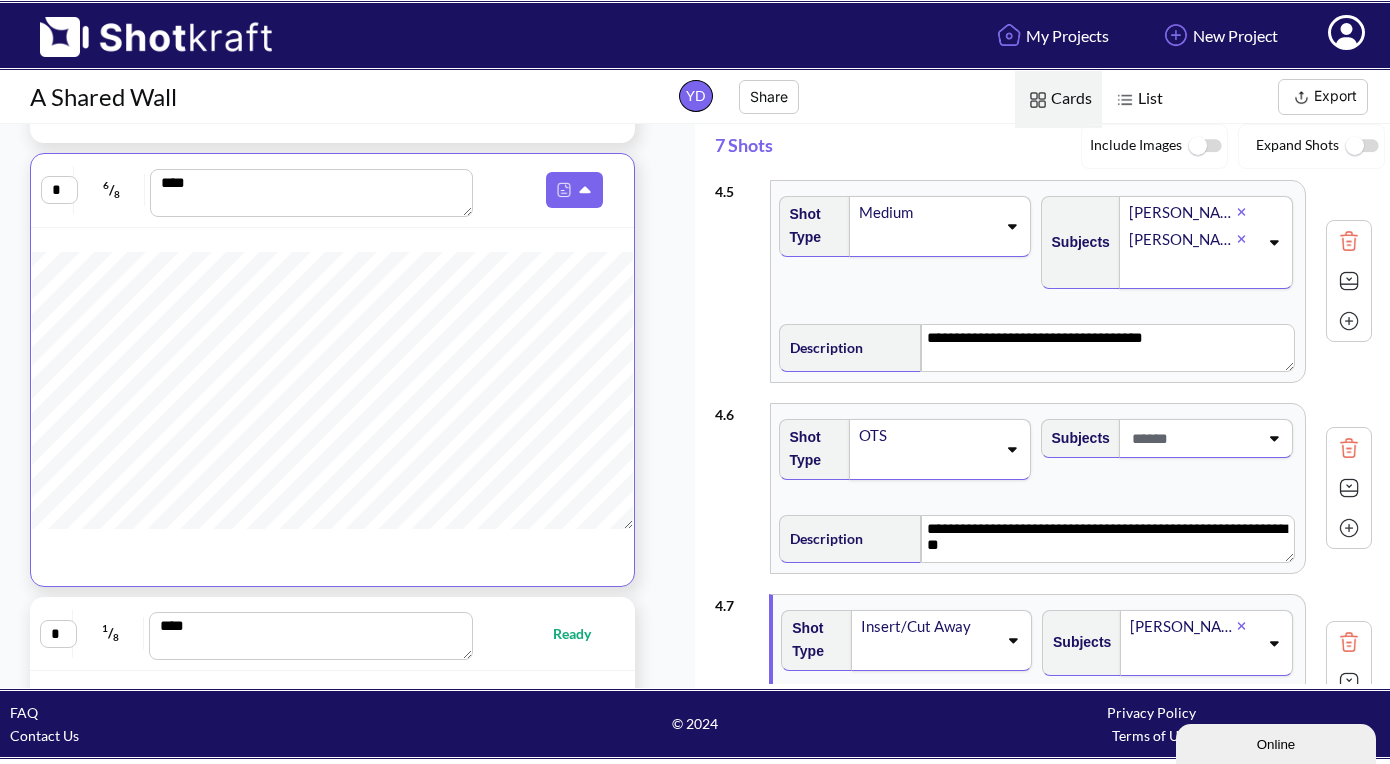 click 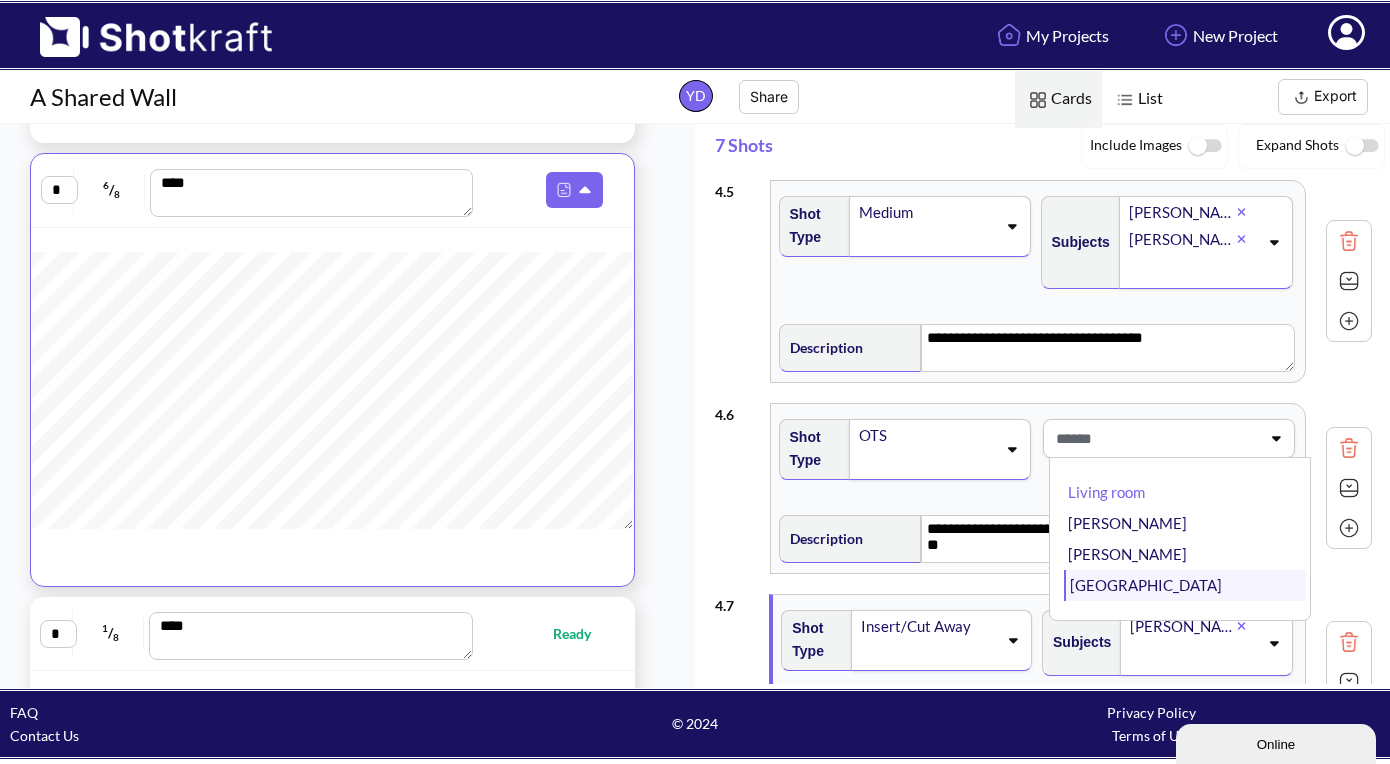 click on "[GEOGRAPHIC_DATA]" at bounding box center (1185, 585) 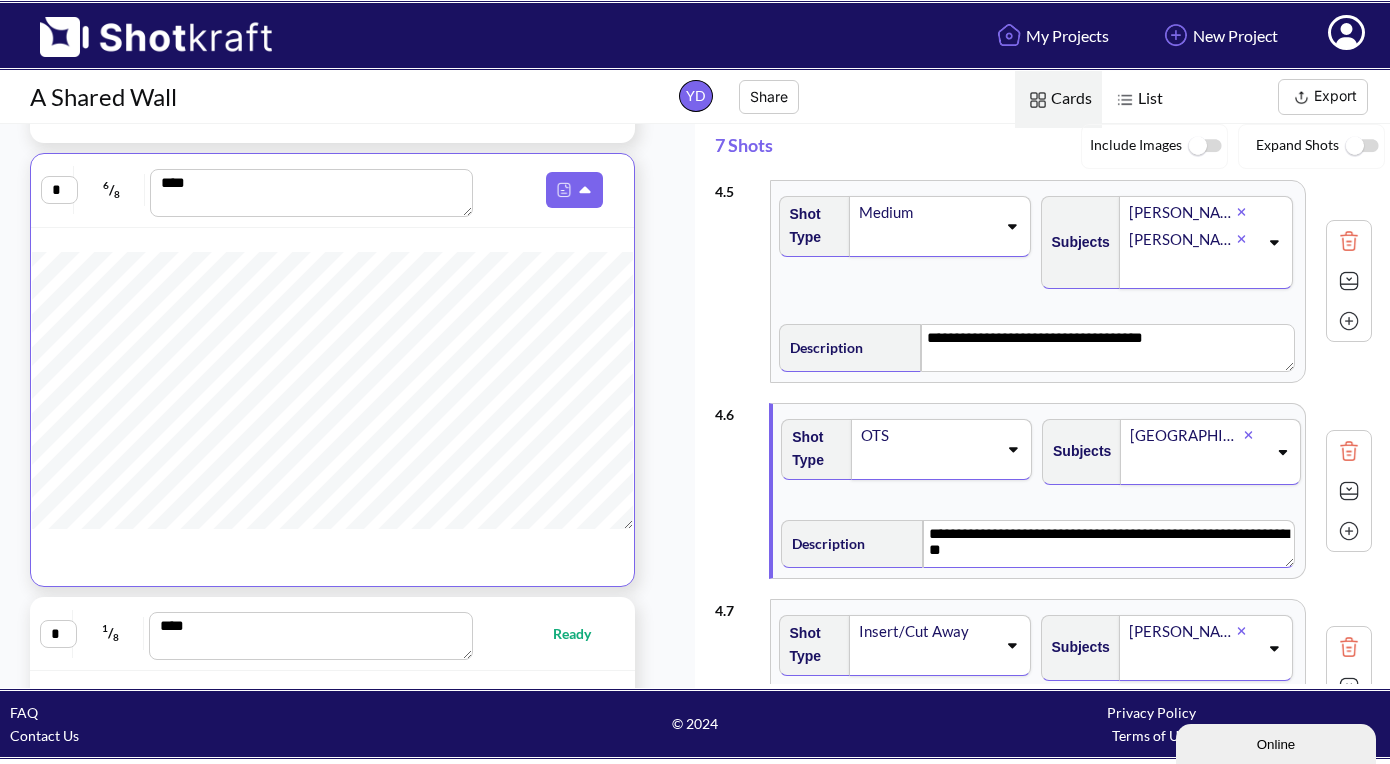 click on "**********" at bounding box center (1108, 544) 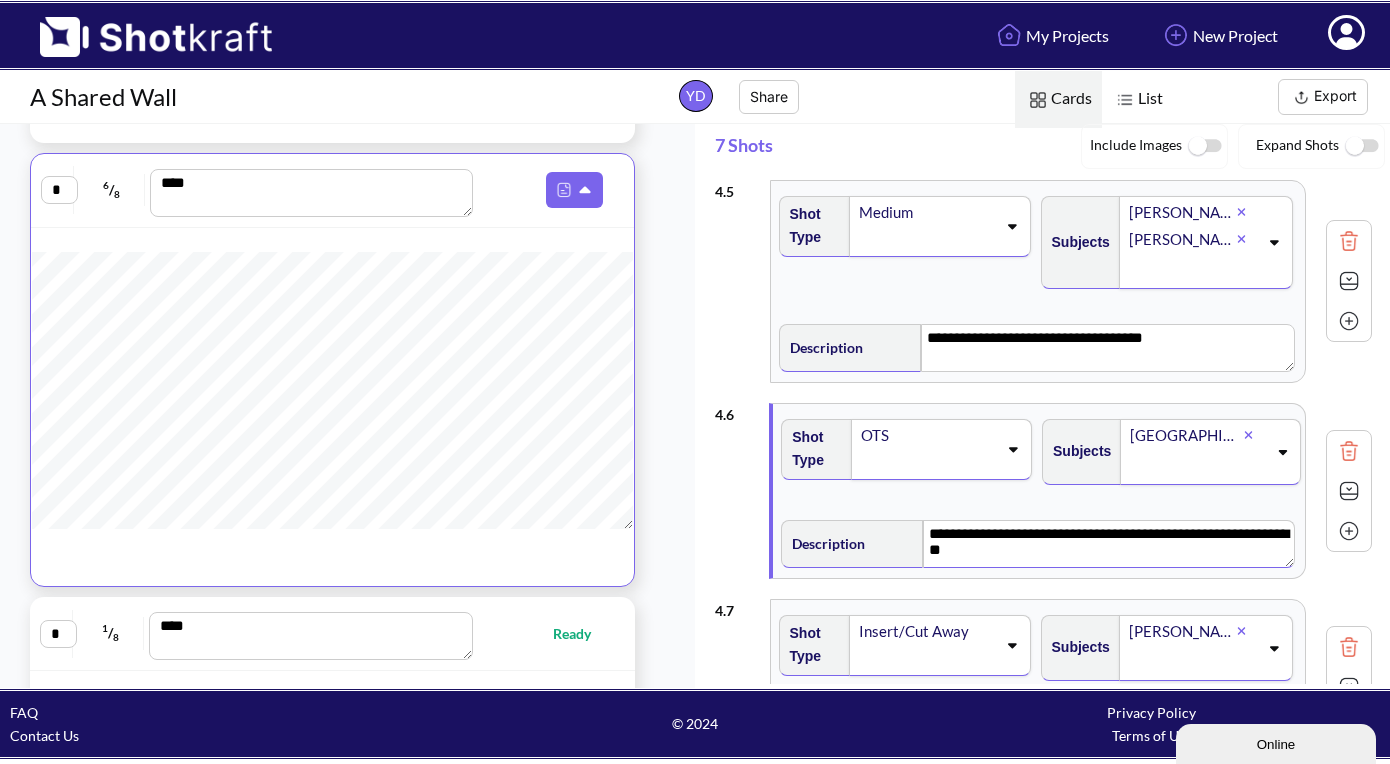 drag, startPoint x: 1053, startPoint y: 555, endPoint x: 807, endPoint y: 541, distance: 246.39806 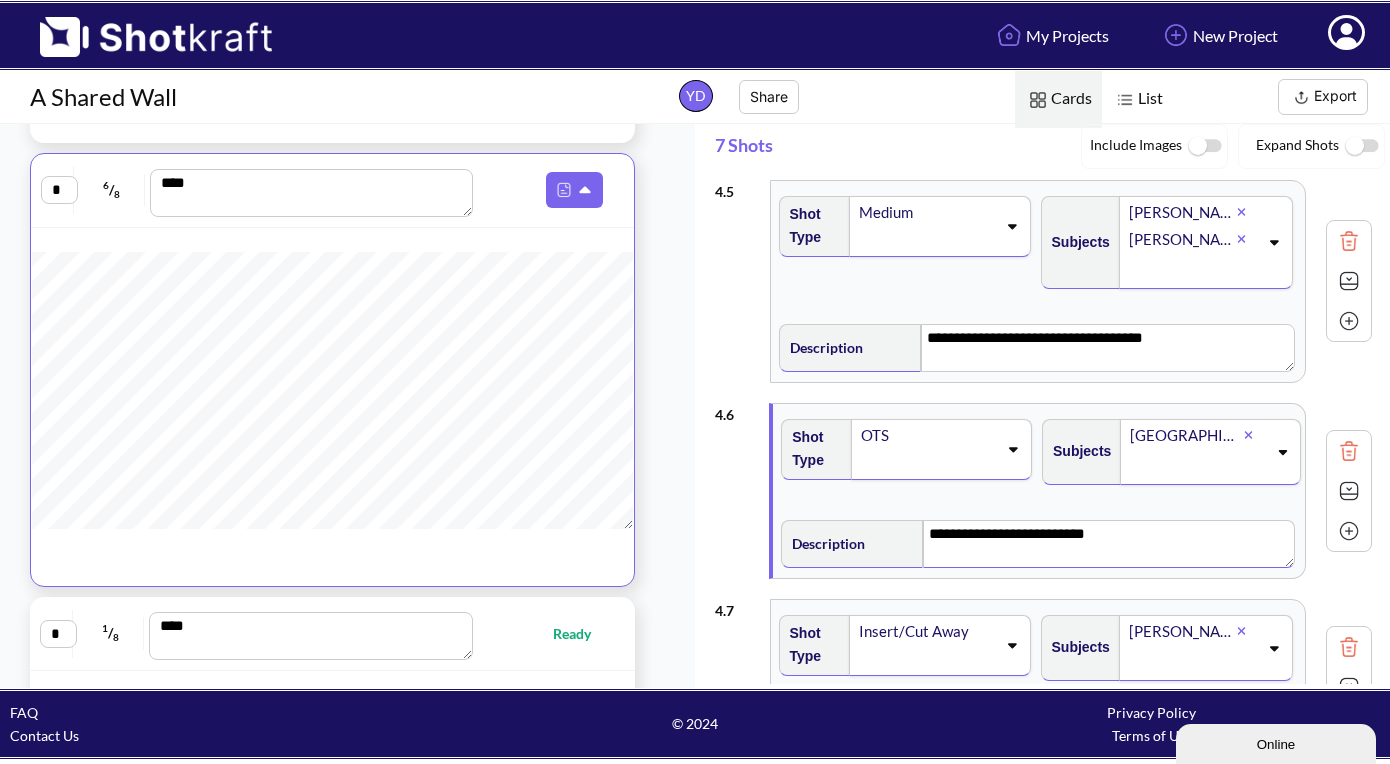 click on "**********" at bounding box center (1108, 544) 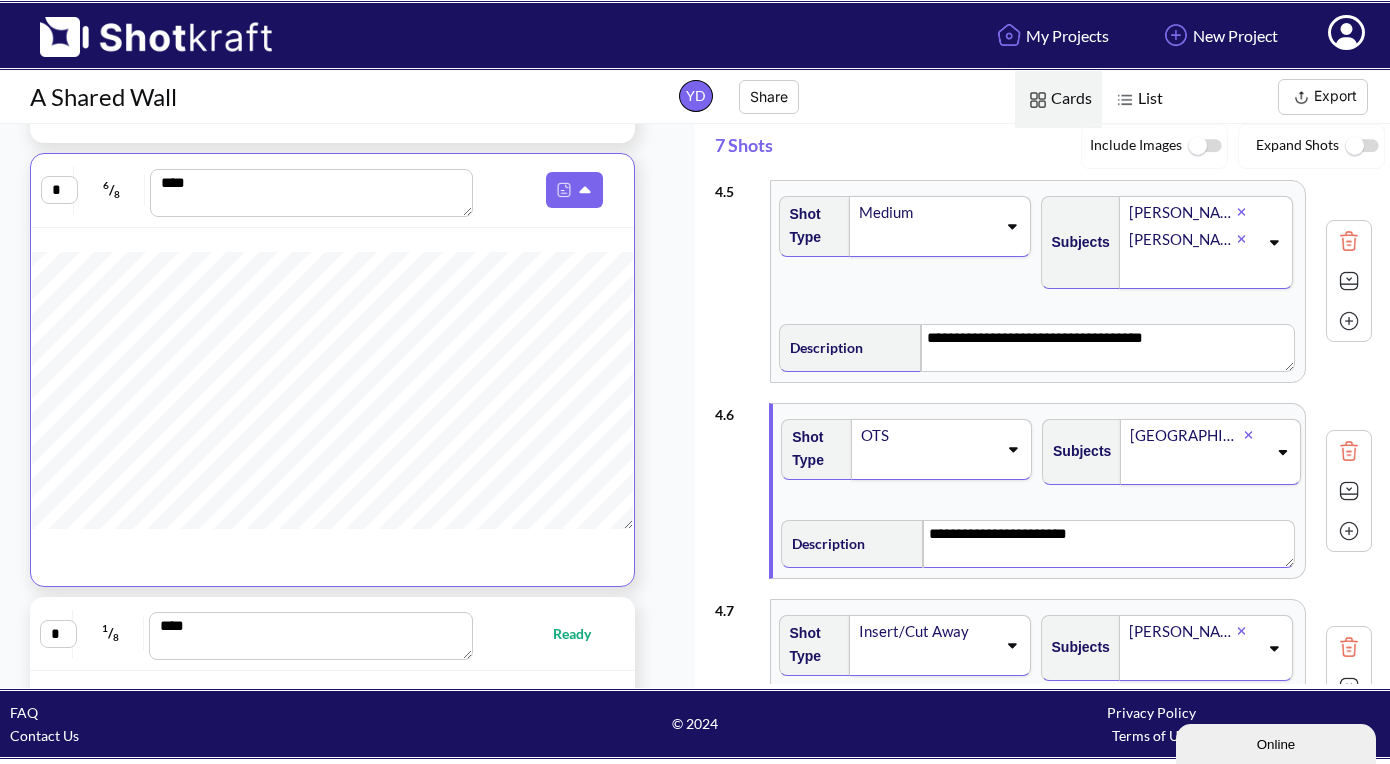 click on "**********" at bounding box center (1108, 544) 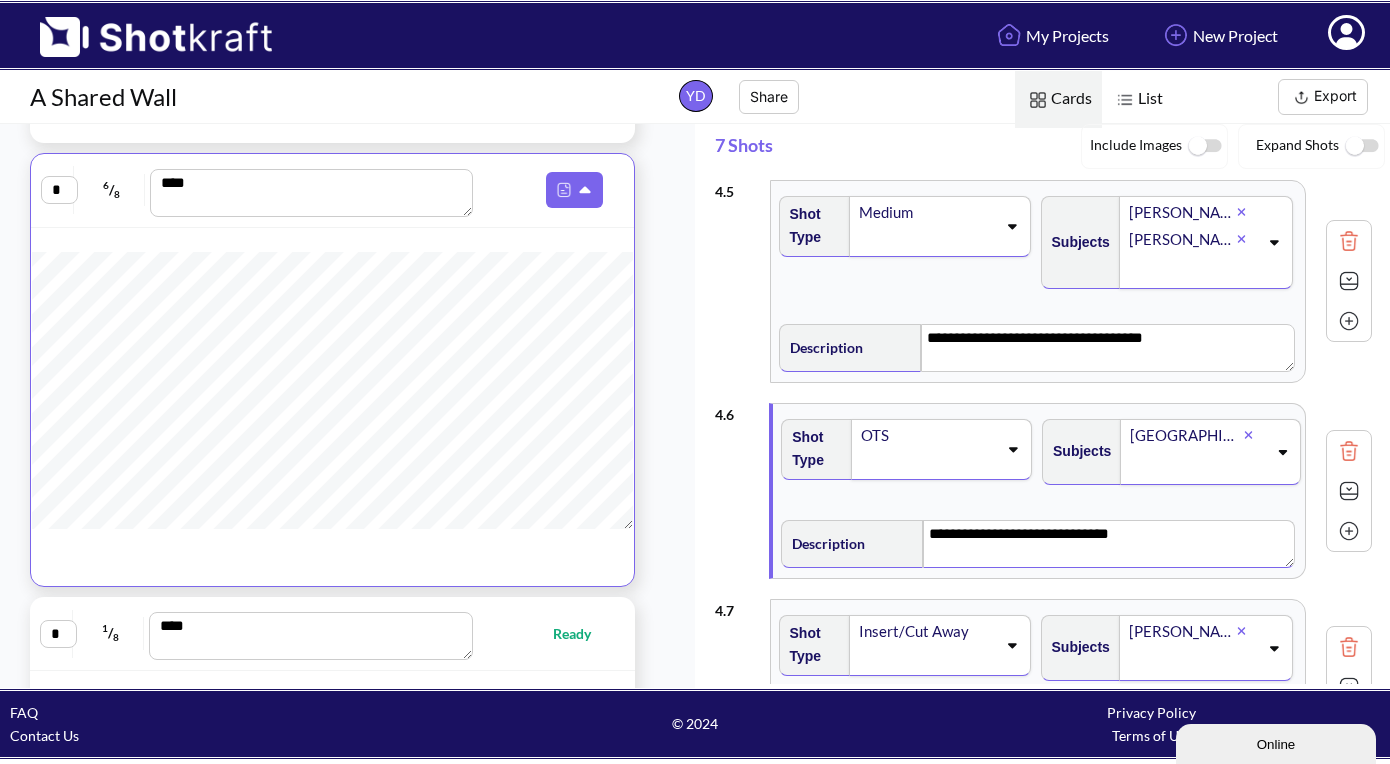 click on "**********" at bounding box center (1108, 544) 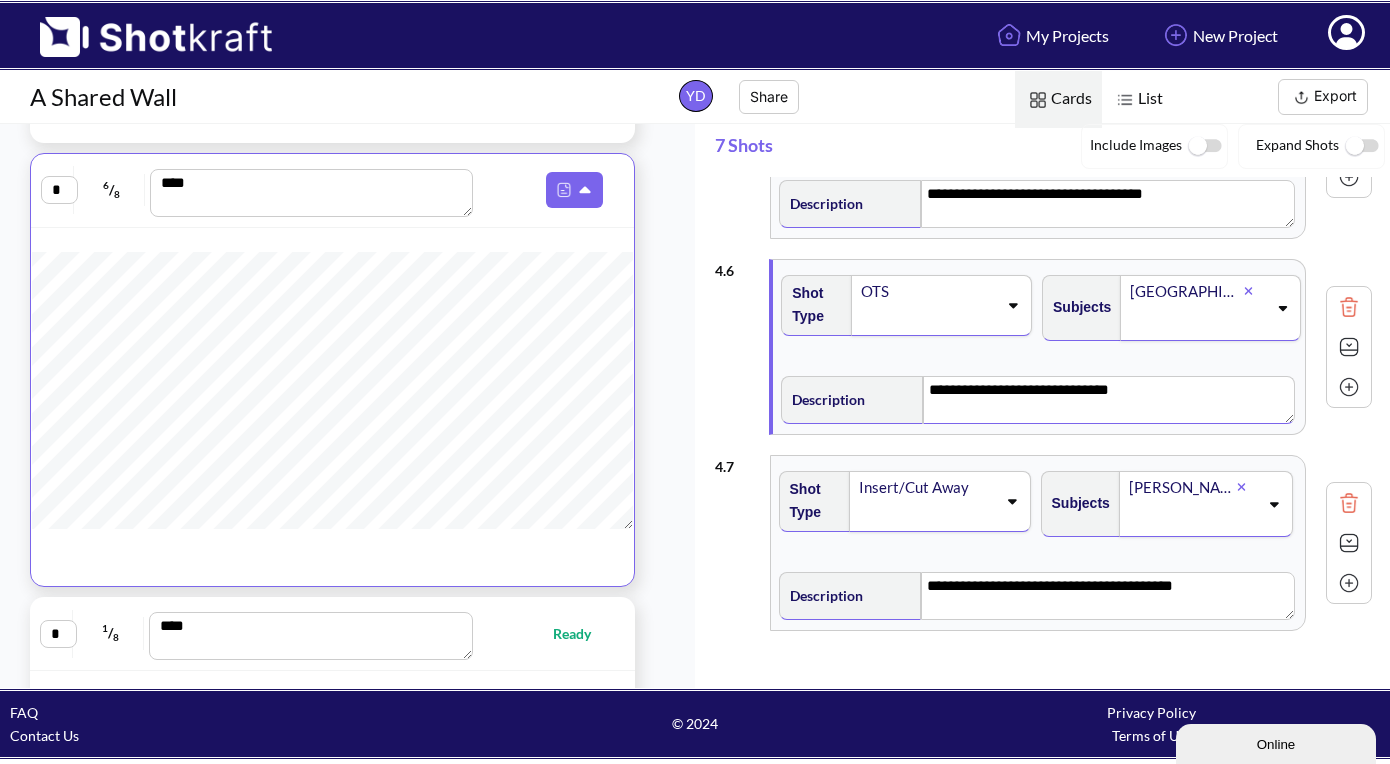 scroll, scrollTop: 969, scrollLeft: 0, axis: vertical 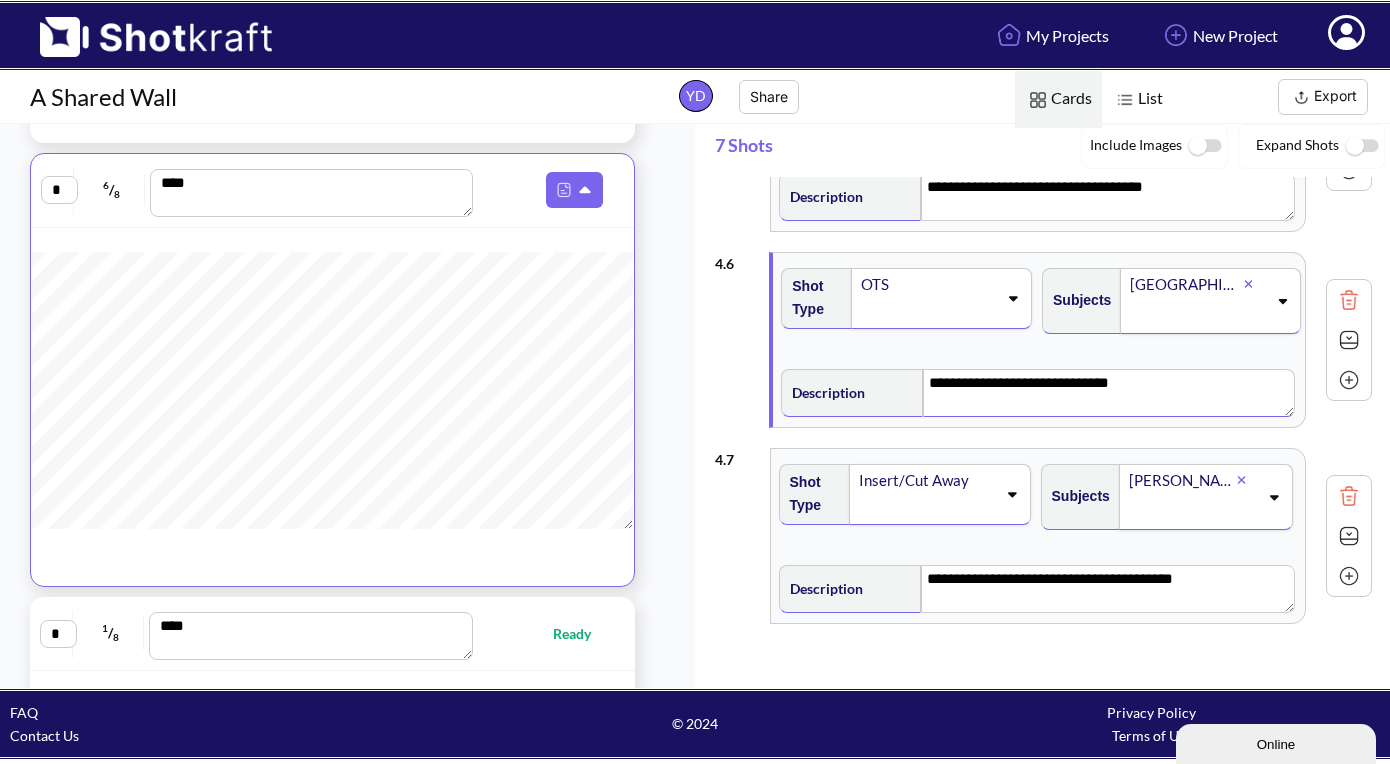 click 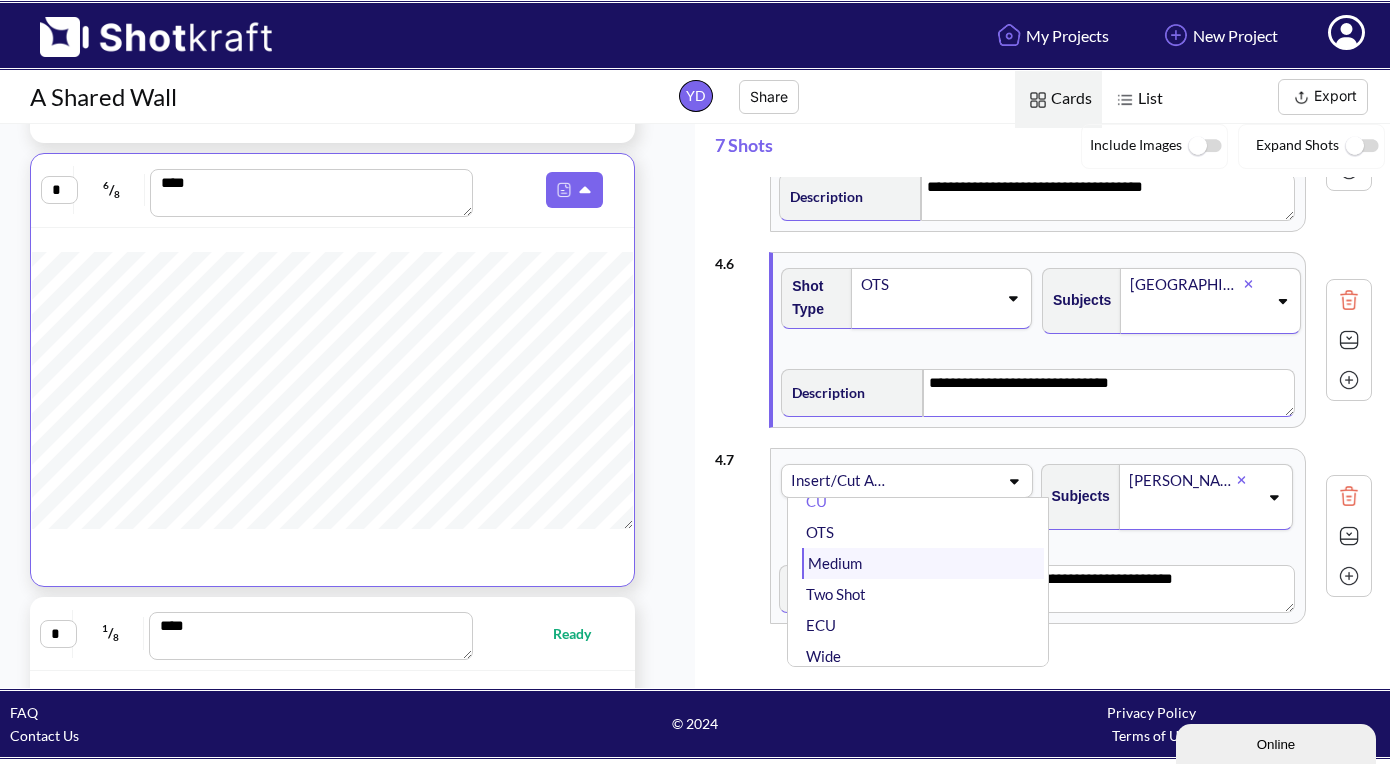 scroll, scrollTop: 37, scrollLeft: 0, axis: vertical 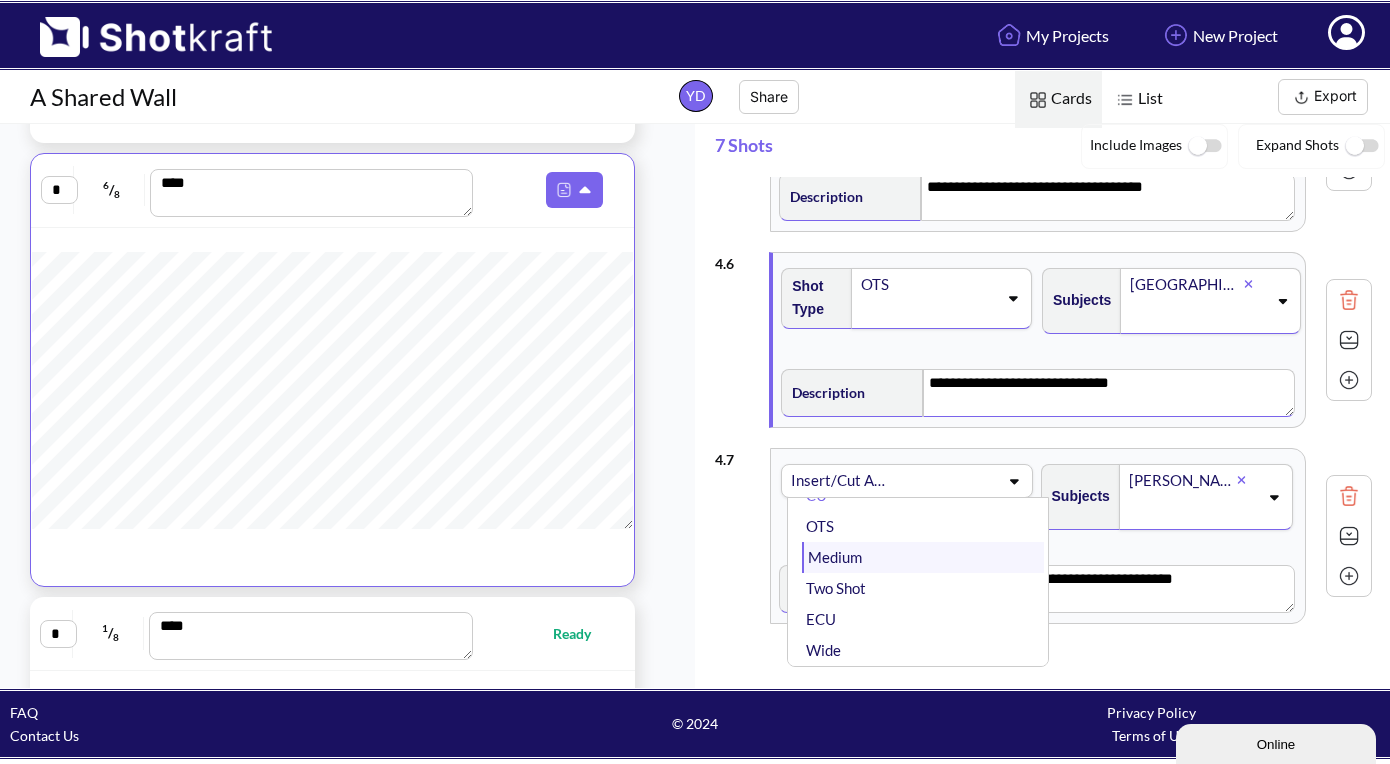 click on "Medium" at bounding box center (923, 557) 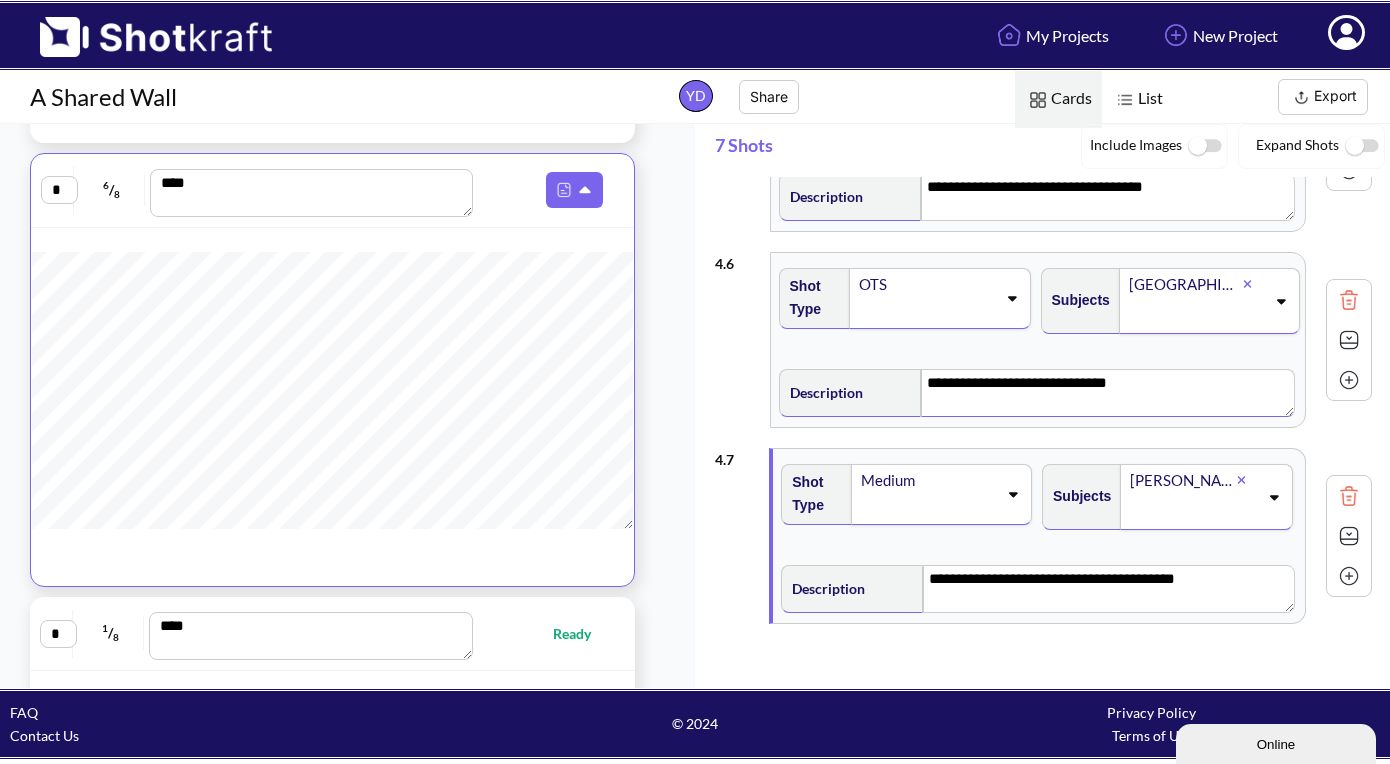 click 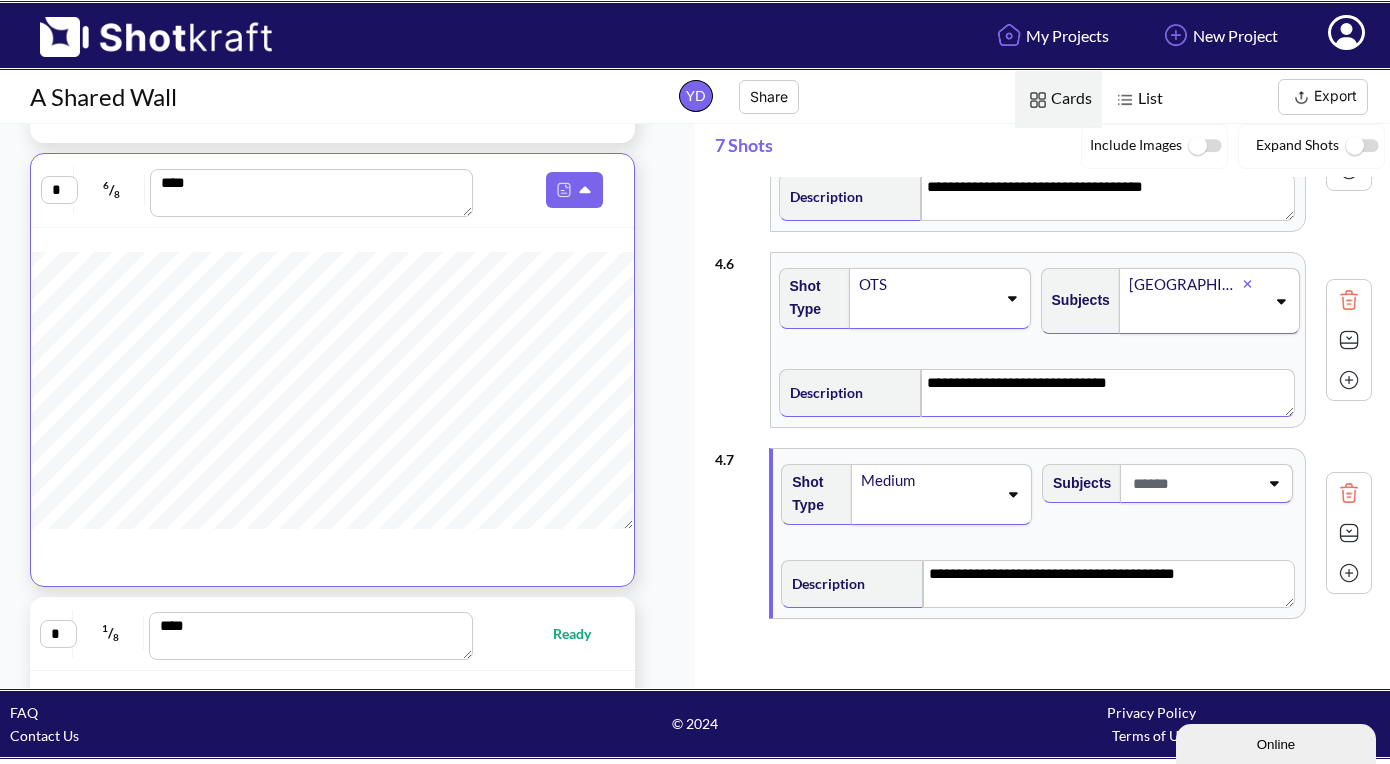 click 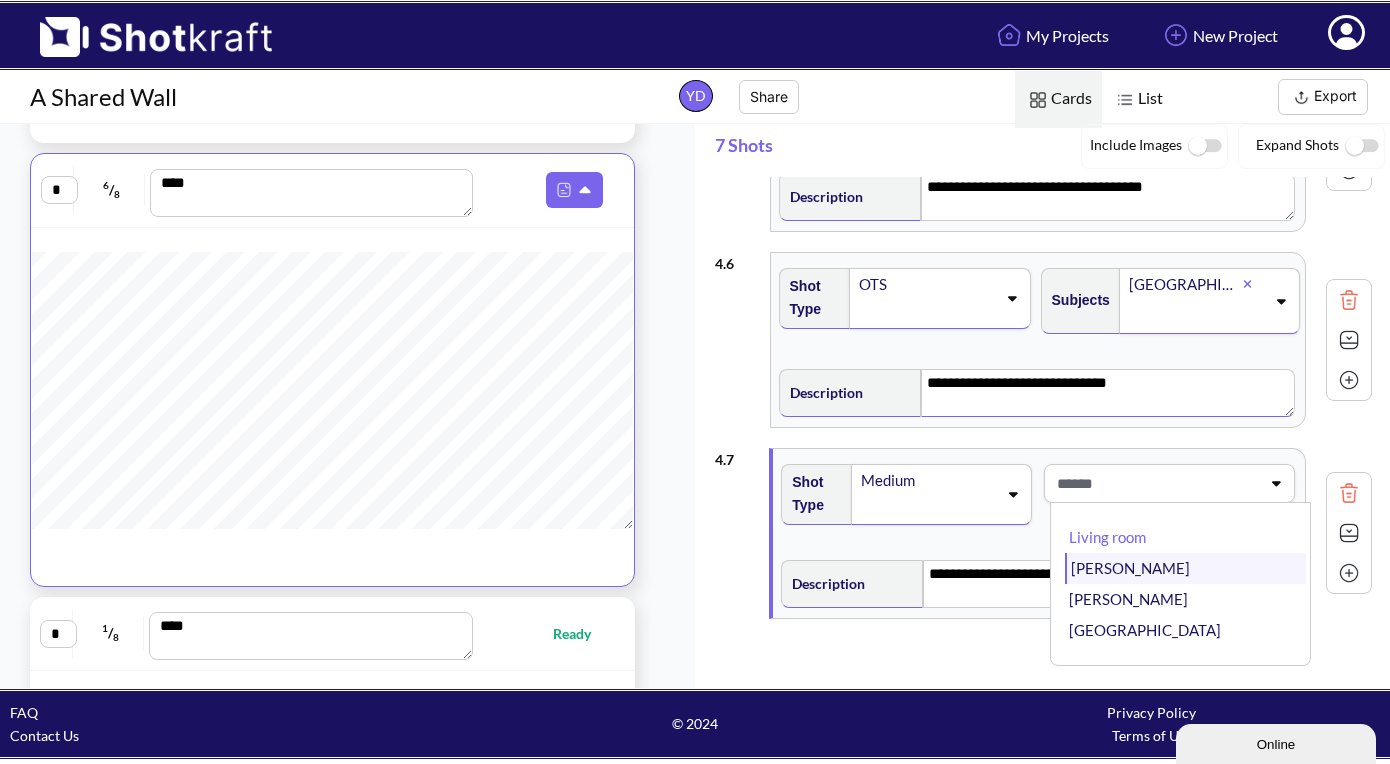 click on "[PERSON_NAME]" at bounding box center (1185, 568) 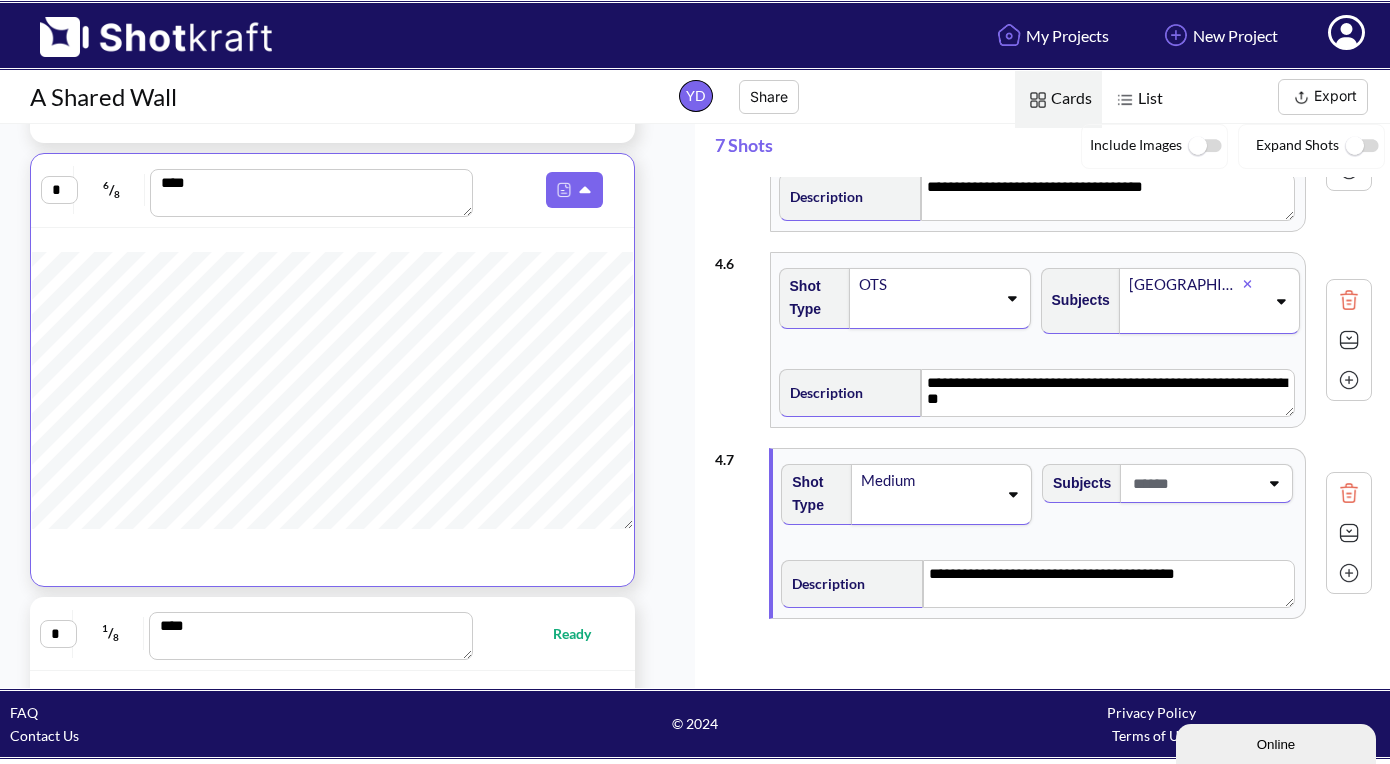 type on "**********" 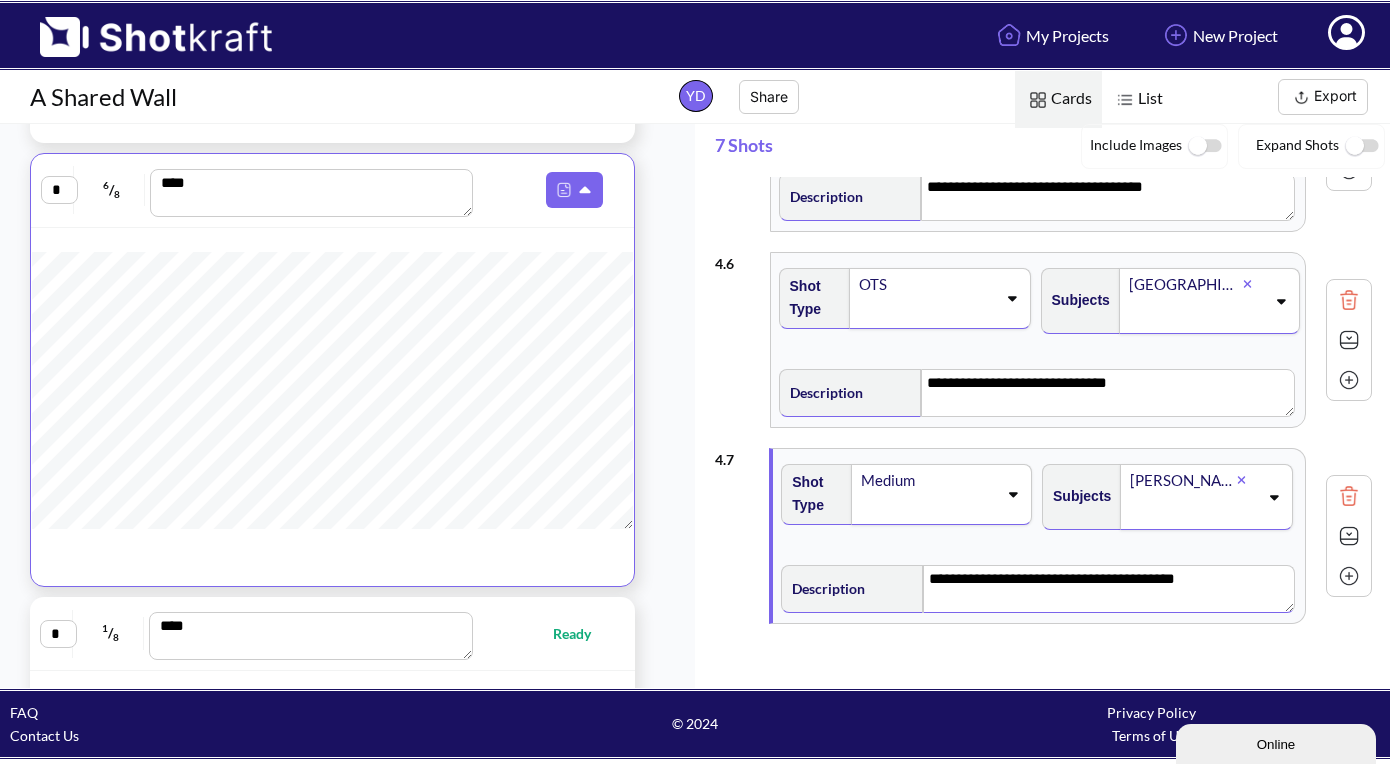 click on "**********" at bounding box center [1108, 589] 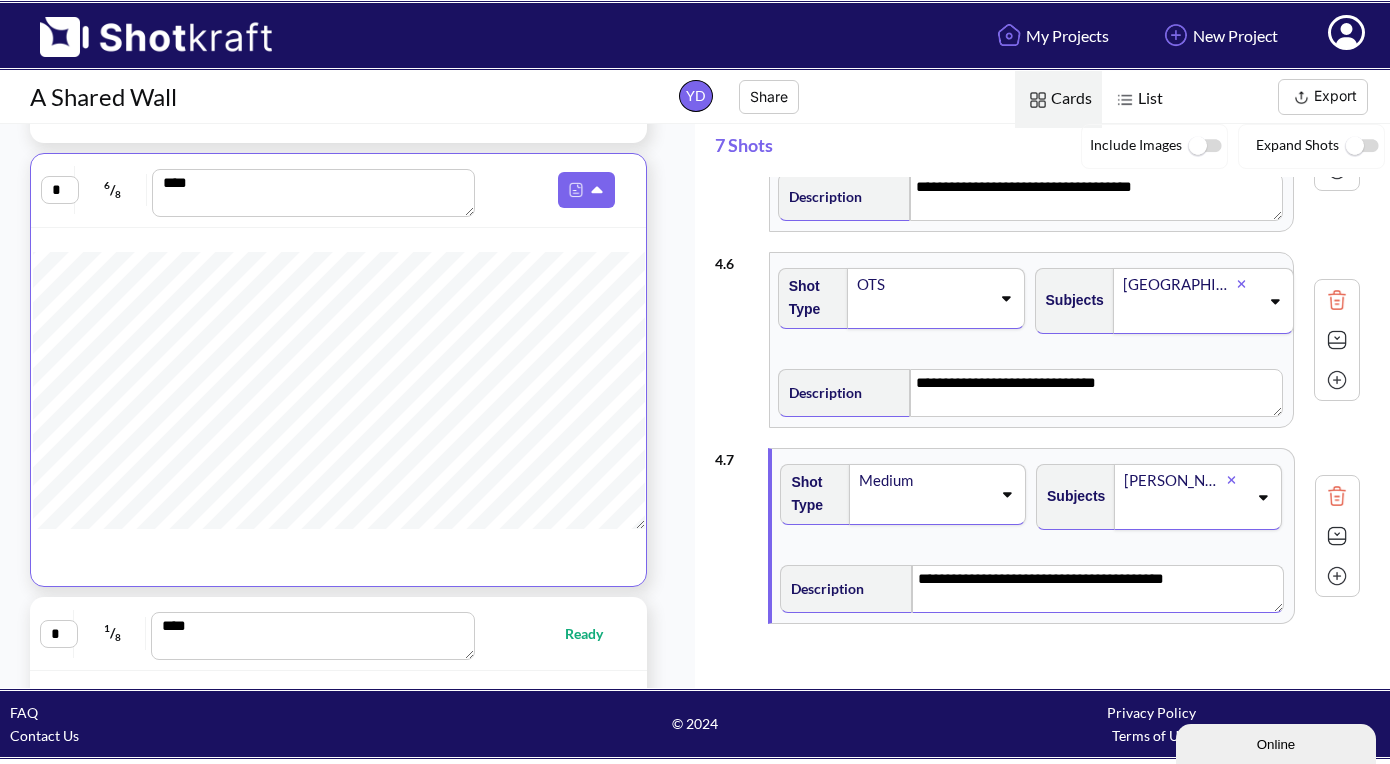 scroll, scrollTop: 1218, scrollLeft: 0, axis: vertical 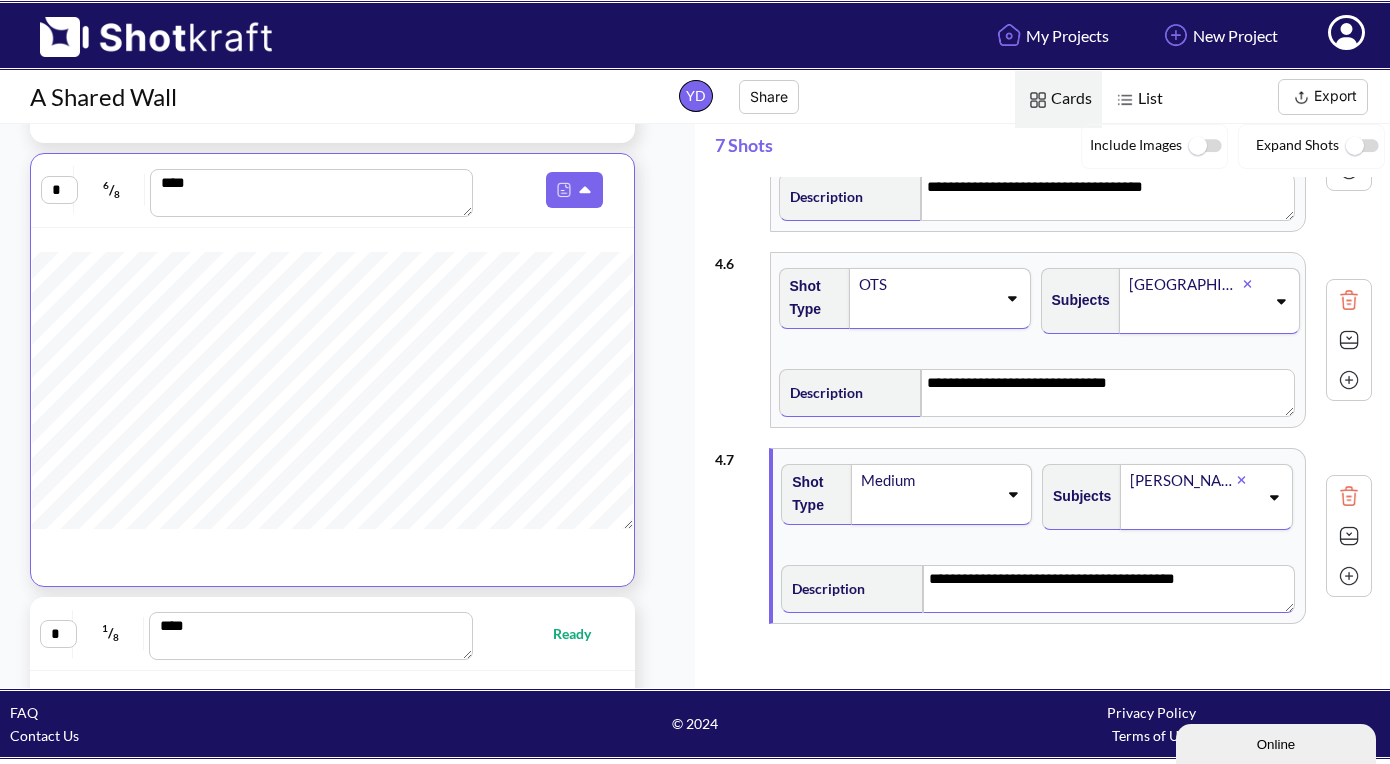 click on "**********" at bounding box center (1108, 589) 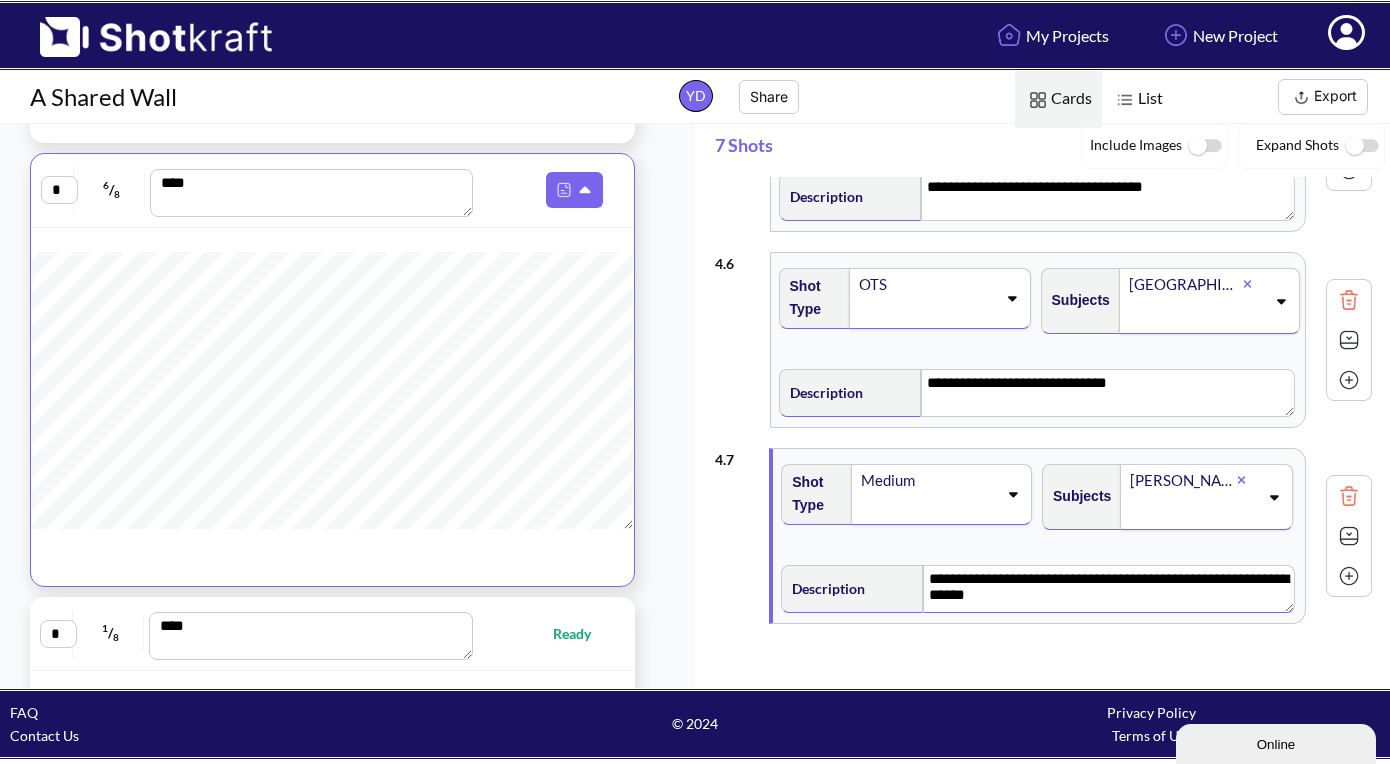 scroll, scrollTop: 999, scrollLeft: 0, axis: vertical 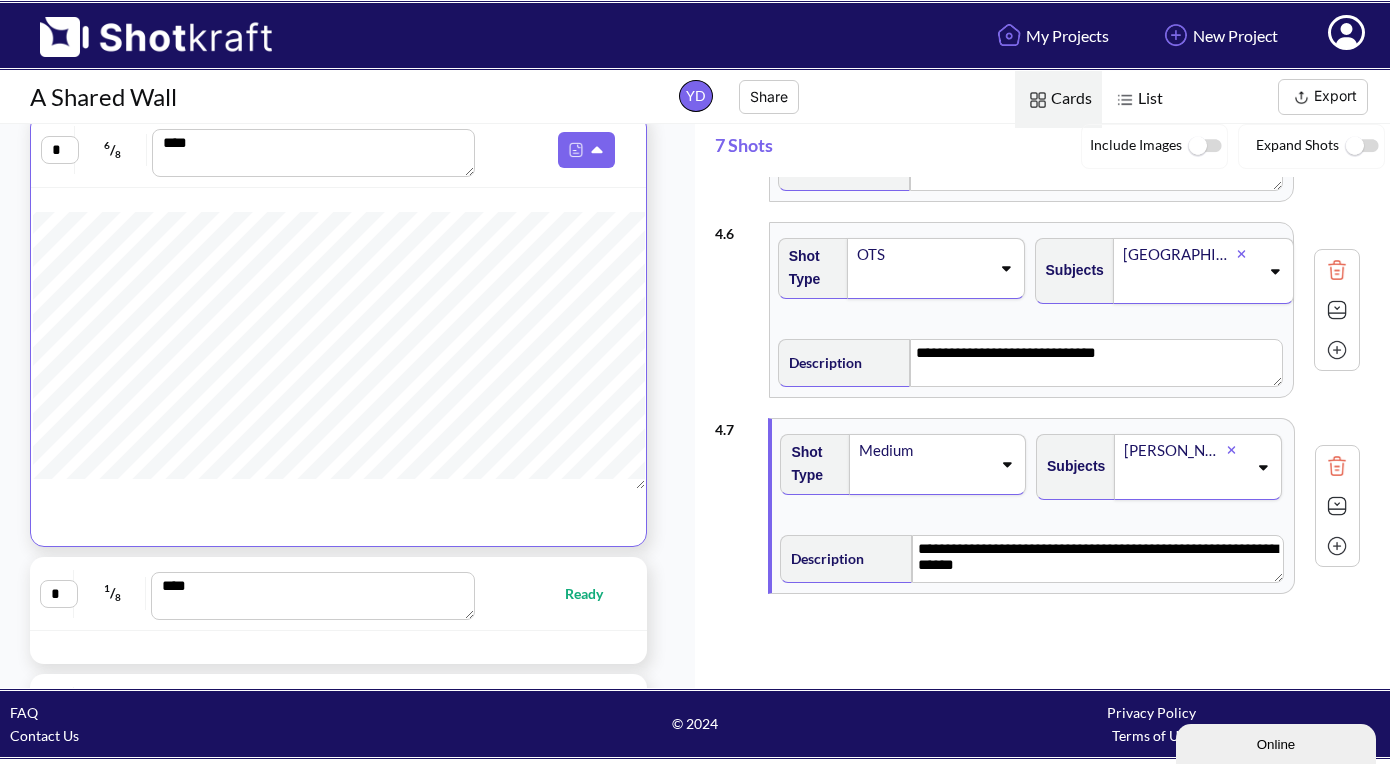 type on "**********" 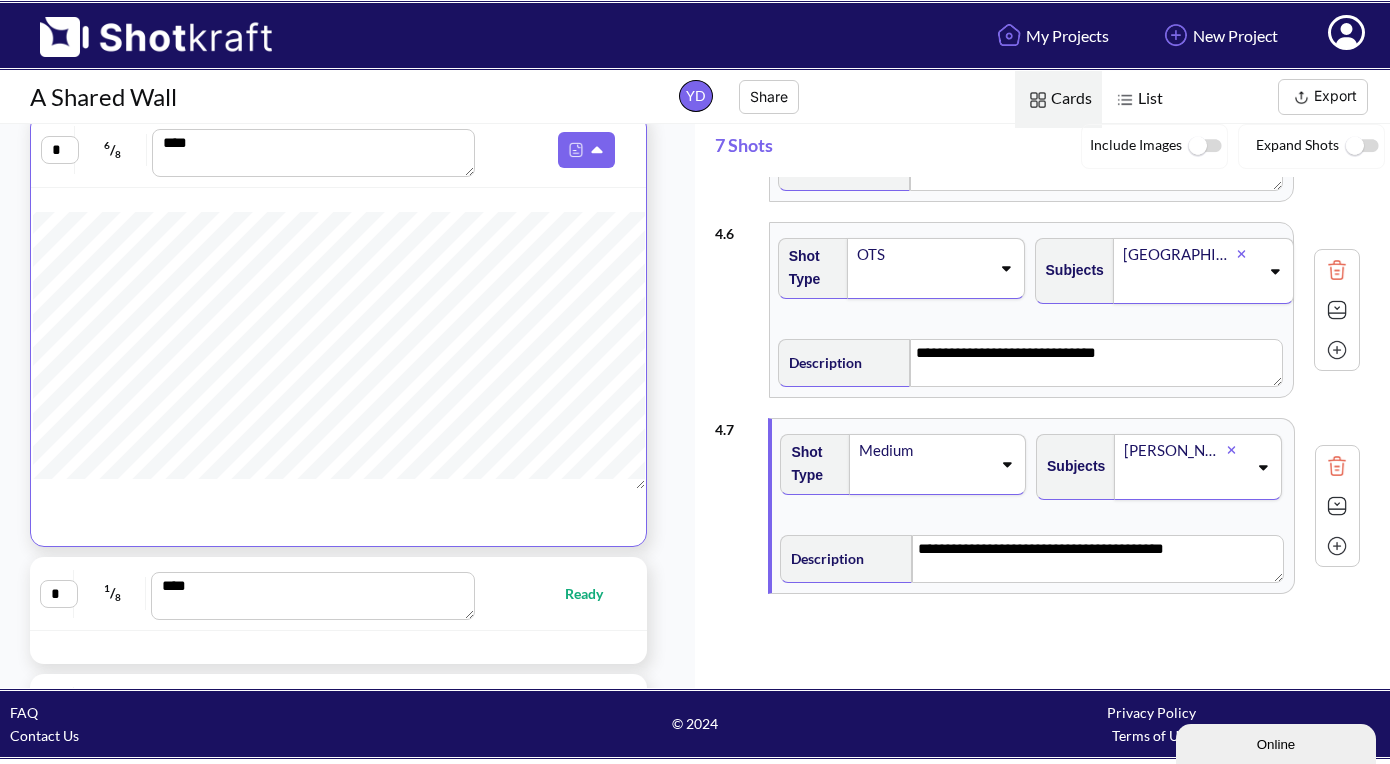 click on "Ready" at bounding box center [552, 593] 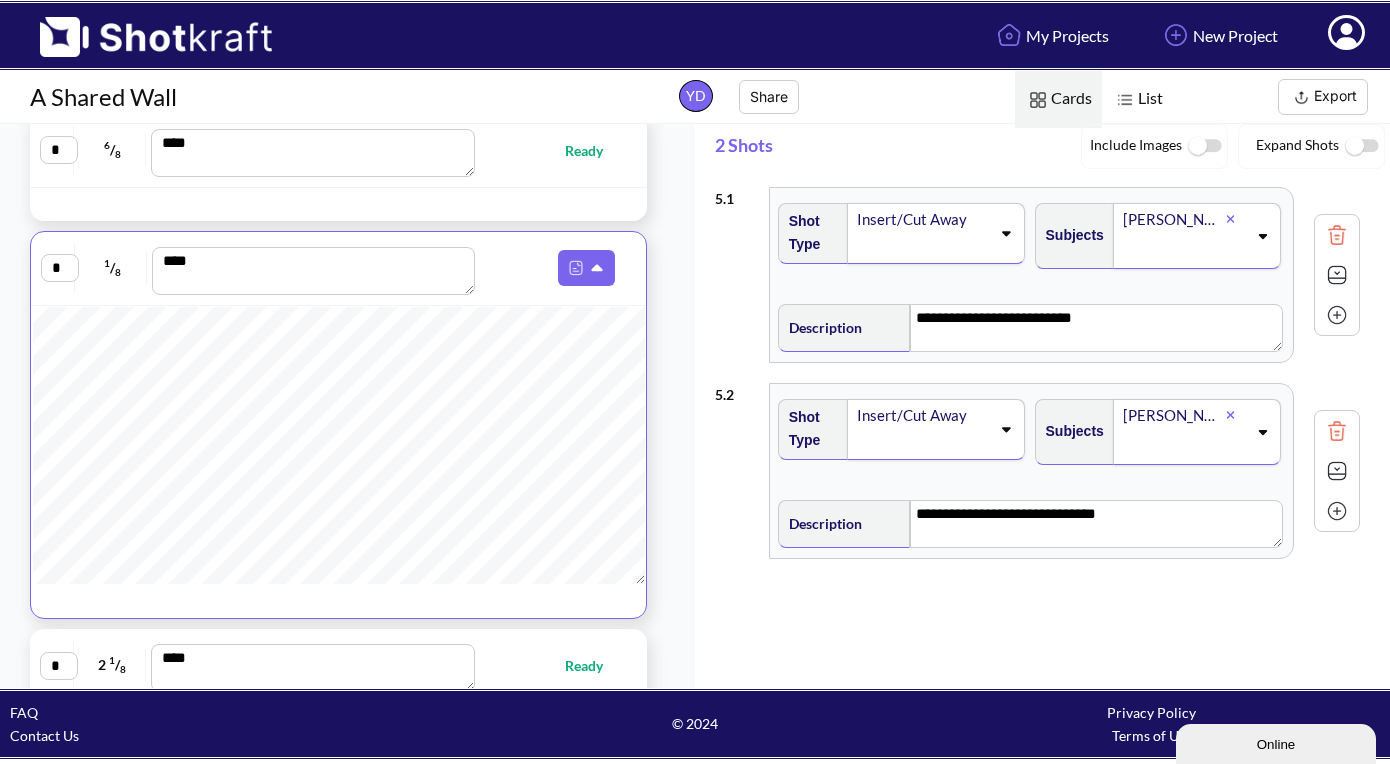 scroll, scrollTop: 260, scrollLeft: 0, axis: vertical 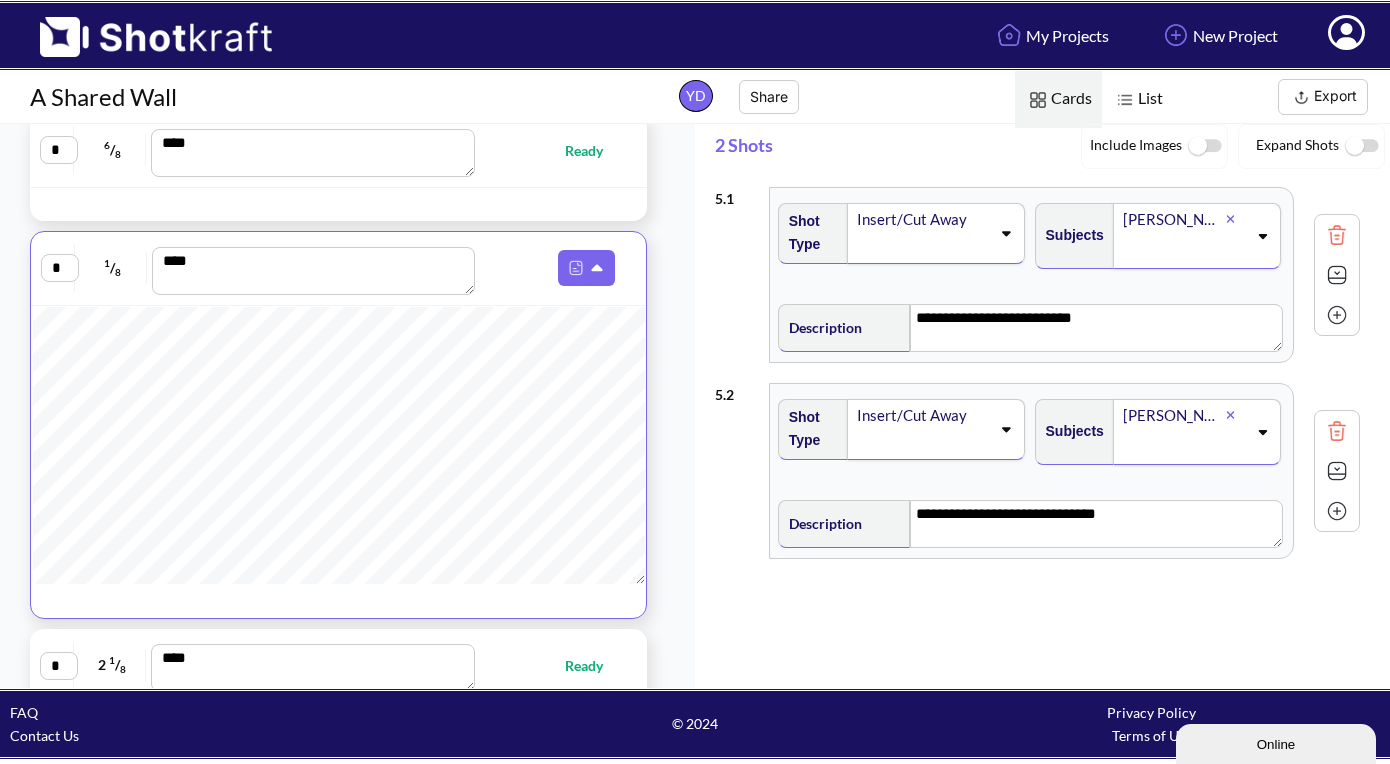 click at bounding box center [278, 204] 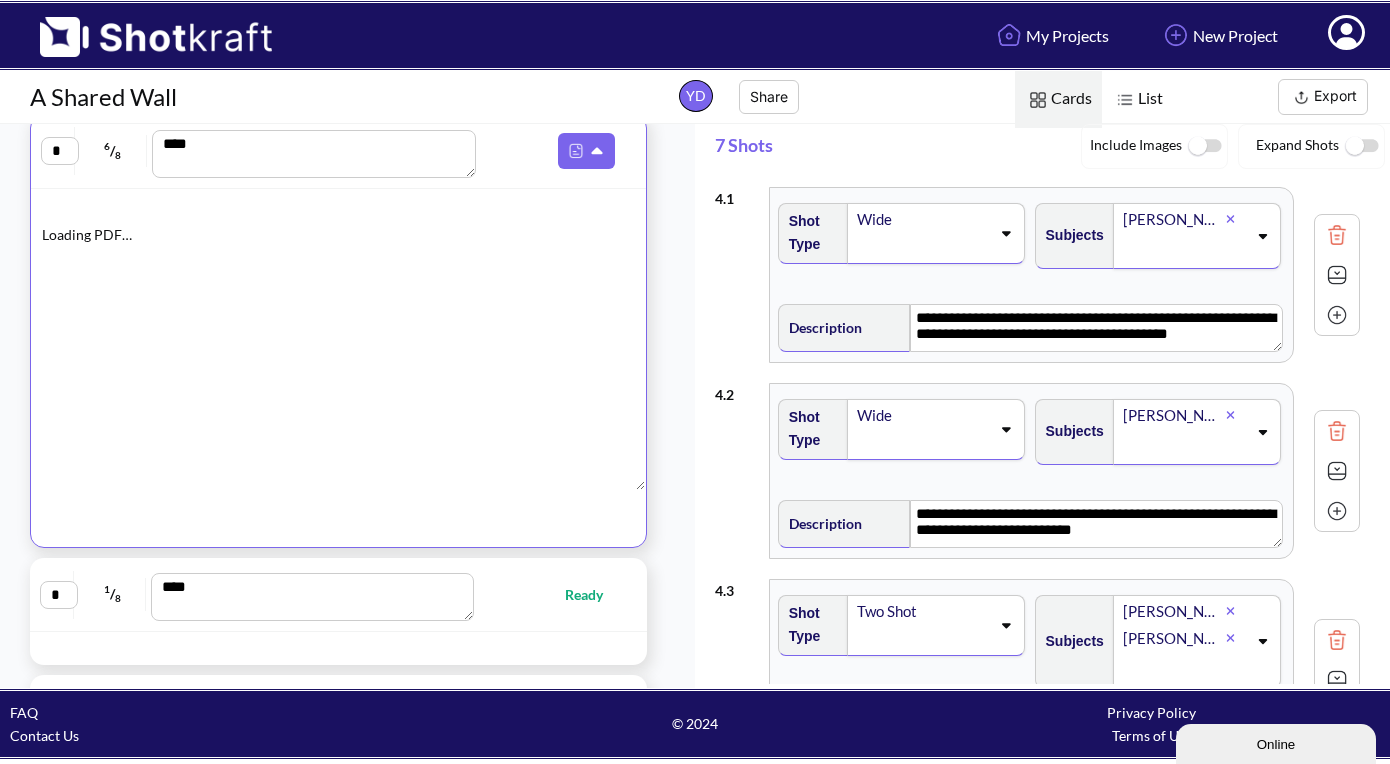 scroll, scrollTop: 311, scrollLeft: 0, axis: vertical 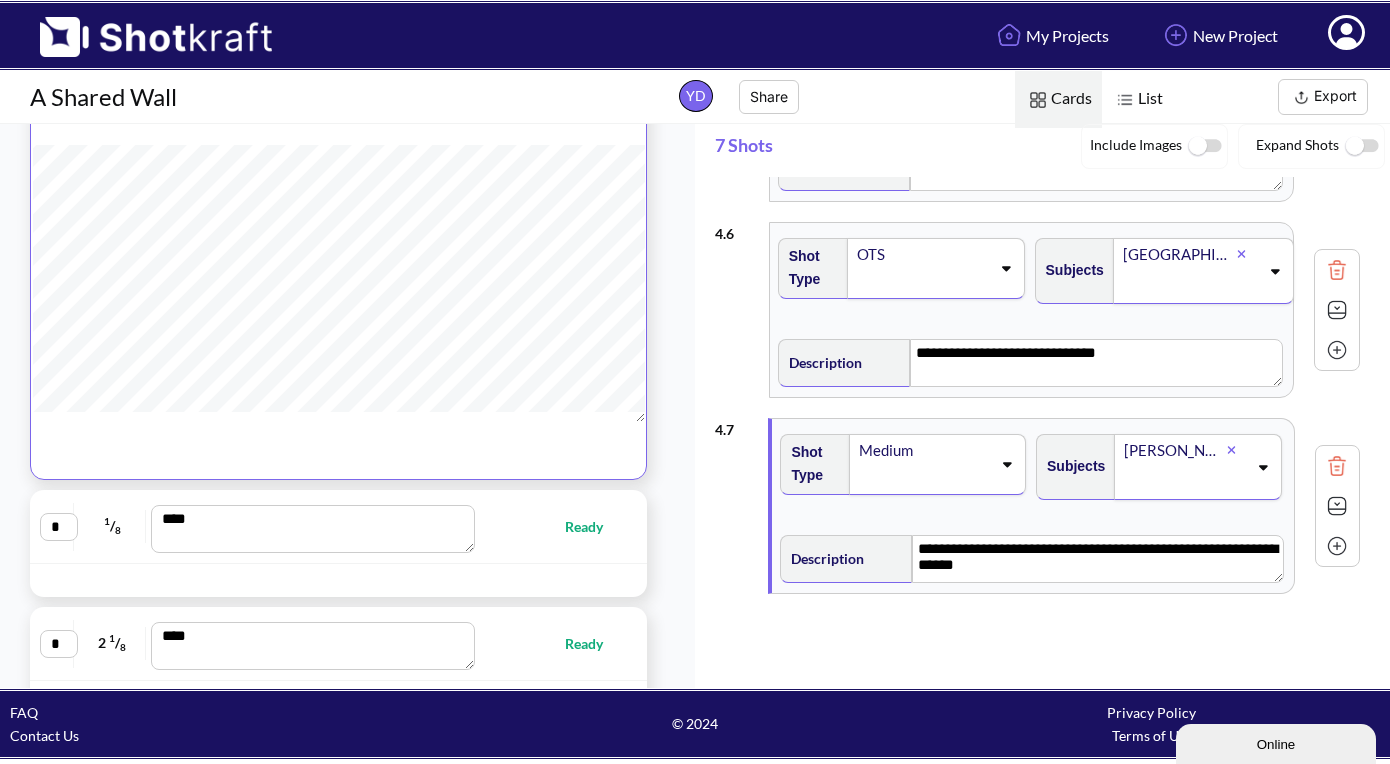 click on "* 1 / 8 **** Ready" at bounding box center (338, 526) 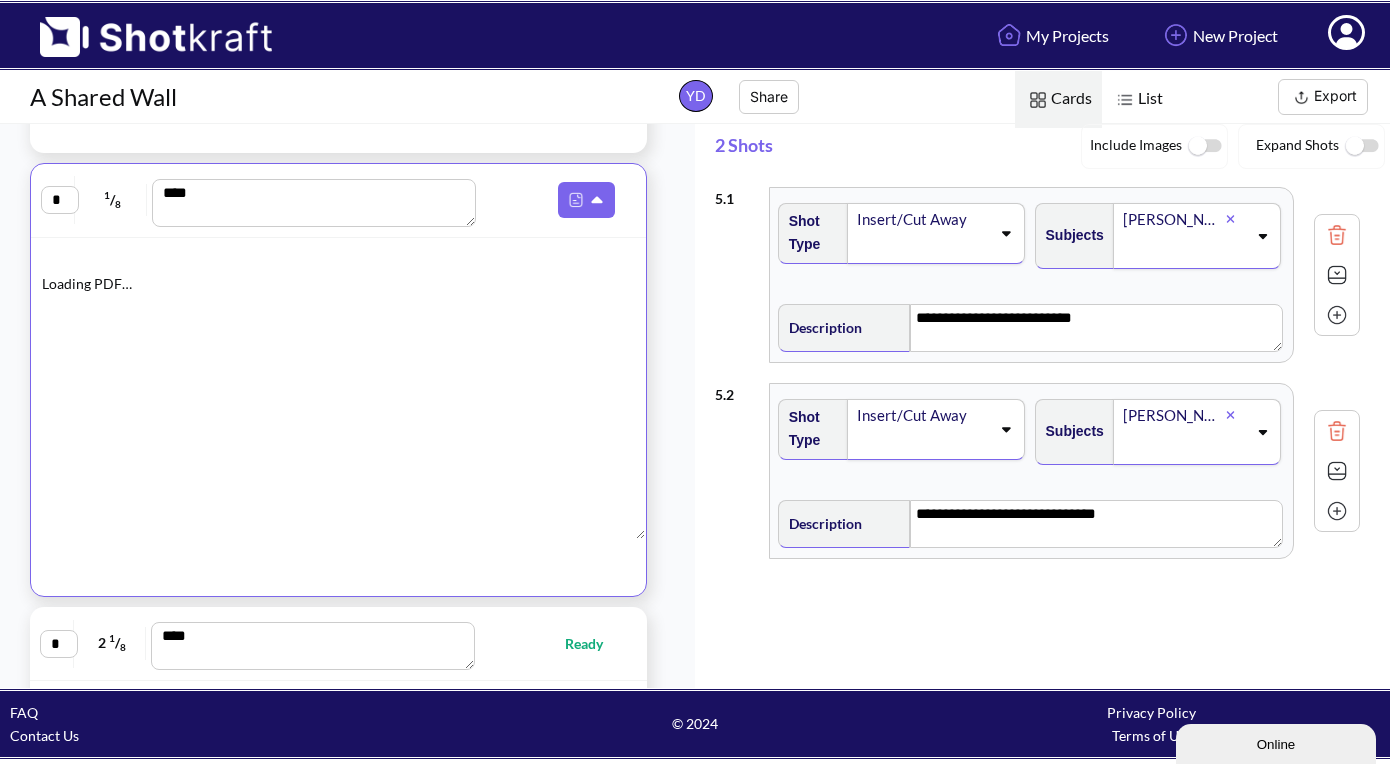 scroll, scrollTop: 0, scrollLeft: 0, axis: both 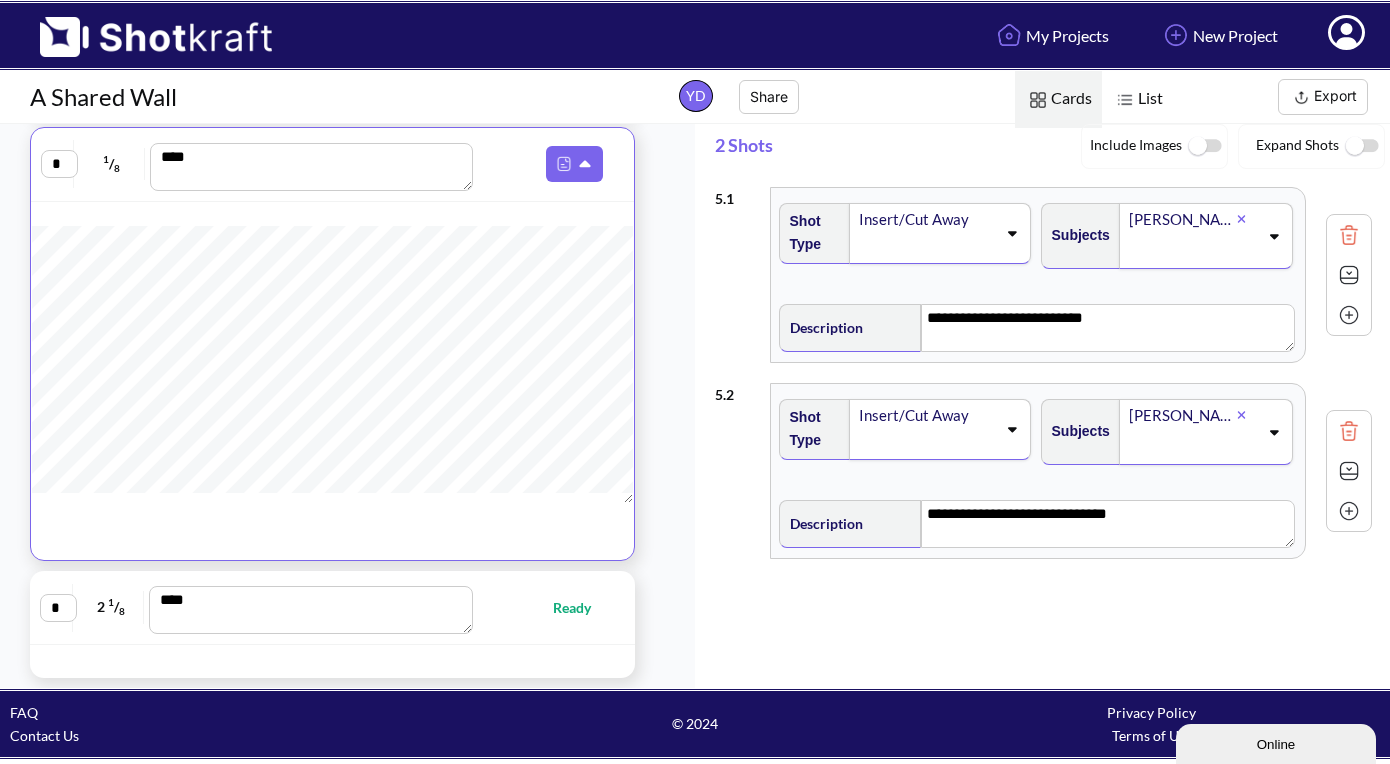 click at bounding box center (1349, 235) 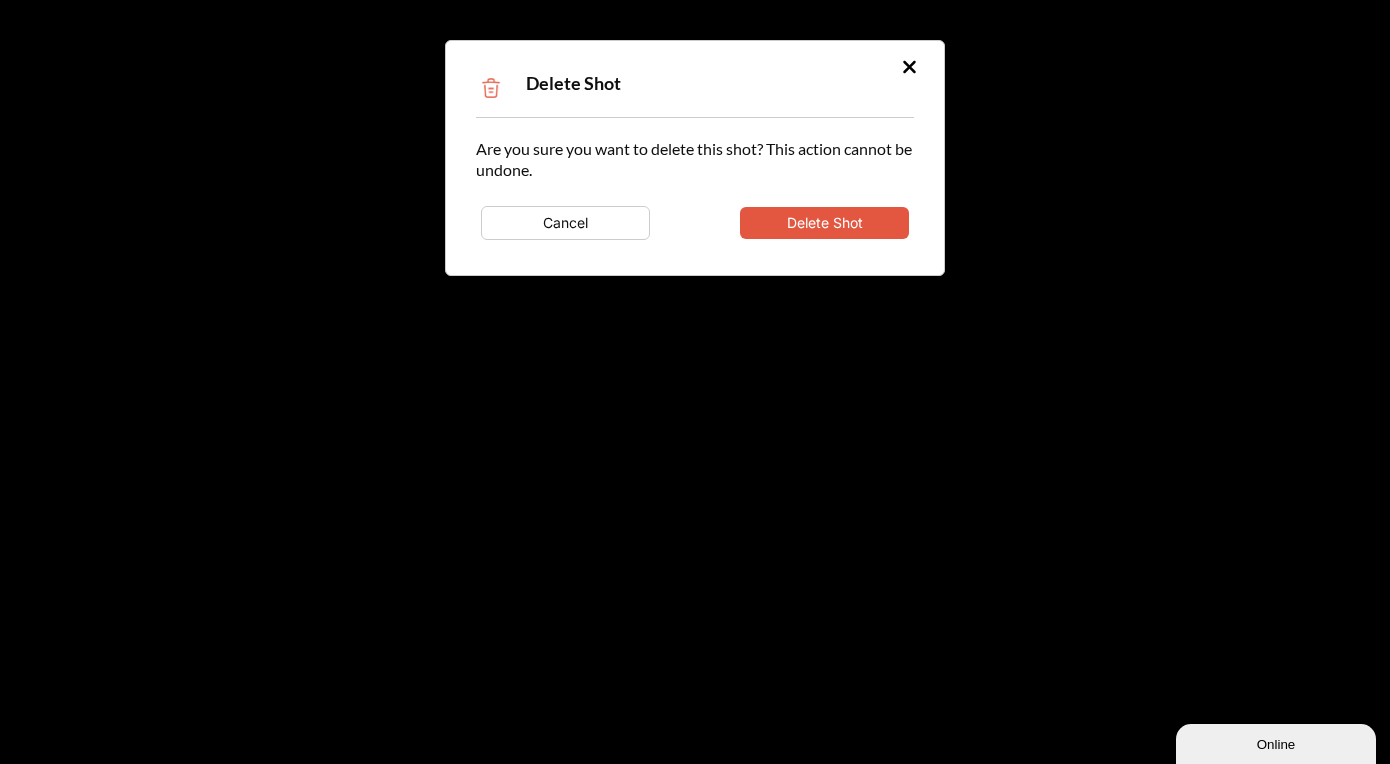click on "Delete Shot Are you sure you want to delete this shot? This action cannot be undone. Cancel Delete Shot" at bounding box center [695, 158] 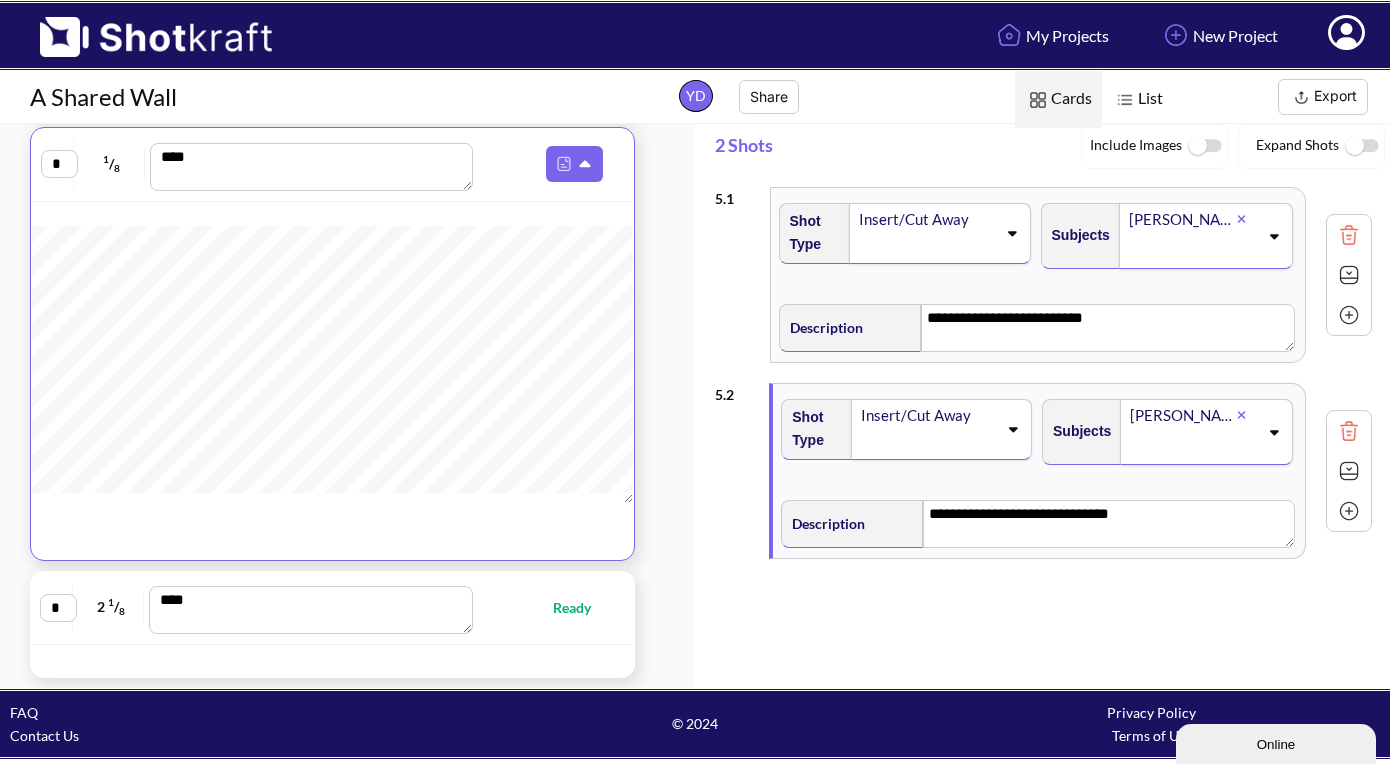 type on "**********" 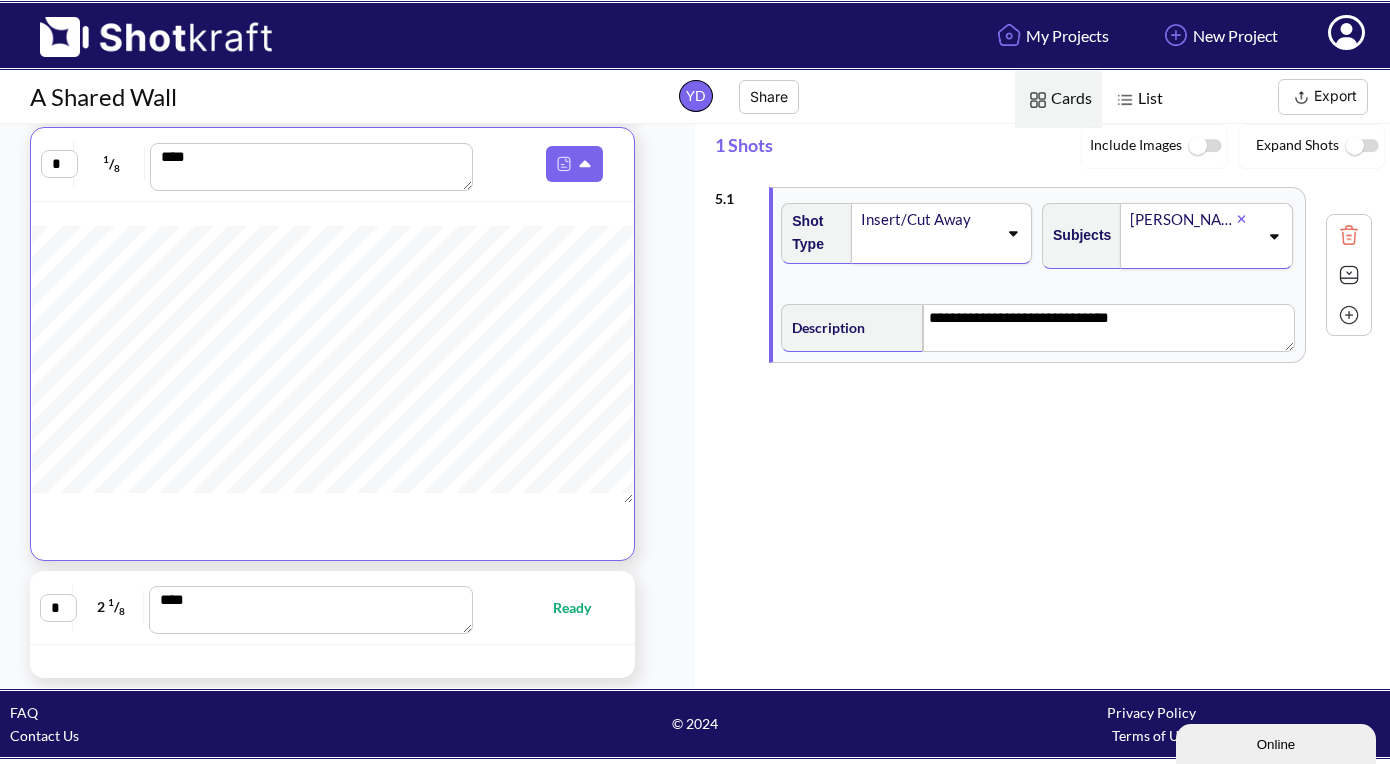 click at bounding box center [1349, 235] 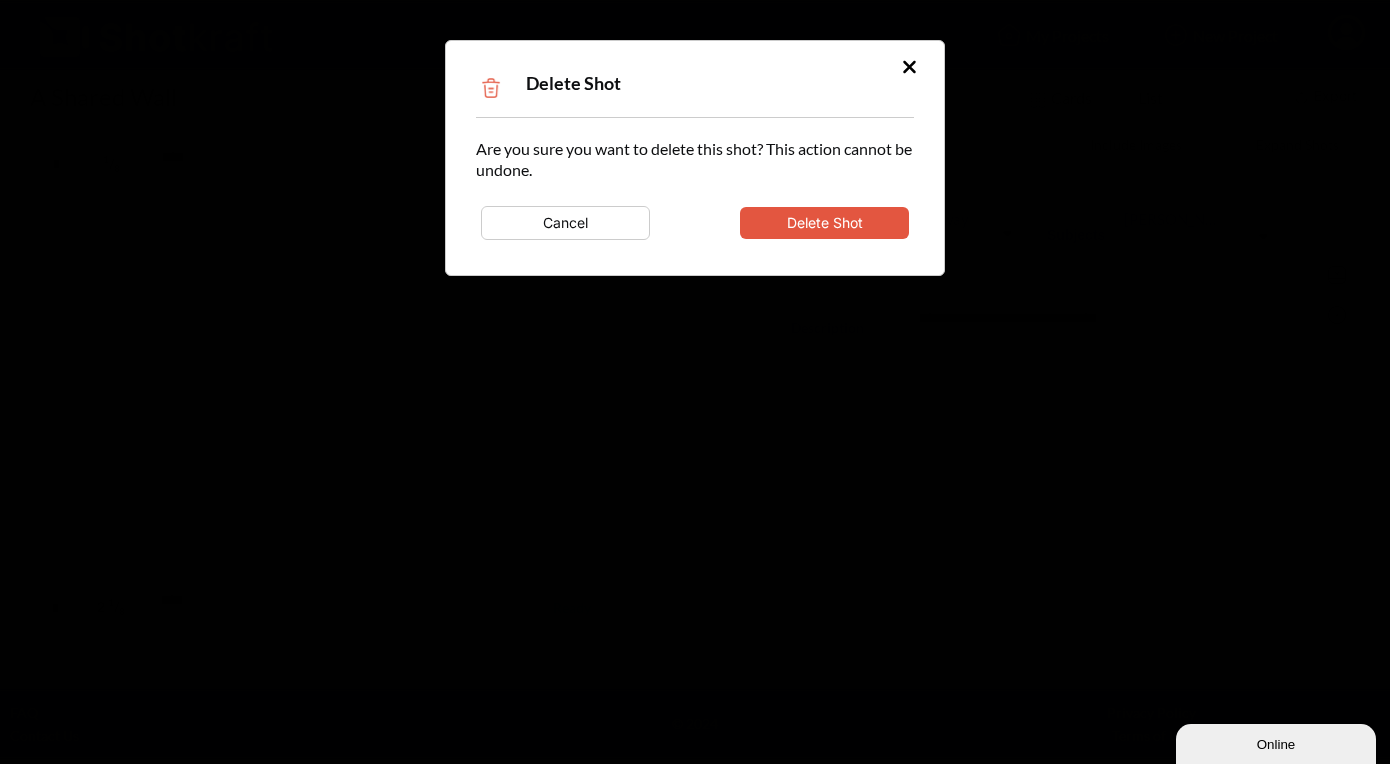 click on "Delete Shot" at bounding box center [824, 223] 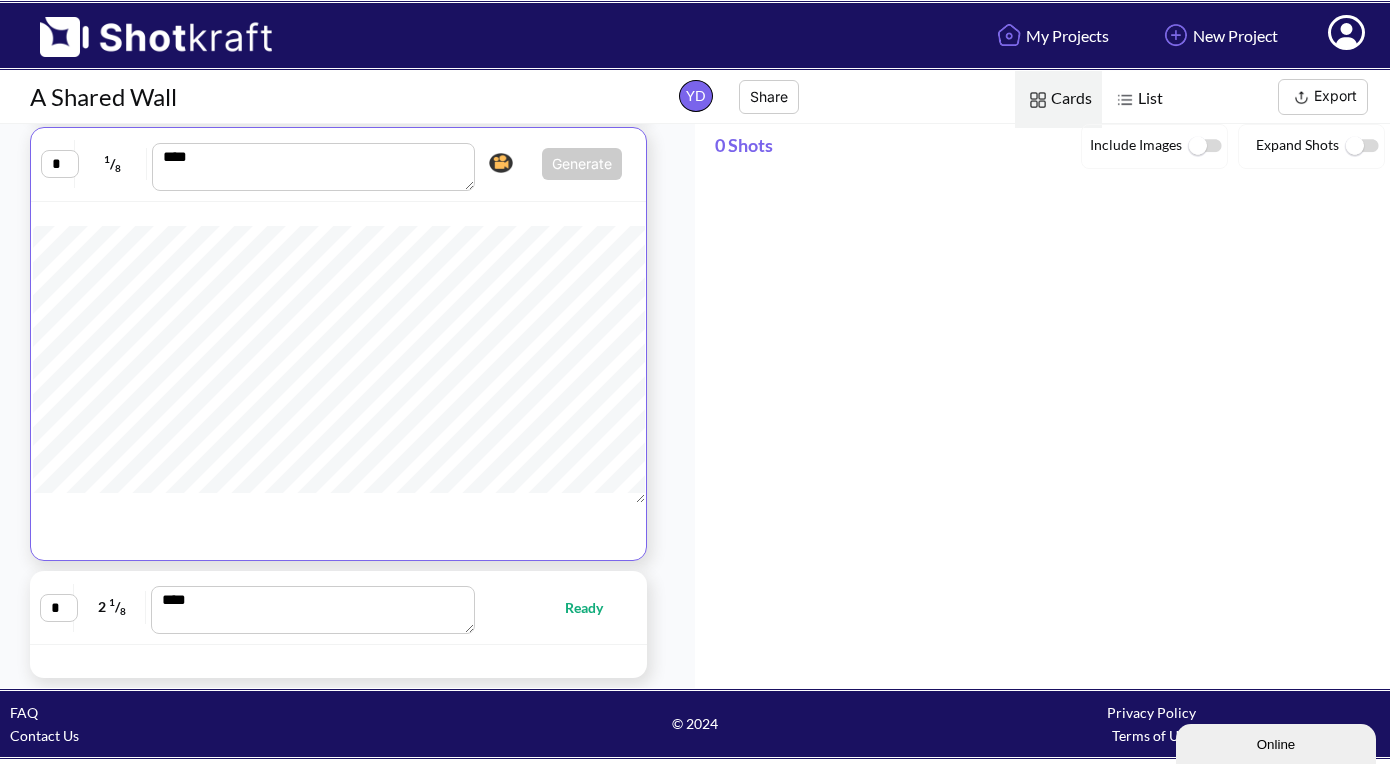 click on "Ready" at bounding box center (552, 607) 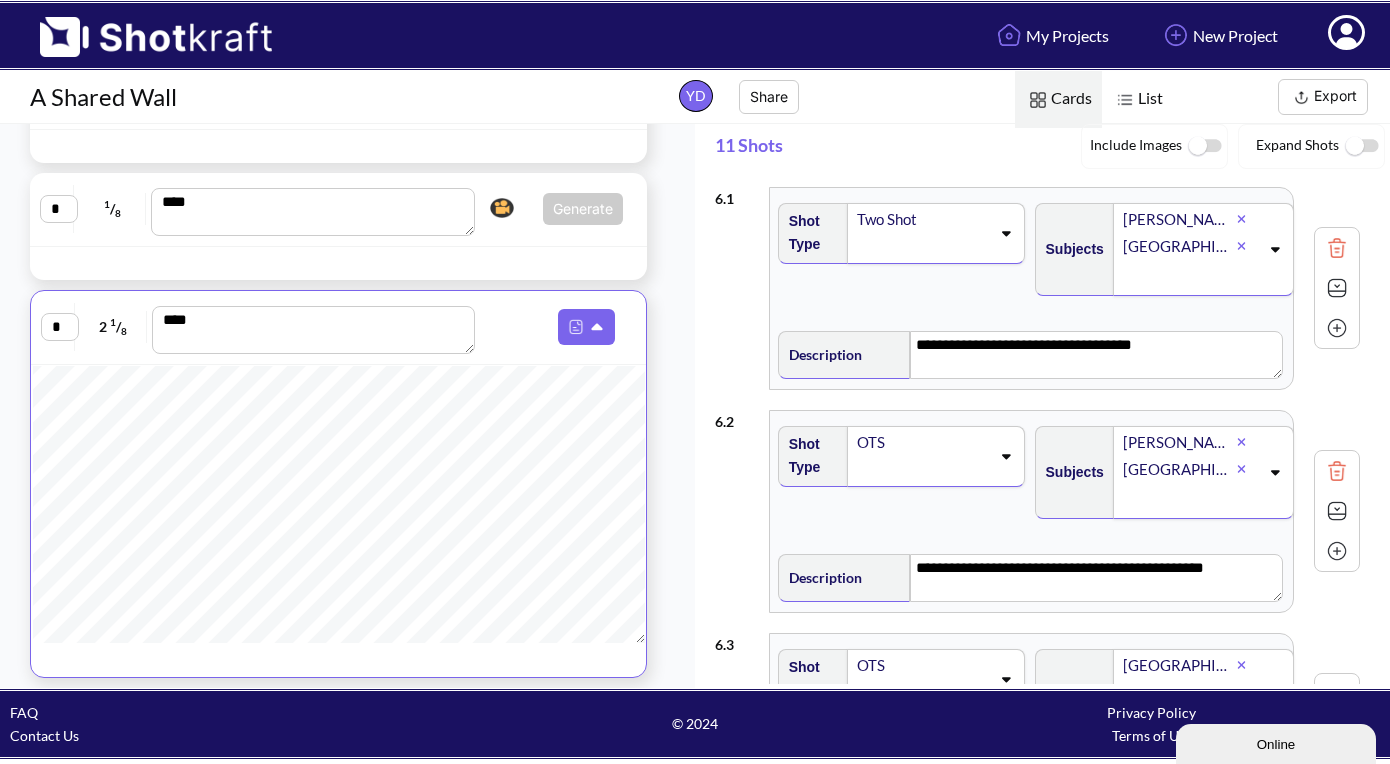 scroll, scrollTop: 453, scrollLeft: 0, axis: vertical 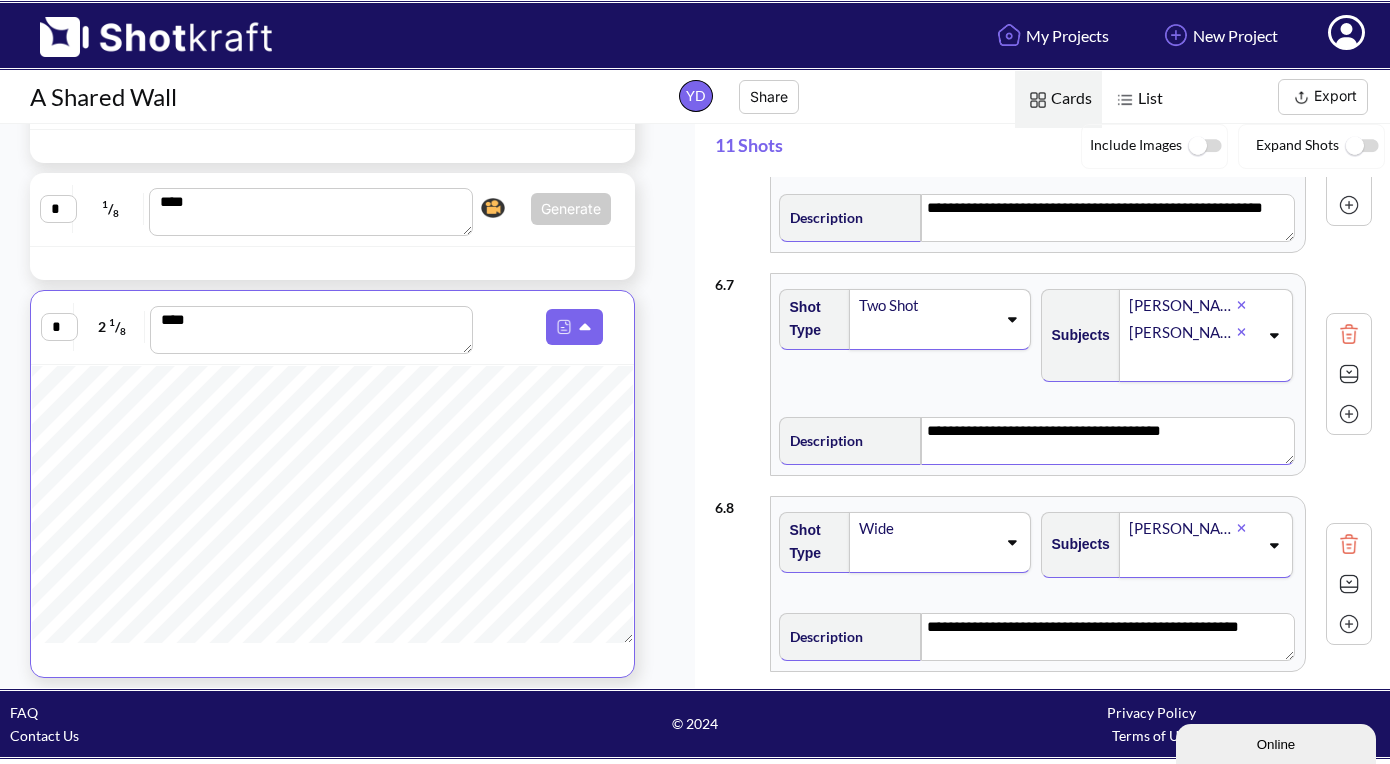 click on "**********" at bounding box center [1107, 441] 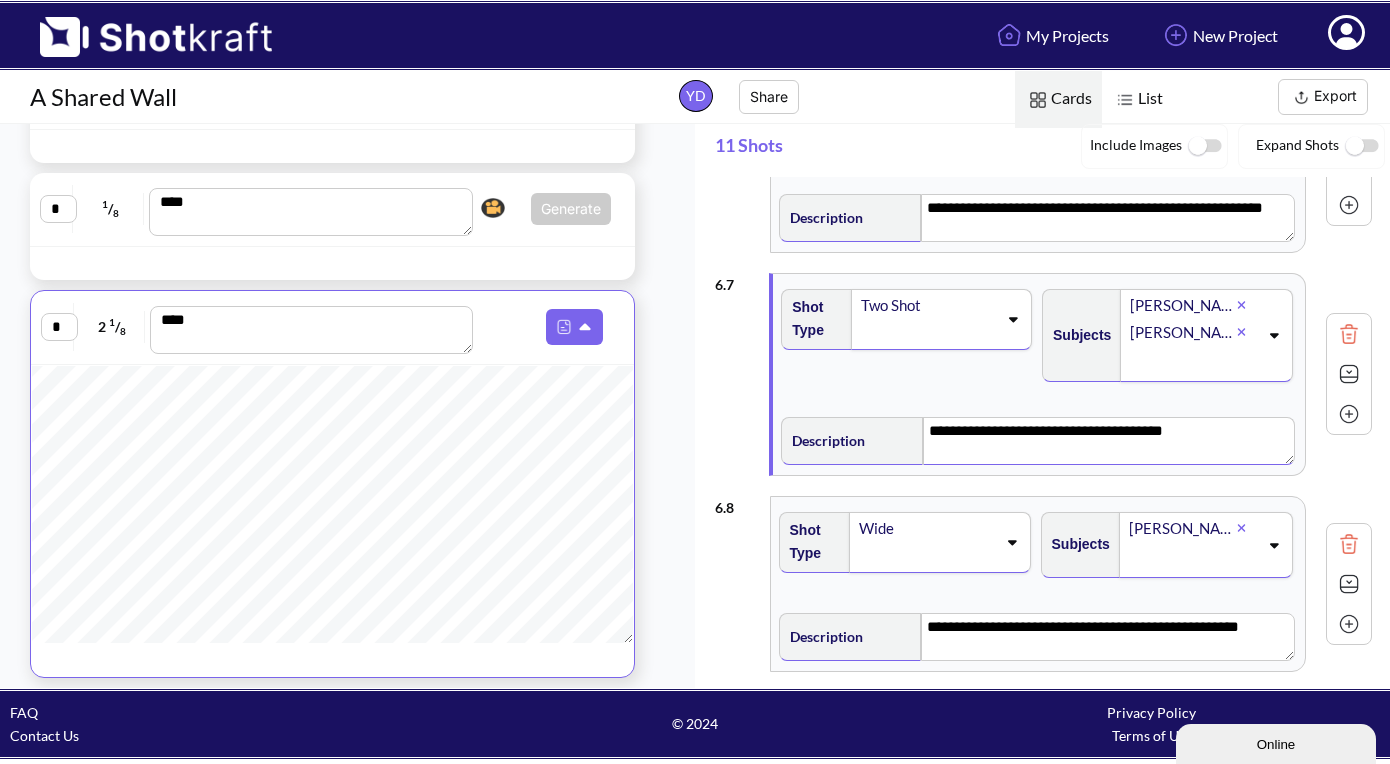 click on "**********" at bounding box center [1108, 441] 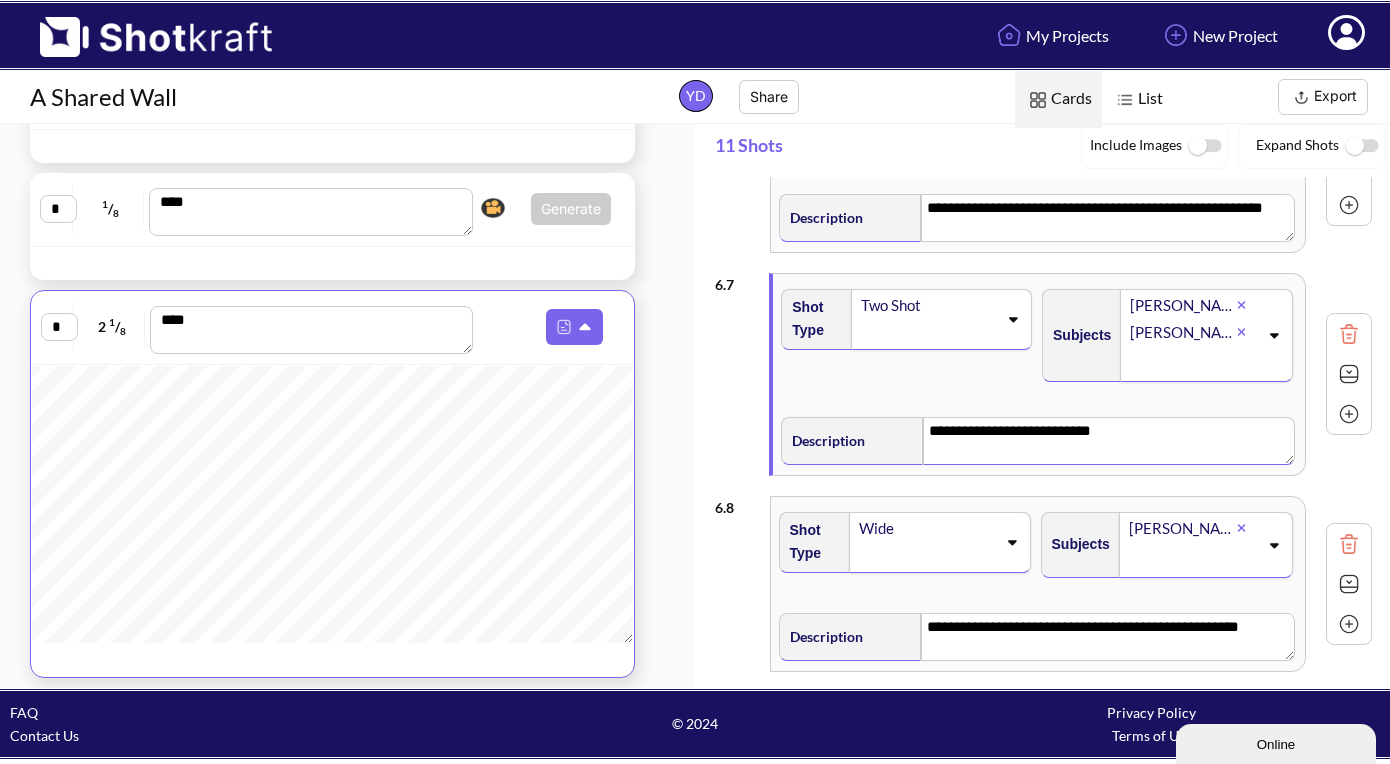 click on "**********" at bounding box center (1108, 441) 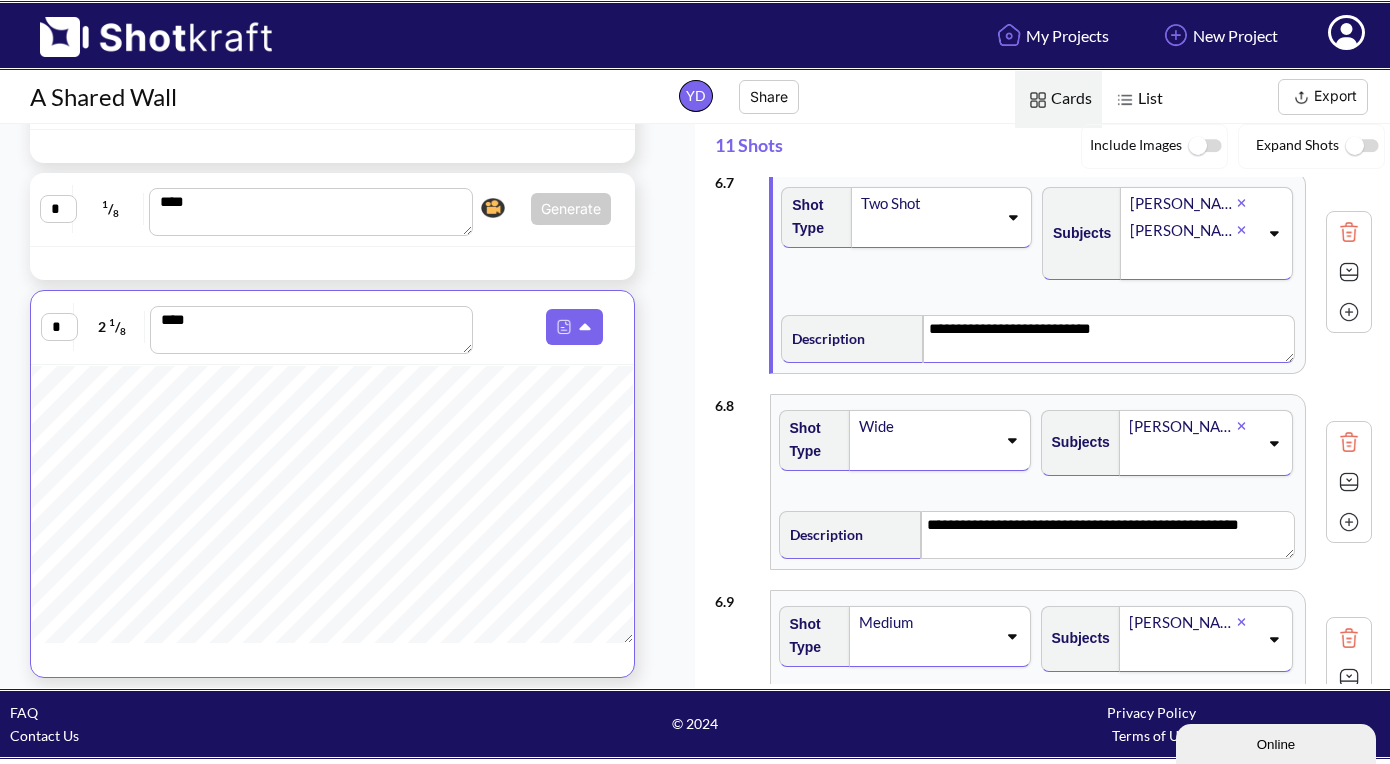 scroll, scrollTop: 1206, scrollLeft: 0, axis: vertical 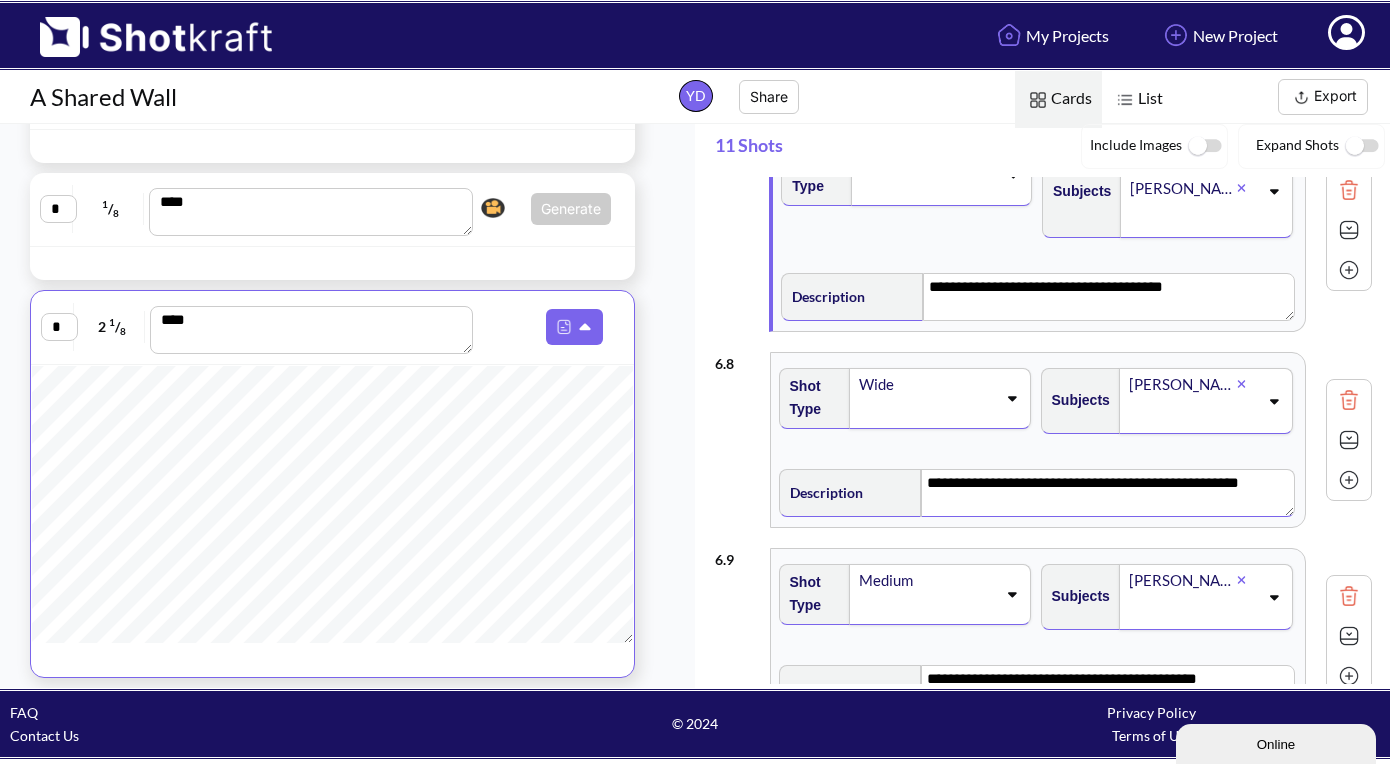 click on "**********" at bounding box center [1107, 493] 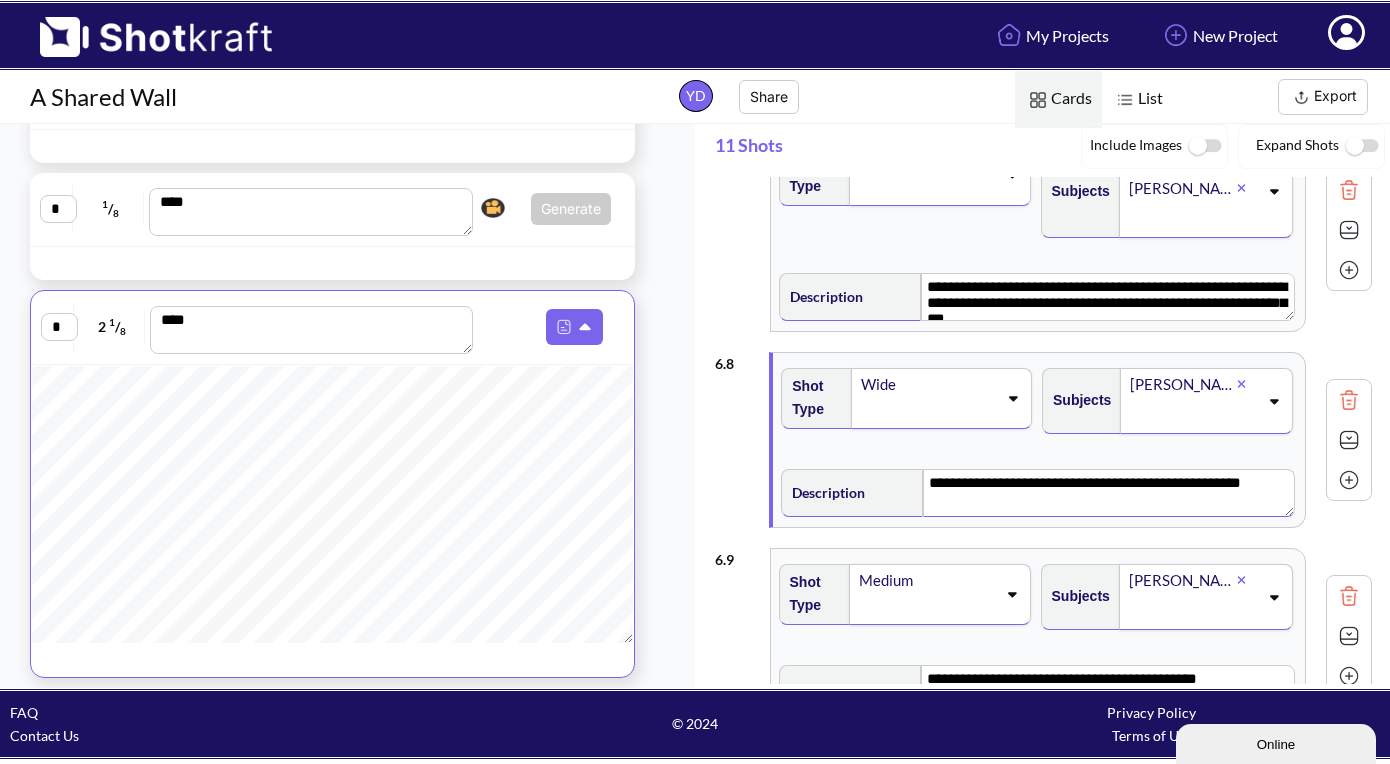 scroll, scrollTop: 1303, scrollLeft: 0, axis: vertical 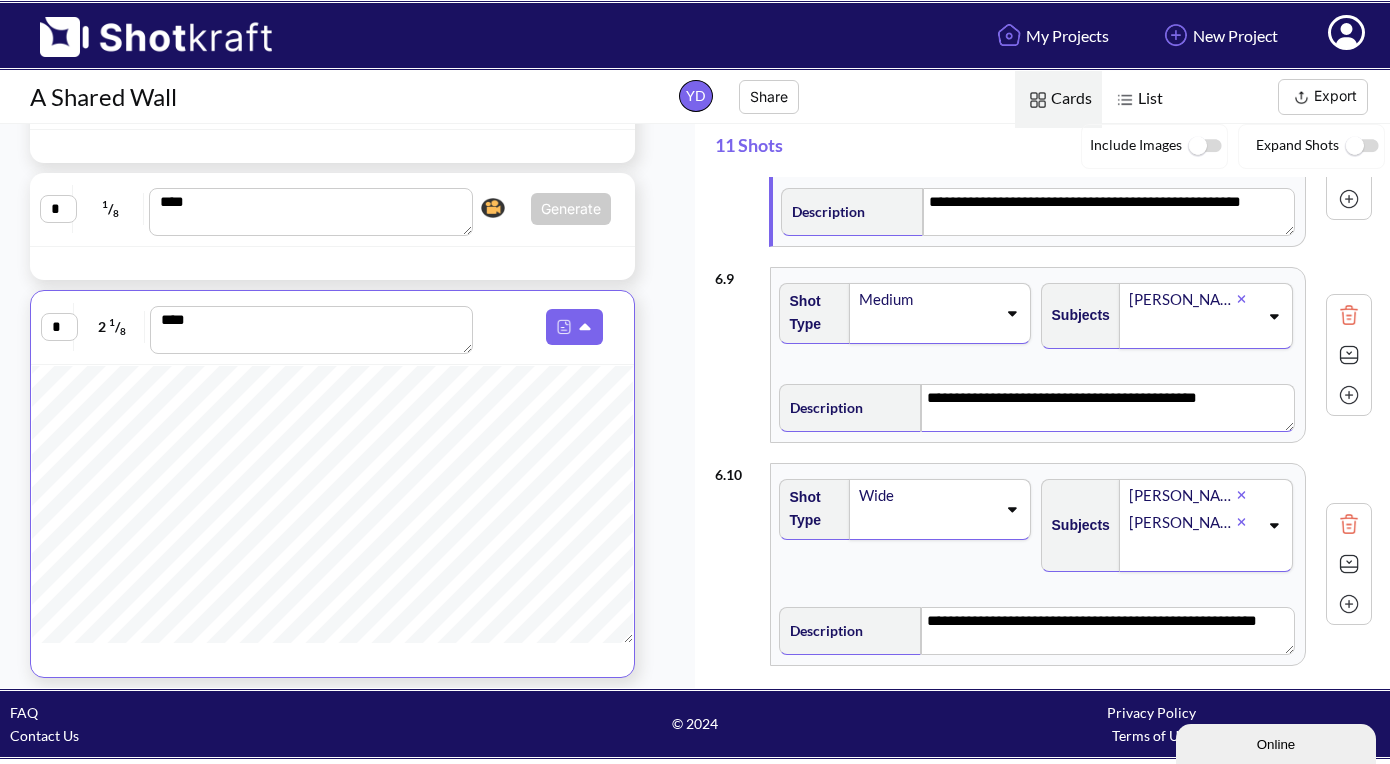 click on "**********" at bounding box center [1107, 408] 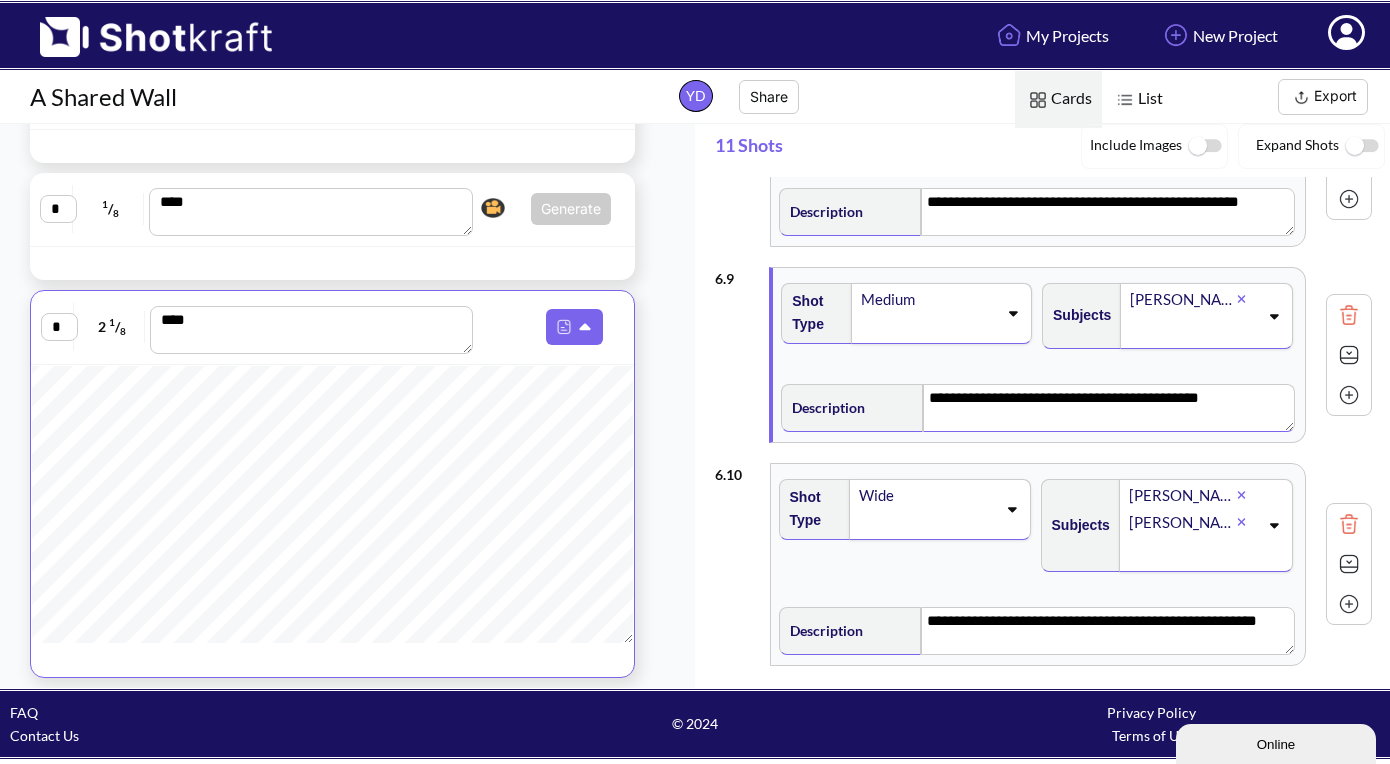 click on "**********" at bounding box center [1108, 408] 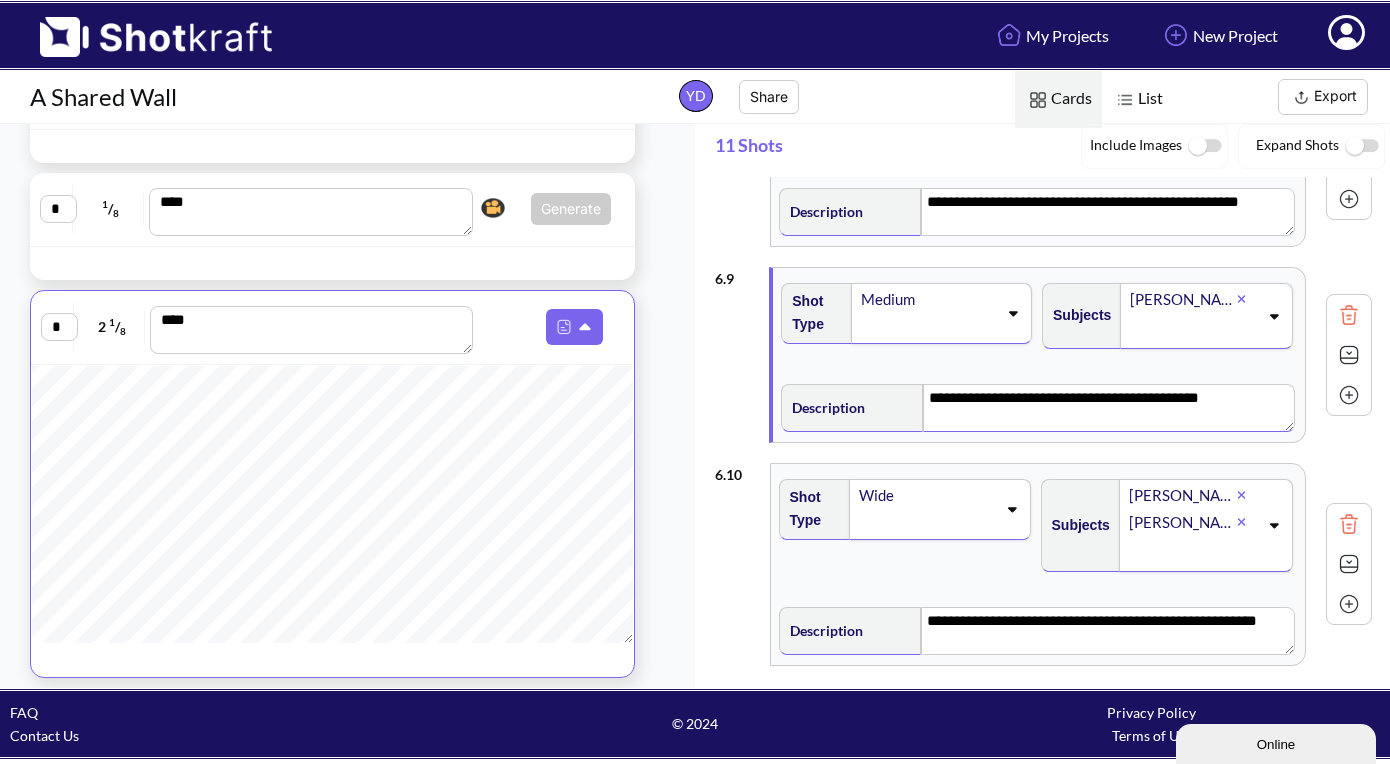 click at bounding box center (1349, 355) 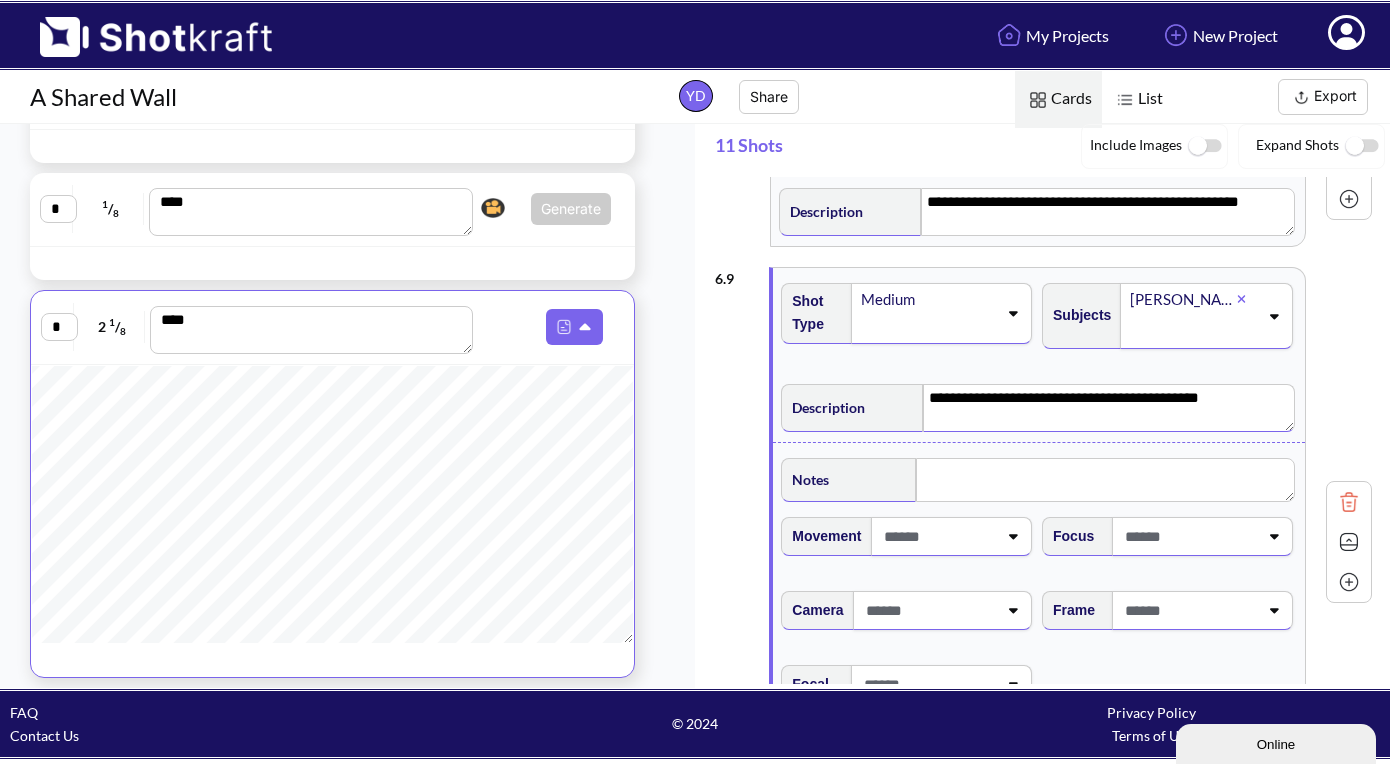 click at bounding box center [1349, 542] 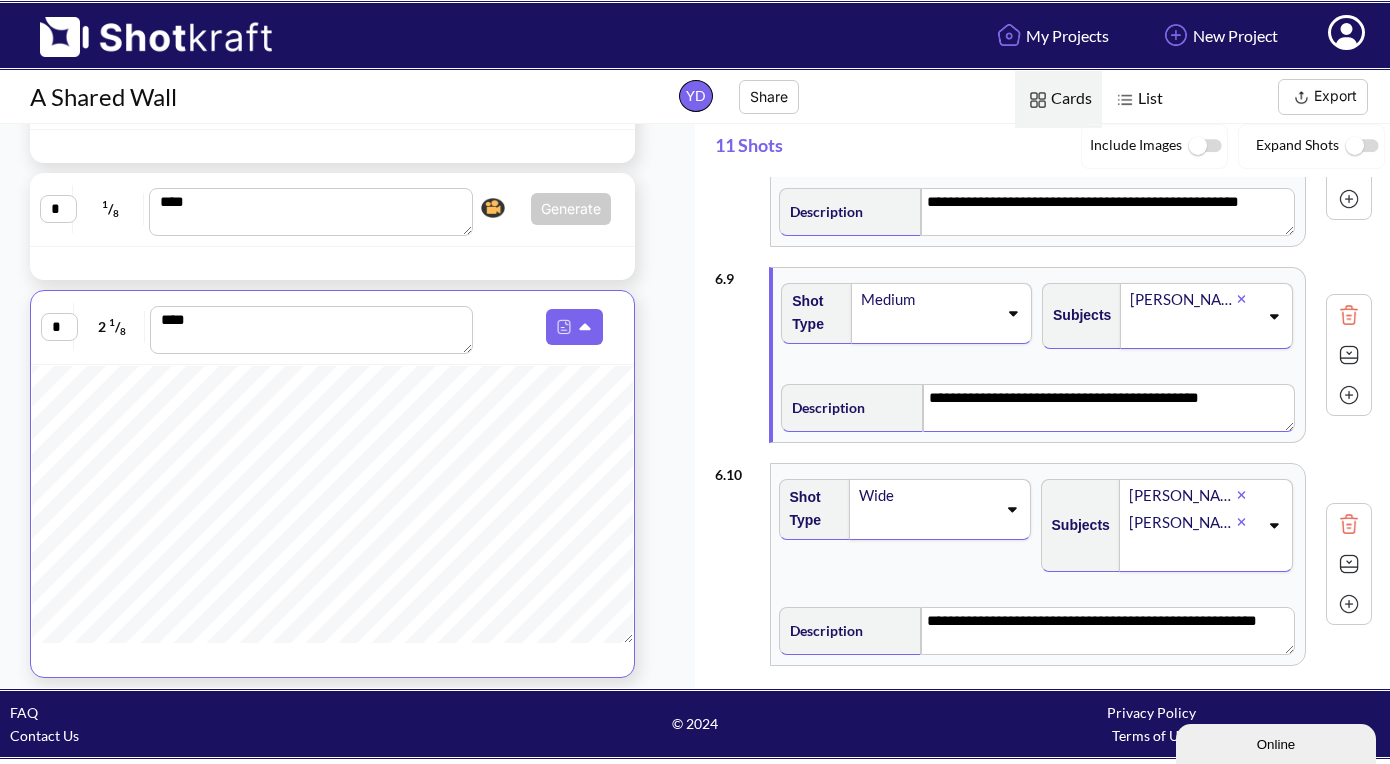 click at bounding box center (1349, 395) 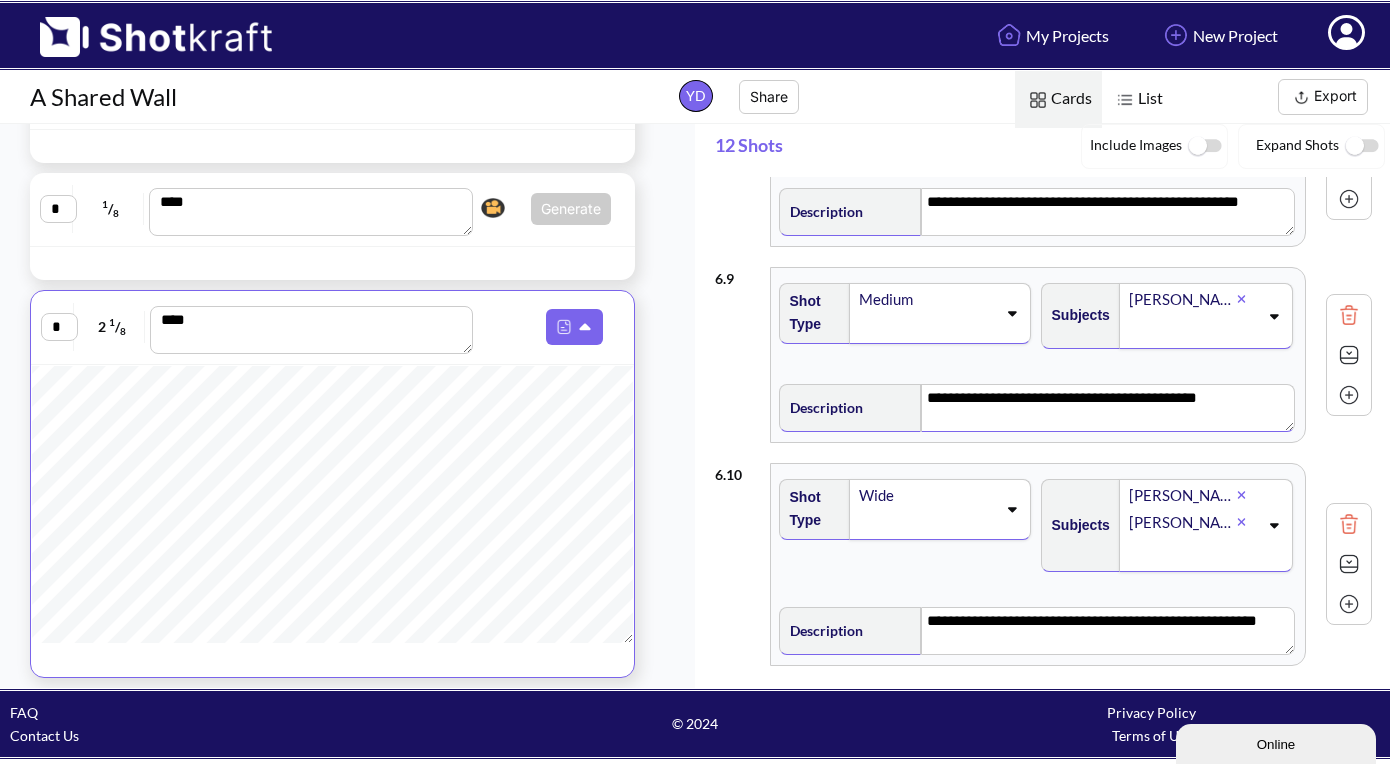 type 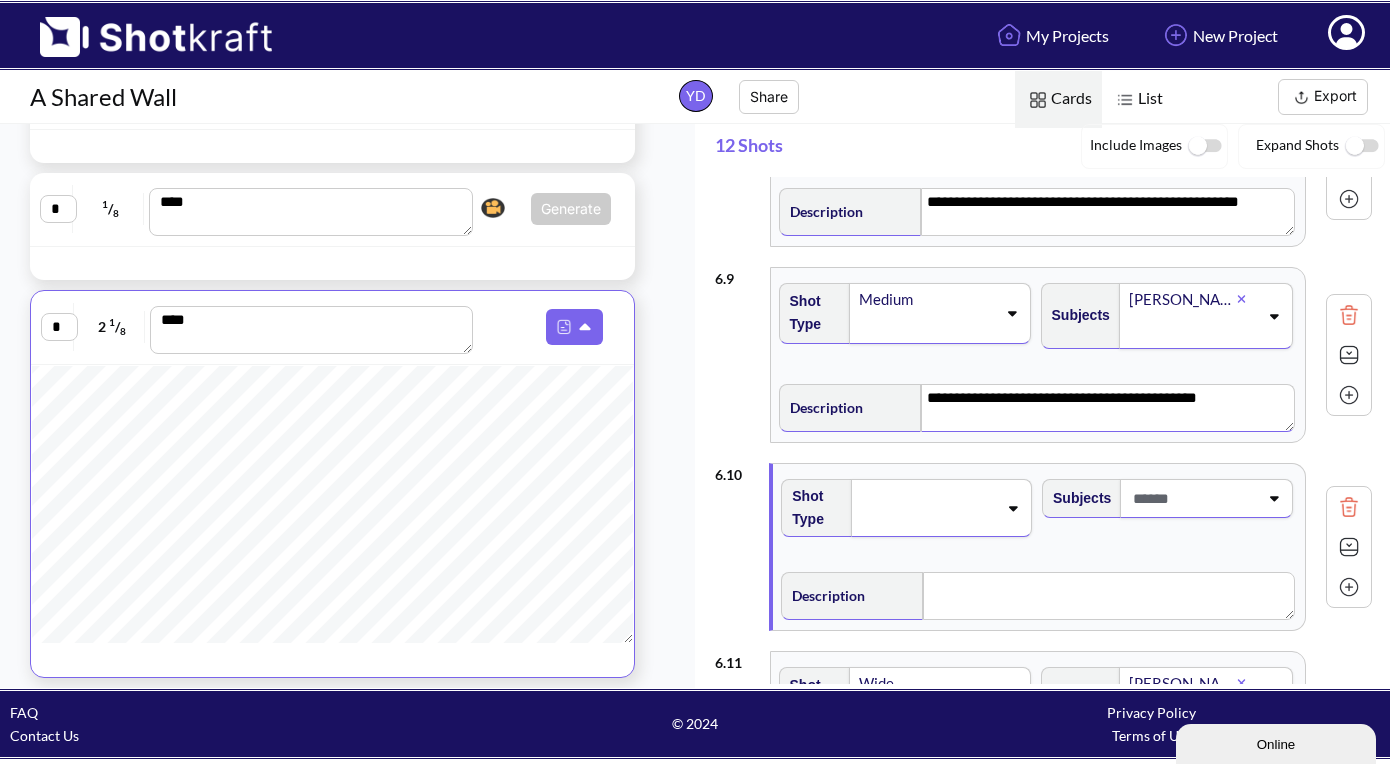 click at bounding box center [928, 508] 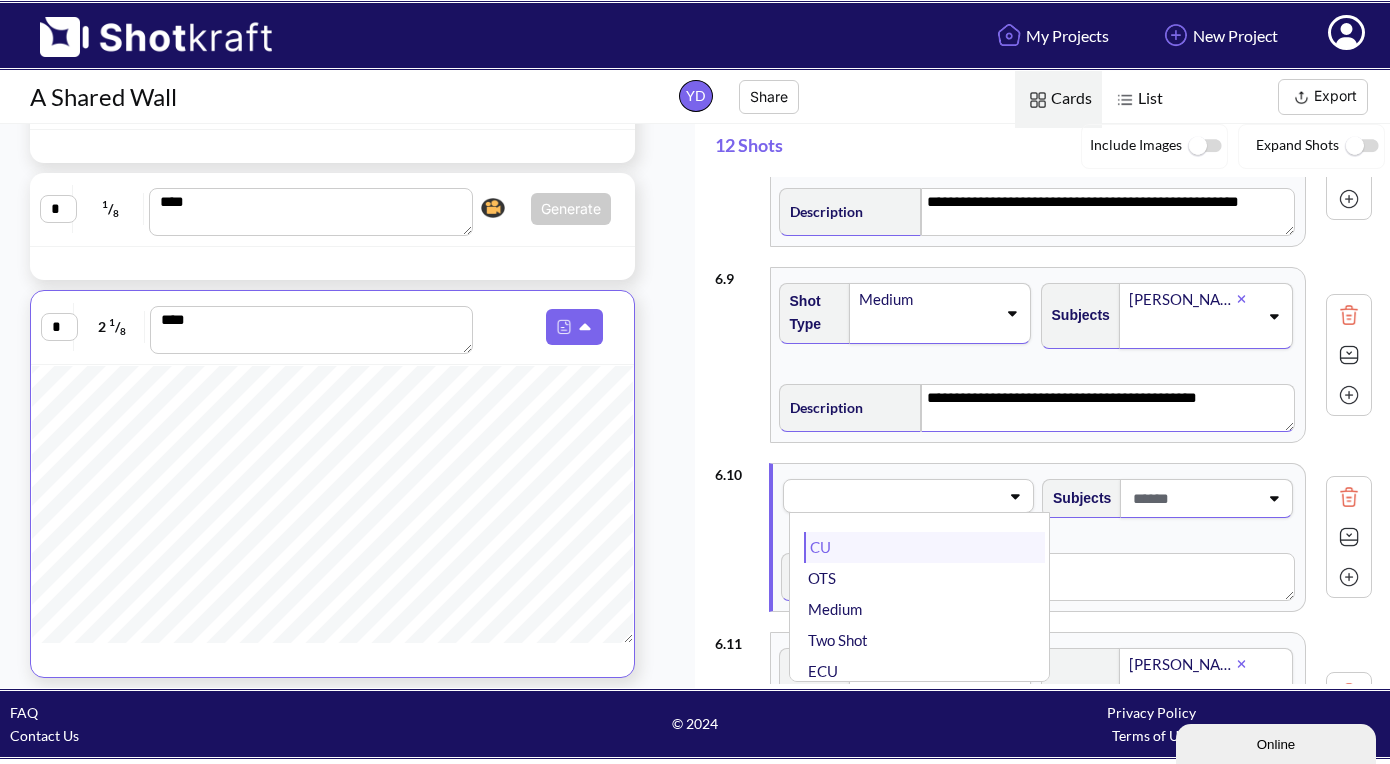 click on "CU" at bounding box center (924, 547) 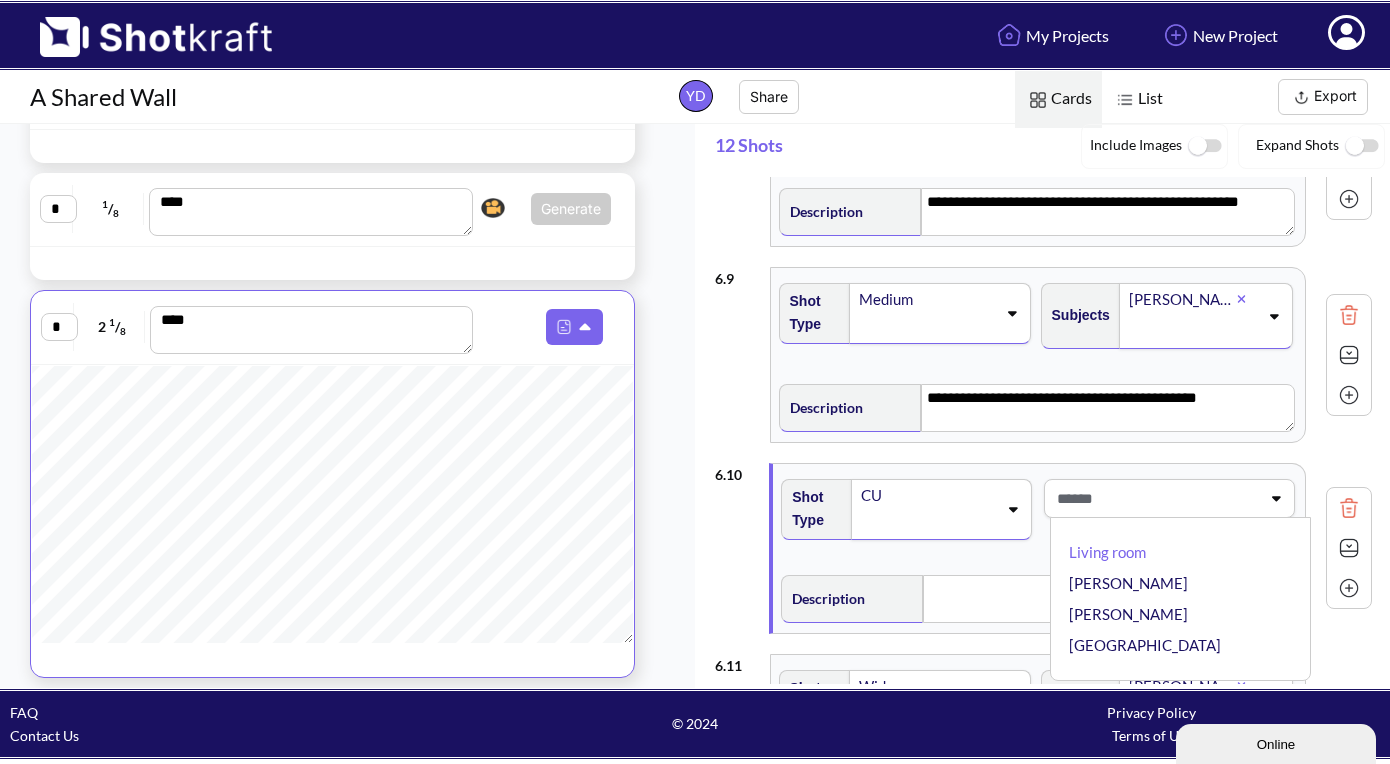click at bounding box center (1156, 498) 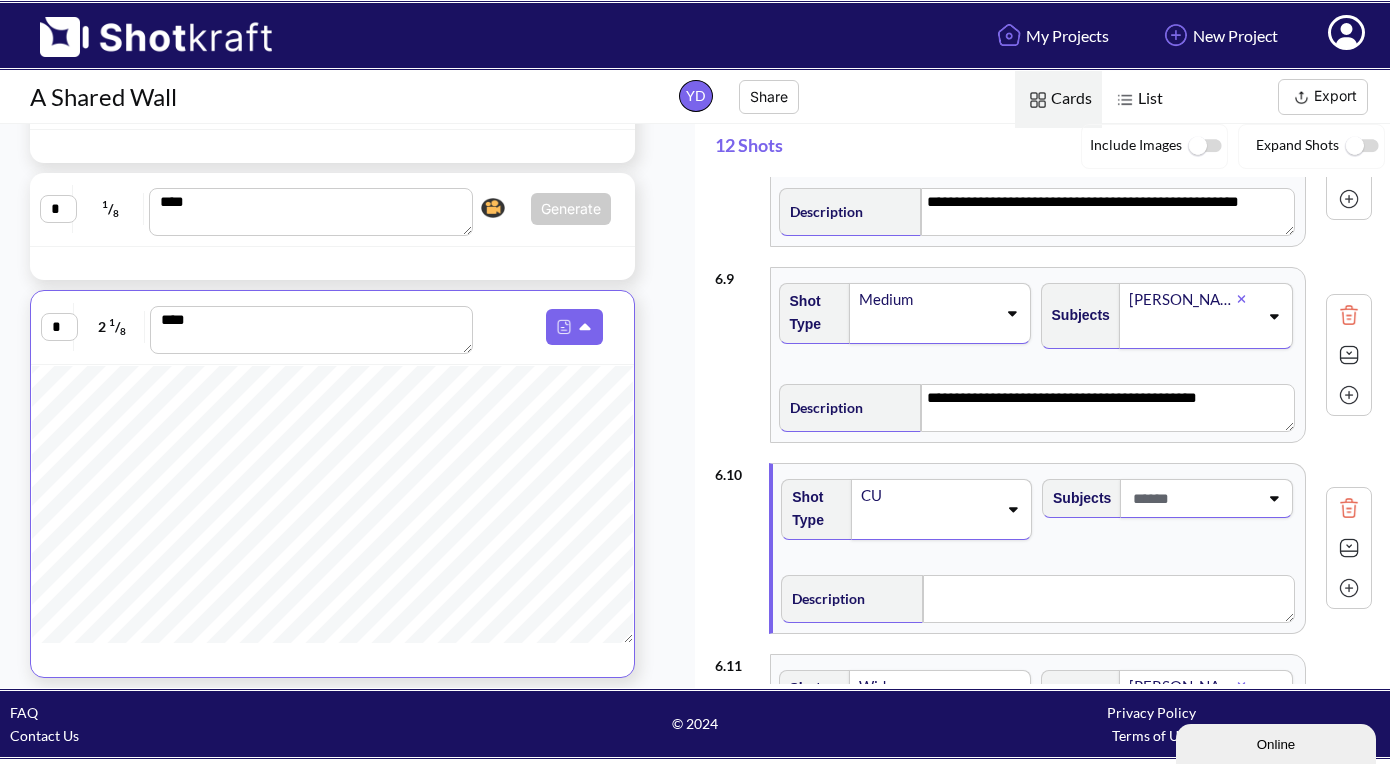 click at bounding box center [1193, 498] 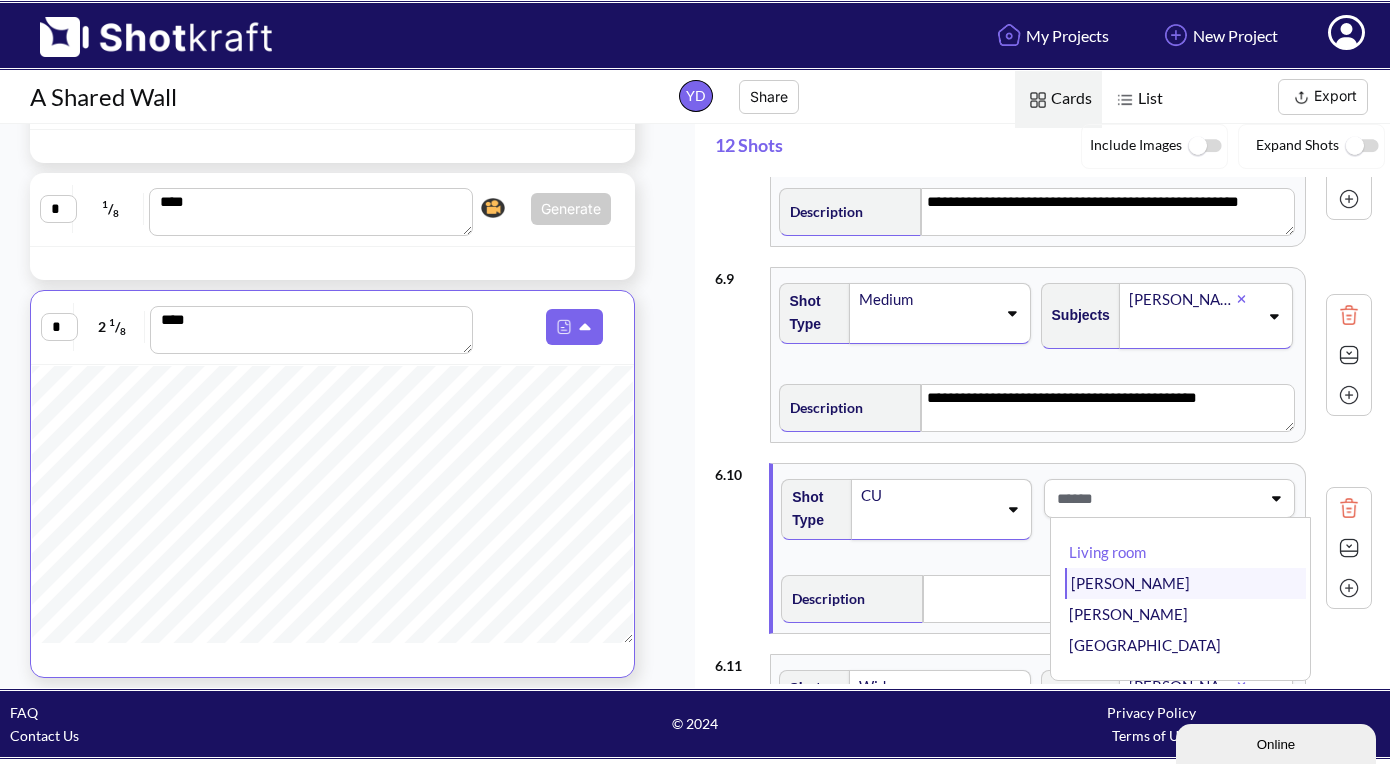 click on "[PERSON_NAME]" at bounding box center [1185, 583] 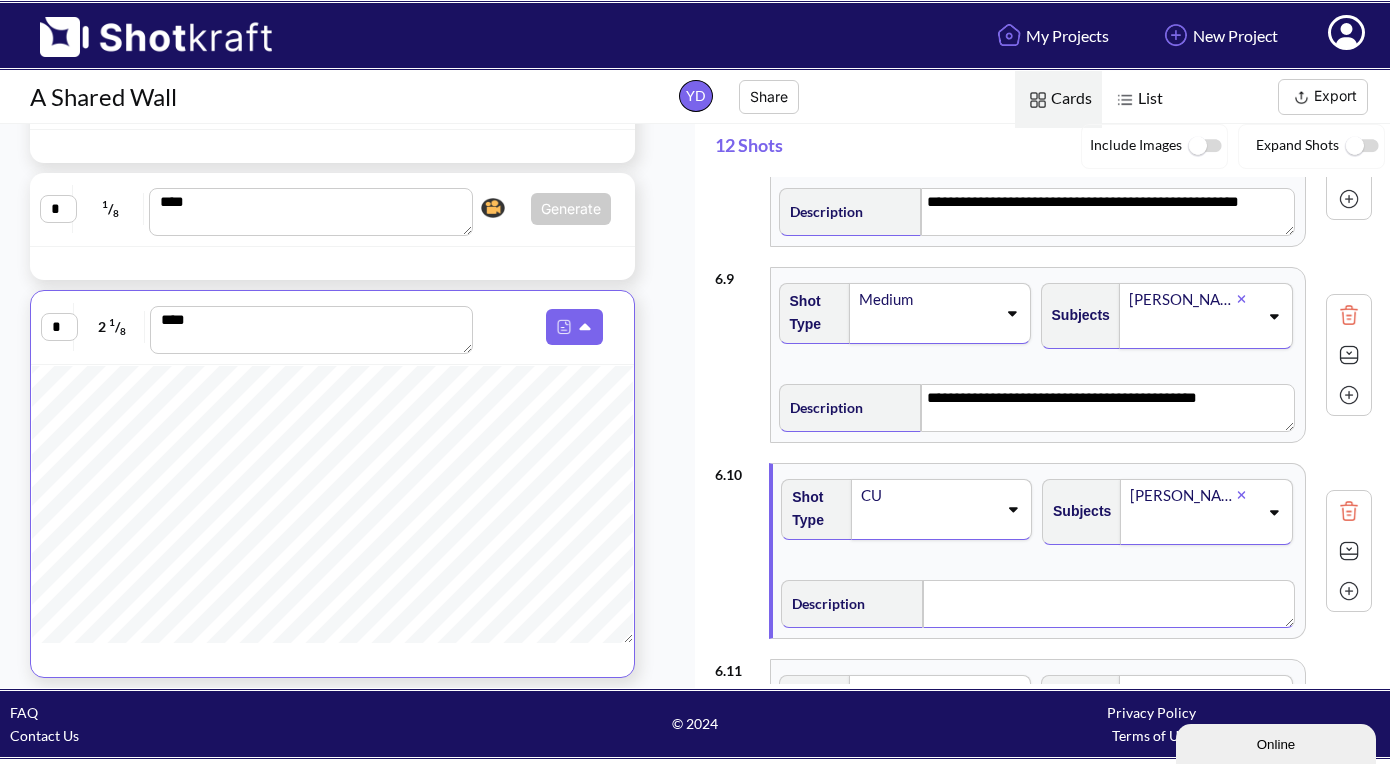 click at bounding box center (1108, 604) 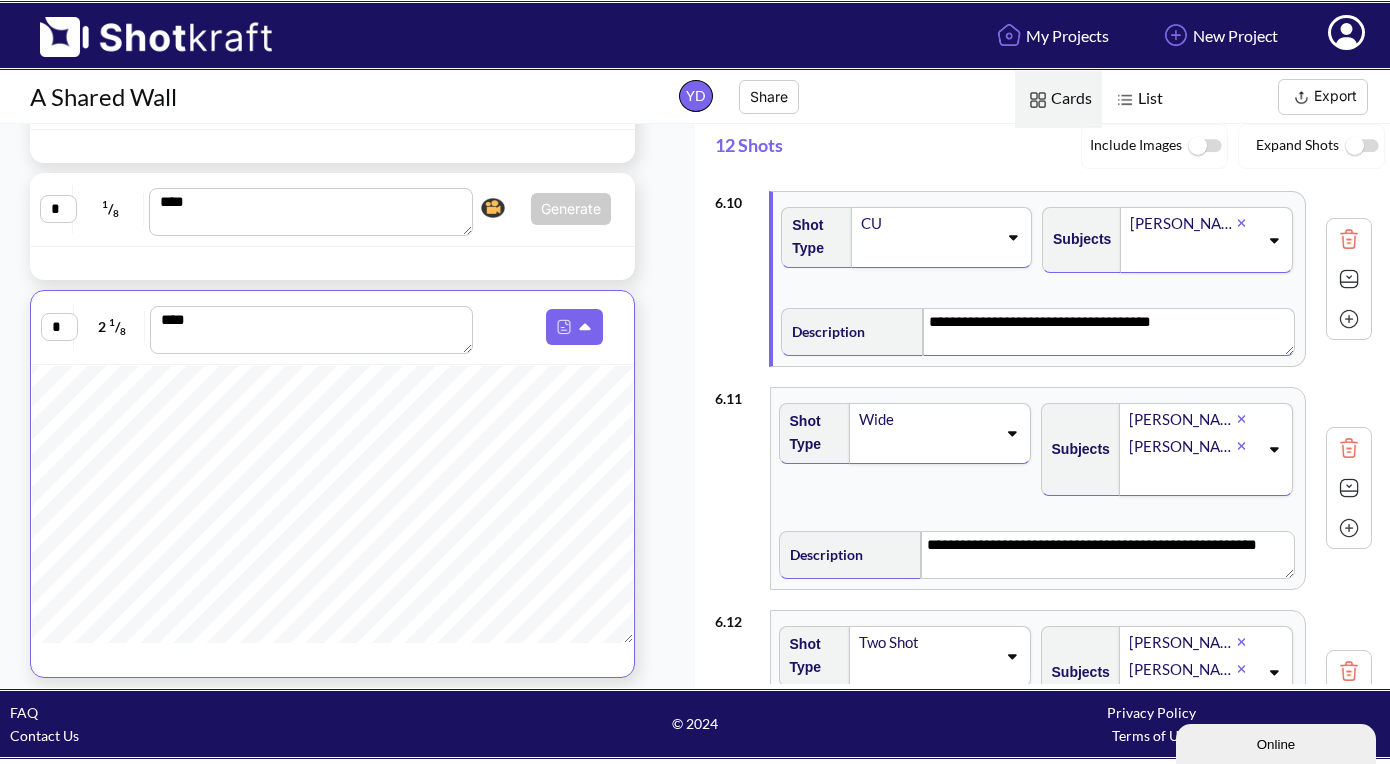 scroll, scrollTop: 1917, scrollLeft: 0, axis: vertical 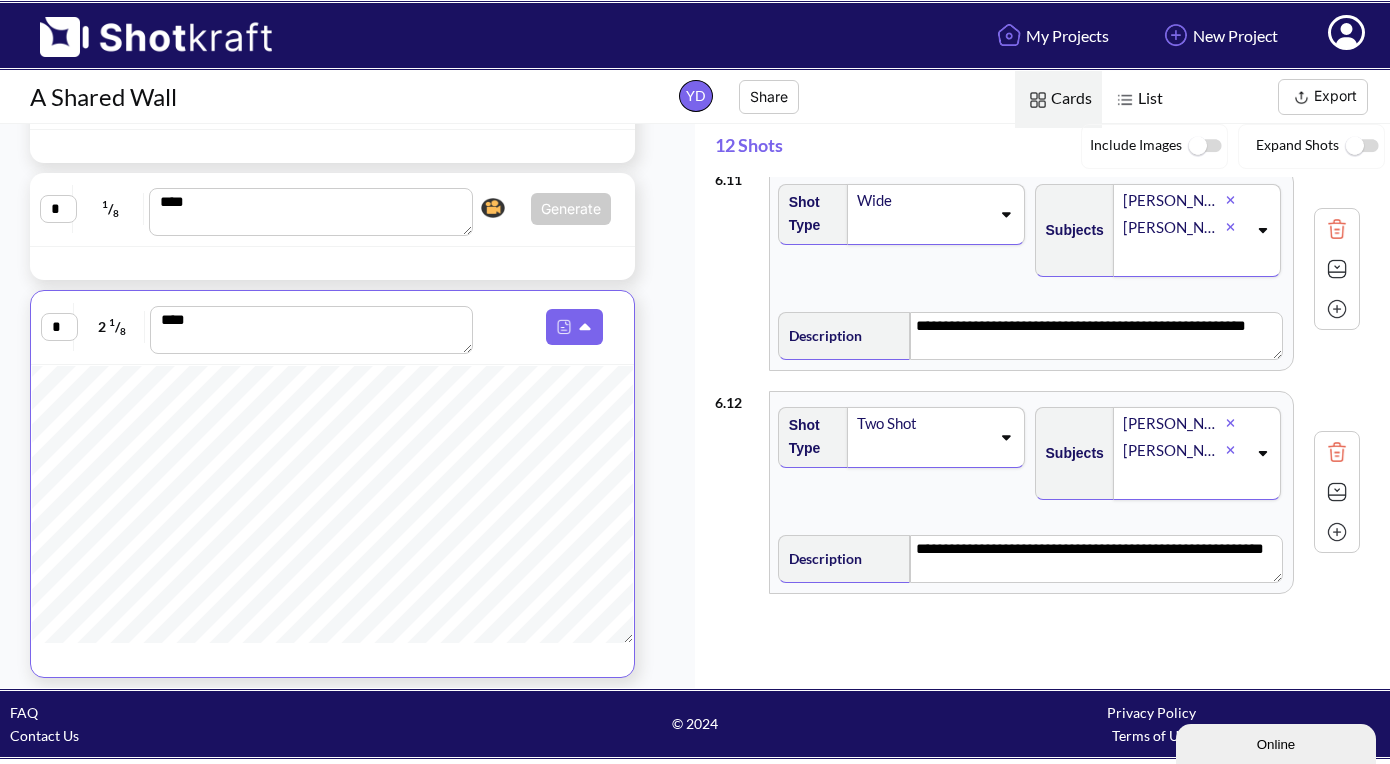 type on "**********" 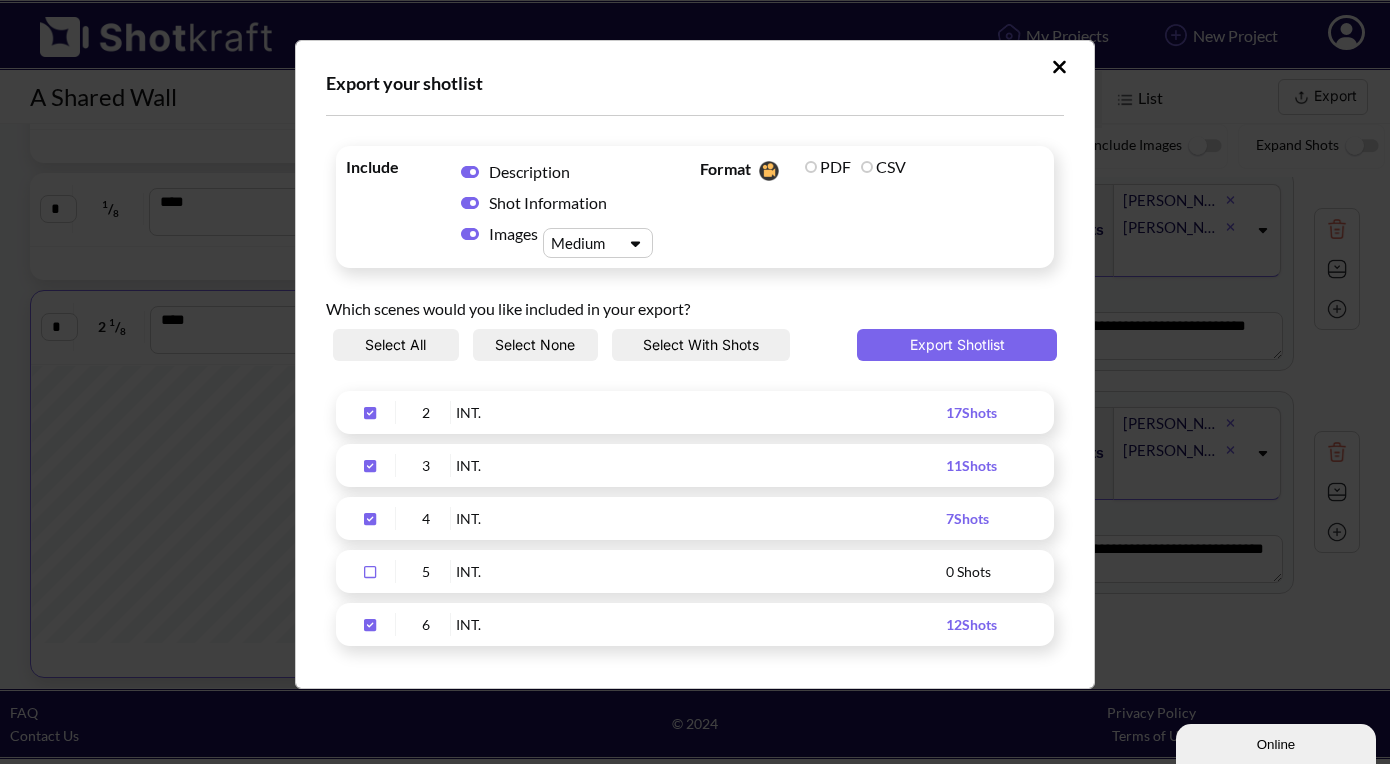 type on "**********" 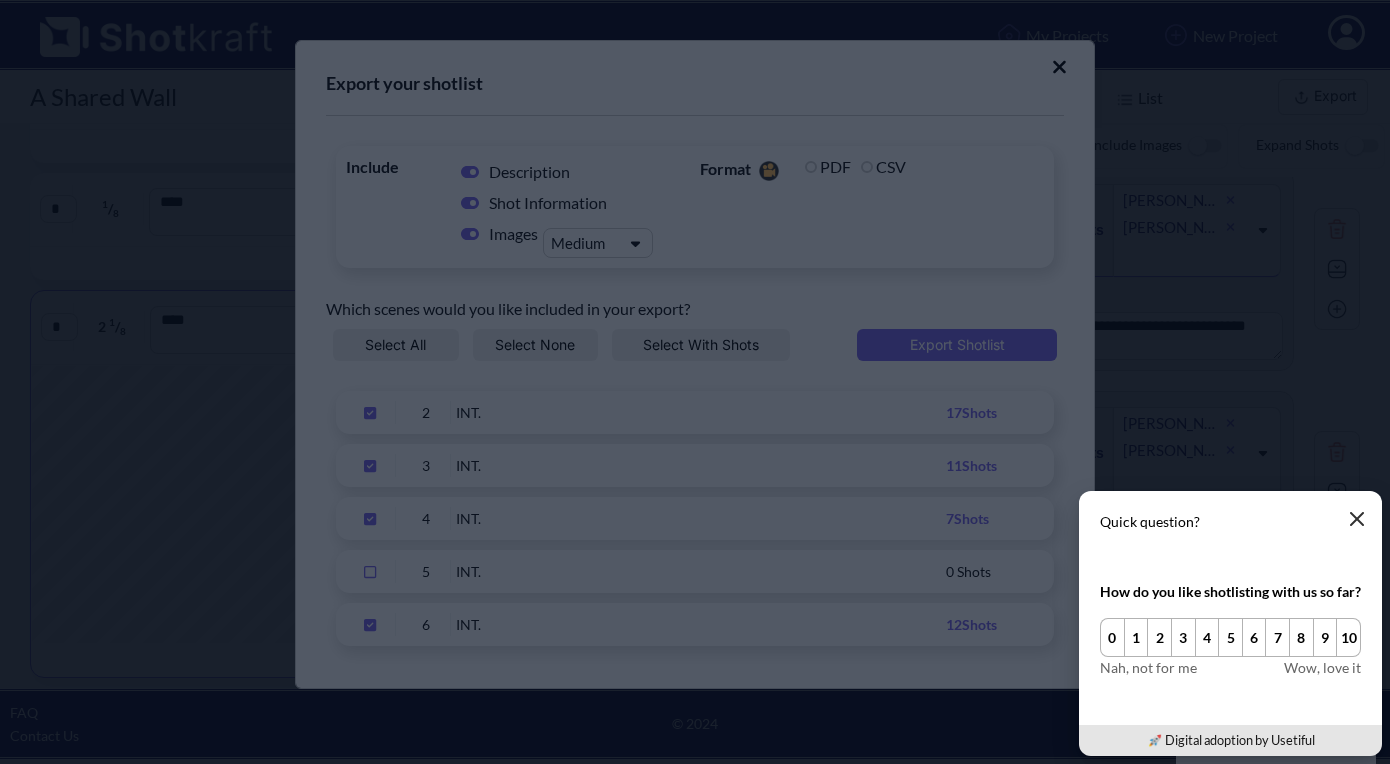 click 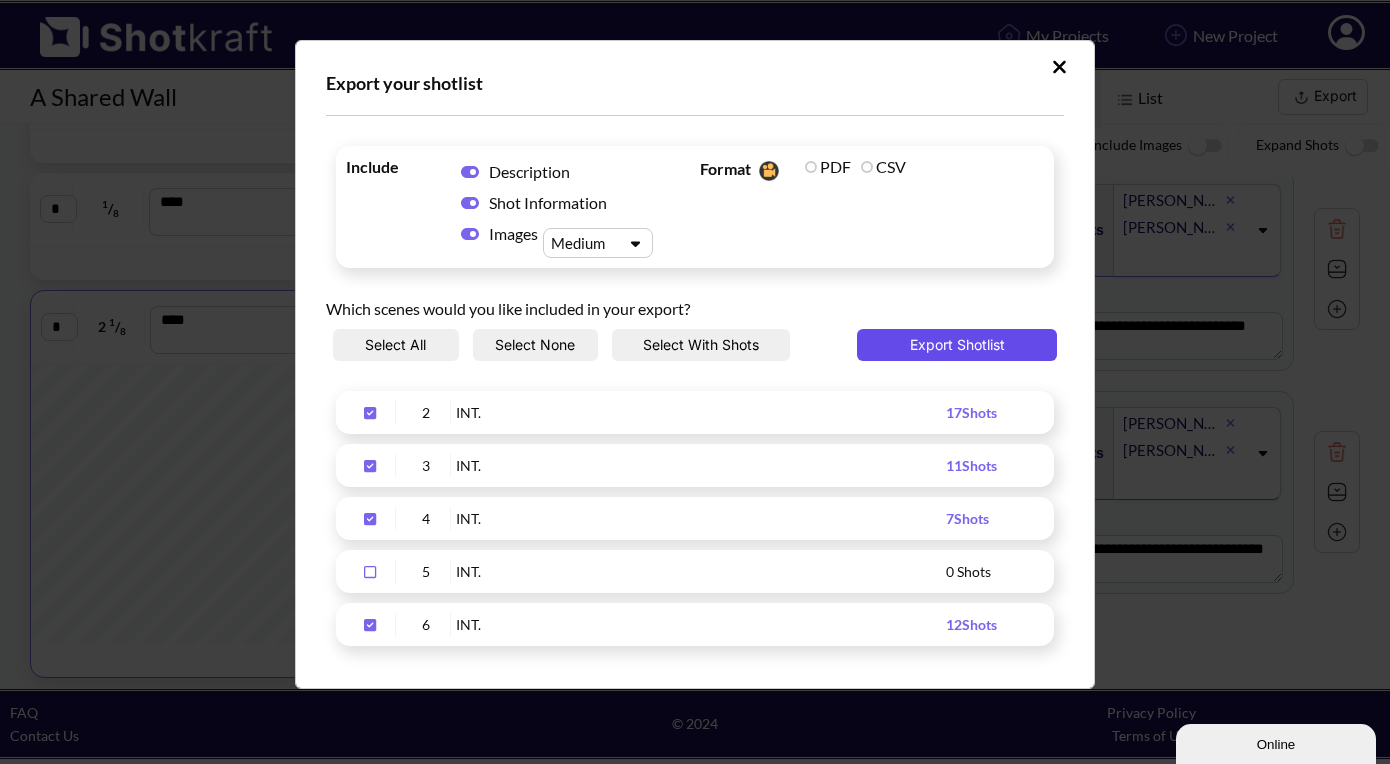 click on "Export Shotlist" at bounding box center (957, 345) 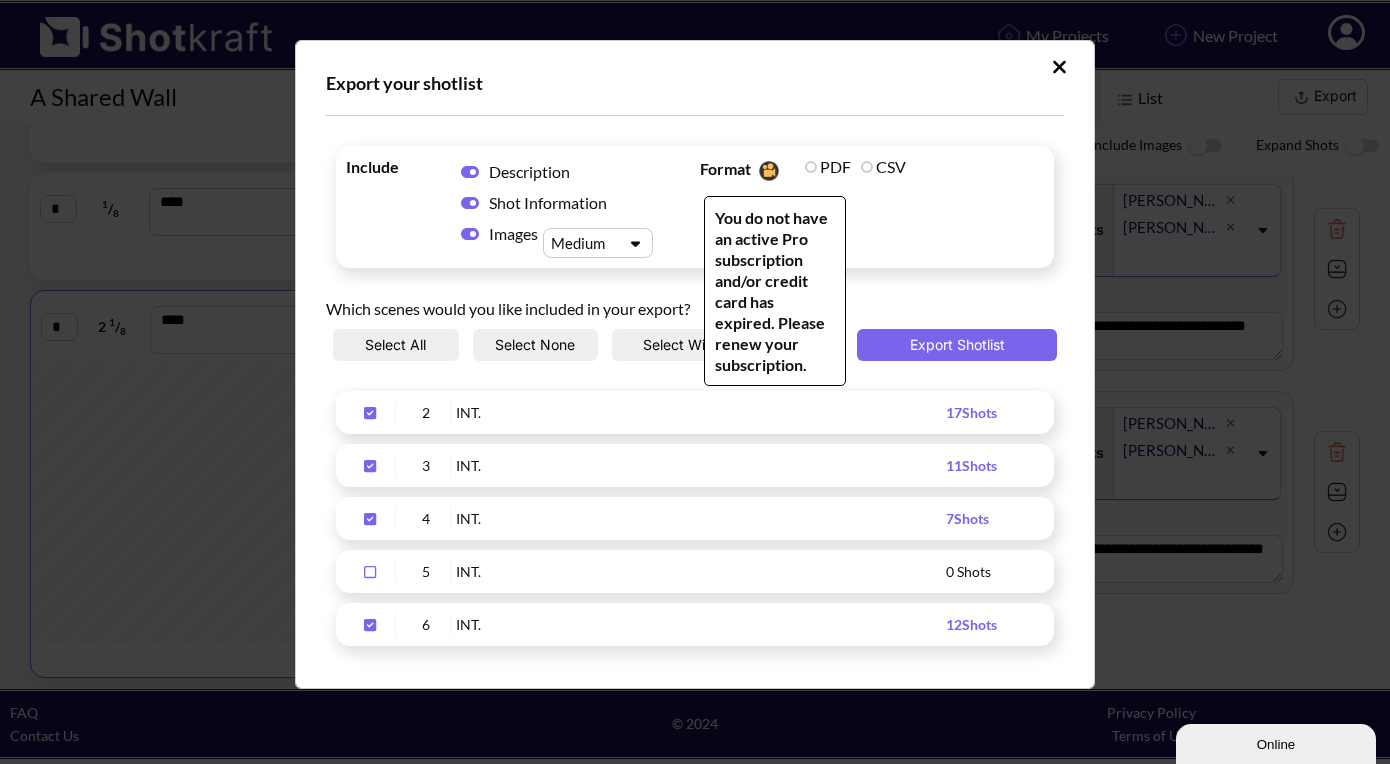click on "CSV" at bounding box center (883, 166) 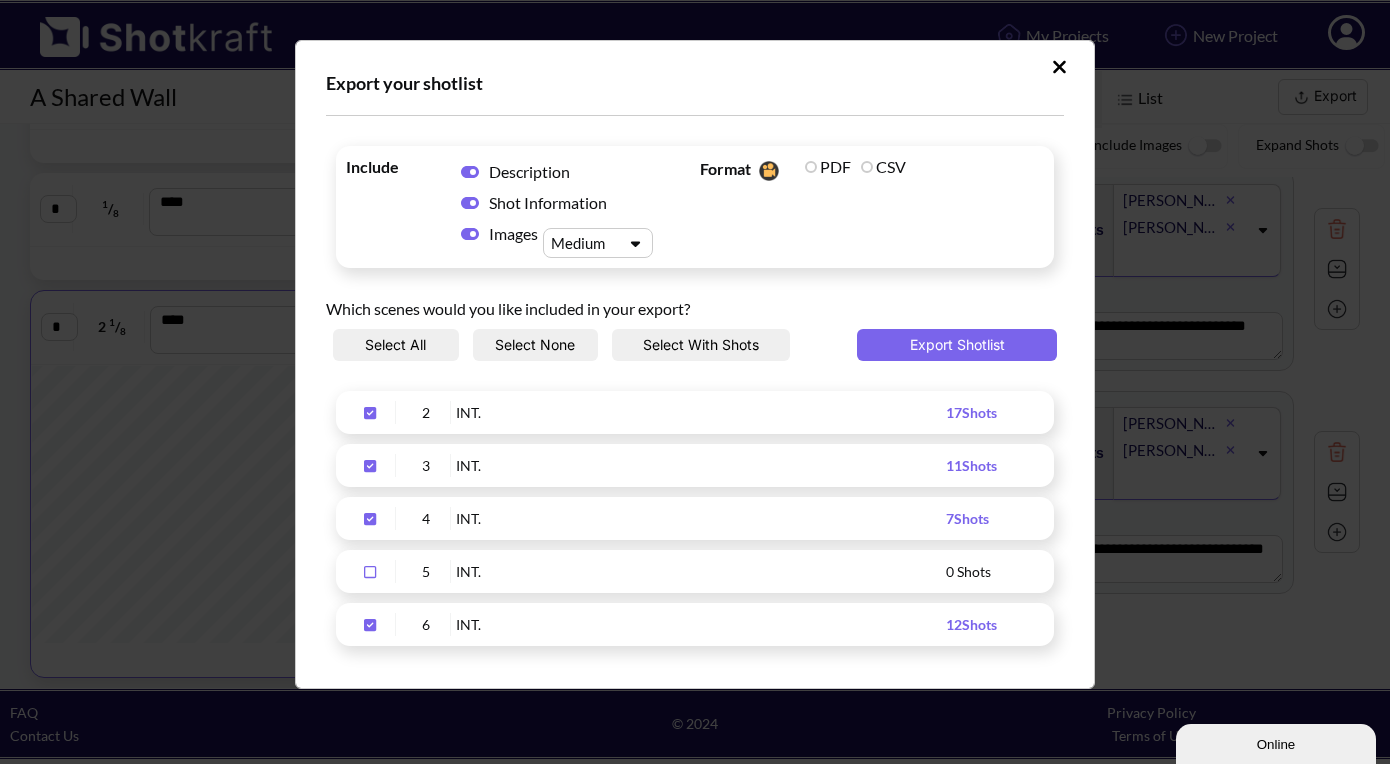 click at bounding box center [581, 243] 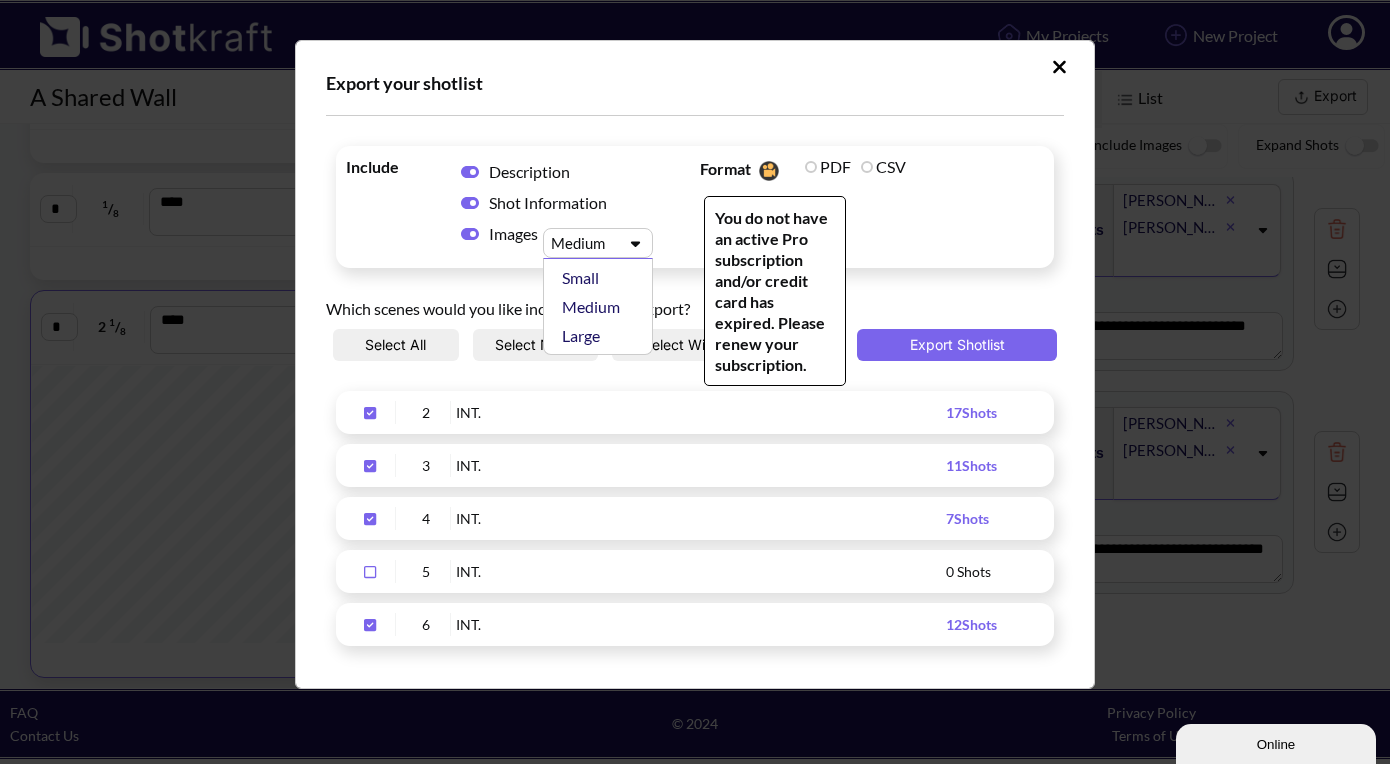 click on "Format   You do not have an active Pro subscription and/or credit card has expired. Please renew your subscription.  PDF  CSV" at bounding box center [872, 207] 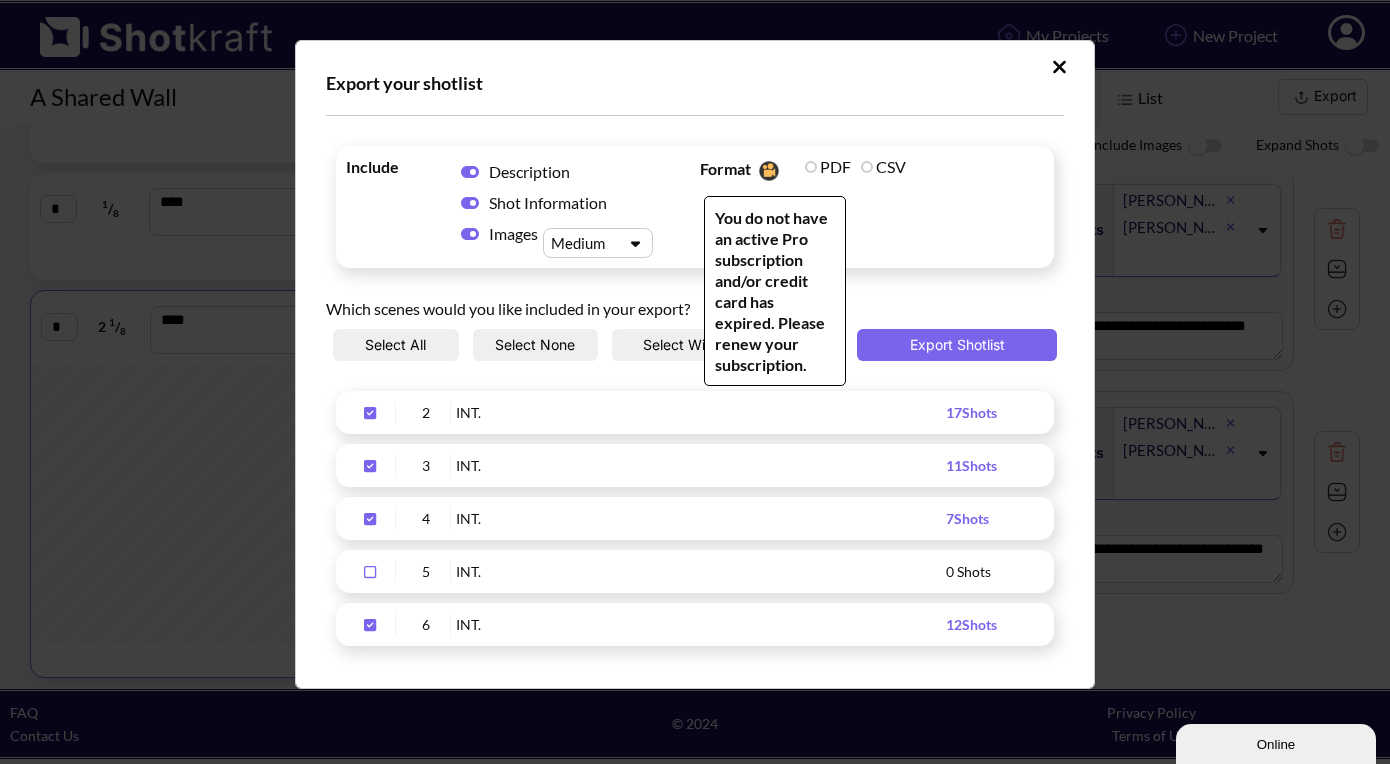 click on "CSV" at bounding box center (883, 166) 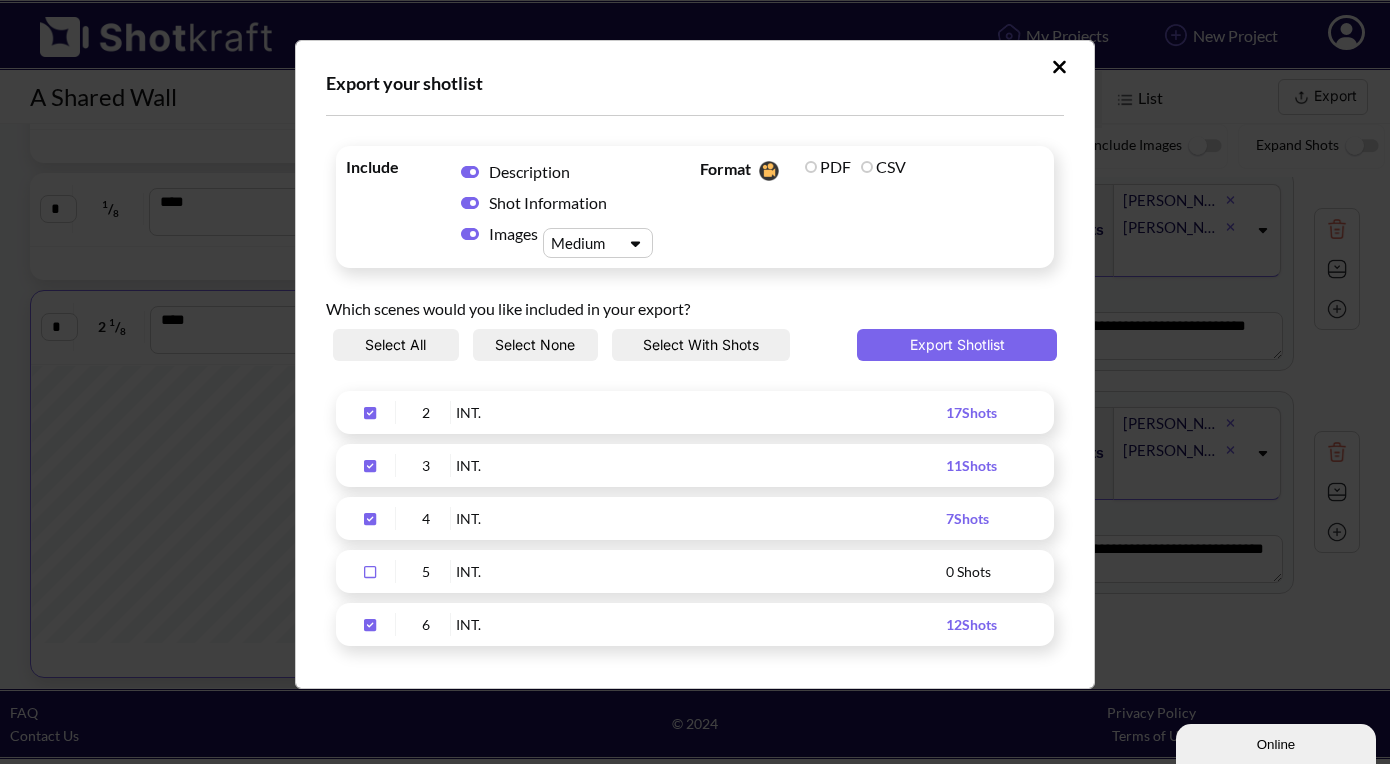click 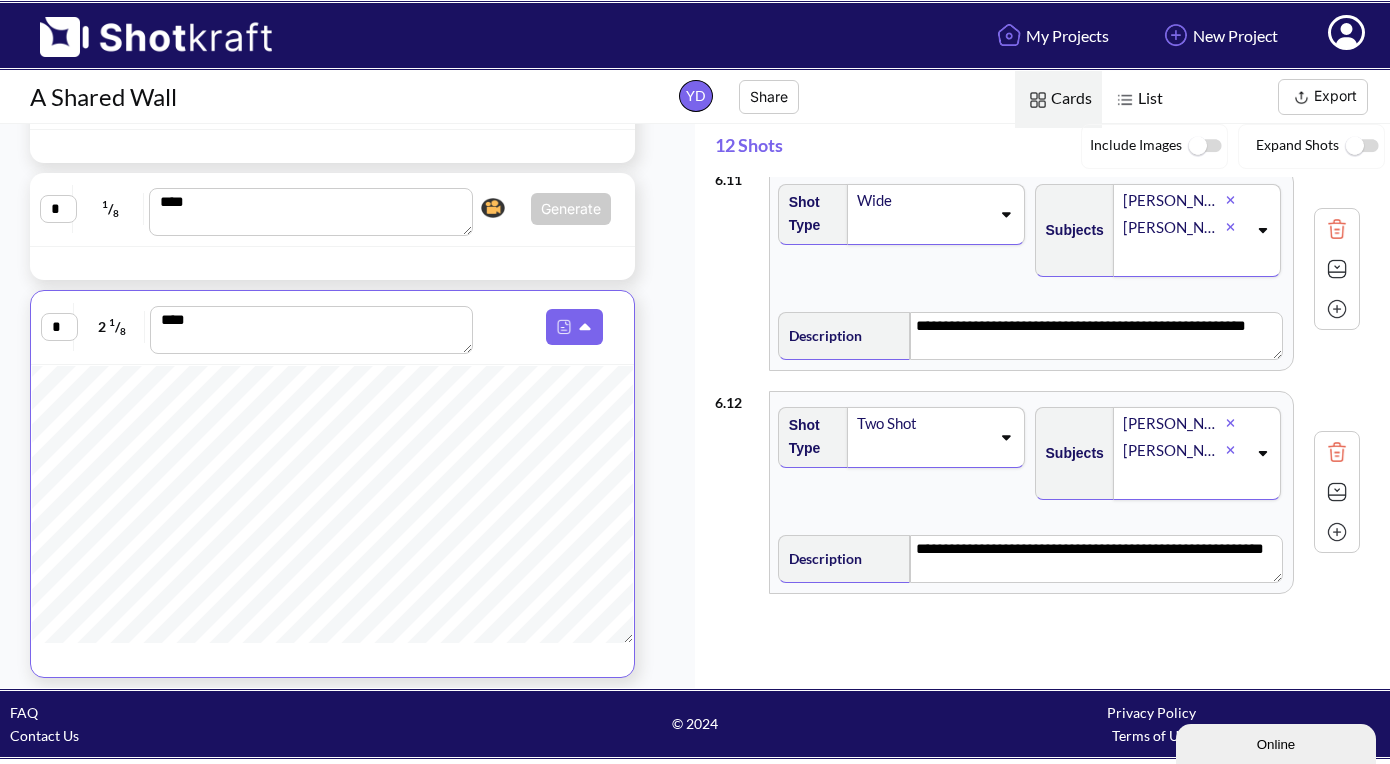 click at bounding box center (1346, 36) 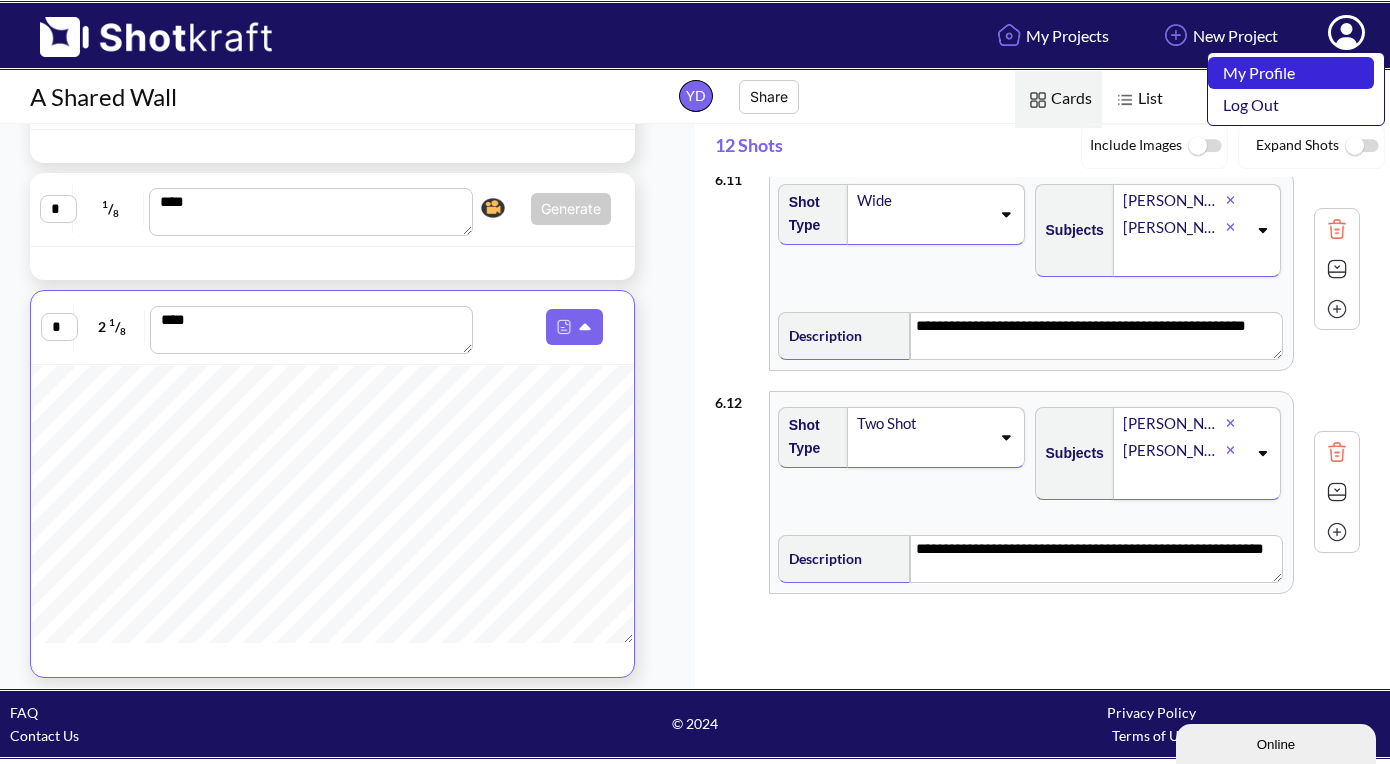 click on "My Profile" at bounding box center [1291, 73] 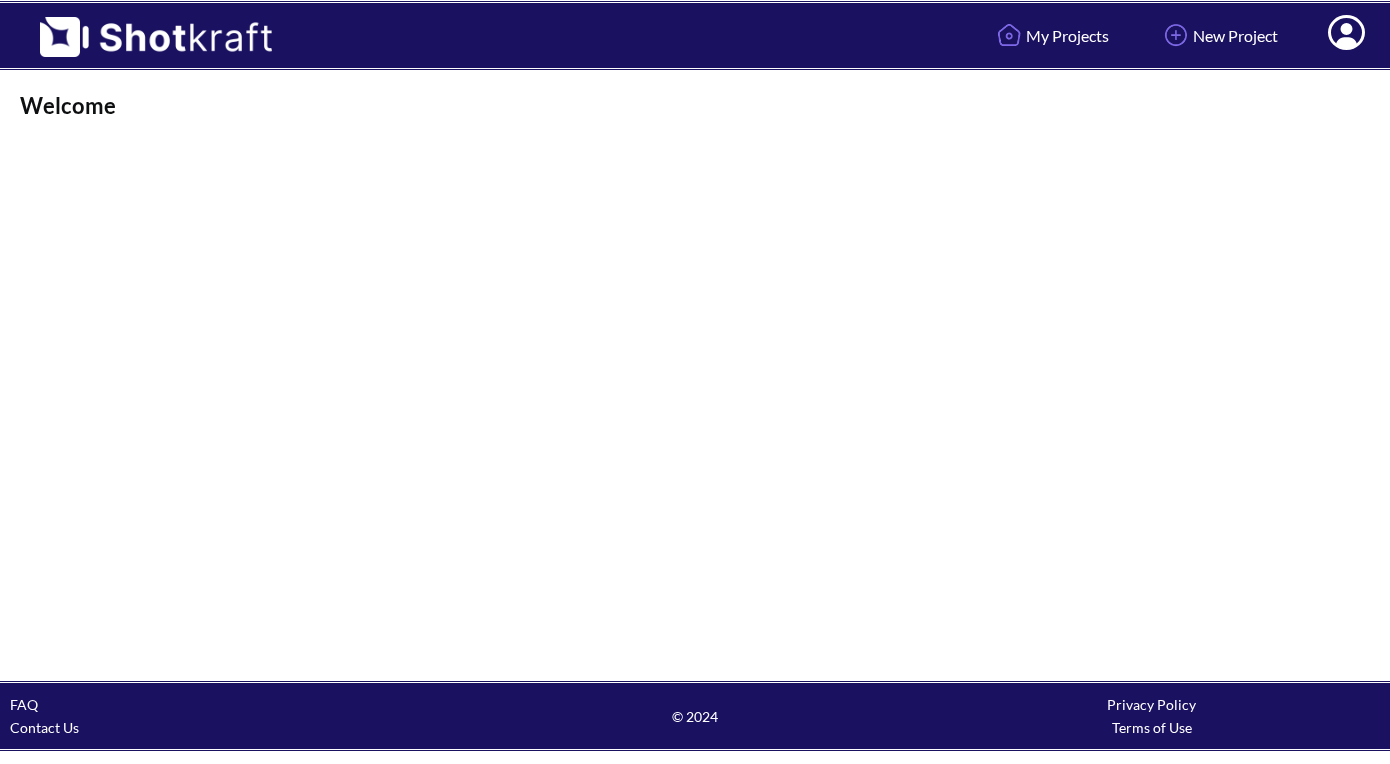 scroll, scrollTop: 0, scrollLeft: 0, axis: both 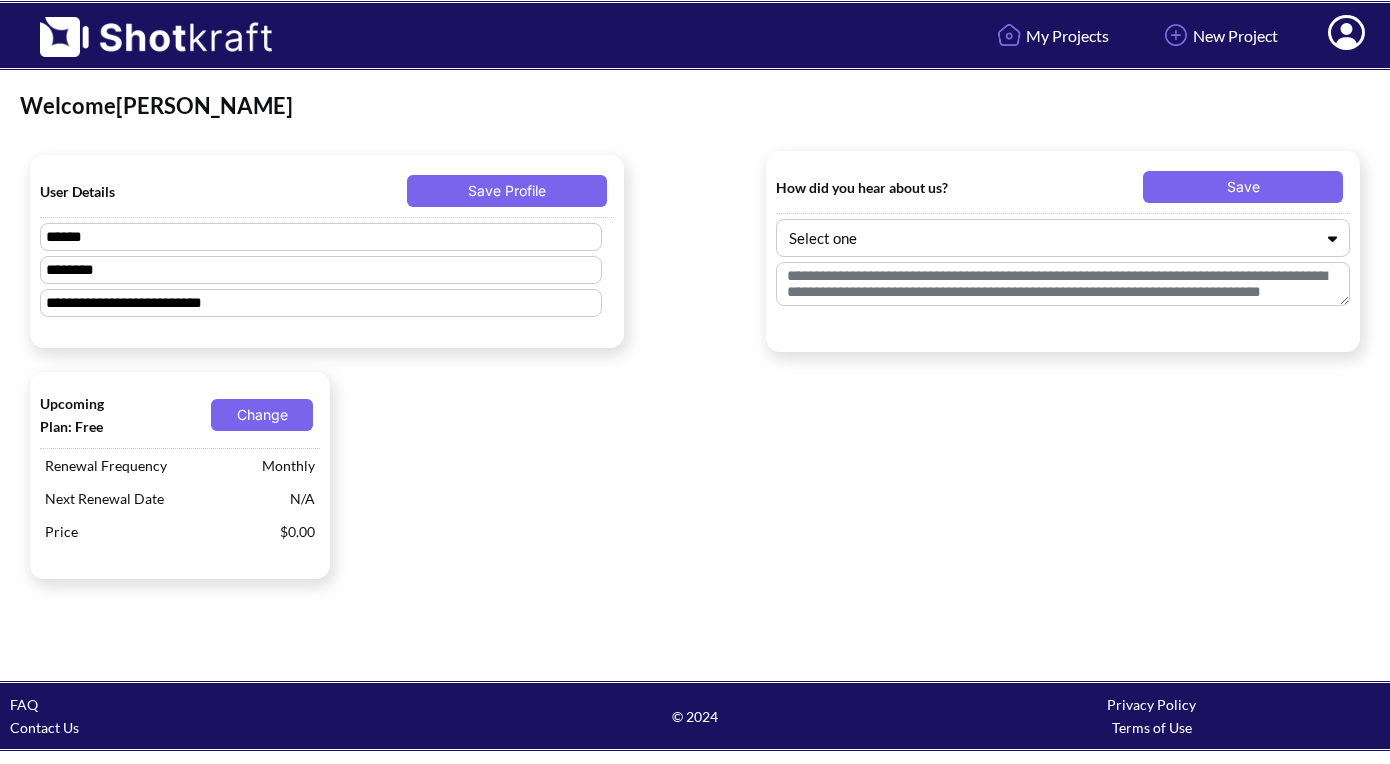 type on "******" 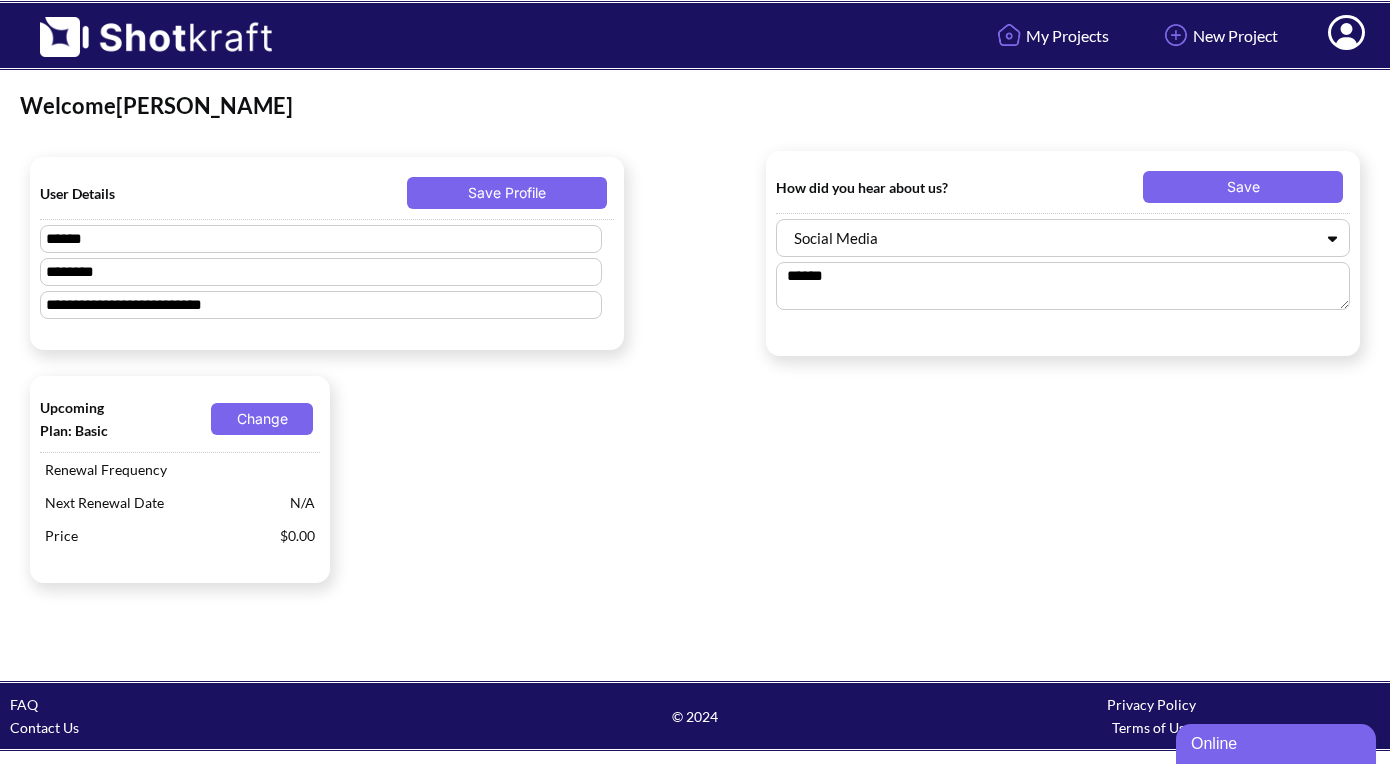scroll, scrollTop: 0, scrollLeft: 0, axis: both 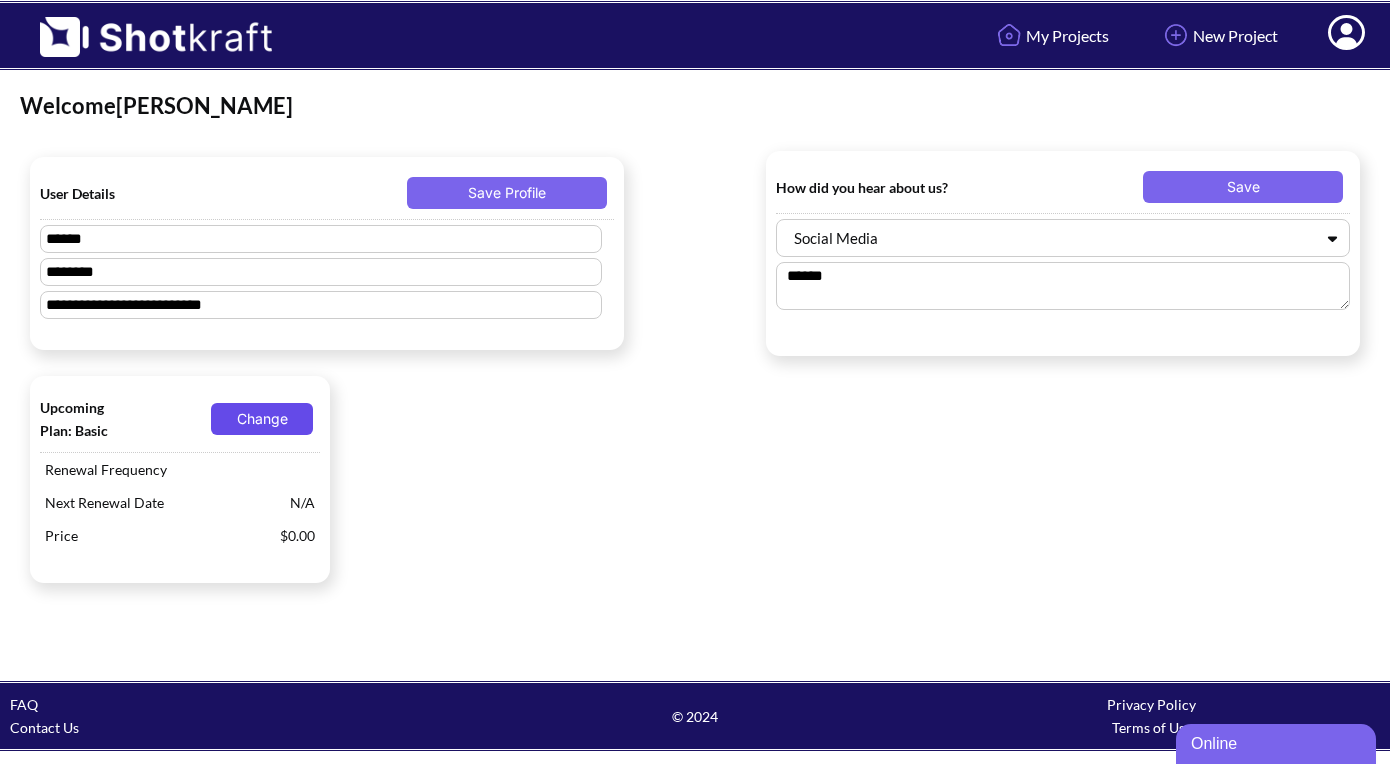 click on "Change" at bounding box center (262, 419) 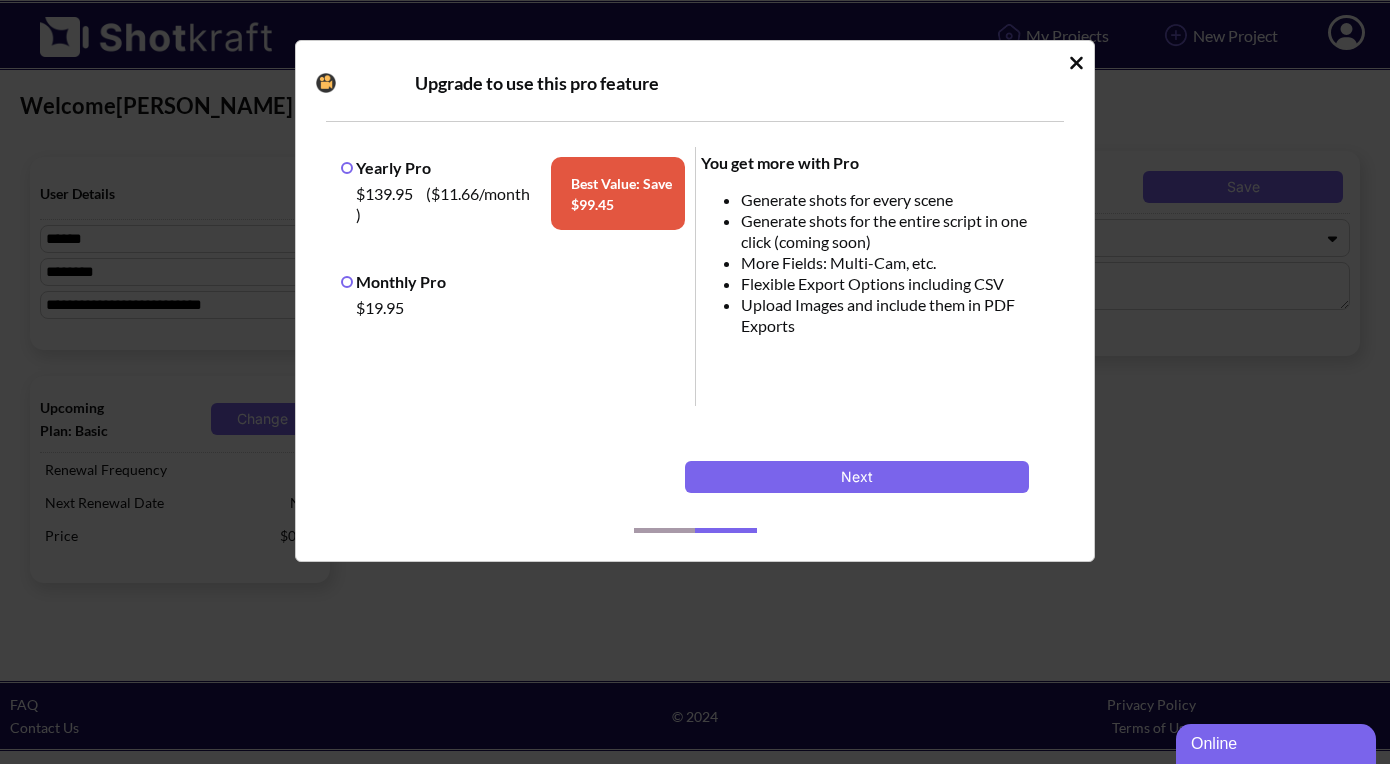 click on "Monthly Pro $19.95" at bounding box center (513, 297) 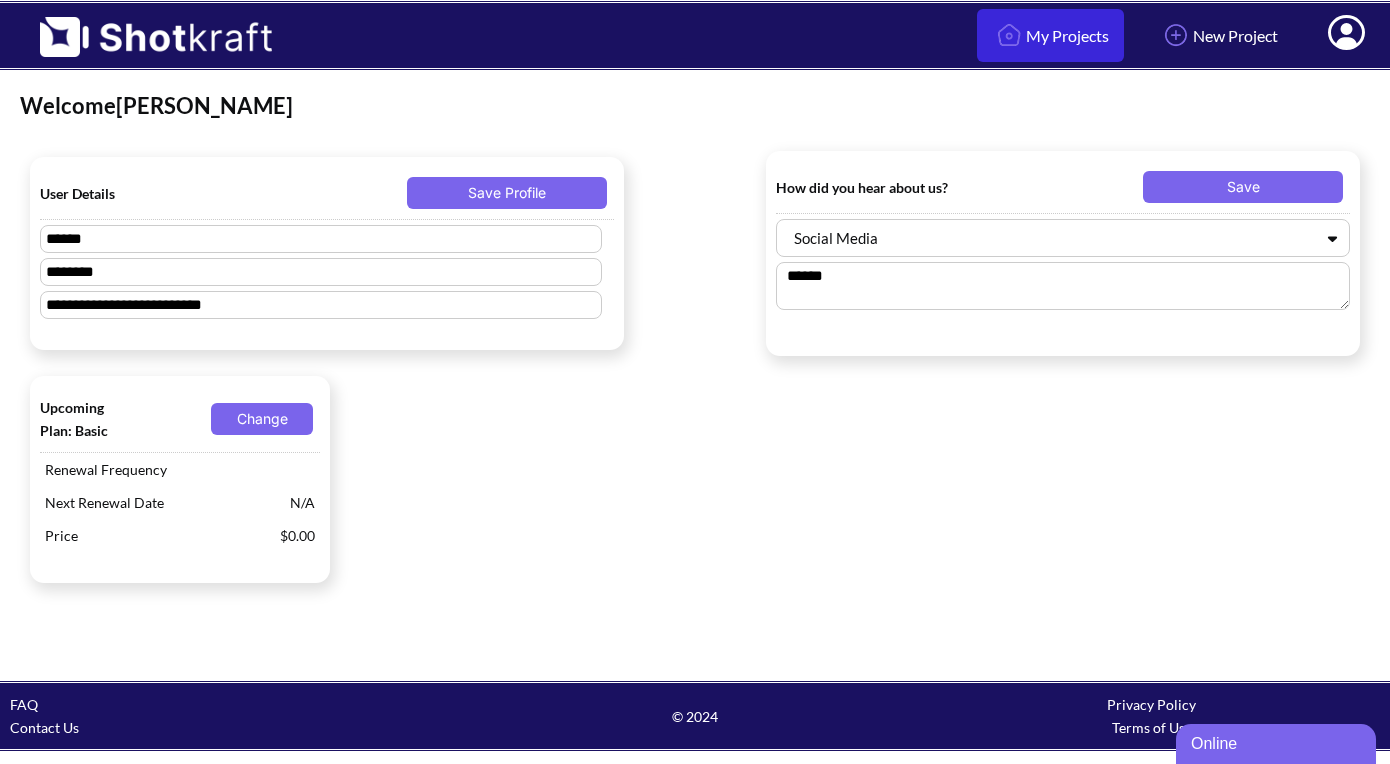 click at bounding box center [1009, 35] 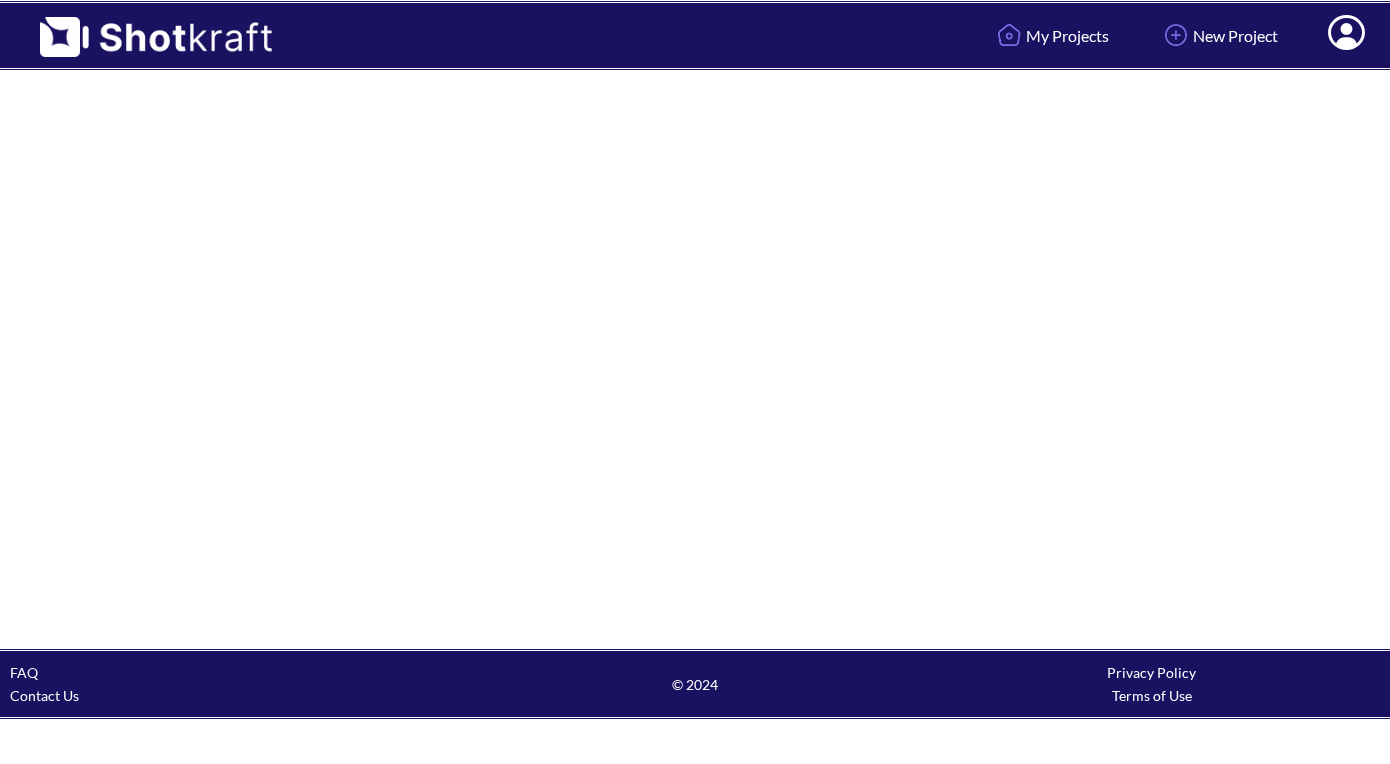 scroll, scrollTop: 0, scrollLeft: 0, axis: both 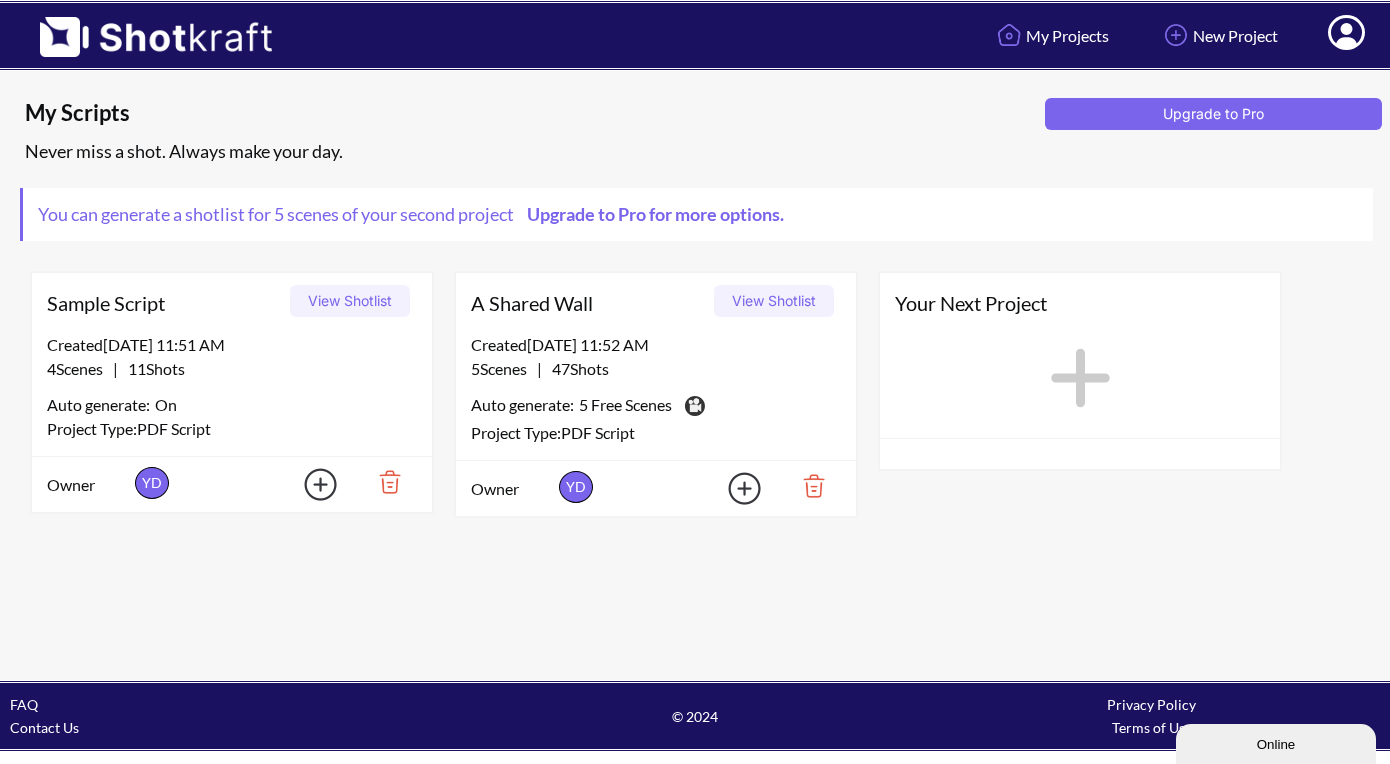 click on "5  Scenes | 47  Shots" at bounding box center (656, 369) 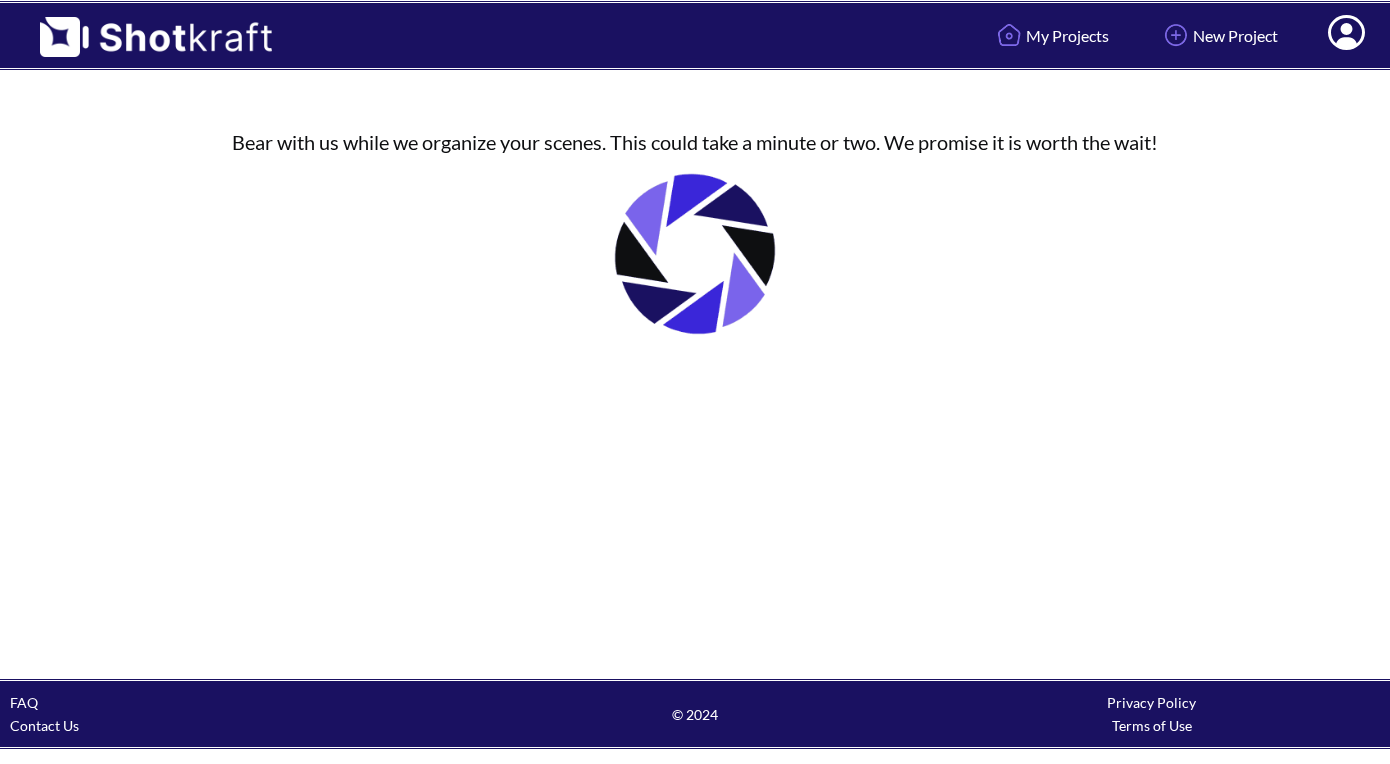 scroll, scrollTop: 0, scrollLeft: 0, axis: both 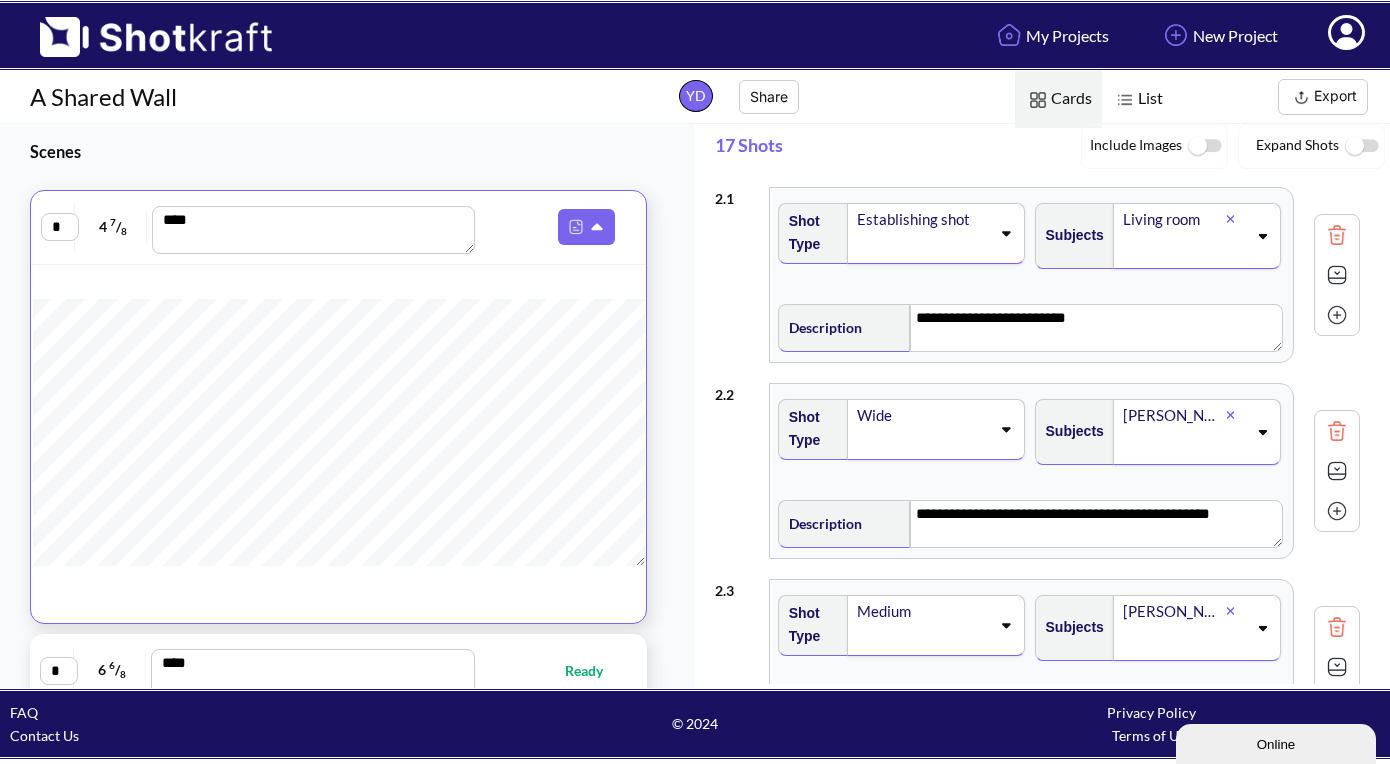 click on "*" at bounding box center [60, 227] 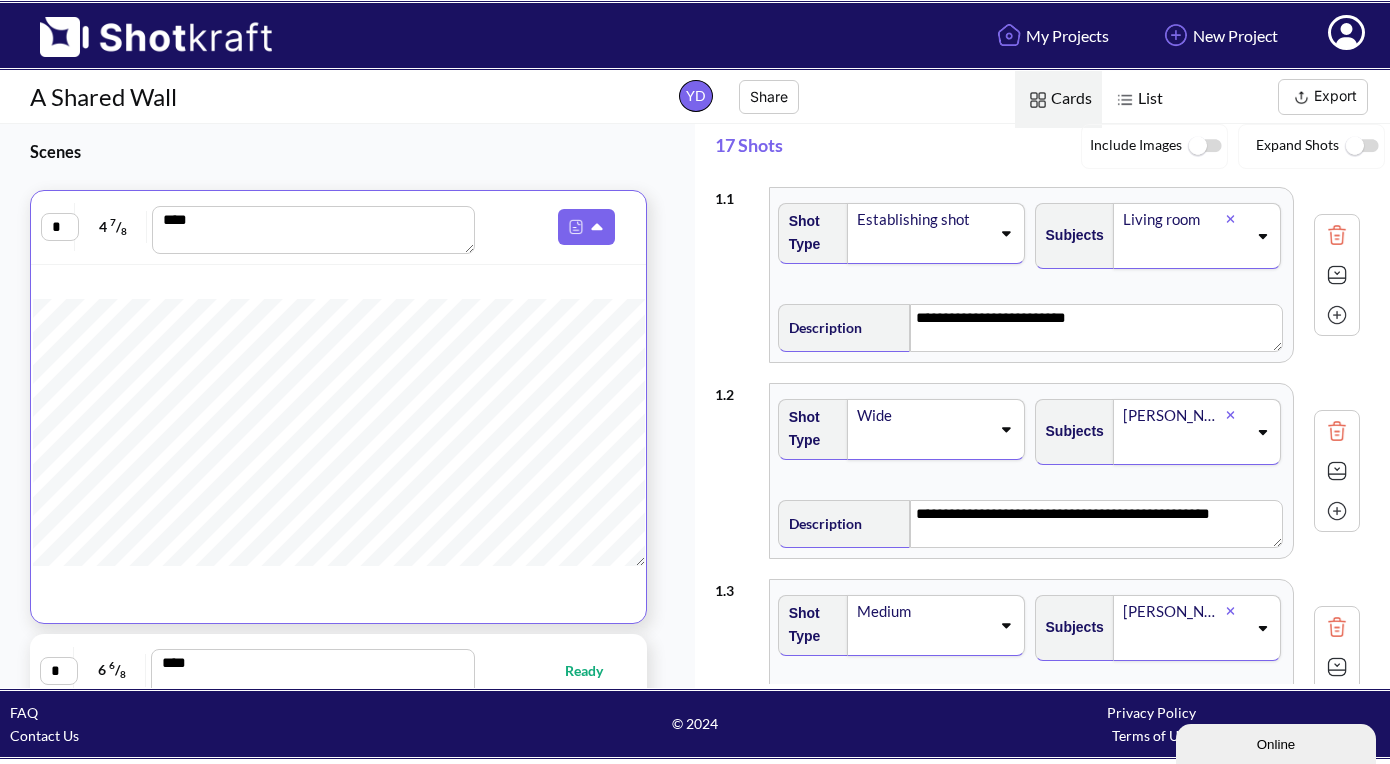 type on "*" 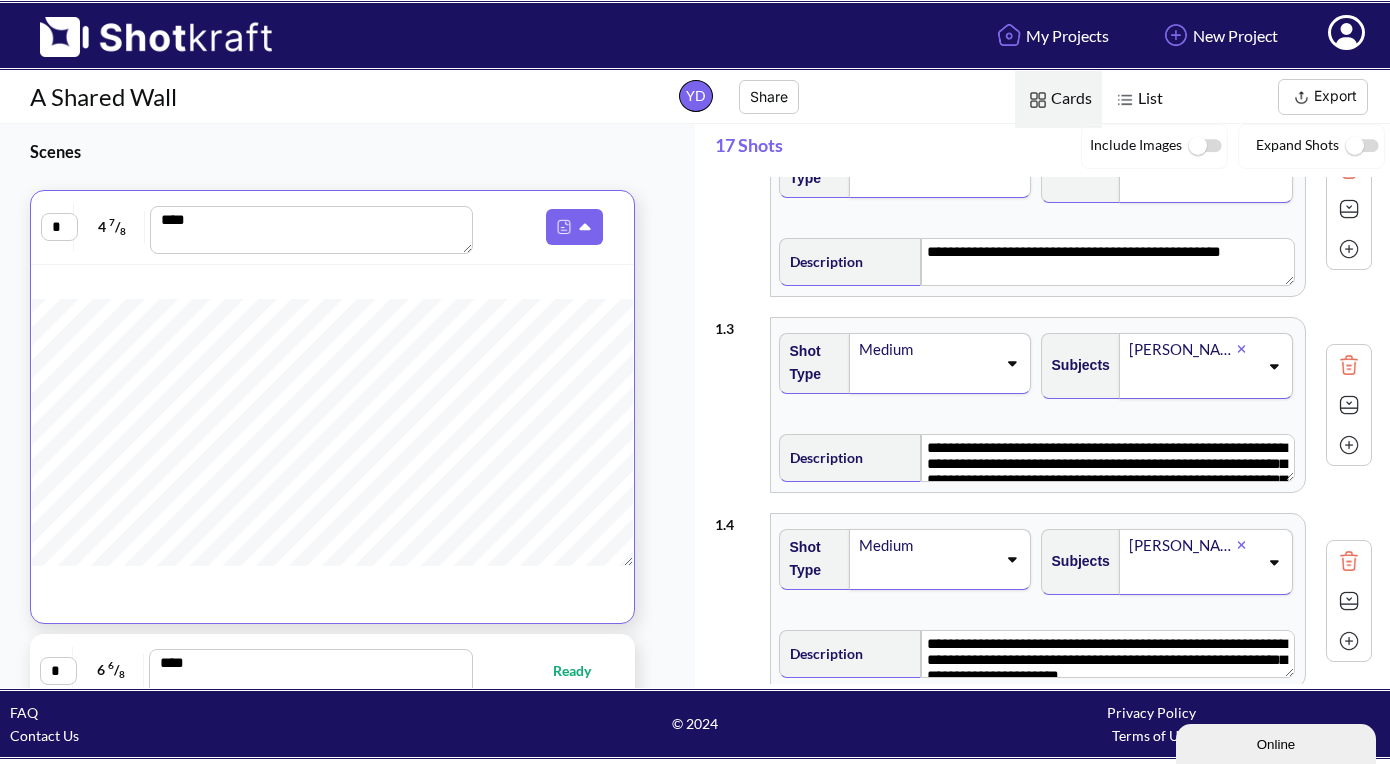 scroll, scrollTop: 263, scrollLeft: 0, axis: vertical 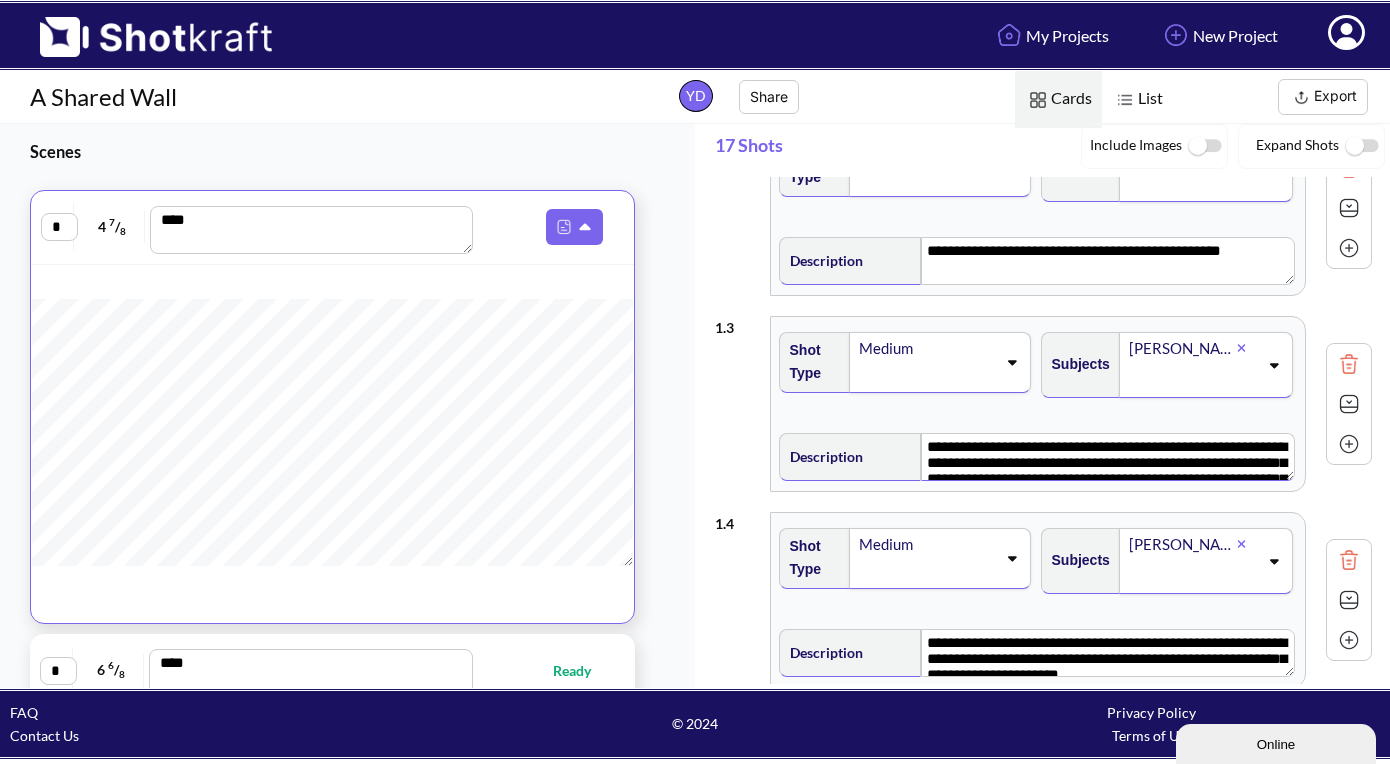 click on "**********" at bounding box center [1107, 457] 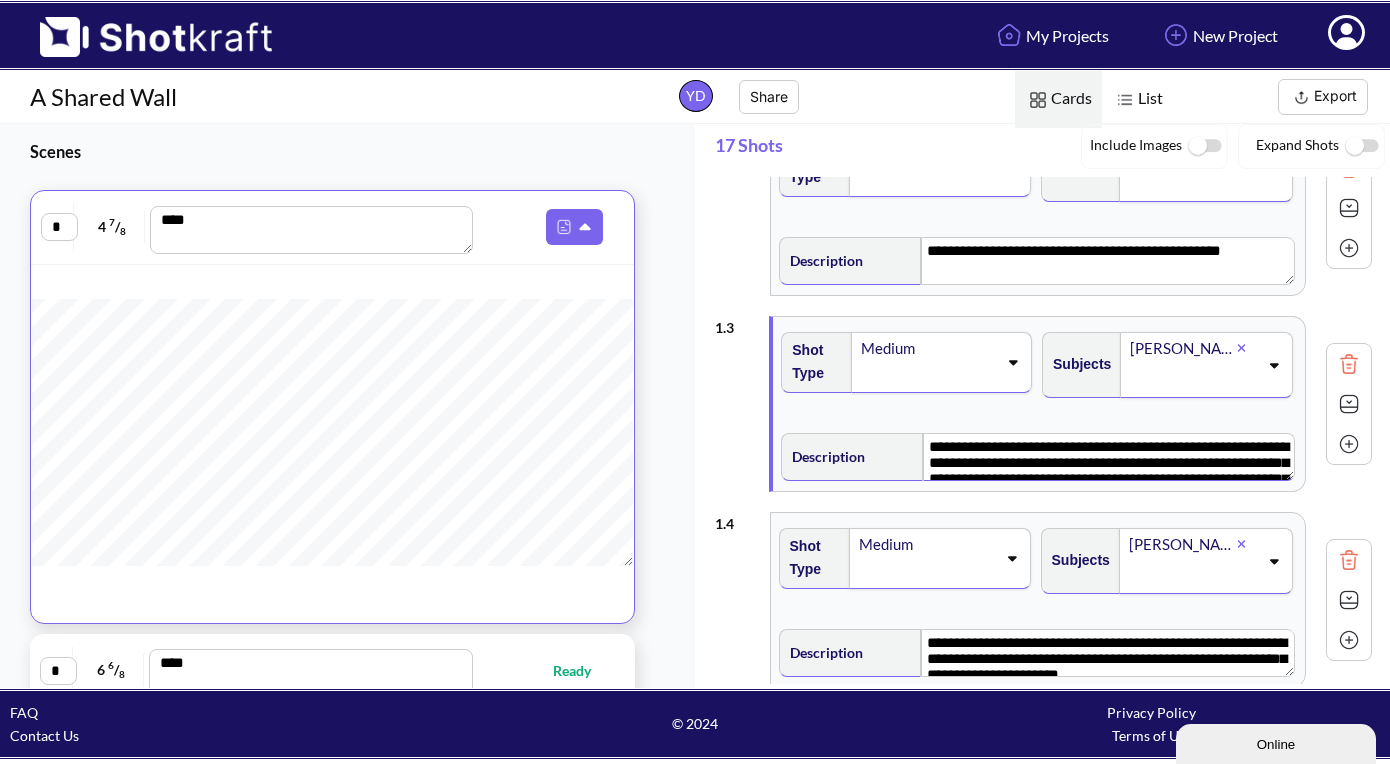 click on "**********" at bounding box center [1108, 457] 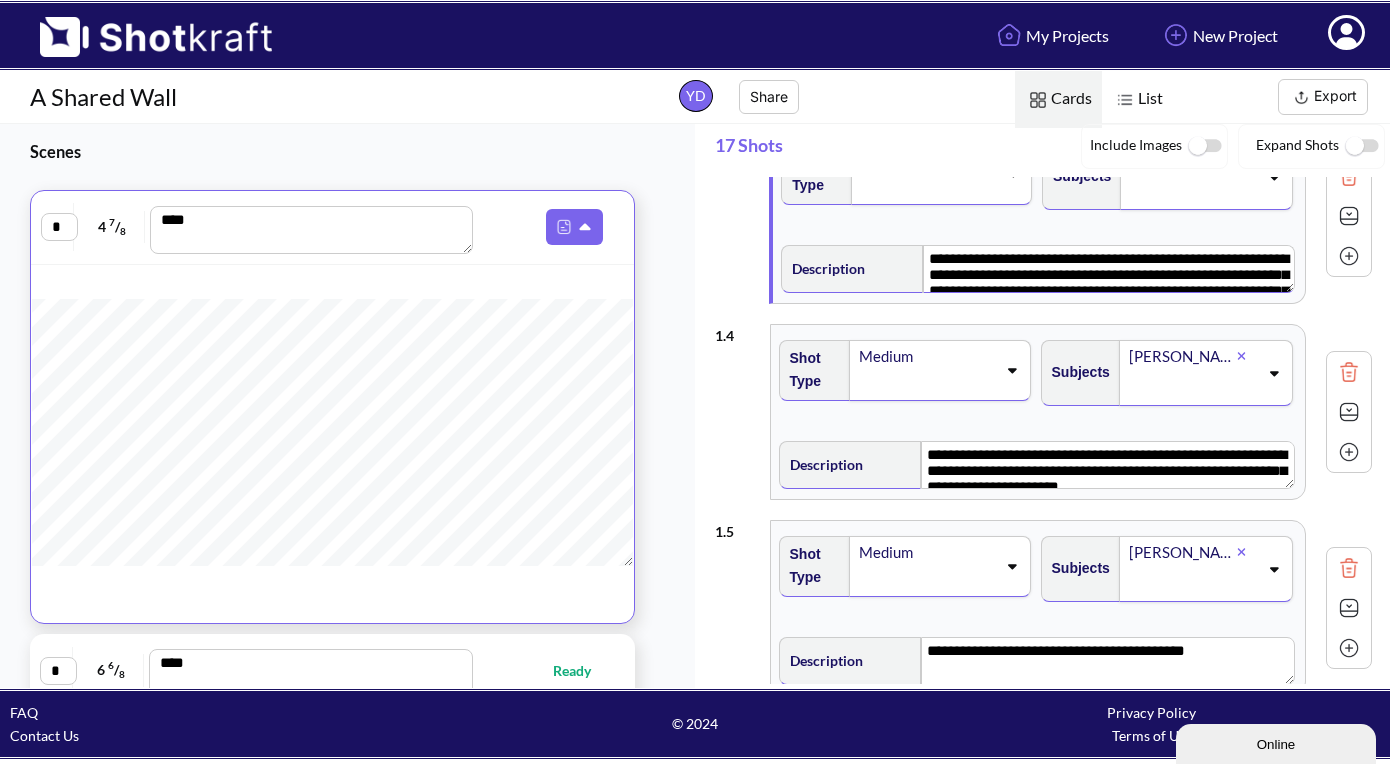 scroll, scrollTop: 463, scrollLeft: 0, axis: vertical 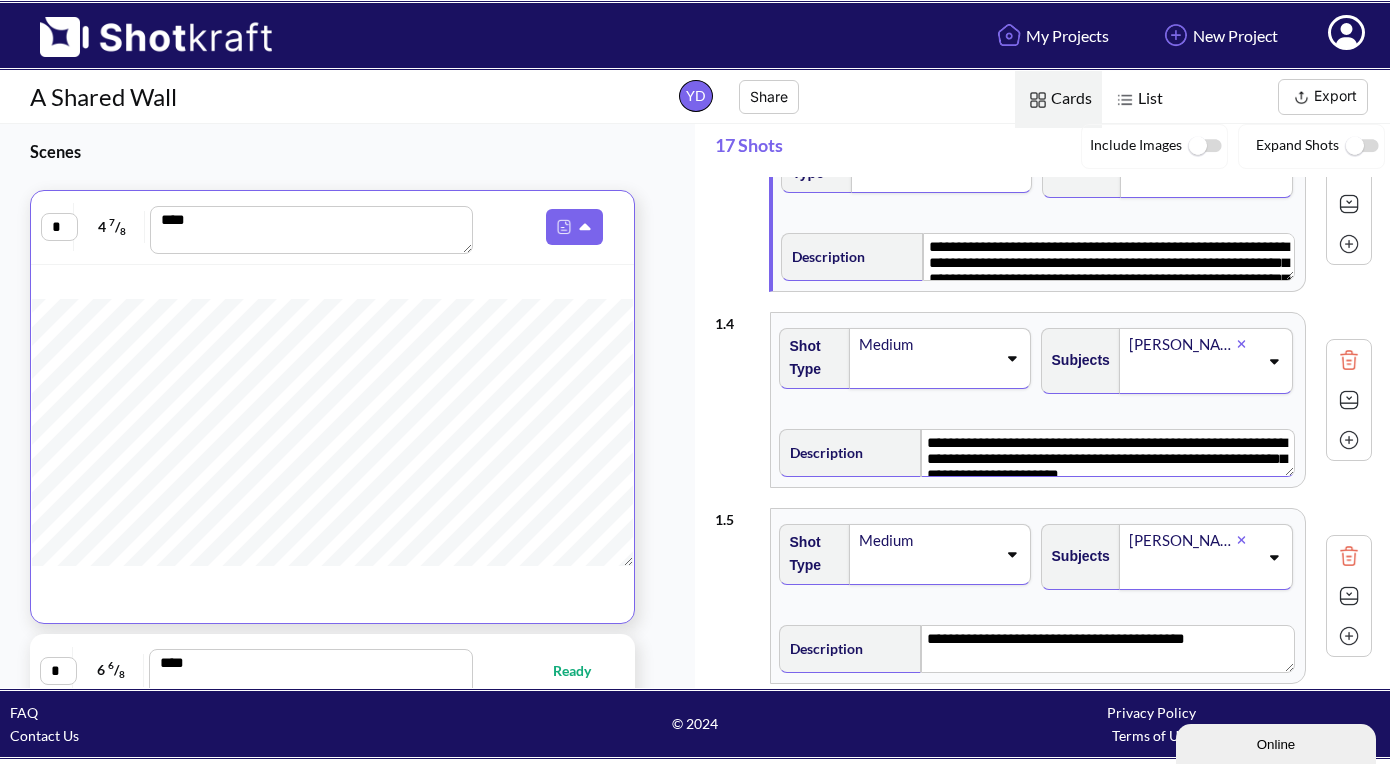 click on "**********" at bounding box center [1107, 453] 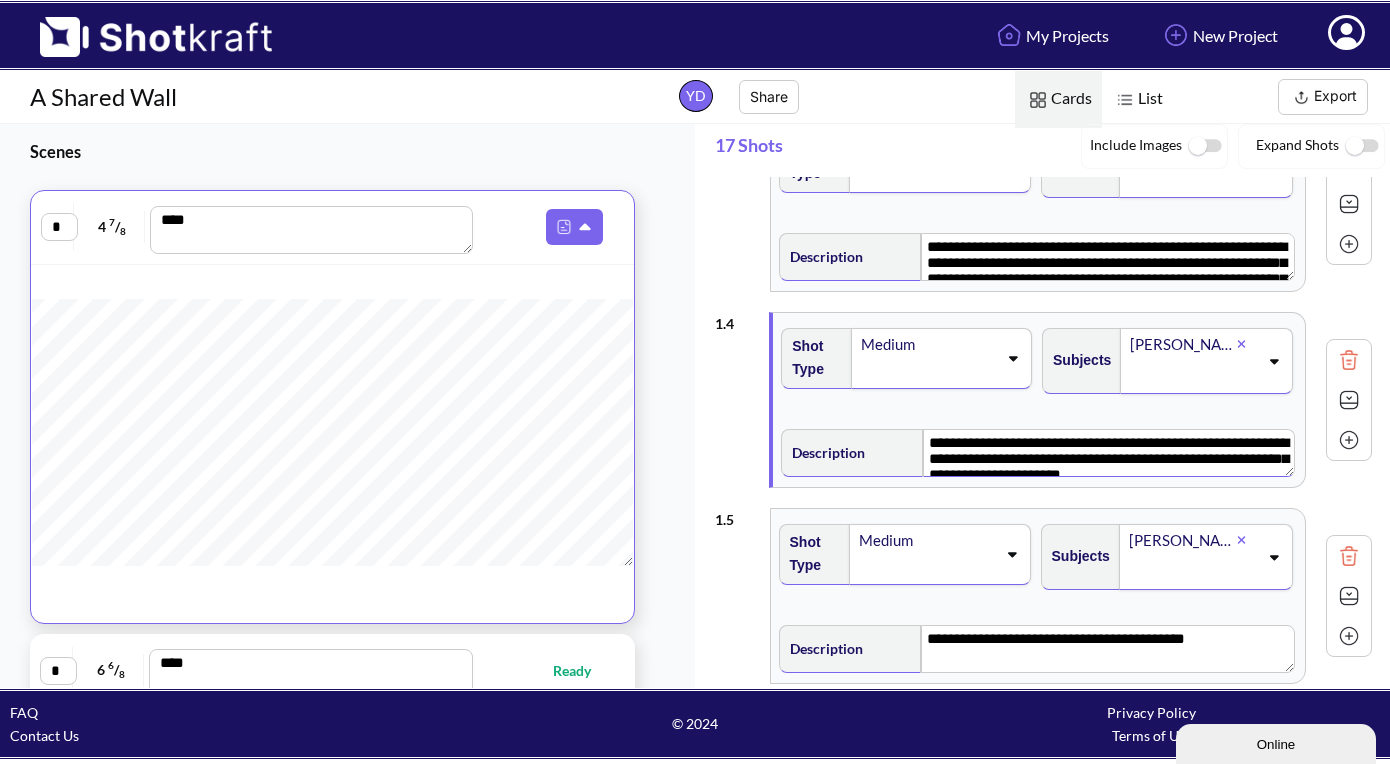 click on "**********" at bounding box center (1108, 453) 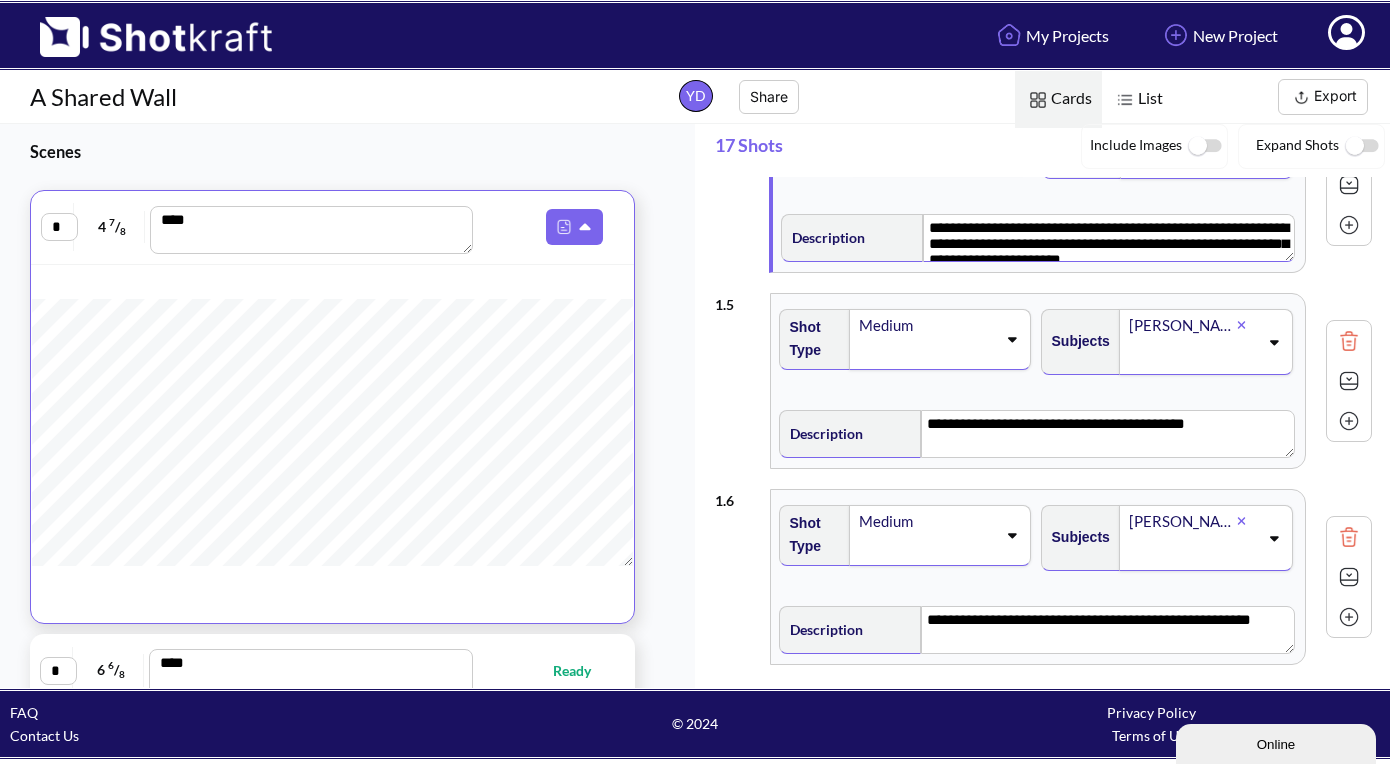 scroll, scrollTop: 703, scrollLeft: 0, axis: vertical 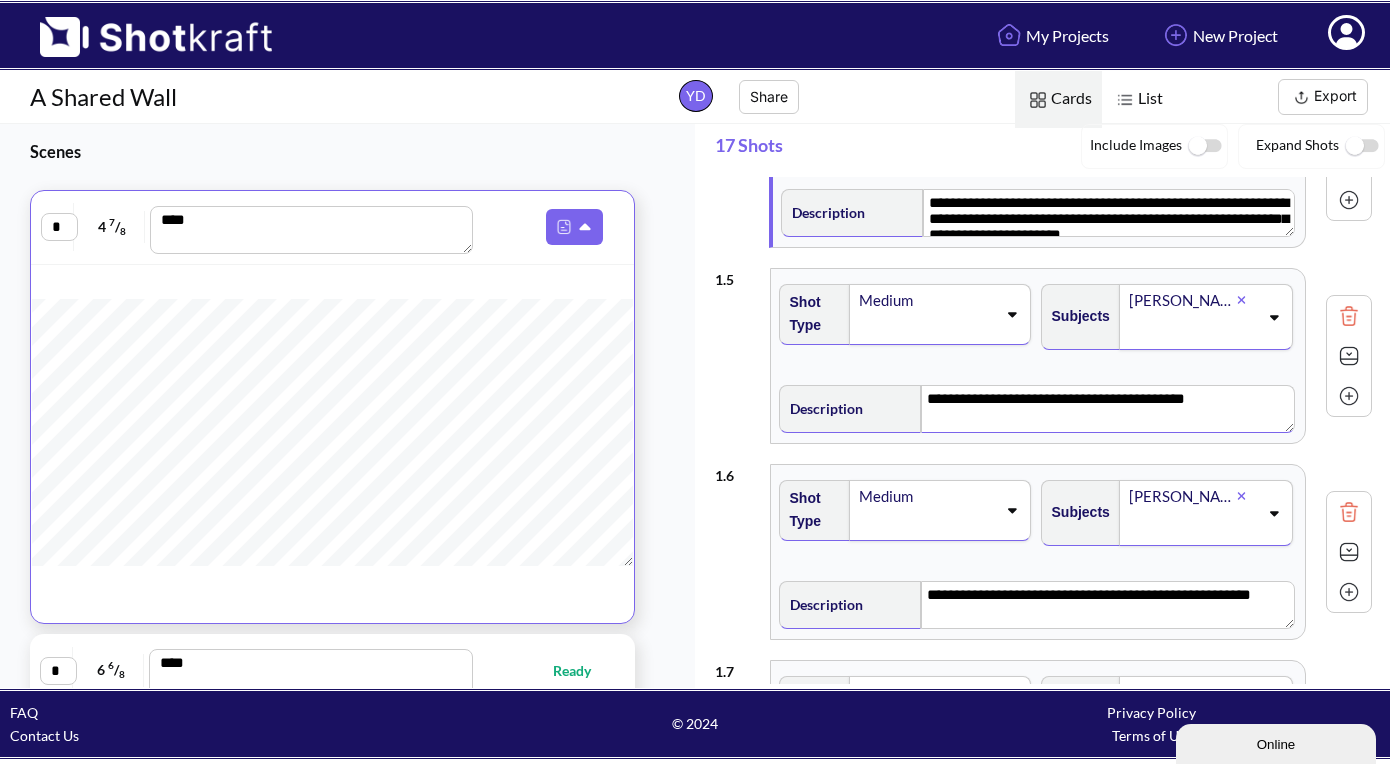 click on "**********" at bounding box center [1107, 409] 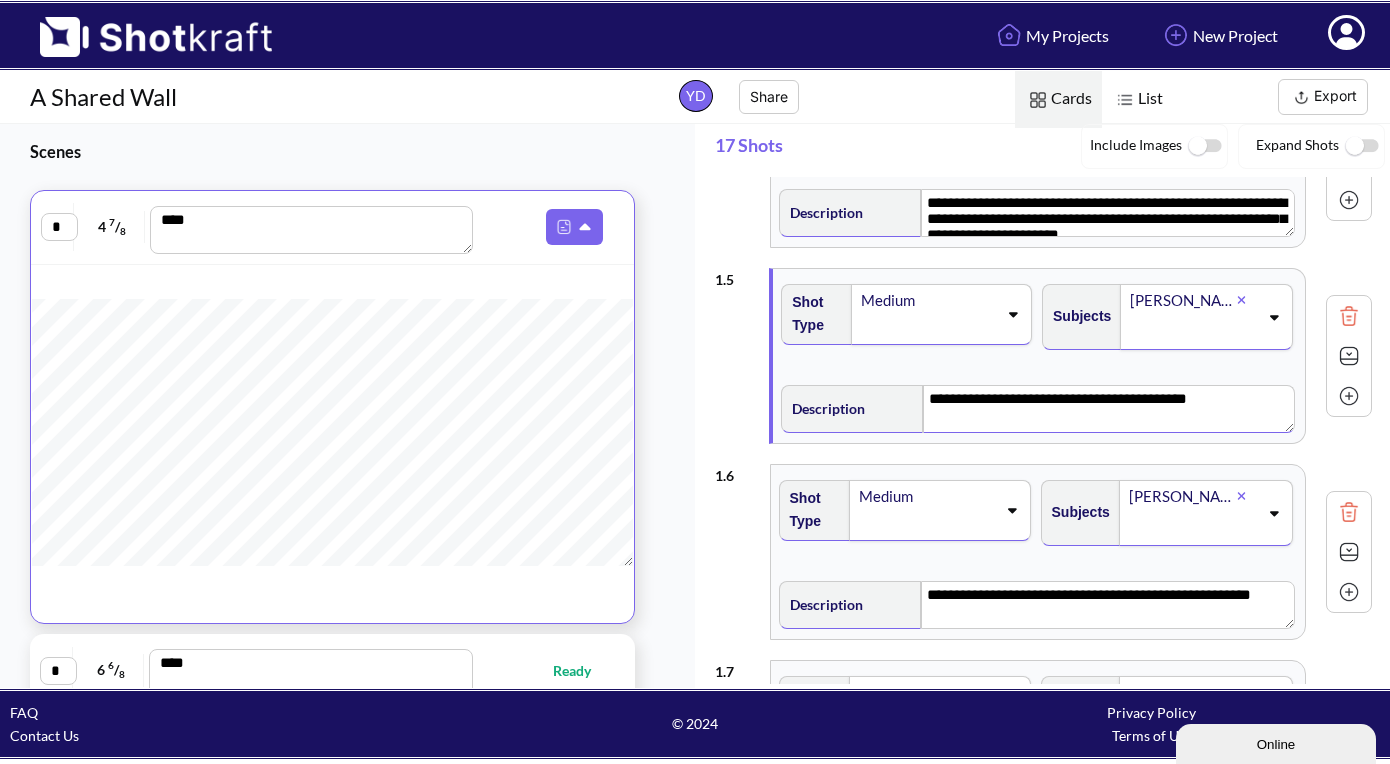 click on "**********" at bounding box center [1108, 409] 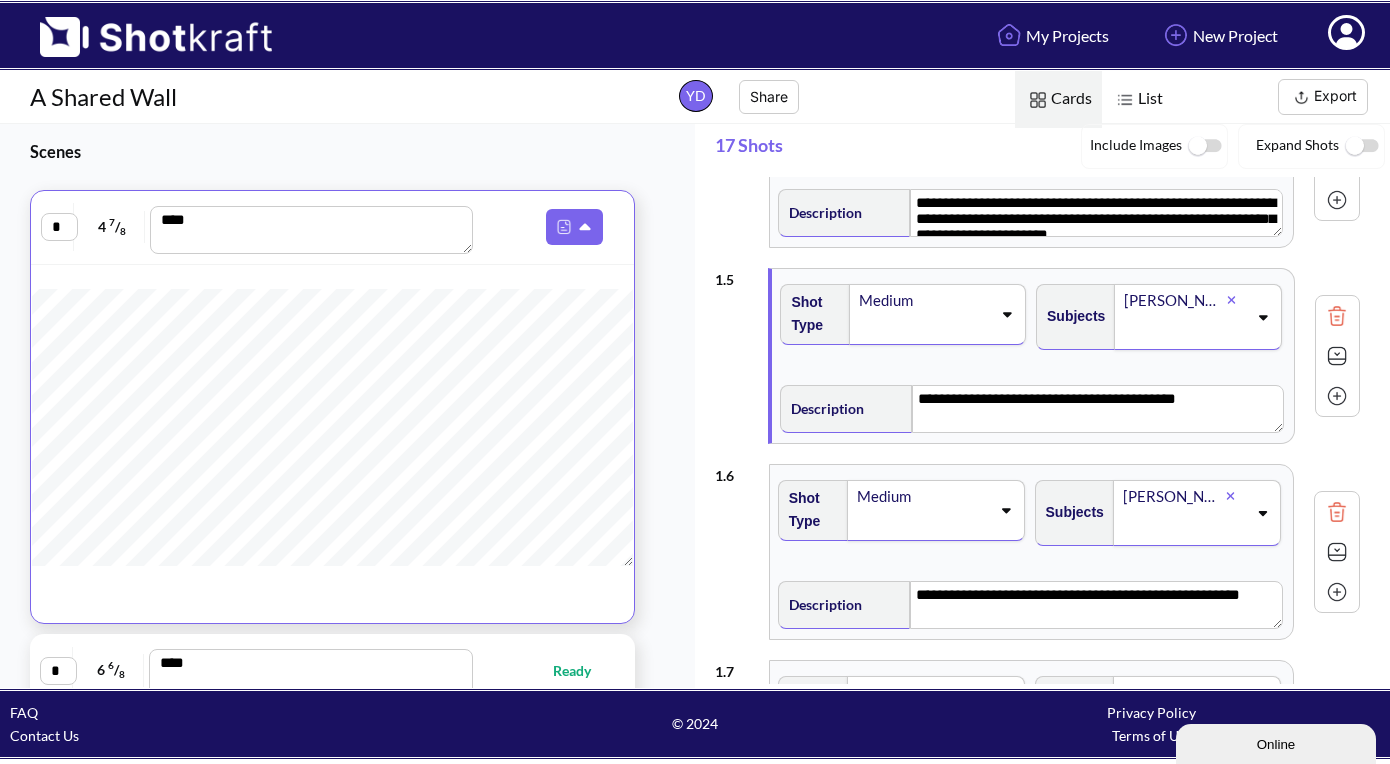 scroll, scrollTop: 1153, scrollLeft: 0, axis: vertical 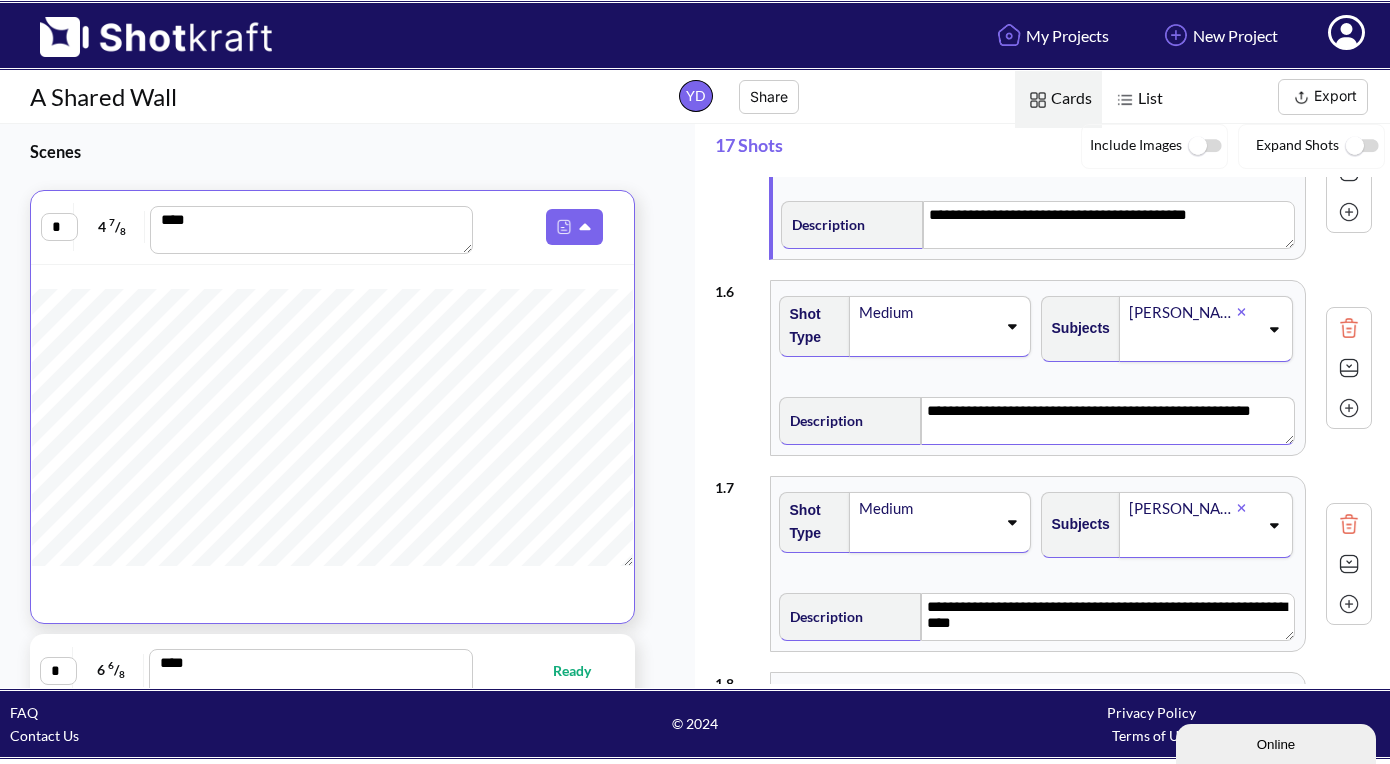 click on "**********" at bounding box center (1107, 421) 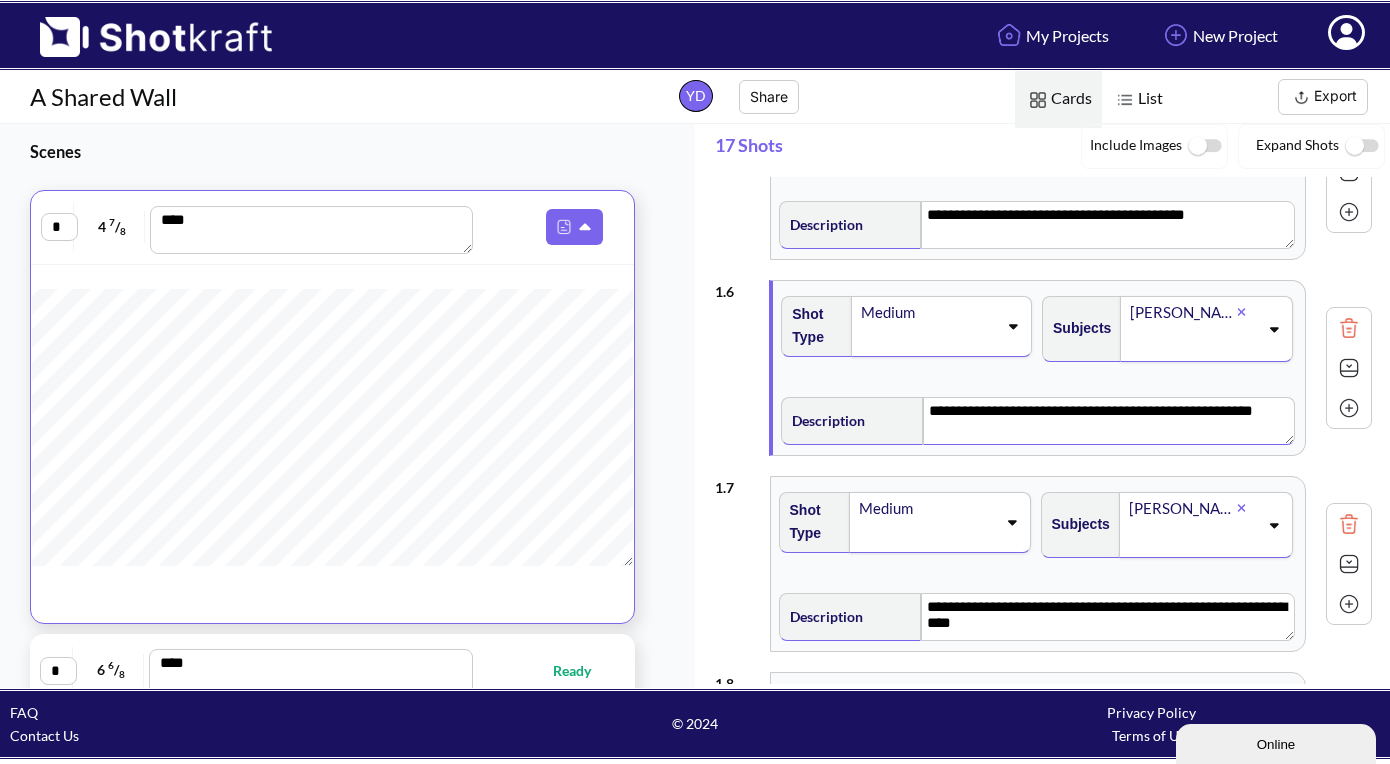 click at bounding box center [1349, 368] 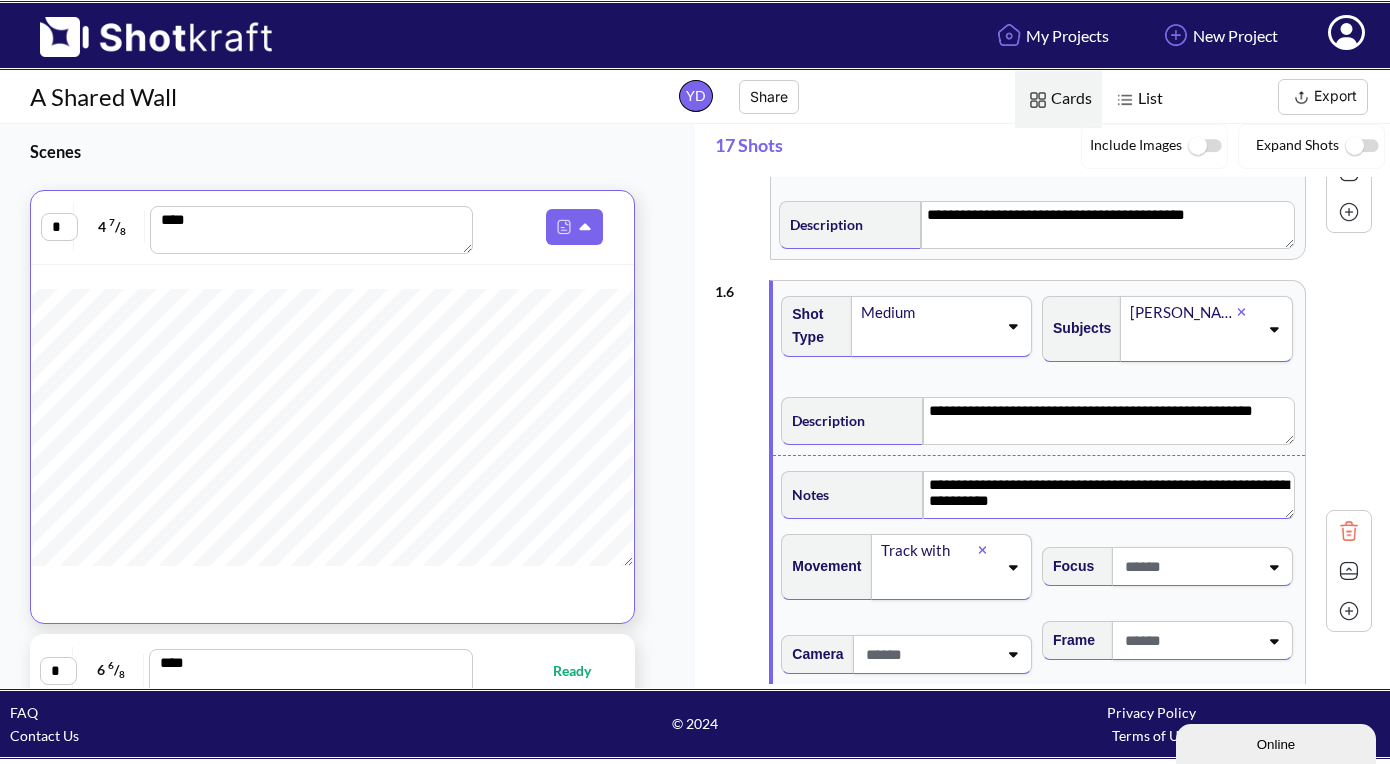 drag, startPoint x: 1134, startPoint y: 507, endPoint x: 895, endPoint y: 485, distance: 240.01042 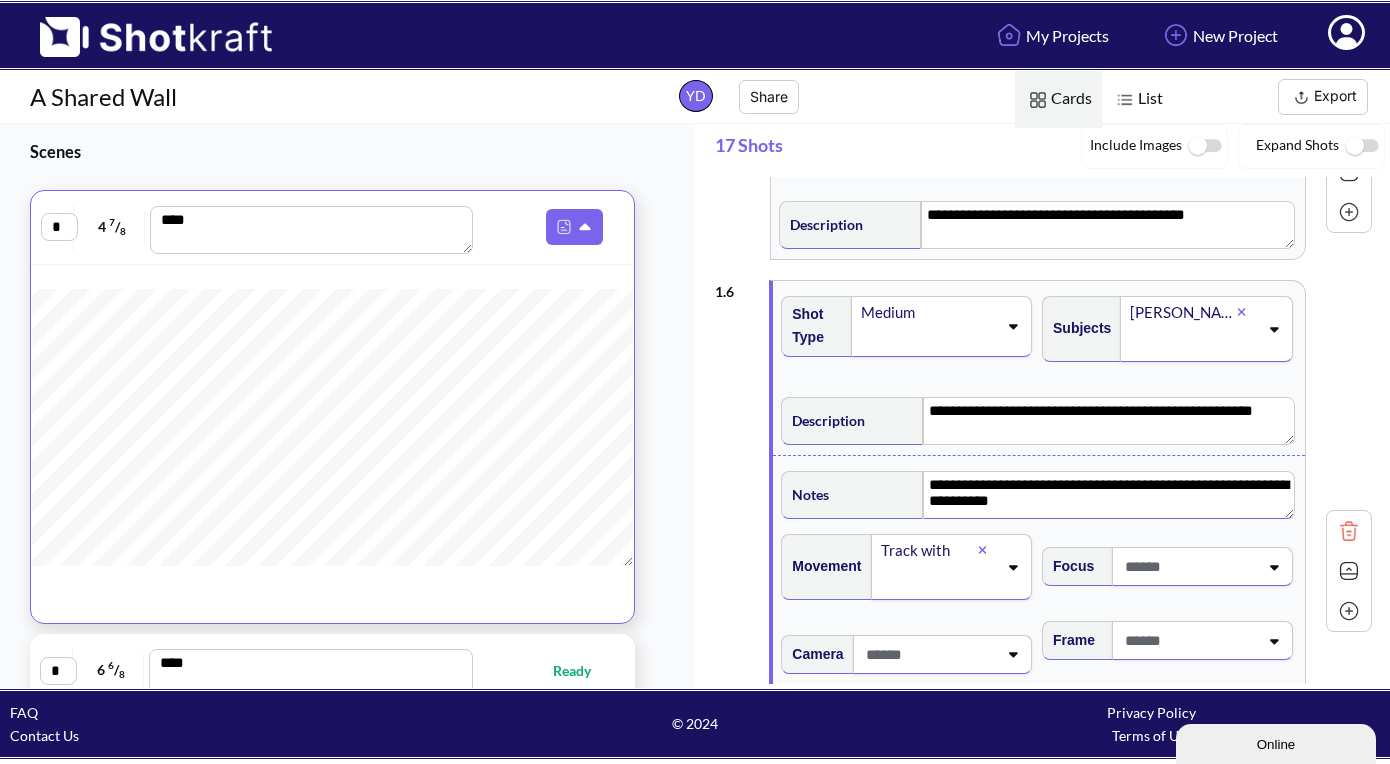 click on "**********" at bounding box center [1037, 492] 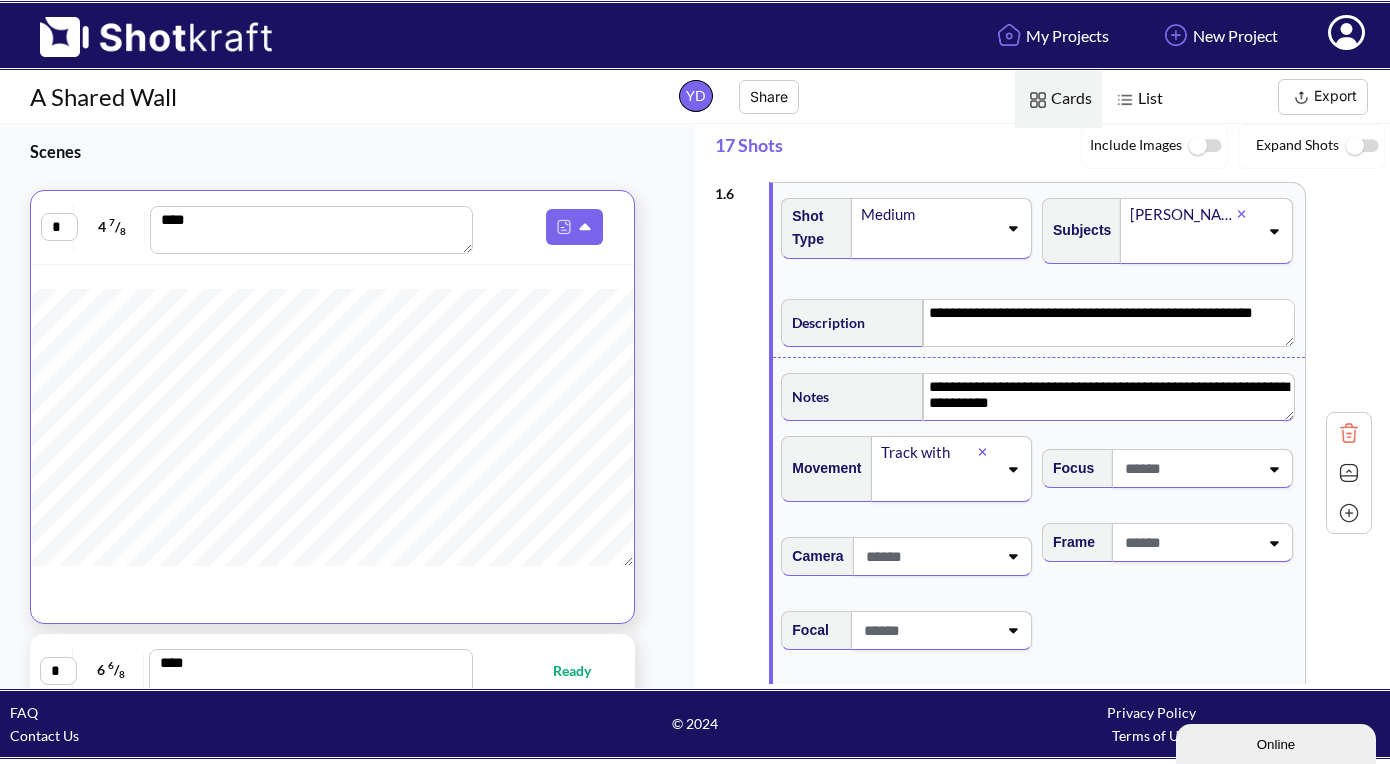scroll, scrollTop: 1047, scrollLeft: 0, axis: vertical 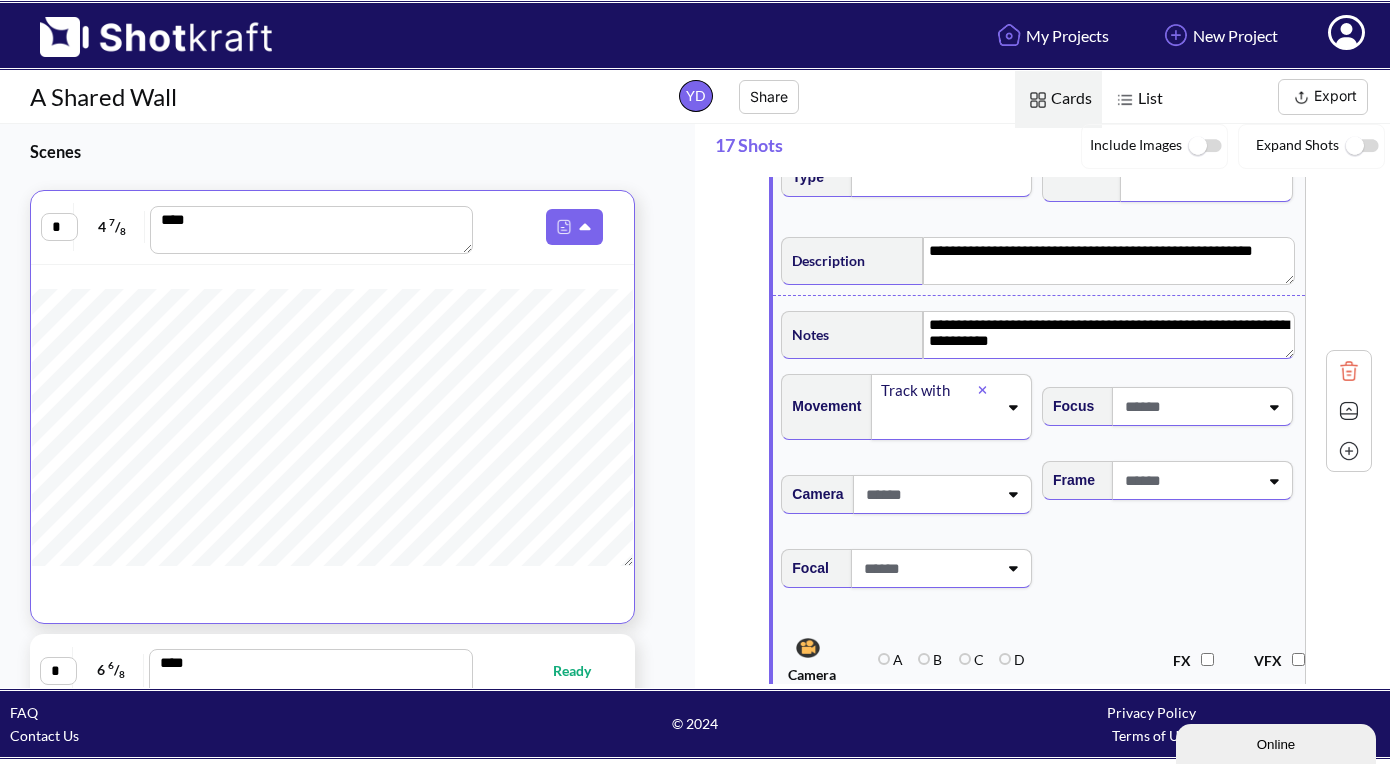 click at bounding box center [1349, 411] 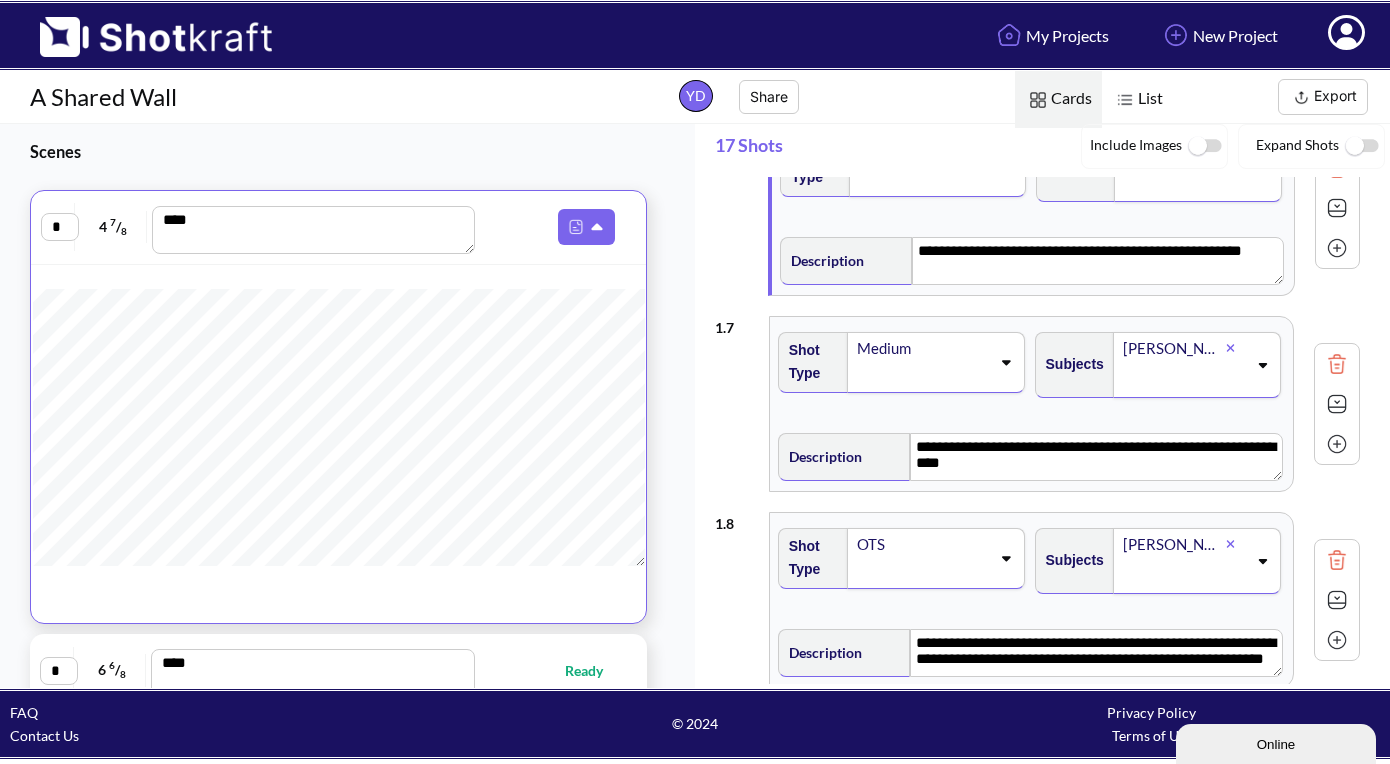scroll, scrollTop: 1674, scrollLeft: 0, axis: vertical 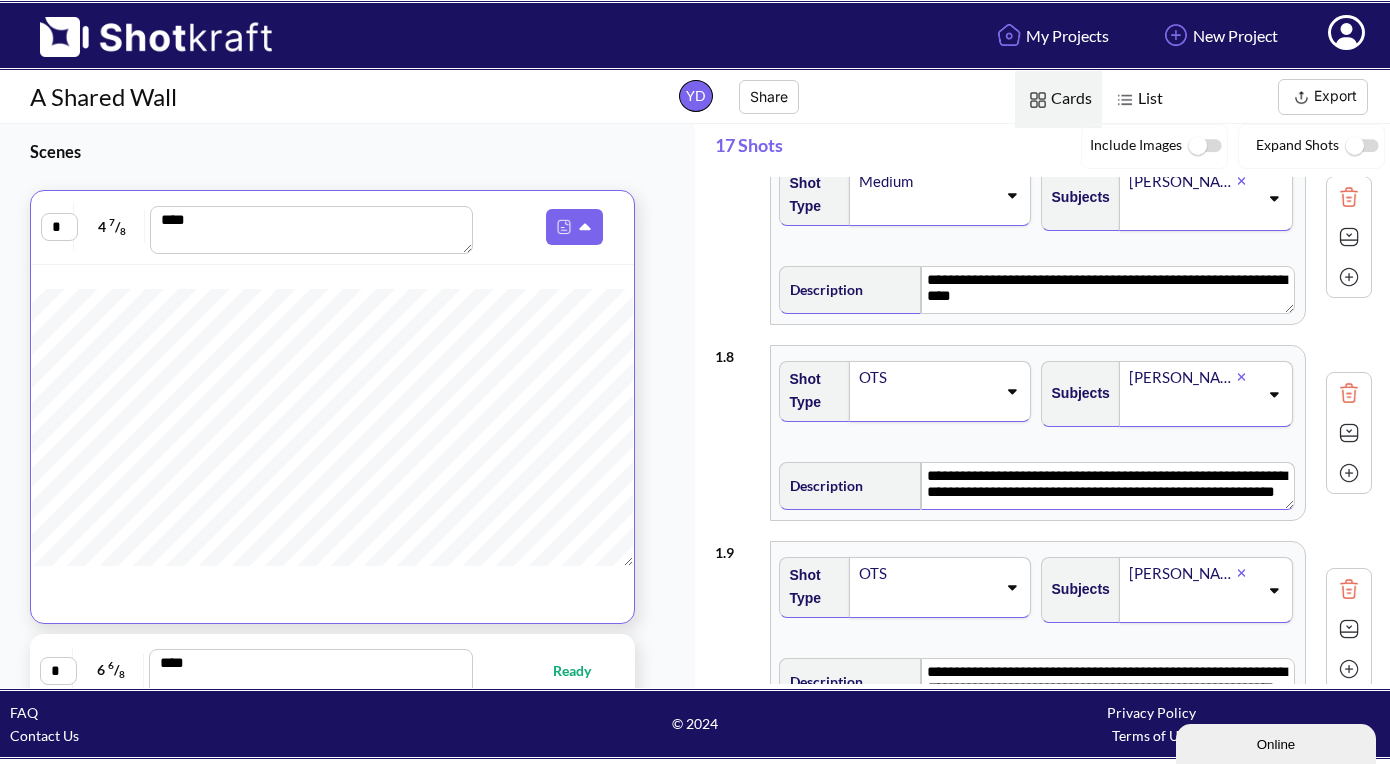 click on "**********" at bounding box center (1107, 486) 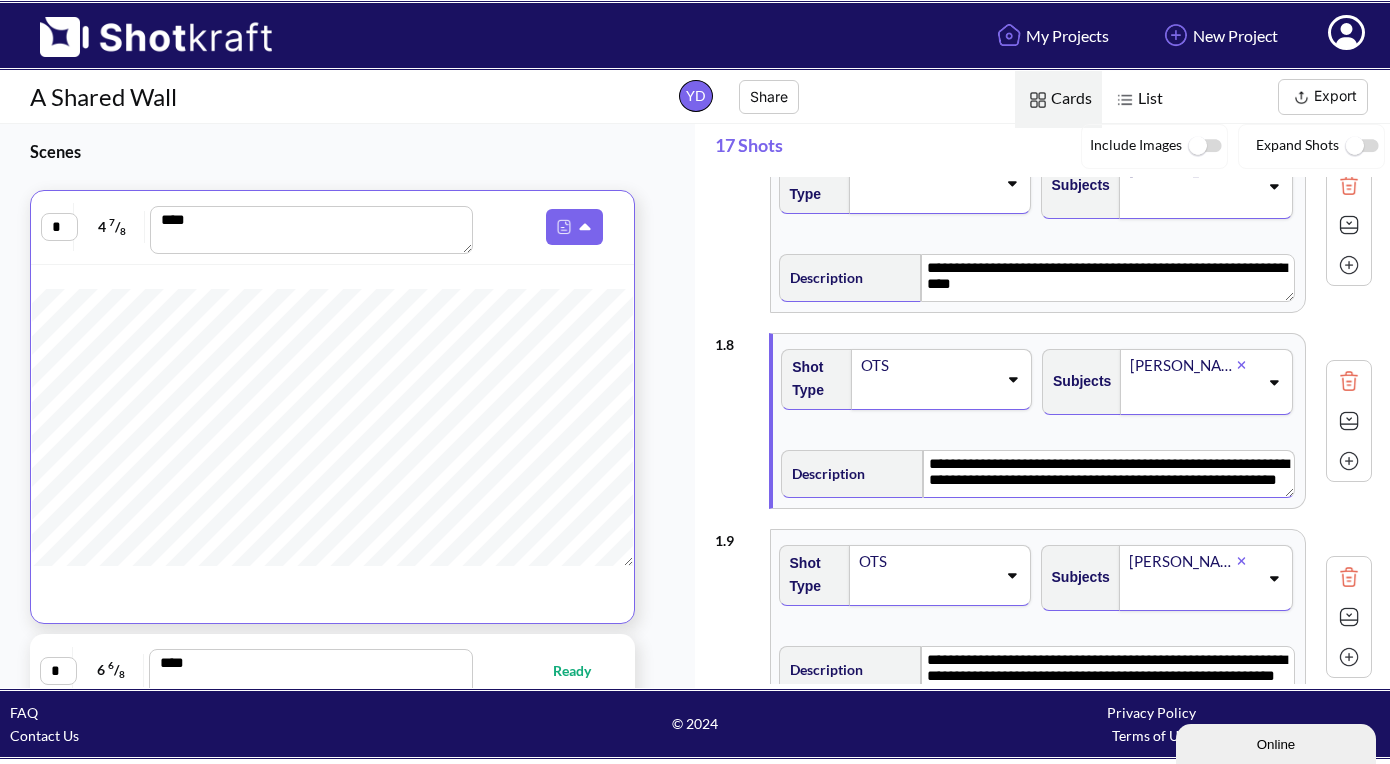 scroll, scrollTop: 1228, scrollLeft: 0, axis: vertical 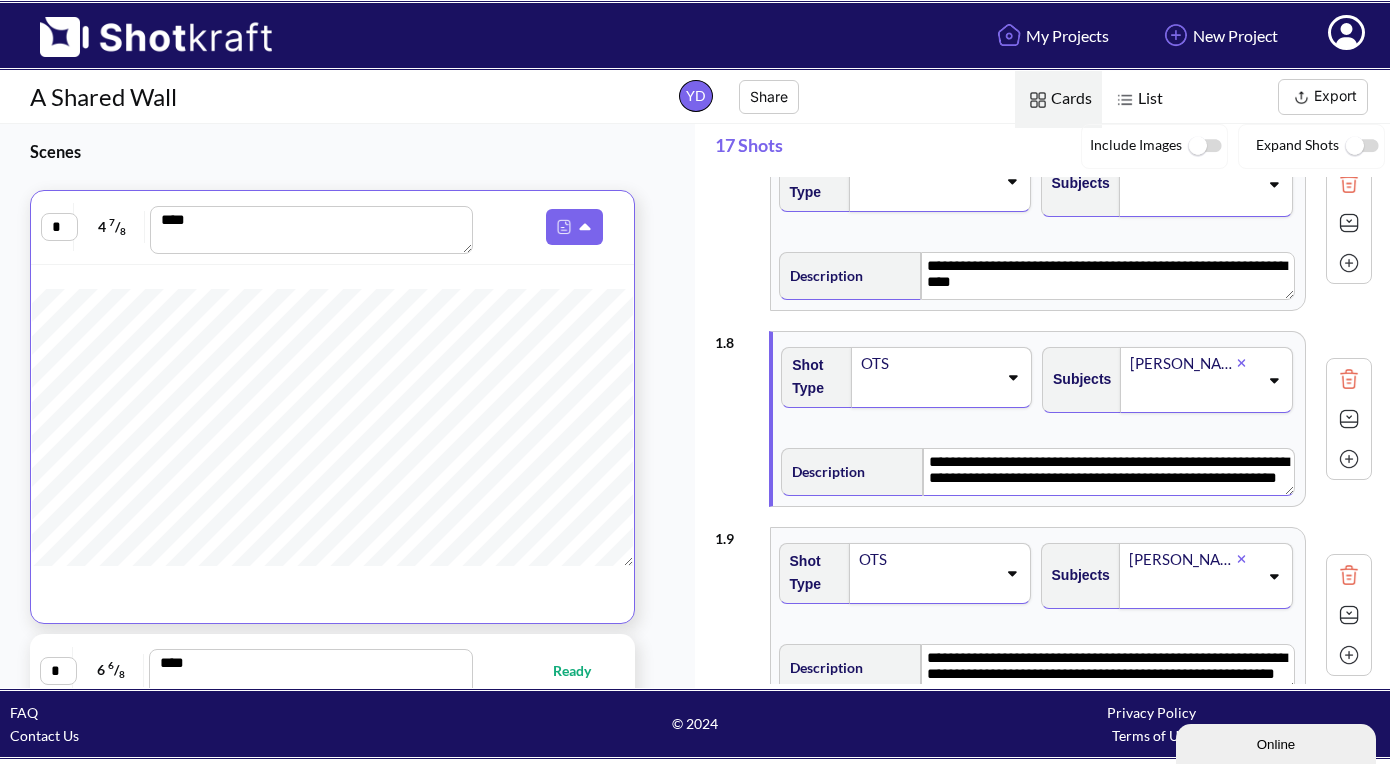 click on "Shot Type OTS" at bounding box center (908, 387) 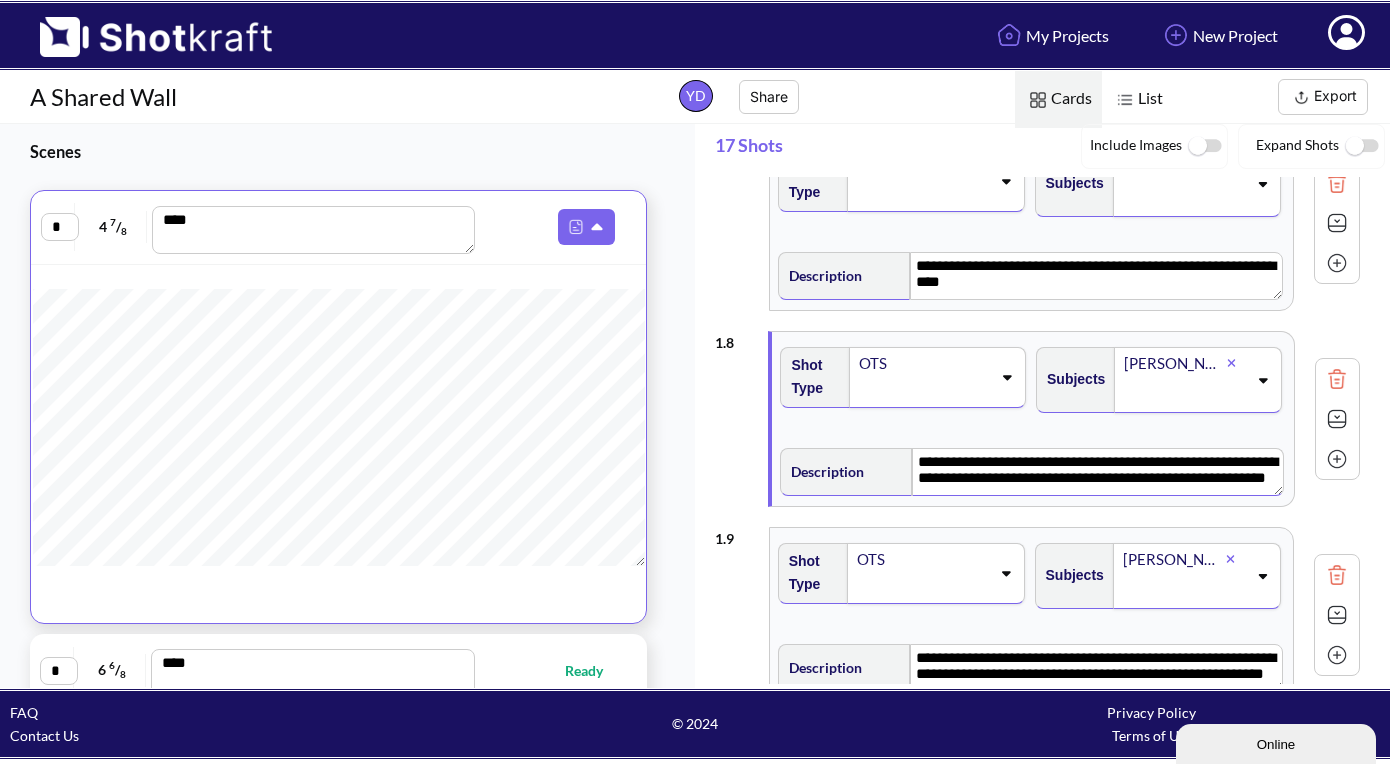 scroll, scrollTop: 1877, scrollLeft: 0, axis: vertical 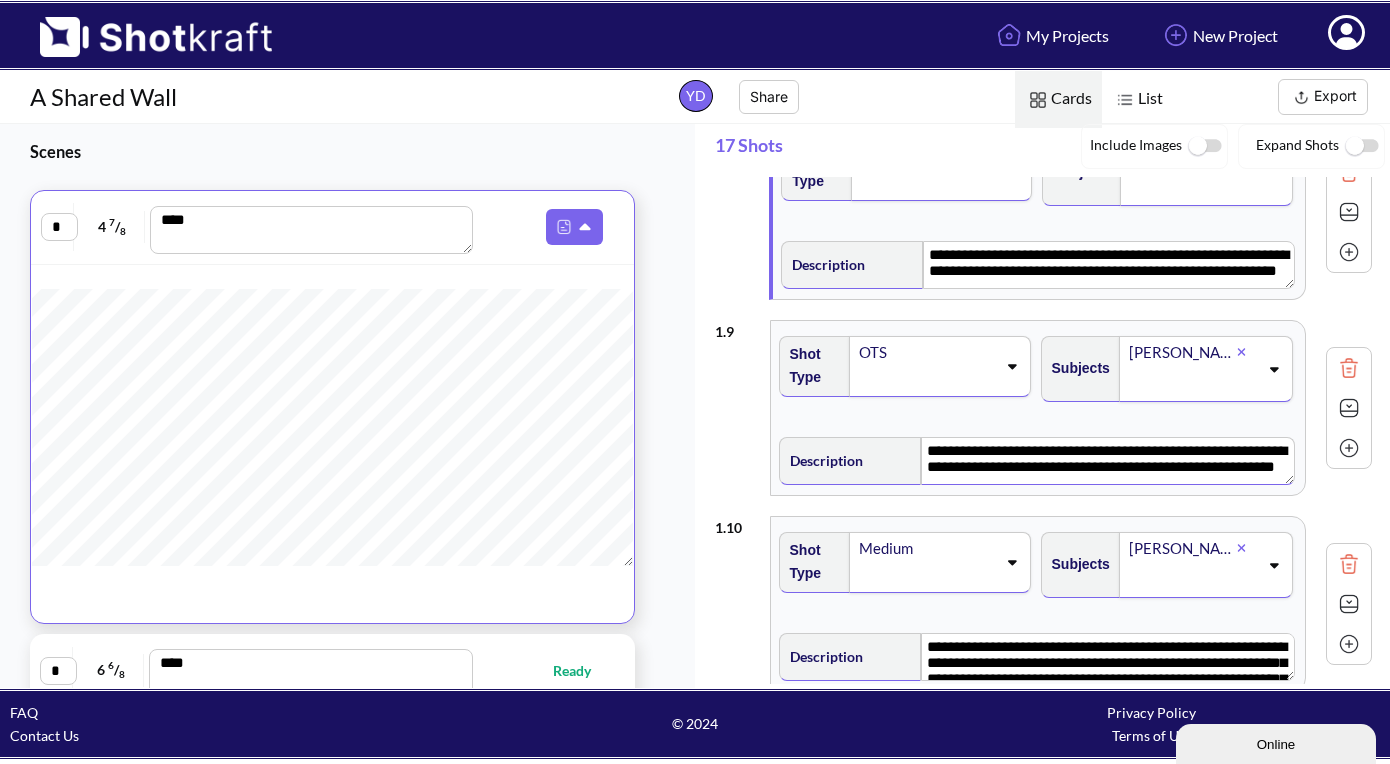 click on "**********" at bounding box center [1107, 461] 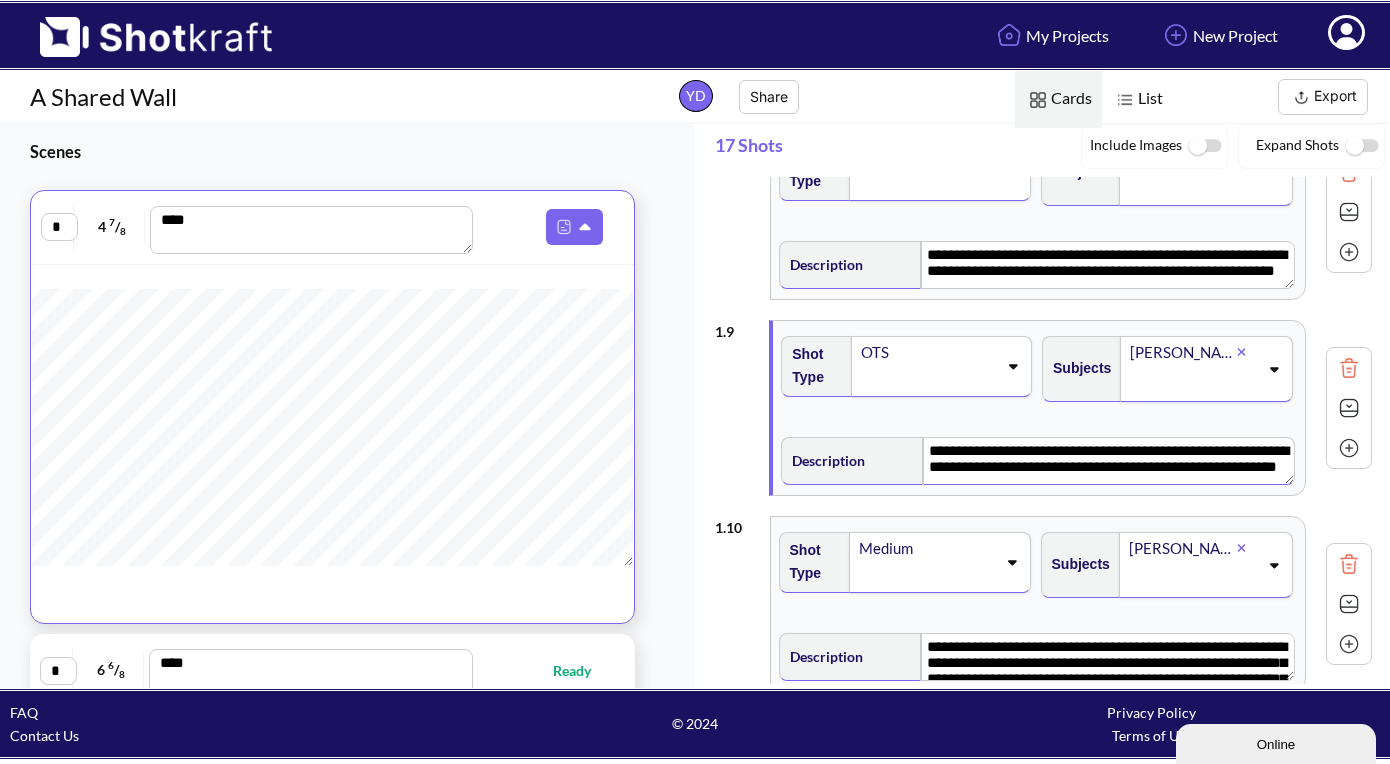 click on "**********" at bounding box center (1108, 461) 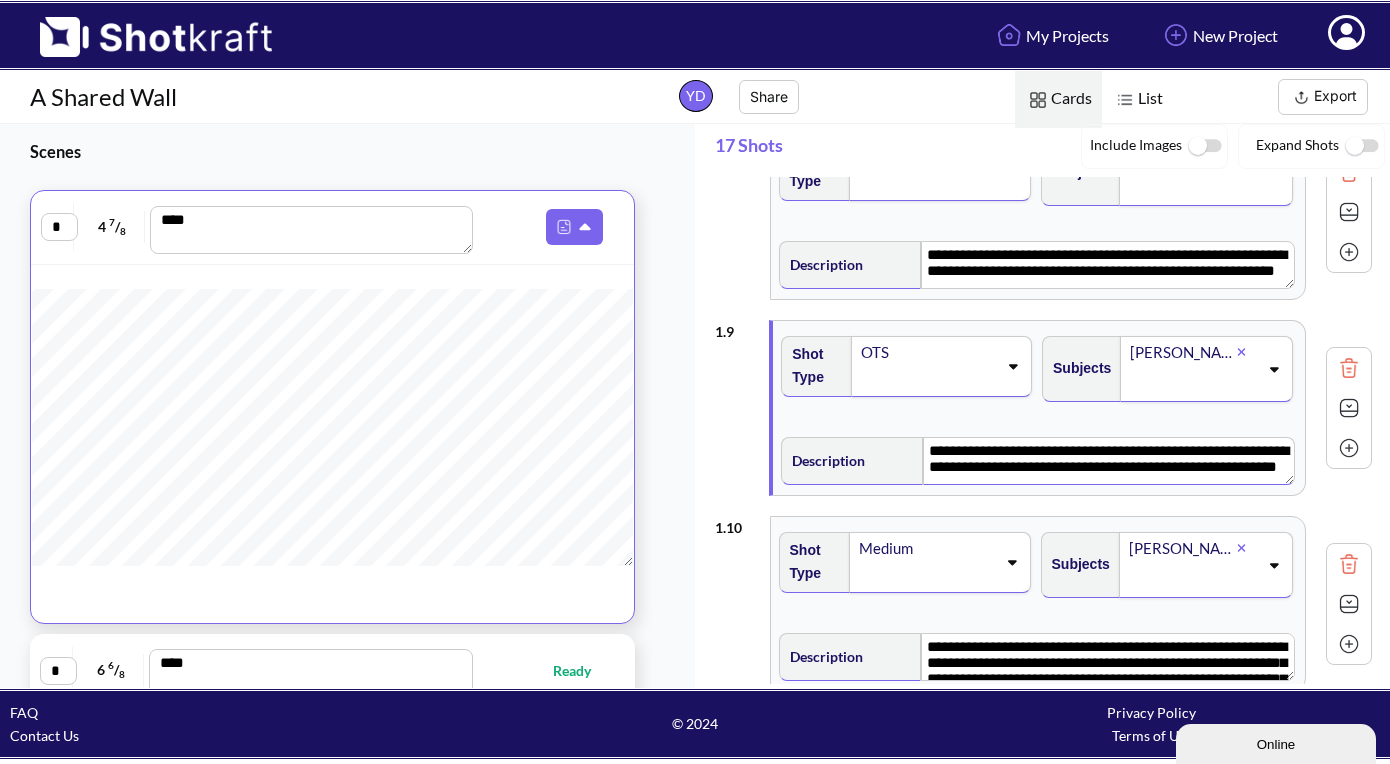scroll, scrollTop: 1924, scrollLeft: 0, axis: vertical 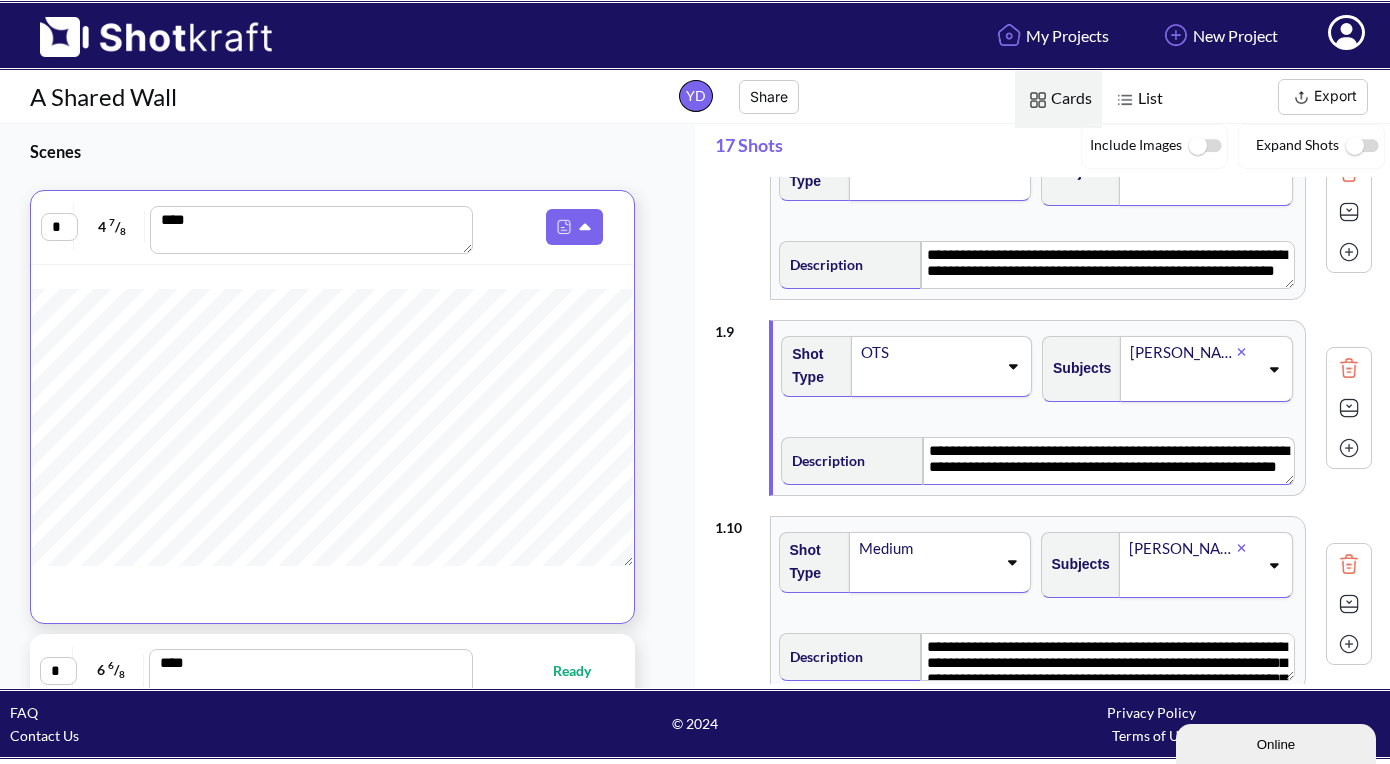 click on "**********" at bounding box center [1108, 461] 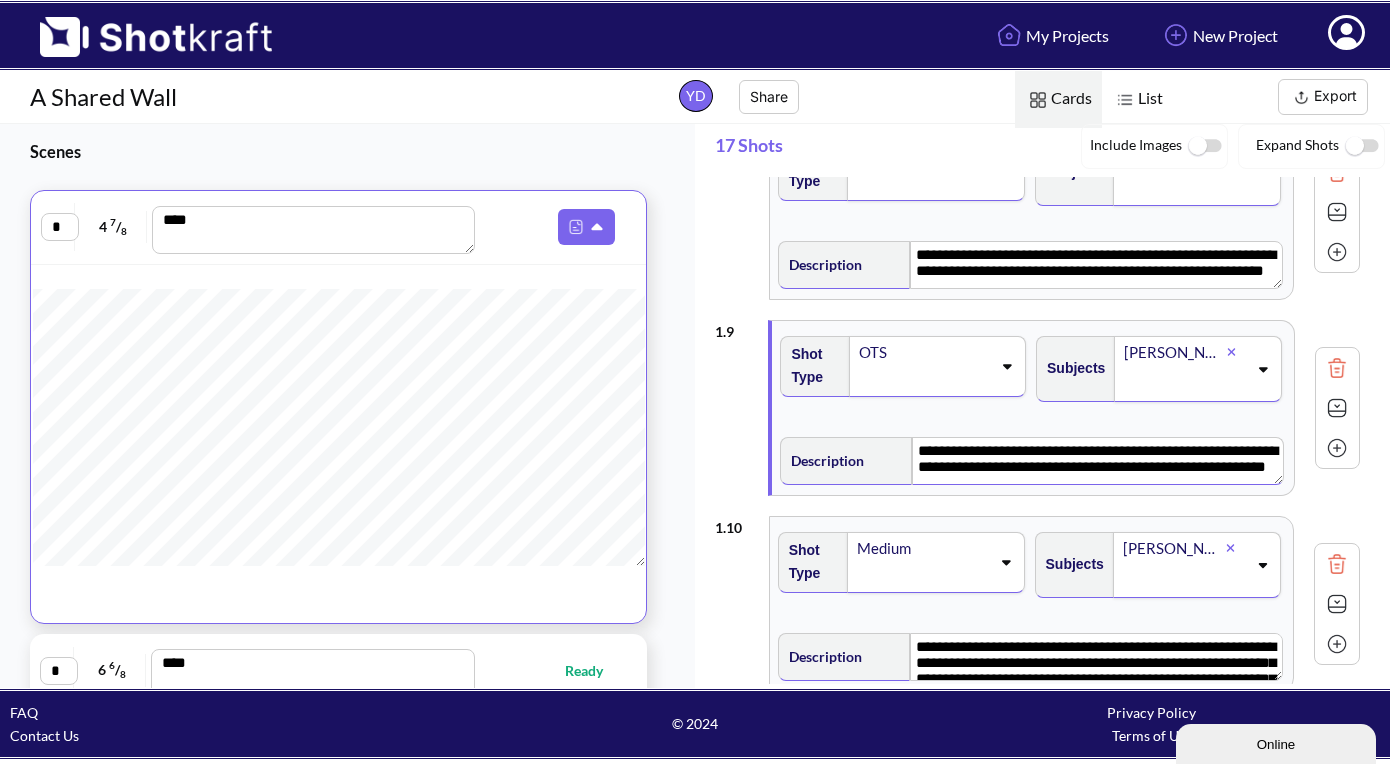 scroll, scrollTop: 2433, scrollLeft: 0, axis: vertical 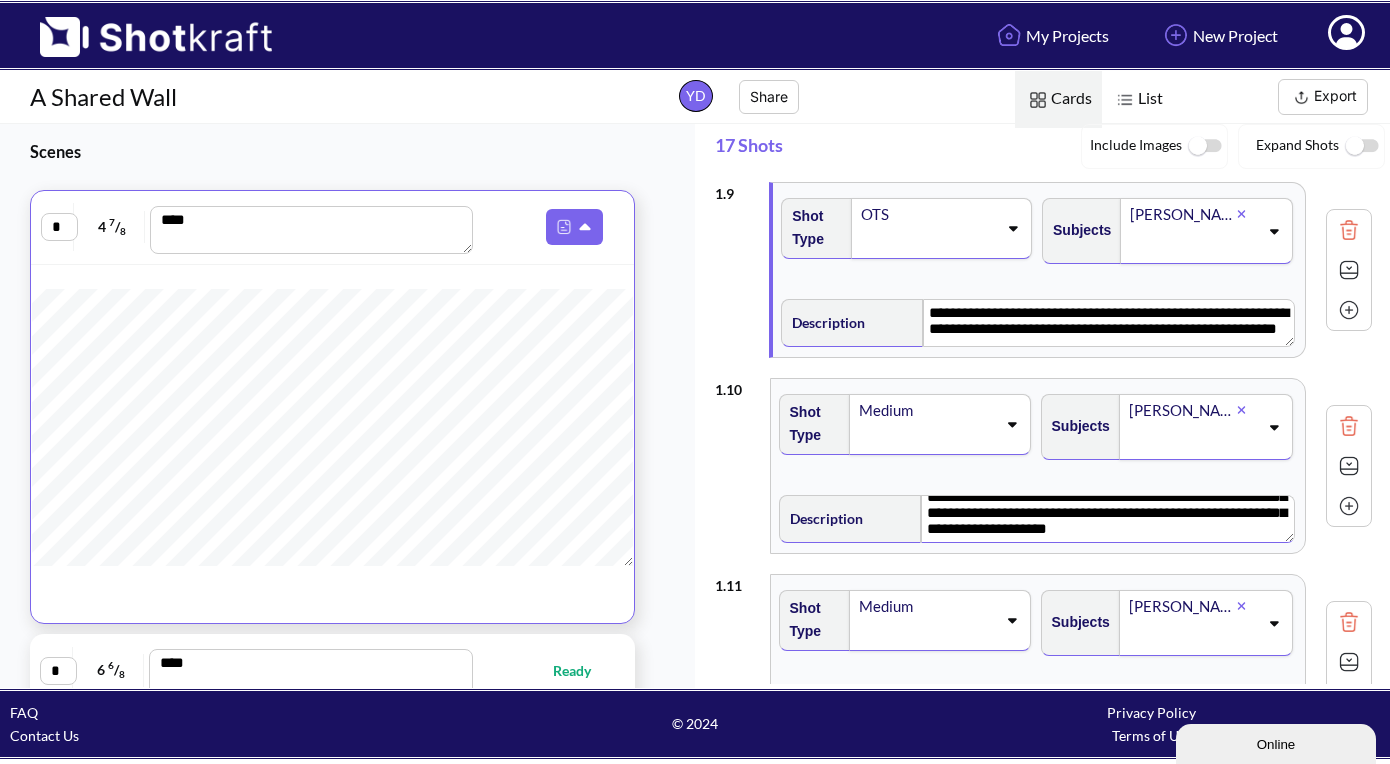 click on "**********" at bounding box center [1107, 519] 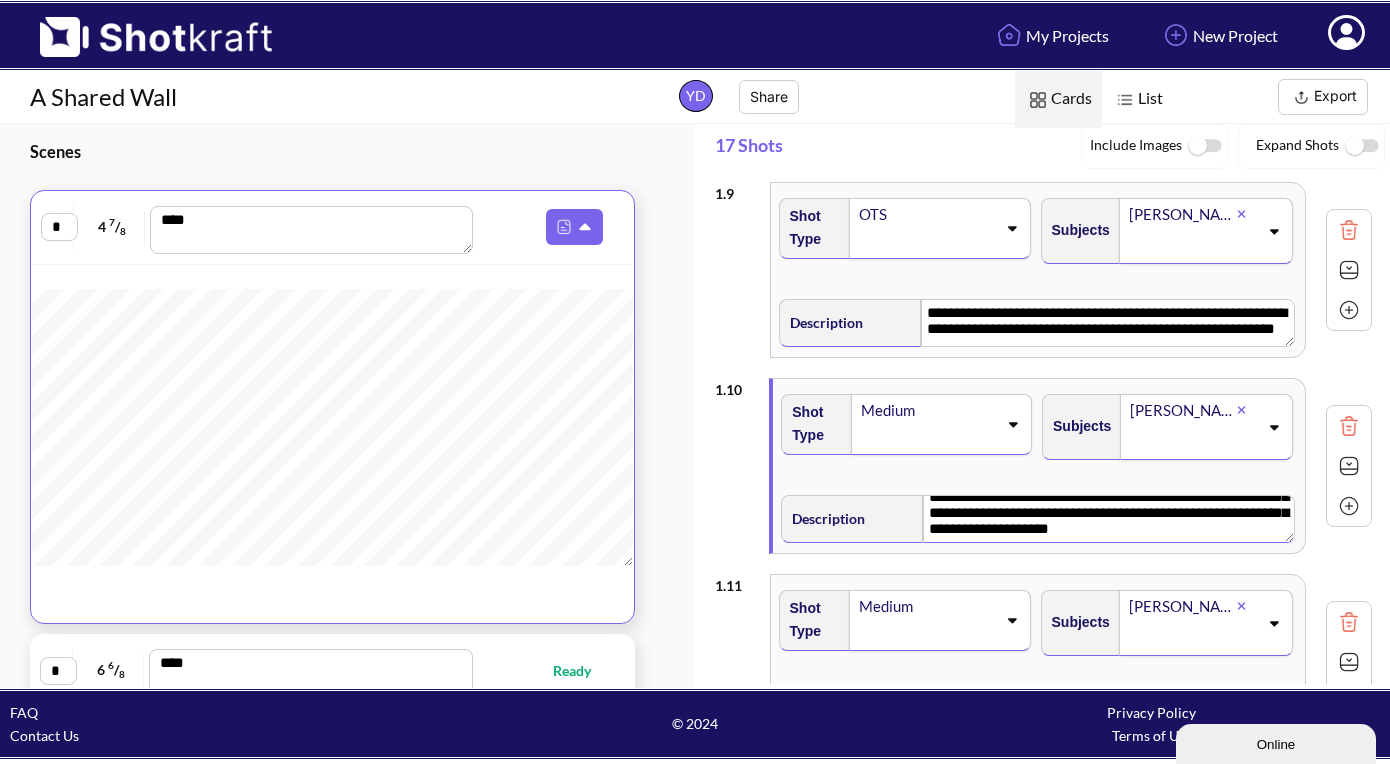 click on "**********" at bounding box center [1108, 519] 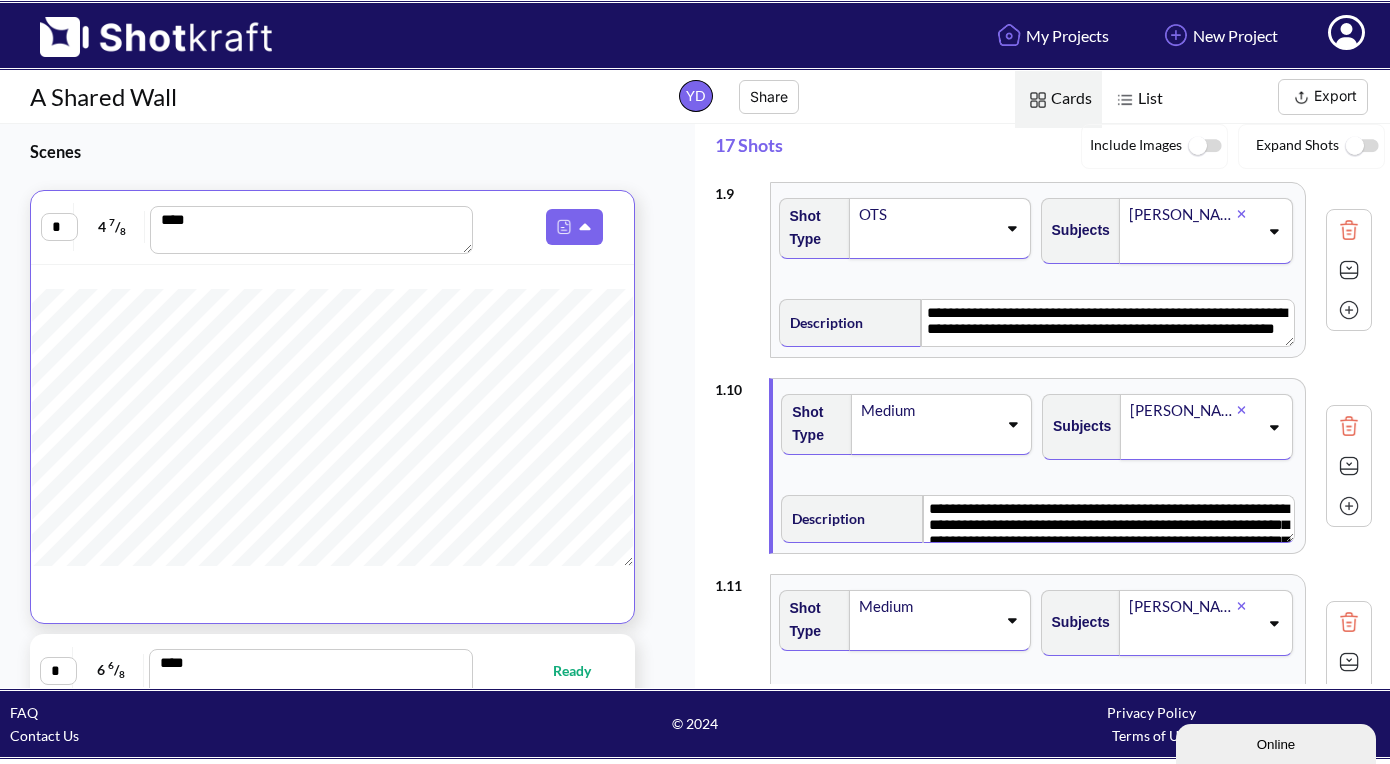 scroll, scrollTop: 36, scrollLeft: 0, axis: vertical 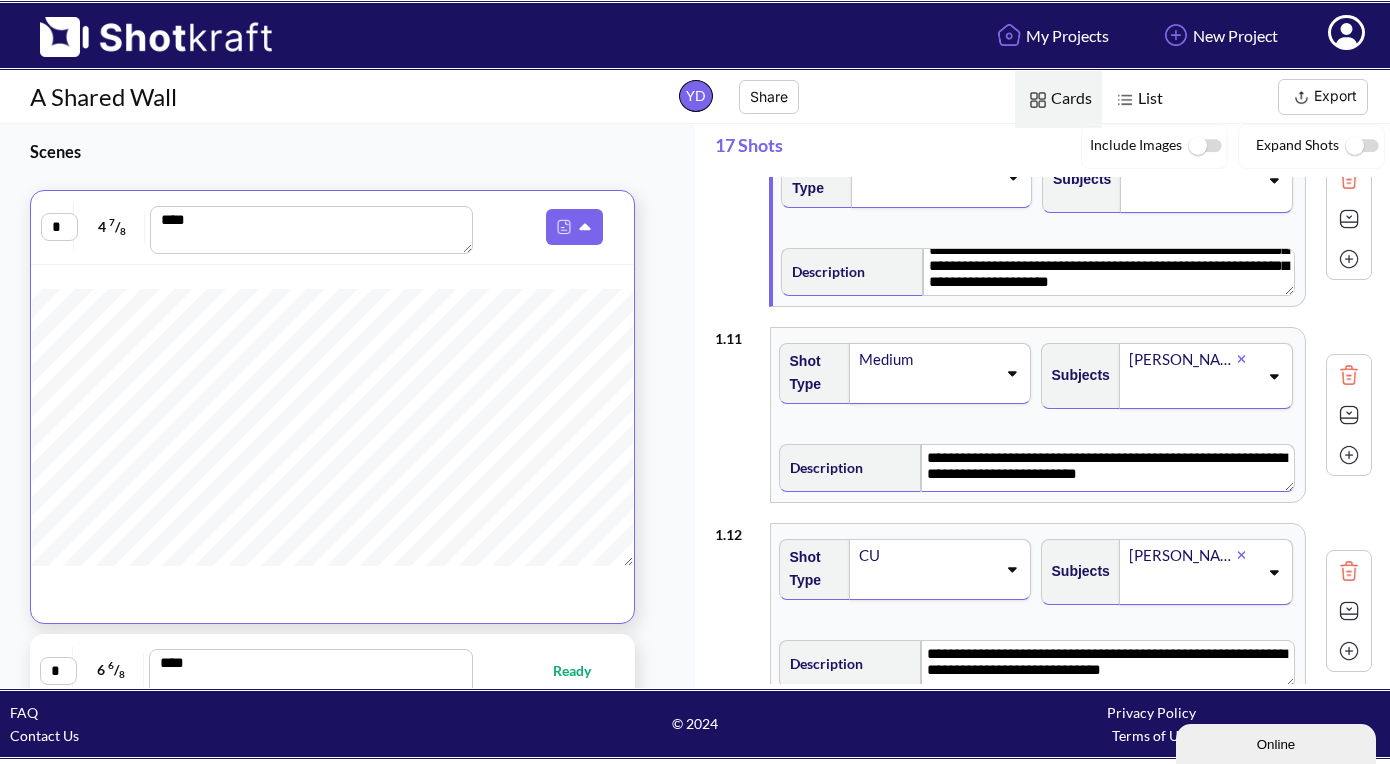 click on "**********" at bounding box center (1107, 468) 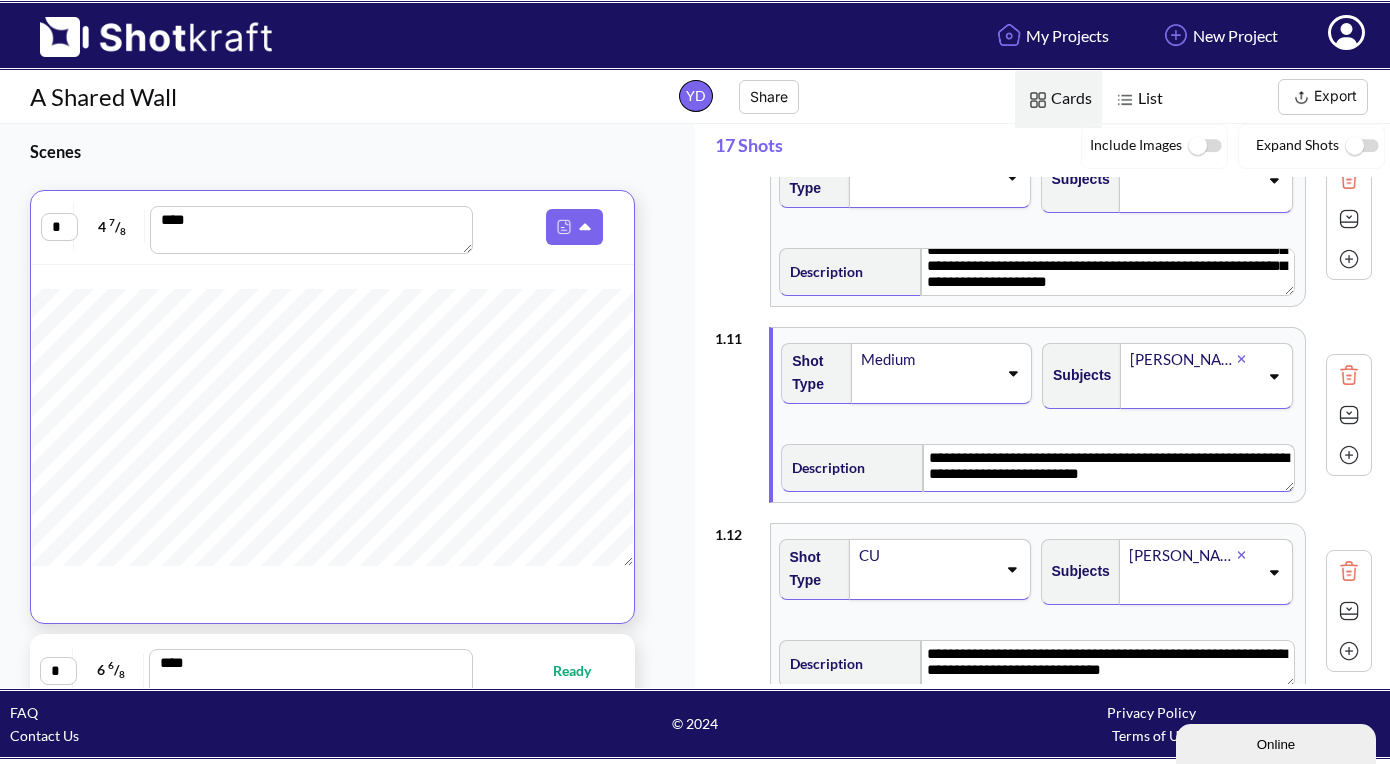 click on "**********" at bounding box center [1108, 468] 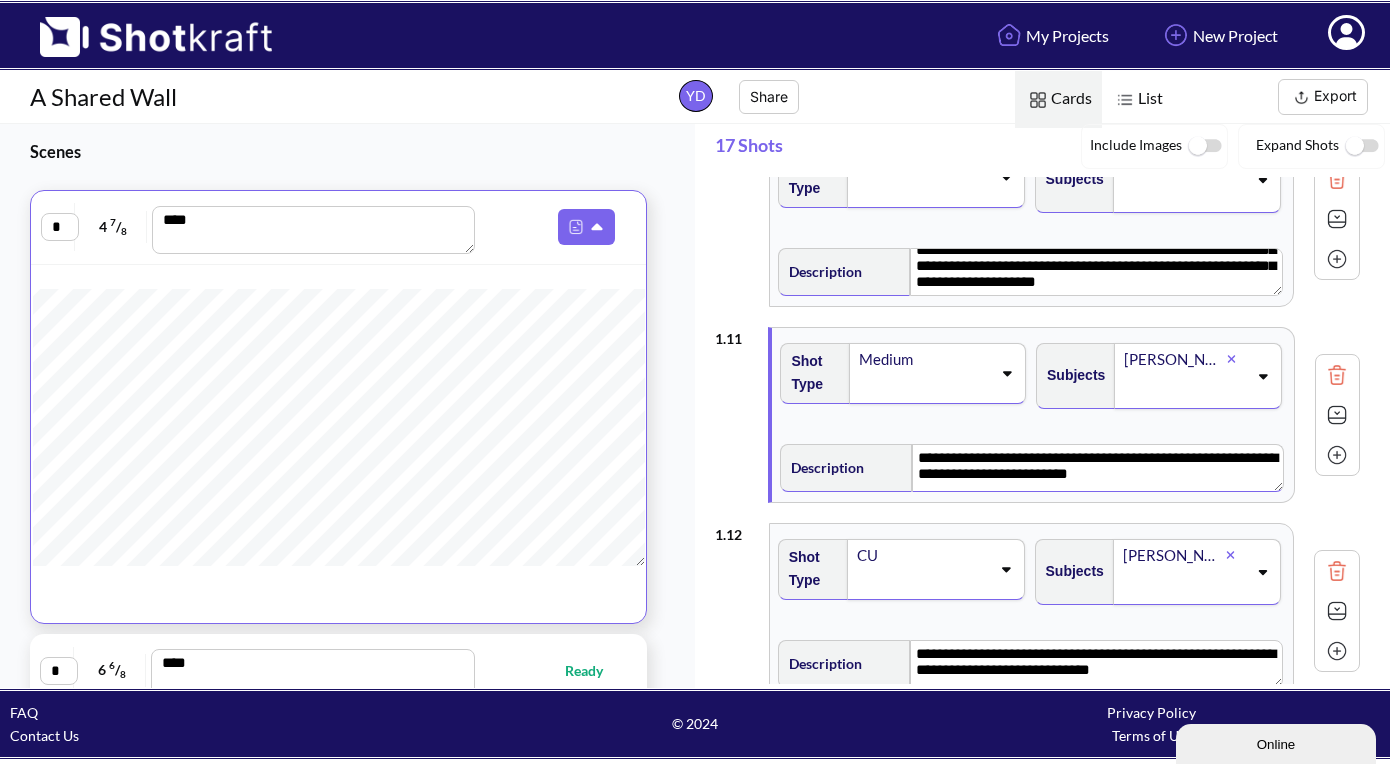 scroll, scrollTop: 3074, scrollLeft: 0, axis: vertical 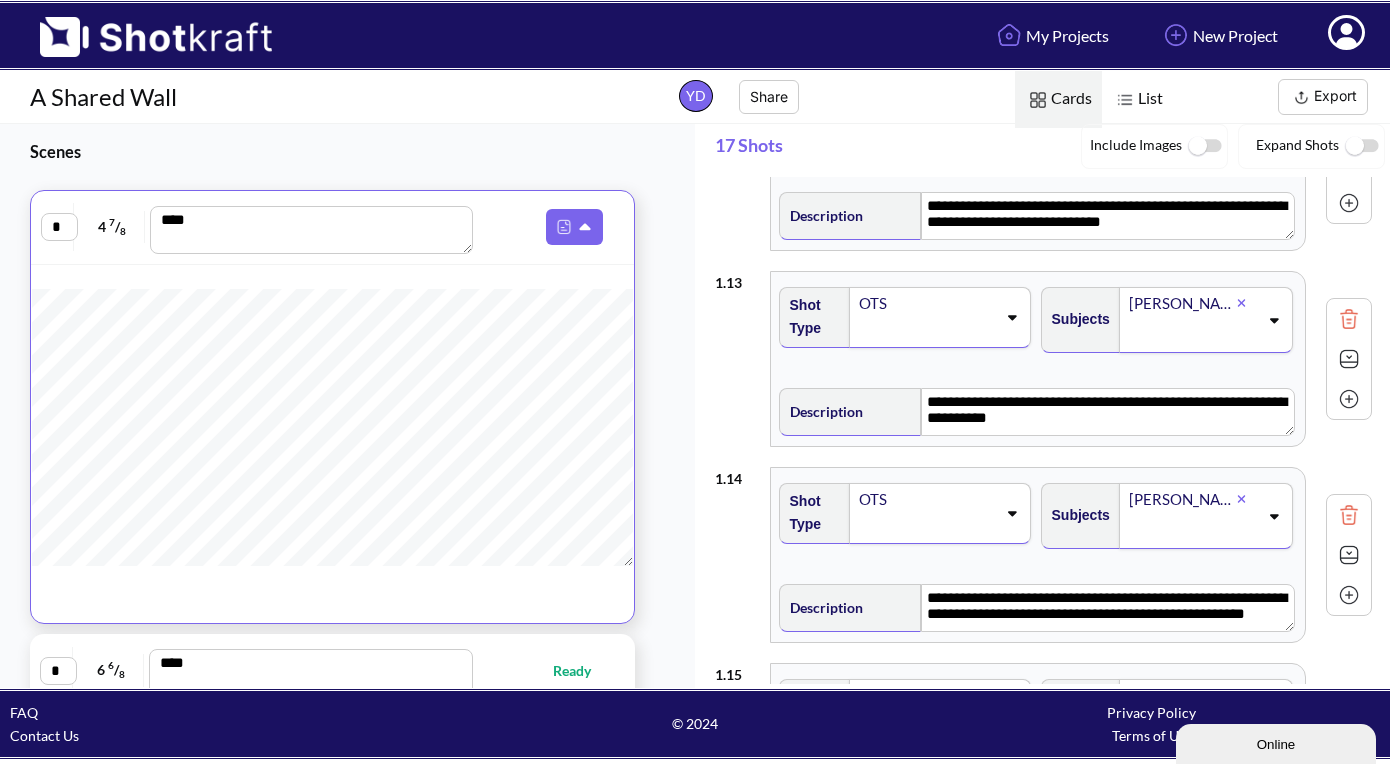 click on "Shot Type OTS" at bounding box center (907, 327) 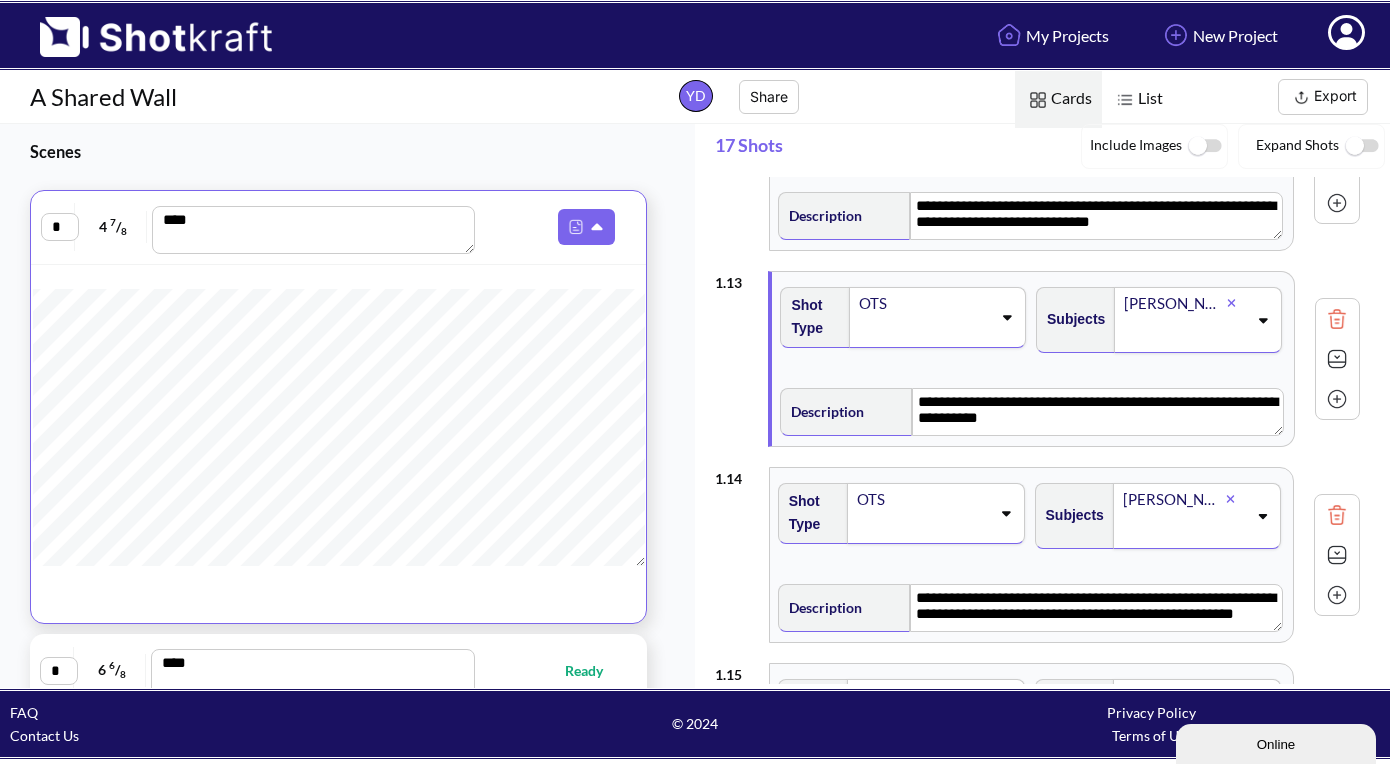 scroll, scrollTop: 2403, scrollLeft: 0, axis: vertical 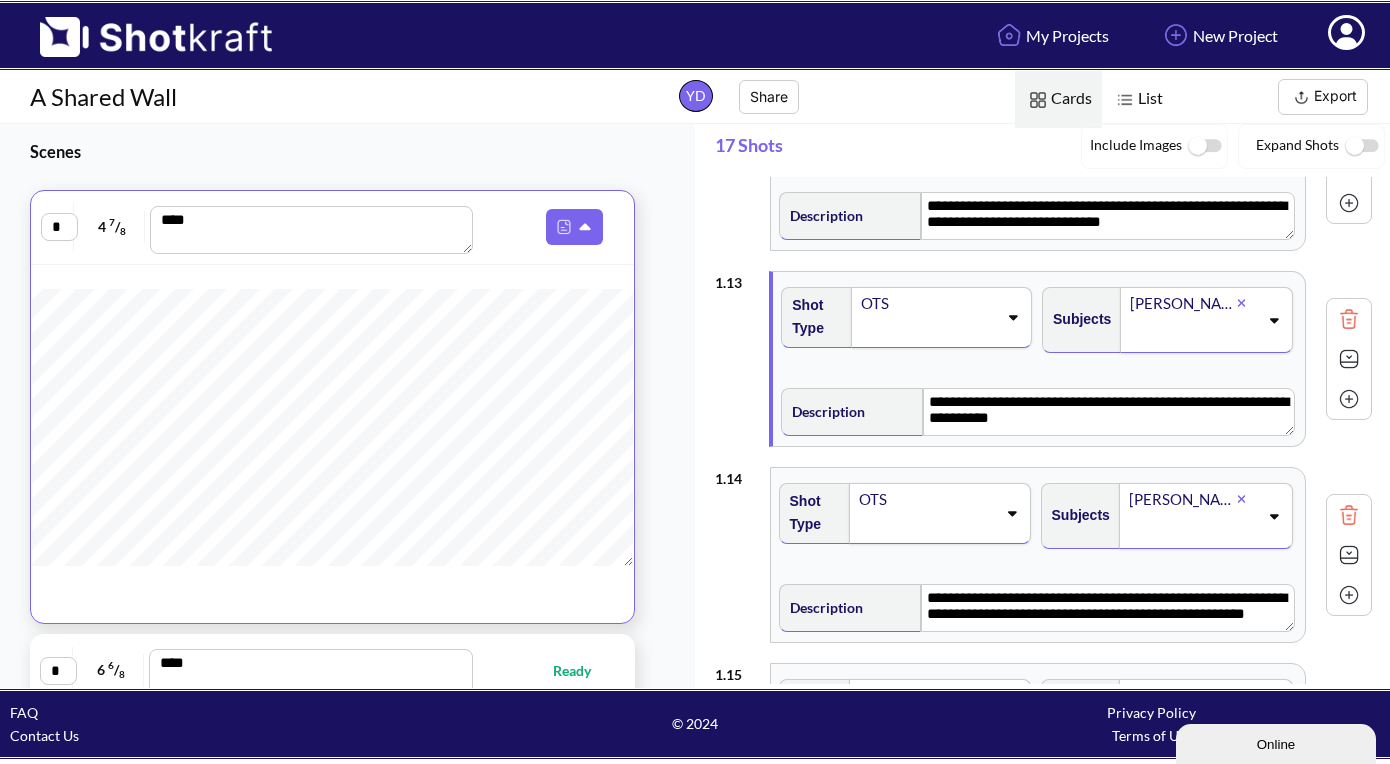 click on "Shot Type OTS" at bounding box center [908, 327] 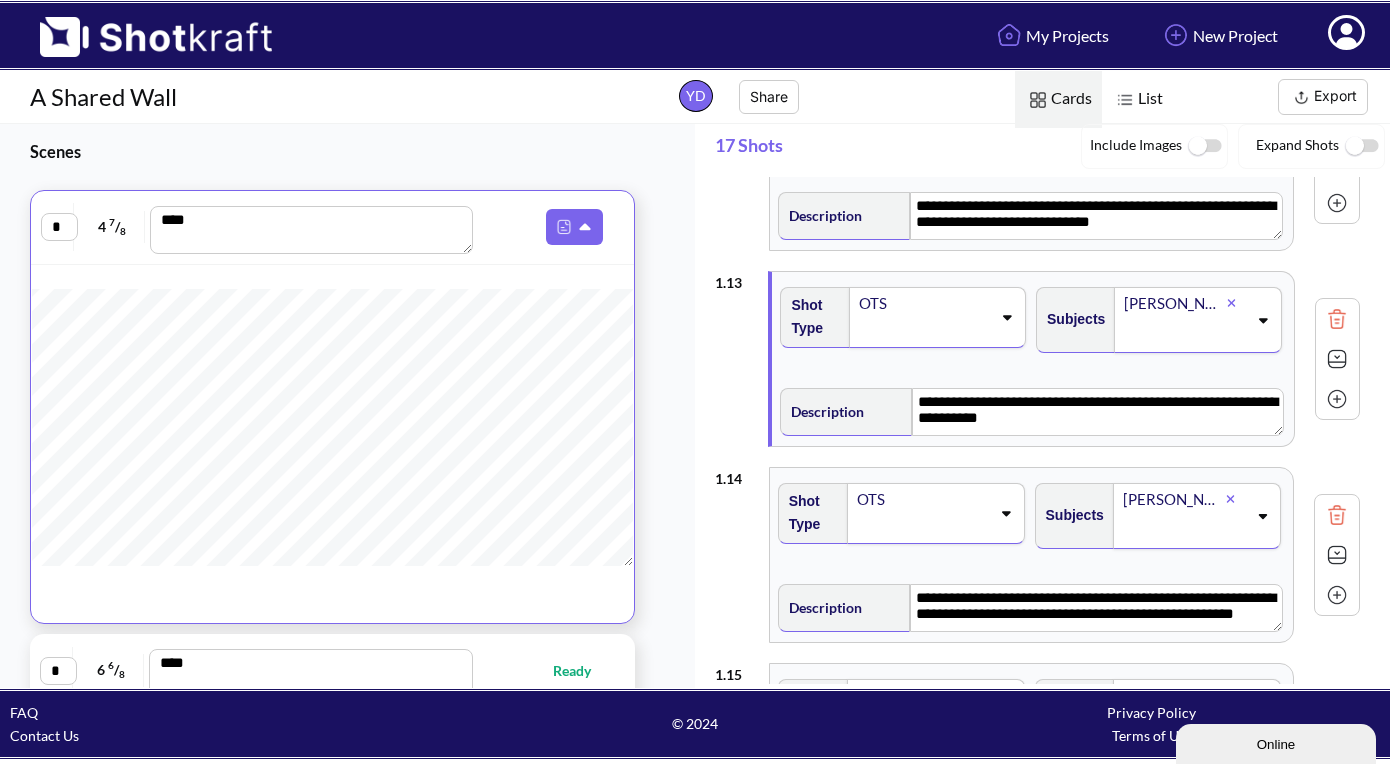scroll, scrollTop: 2823, scrollLeft: 0, axis: vertical 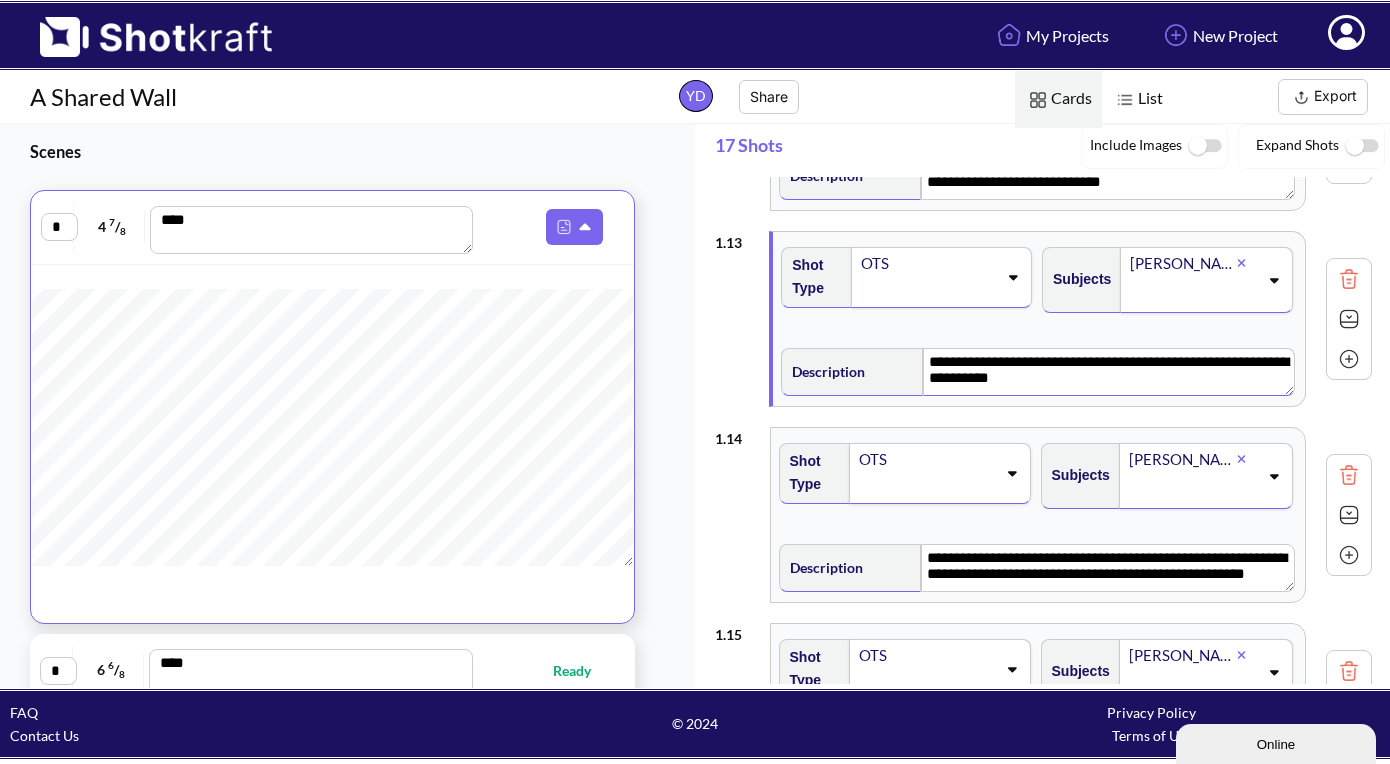 click on "**********" at bounding box center (1108, 372) 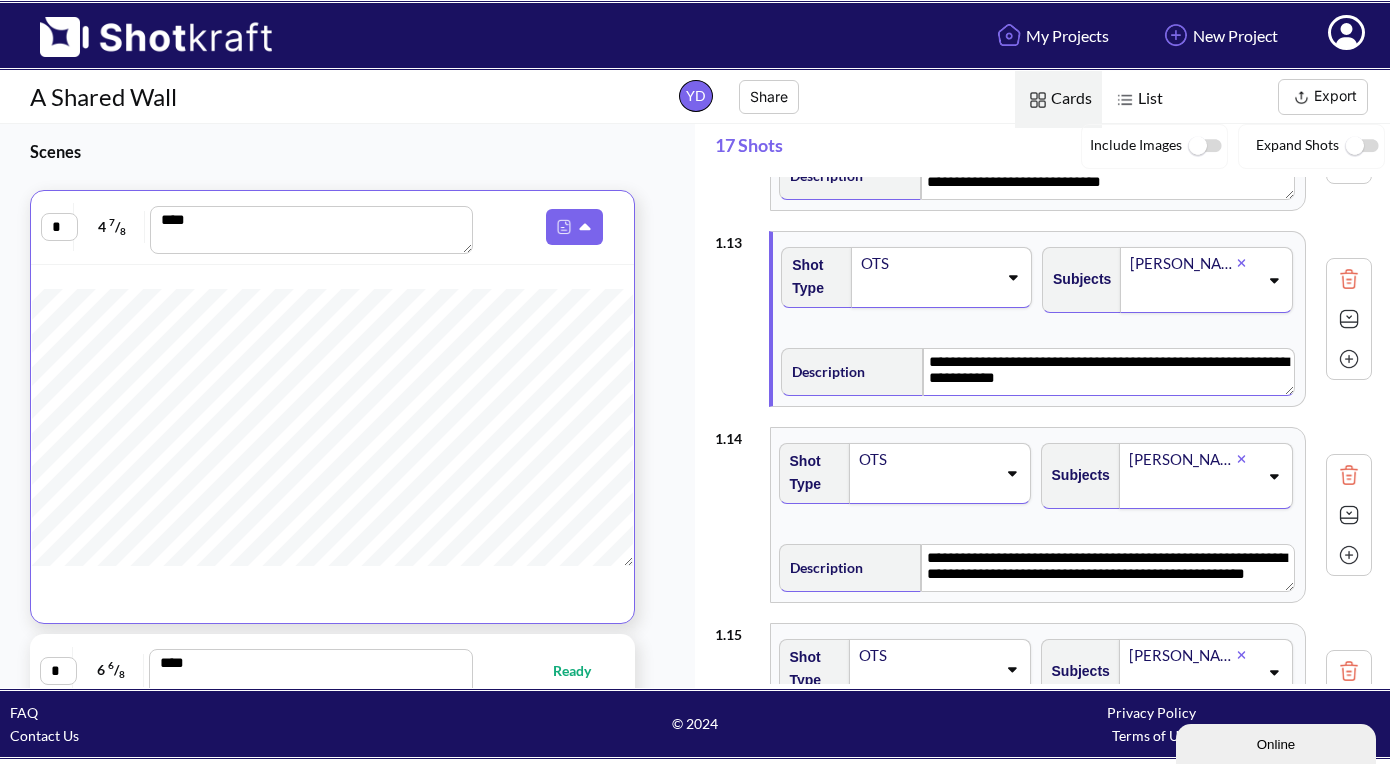 click on "**********" at bounding box center (1108, 372) 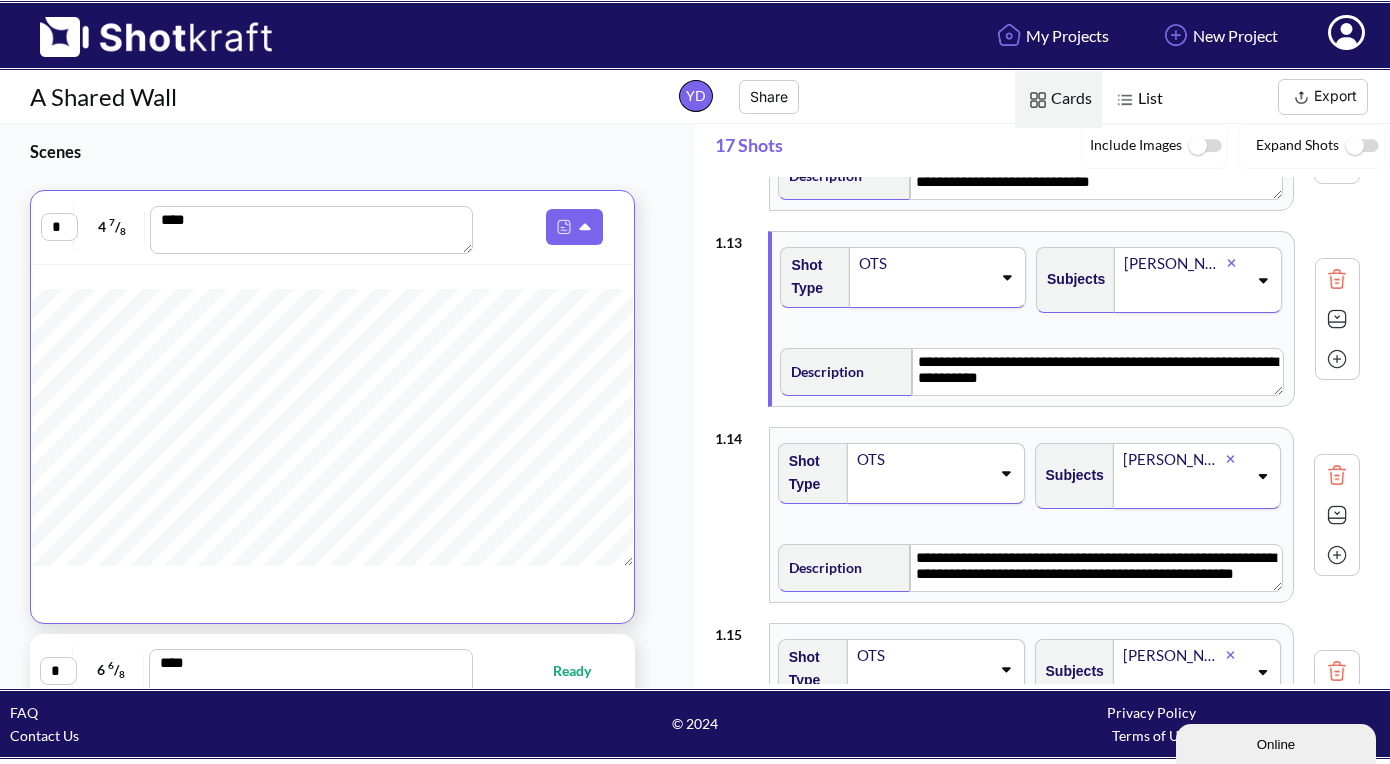 type on "**********" 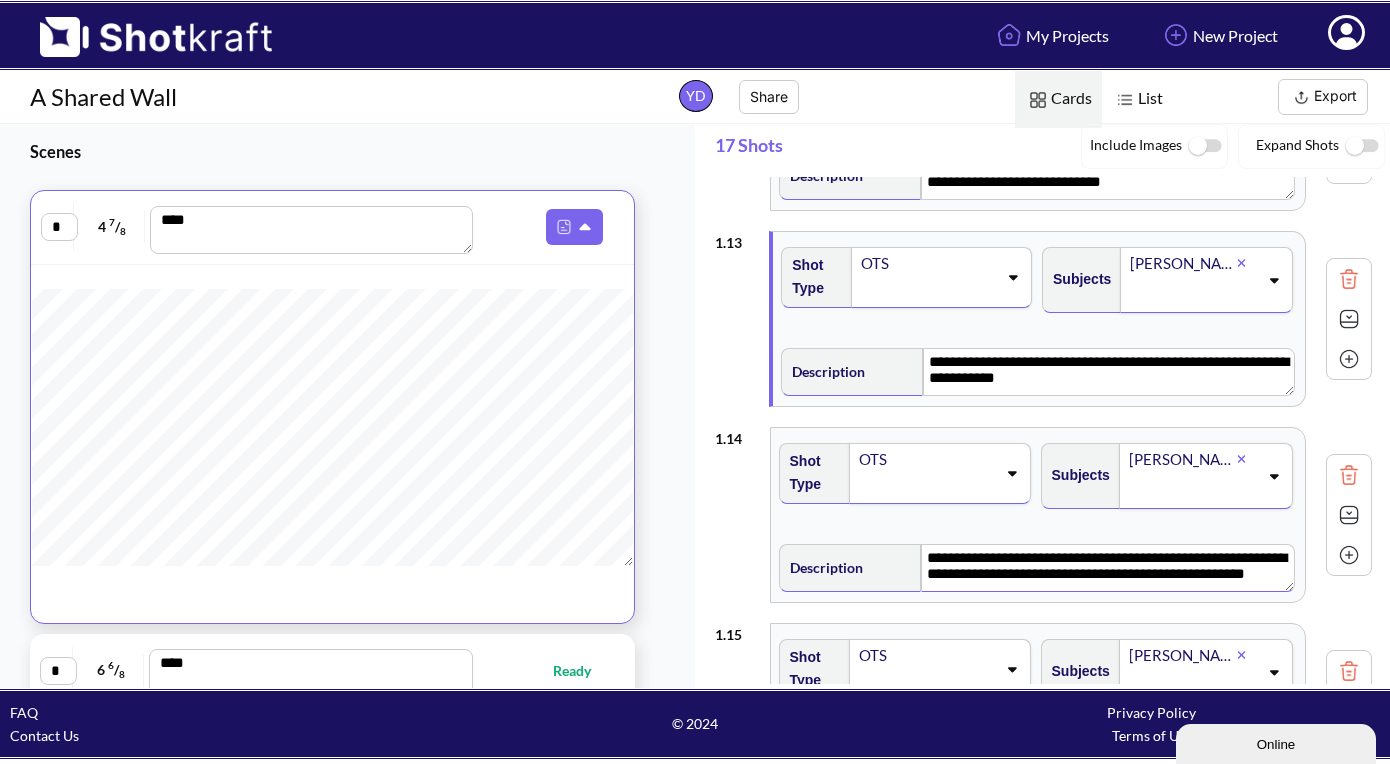click on "**********" at bounding box center [1107, 568] 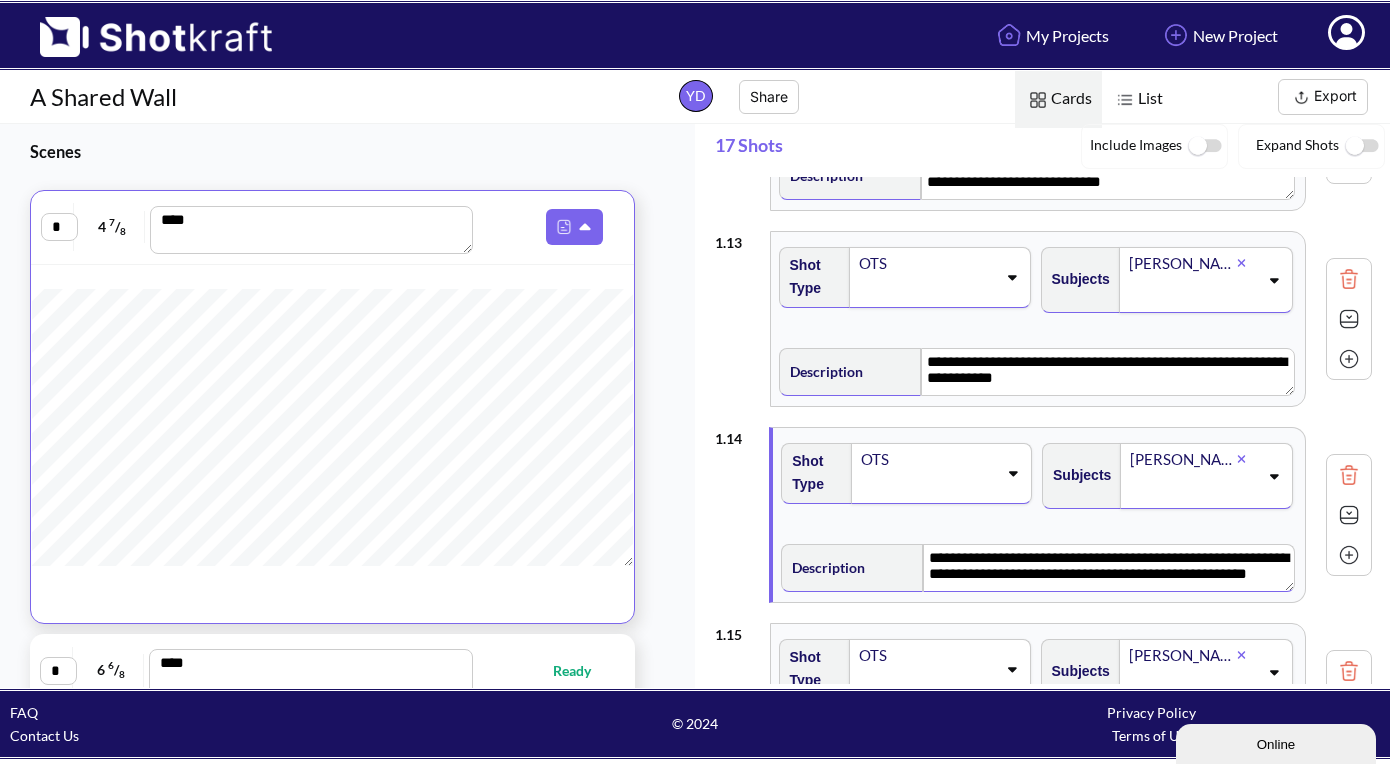scroll, scrollTop: 9, scrollLeft: 0, axis: vertical 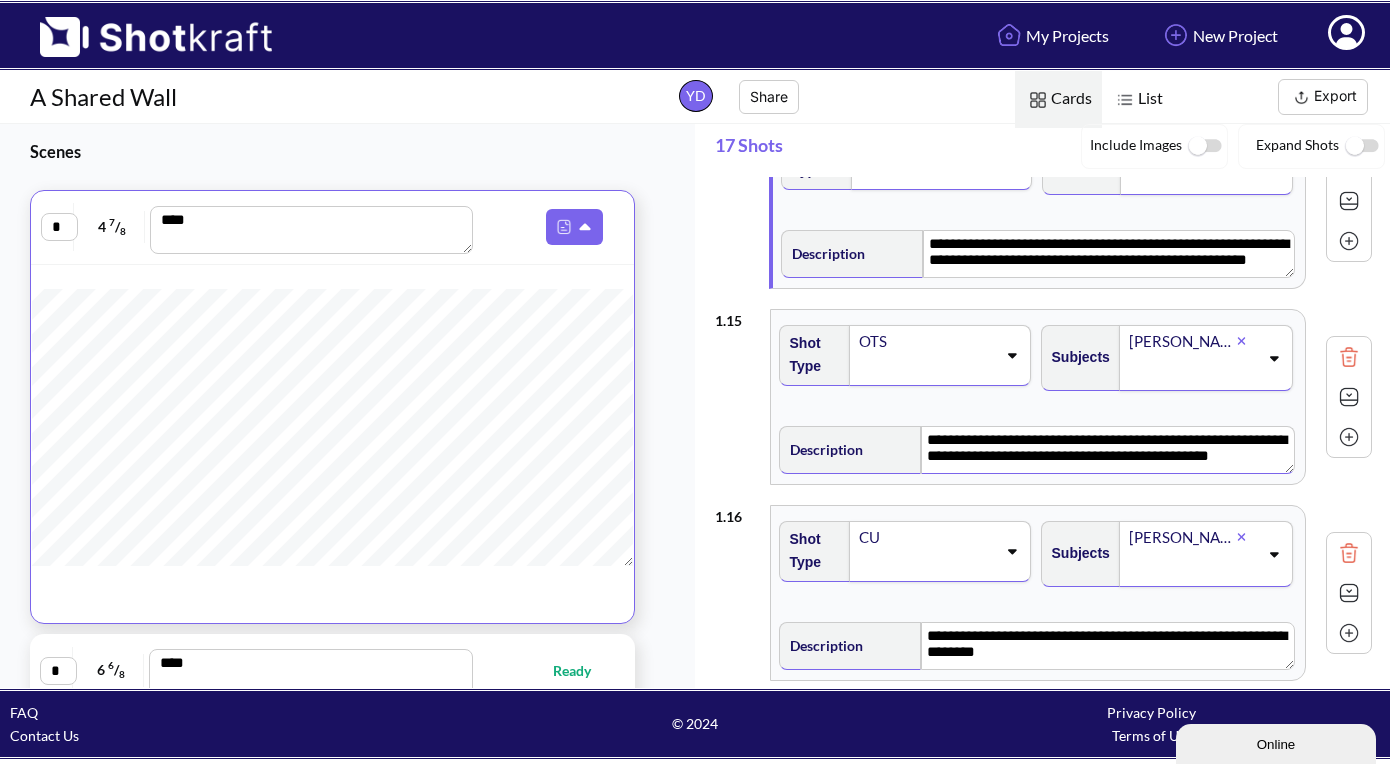 click on "**********" at bounding box center (1107, 450) 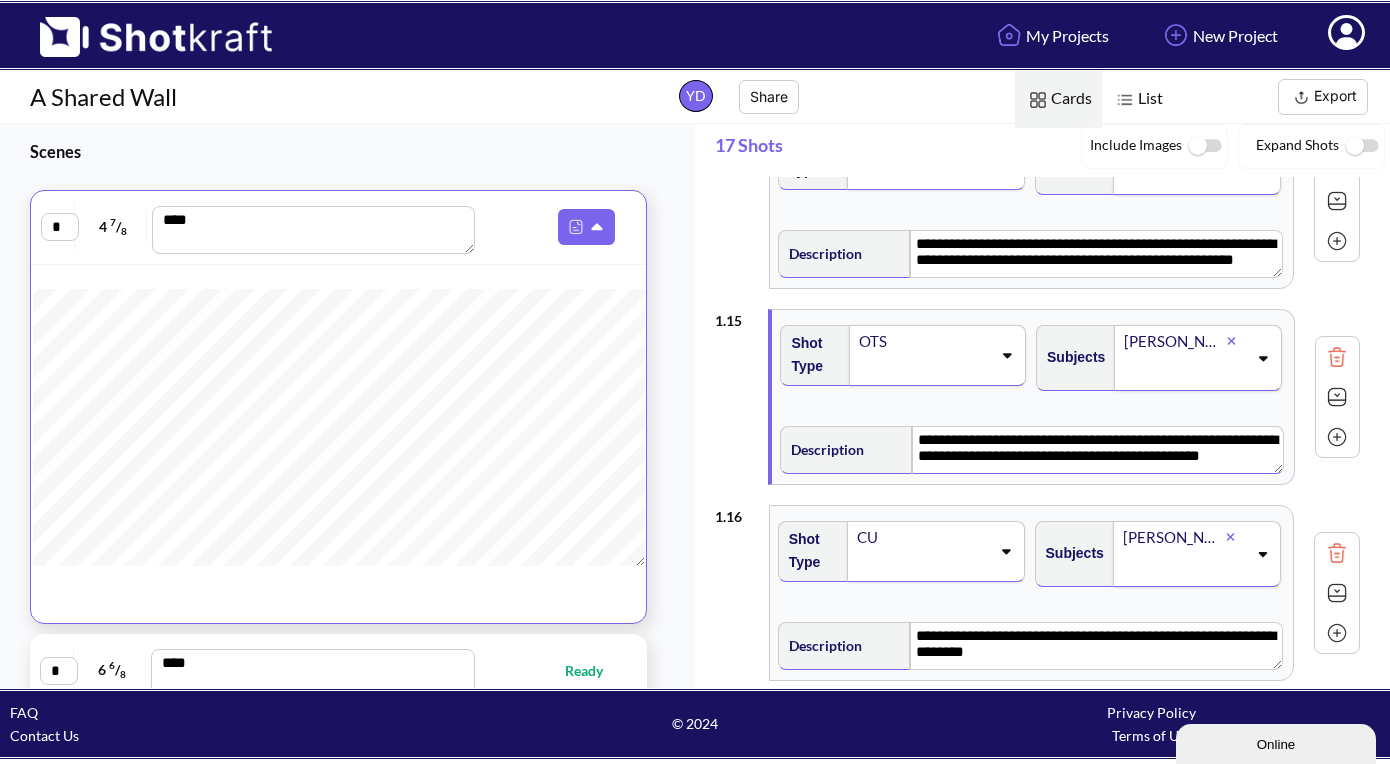 scroll, scrollTop: 3561, scrollLeft: 0, axis: vertical 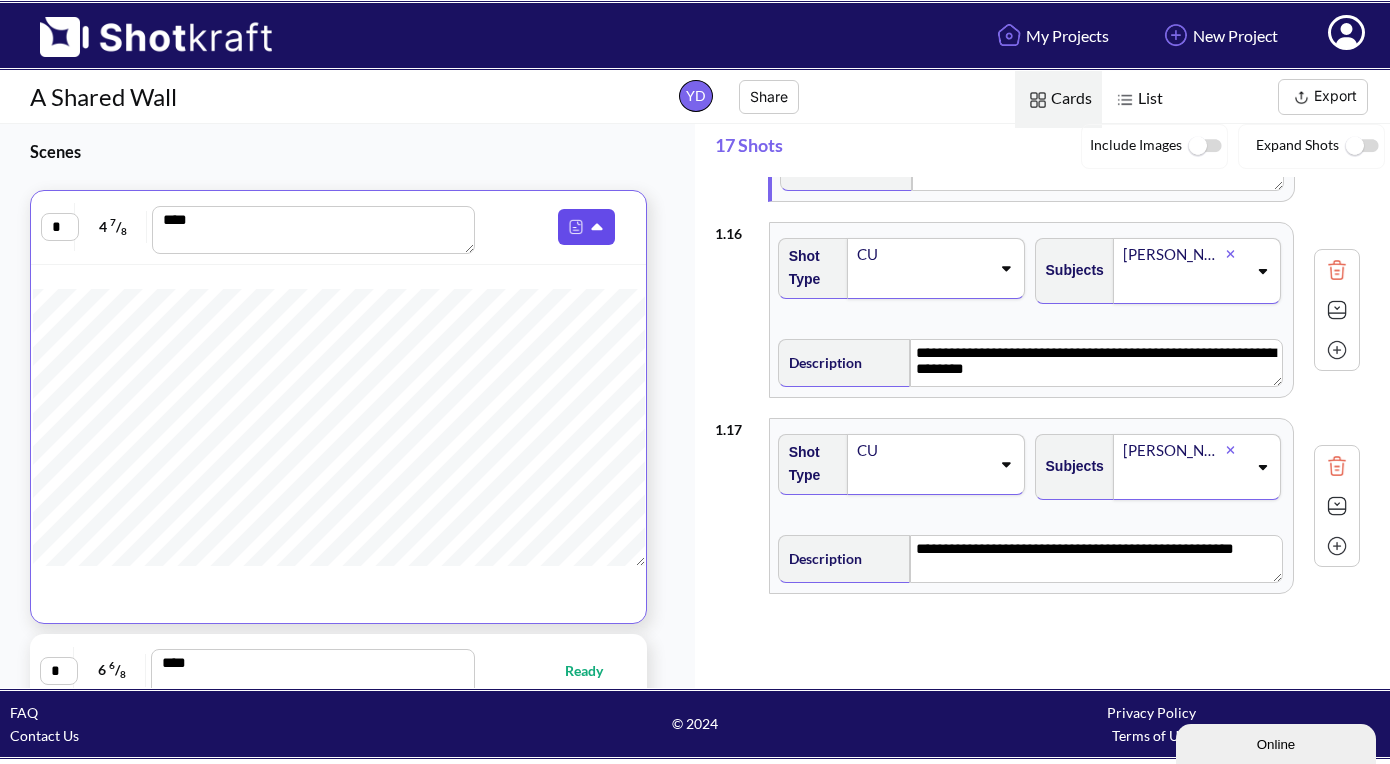 click at bounding box center [576, 227] 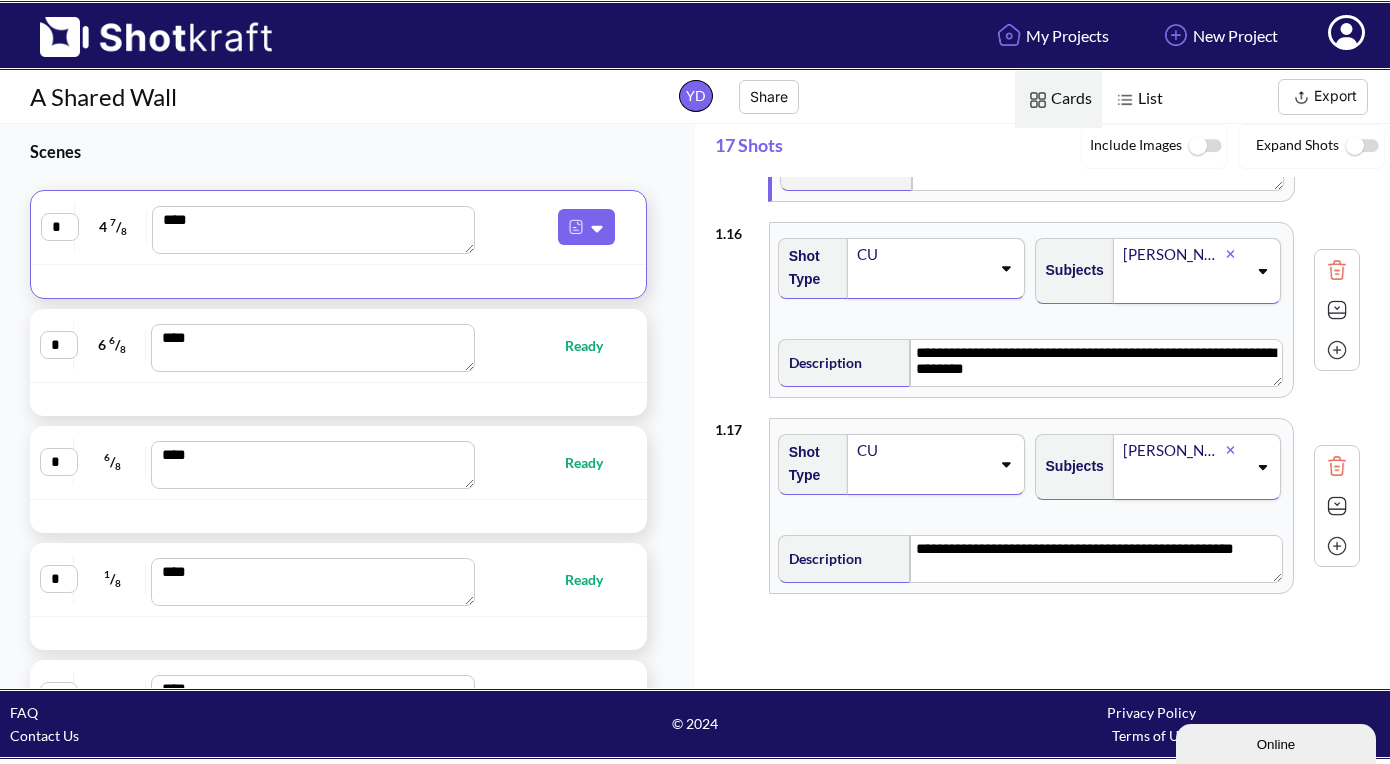 click at bounding box center [338, 399] 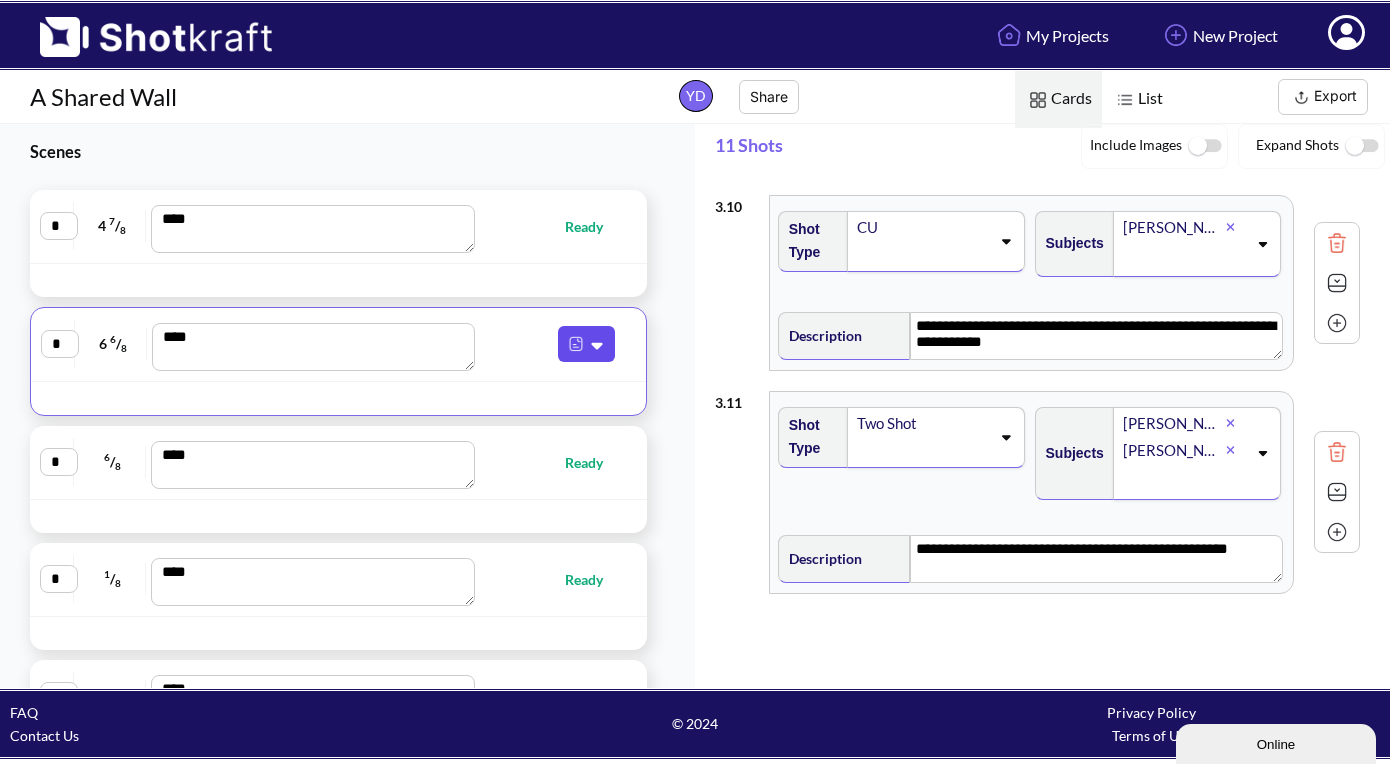click at bounding box center (576, 344) 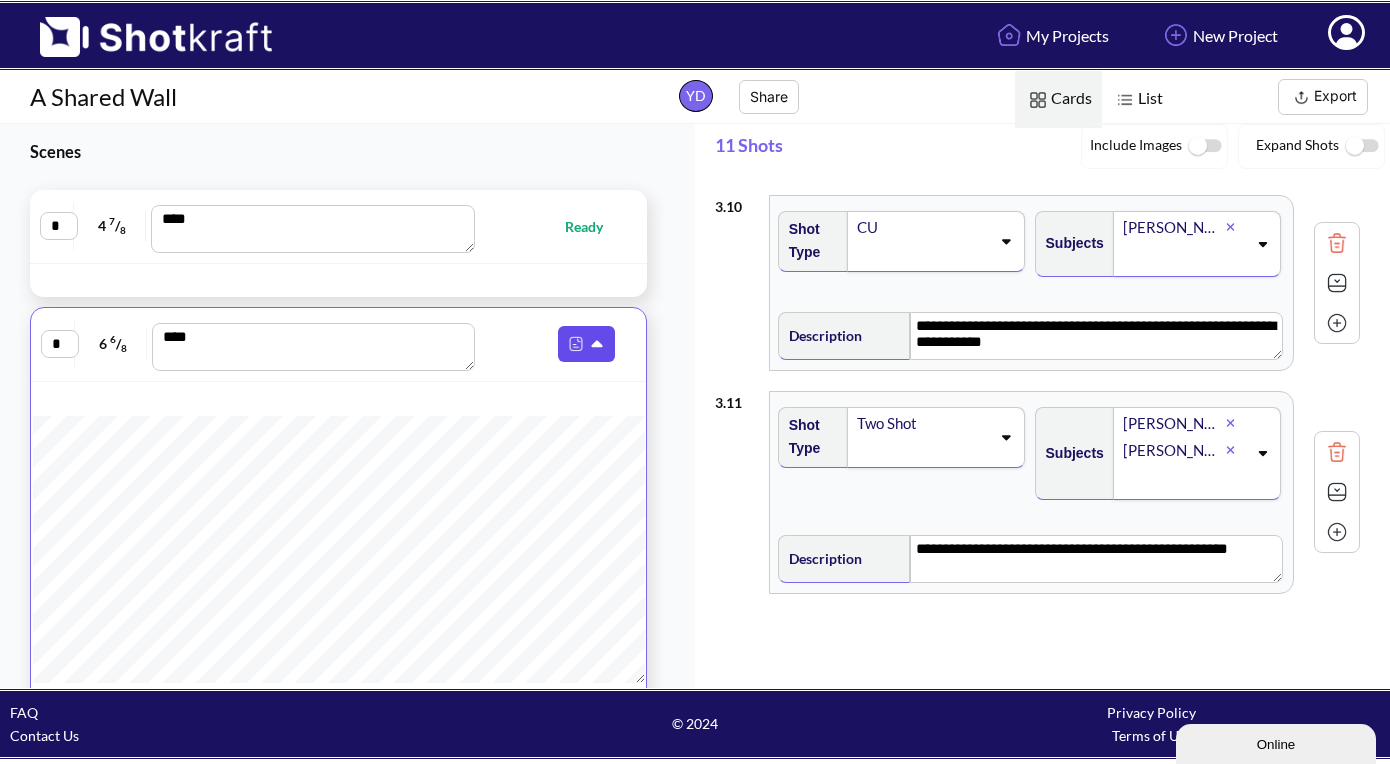 click at bounding box center (576, 344) 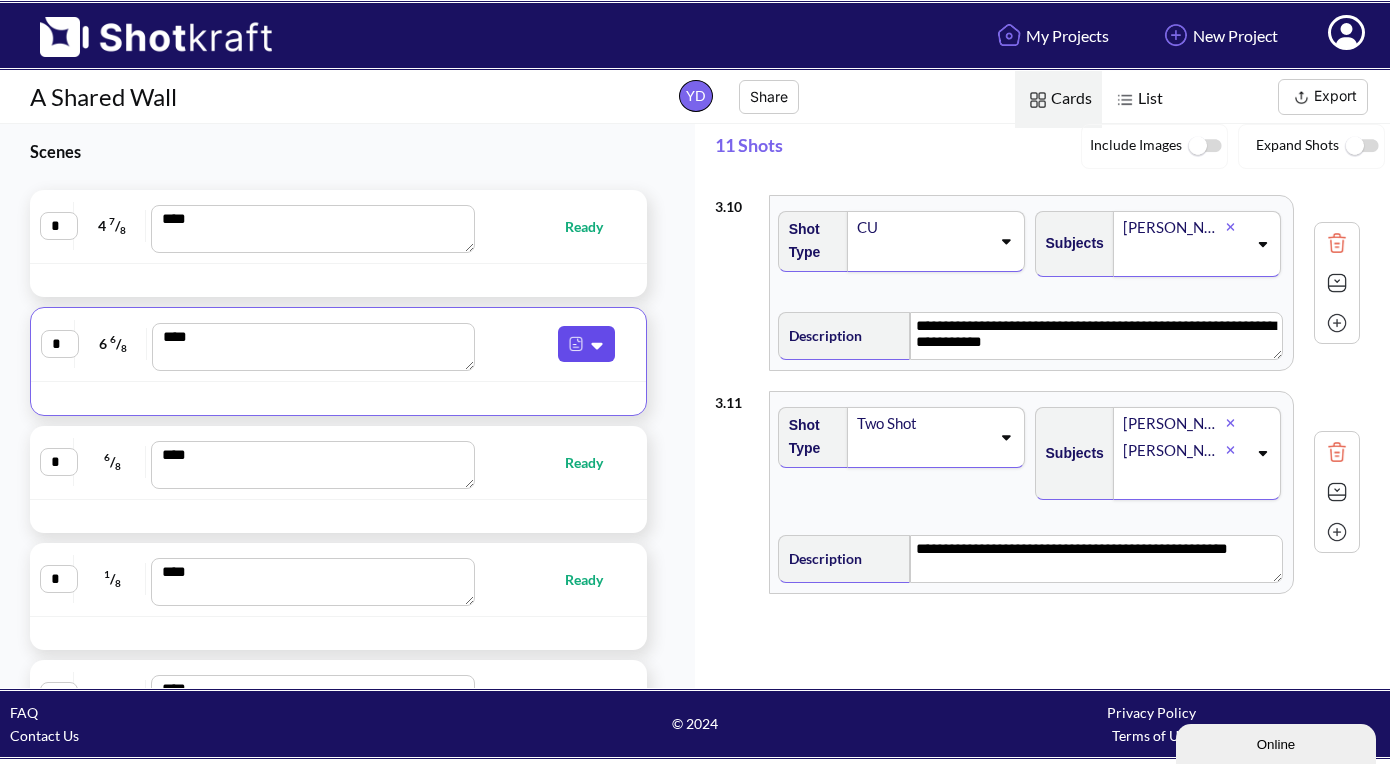 click at bounding box center (576, 344) 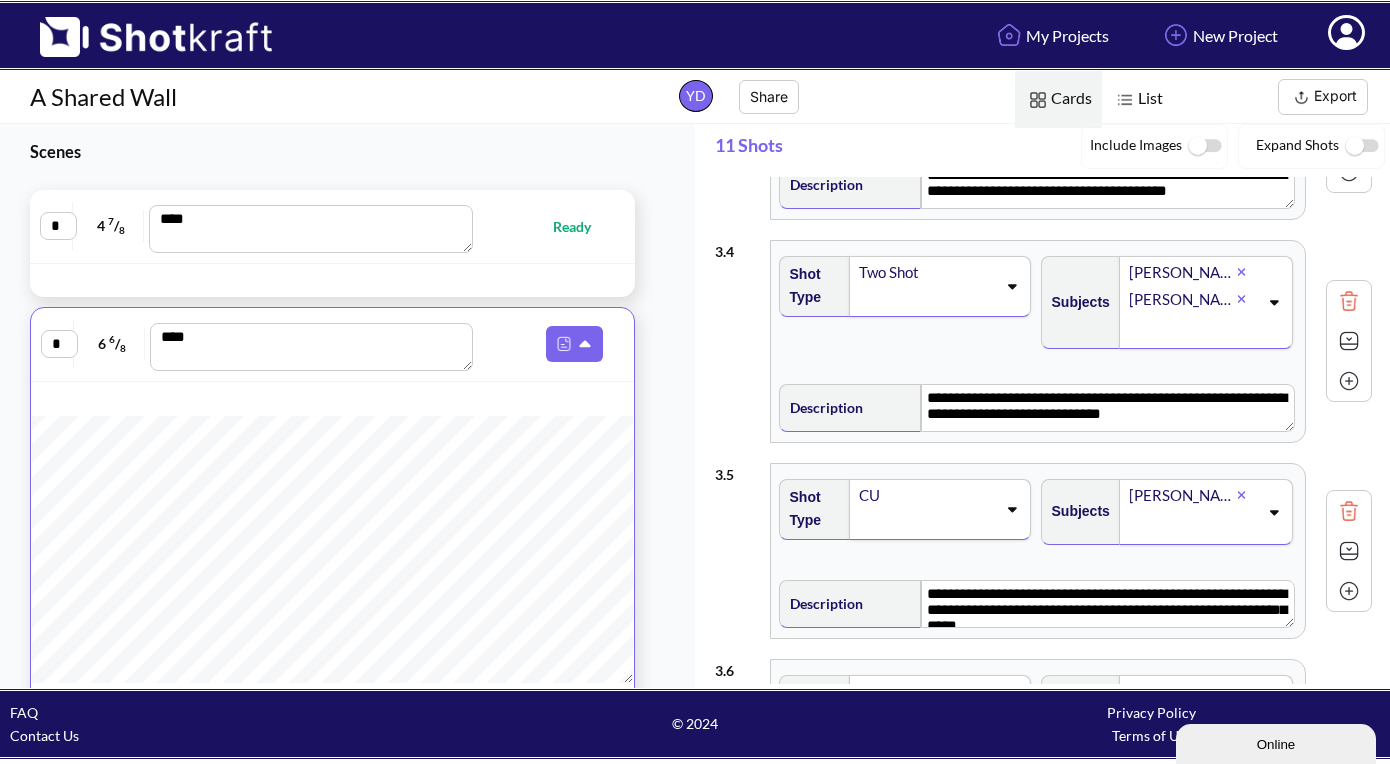 scroll, scrollTop: 0, scrollLeft: 0, axis: both 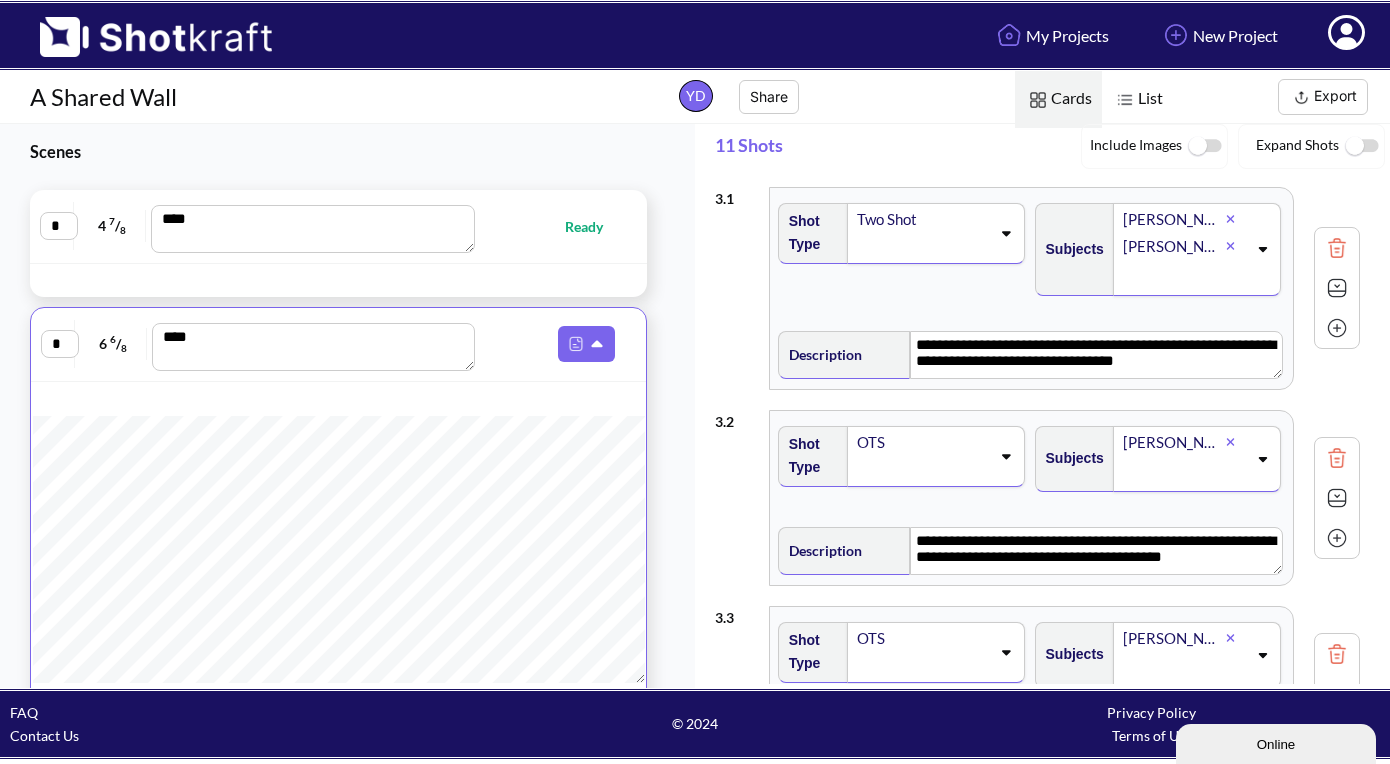 click on "*" at bounding box center [60, 344] 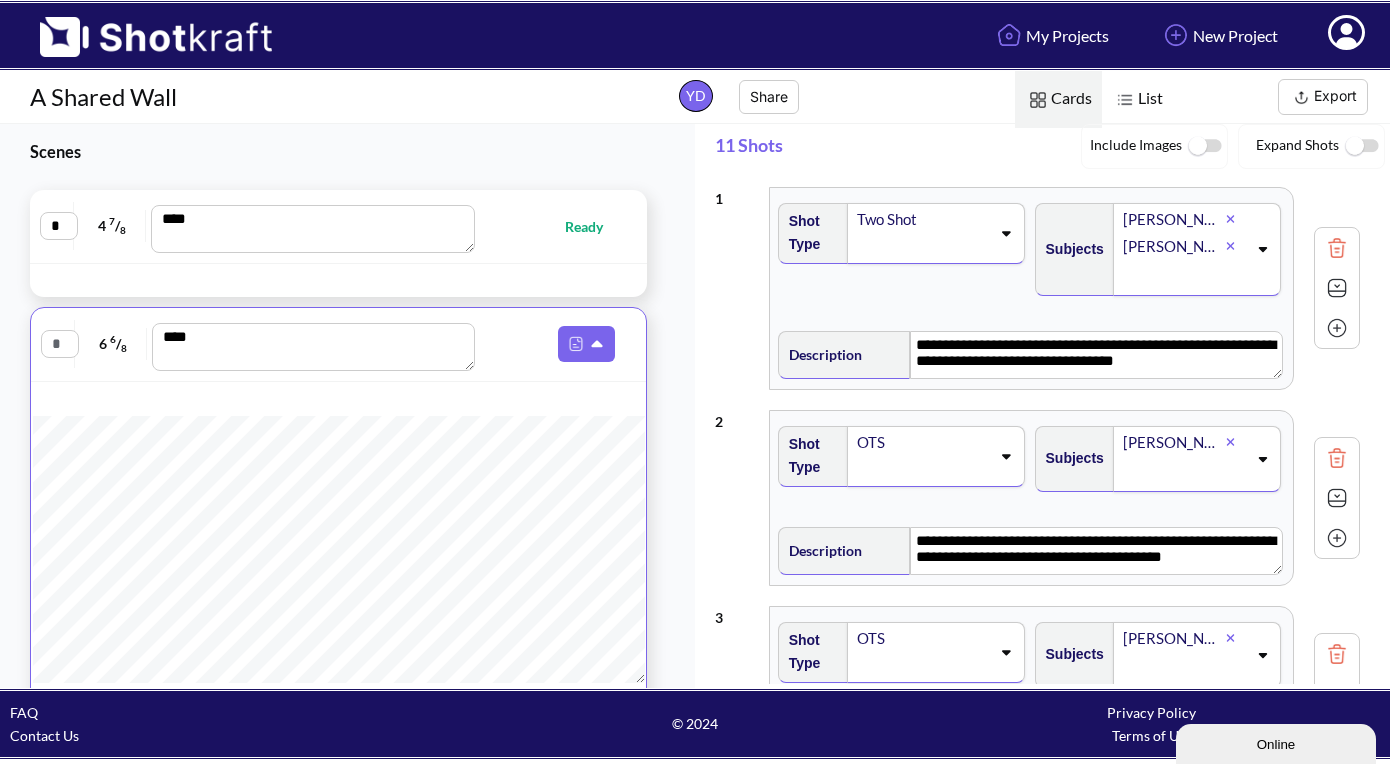 type on "*" 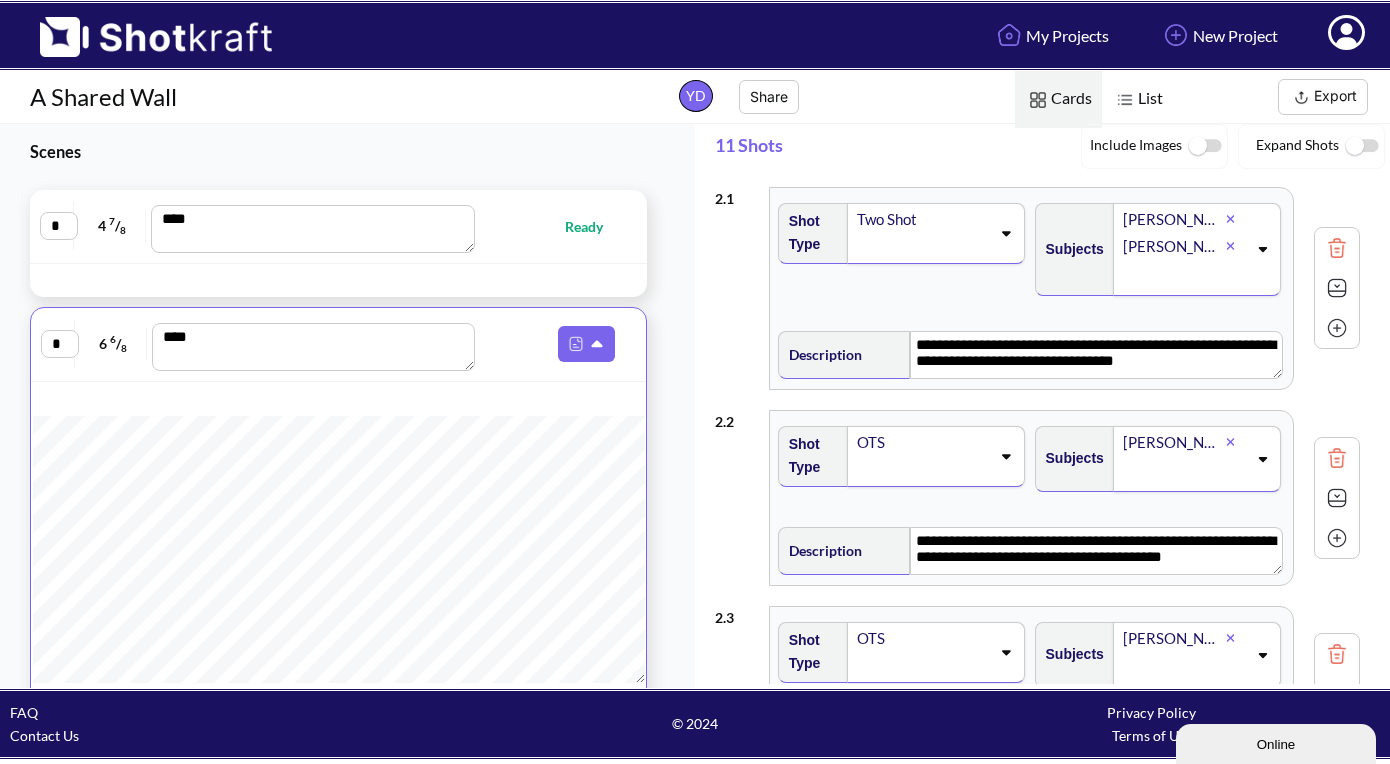 type on "*" 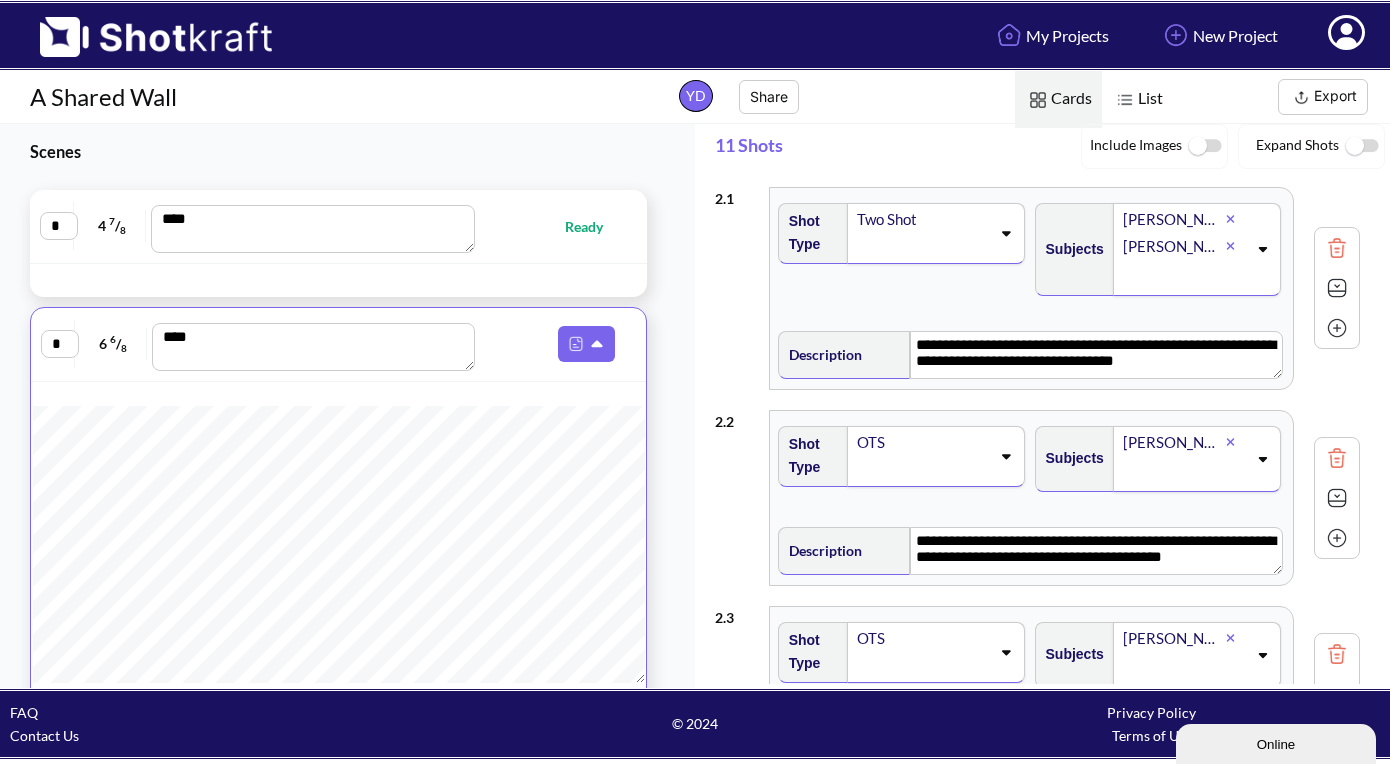 scroll, scrollTop: 53, scrollLeft: 0, axis: vertical 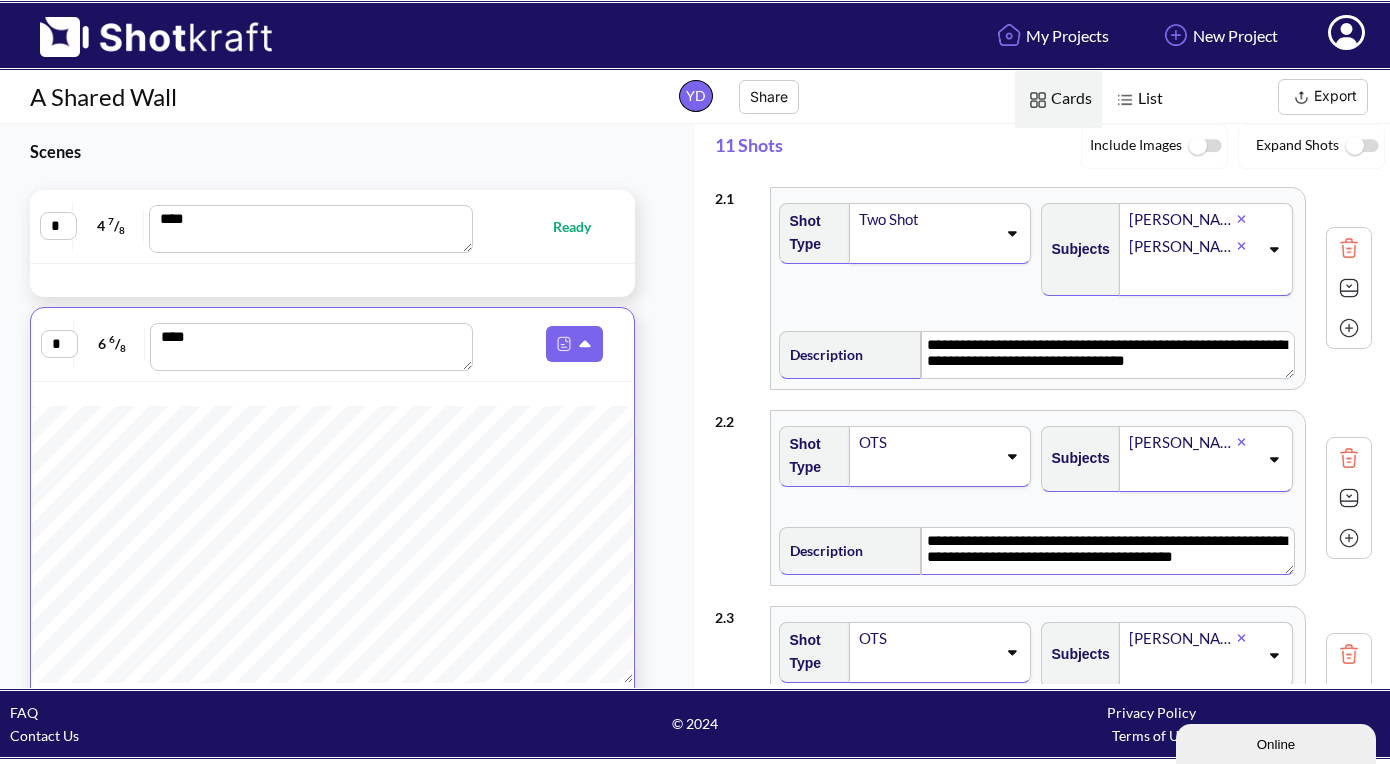 click on "**********" at bounding box center (1107, 551) 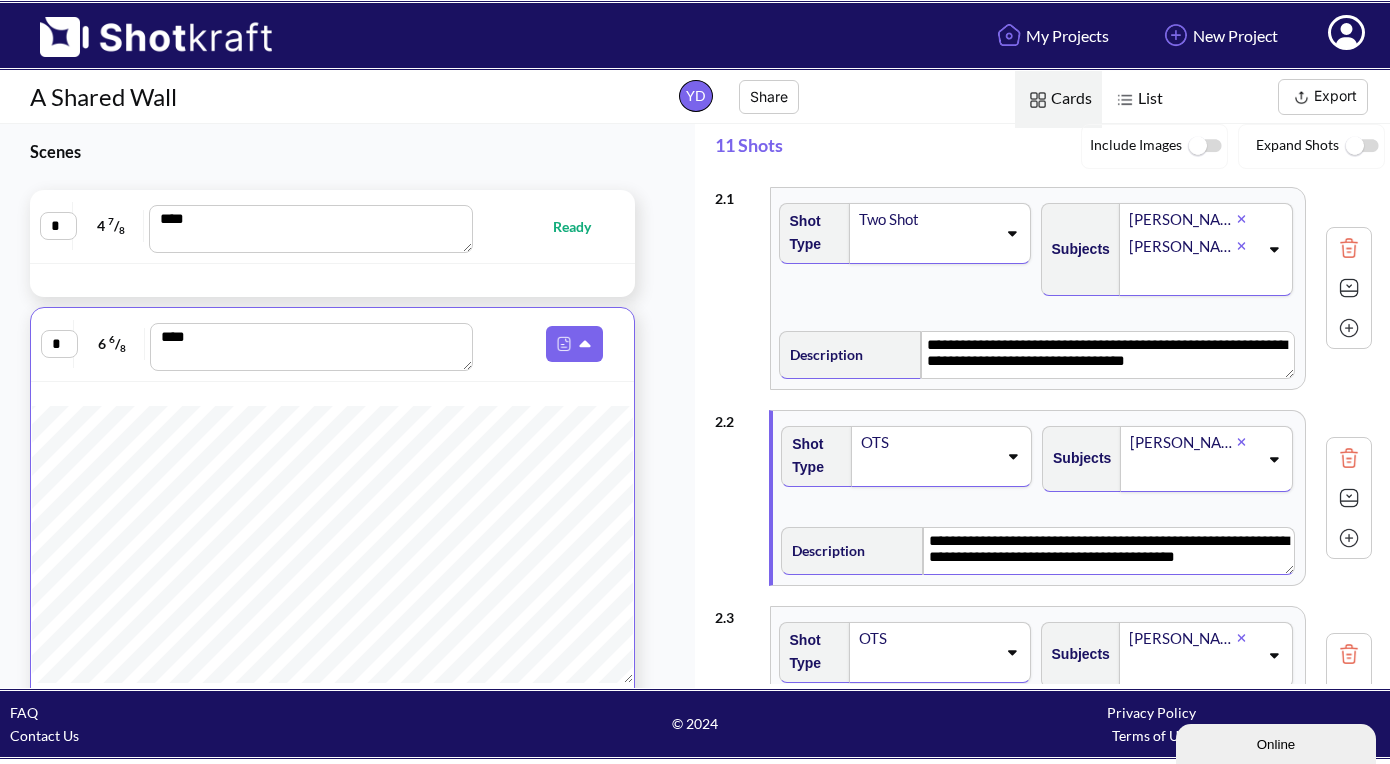 click on "**********" at bounding box center (1108, 551) 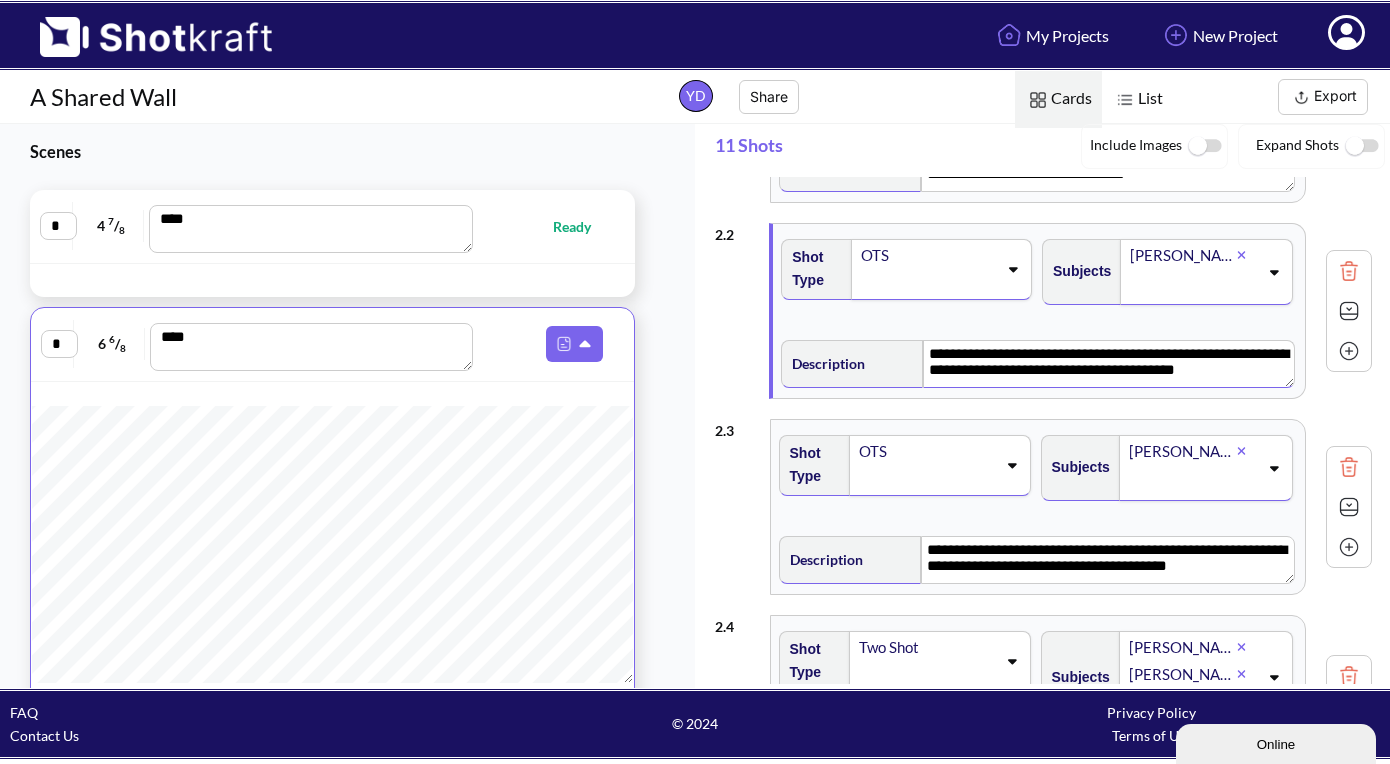 scroll, scrollTop: 198, scrollLeft: 0, axis: vertical 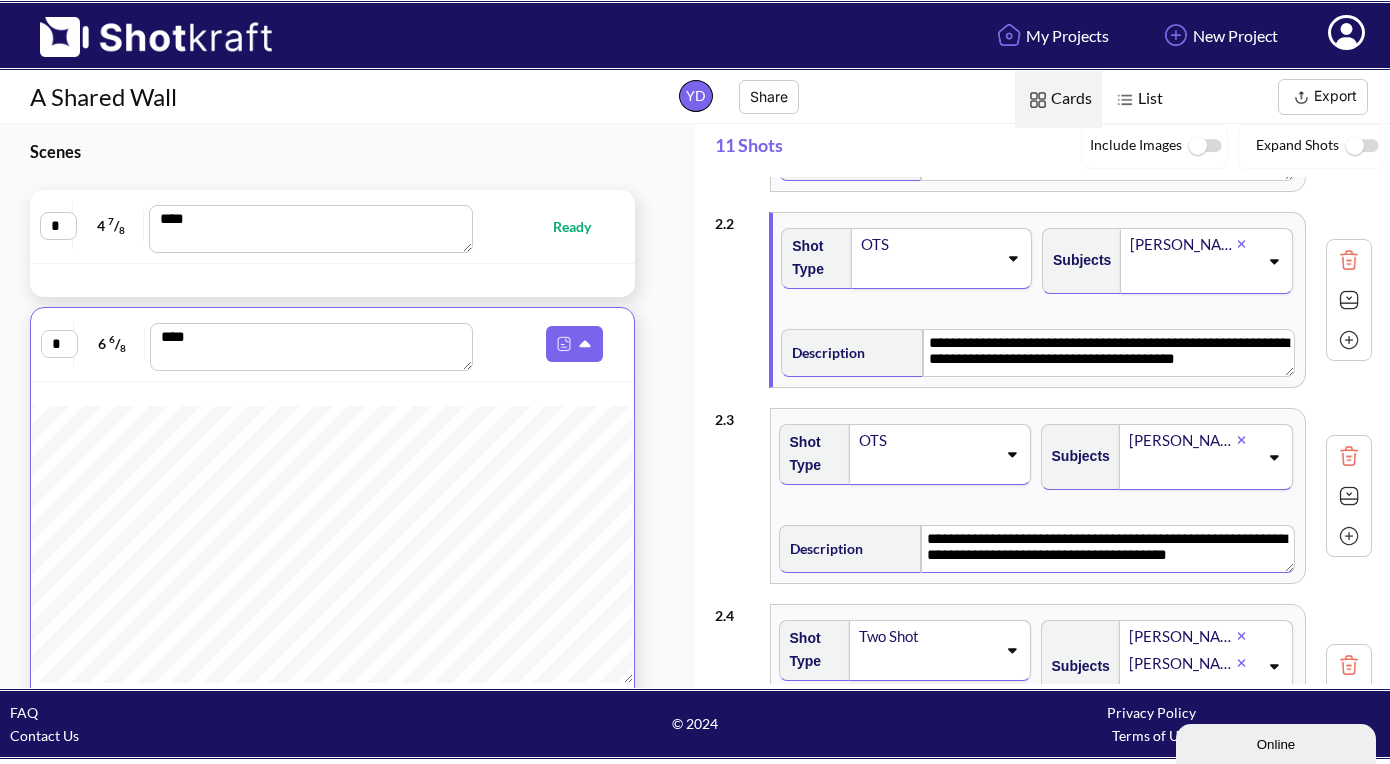 click on "**********" at bounding box center [1107, 549] 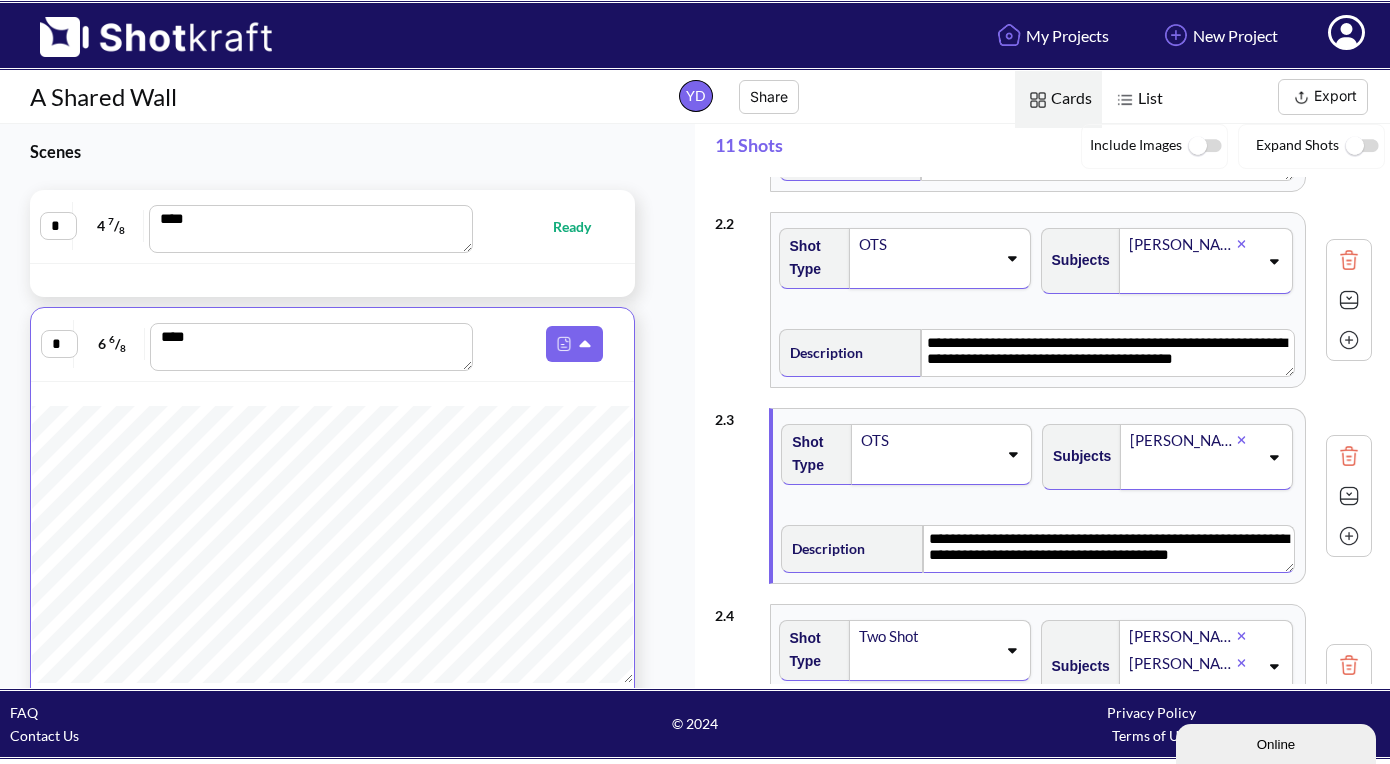 click on "**********" at bounding box center (1108, 549) 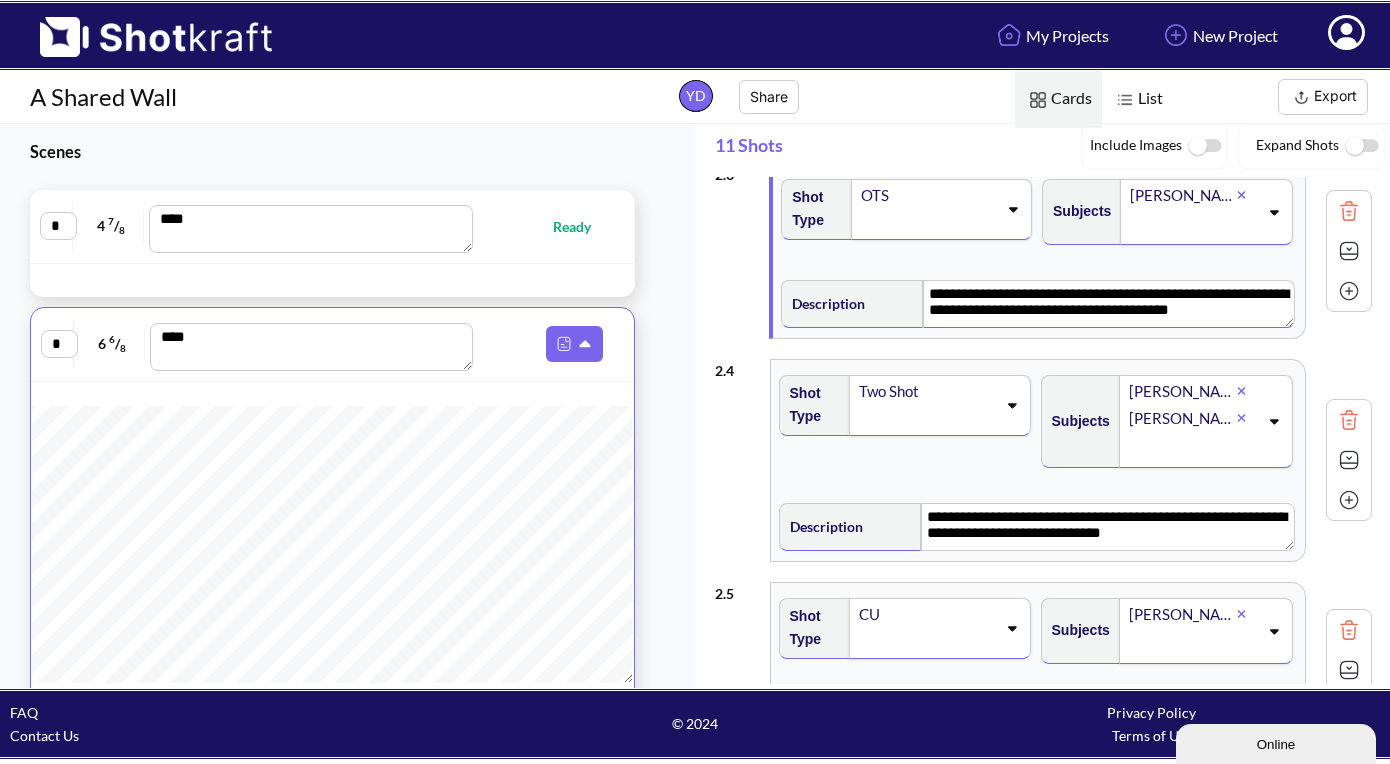 scroll, scrollTop: 457, scrollLeft: 0, axis: vertical 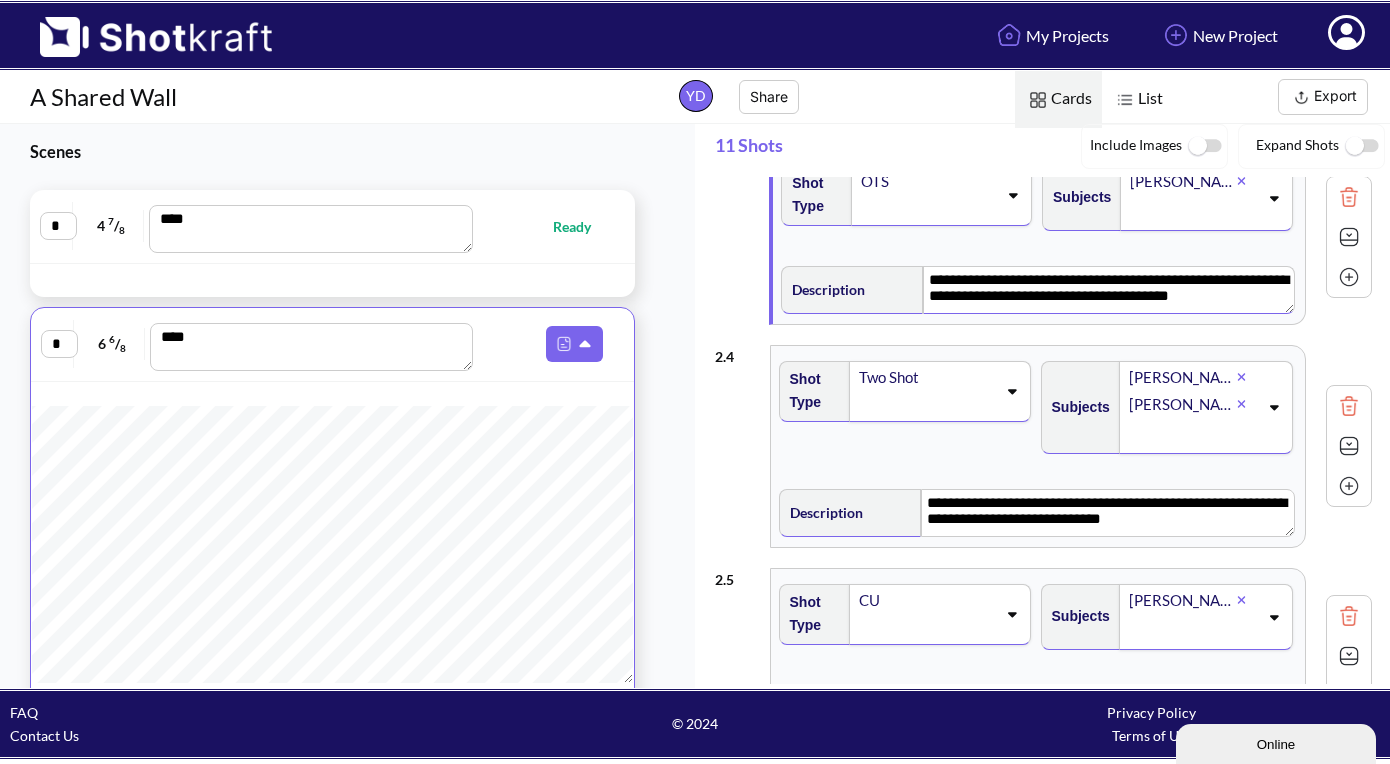 click at bounding box center [1349, 446] 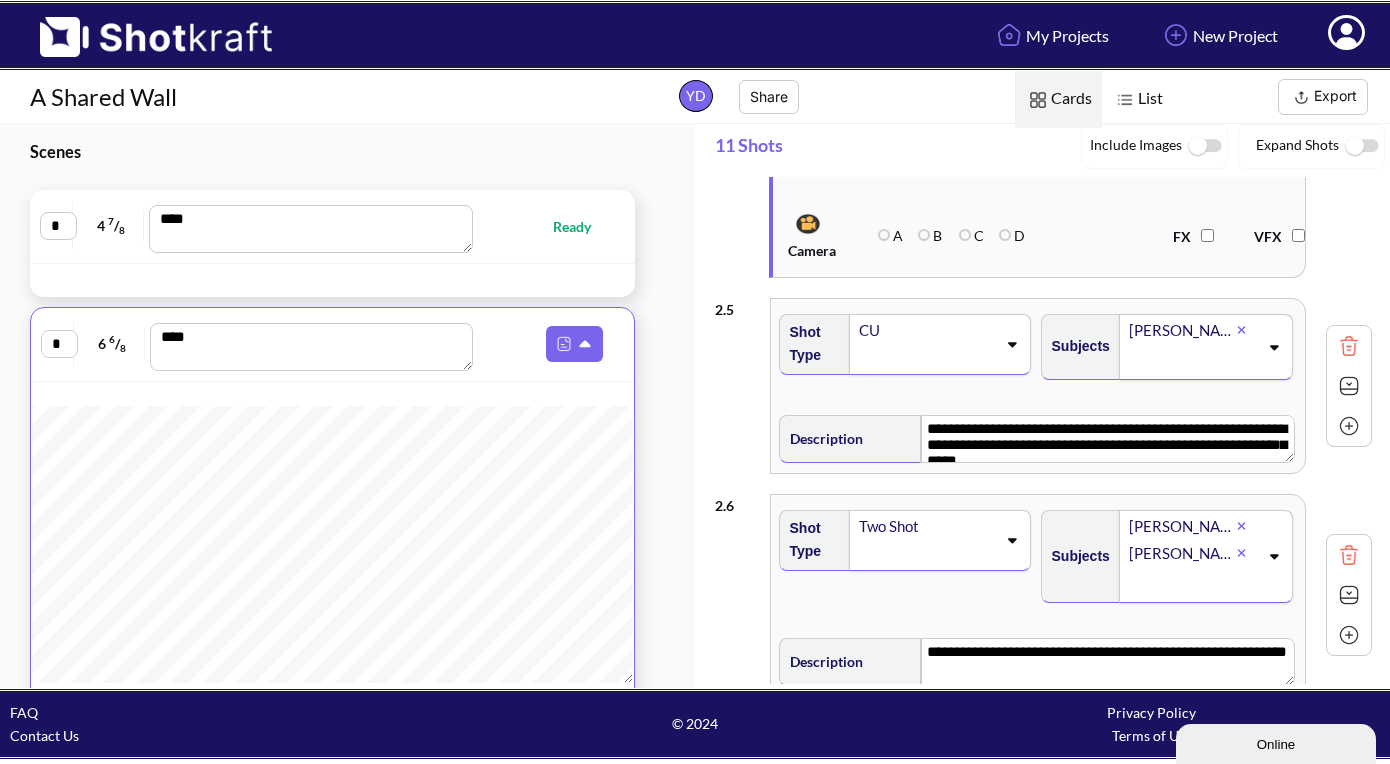 scroll, scrollTop: 1108, scrollLeft: 0, axis: vertical 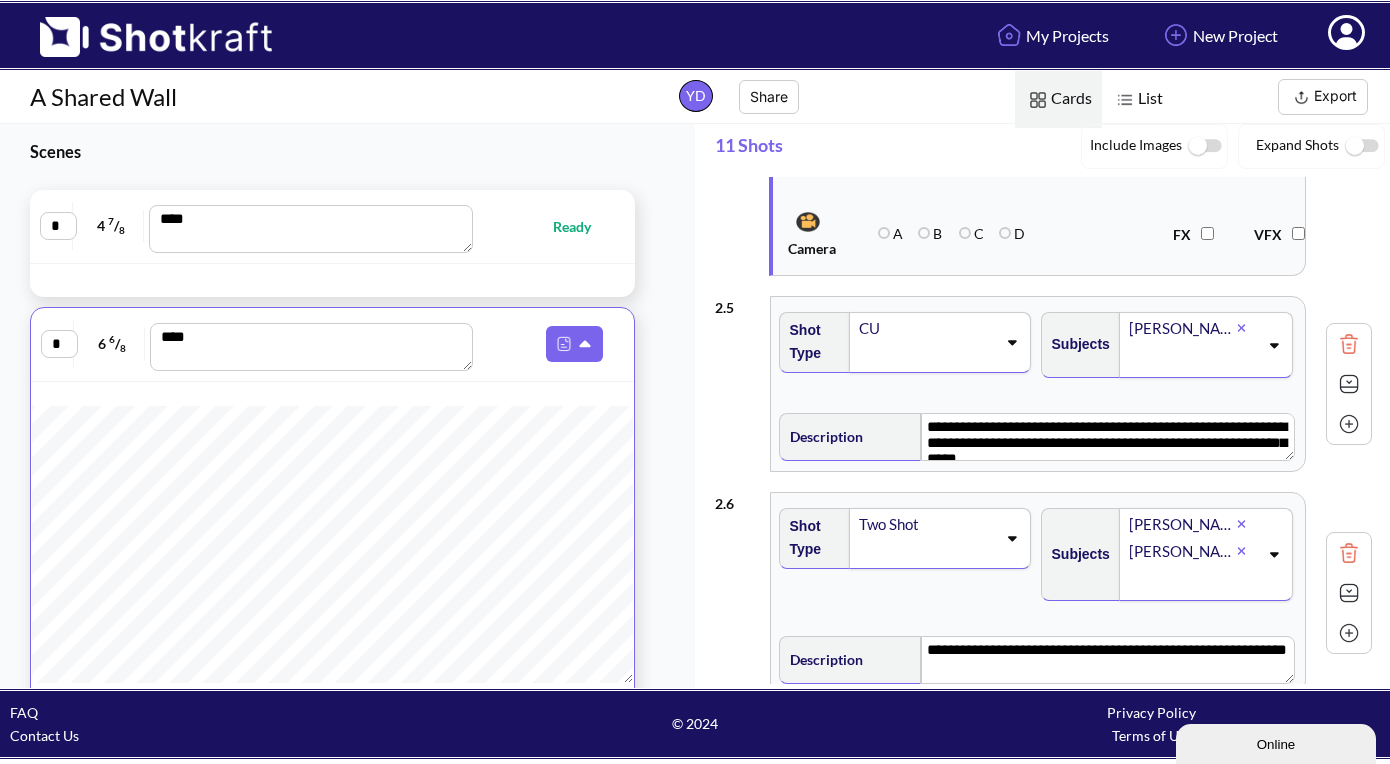 click at bounding box center (1349, 384) 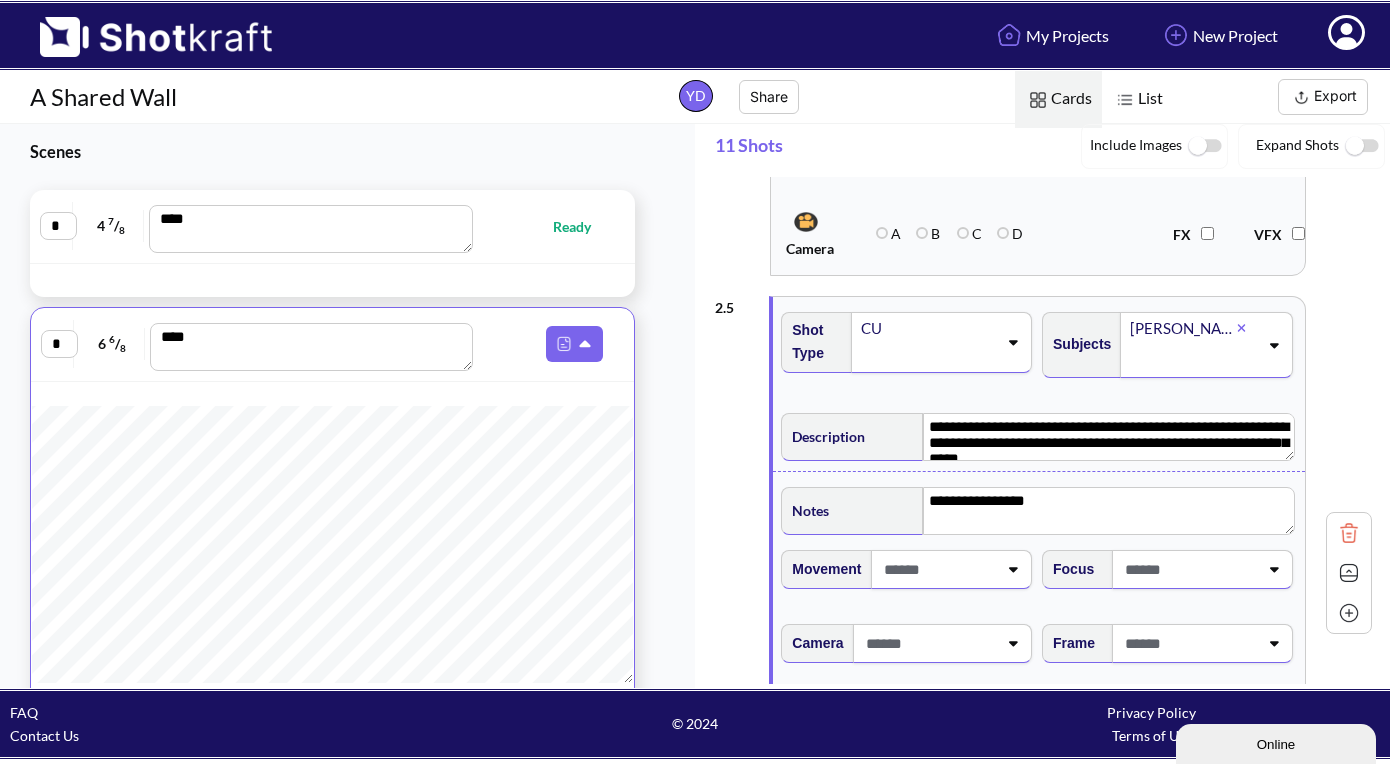 scroll, scrollTop: 18, scrollLeft: 0, axis: vertical 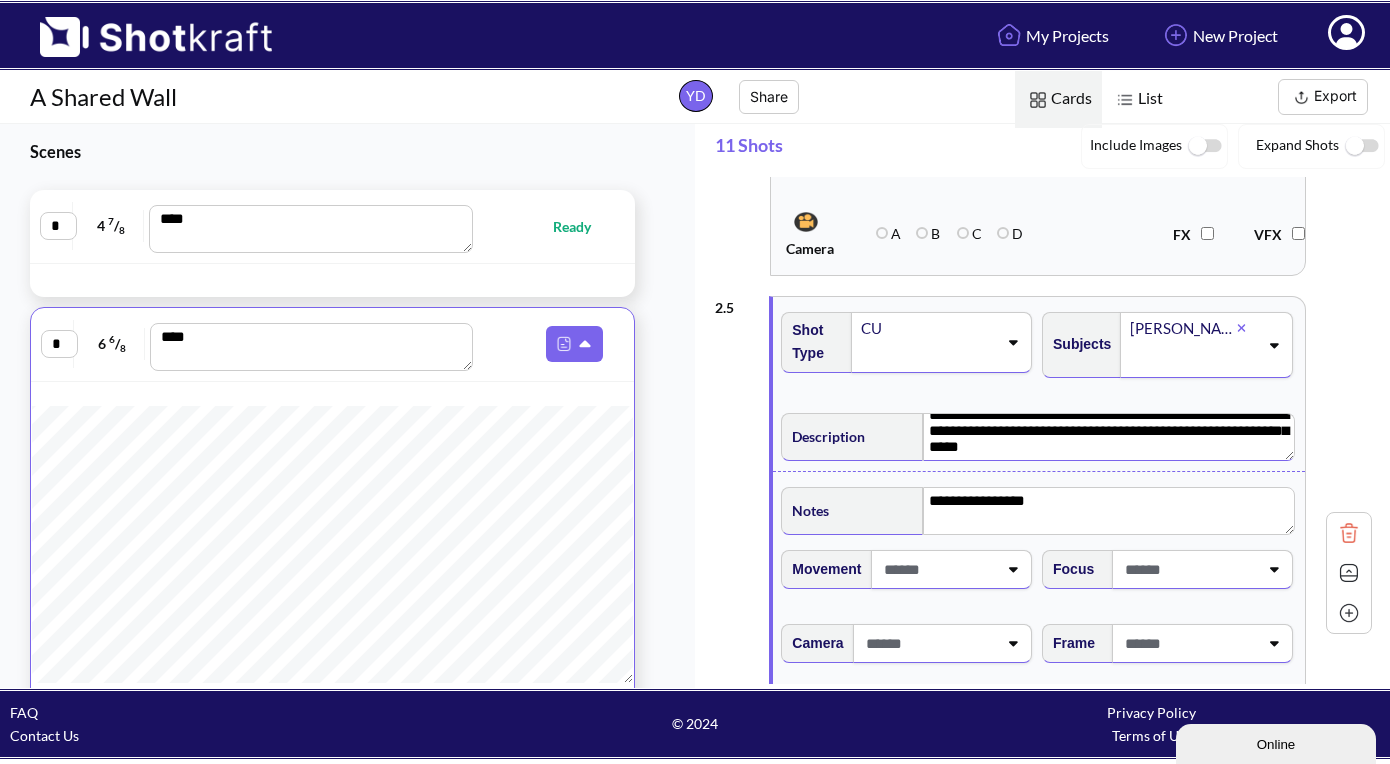 click on "**********" at bounding box center (1108, 437) 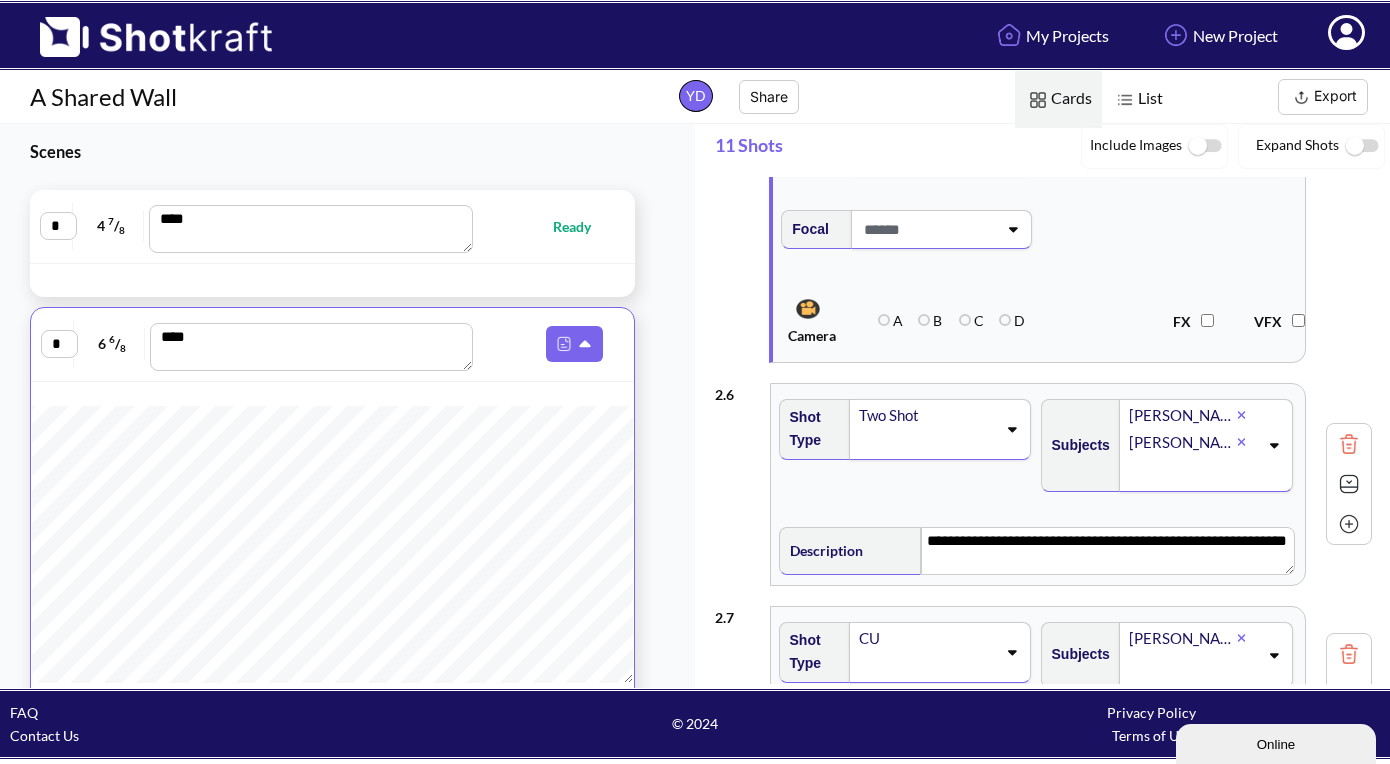 scroll, scrollTop: 1709, scrollLeft: 0, axis: vertical 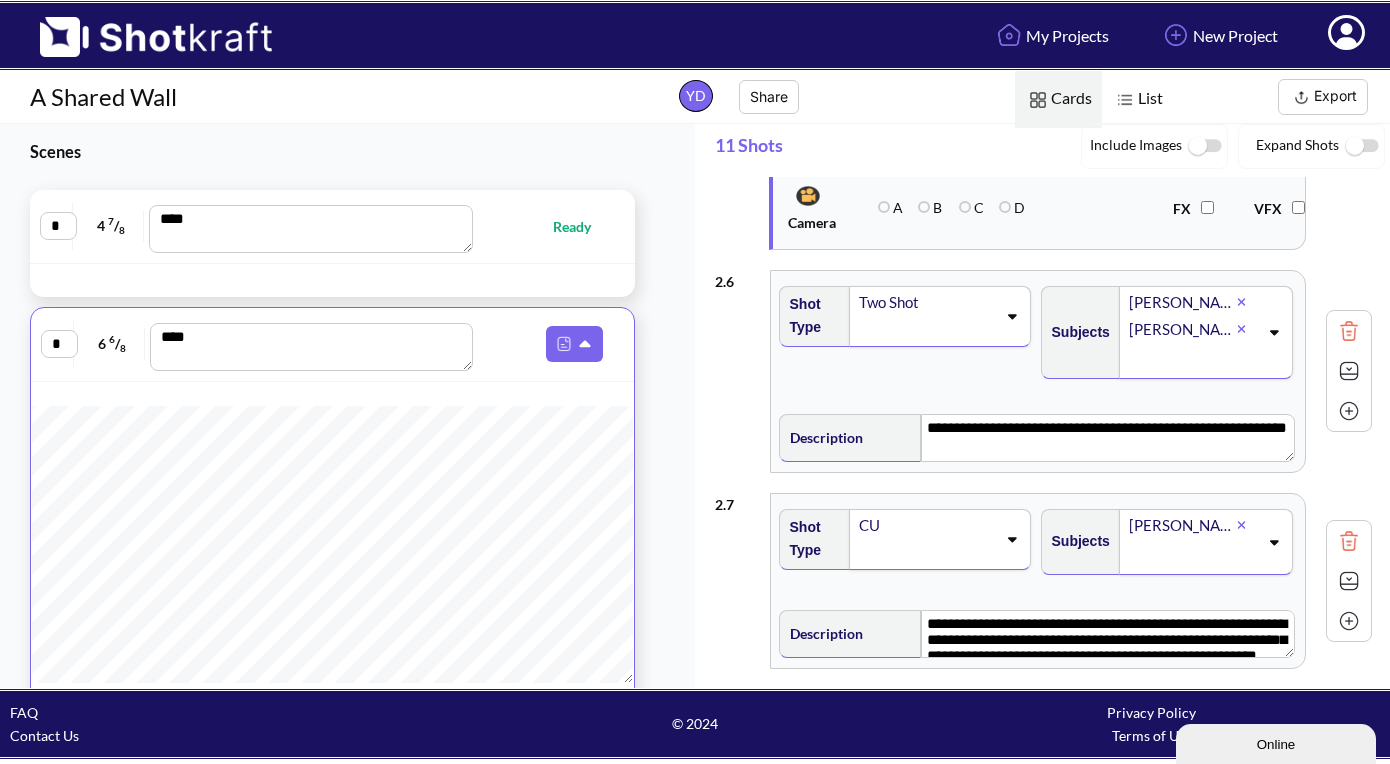 click at bounding box center [1349, 371] 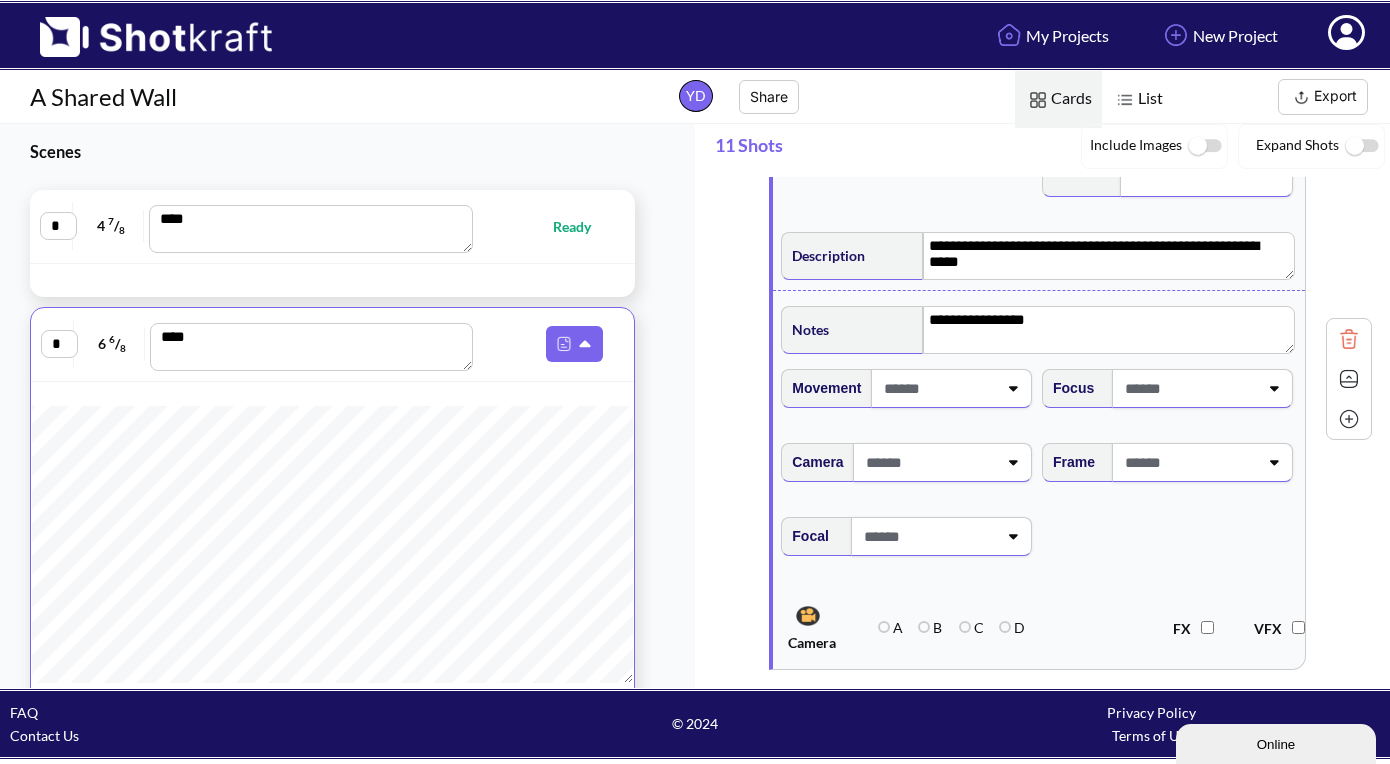 scroll, scrollTop: 1902, scrollLeft: 0, axis: vertical 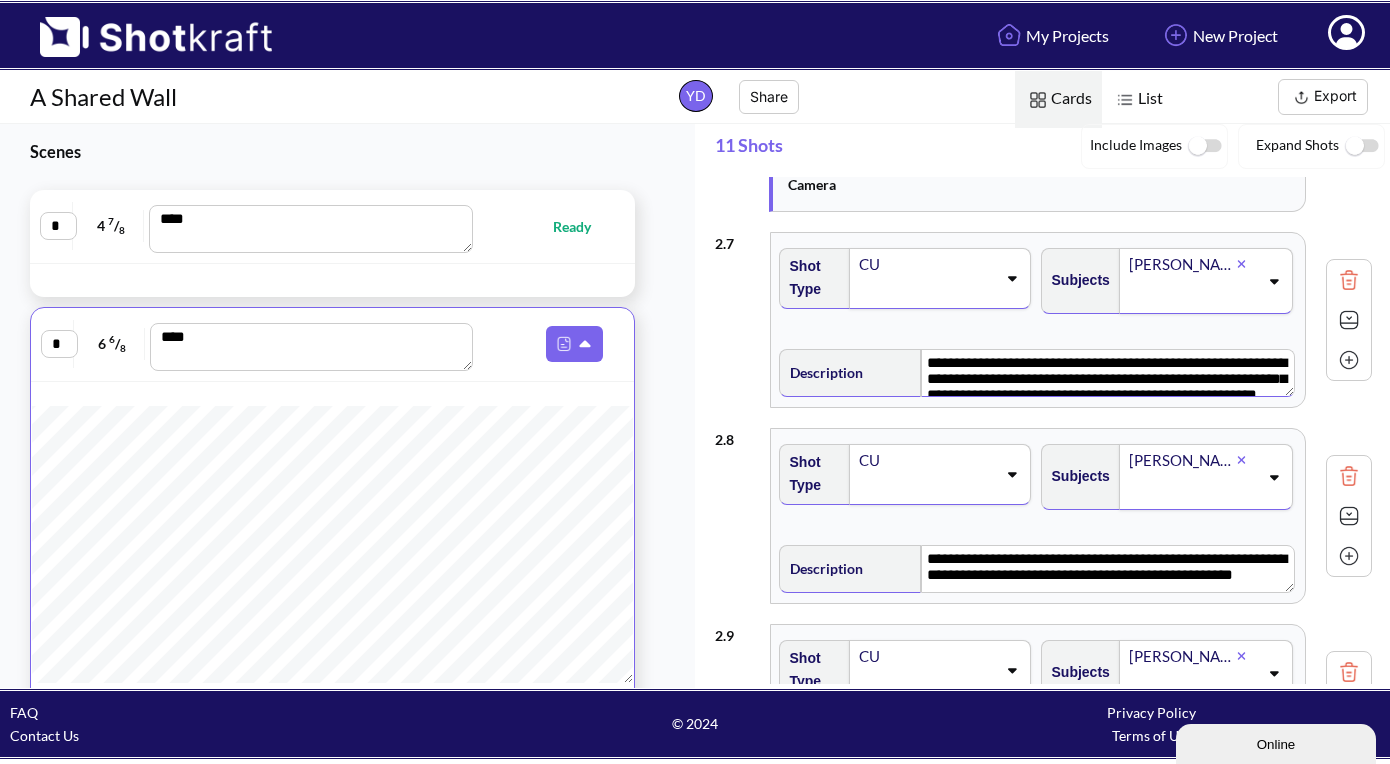 click on "**********" at bounding box center (1107, 373) 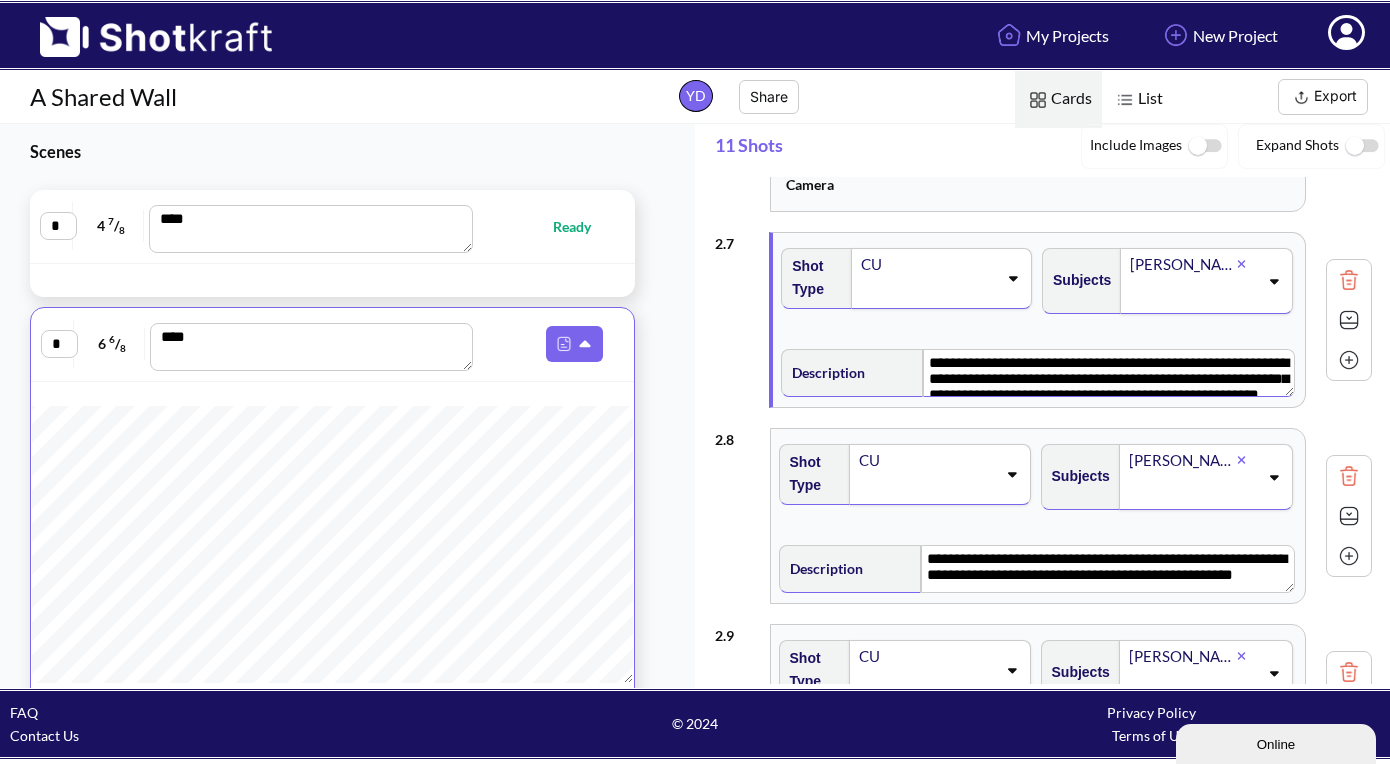 click on "**********" at bounding box center [1108, 373] 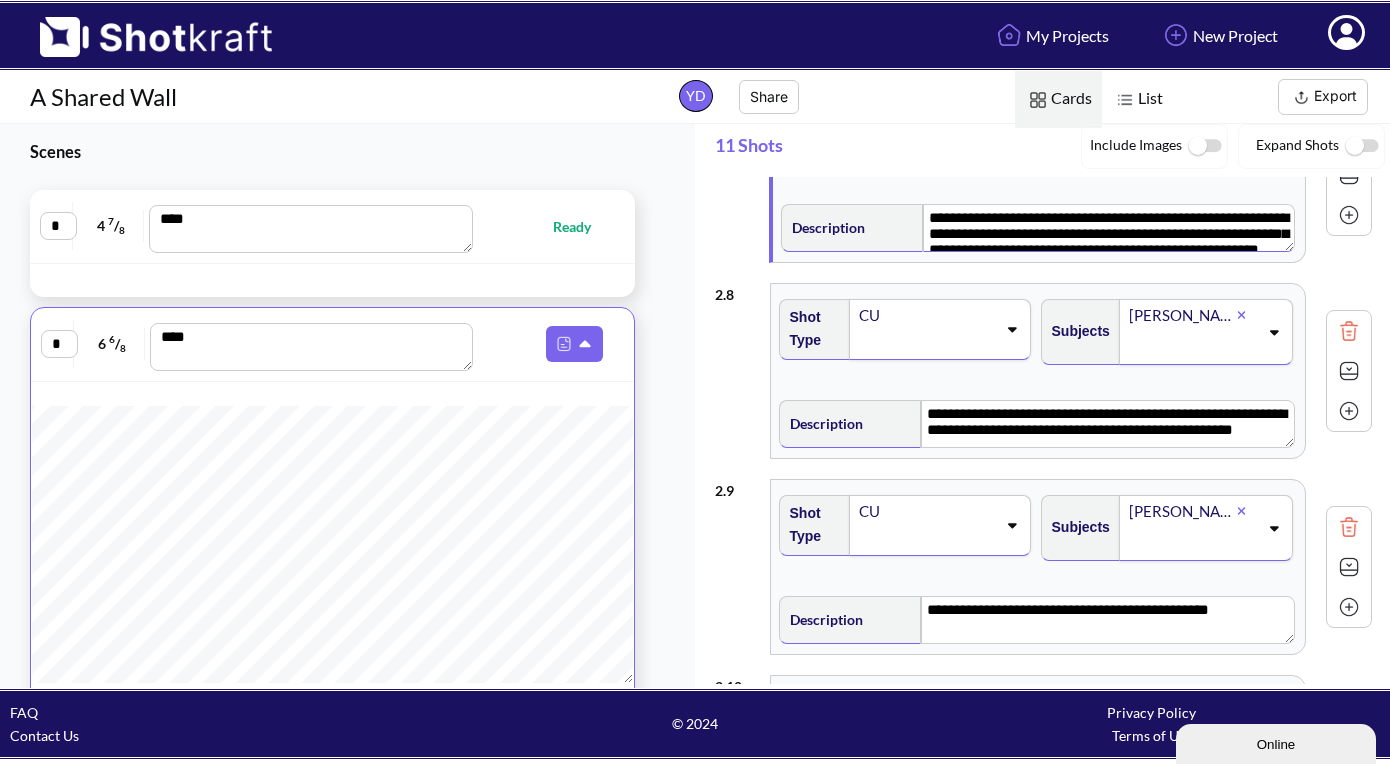 scroll, scrollTop: 2424, scrollLeft: 0, axis: vertical 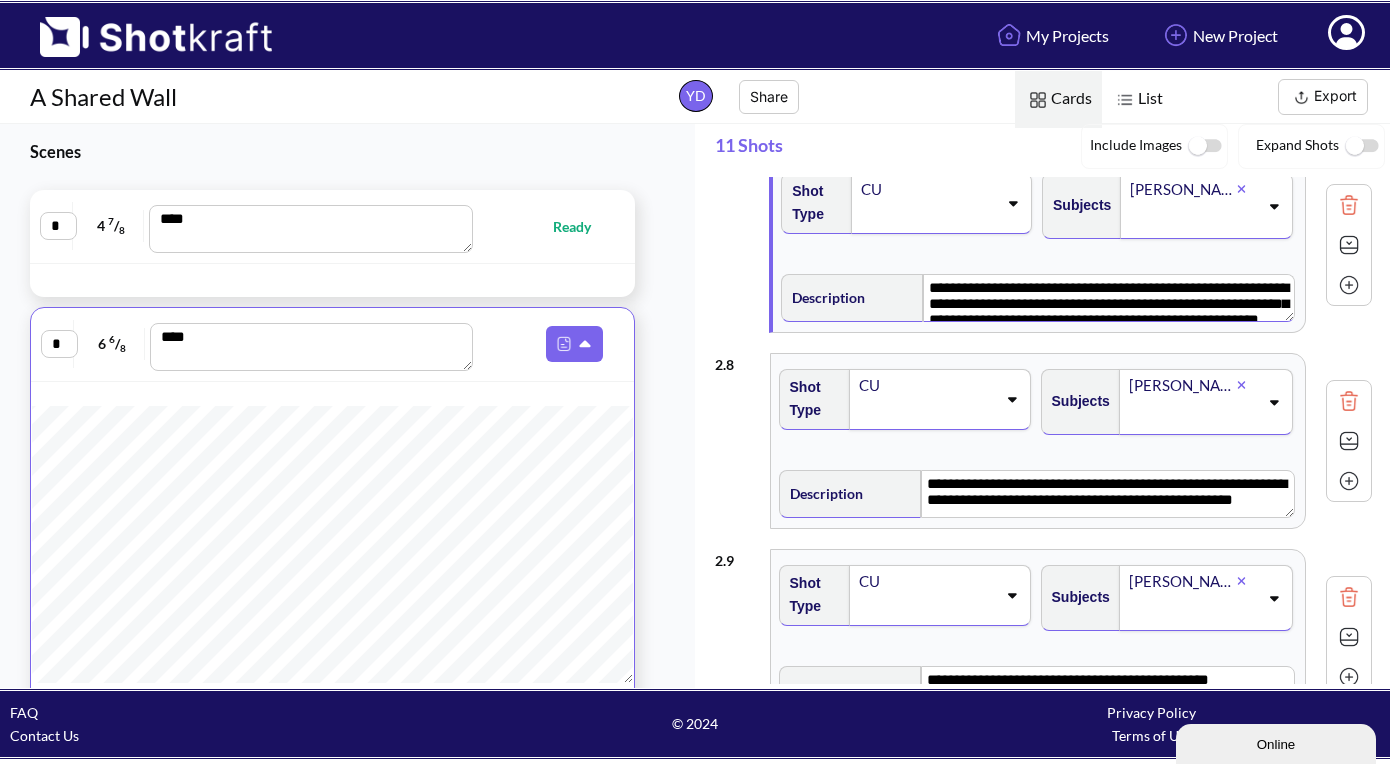 click at bounding box center [1349, 245] 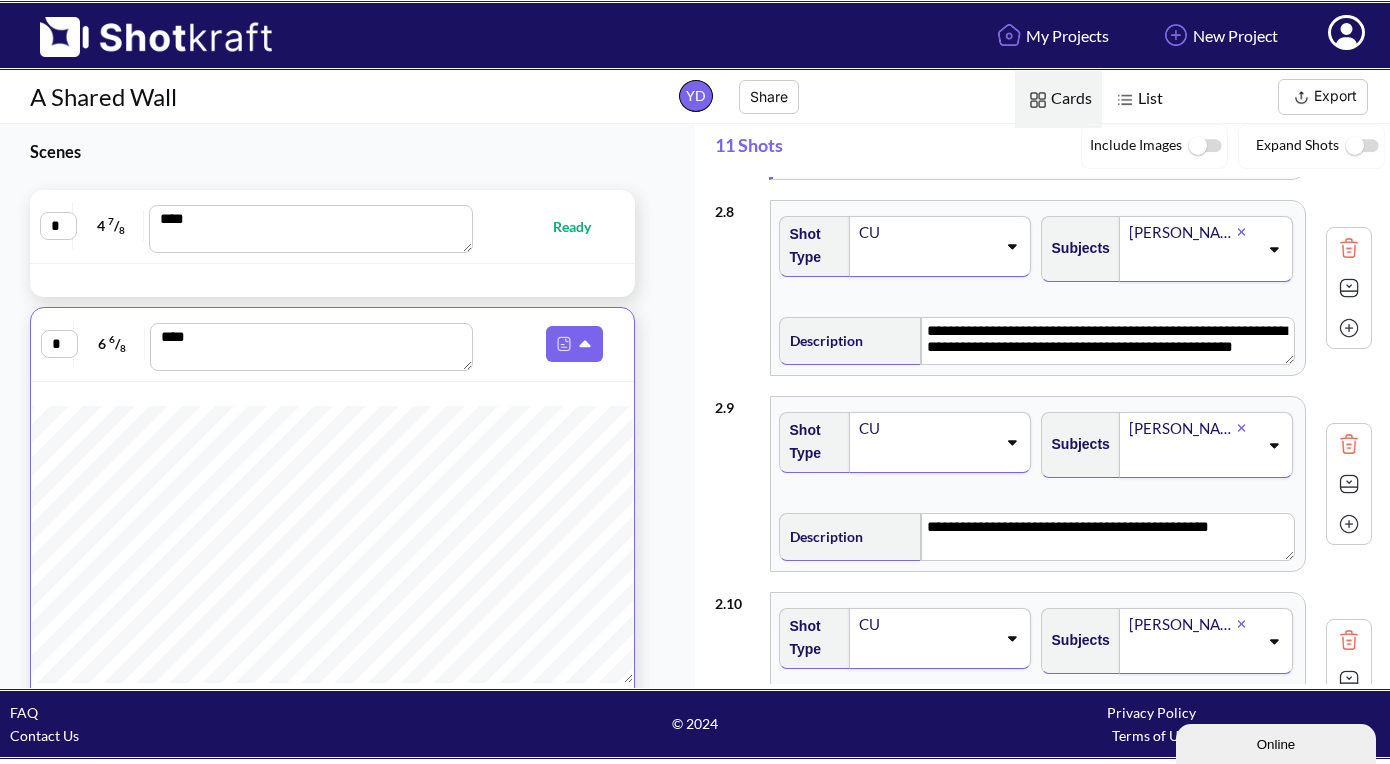 scroll, scrollTop: 2959, scrollLeft: 0, axis: vertical 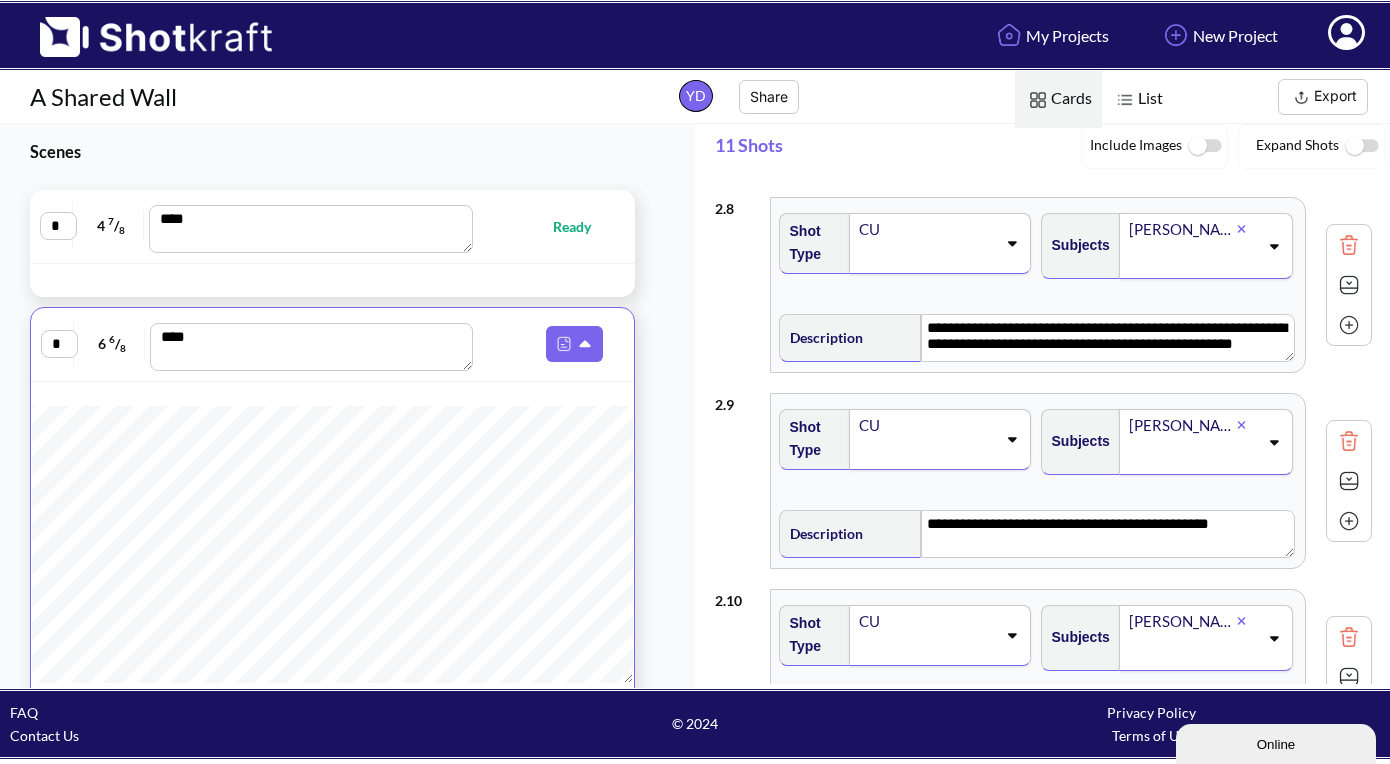 click at bounding box center (1349, 285) 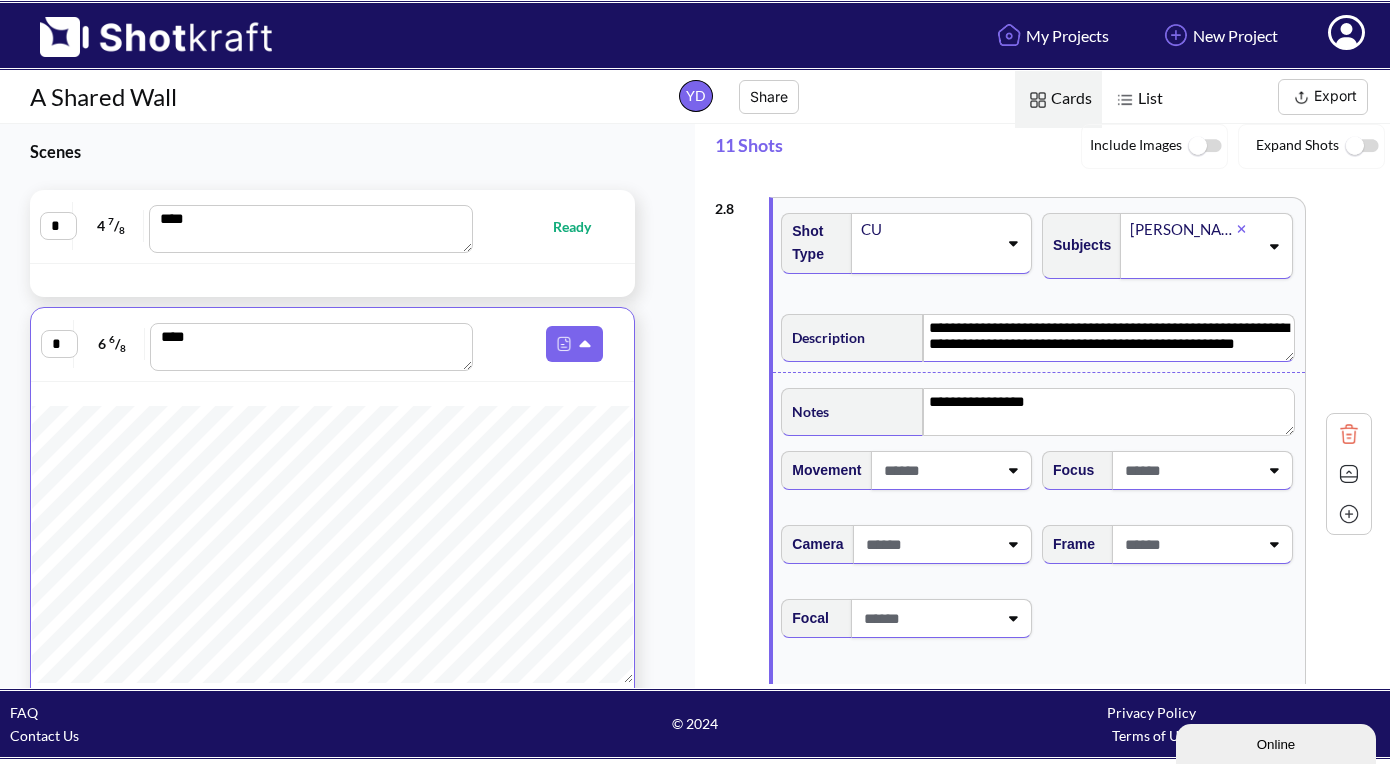 click on "**********" at bounding box center (1108, 338) 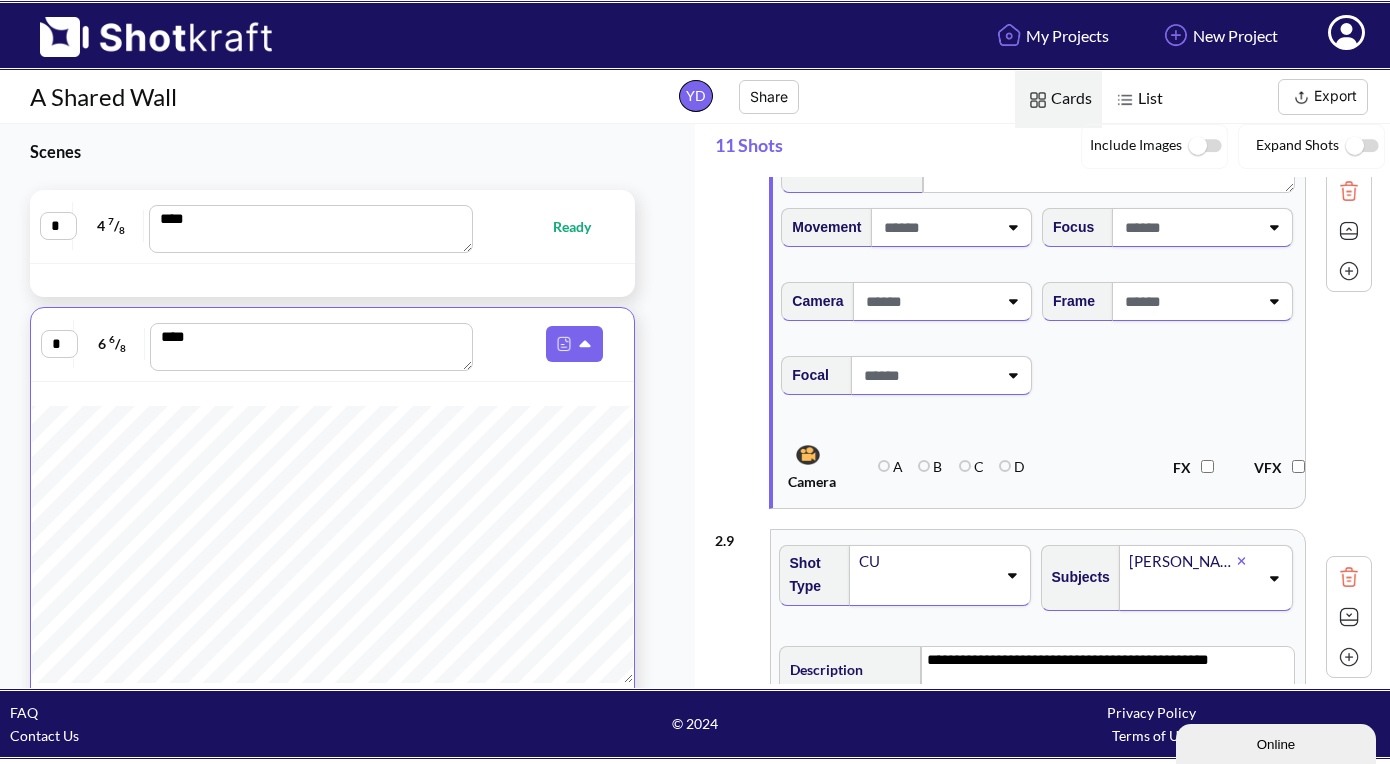 scroll, scrollTop: 3393, scrollLeft: 0, axis: vertical 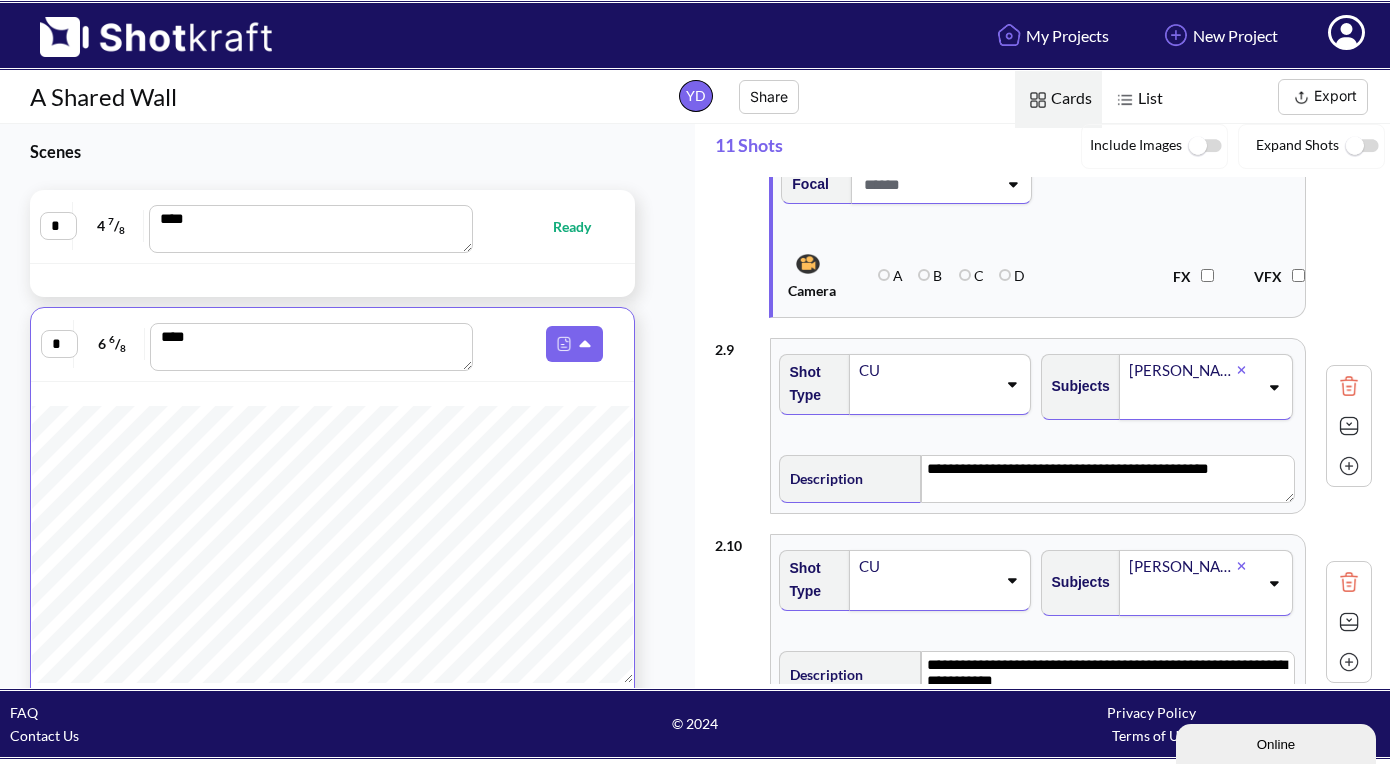 click at bounding box center (1349, 426) 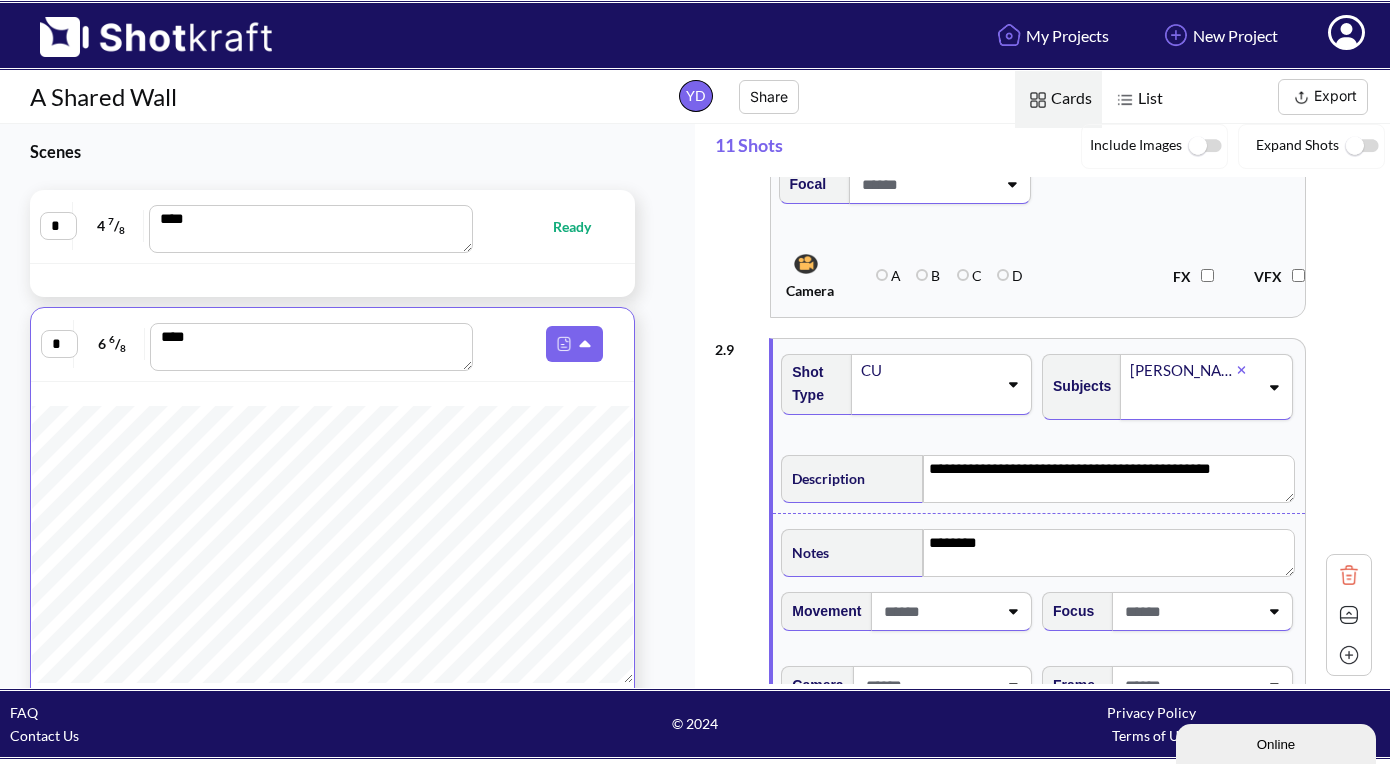 scroll, scrollTop: 3493, scrollLeft: 0, axis: vertical 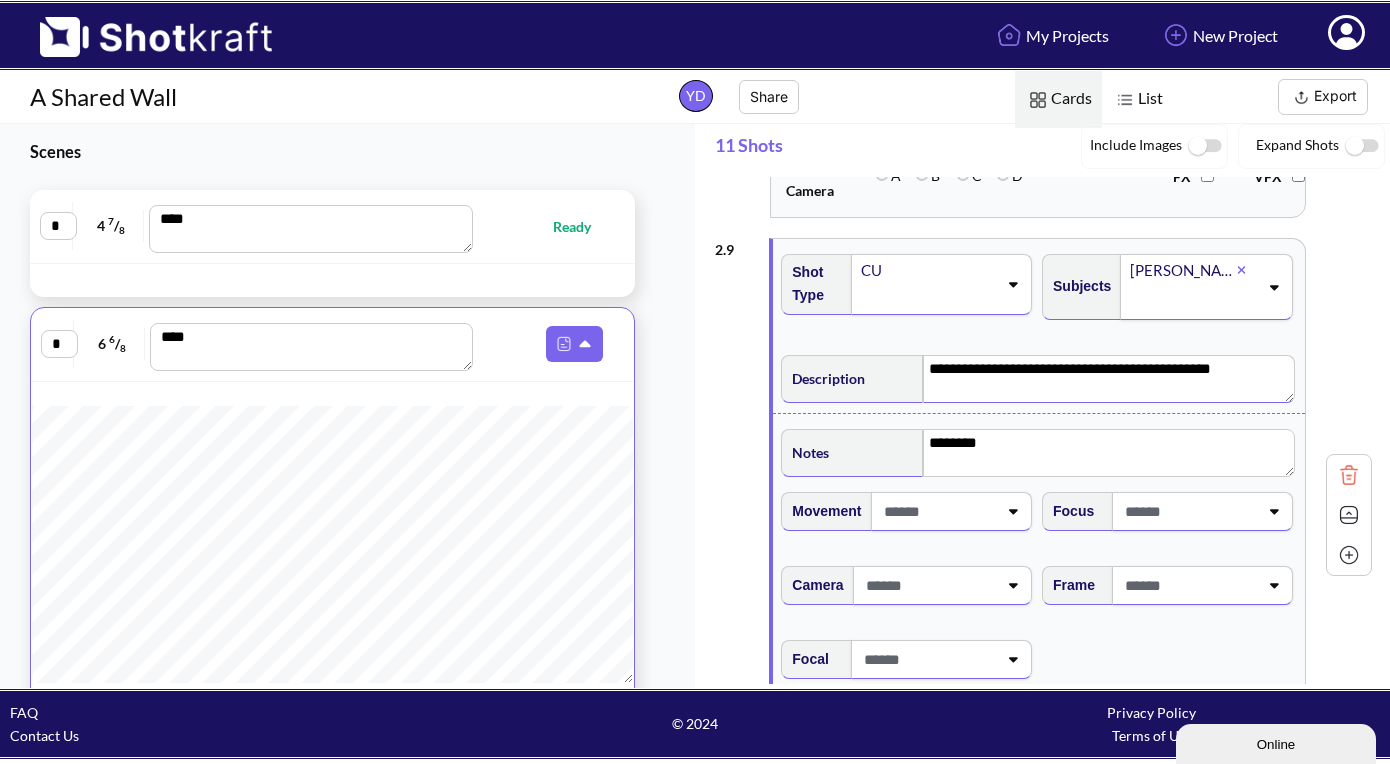 click on "**********" at bounding box center (1108, 379) 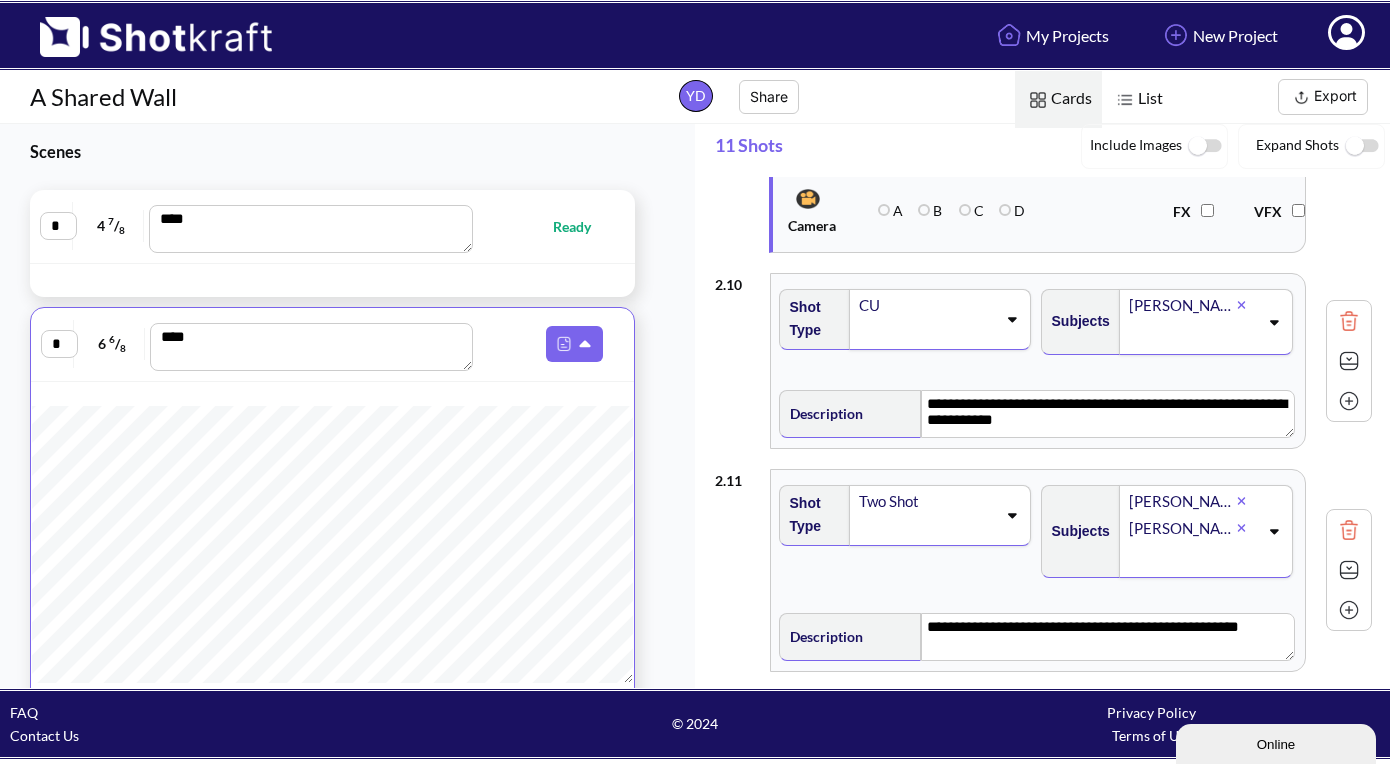 scroll, scrollTop: 4034, scrollLeft: 0, axis: vertical 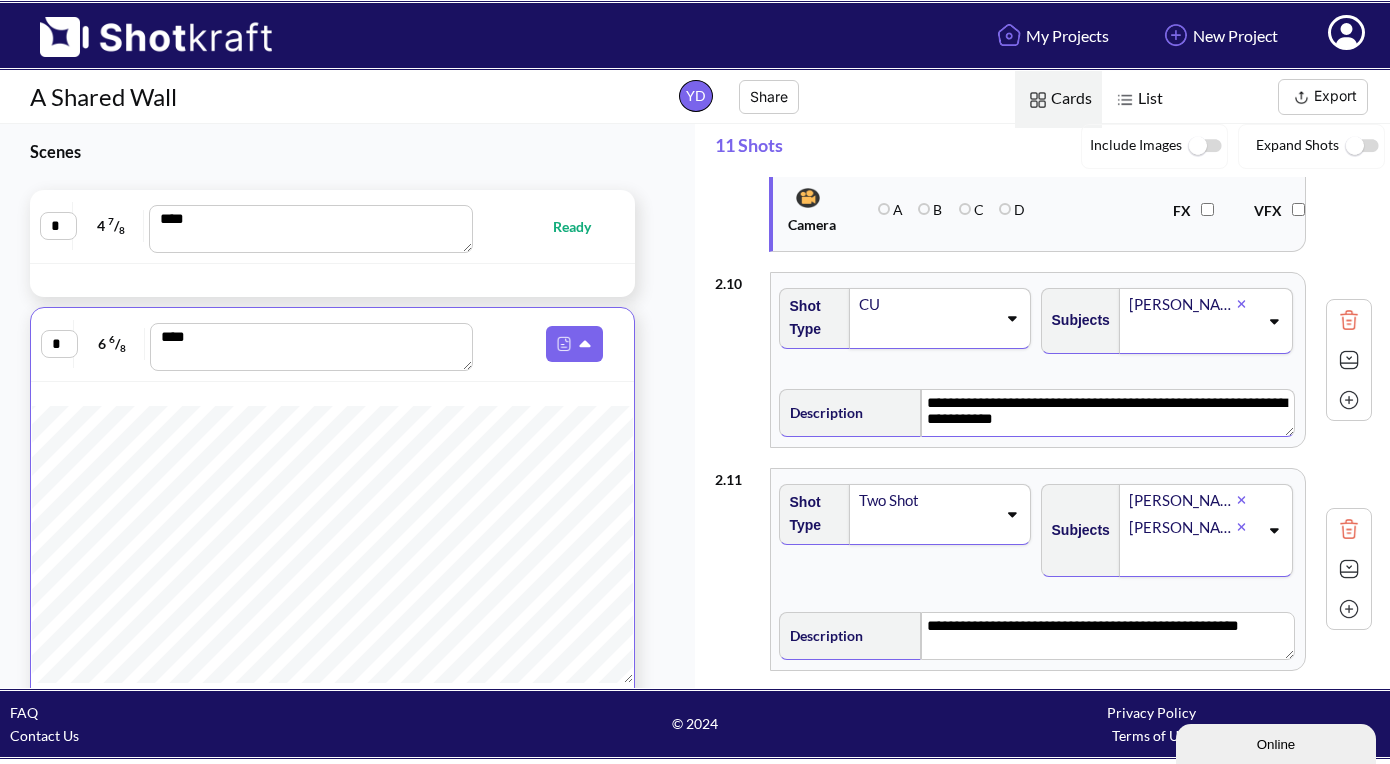 click on "**********" at bounding box center (1107, 413) 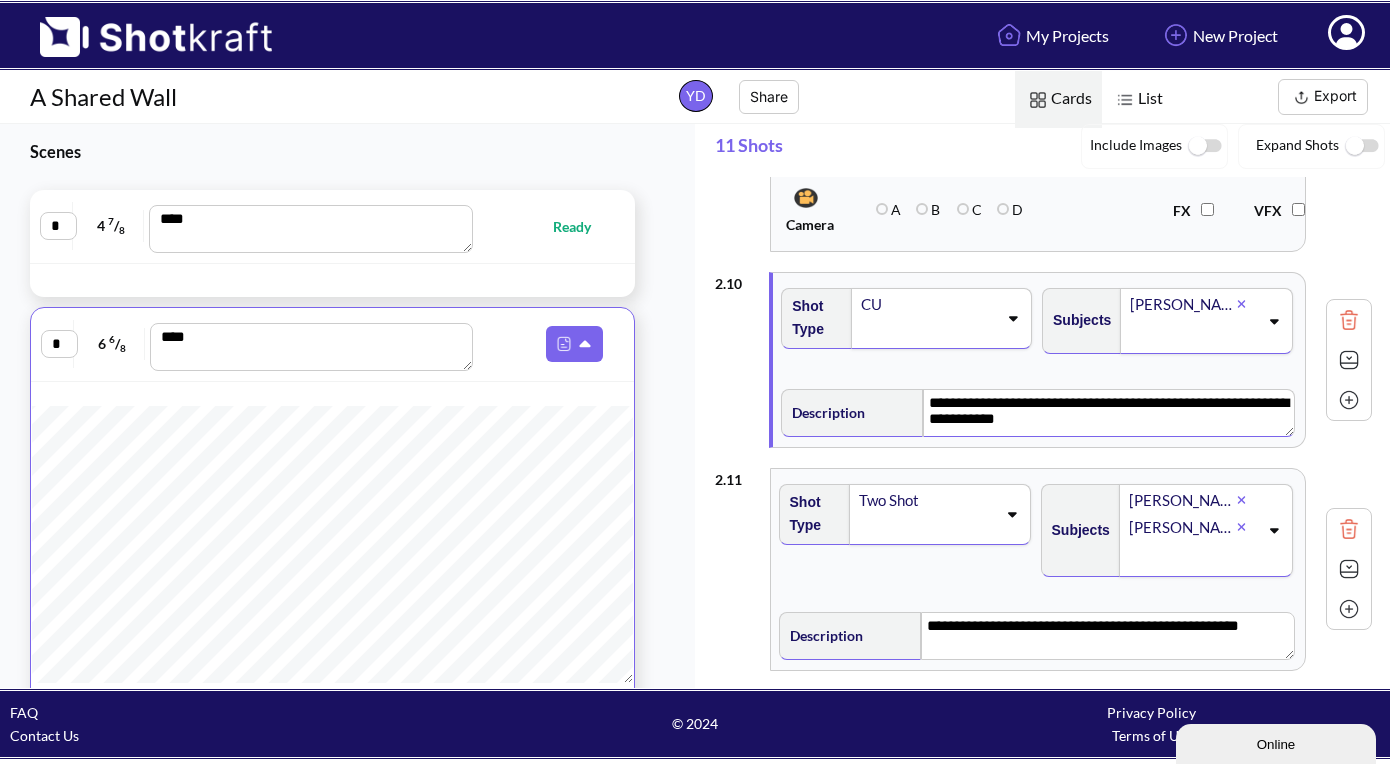 click on "**********" at bounding box center (1108, 413) 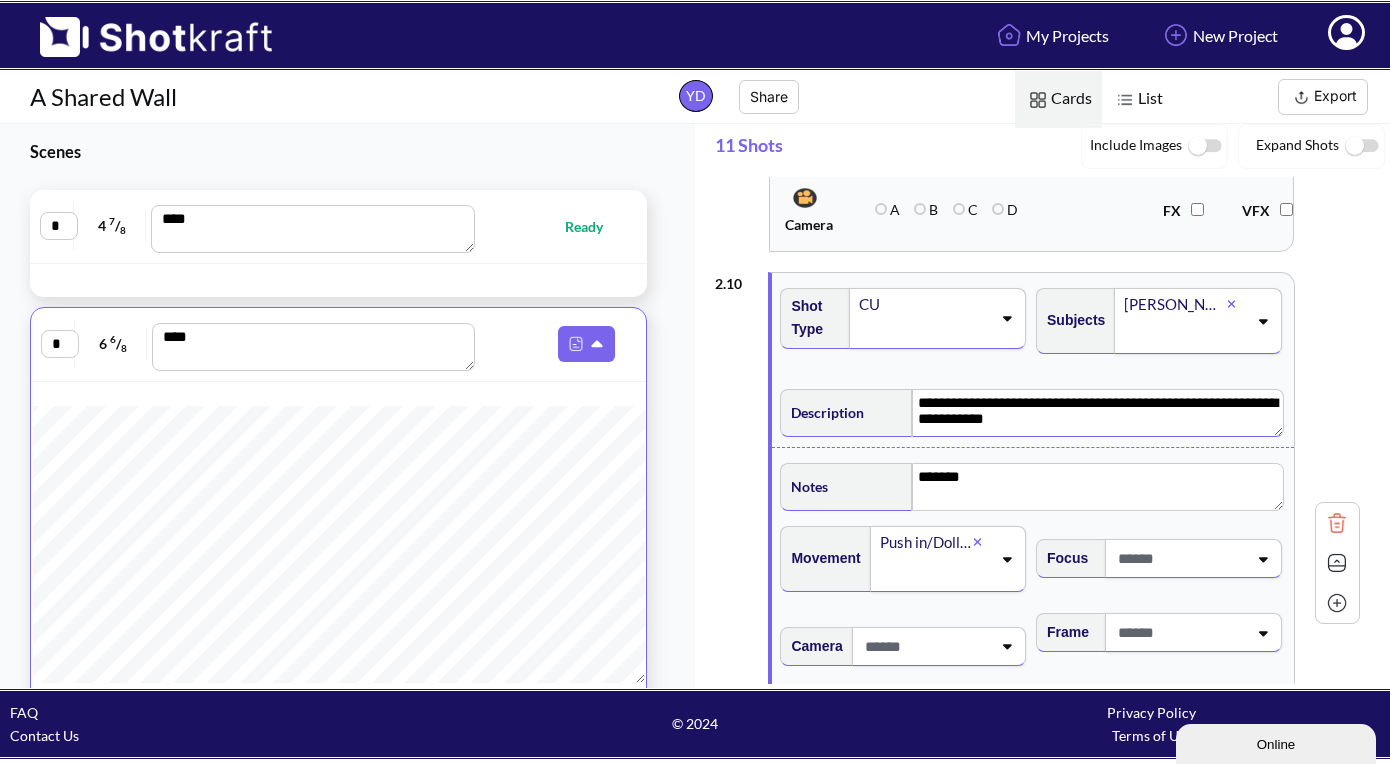 scroll, scrollTop: 4713, scrollLeft: 0, axis: vertical 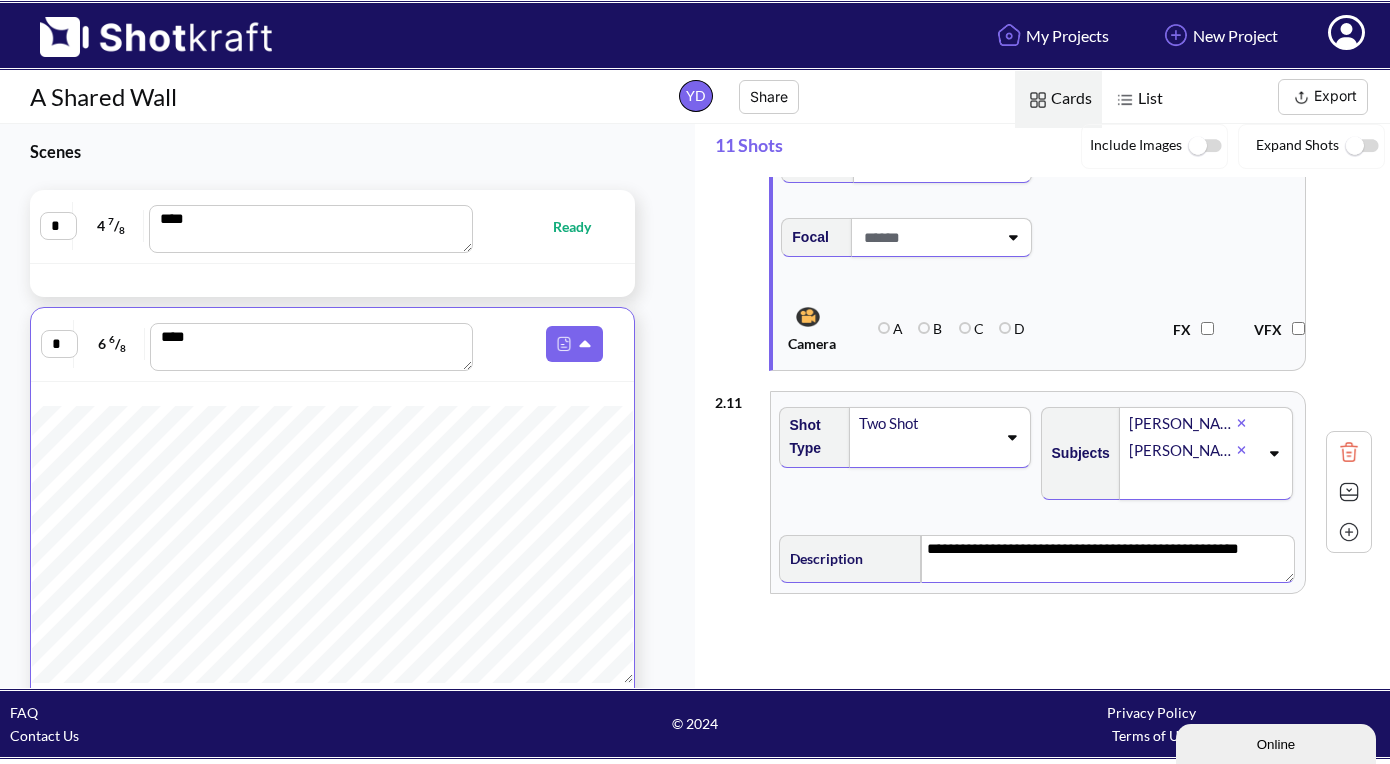 click on "**********" at bounding box center (1107, 559) 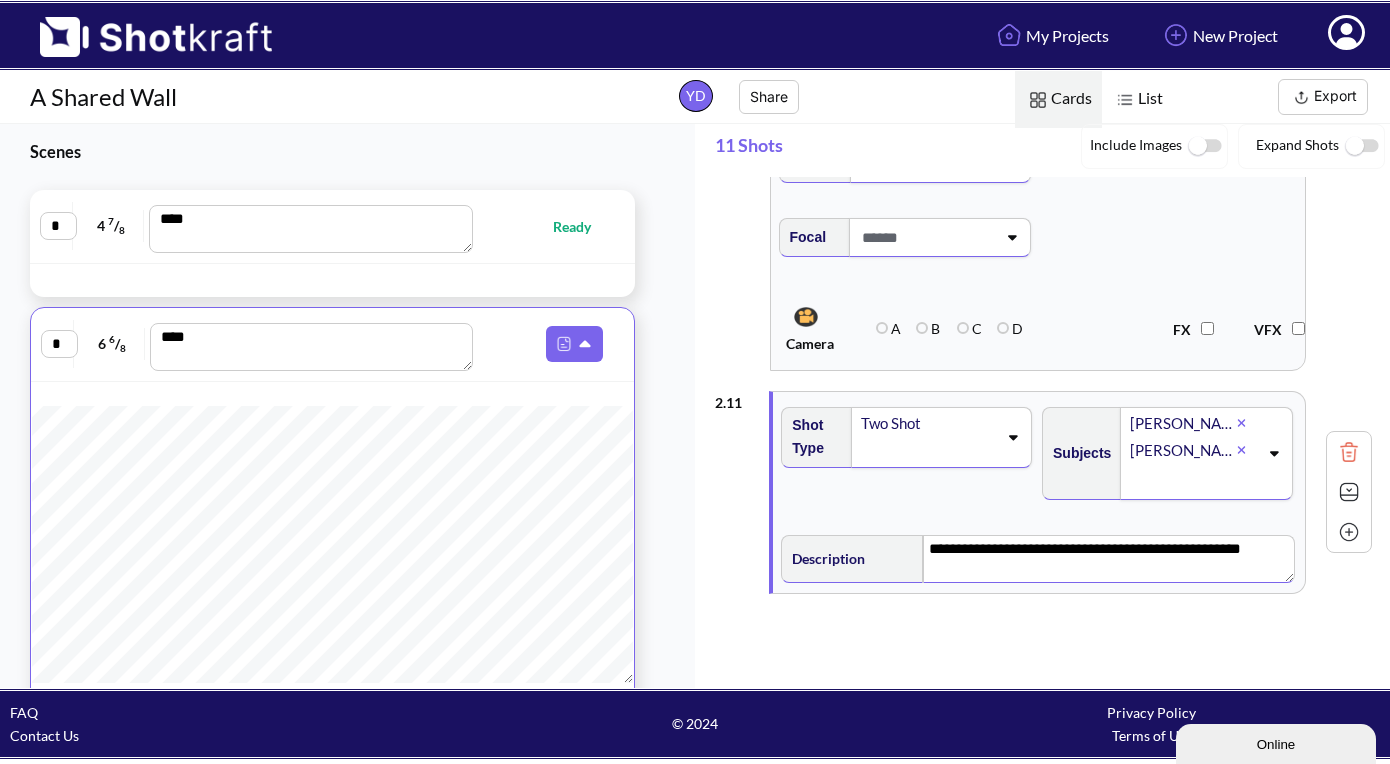 click on "**********" at bounding box center (1108, 559) 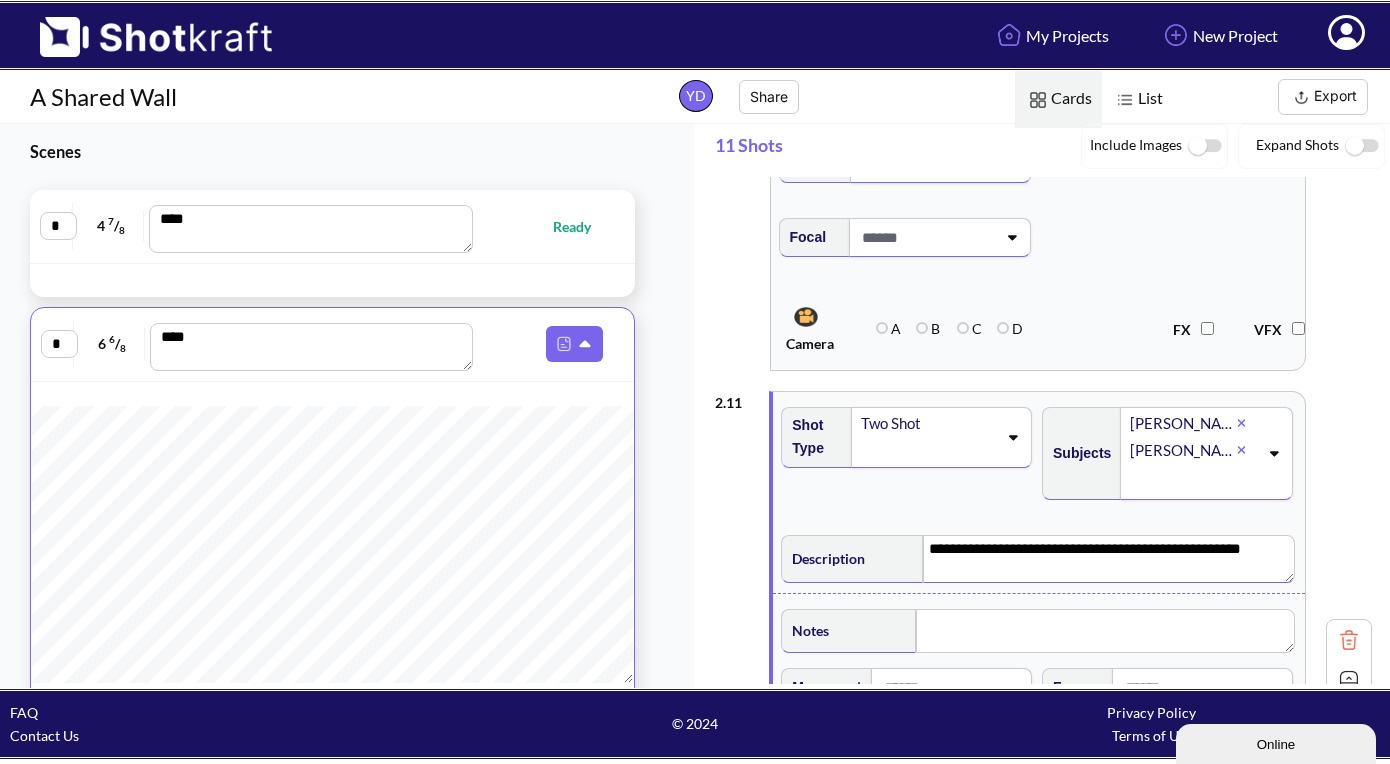 scroll, scrollTop: 4637, scrollLeft: 0, axis: vertical 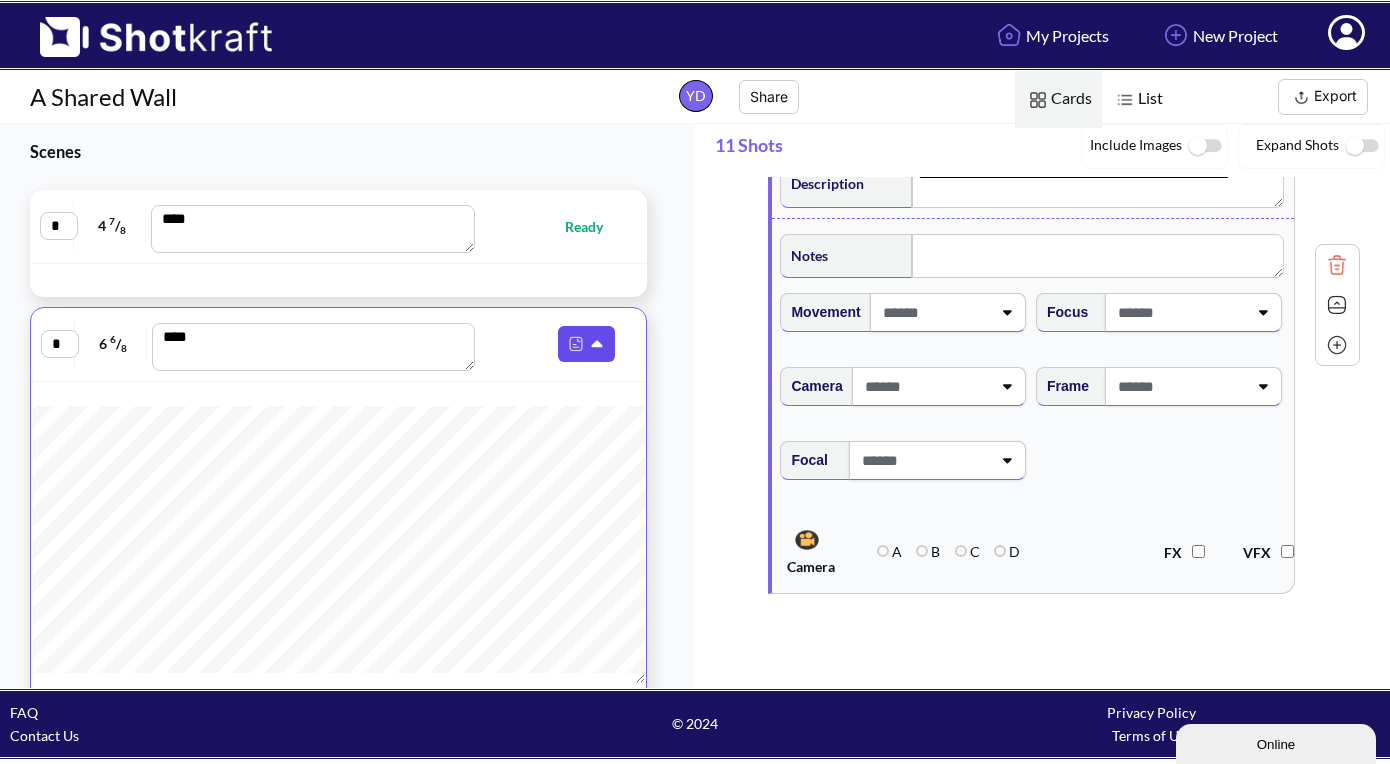 click at bounding box center (586, 344) 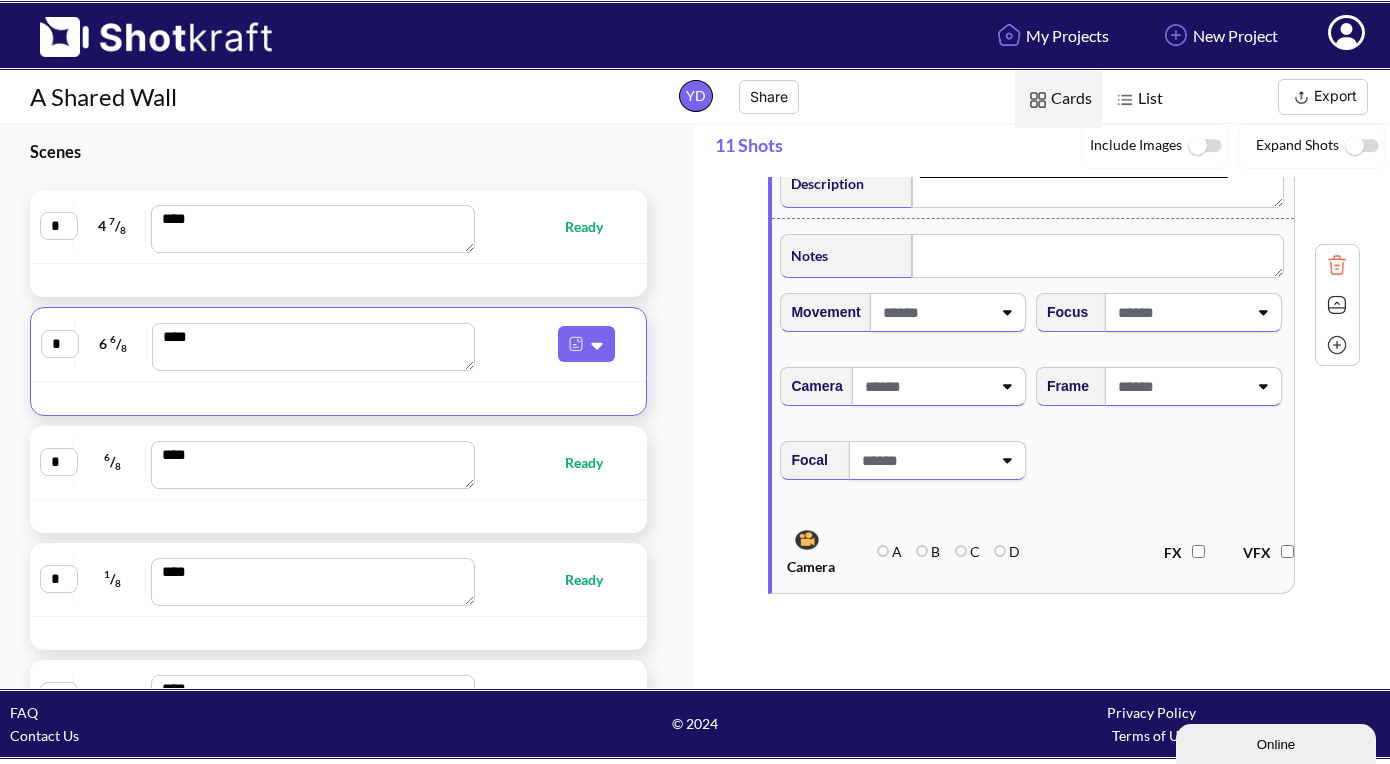 click on "* 6 / 8 **** Ready" at bounding box center [338, 462] 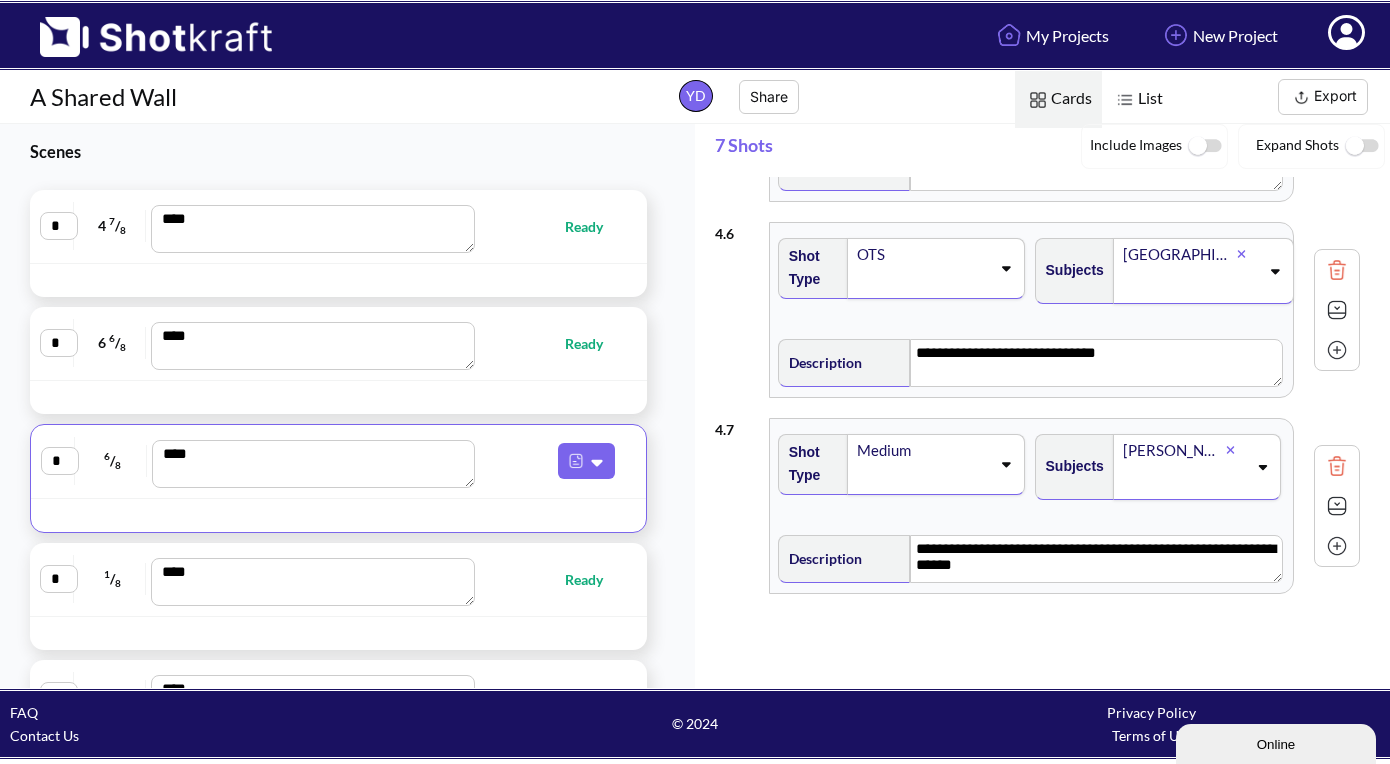 scroll, scrollTop: 0, scrollLeft: 0, axis: both 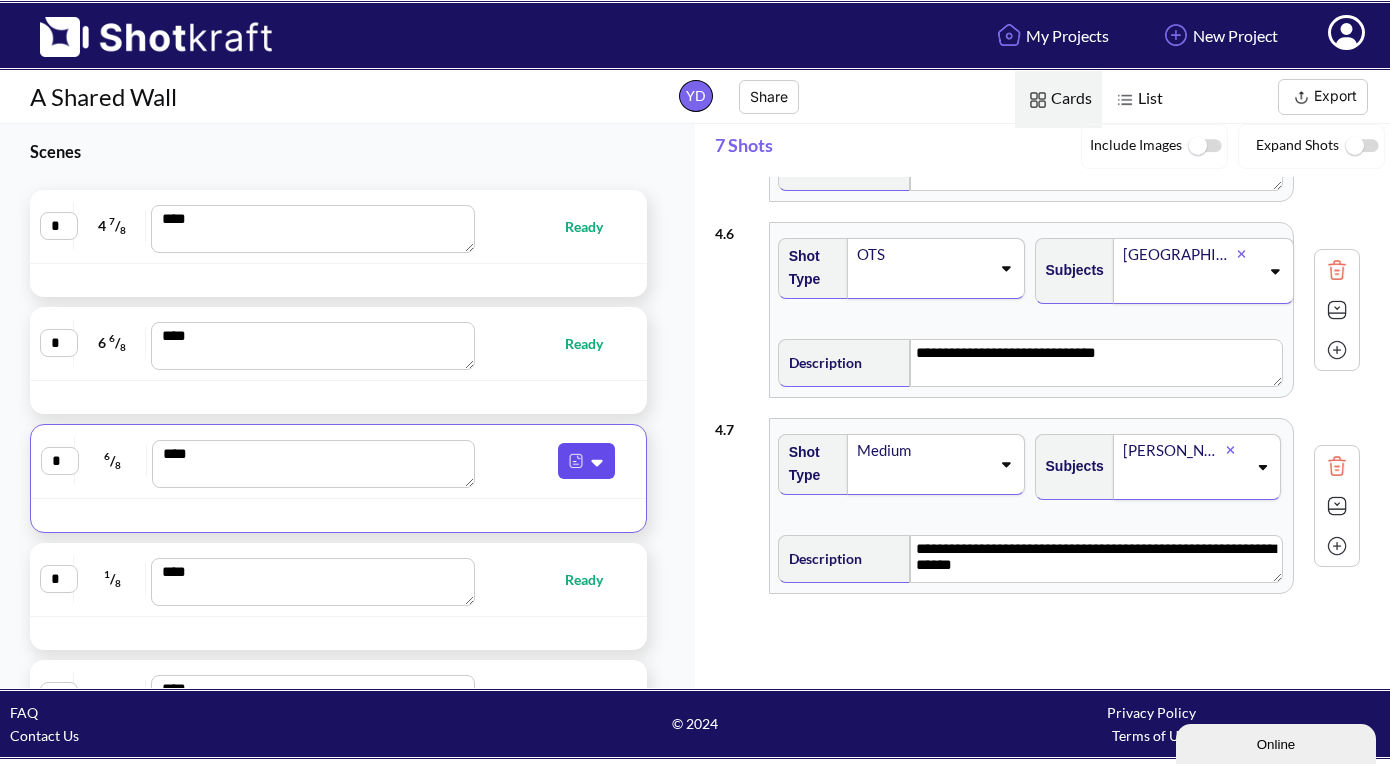 click 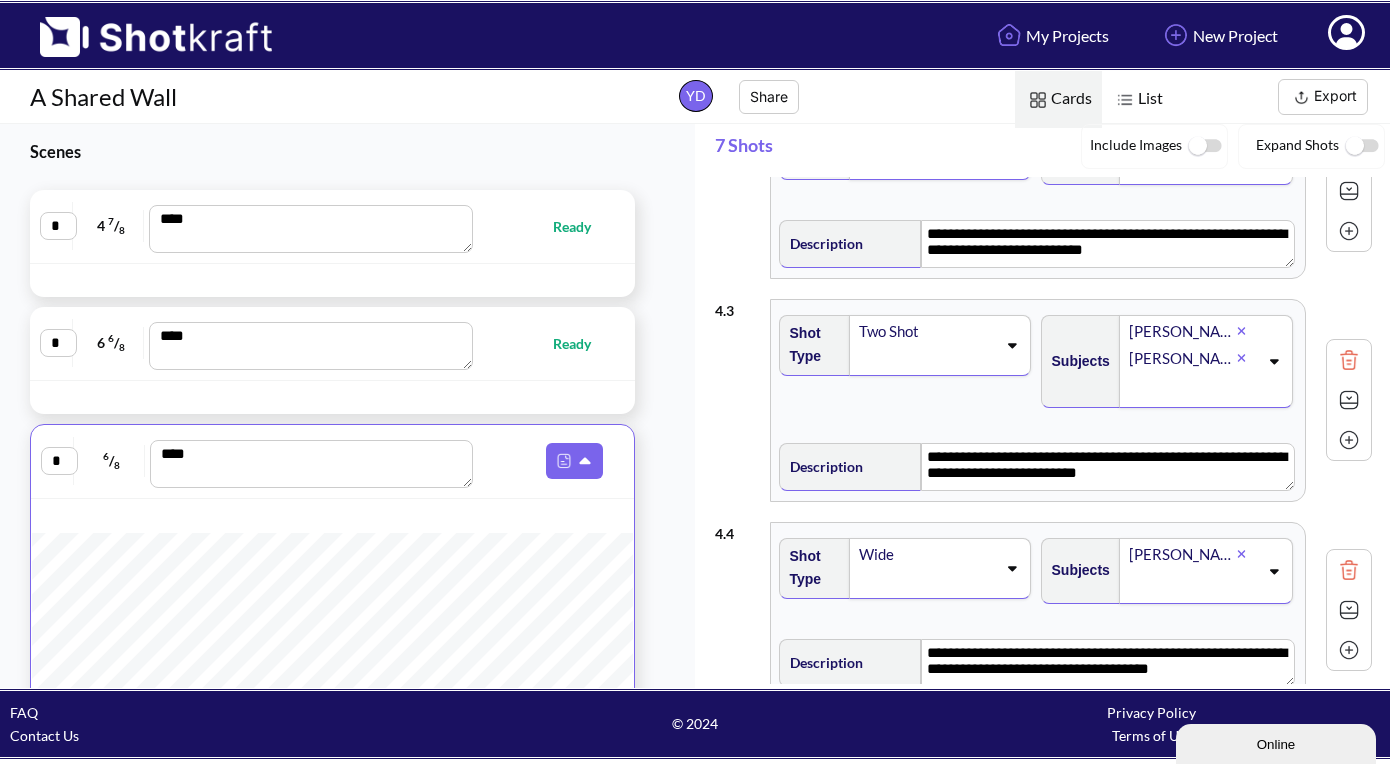 scroll, scrollTop: 0, scrollLeft: 0, axis: both 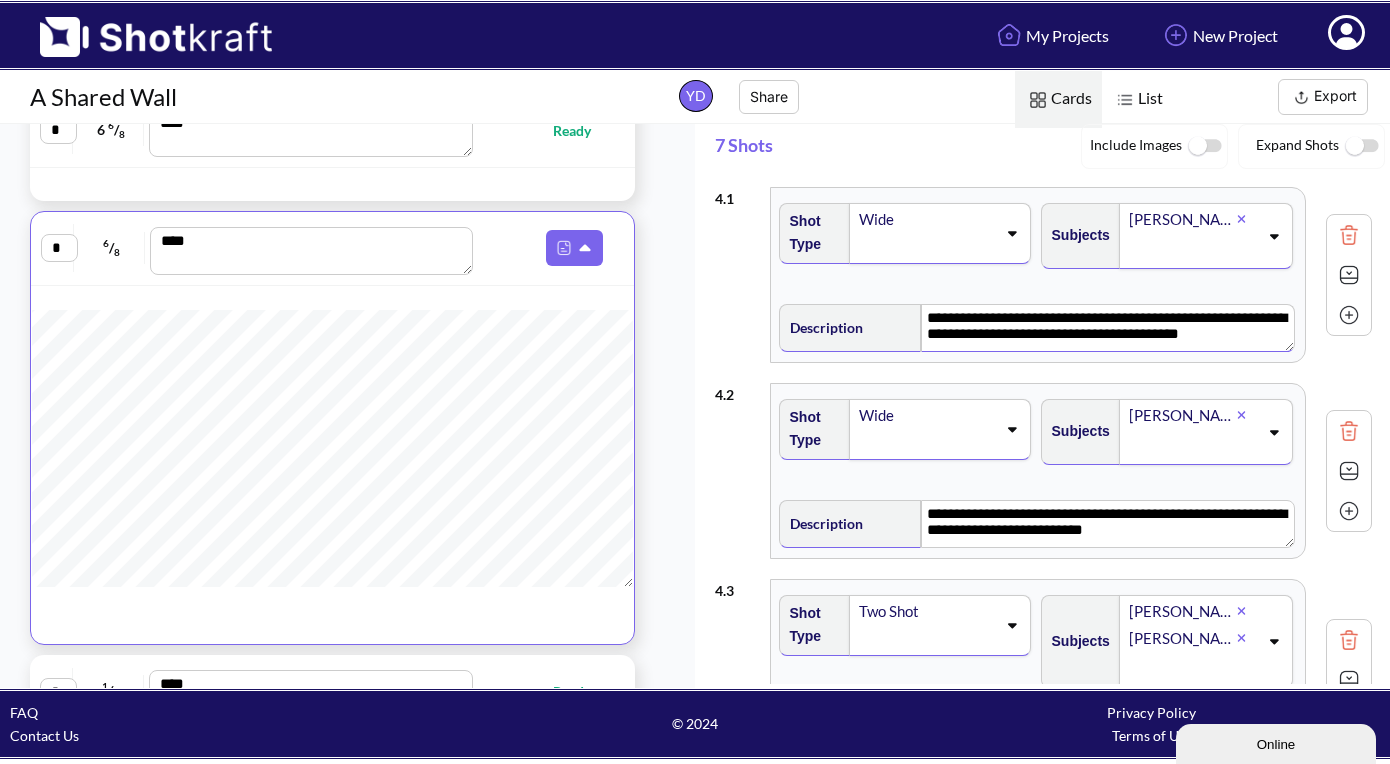 click on "**********" at bounding box center (1107, 328) 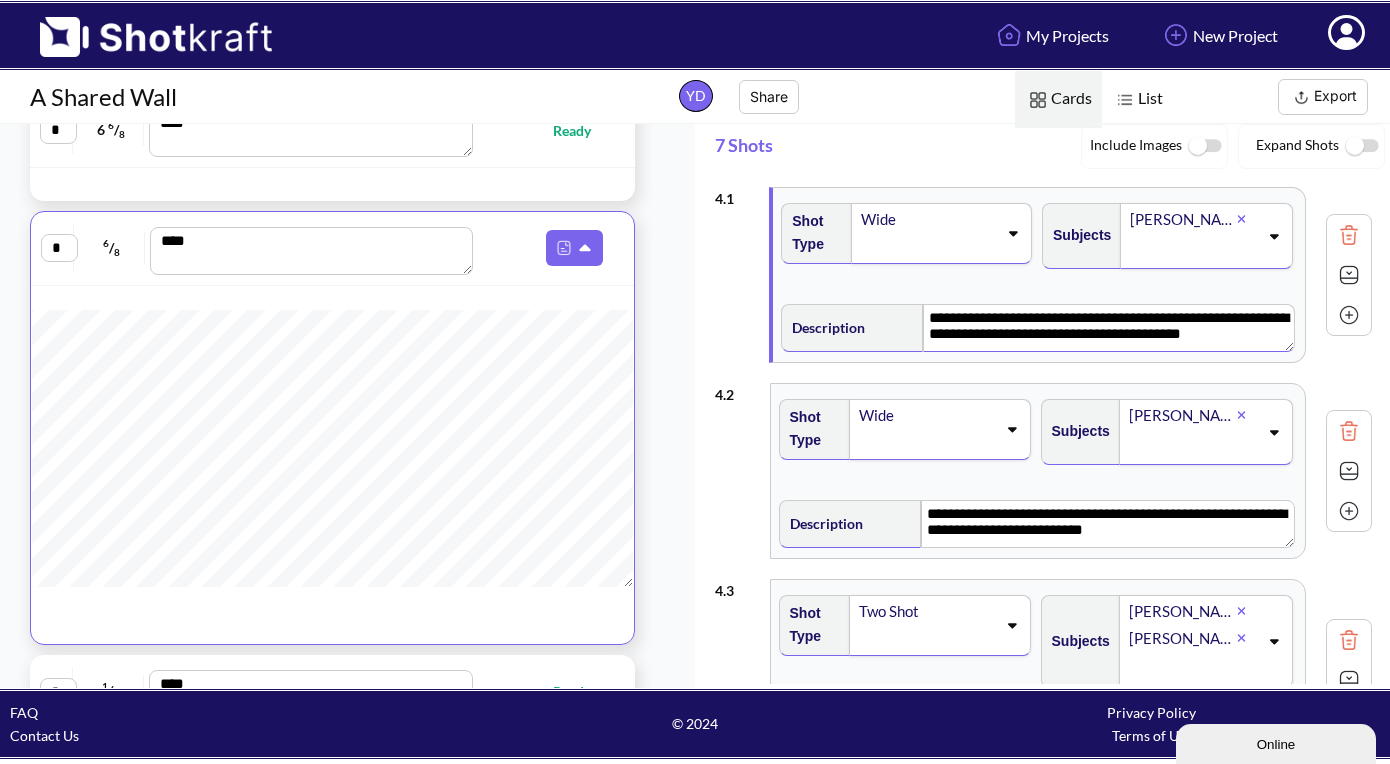click on "**********" at bounding box center [1108, 328] 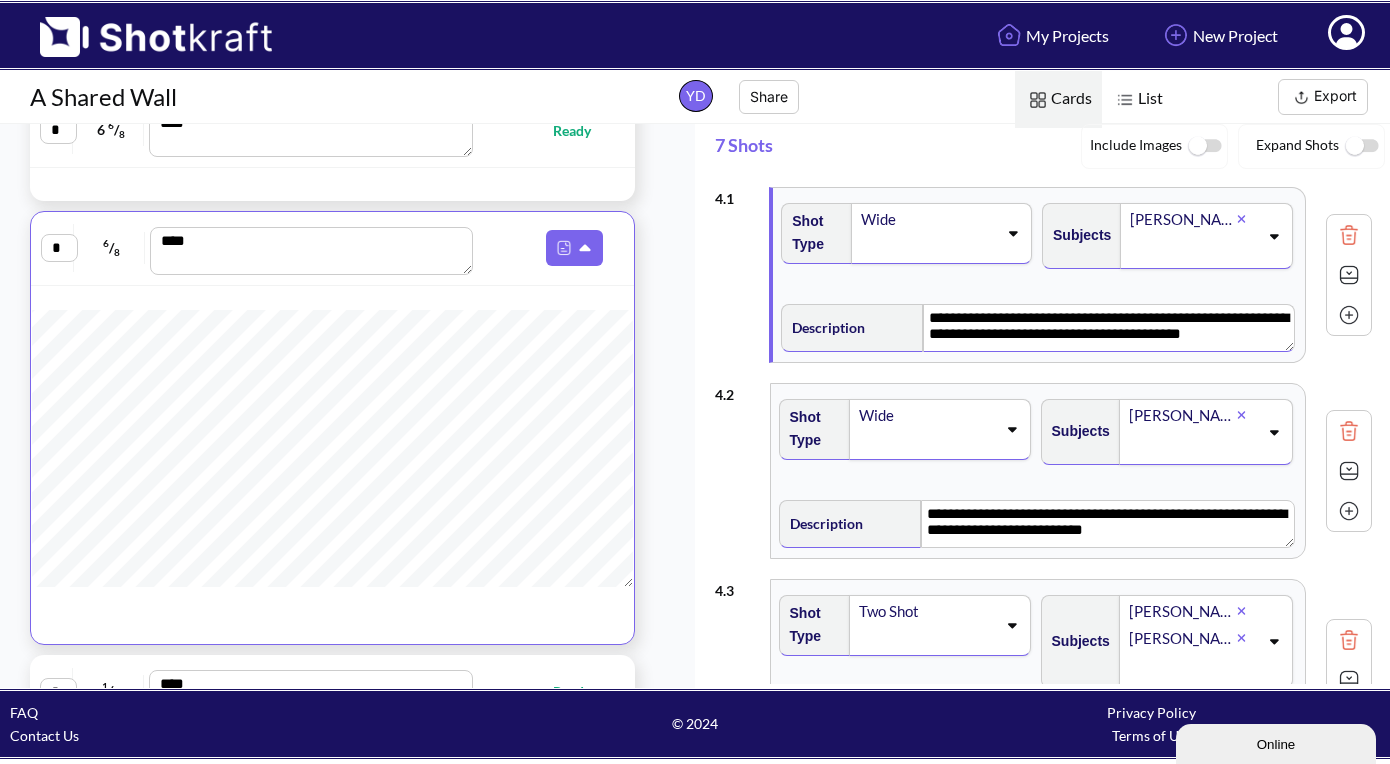 click on "Shot Type Wide" at bounding box center [908, 243] 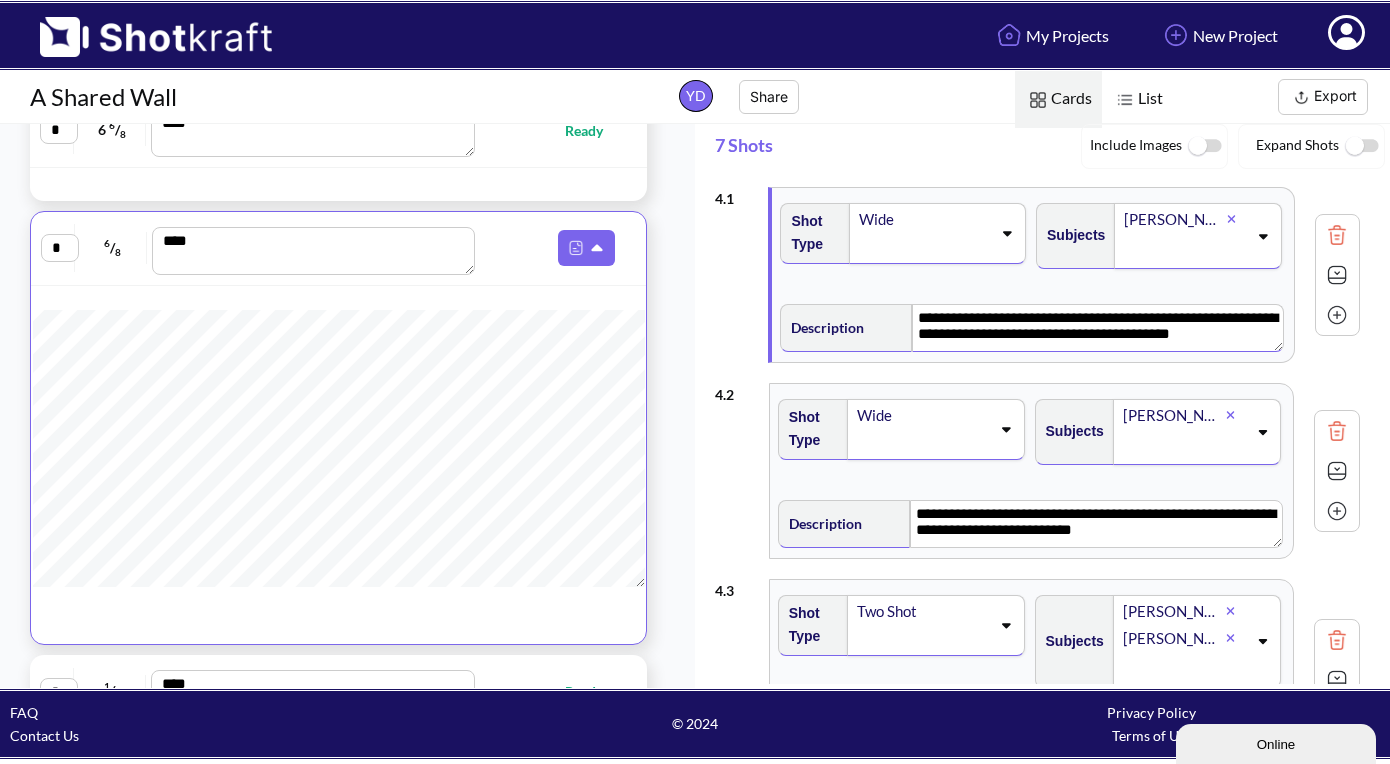 scroll, scrollTop: 625, scrollLeft: 0, axis: vertical 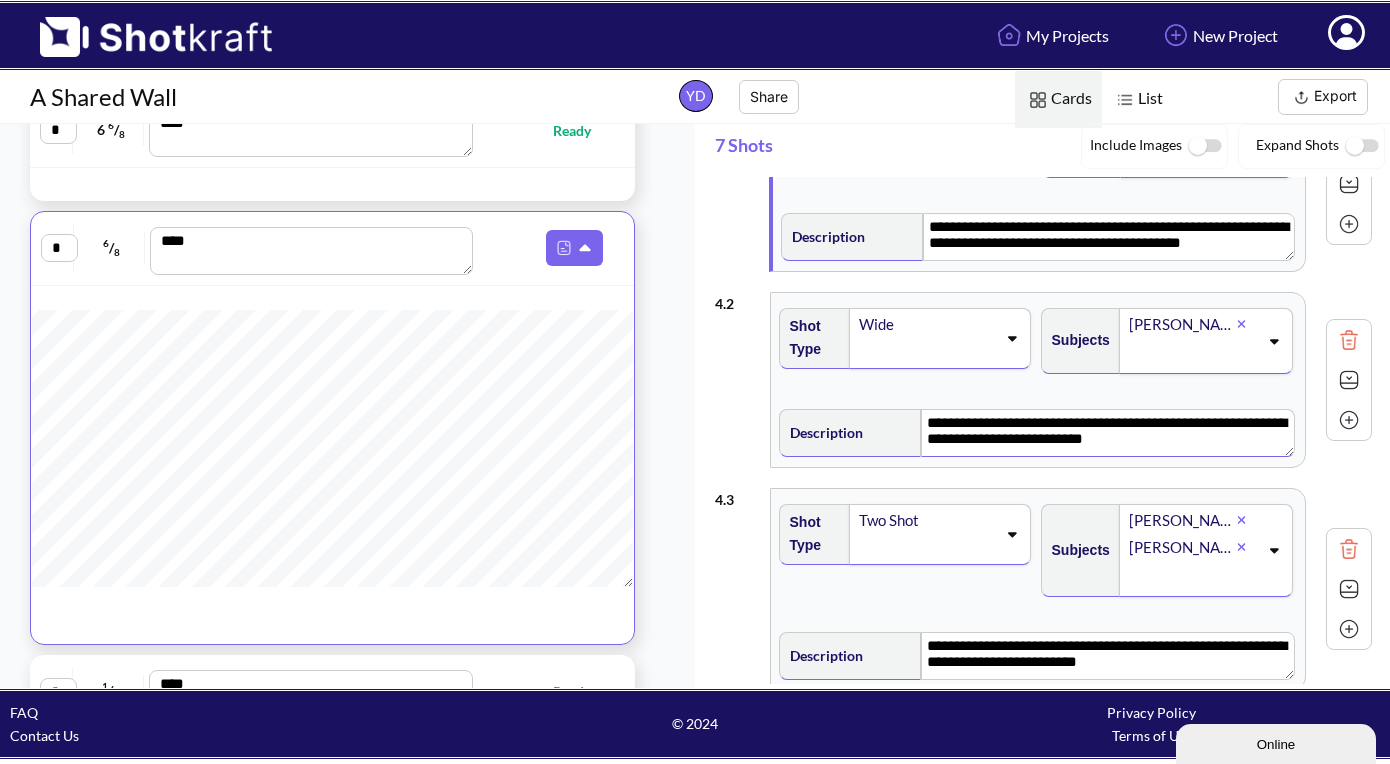 click on "**********" at bounding box center [1107, 433] 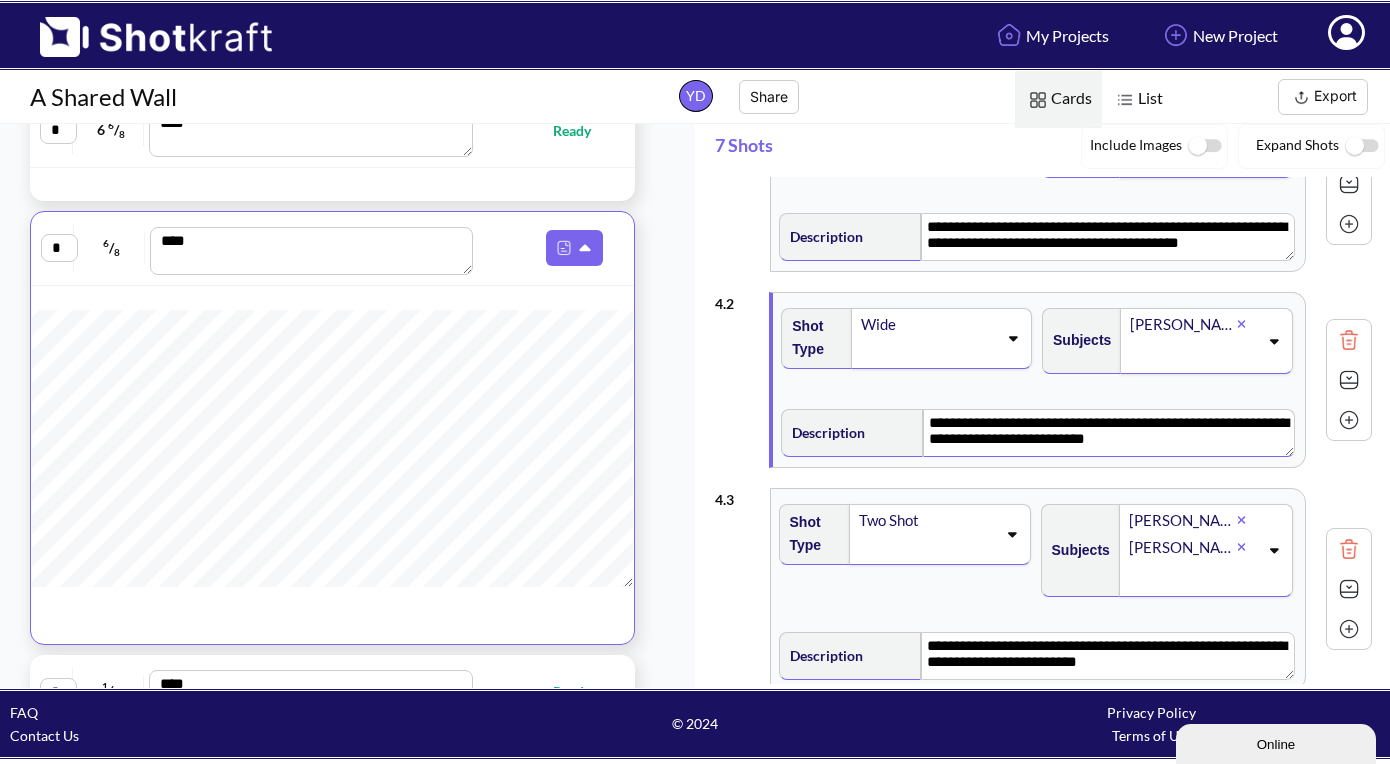 click on "**********" at bounding box center (1108, 433) 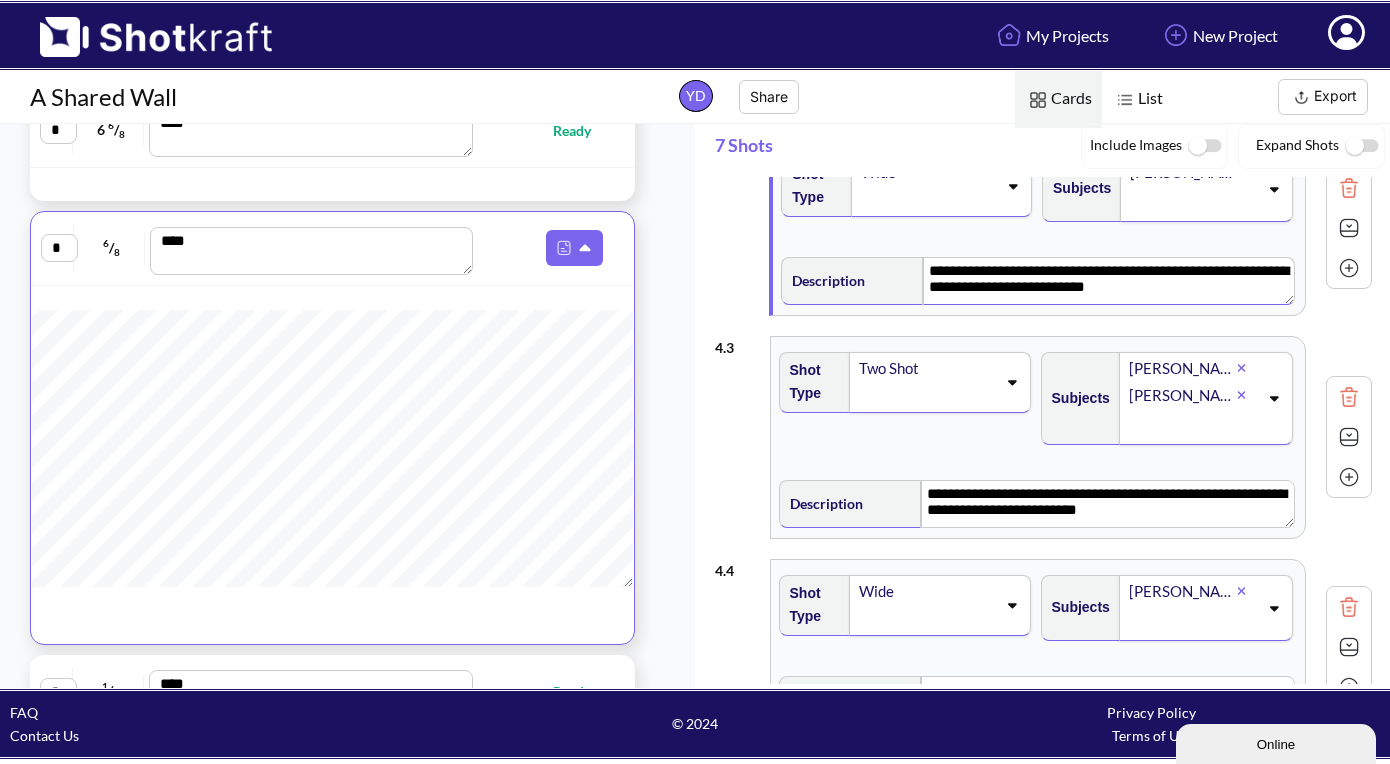 scroll, scrollTop: 257, scrollLeft: 0, axis: vertical 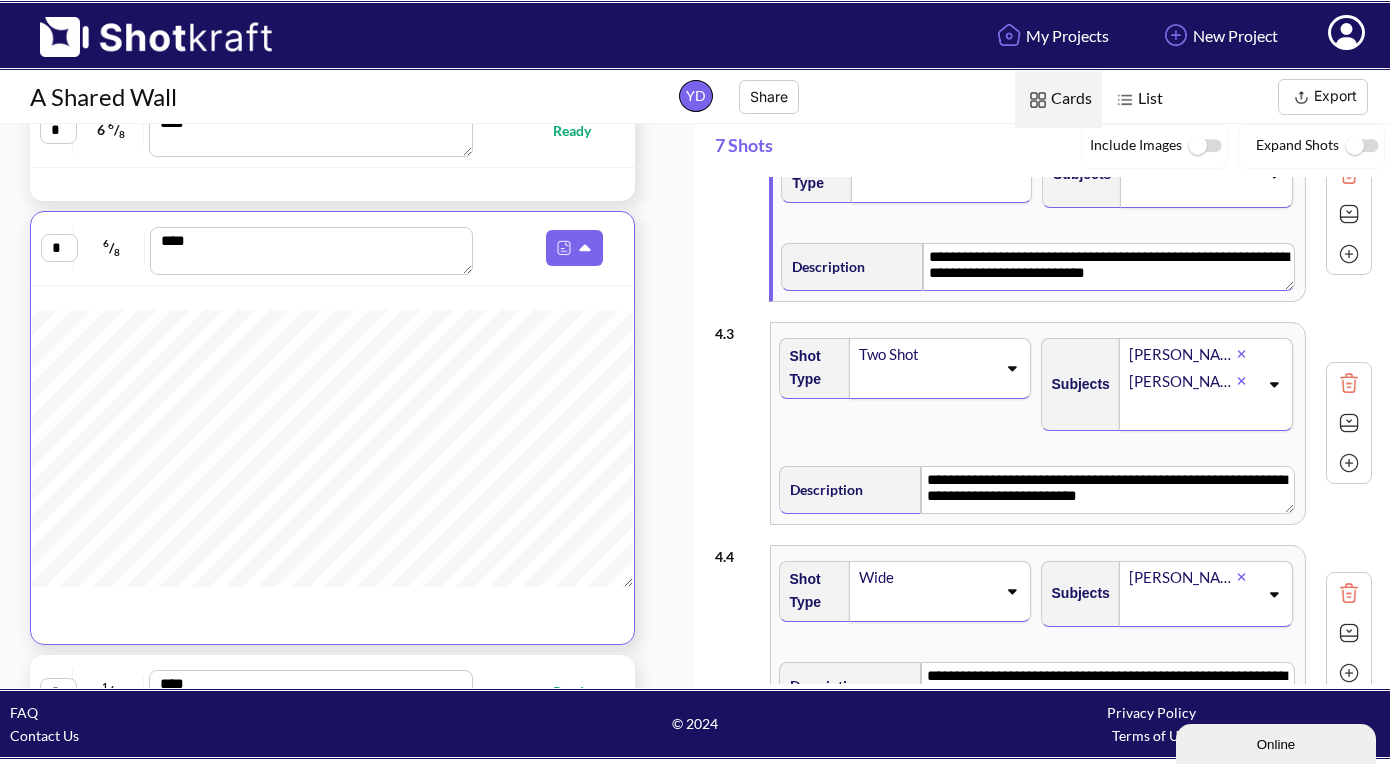 click on "Subjects [PERSON_NAME] [PERSON_NAME]" at bounding box center (1169, 392) 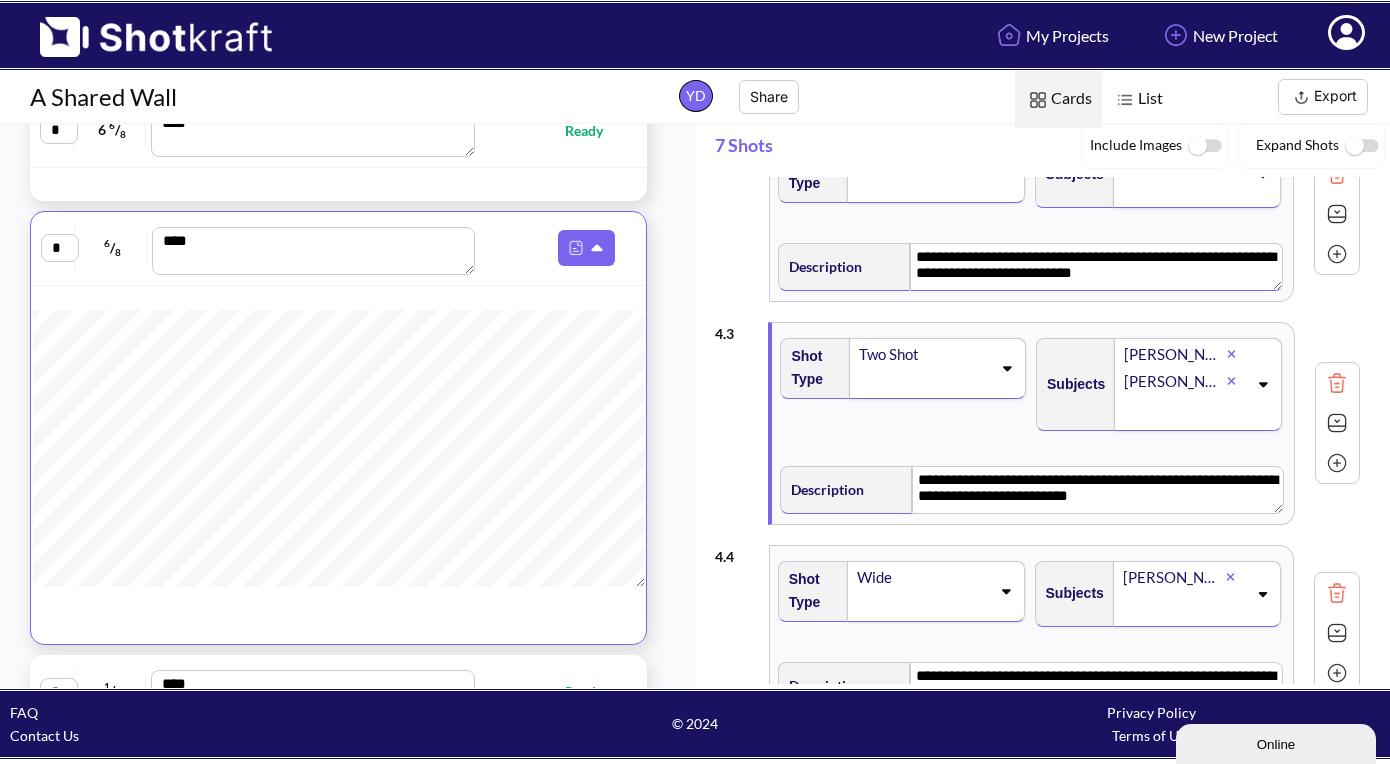 scroll, scrollTop: 851, scrollLeft: 0, axis: vertical 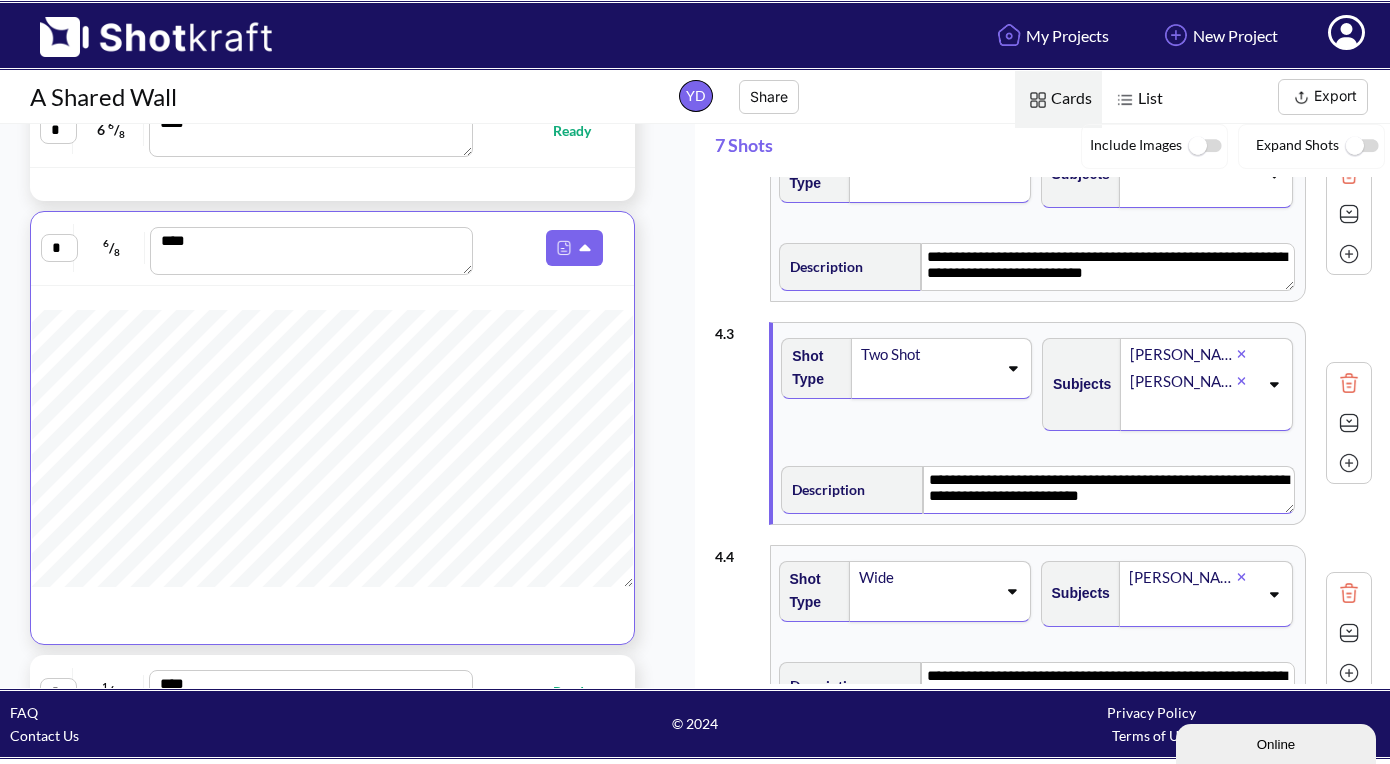 click on "**********" at bounding box center [1108, 490] 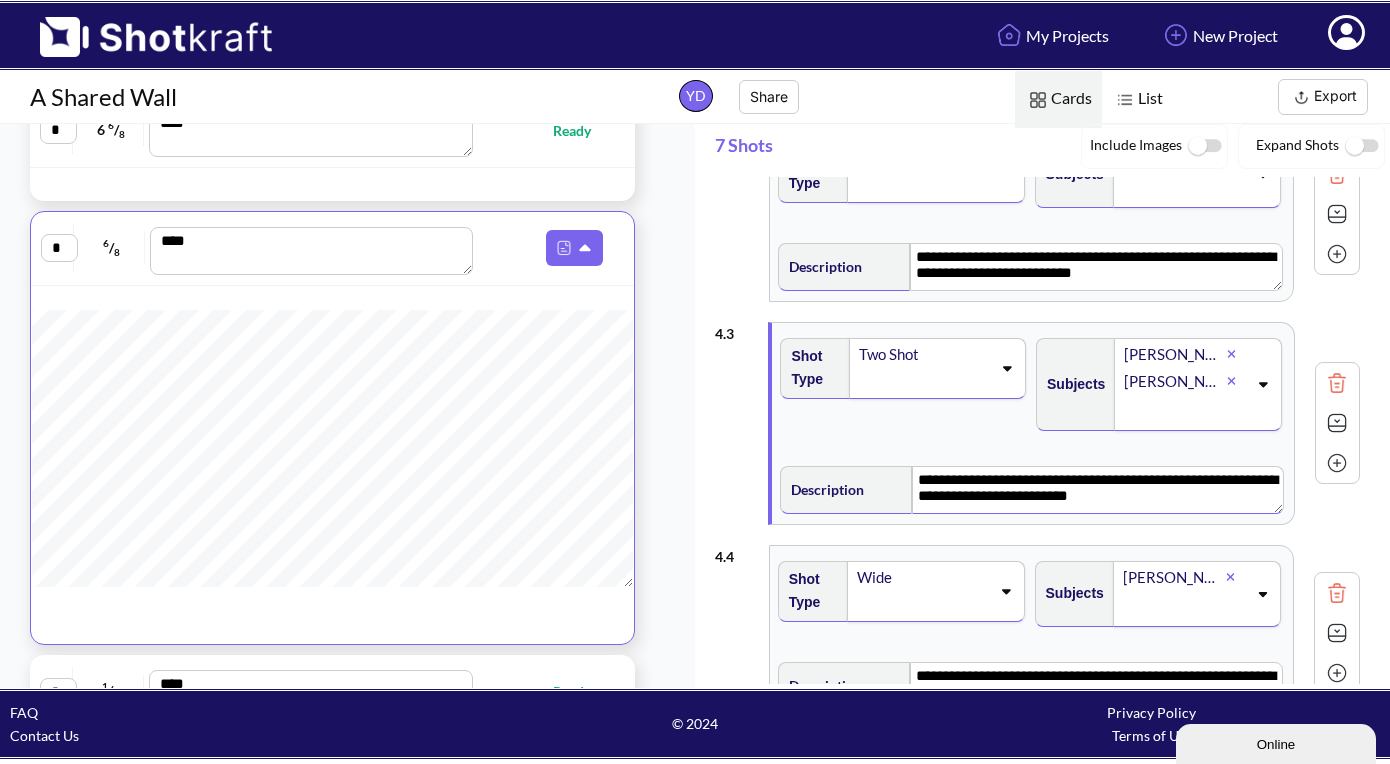 scroll, scrollTop: 884, scrollLeft: 0, axis: vertical 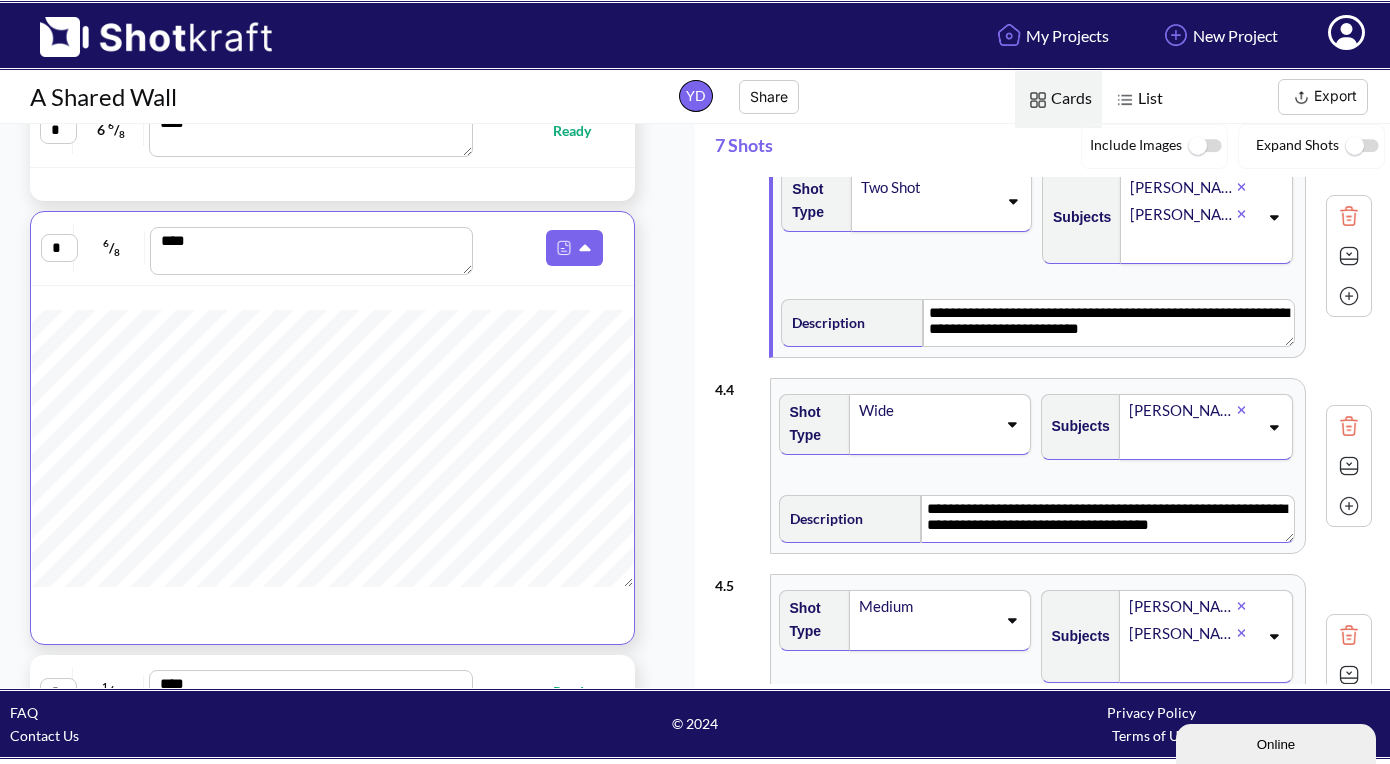 click on "**********" at bounding box center [1107, 519] 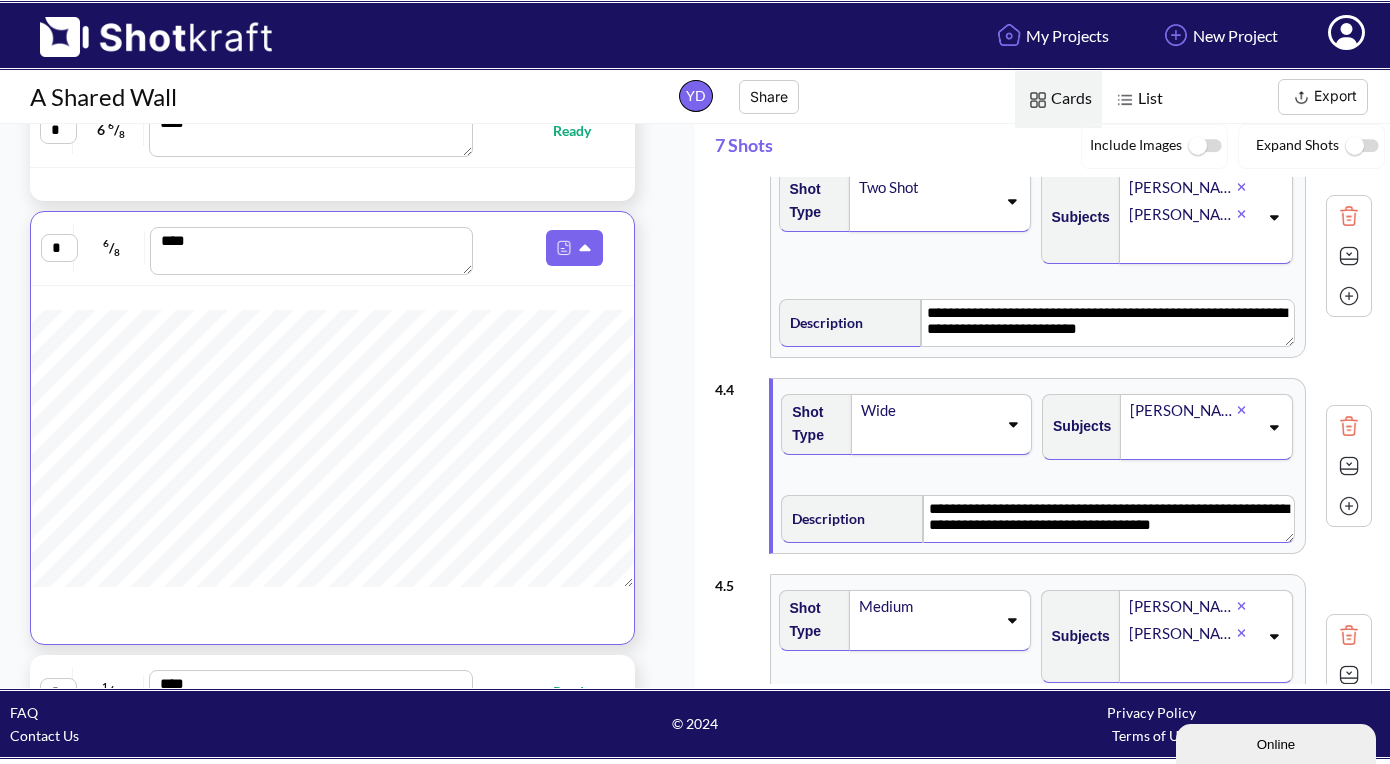 click on "**********" at bounding box center [1108, 519] 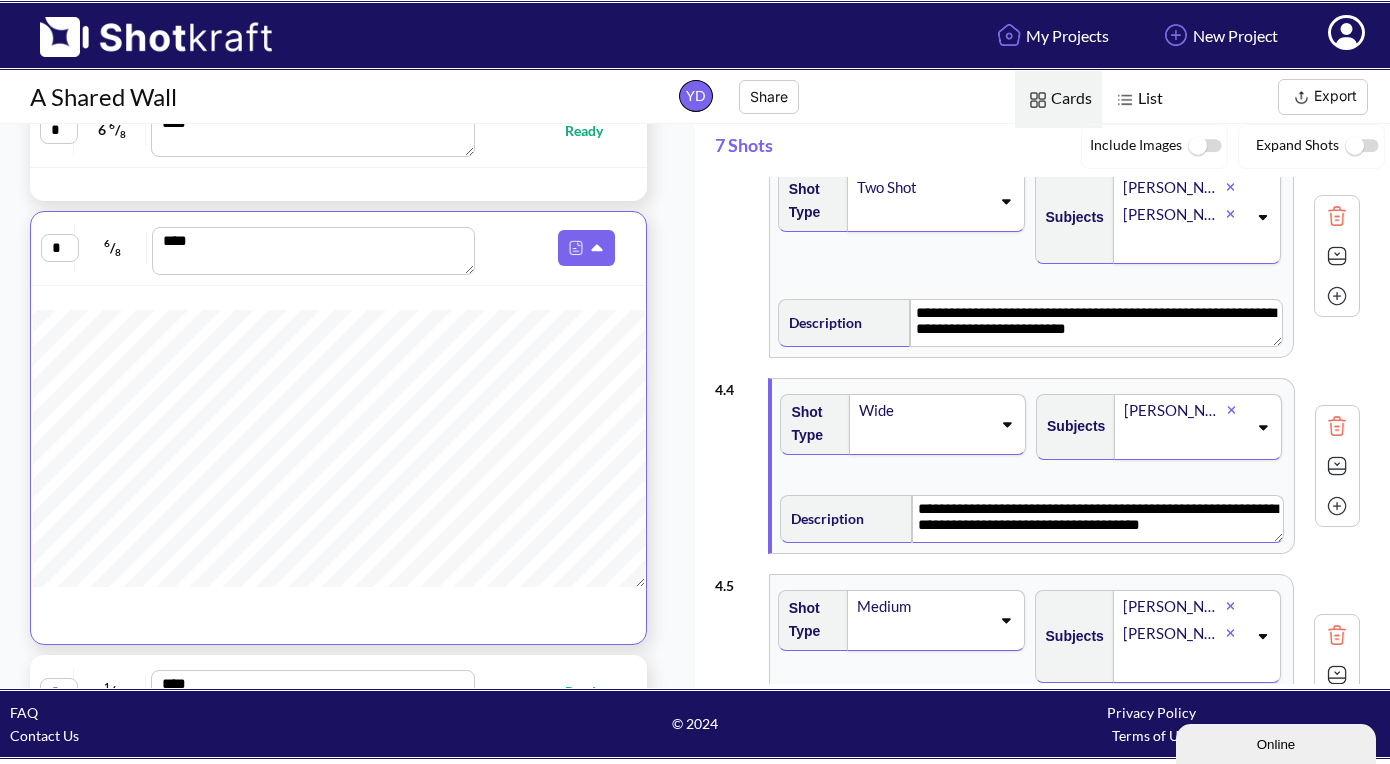 scroll, scrollTop: 1136, scrollLeft: 0, axis: vertical 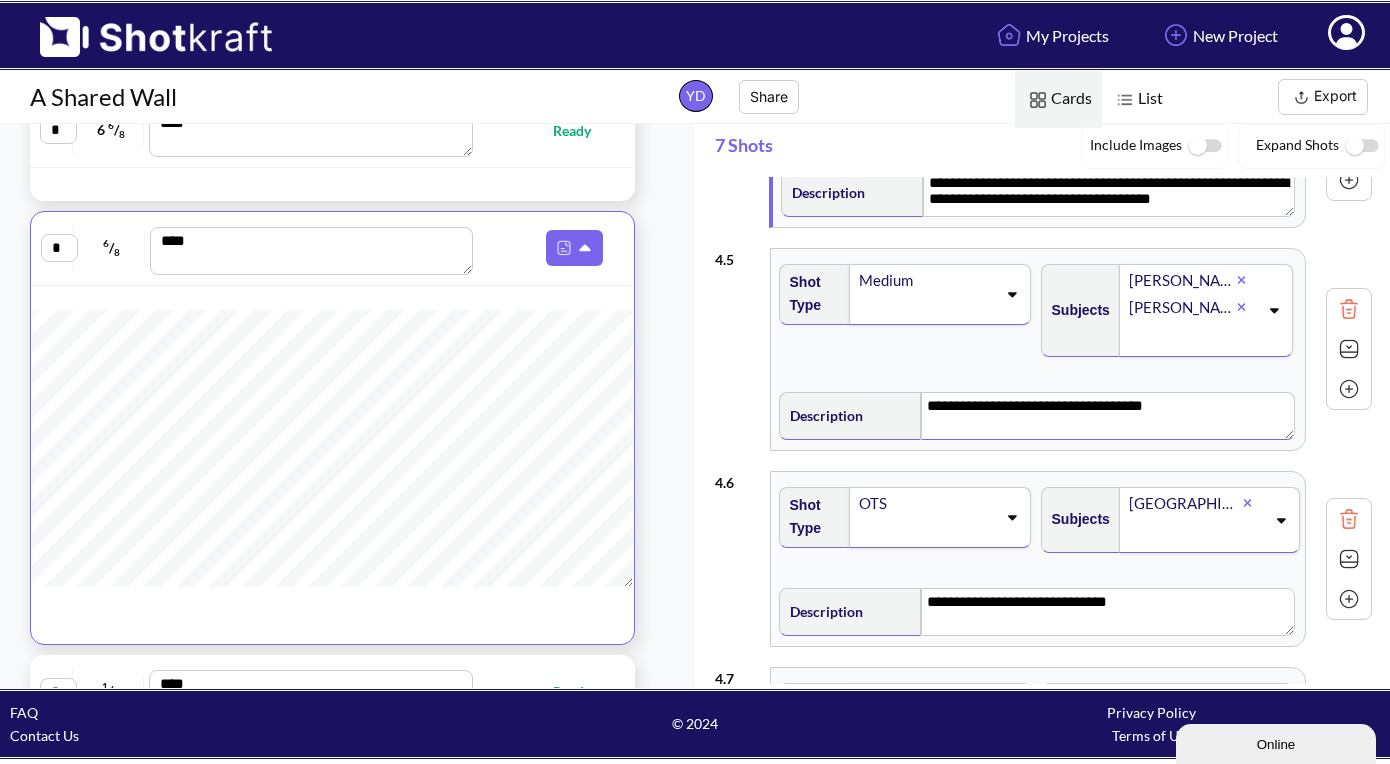 click on "**********" at bounding box center [1107, 416] 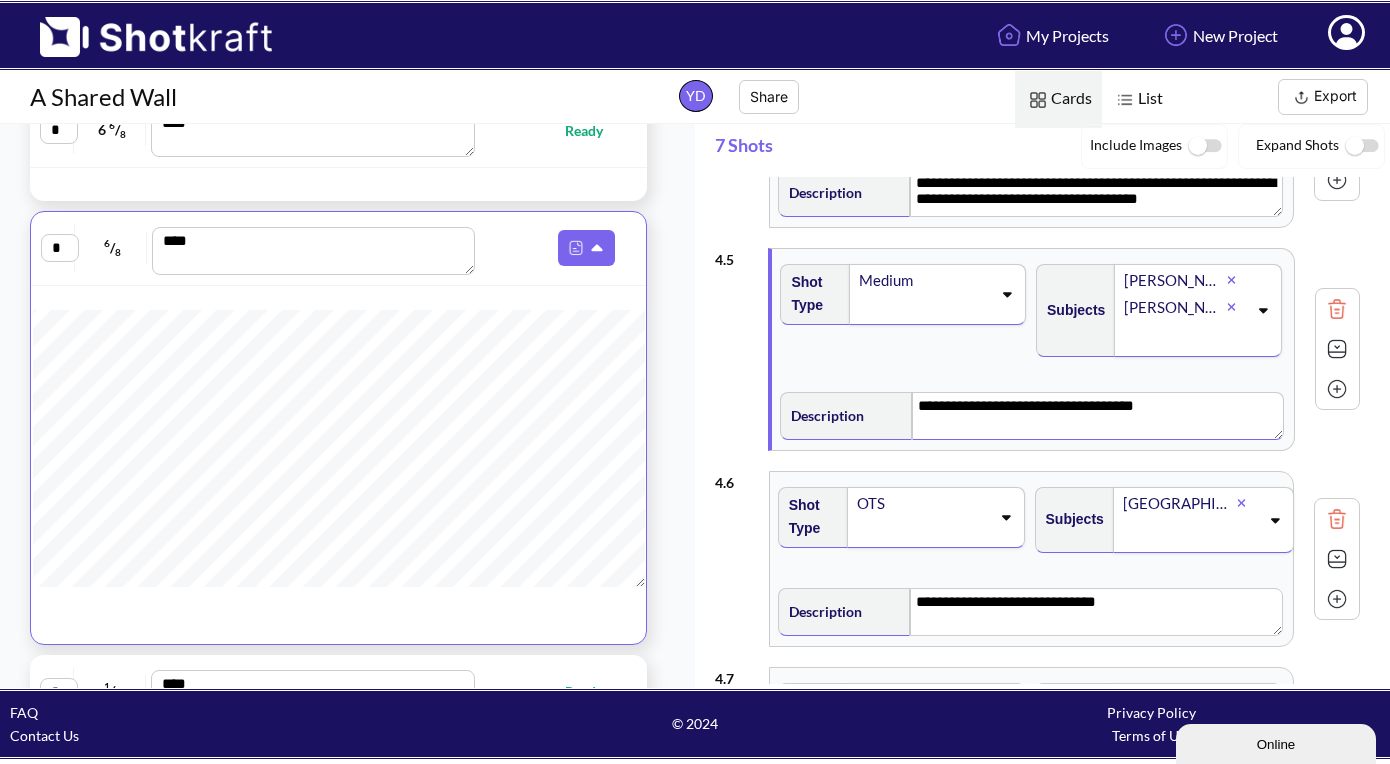scroll, scrollTop: 1172, scrollLeft: 0, axis: vertical 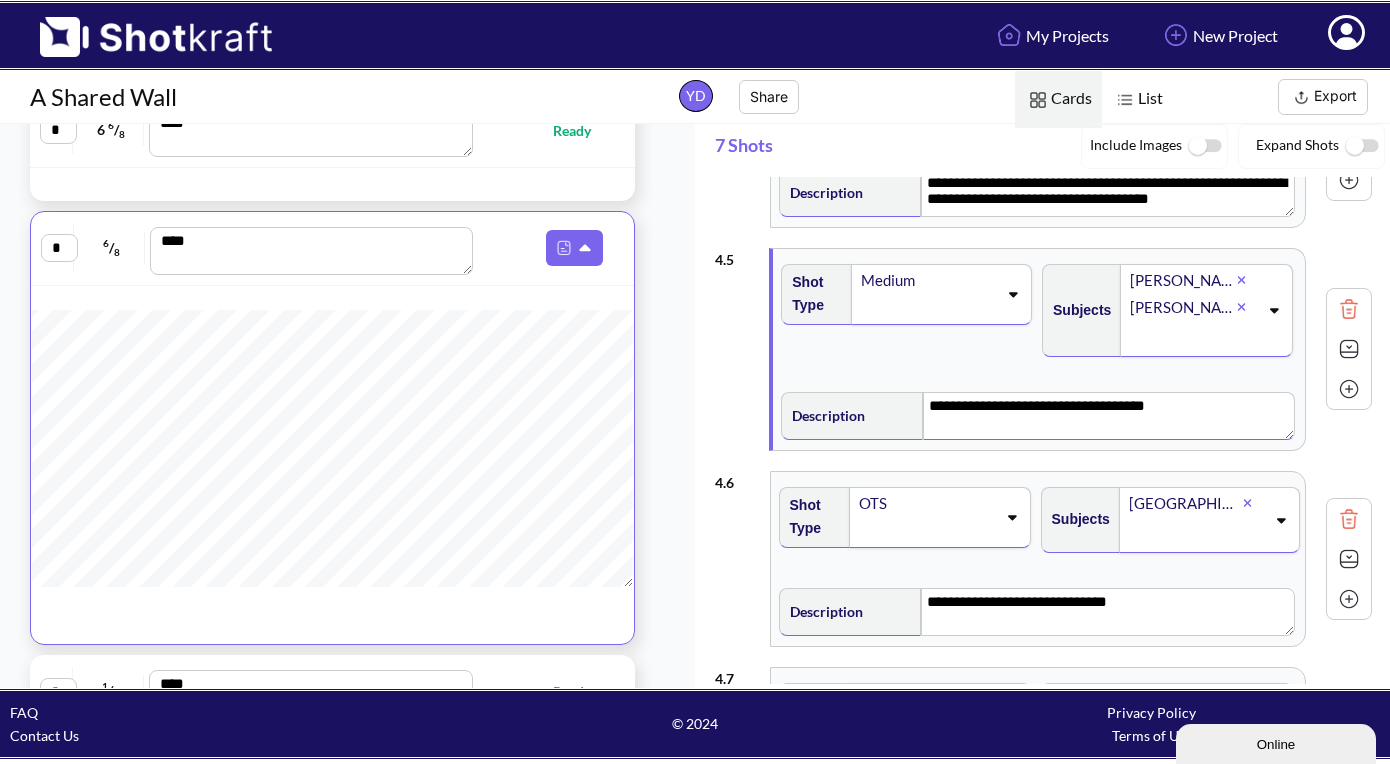 click 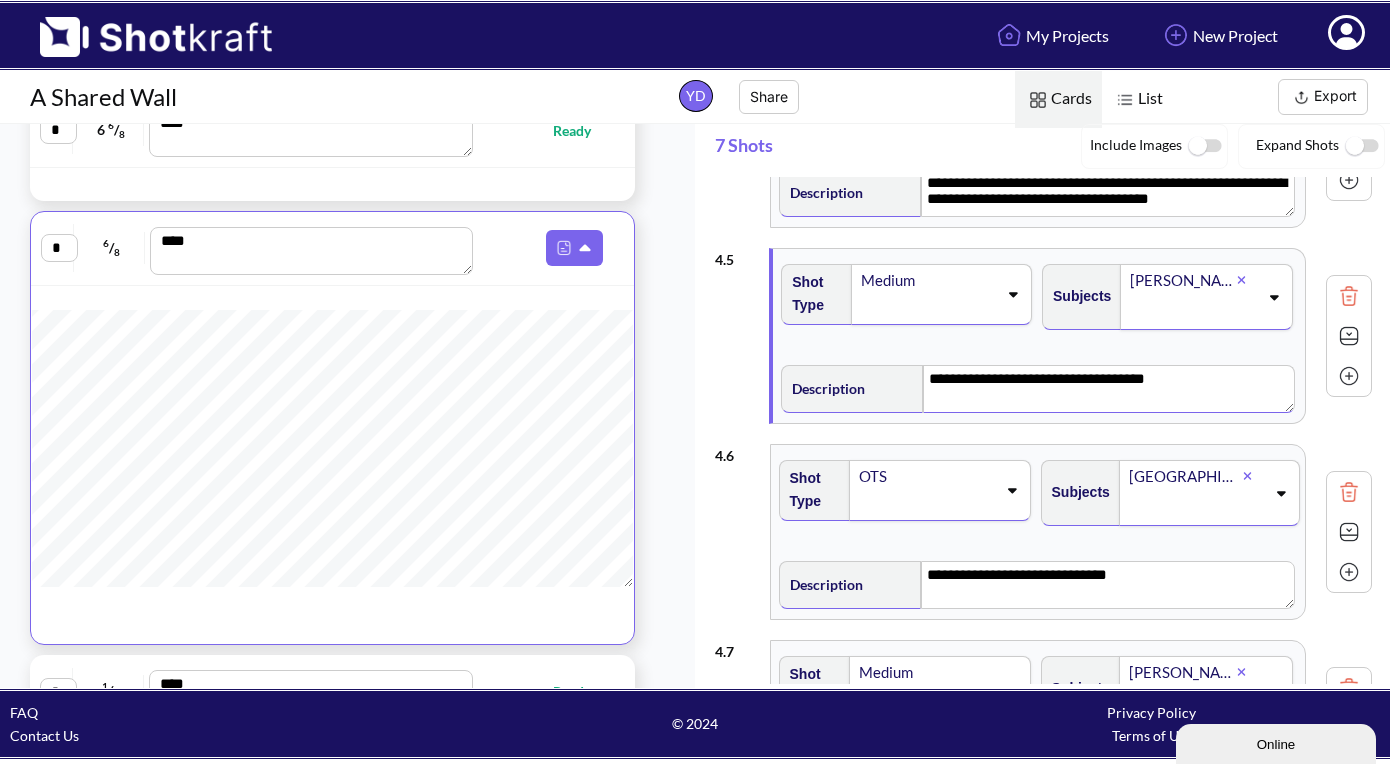 click 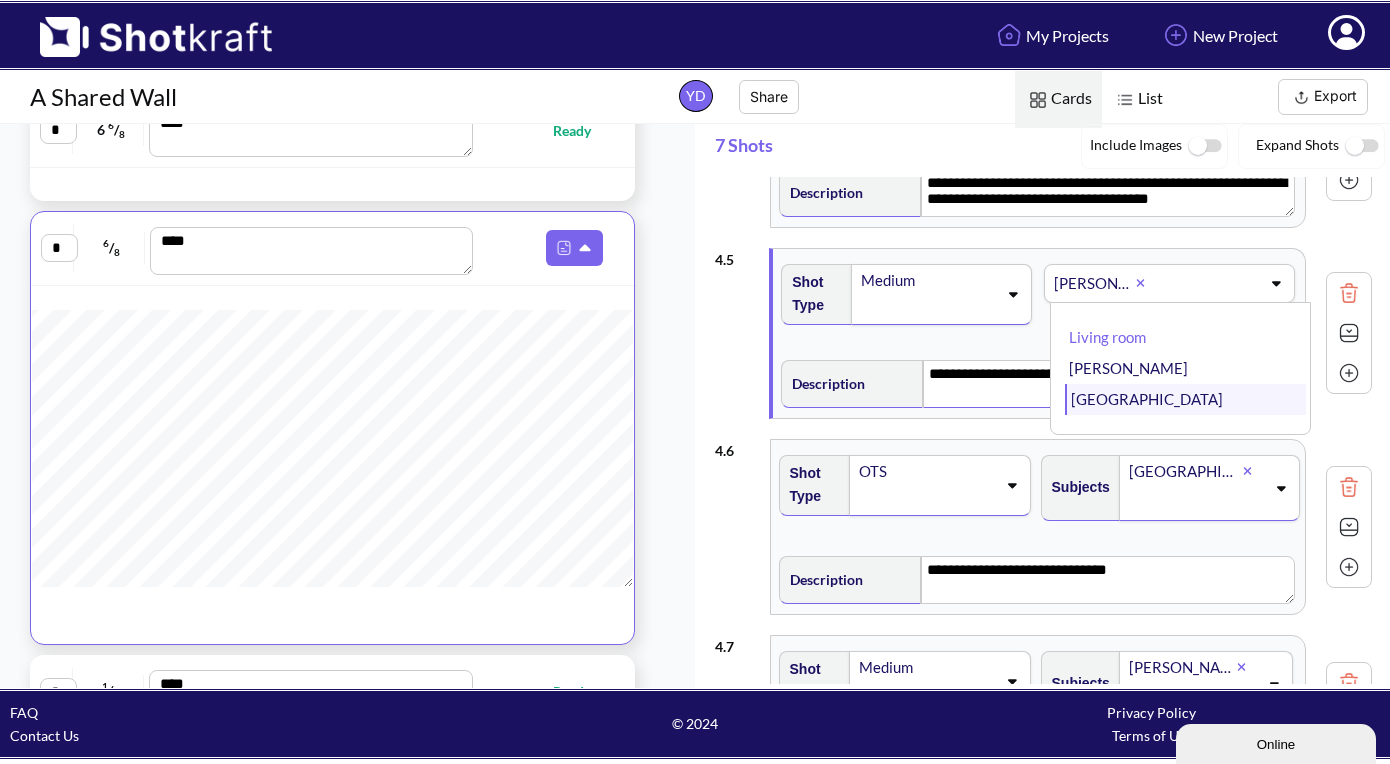 click on "[GEOGRAPHIC_DATA]" at bounding box center [1185, 399] 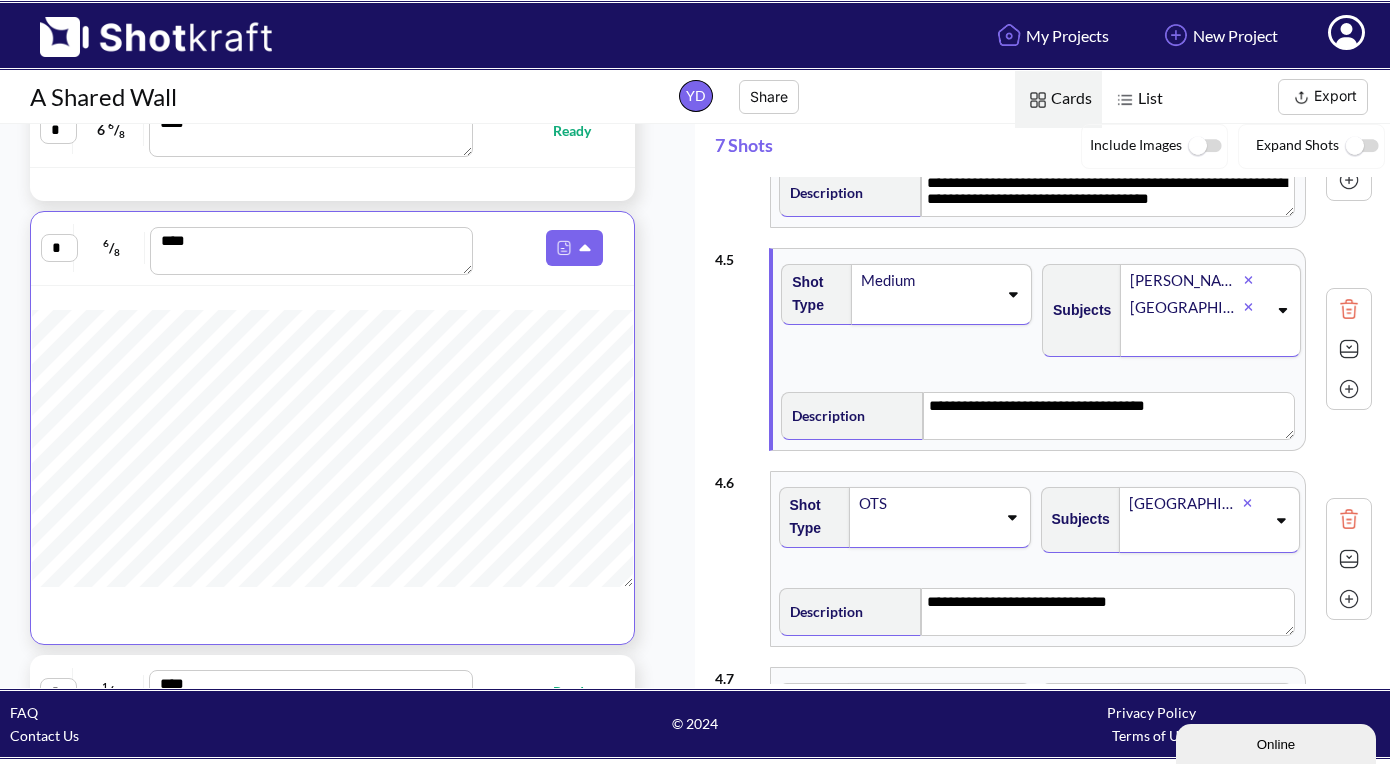 click on "Subjects [PERSON_NAME]" at bounding box center (1169, 318) 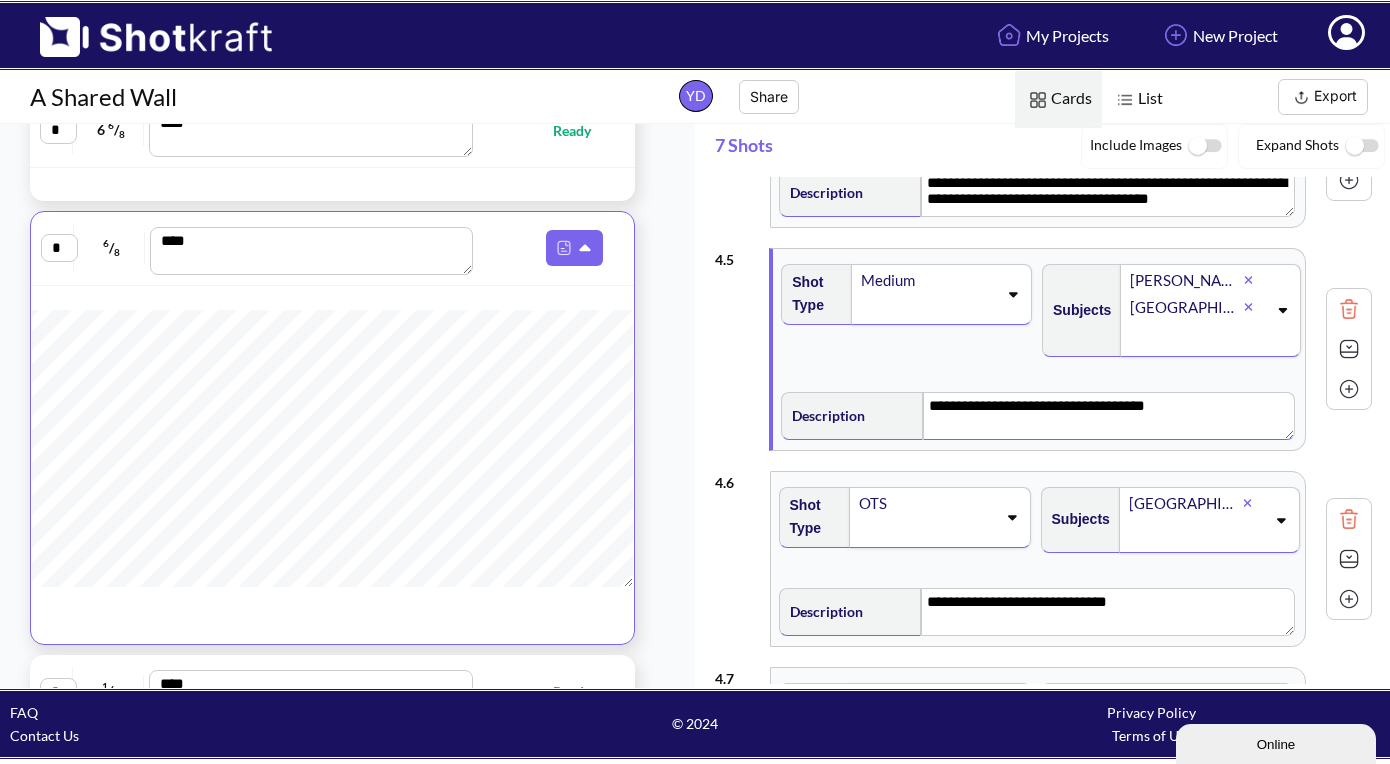 click on "**********" at bounding box center [1108, 416] 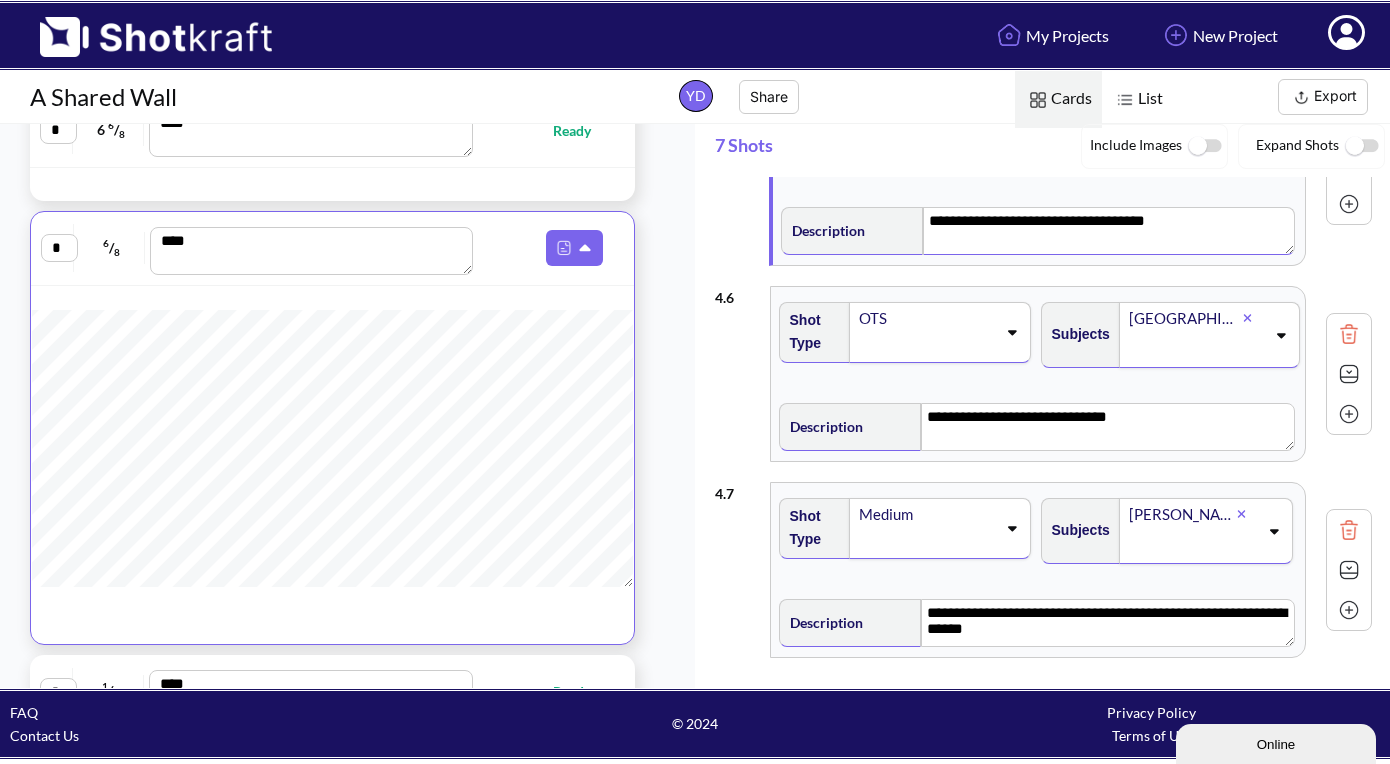 scroll, scrollTop: 937, scrollLeft: 0, axis: vertical 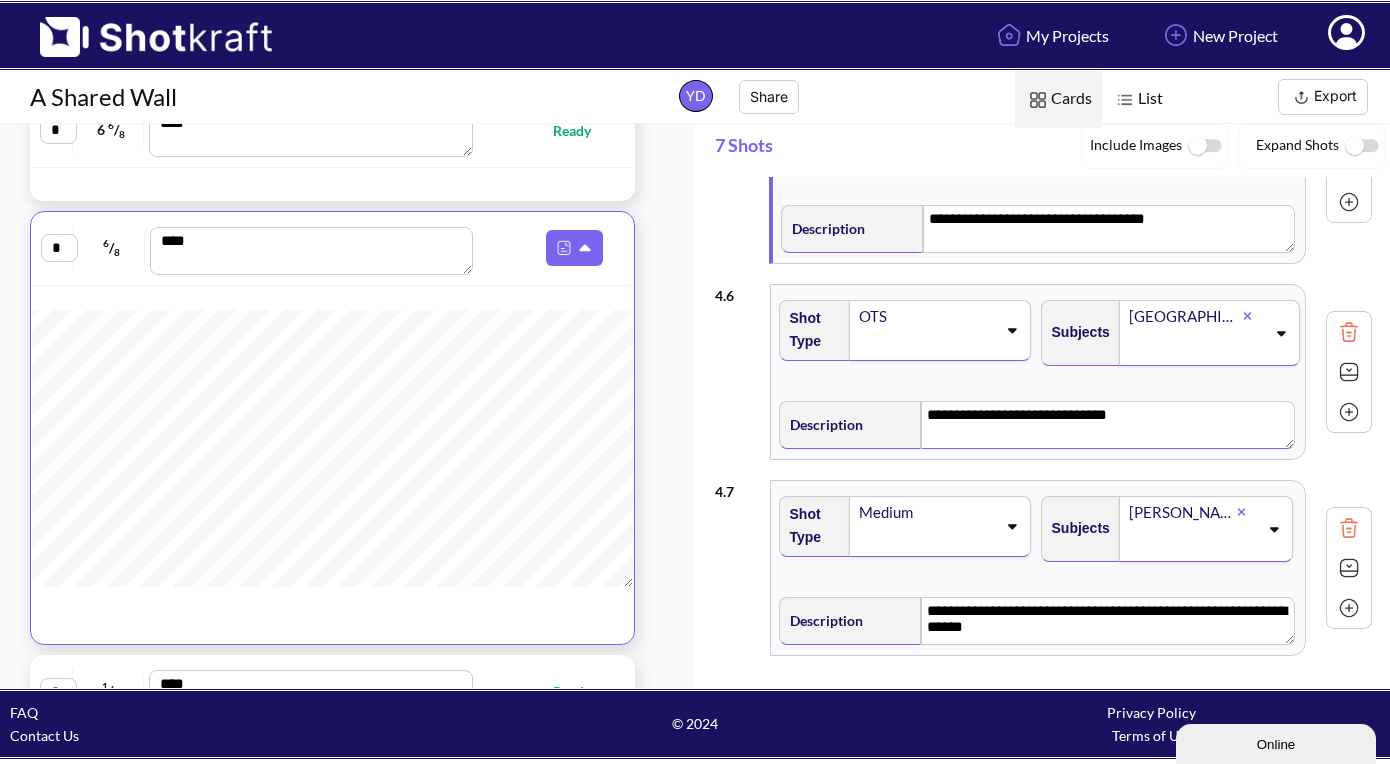 click on "**********" at bounding box center [1107, 425] 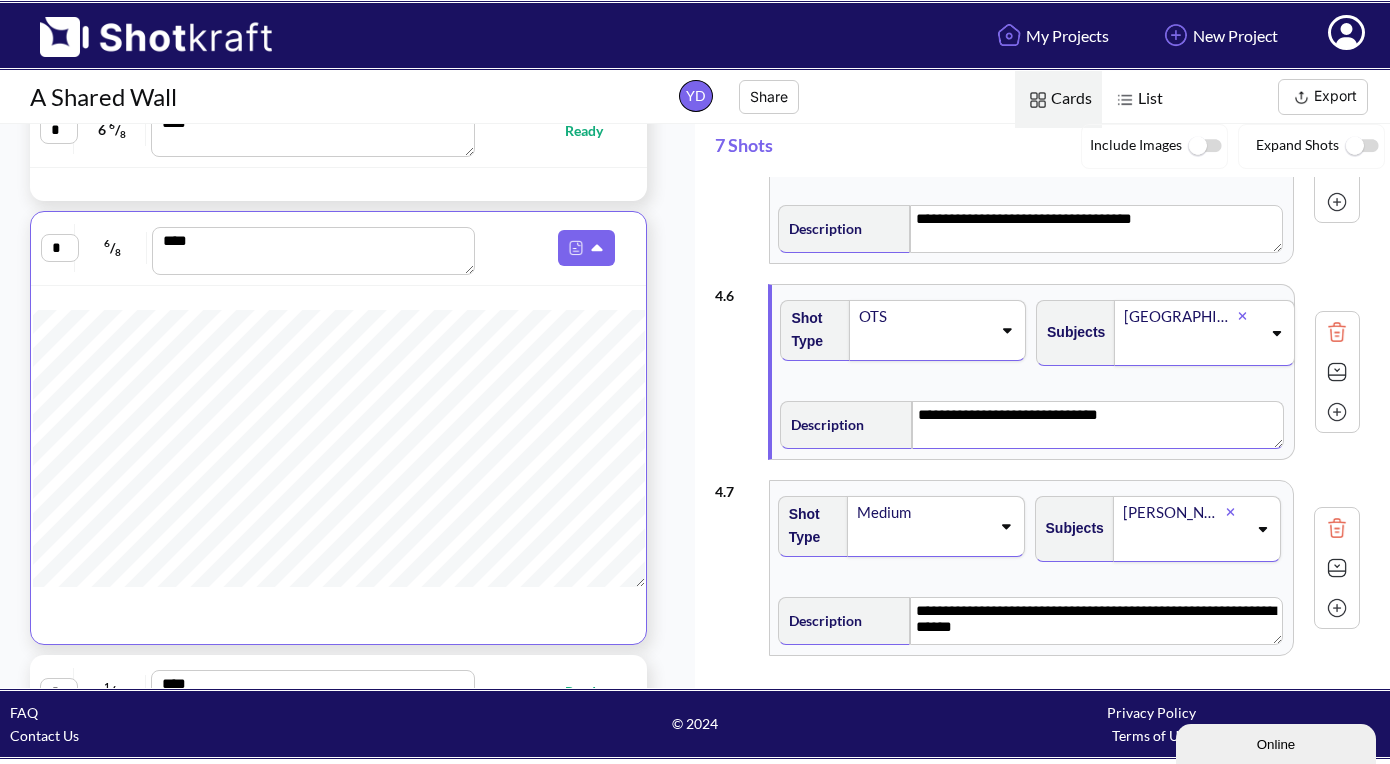 scroll, scrollTop: 1226, scrollLeft: 0, axis: vertical 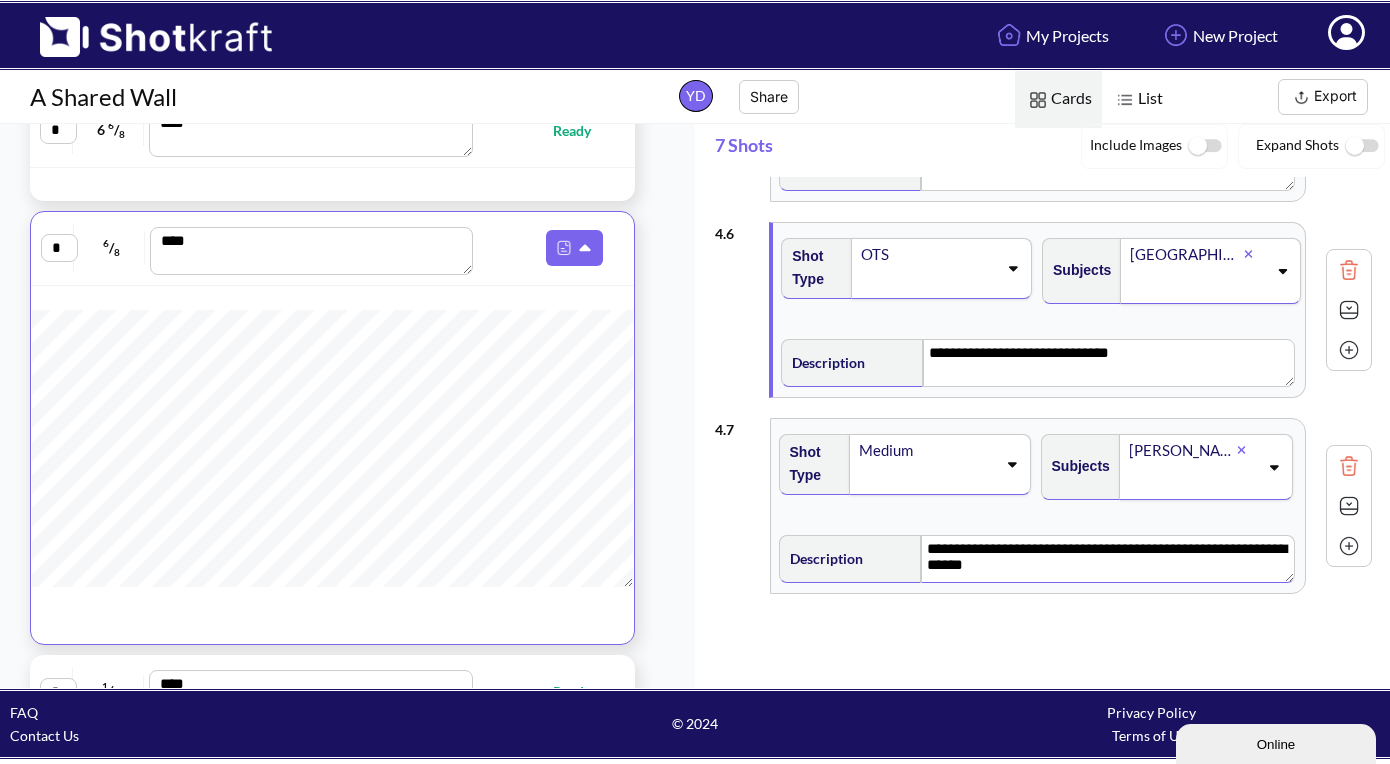 click on "**********" at bounding box center (1107, 559) 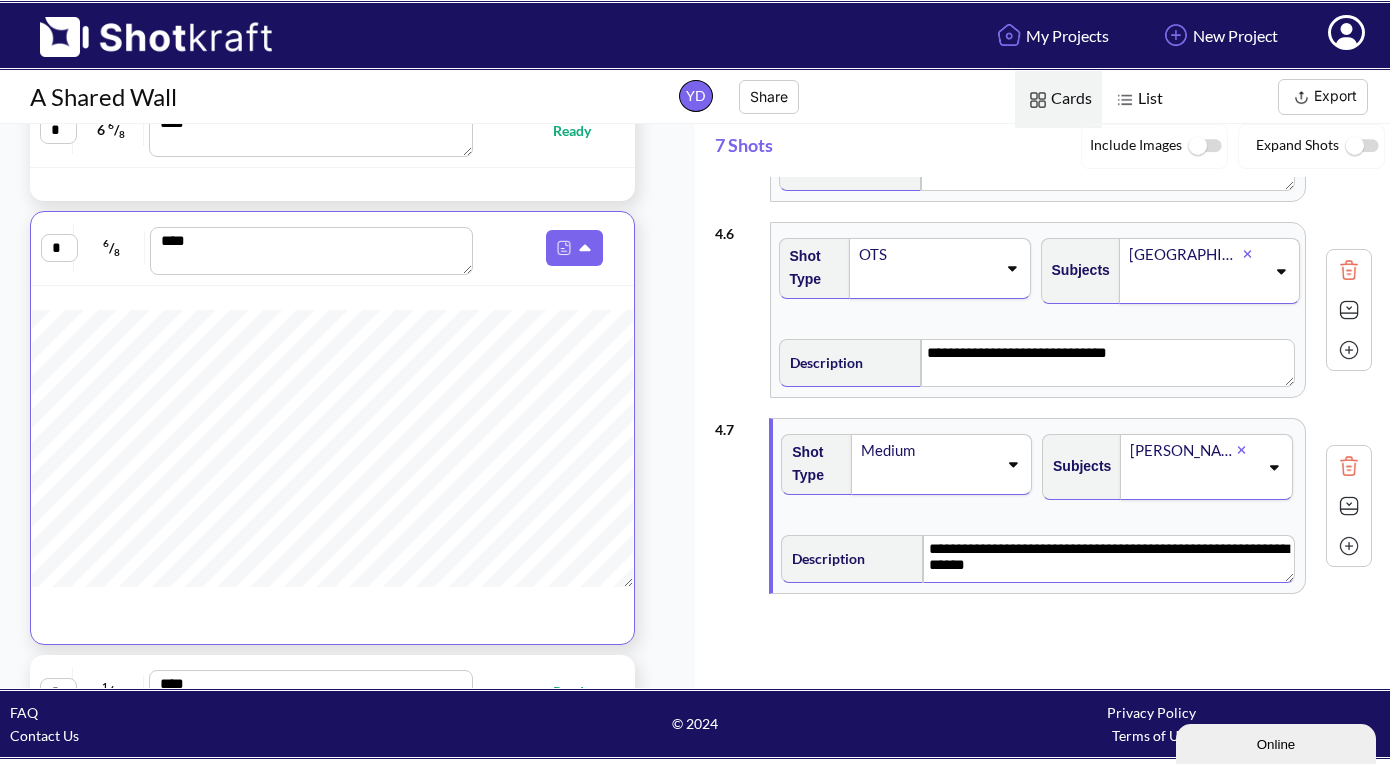 click on "**********" at bounding box center [1108, 559] 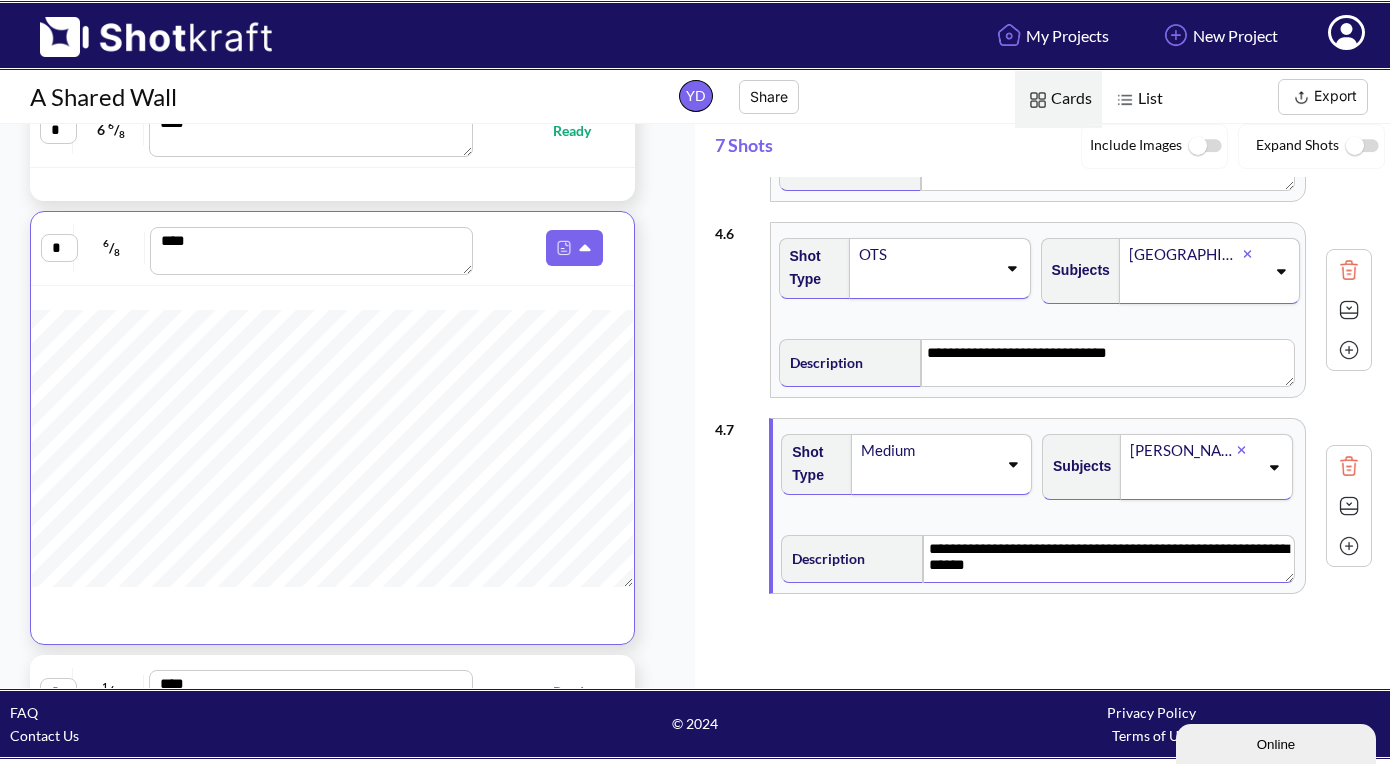 click on "**********" at bounding box center [1108, 559] 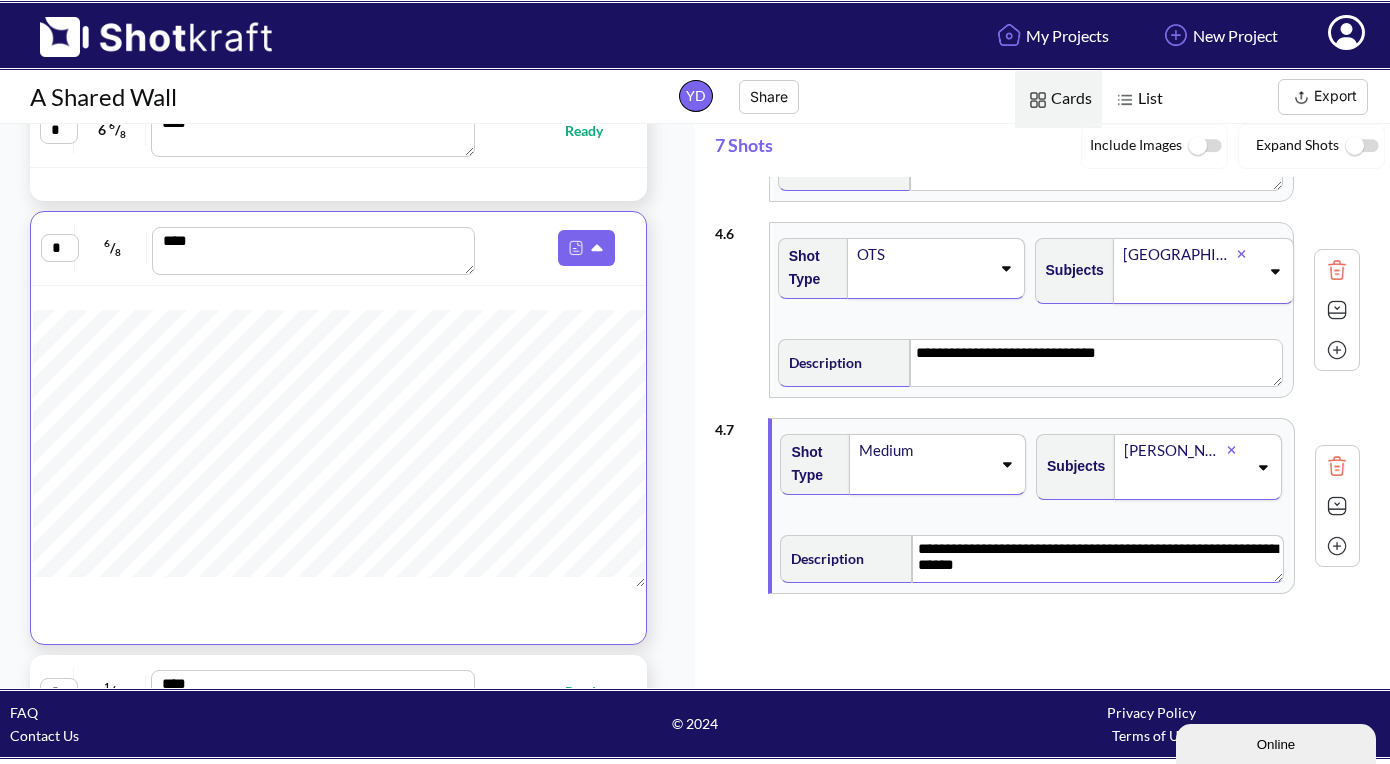 scroll, scrollTop: 1338, scrollLeft: 0, axis: vertical 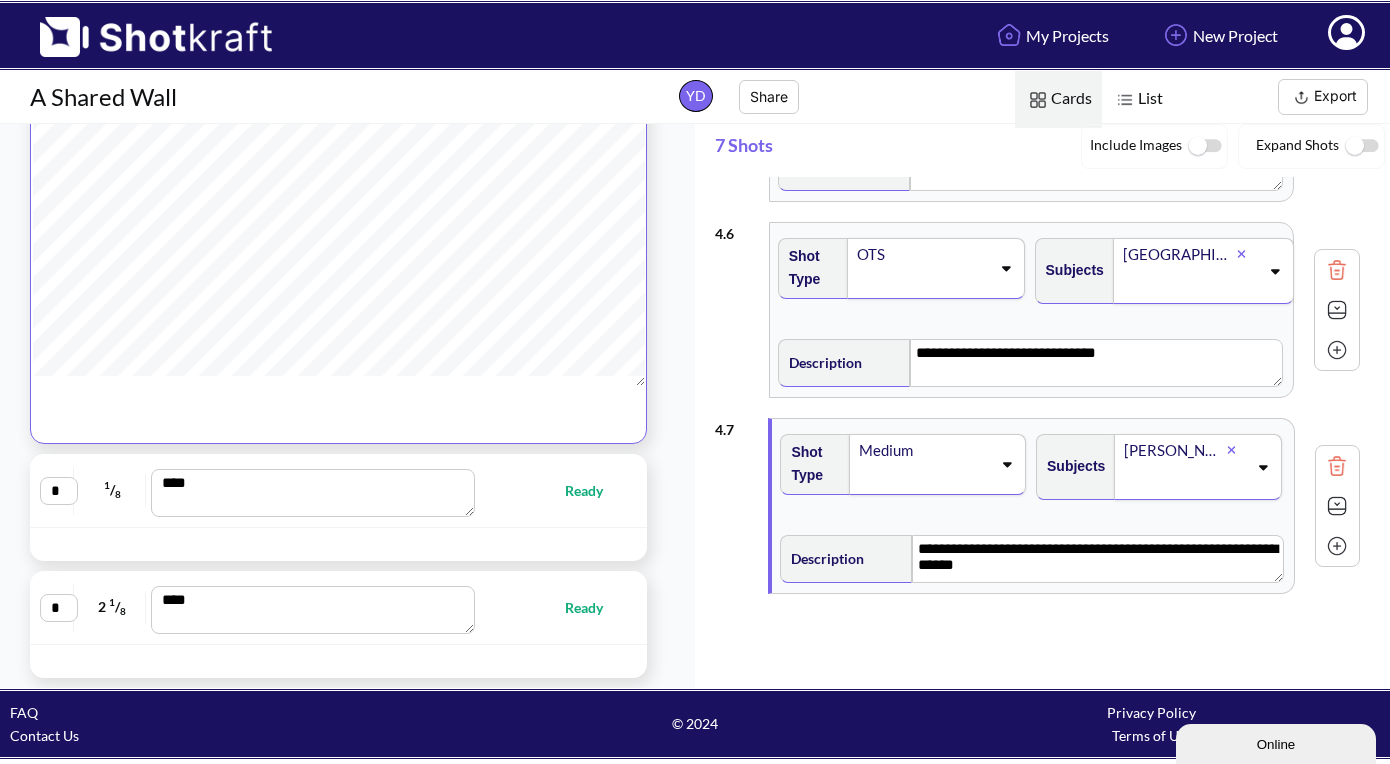 click on "* 1 / 8 **** Ready" at bounding box center (338, 491) 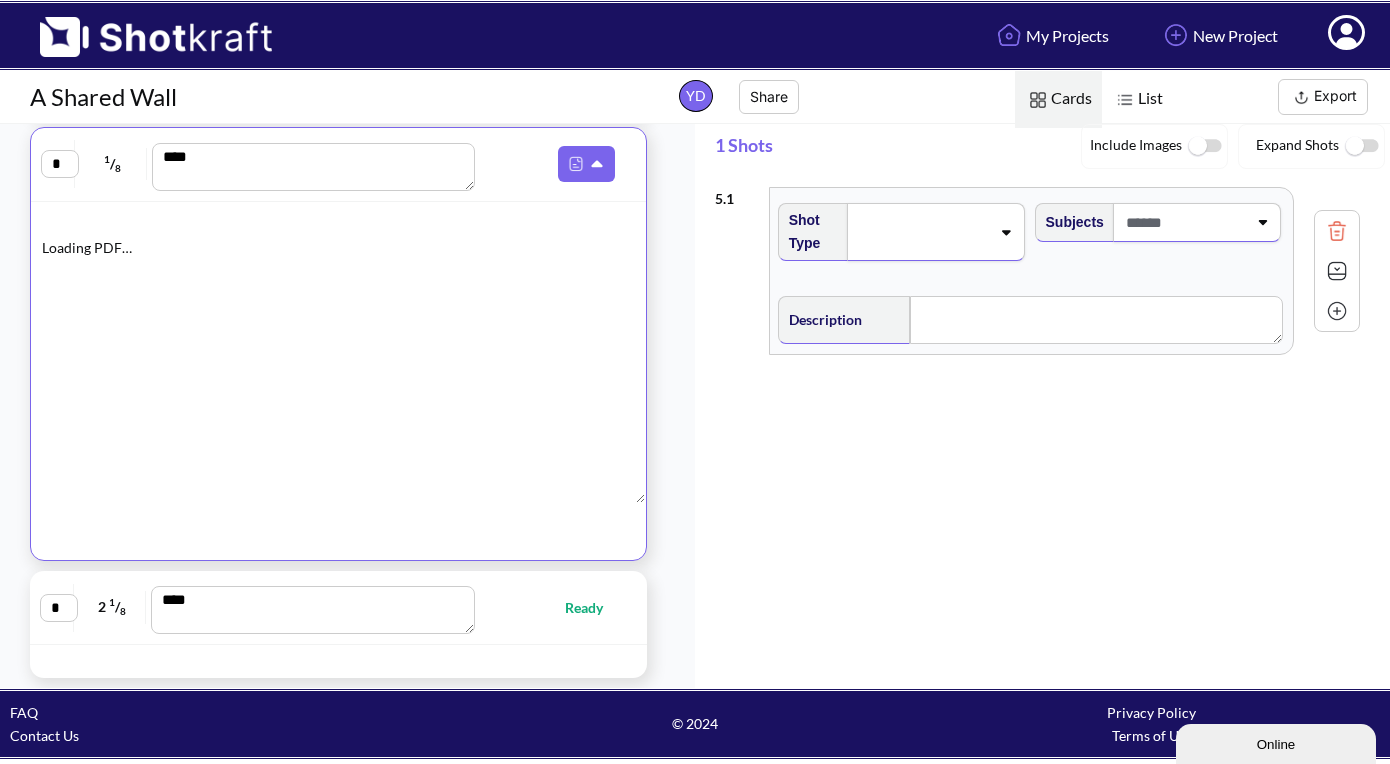 scroll, scrollTop: 0, scrollLeft: 0, axis: both 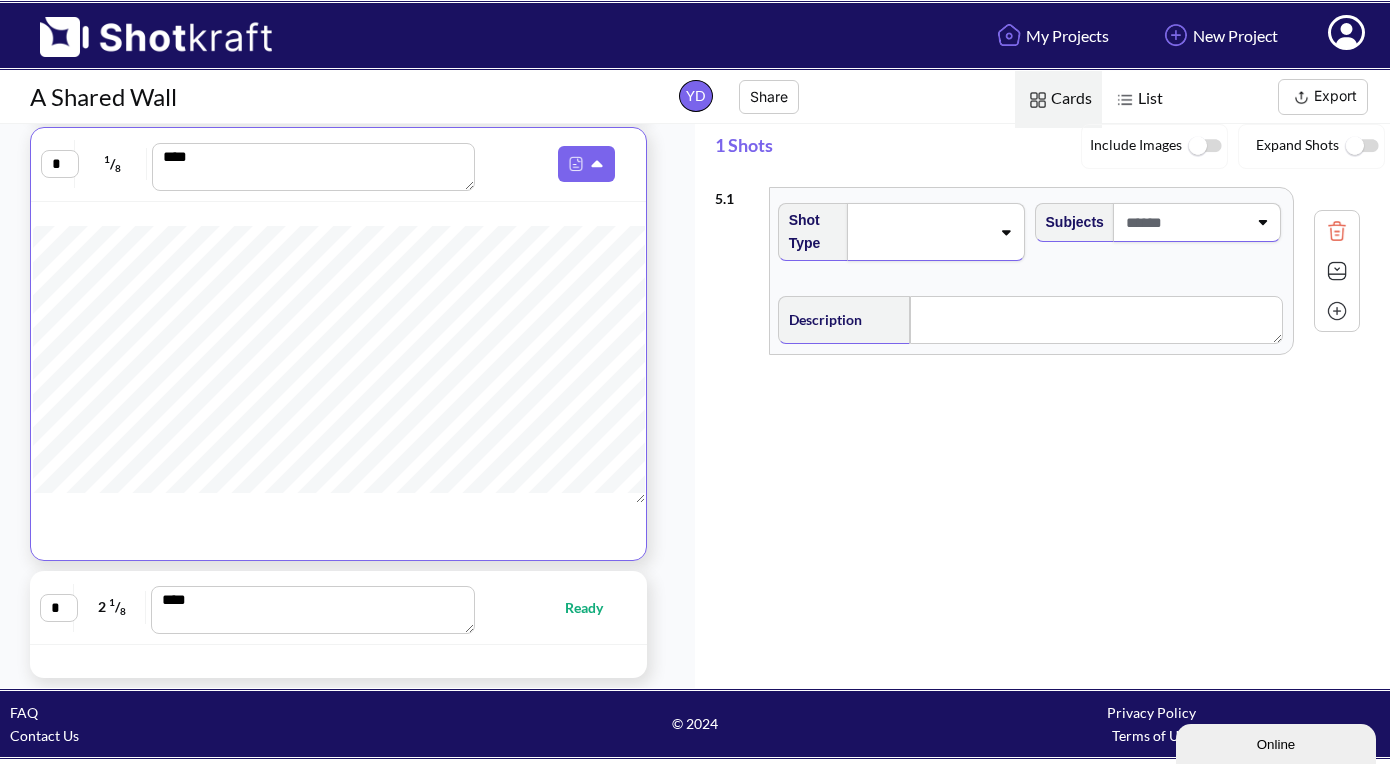 click on "* 2   1 / 8 **** Ready" at bounding box center [338, 608] 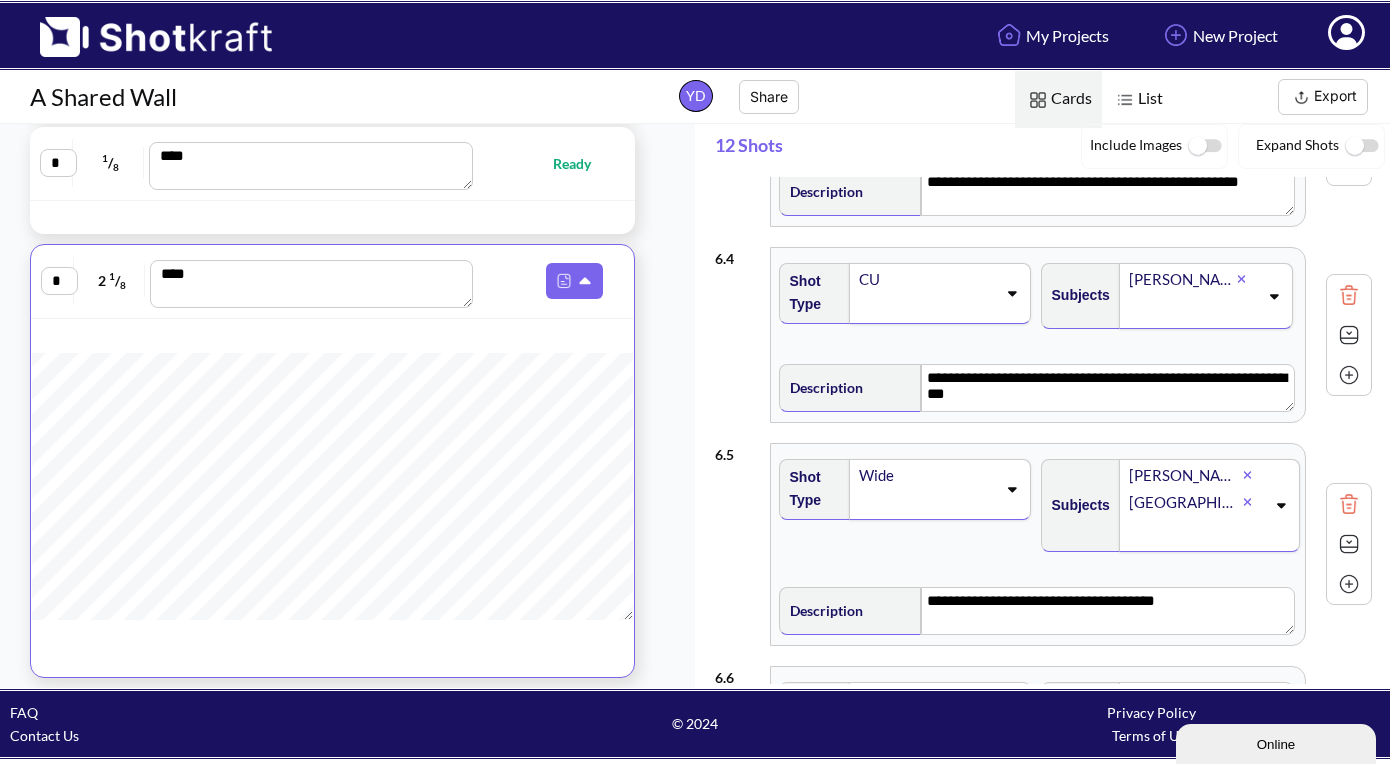 scroll, scrollTop: 610, scrollLeft: 0, axis: vertical 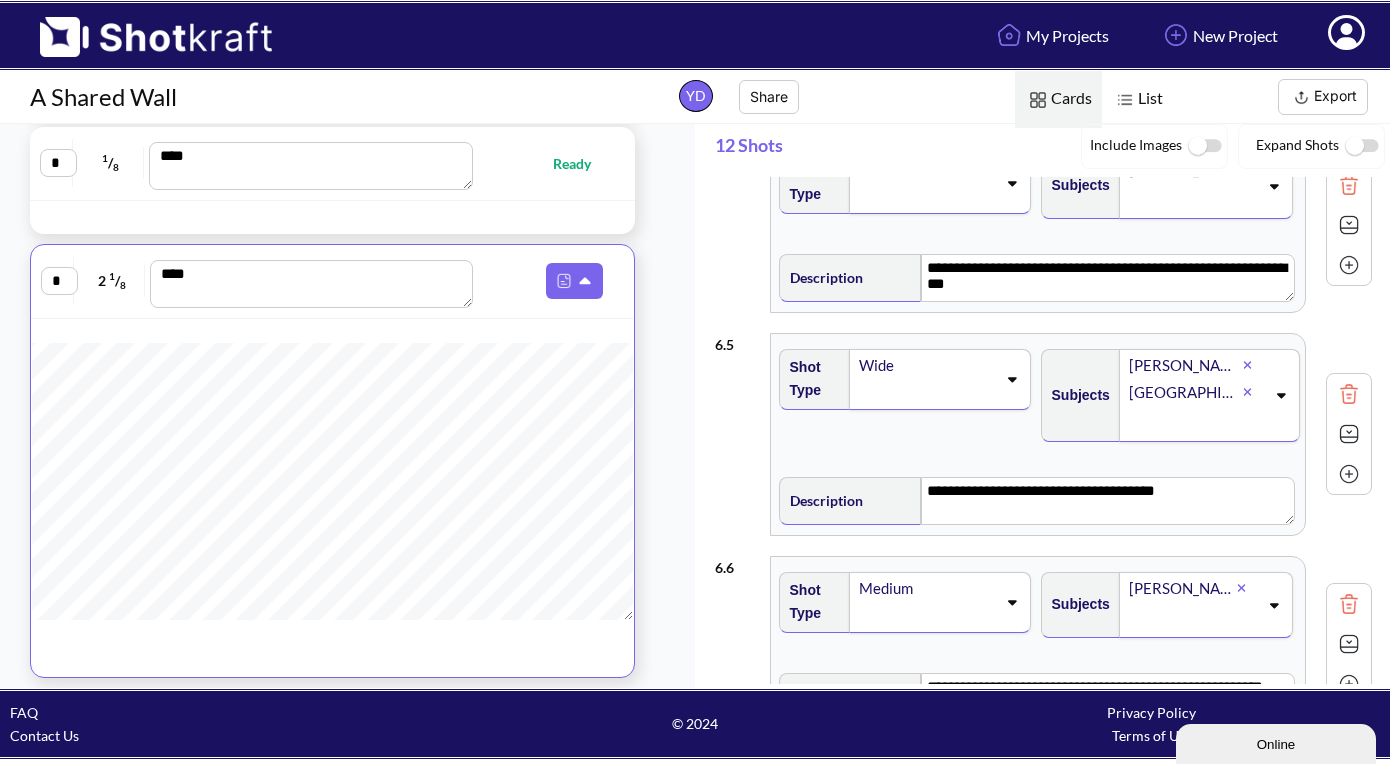 click on "**********" at bounding box center [1037, 498] 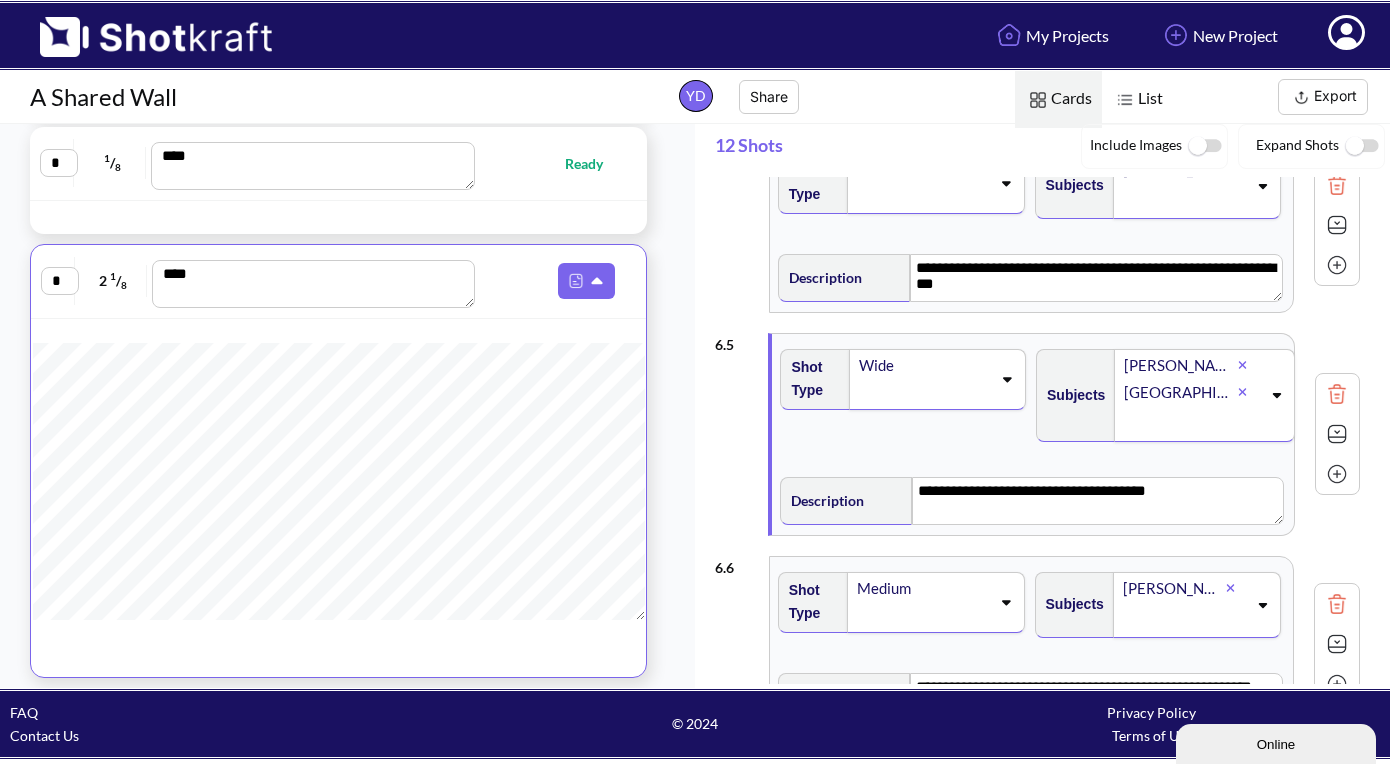 scroll, scrollTop: 862, scrollLeft: 0, axis: vertical 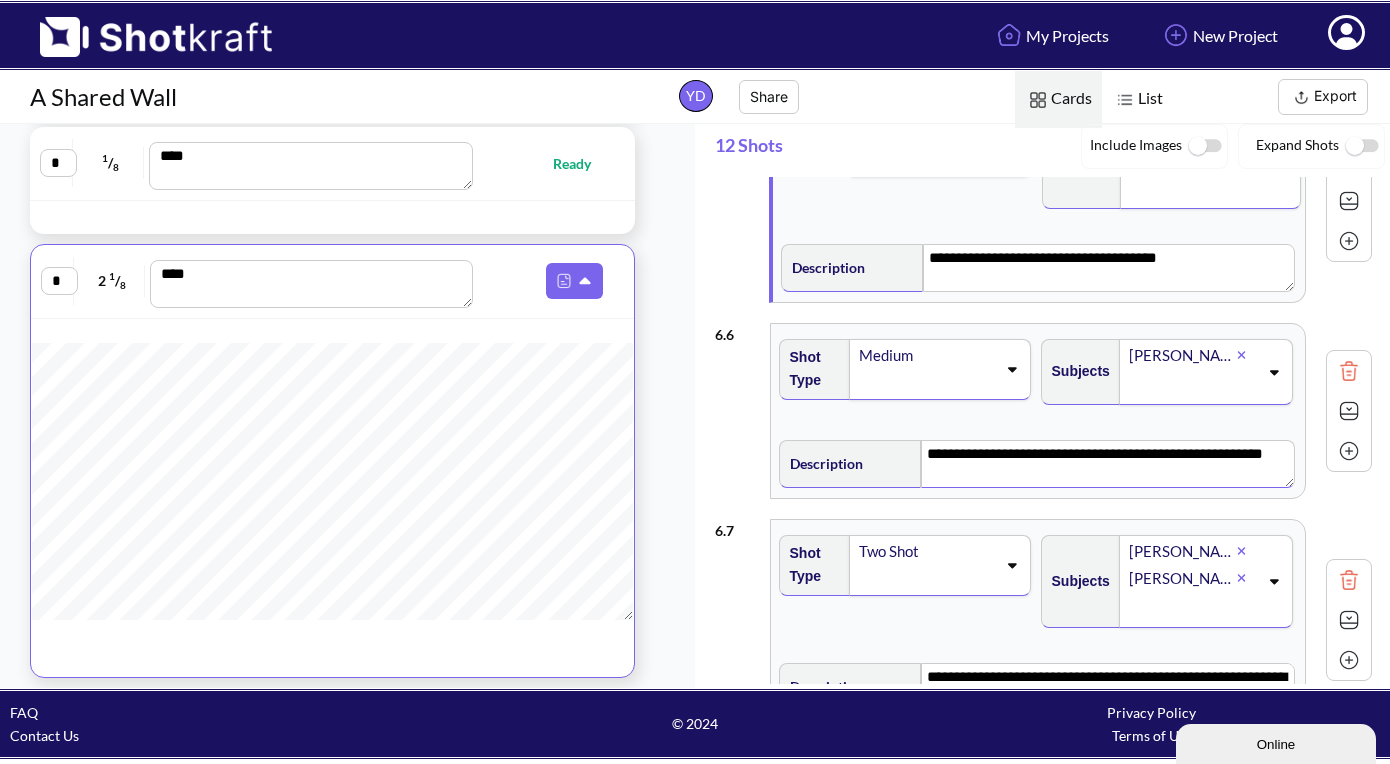 click on "**********" at bounding box center [1107, 464] 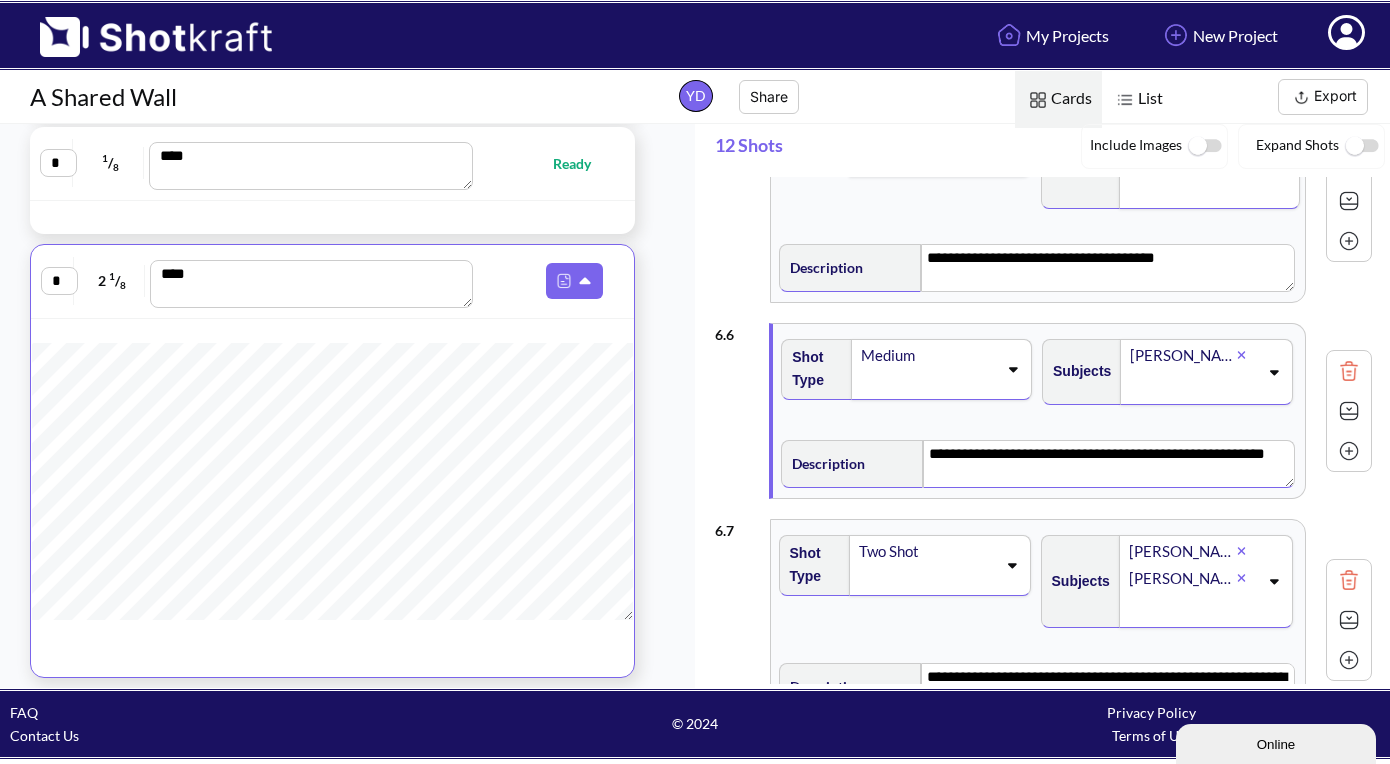 drag, startPoint x: 1000, startPoint y: 475, endPoint x: 902, endPoint y: 453, distance: 100.43903 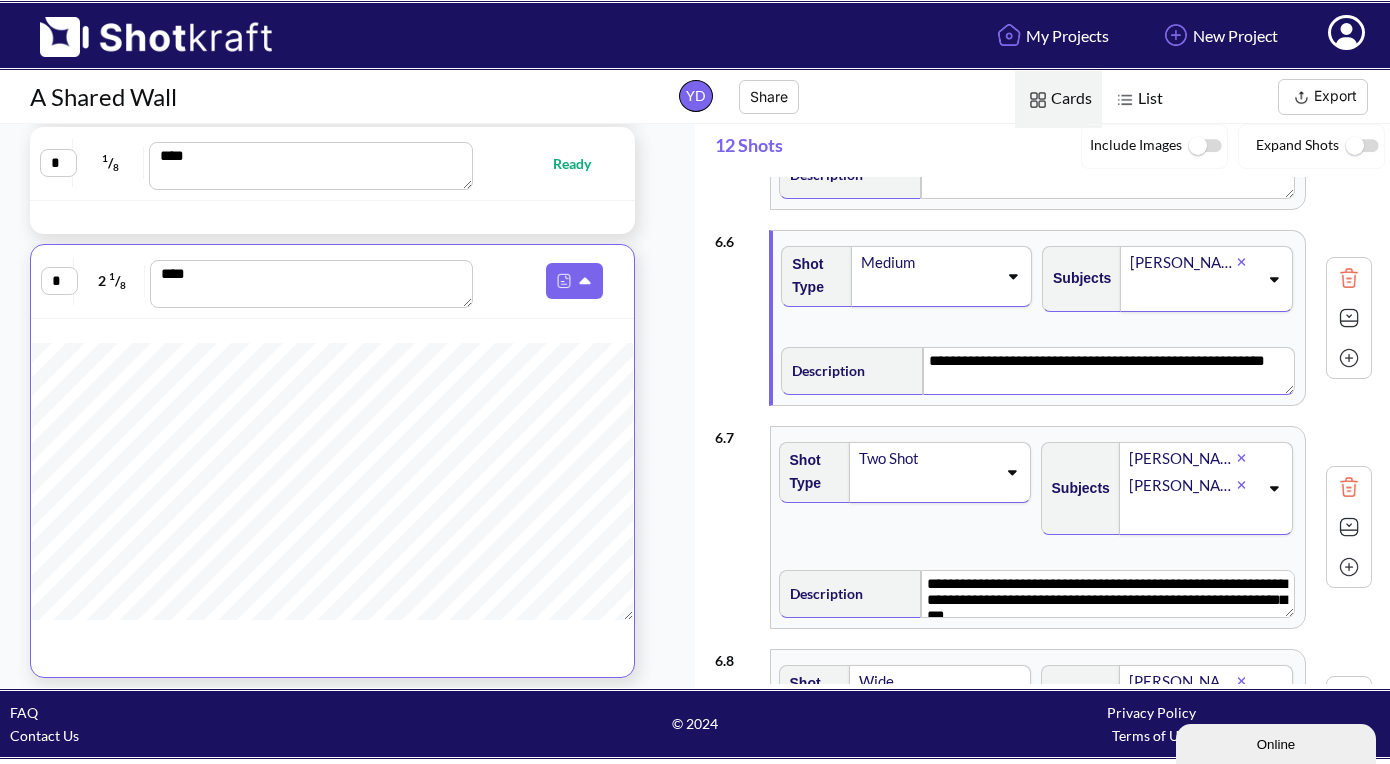 scroll, scrollTop: 1043, scrollLeft: 0, axis: vertical 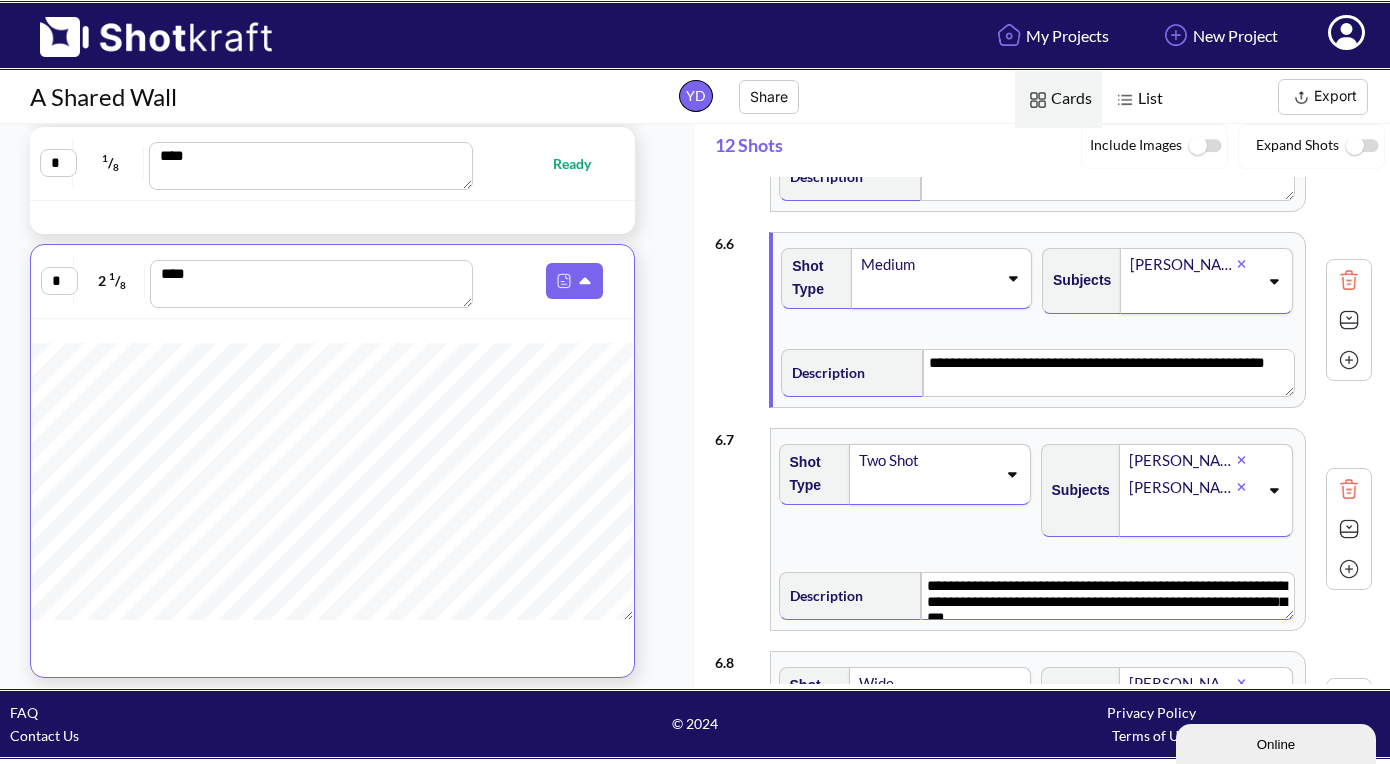 click on "**********" at bounding box center [1107, 596] 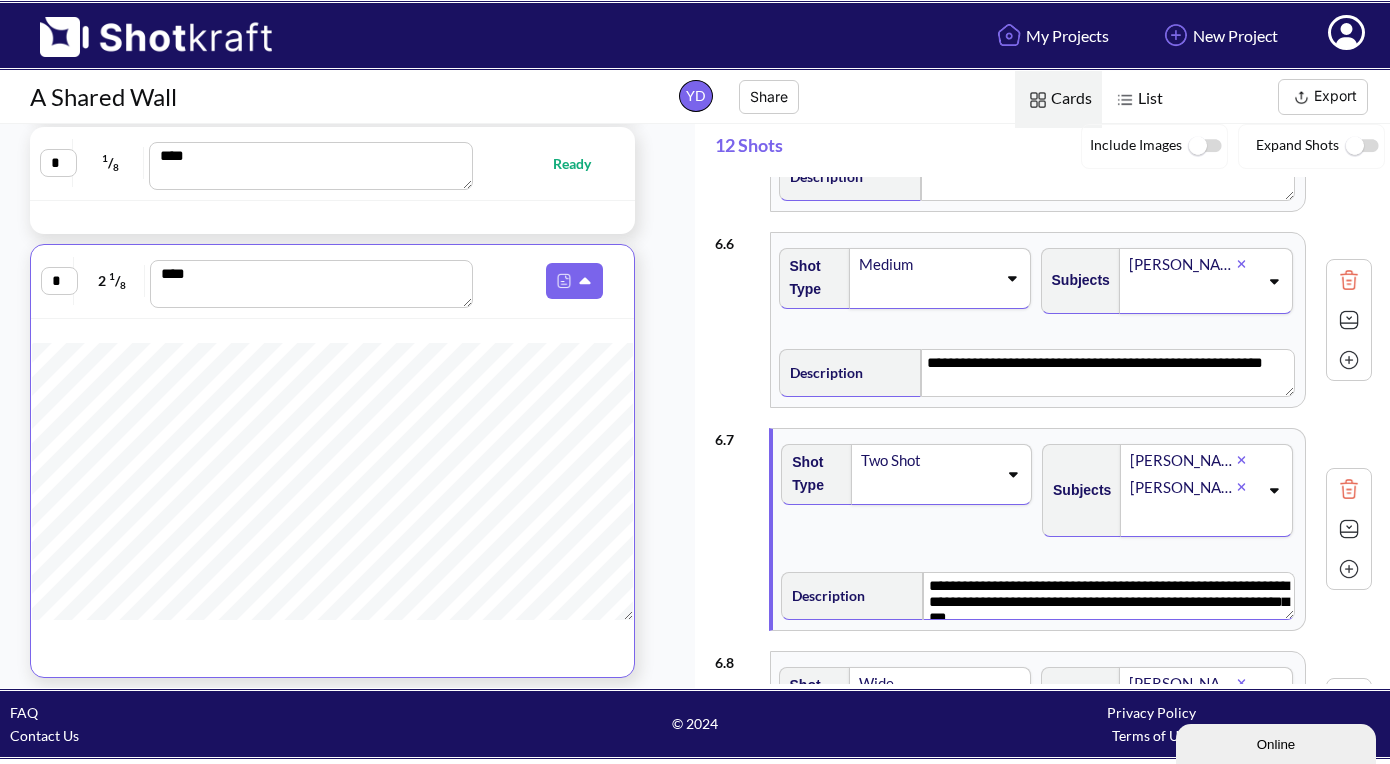 click on "**********" at bounding box center [1108, 596] 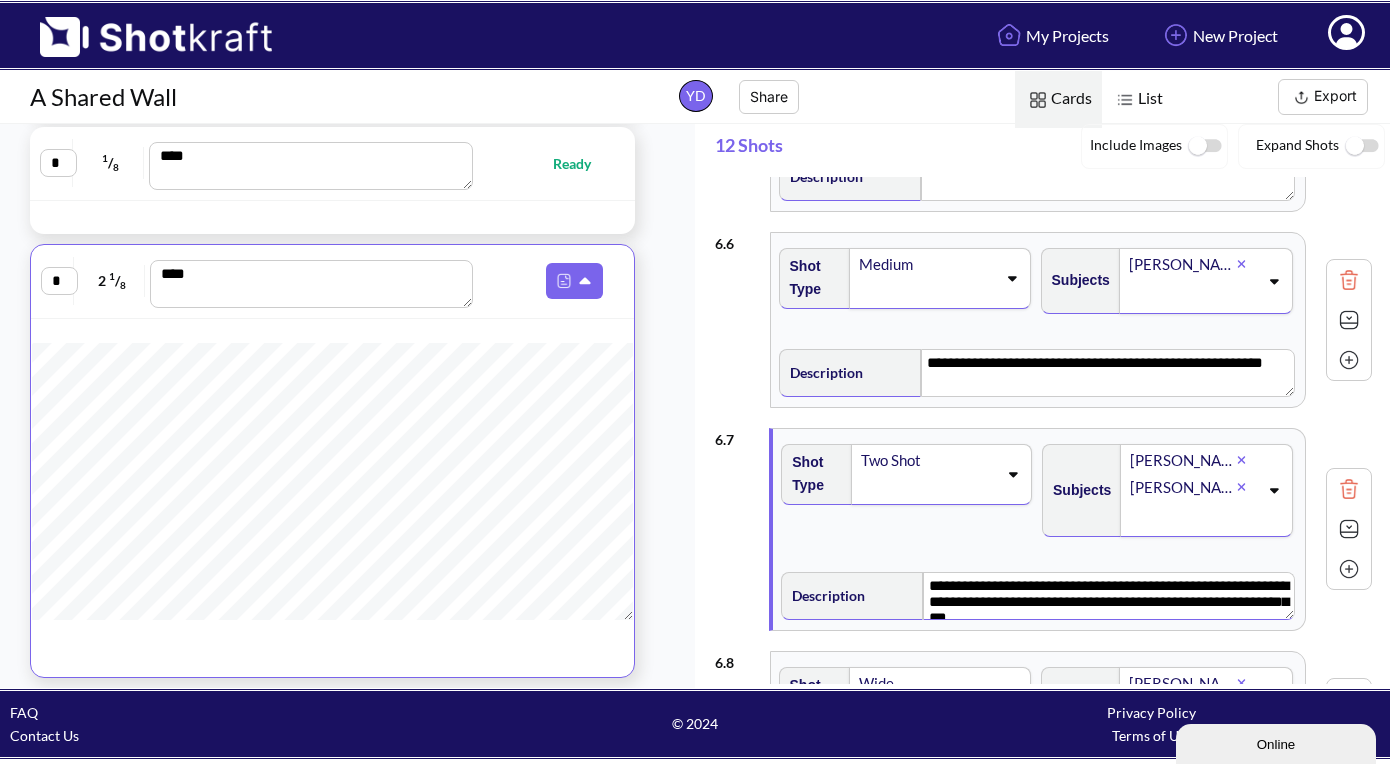 click on "Shot Type Two Shot" at bounding box center [908, 498] 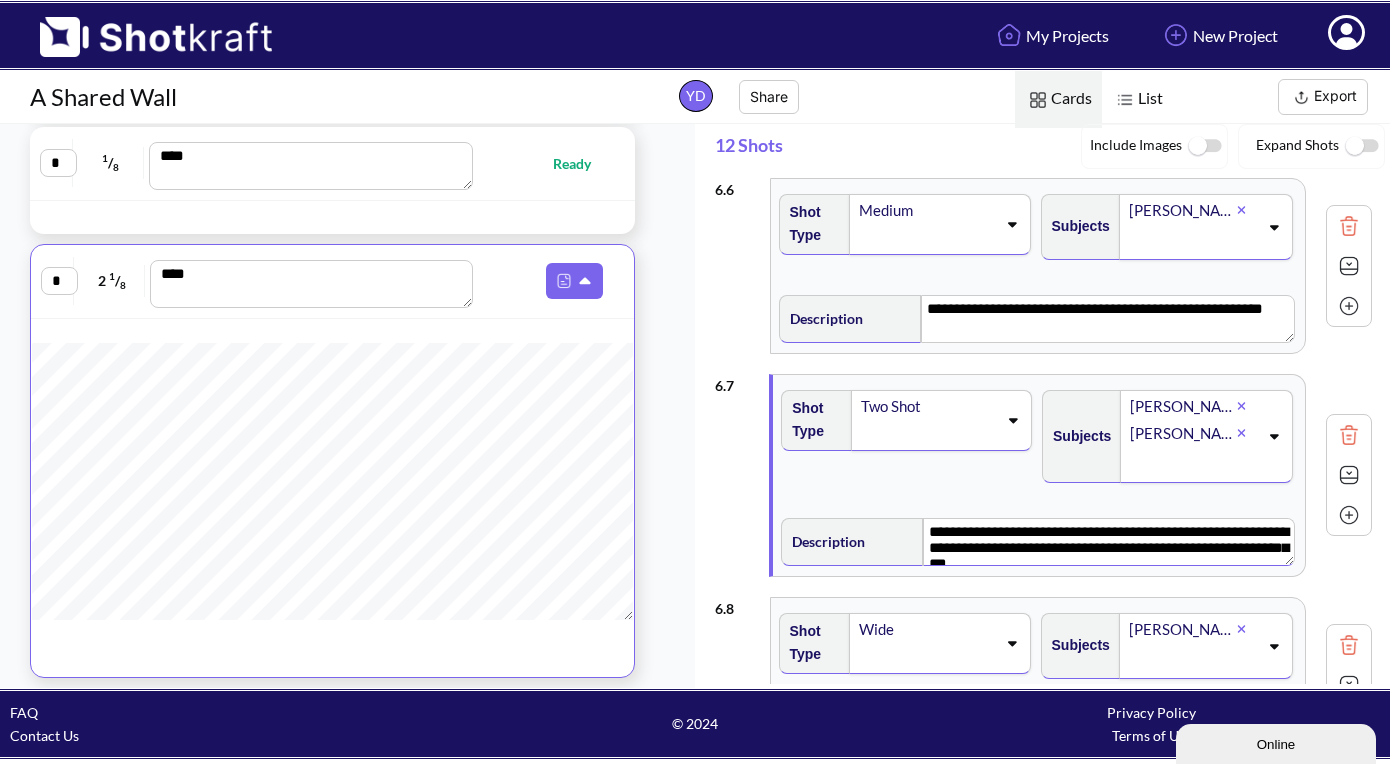 scroll, scrollTop: 1123, scrollLeft: 0, axis: vertical 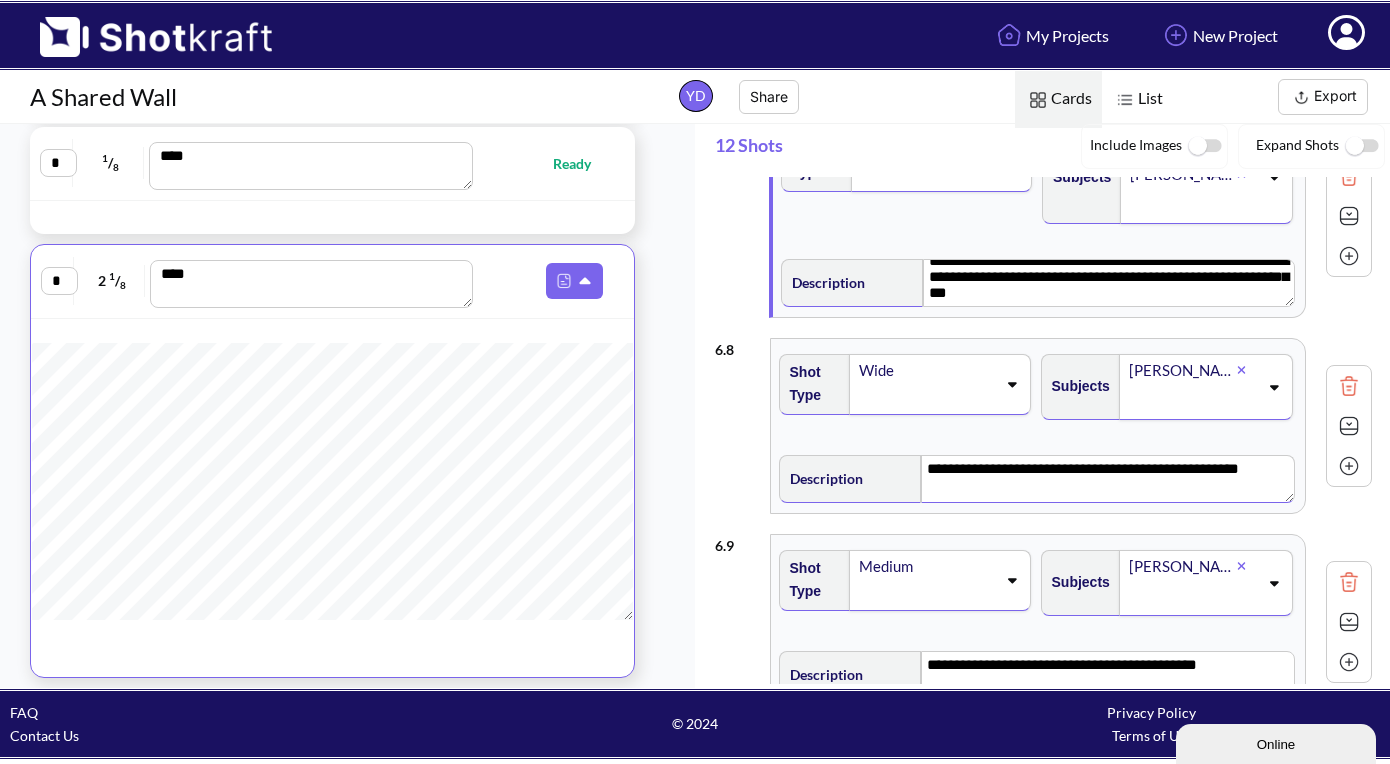 click on "**********" at bounding box center [1107, 479] 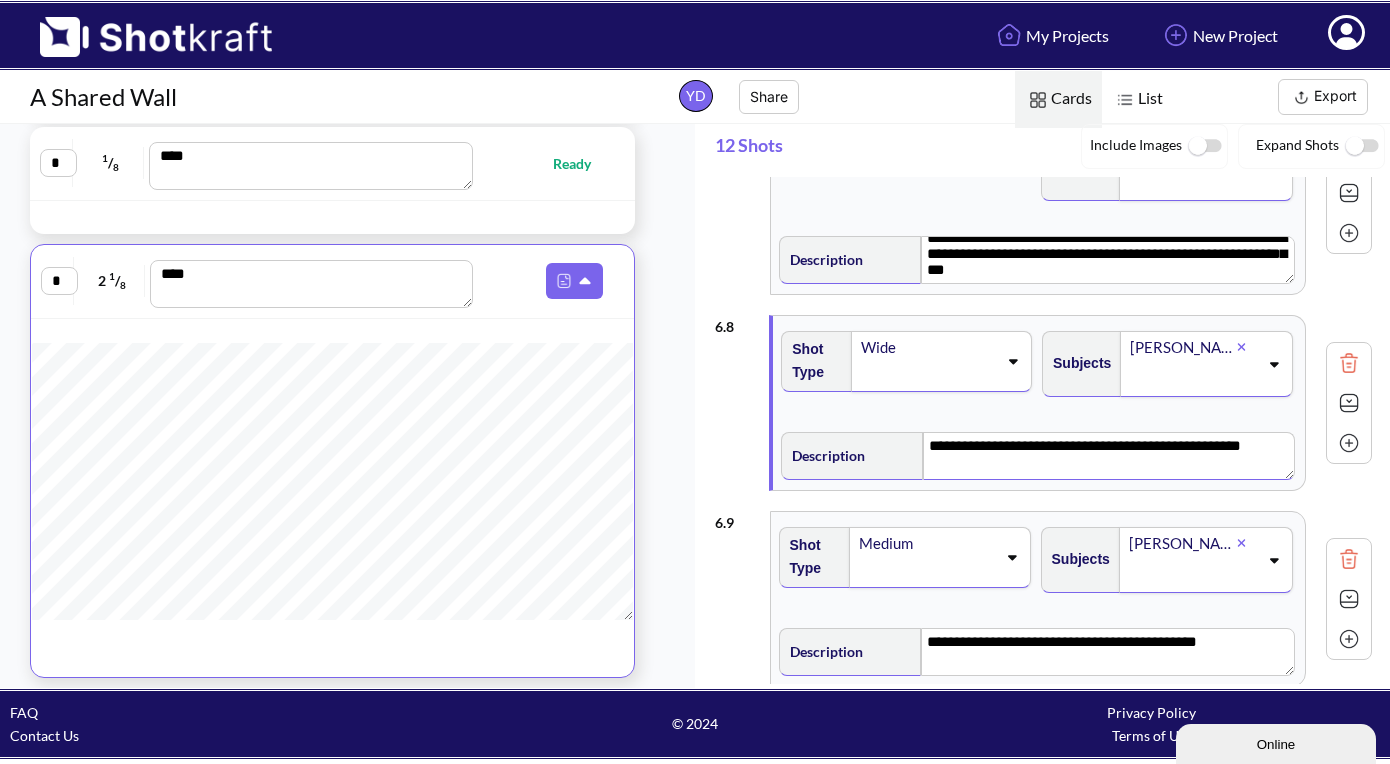 scroll, scrollTop: 1387, scrollLeft: 0, axis: vertical 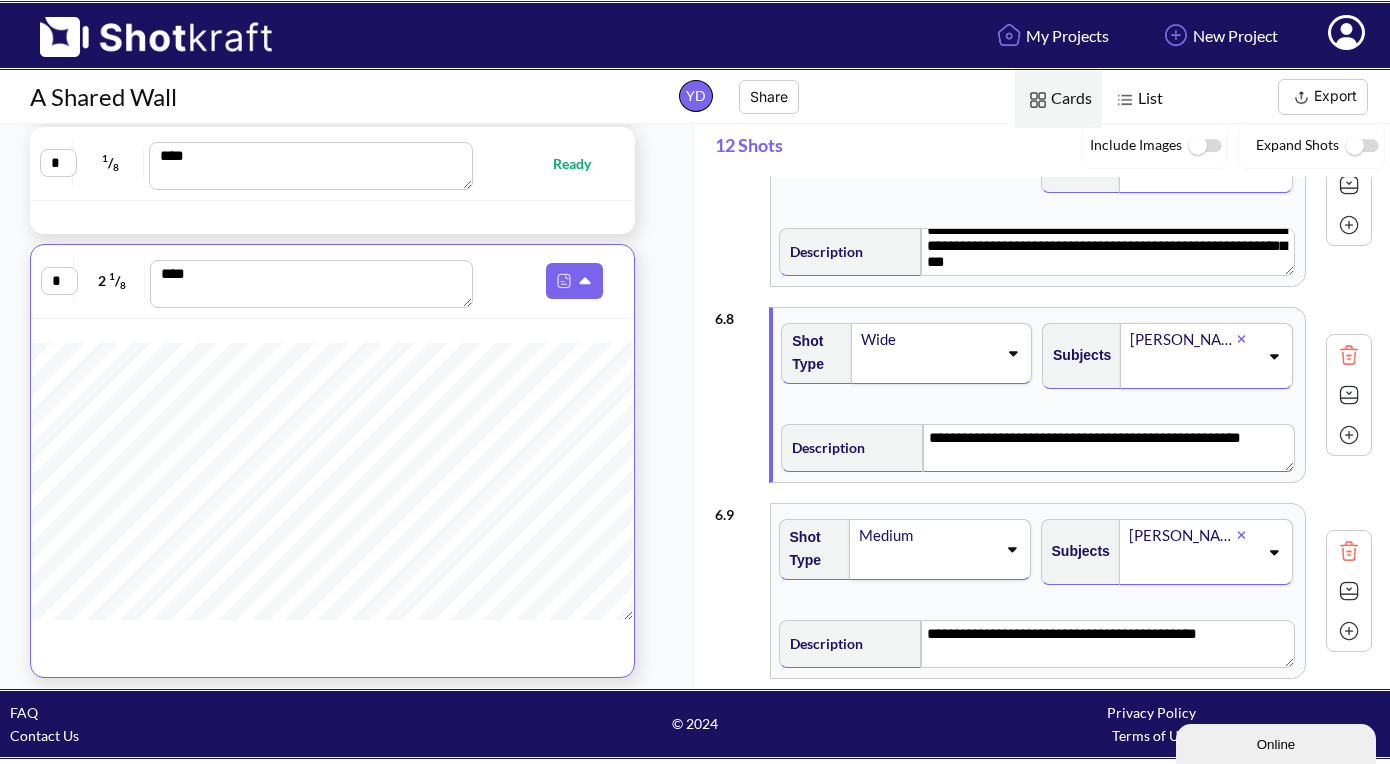 click on "**********" at bounding box center [1108, 448] 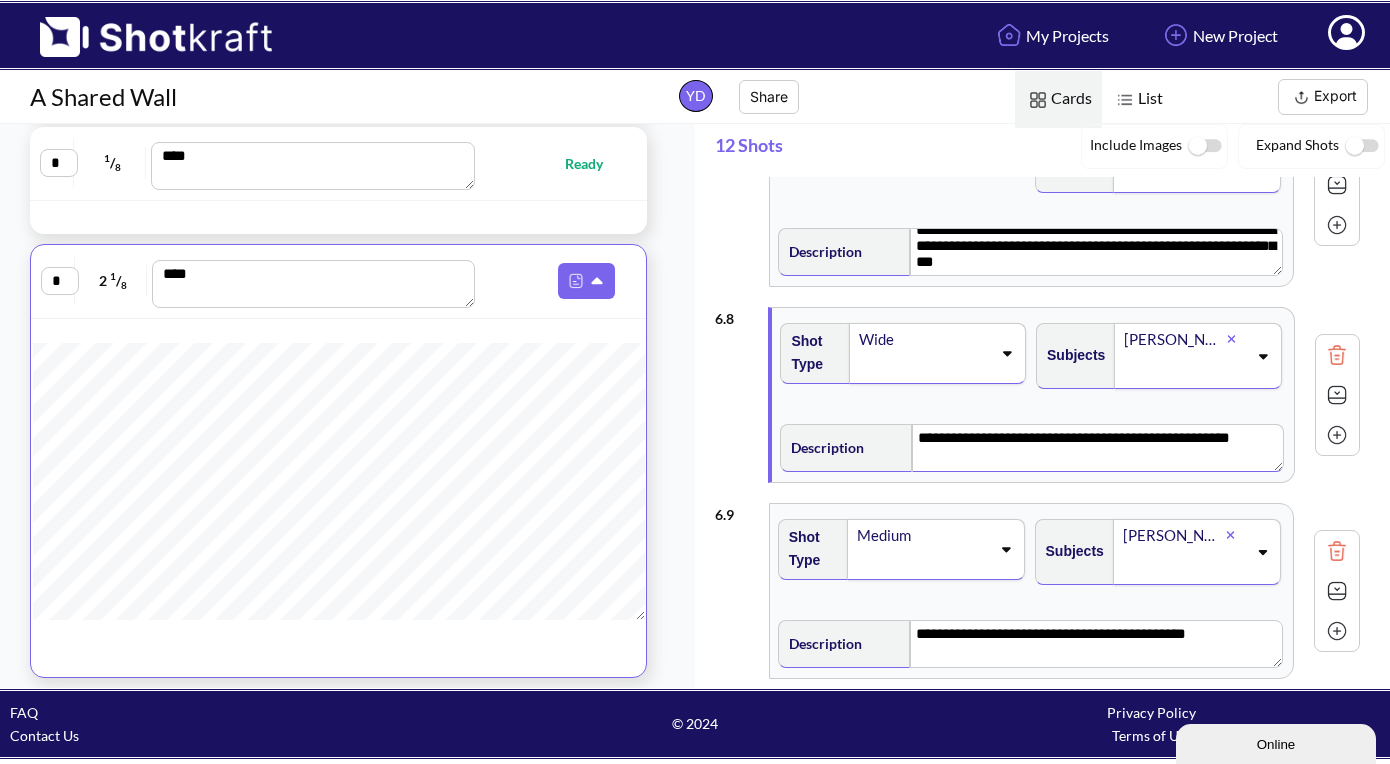 scroll, scrollTop: 1246, scrollLeft: 0, axis: vertical 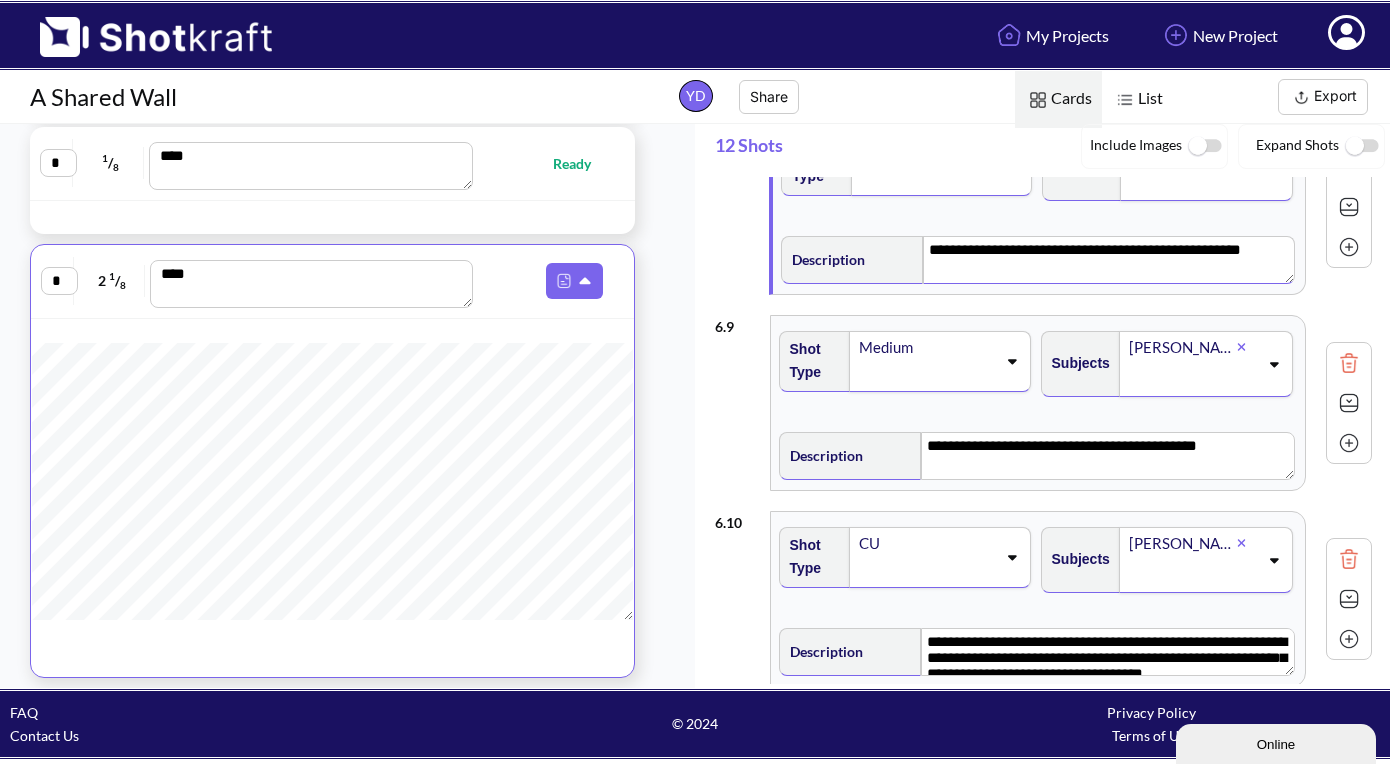 click on "Shot Type Medium" at bounding box center (907, 371) 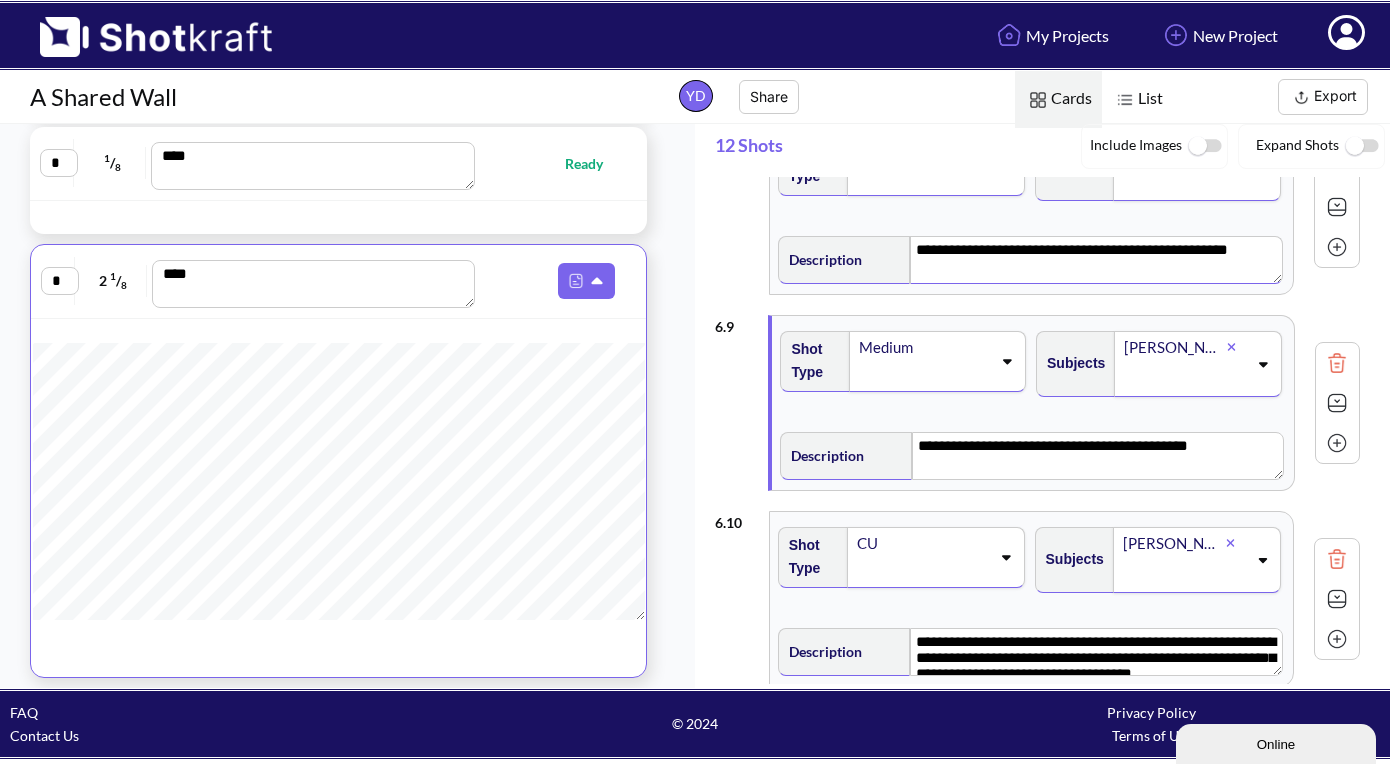 scroll, scrollTop: 1348, scrollLeft: 0, axis: vertical 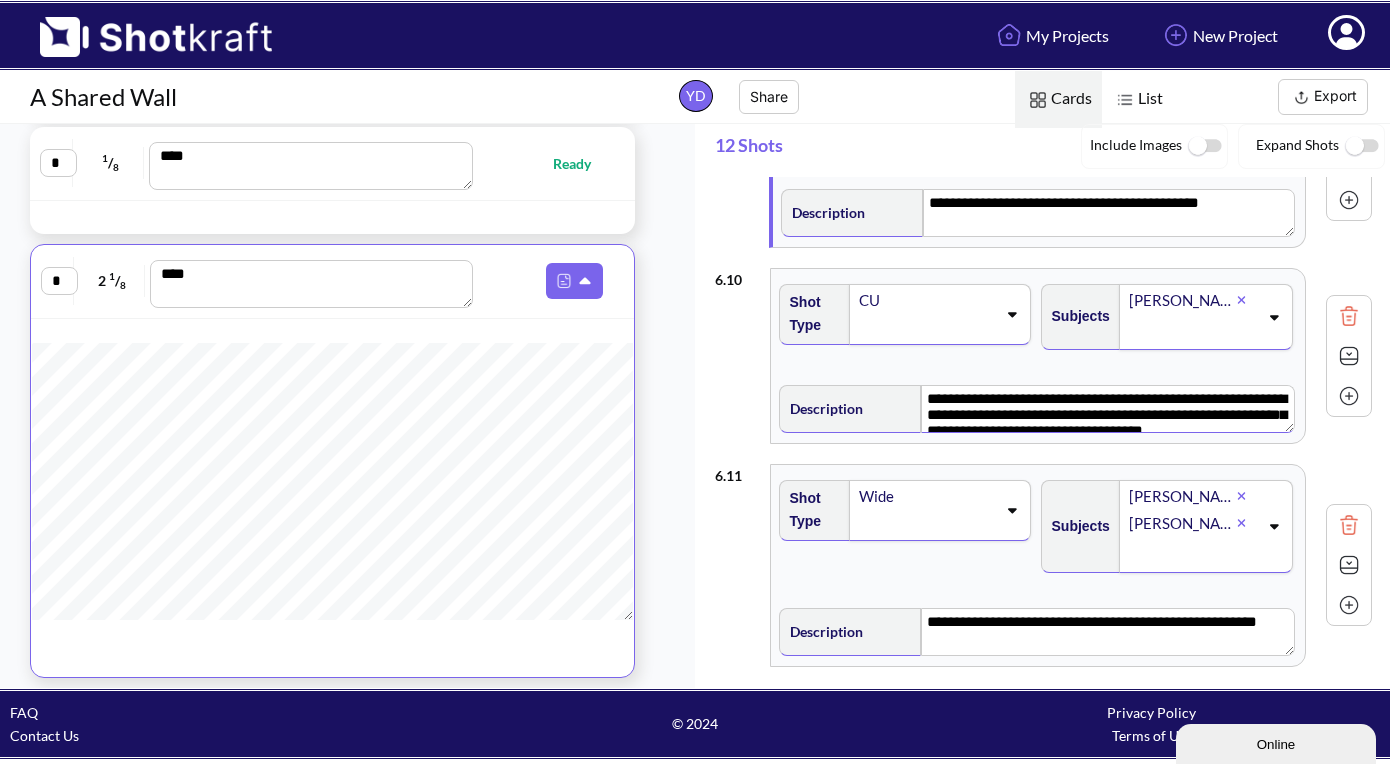 click on "**********" at bounding box center [1107, 409] 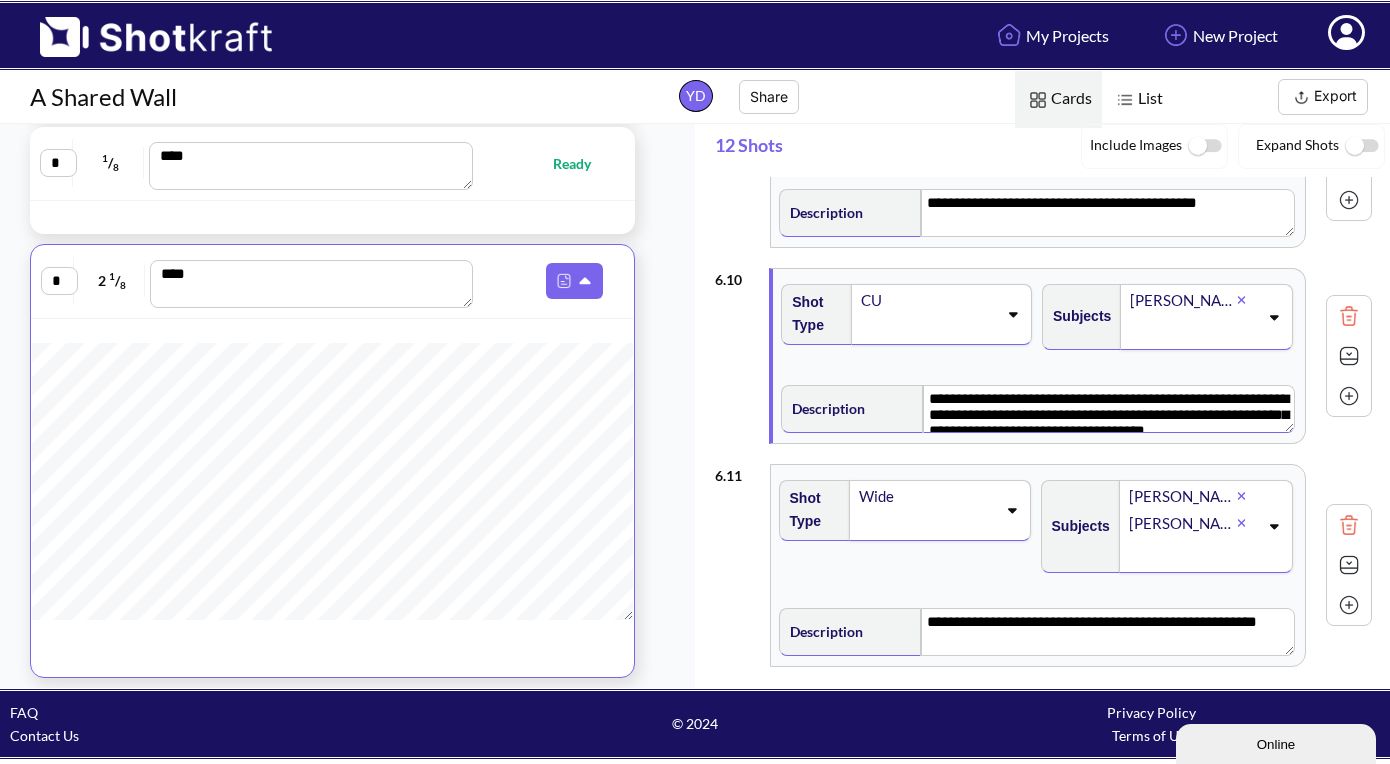 scroll, scrollTop: 18, scrollLeft: 0, axis: vertical 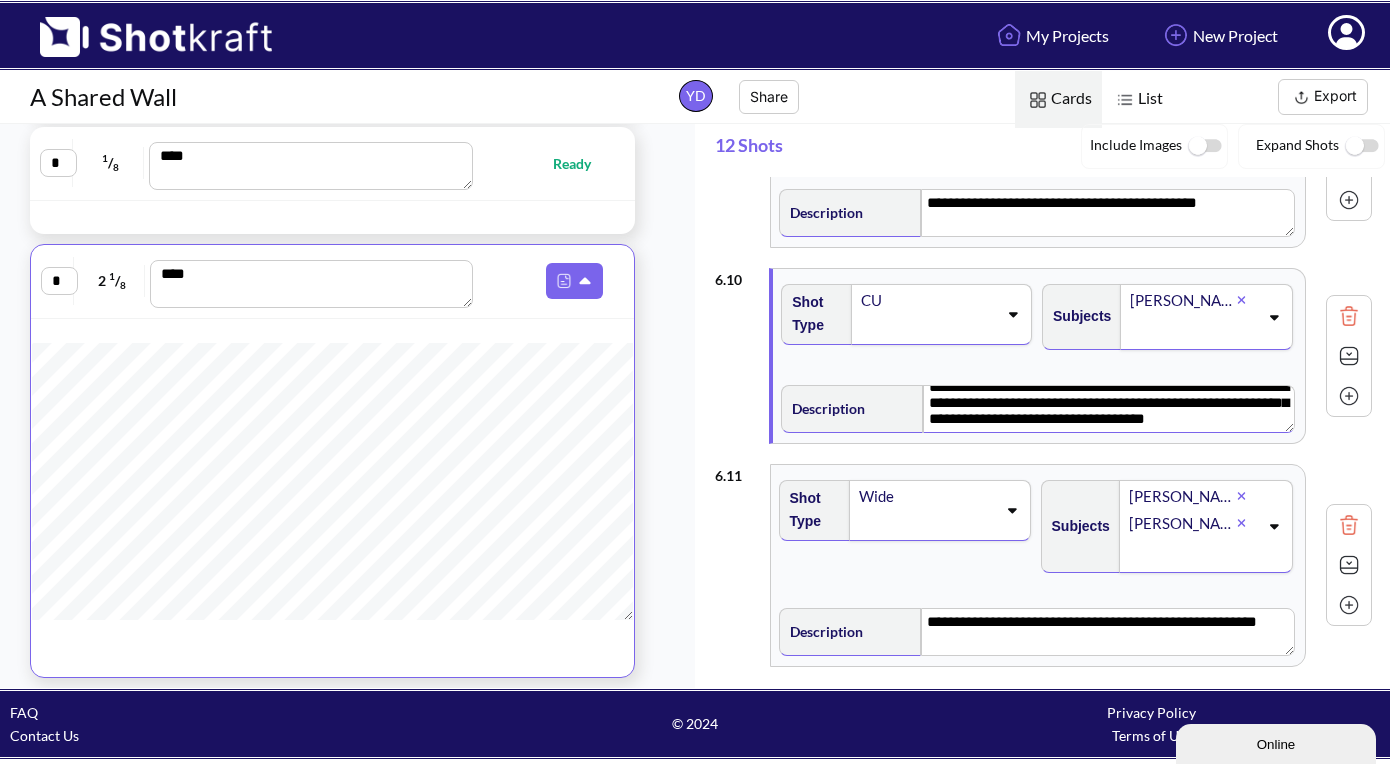 click on "**********" at bounding box center [1108, 409] 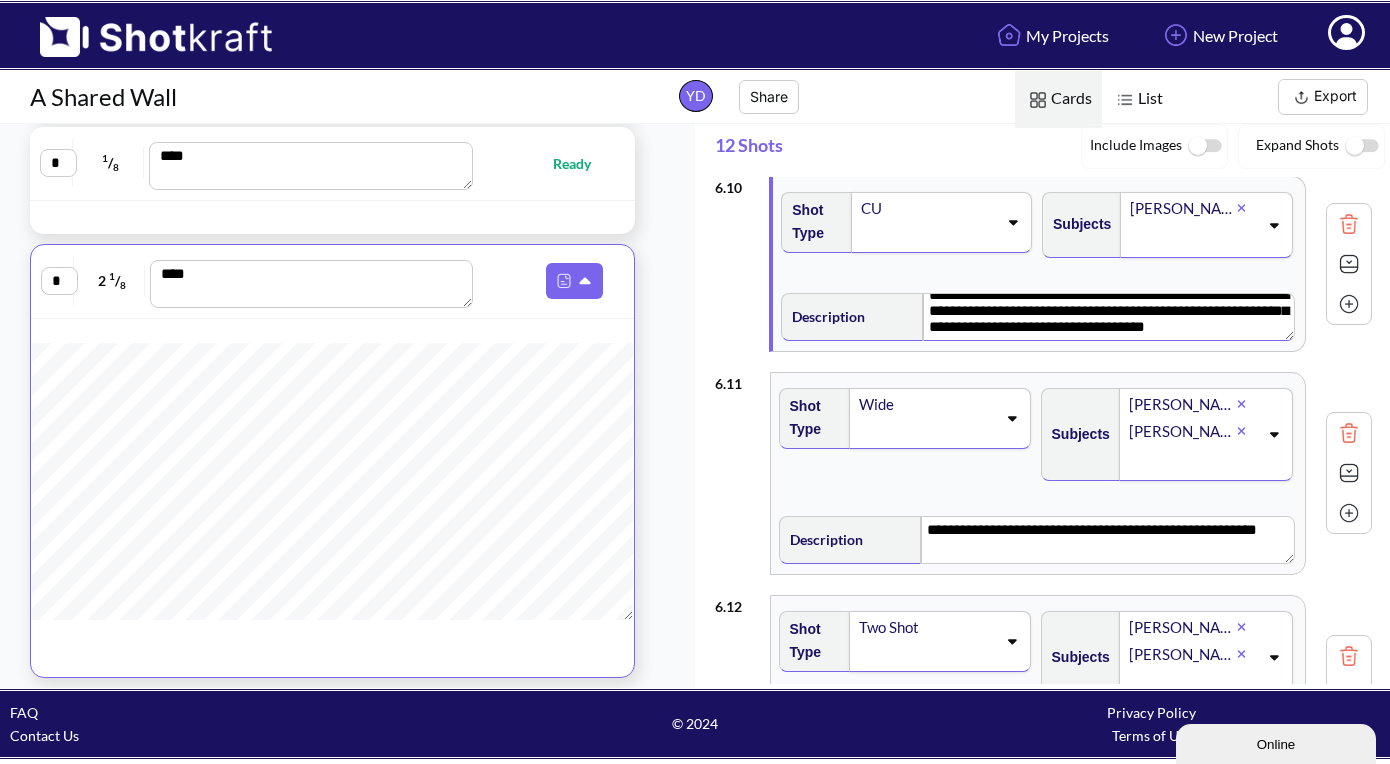 scroll, scrollTop: 1915, scrollLeft: 0, axis: vertical 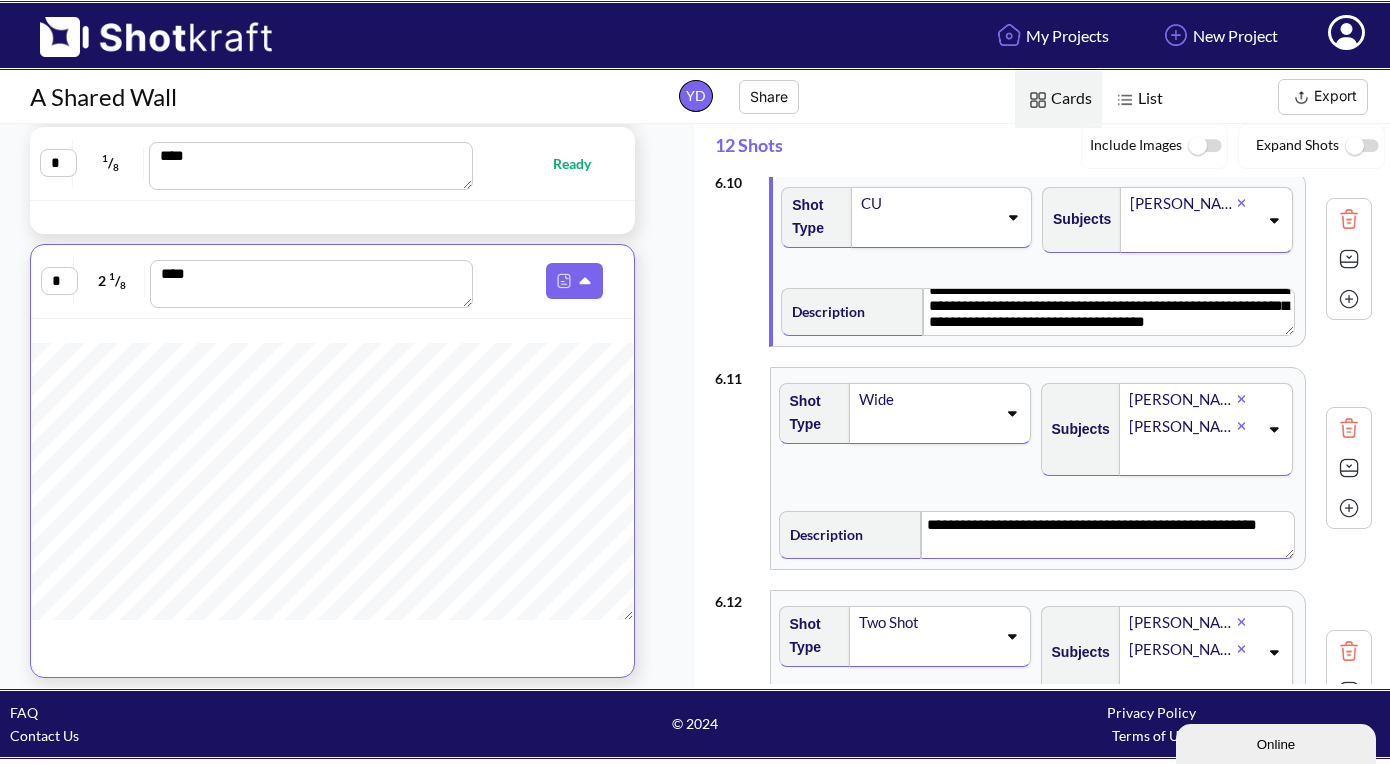 click on "**********" at bounding box center (1107, 535) 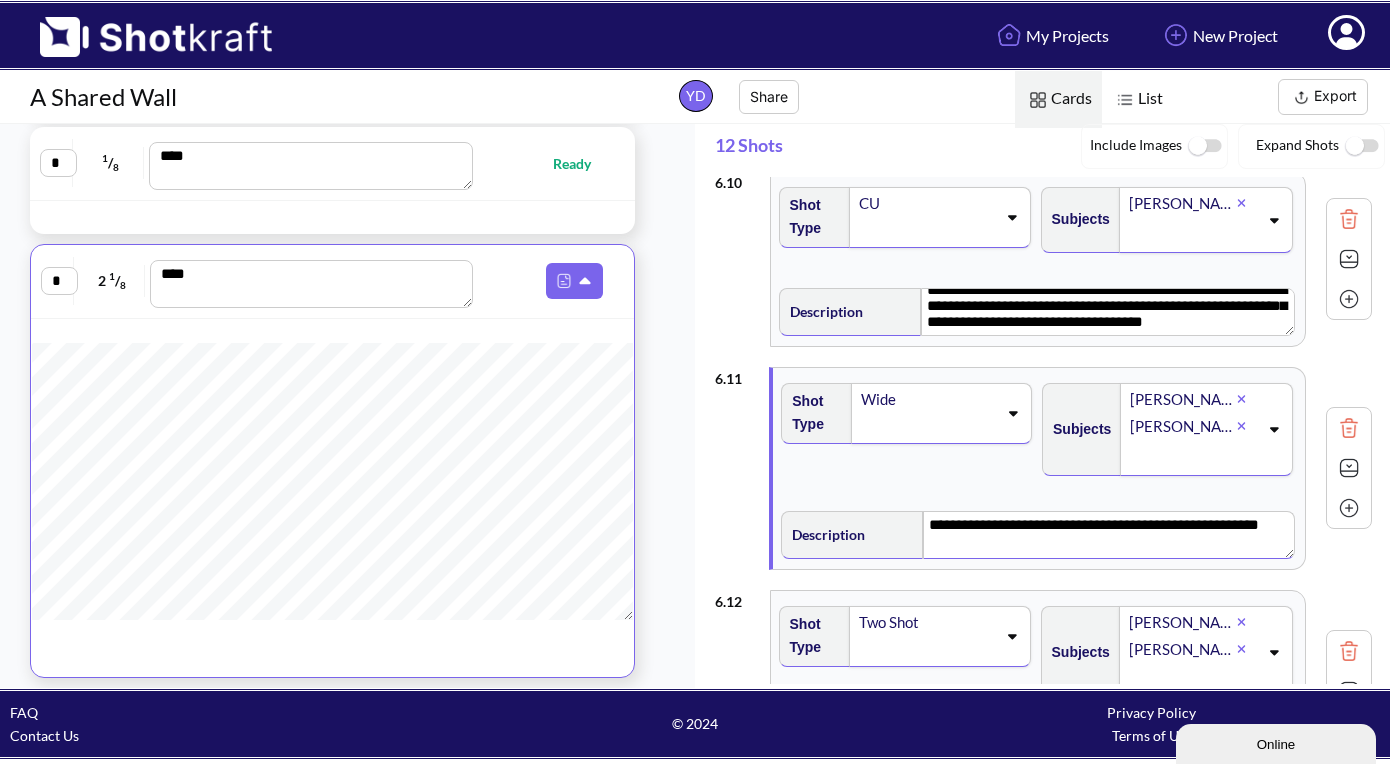 click on "**********" at bounding box center [1108, 535] 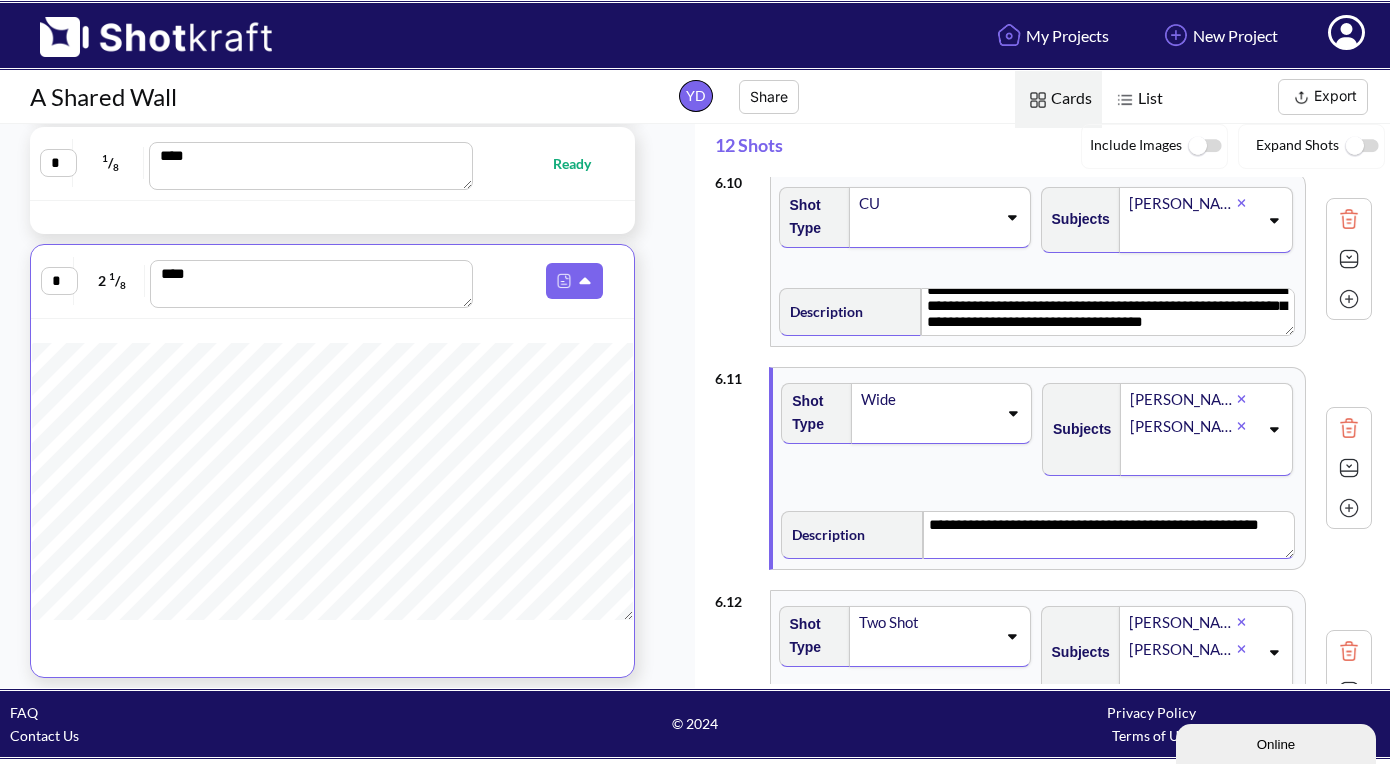 click on "Shot Type Wide" at bounding box center (908, 437) 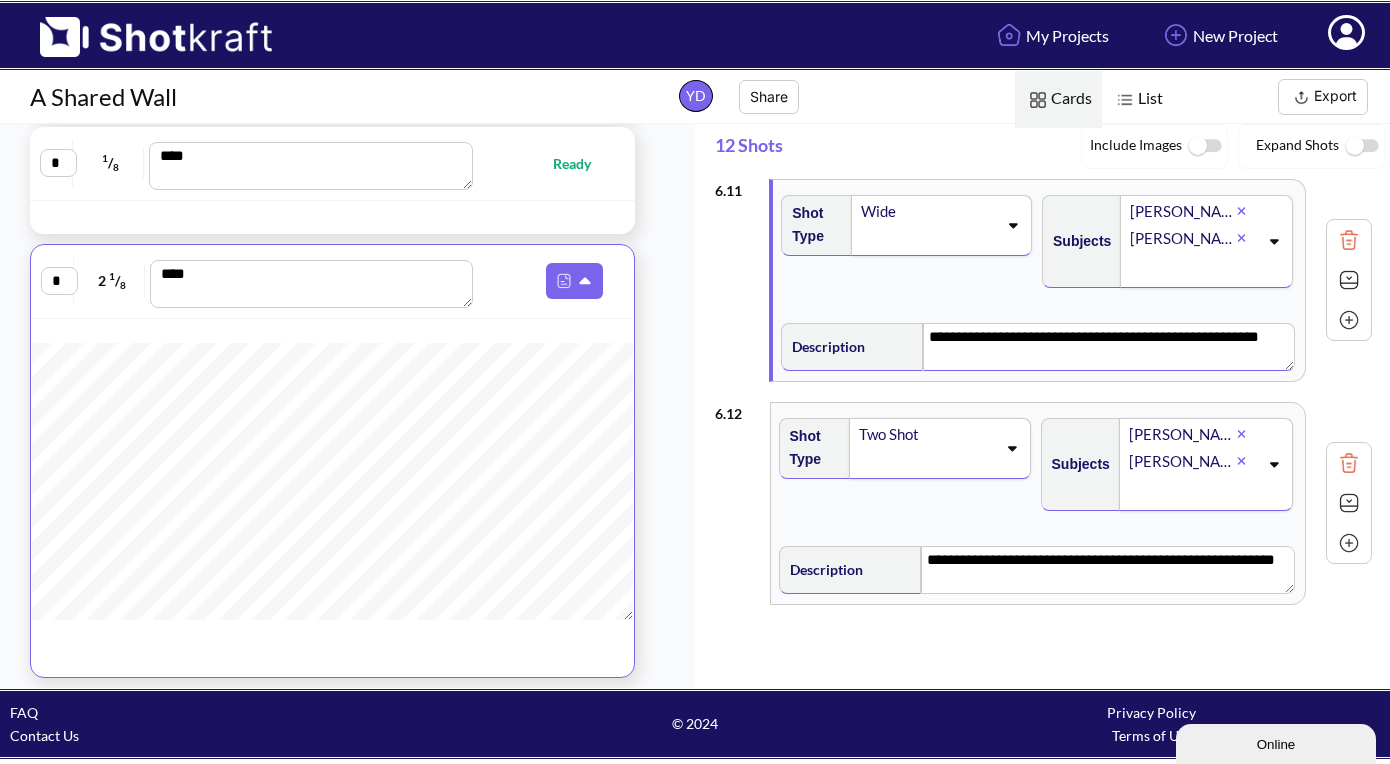 scroll, scrollTop: 2114, scrollLeft: 0, axis: vertical 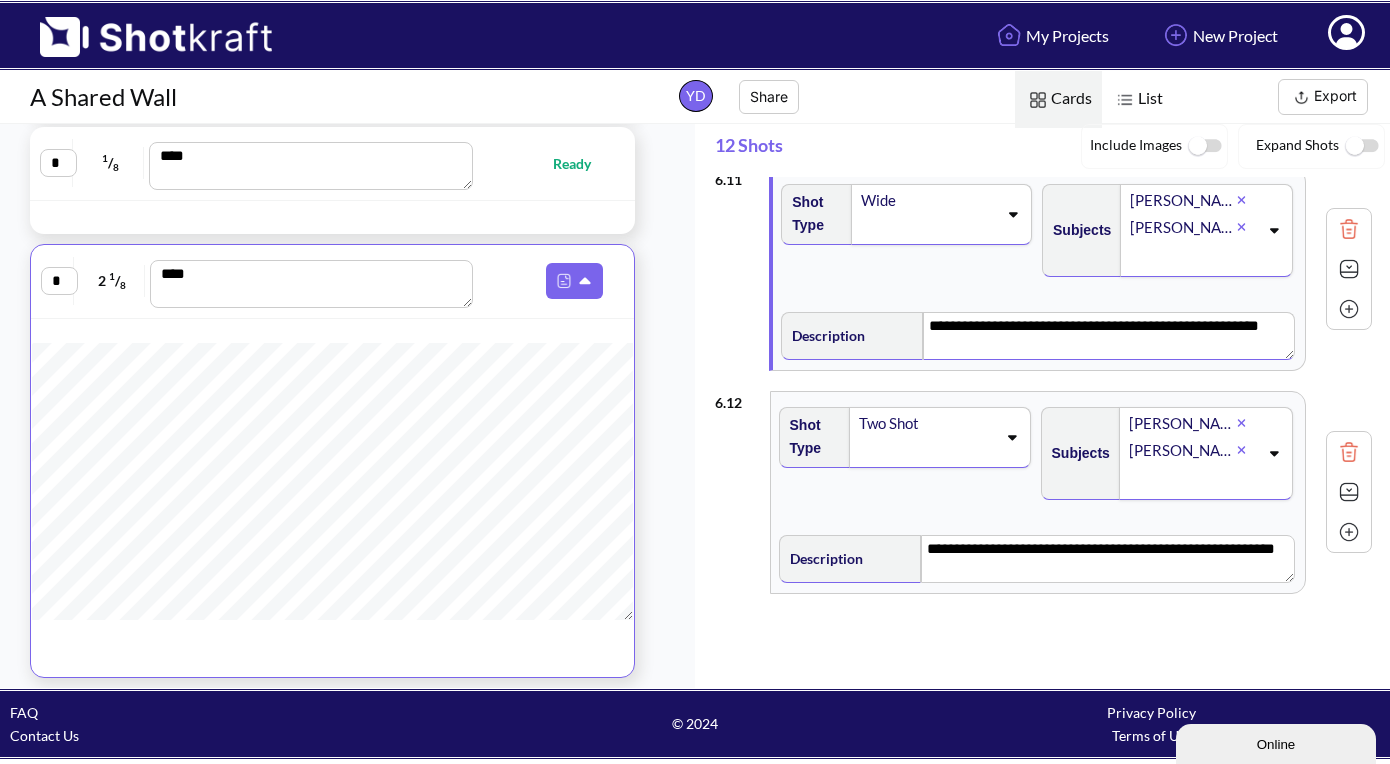 click on "Shot Type Two Shot" at bounding box center (907, 461) 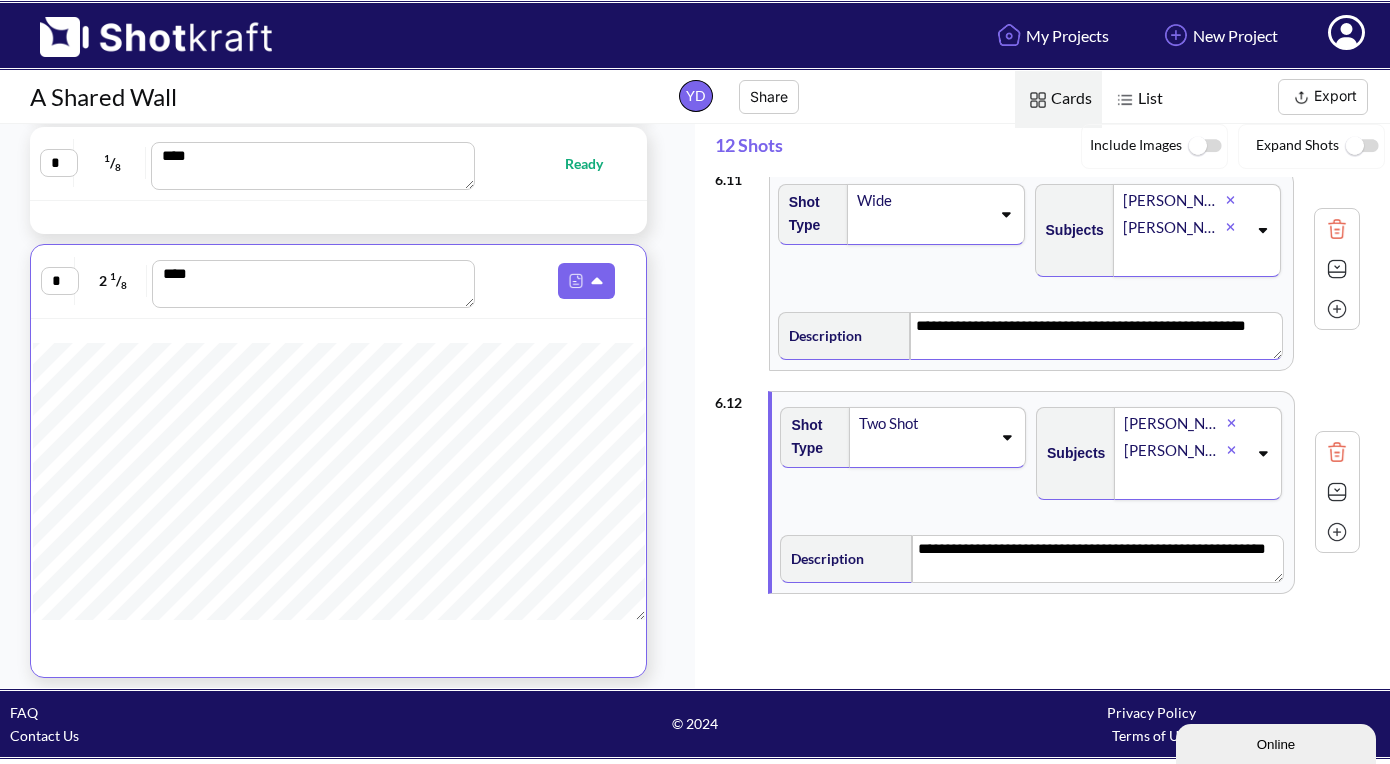 scroll, scrollTop: 1806, scrollLeft: 0, axis: vertical 